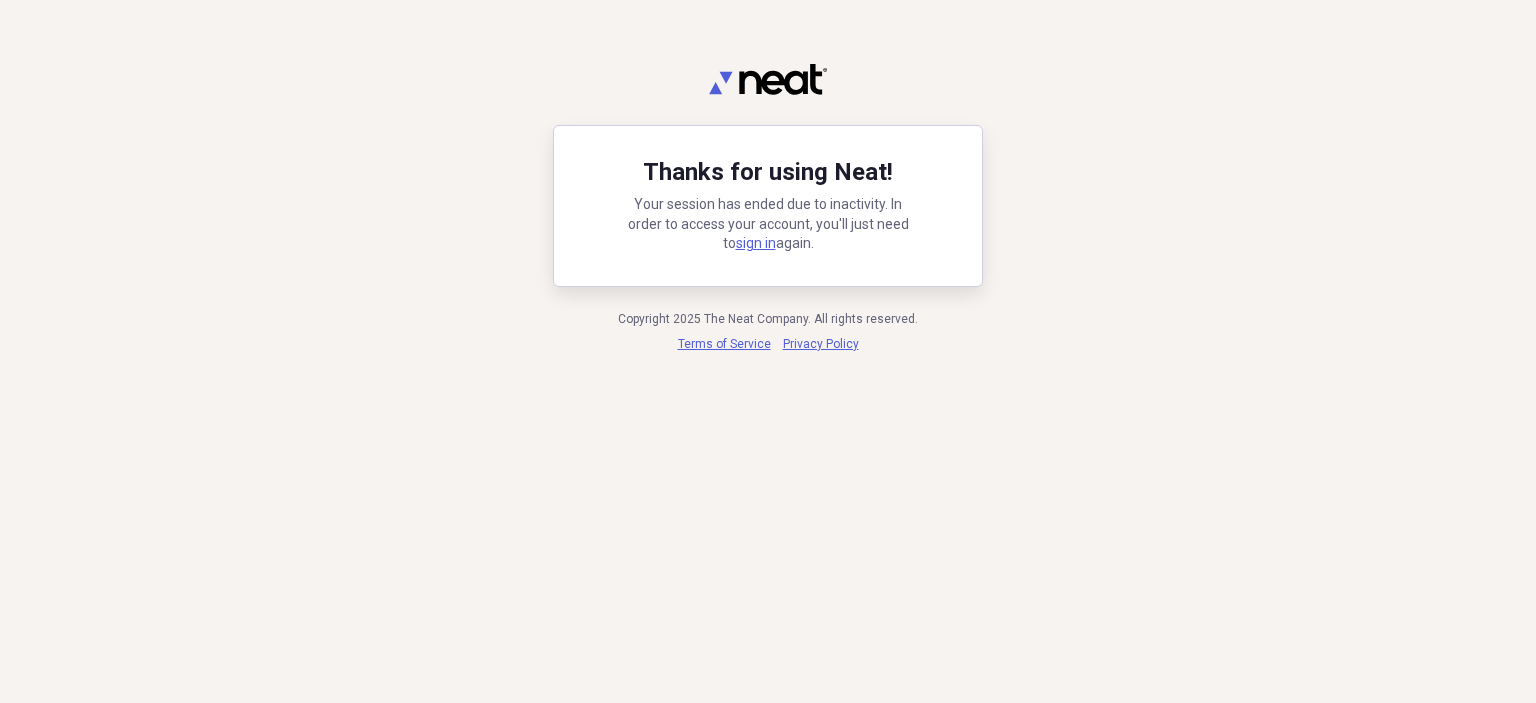 scroll, scrollTop: 0, scrollLeft: 0, axis: both 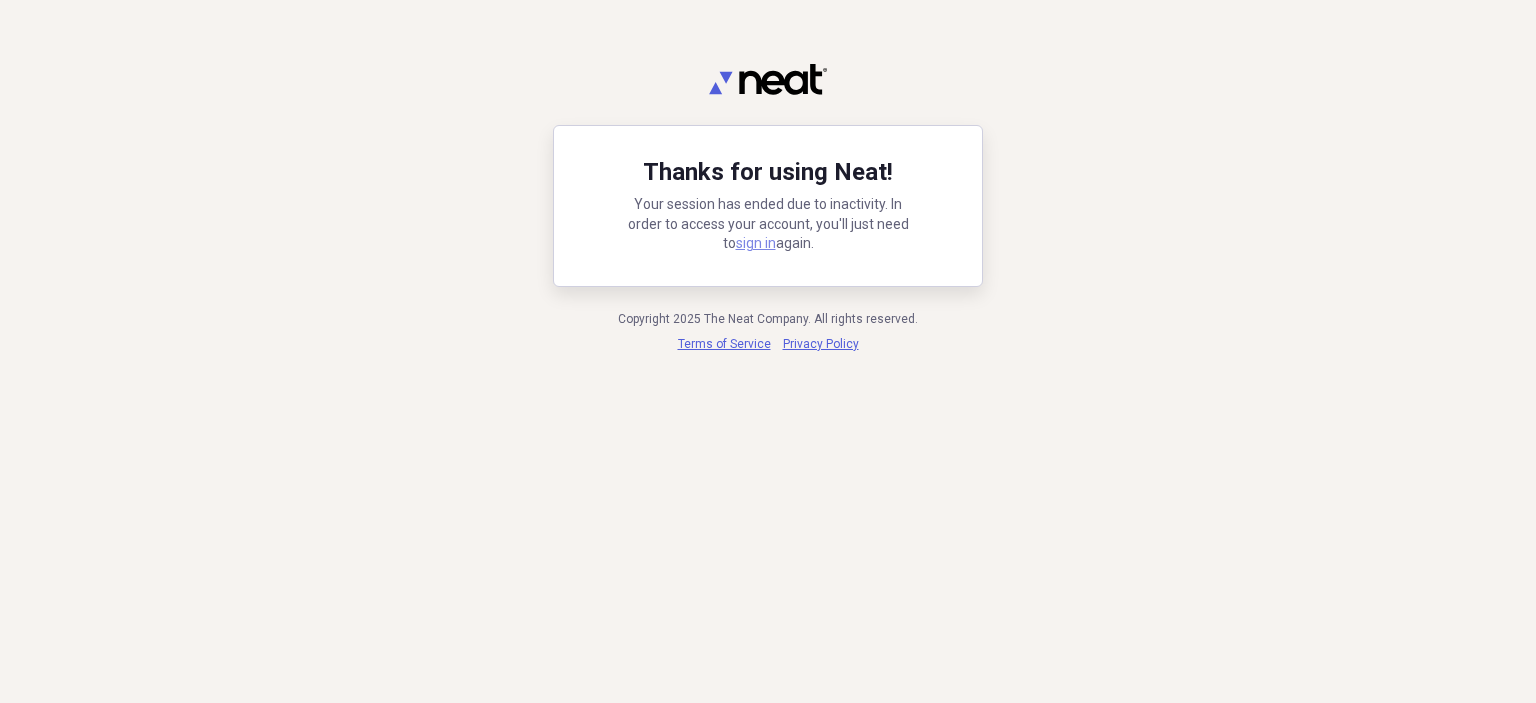 click on "sign in" at bounding box center (756, 243) 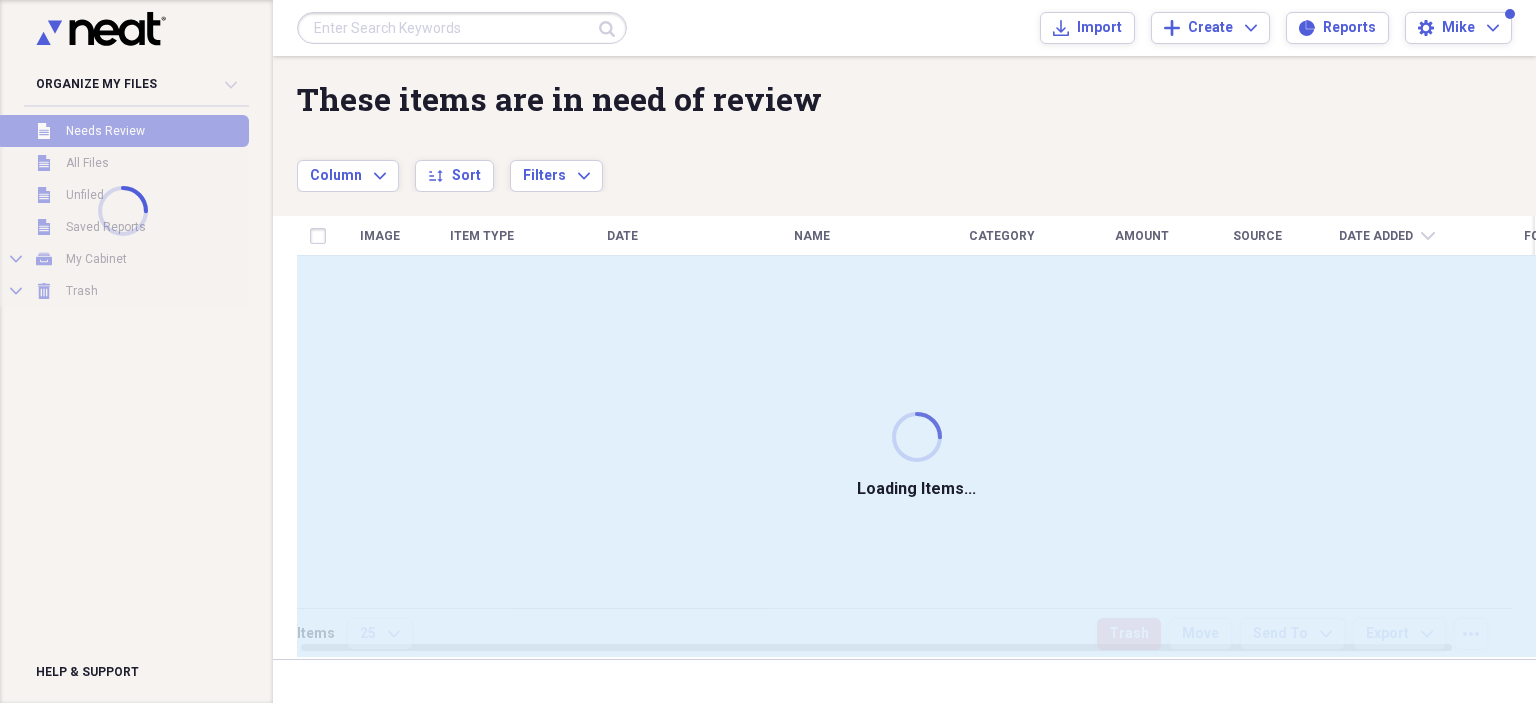 scroll, scrollTop: 0, scrollLeft: 0, axis: both 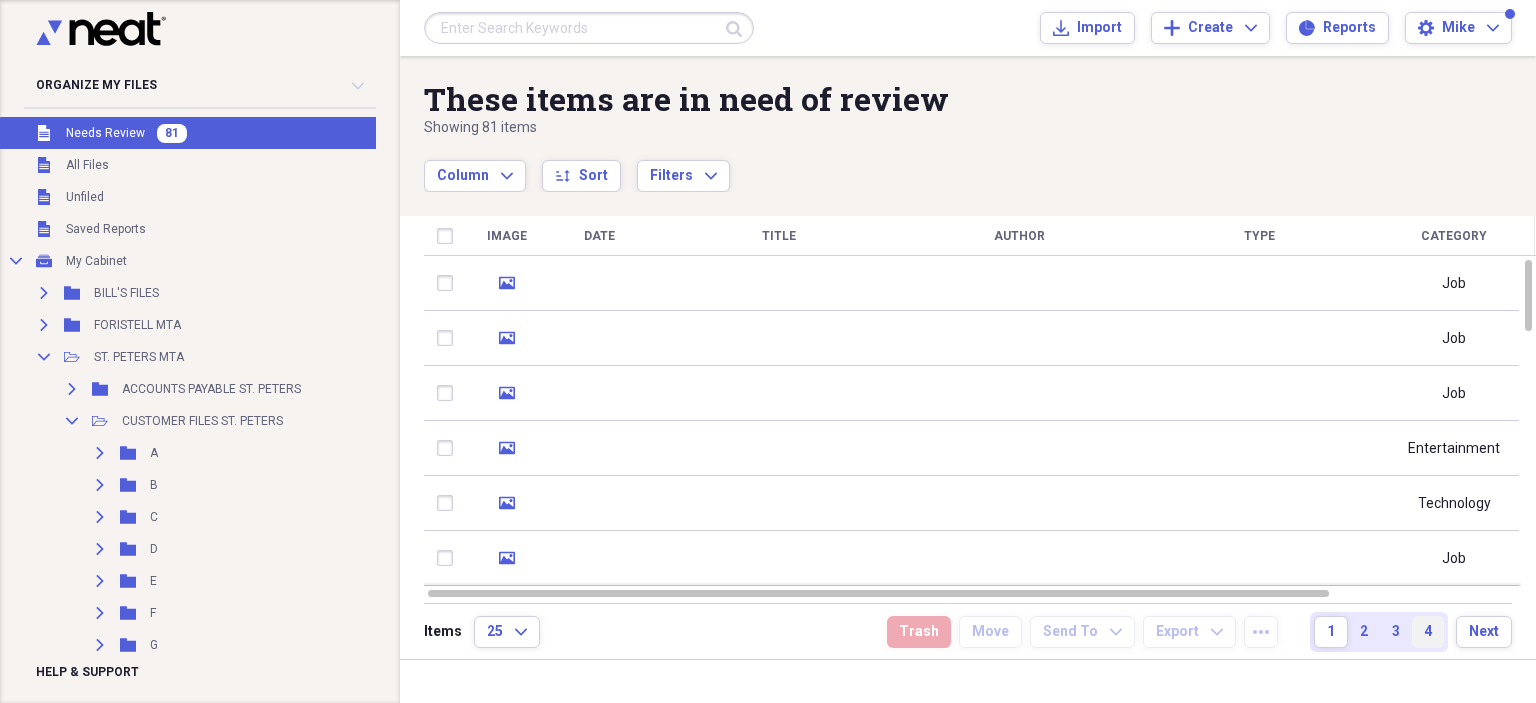 click on "4" at bounding box center [1428, 632] 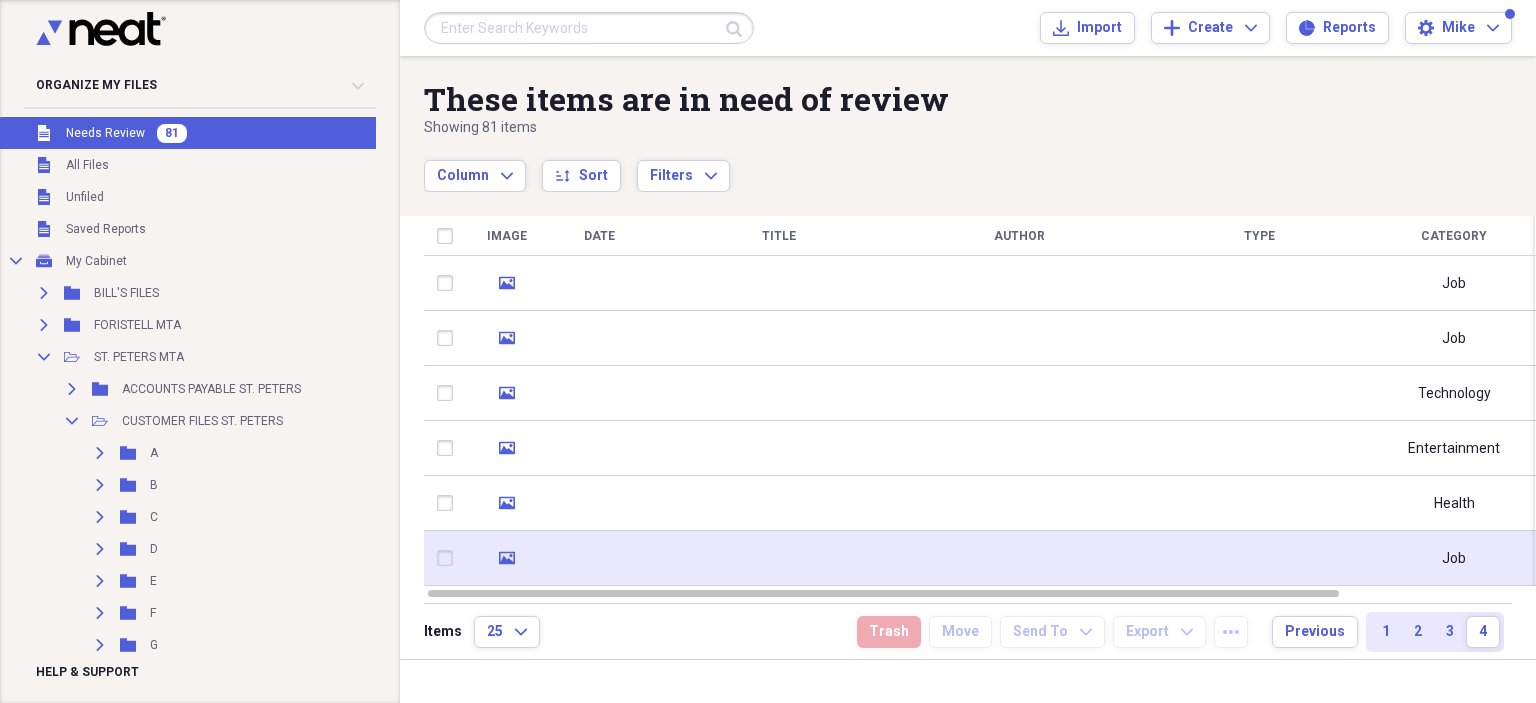 click at bounding box center [779, 558] 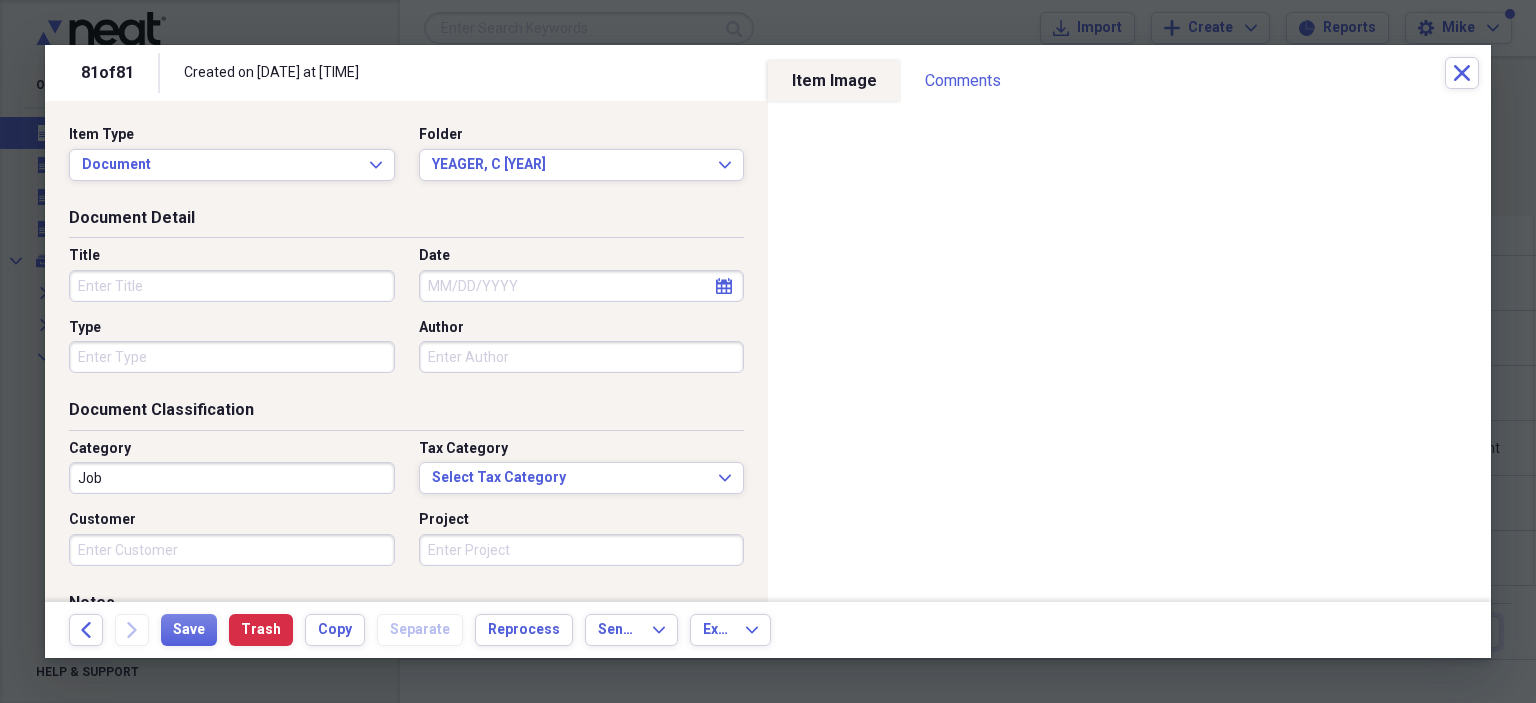 click on "Title" at bounding box center (232, 286) 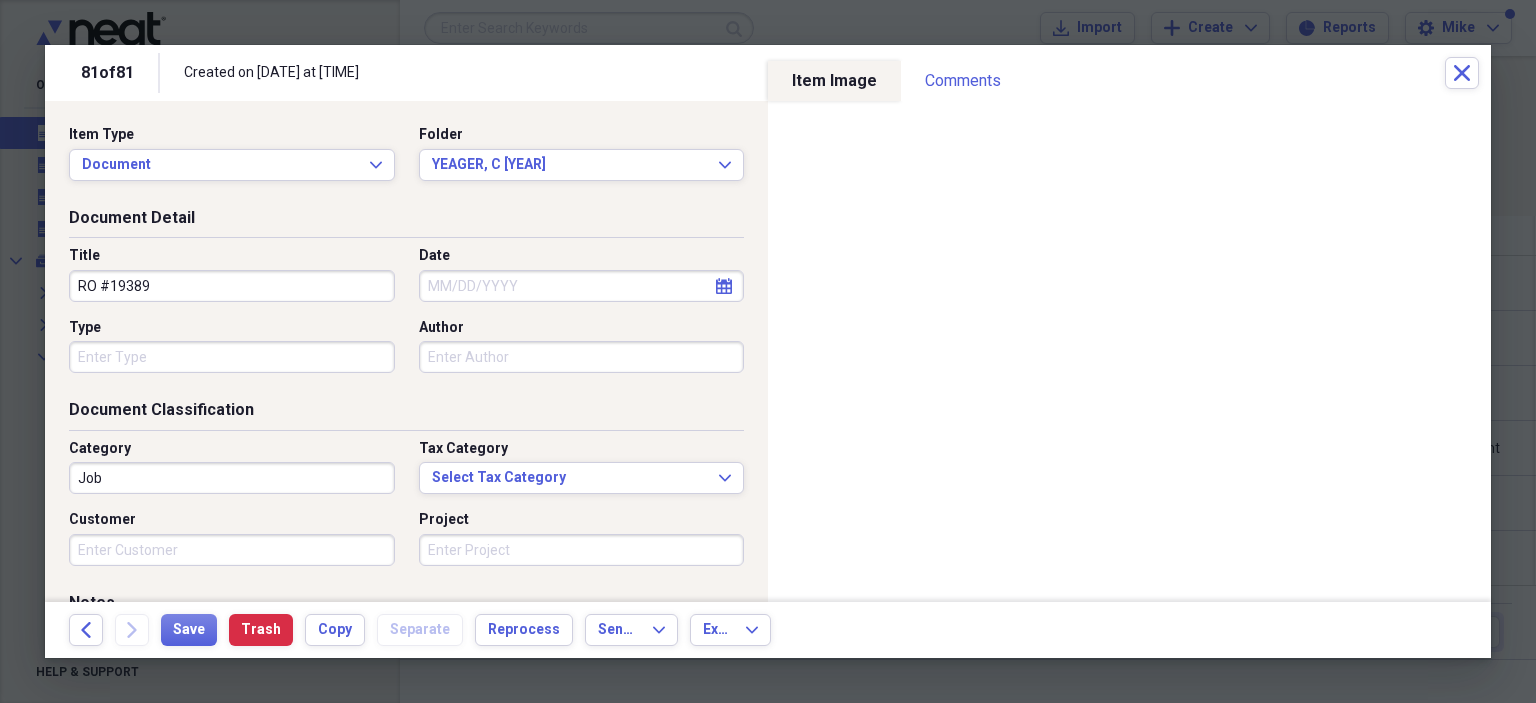 type on "RO #19389" 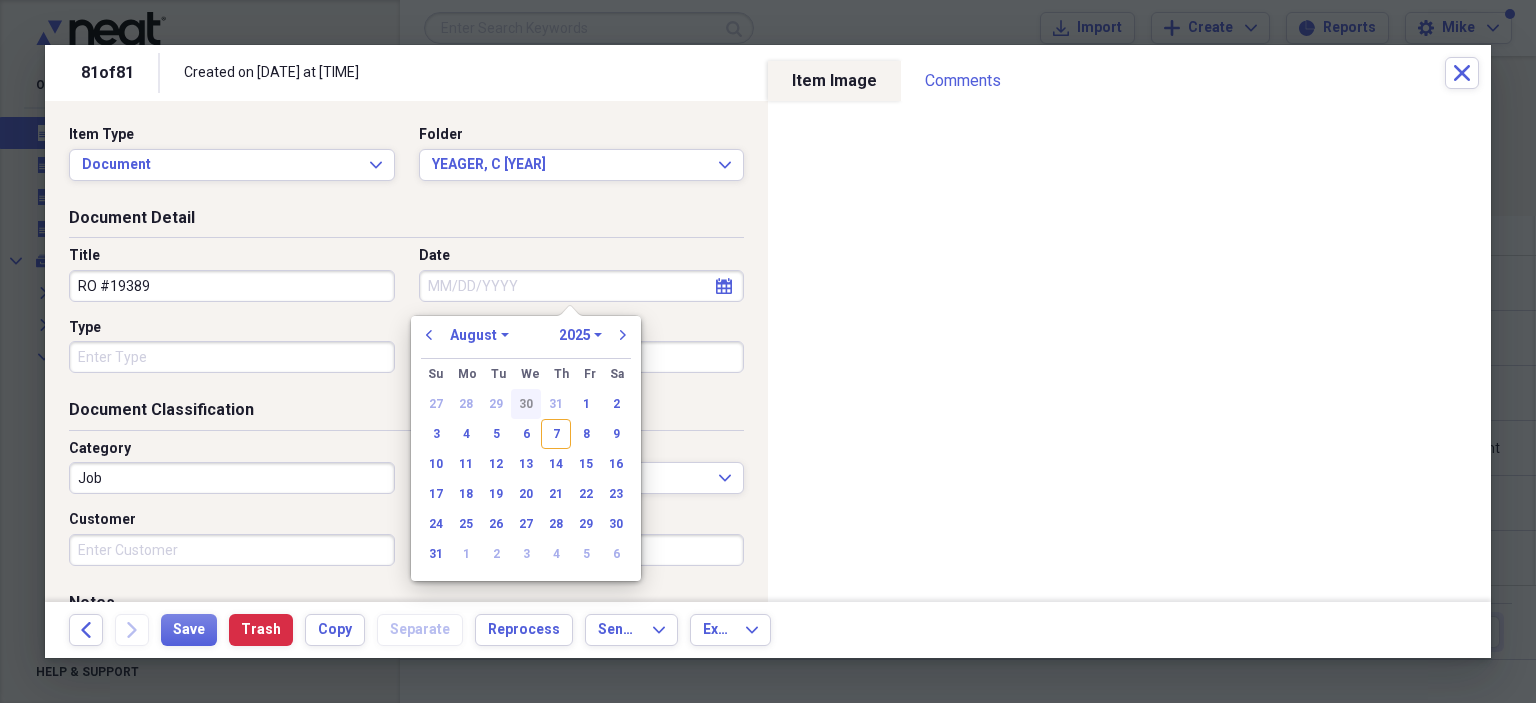 click on "30" at bounding box center (526, 404) 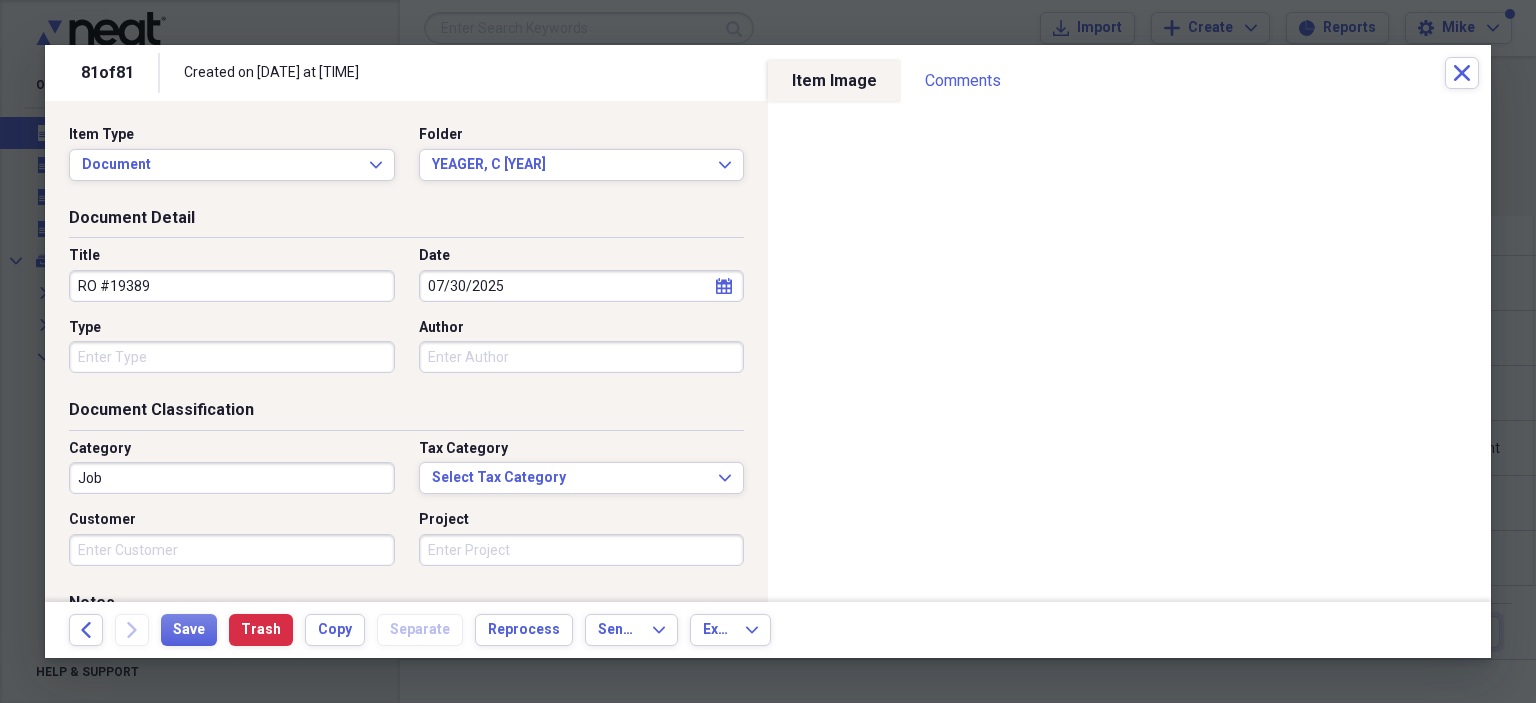drag, startPoint x: 234, startPoint y: 360, endPoint x: 197, endPoint y: 367, distance: 37.65634 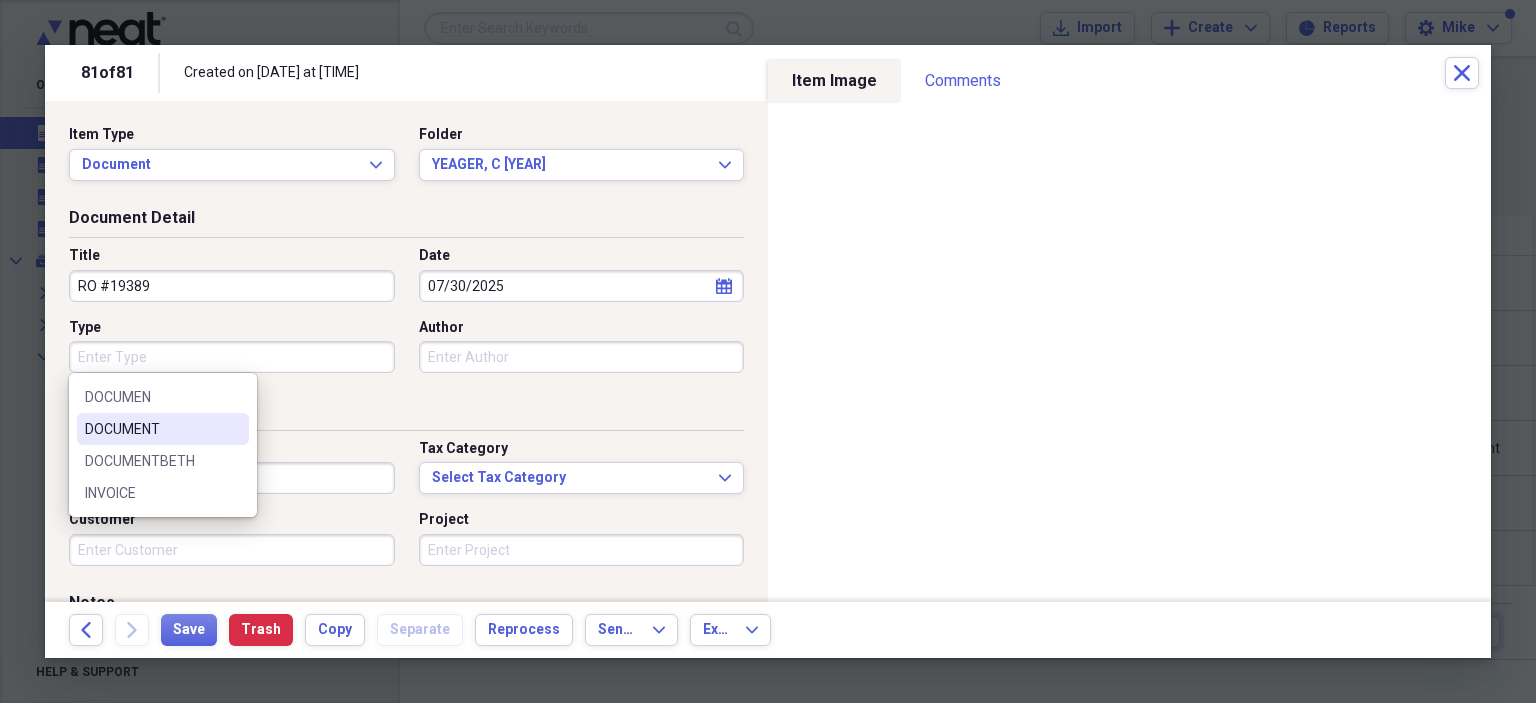 click on "DOCUMENT" at bounding box center [151, 429] 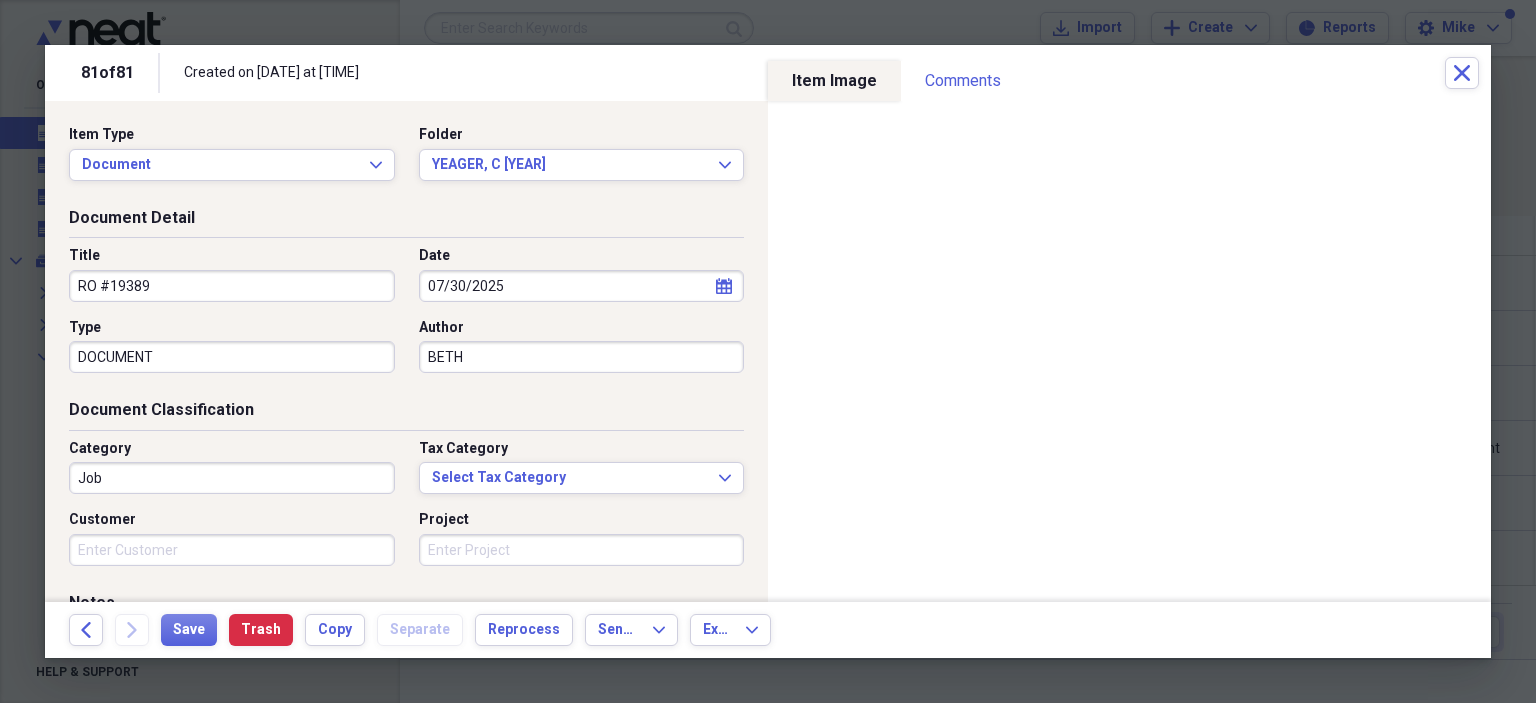 type on "BETH" 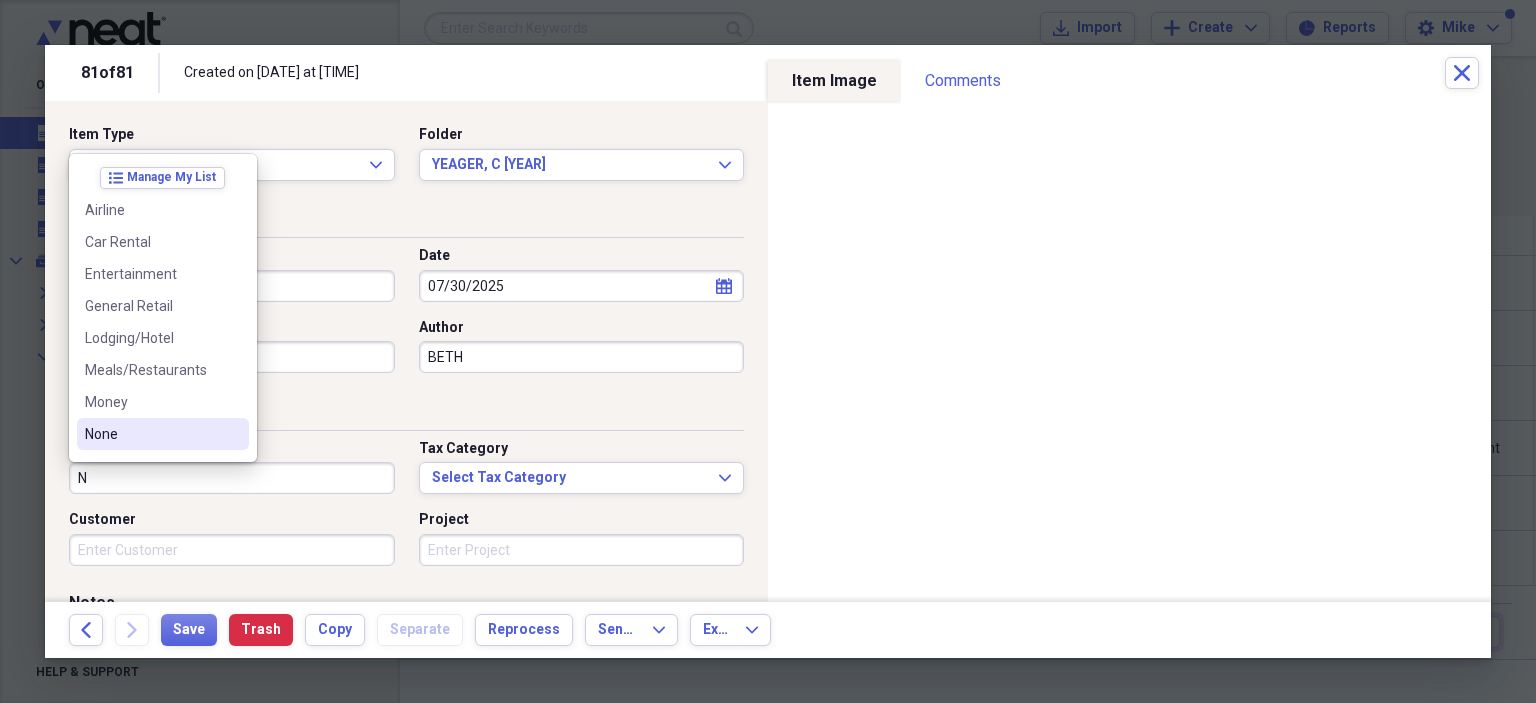 click on "None" at bounding box center (151, 434) 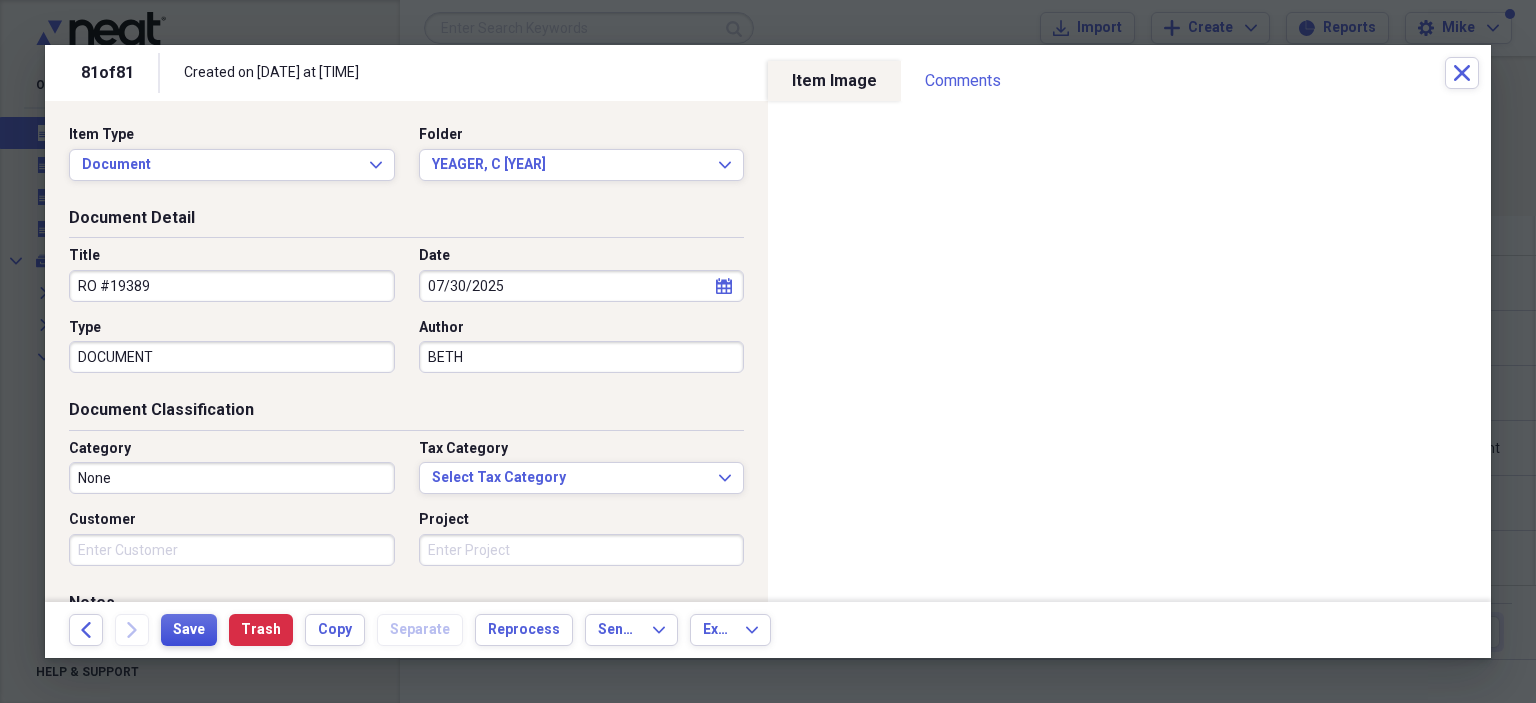 click on "Save" at bounding box center [189, 630] 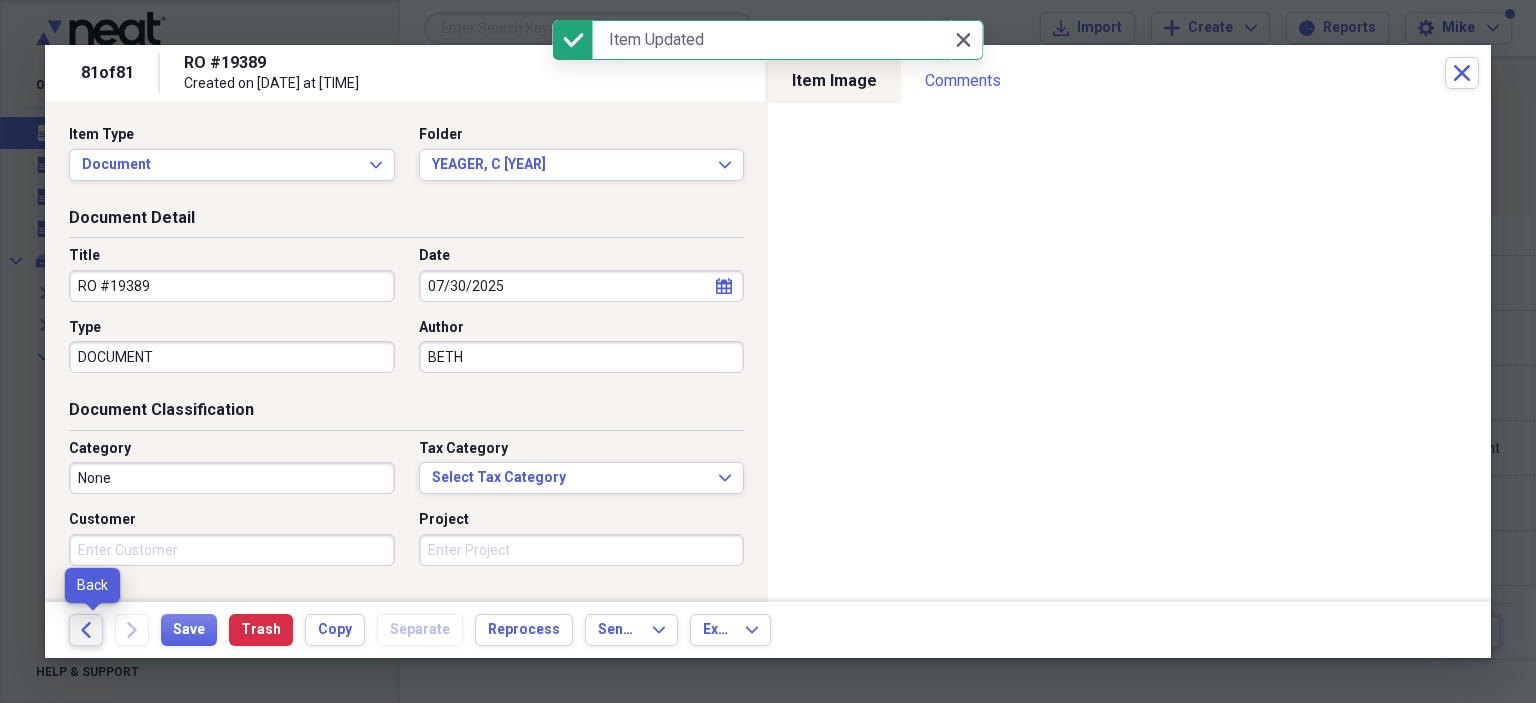 click on "Back" 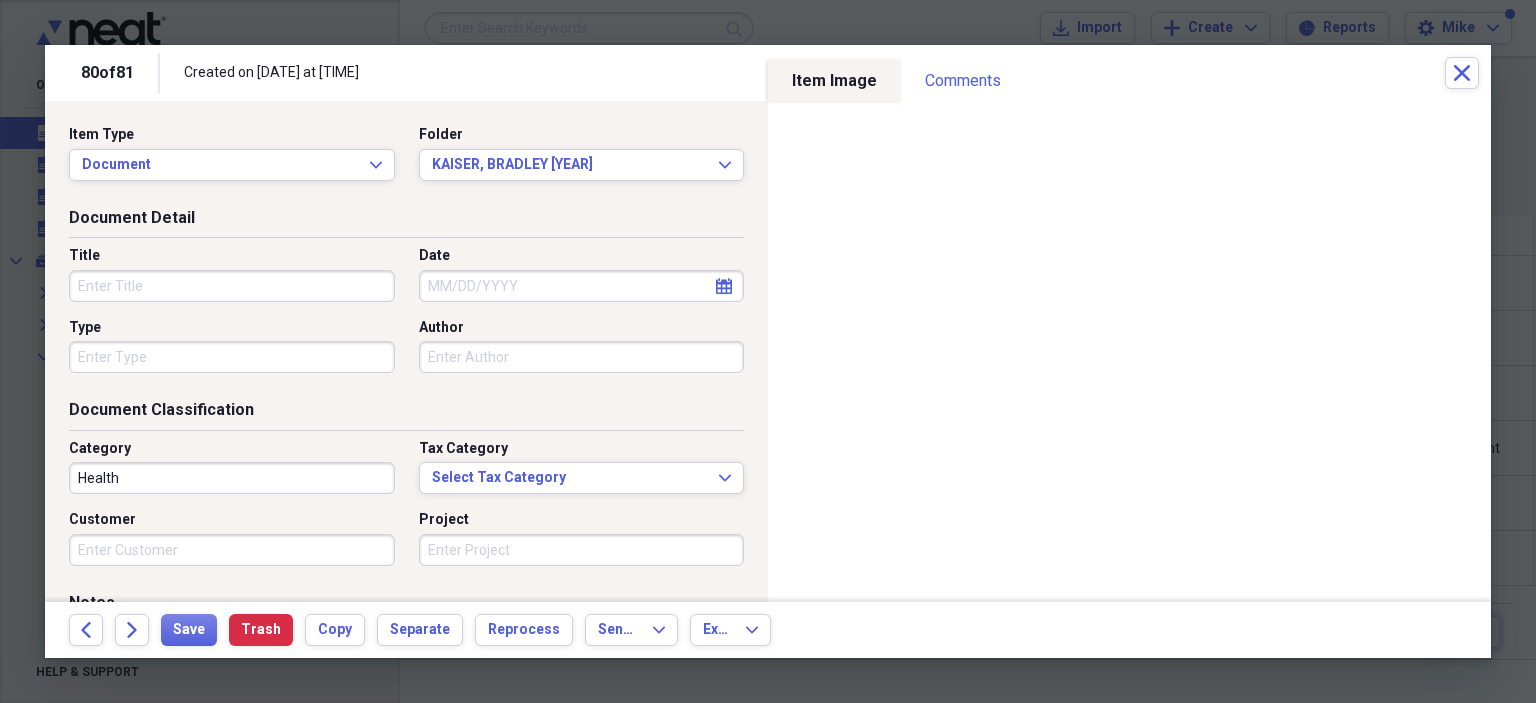 click on "Title" at bounding box center [232, 286] 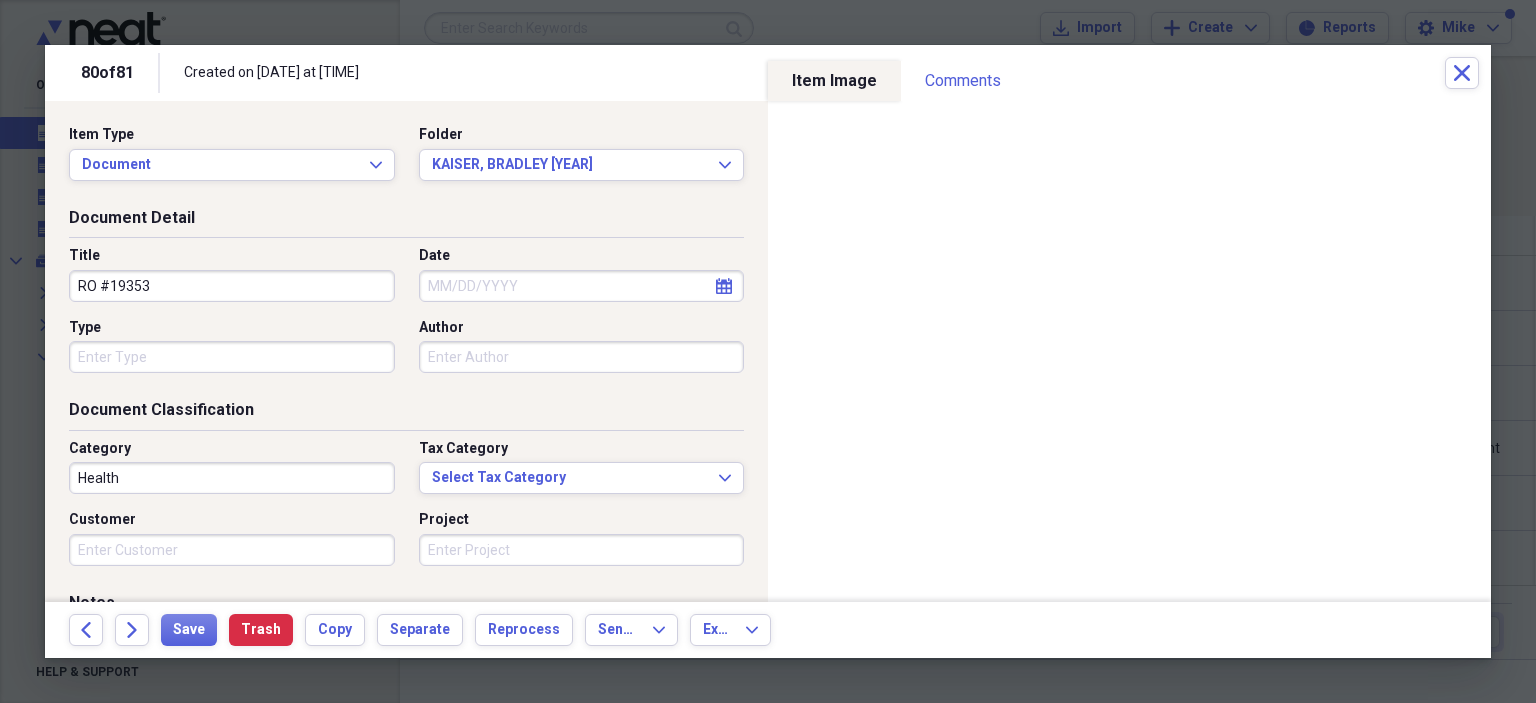 type on "RO #19353" 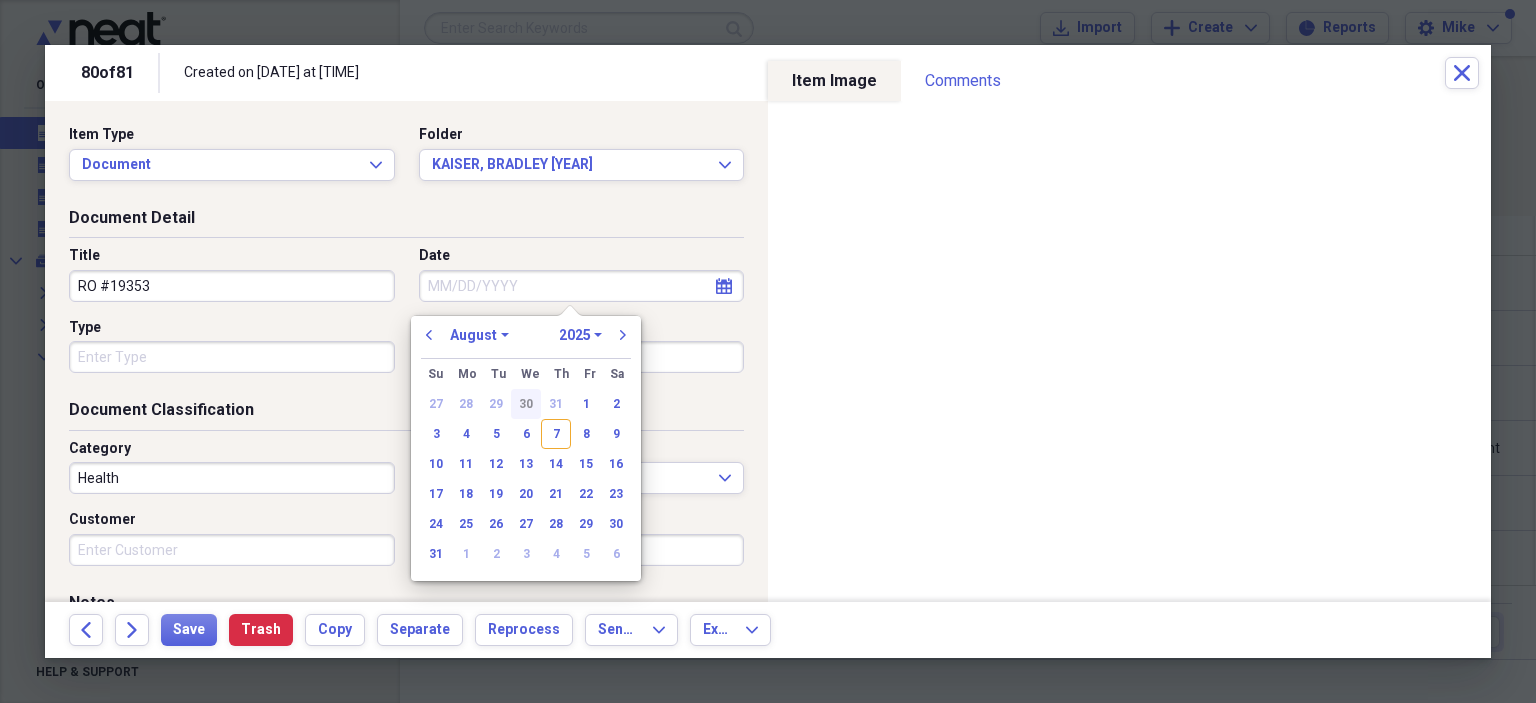 click on "30" at bounding box center [526, 404] 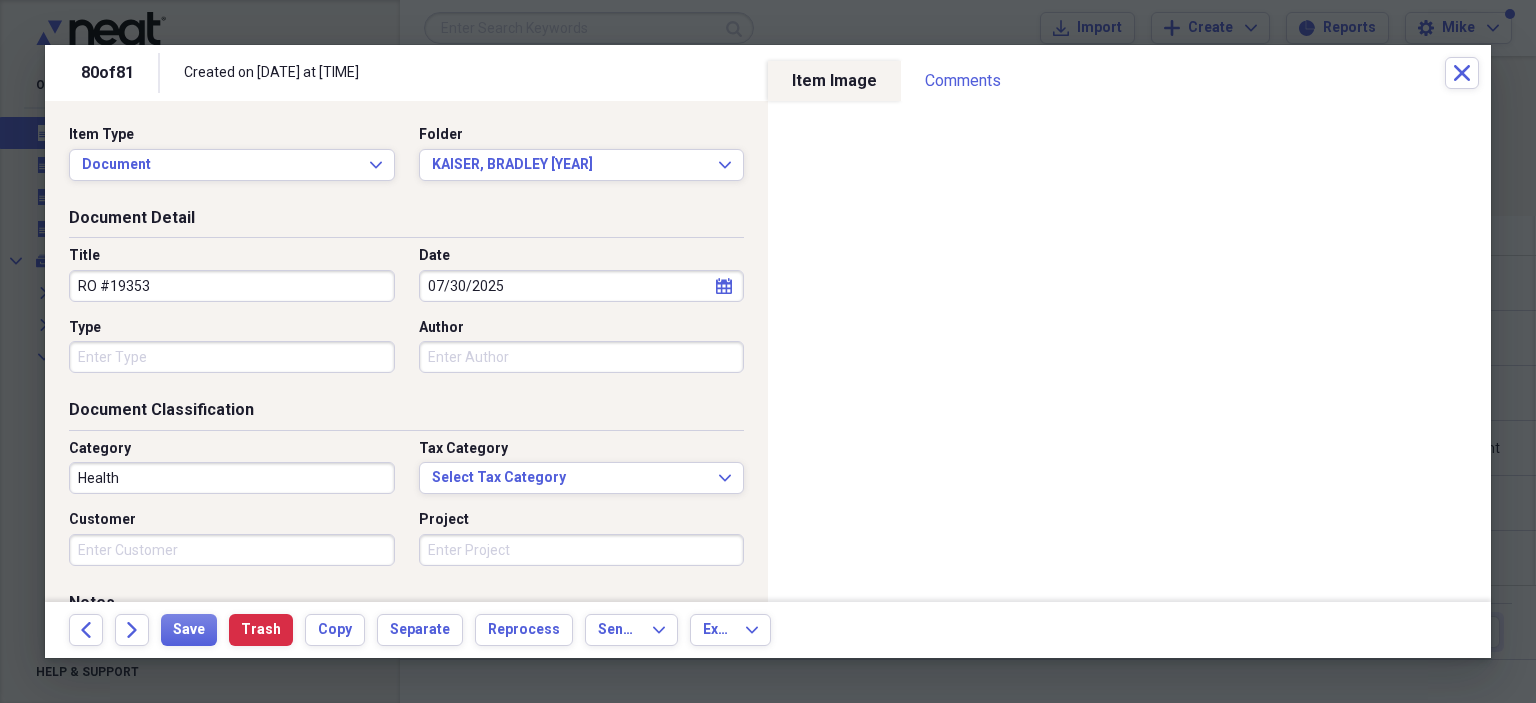 click on "Type" at bounding box center [232, 357] 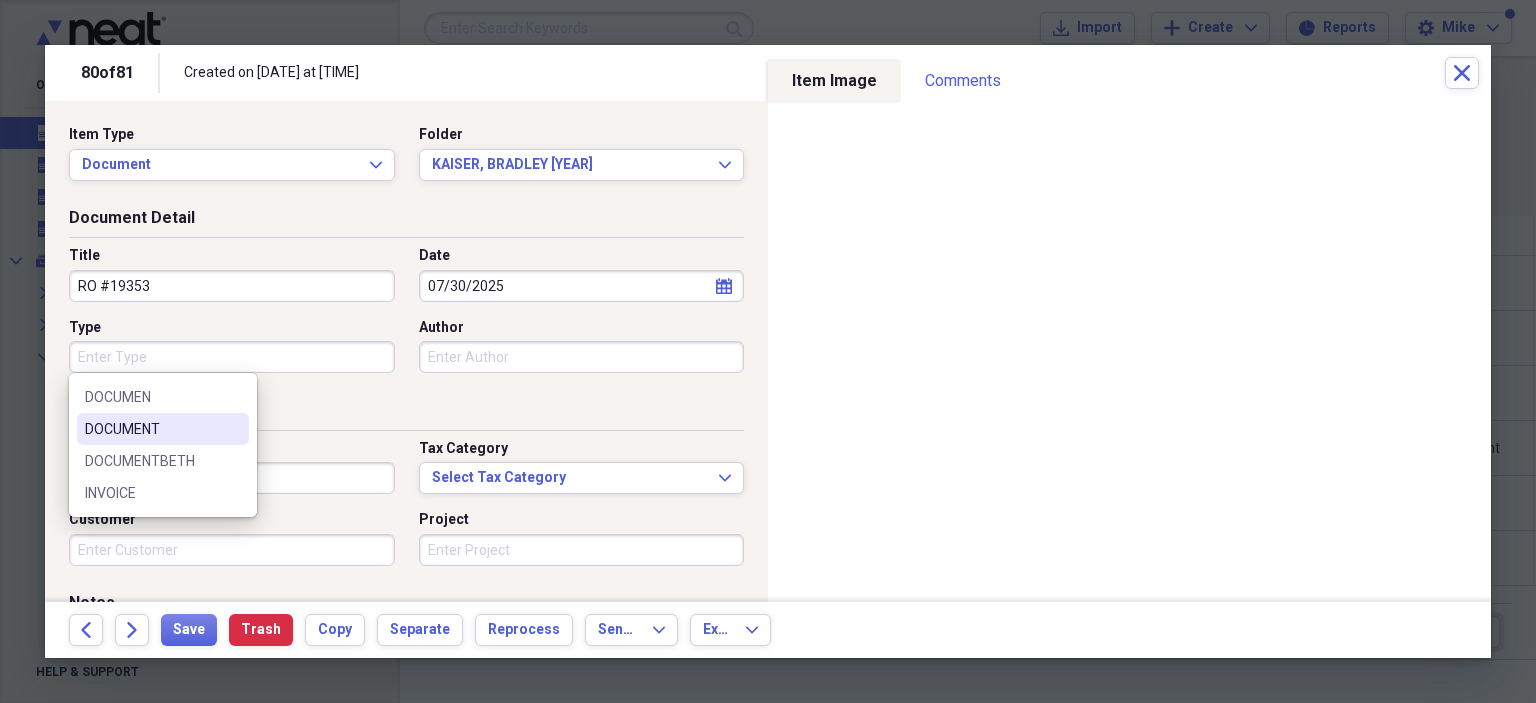 click on "DOCUMENT" at bounding box center [163, 429] 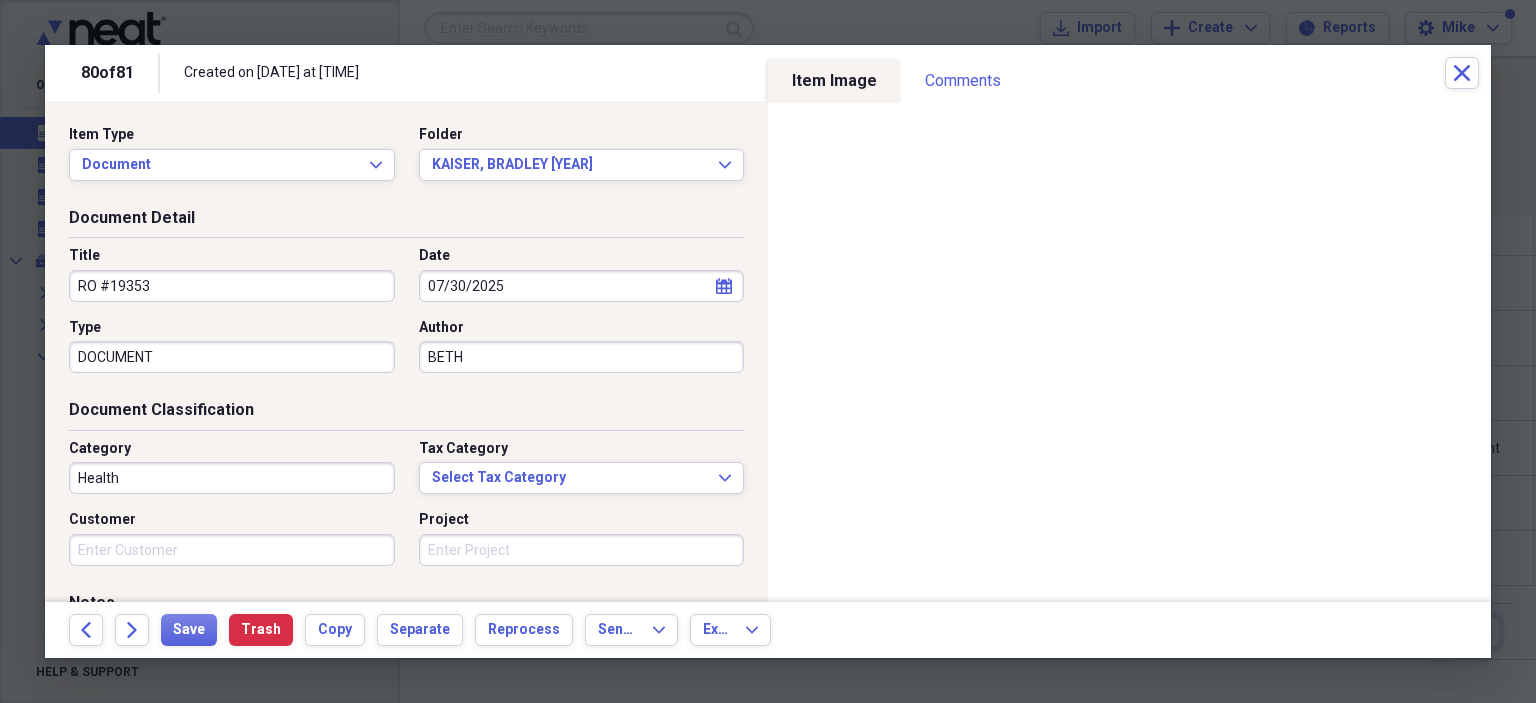 type on "BETH" 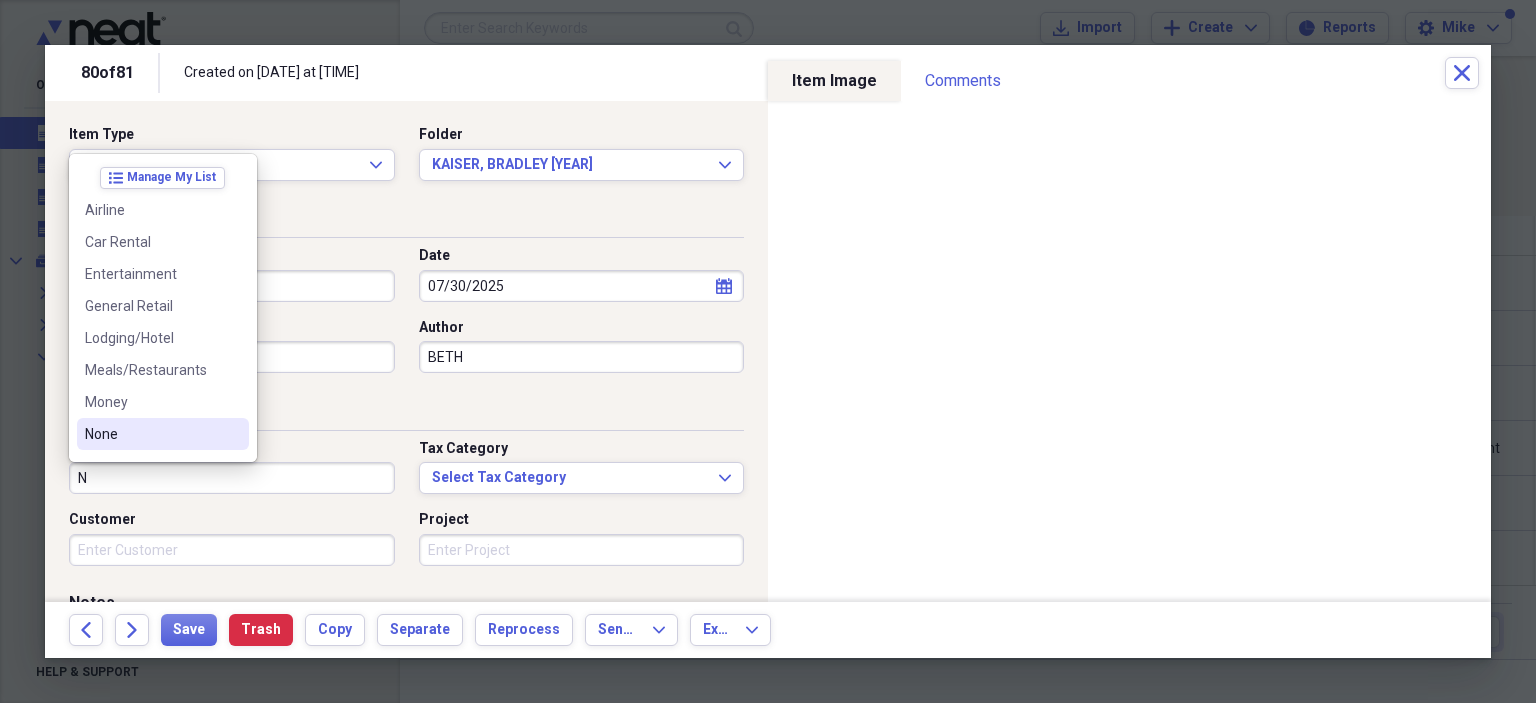 click on "None" at bounding box center (151, 434) 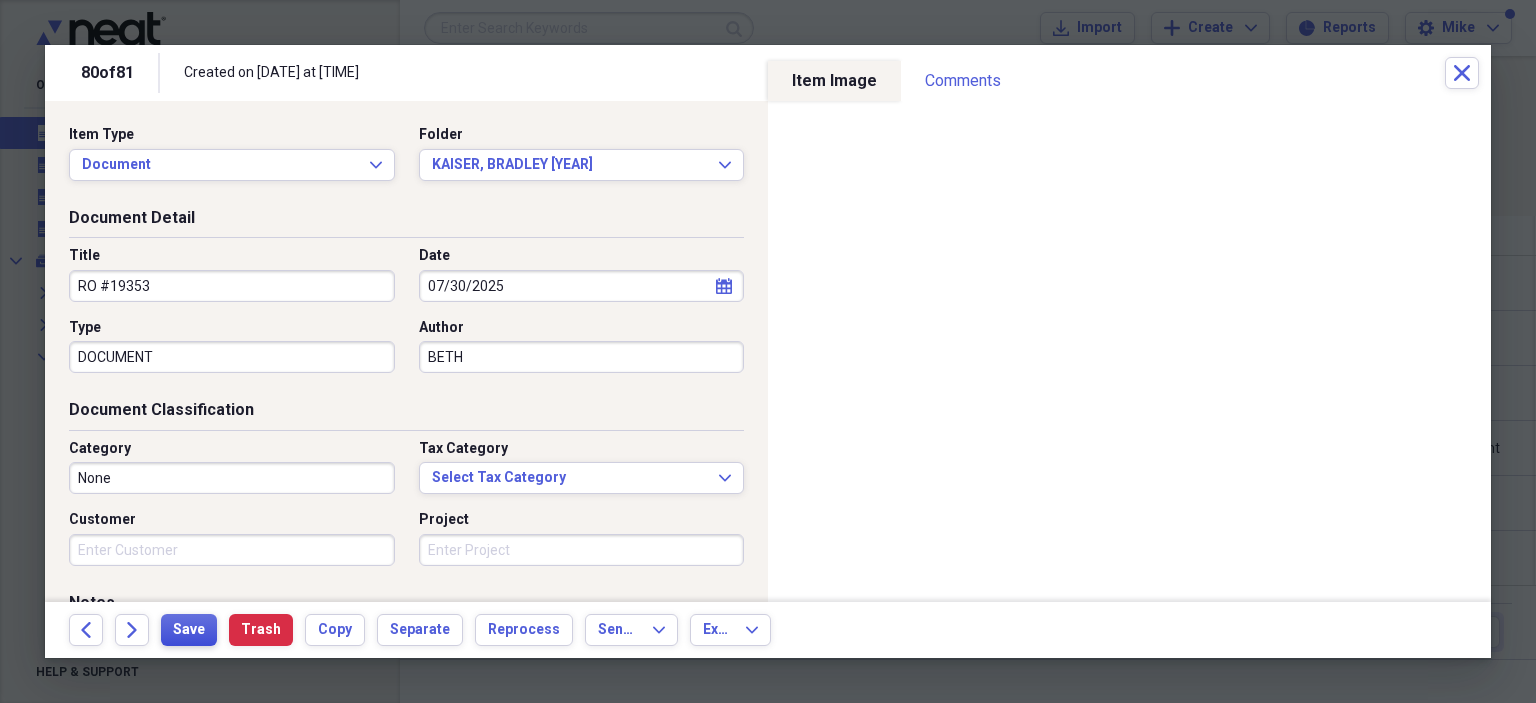 click on "Save" at bounding box center [189, 630] 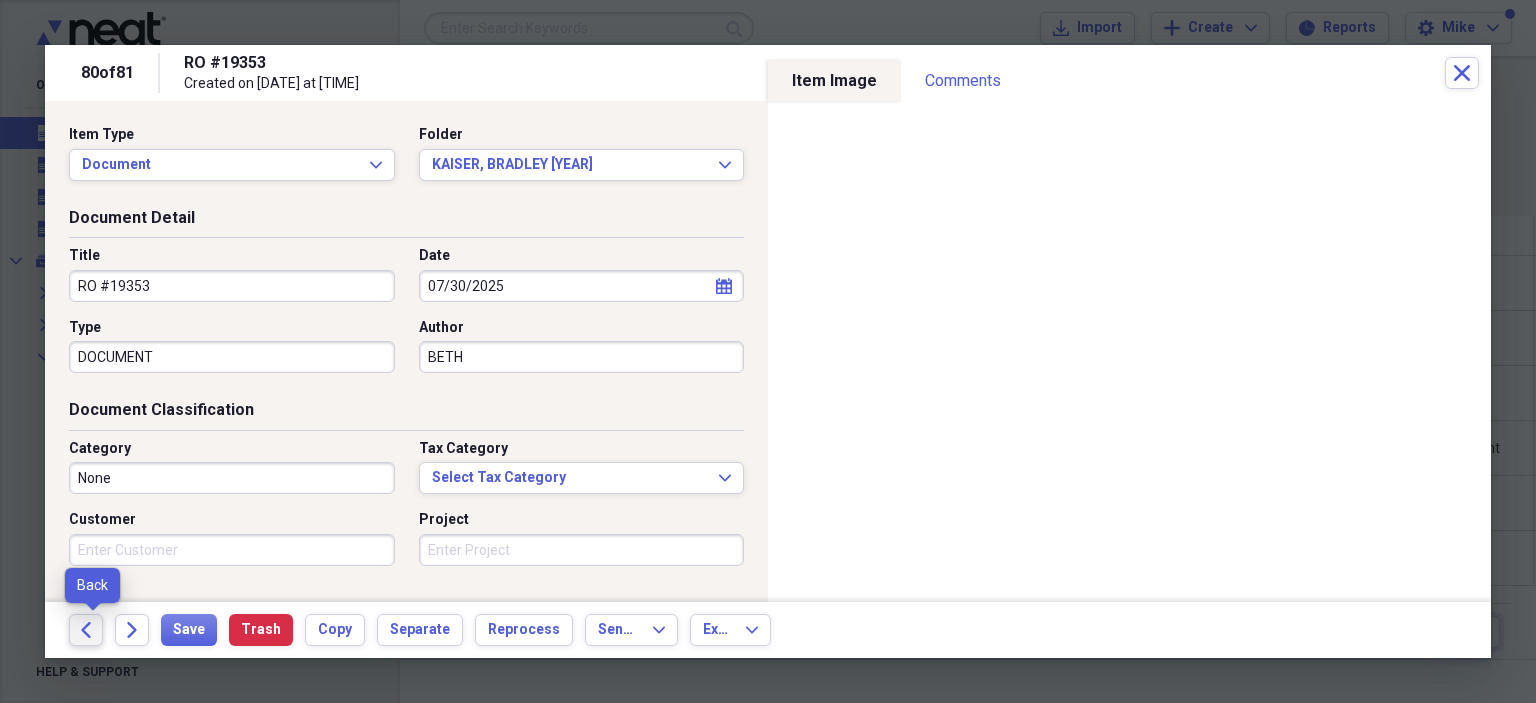 click 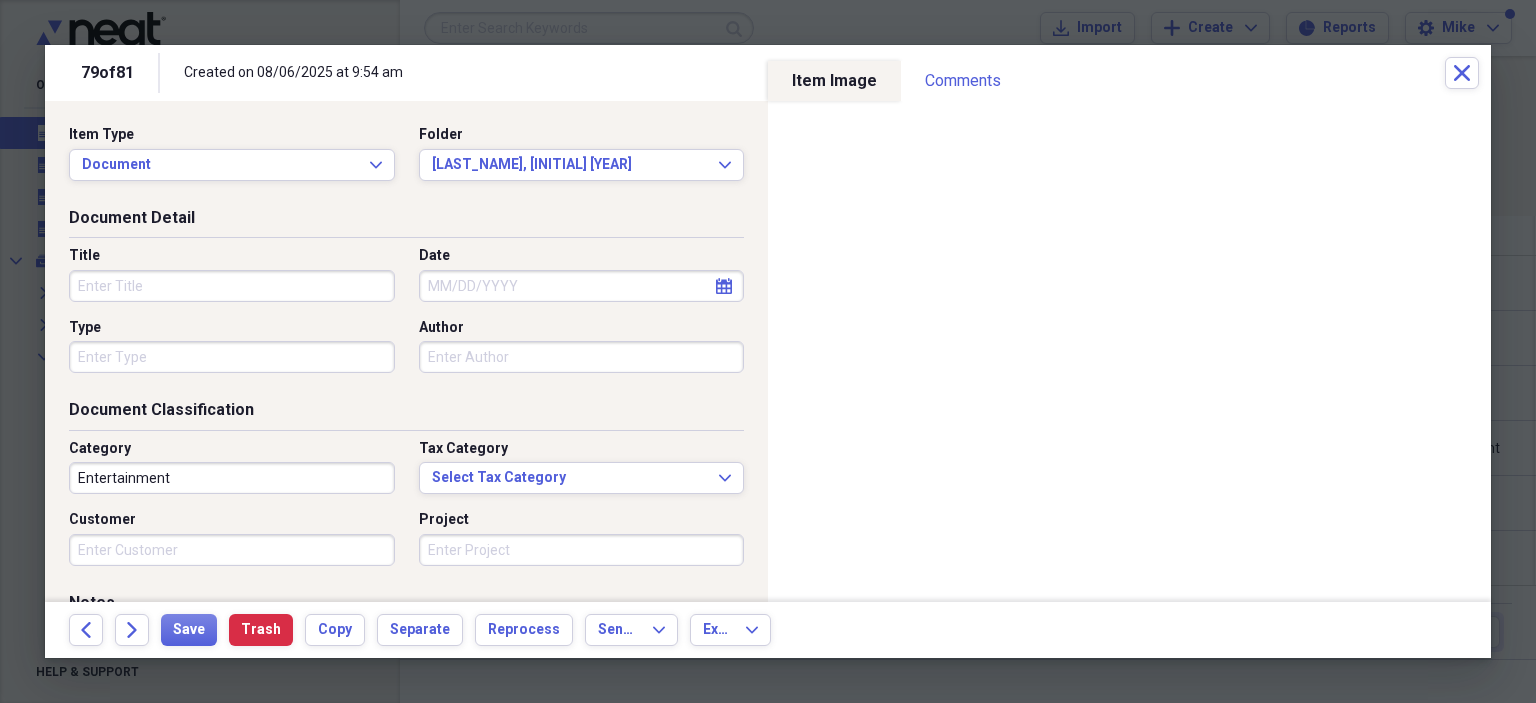 click on "Title" at bounding box center [232, 286] 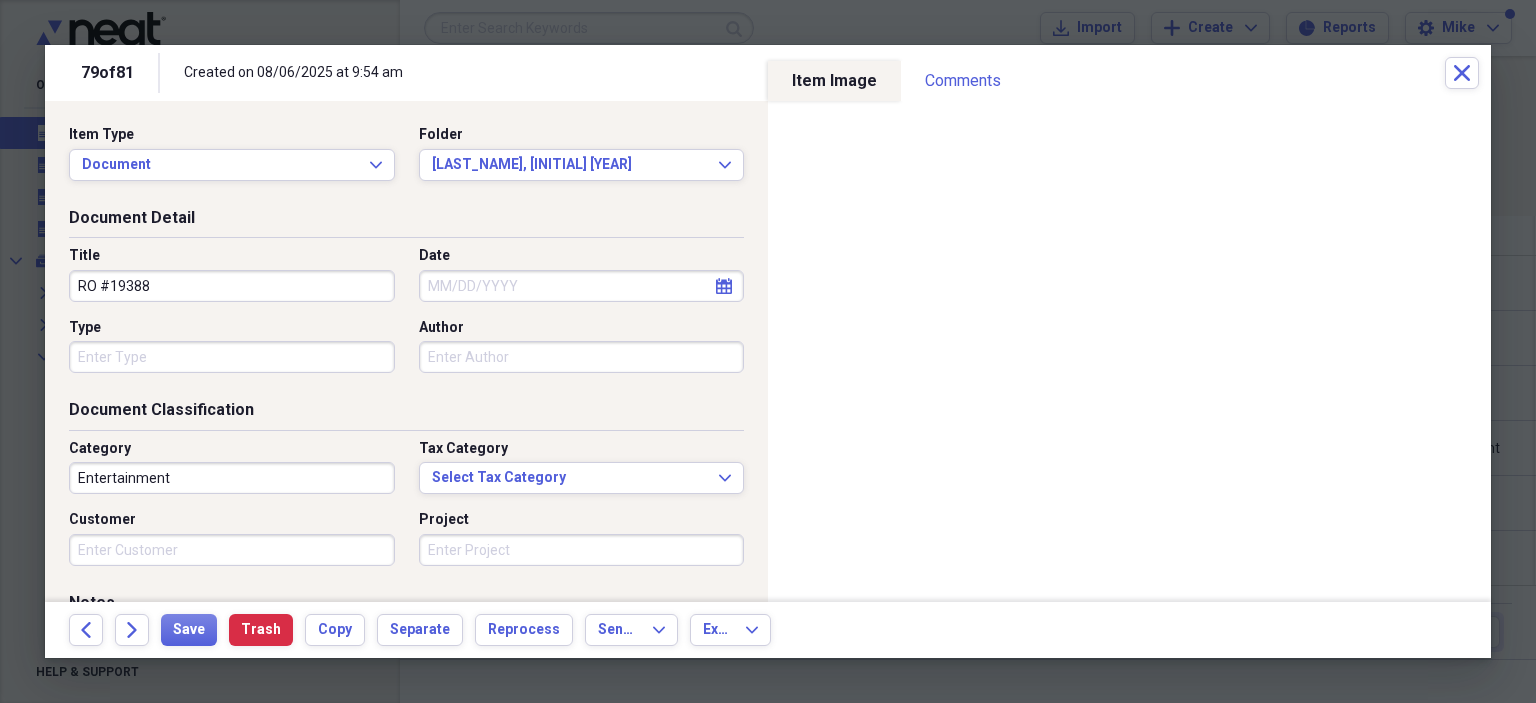 type on "RO #19388" 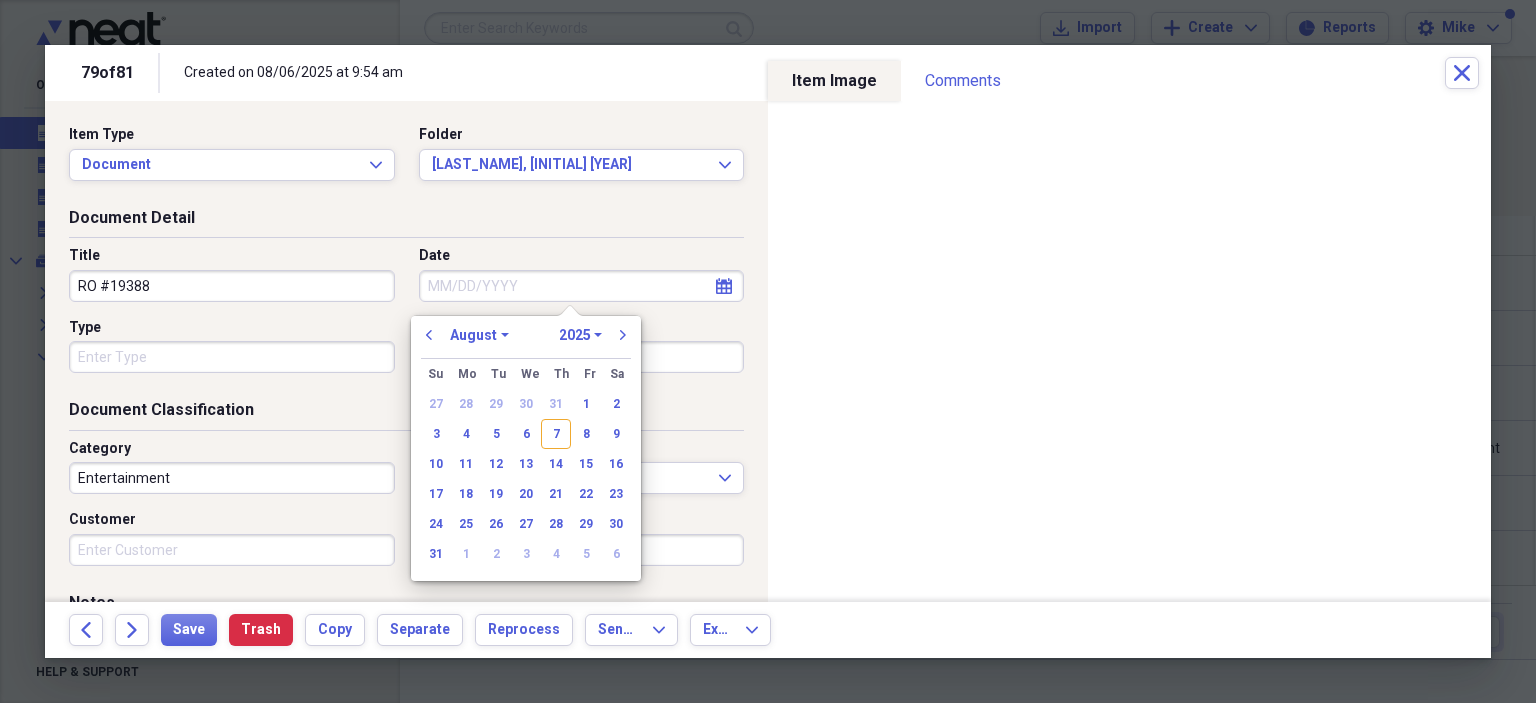 drag, startPoint x: 529, startPoint y: 396, endPoint x: 432, endPoint y: 374, distance: 99.46356 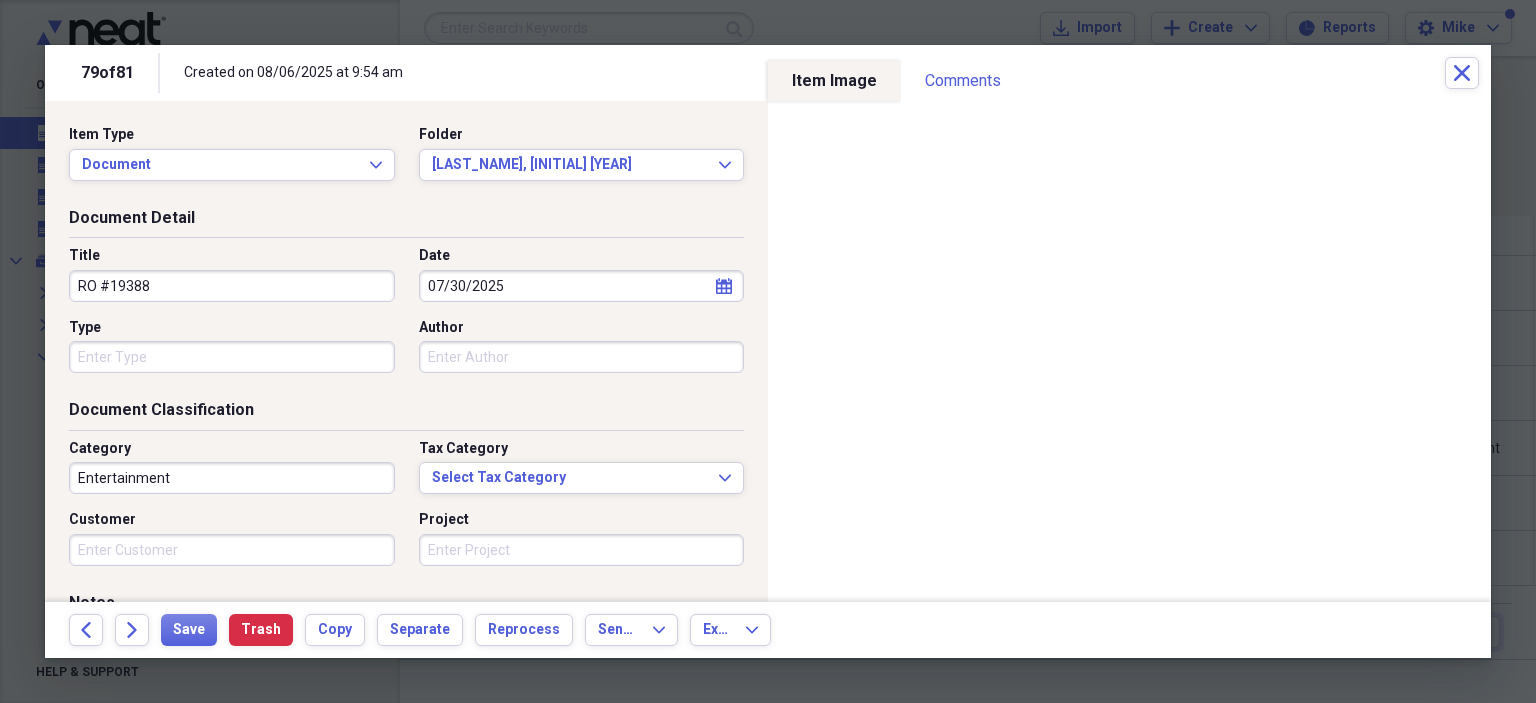 click on "Type" at bounding box center (232, 357) 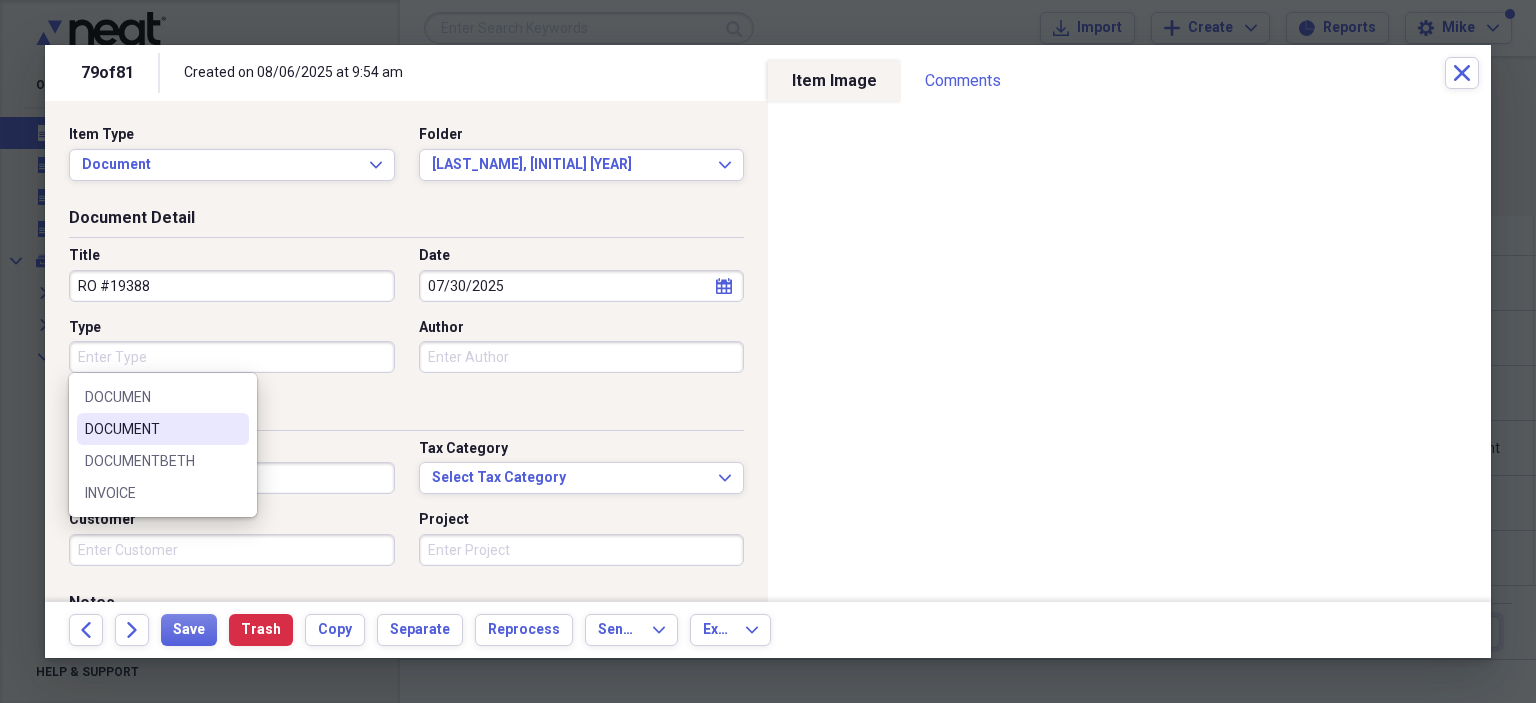 click on "DOCUMENT" at bounding box center (151, 429) 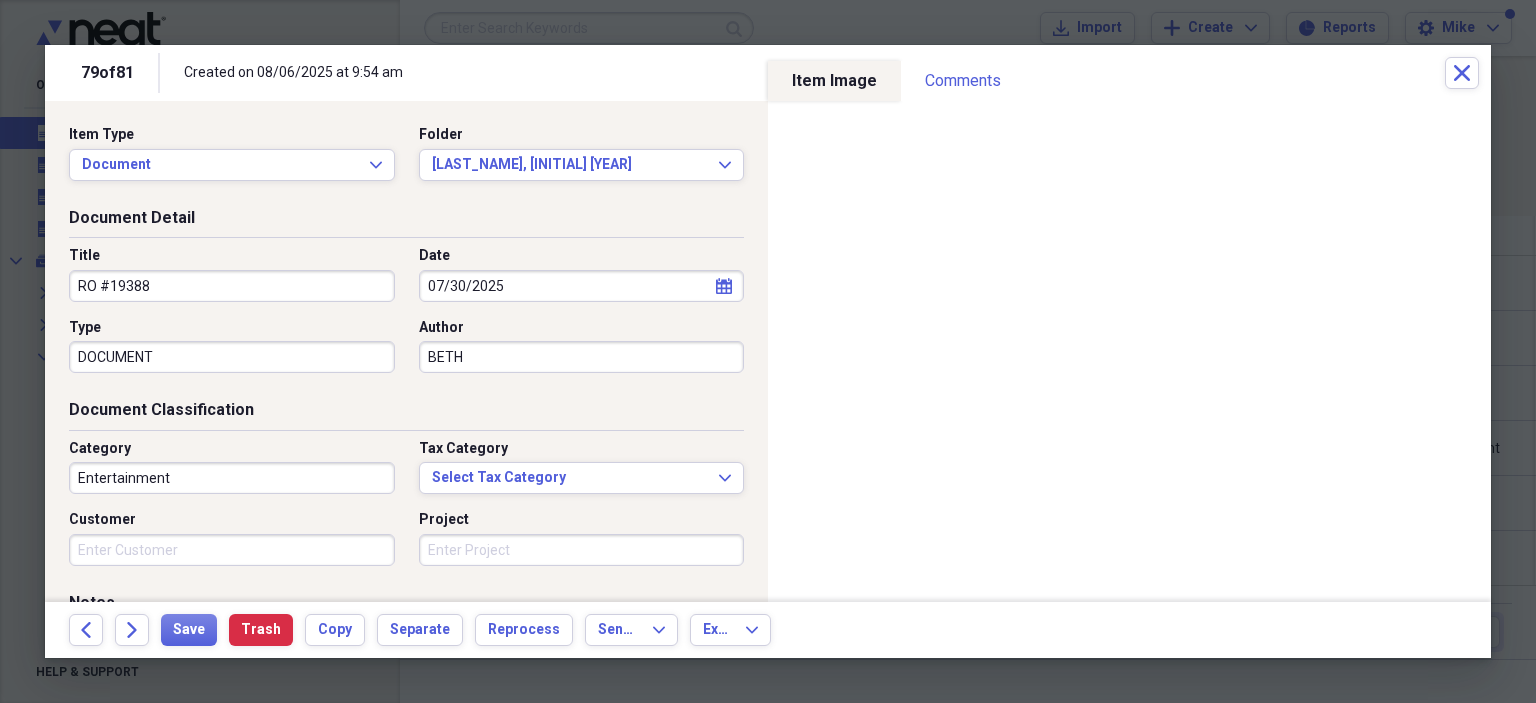 type on "BETH" 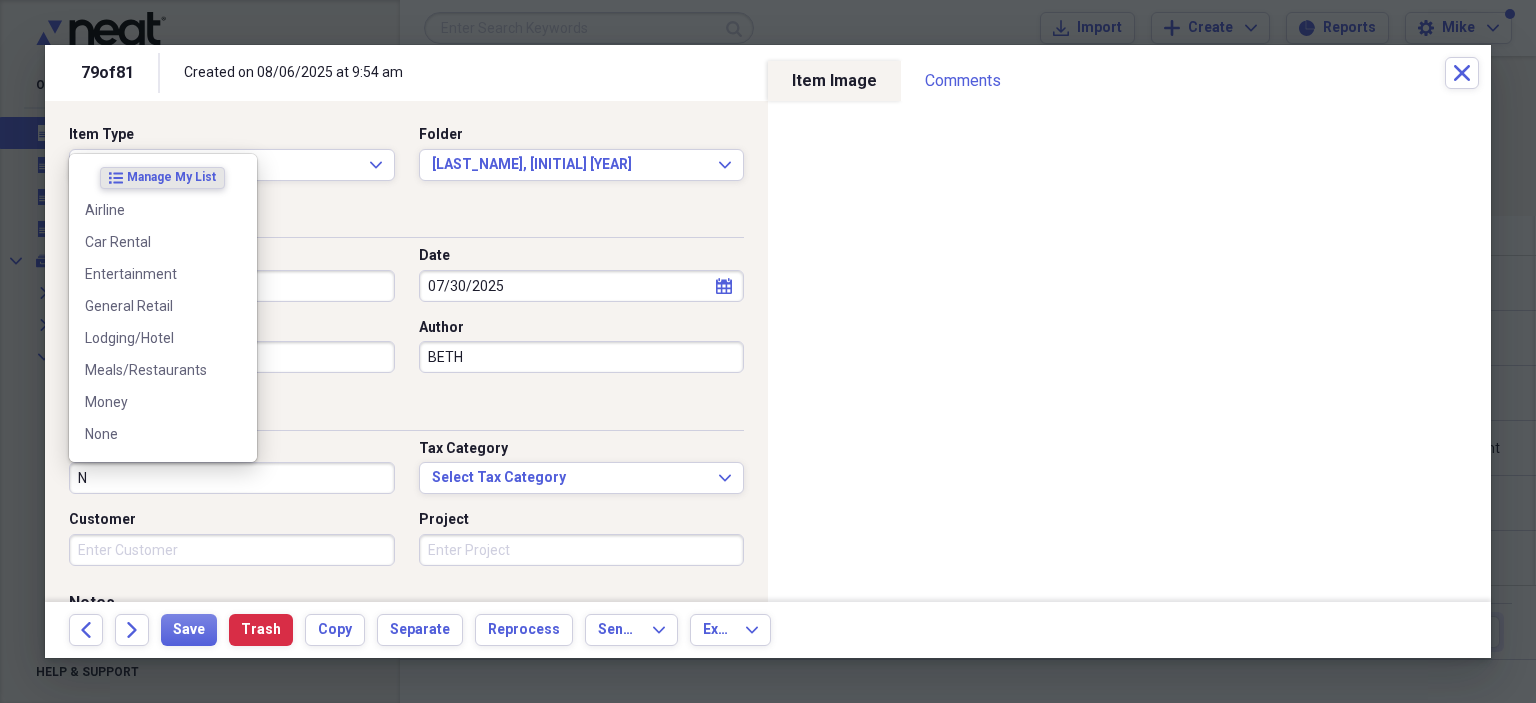 click on "None" at bounding box center [151, 434] 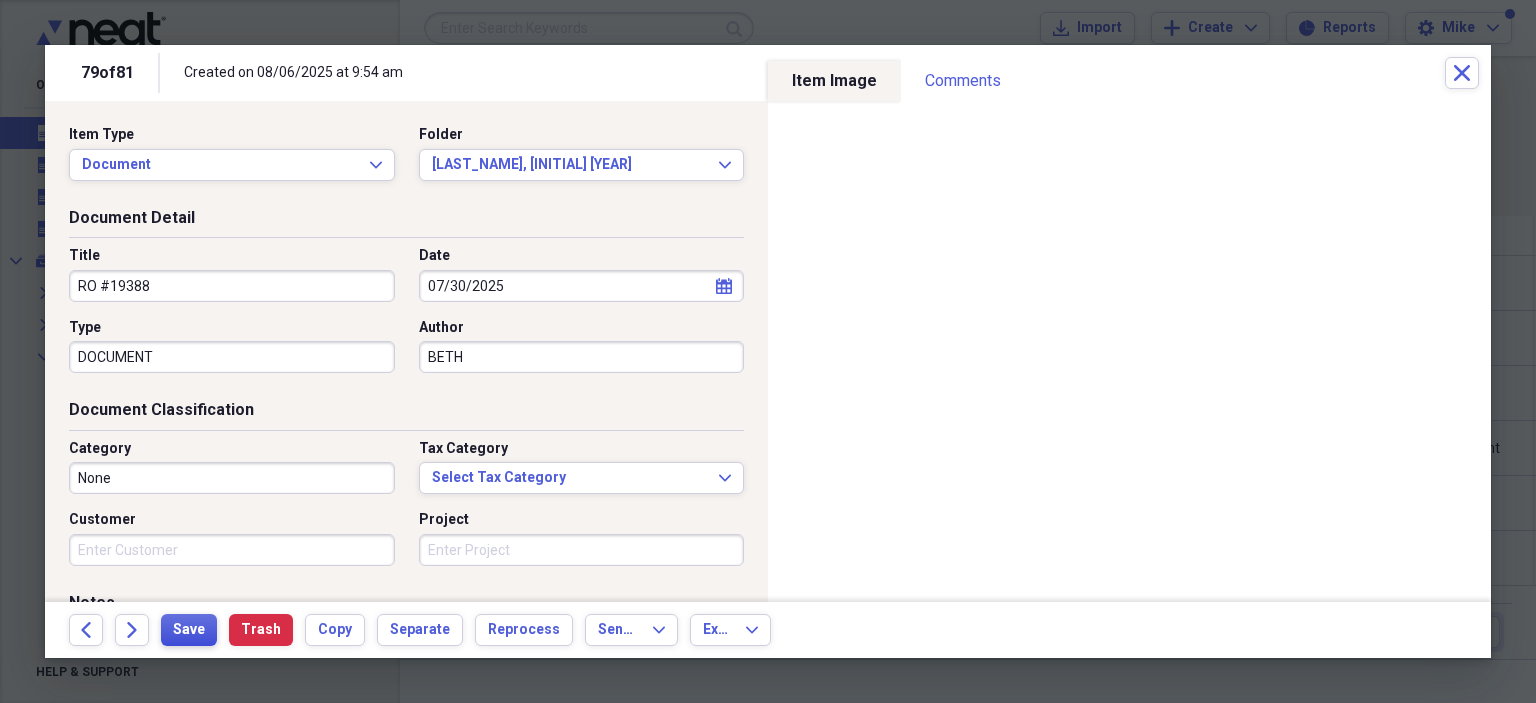click on "Save" at bounding box center [189, 630] 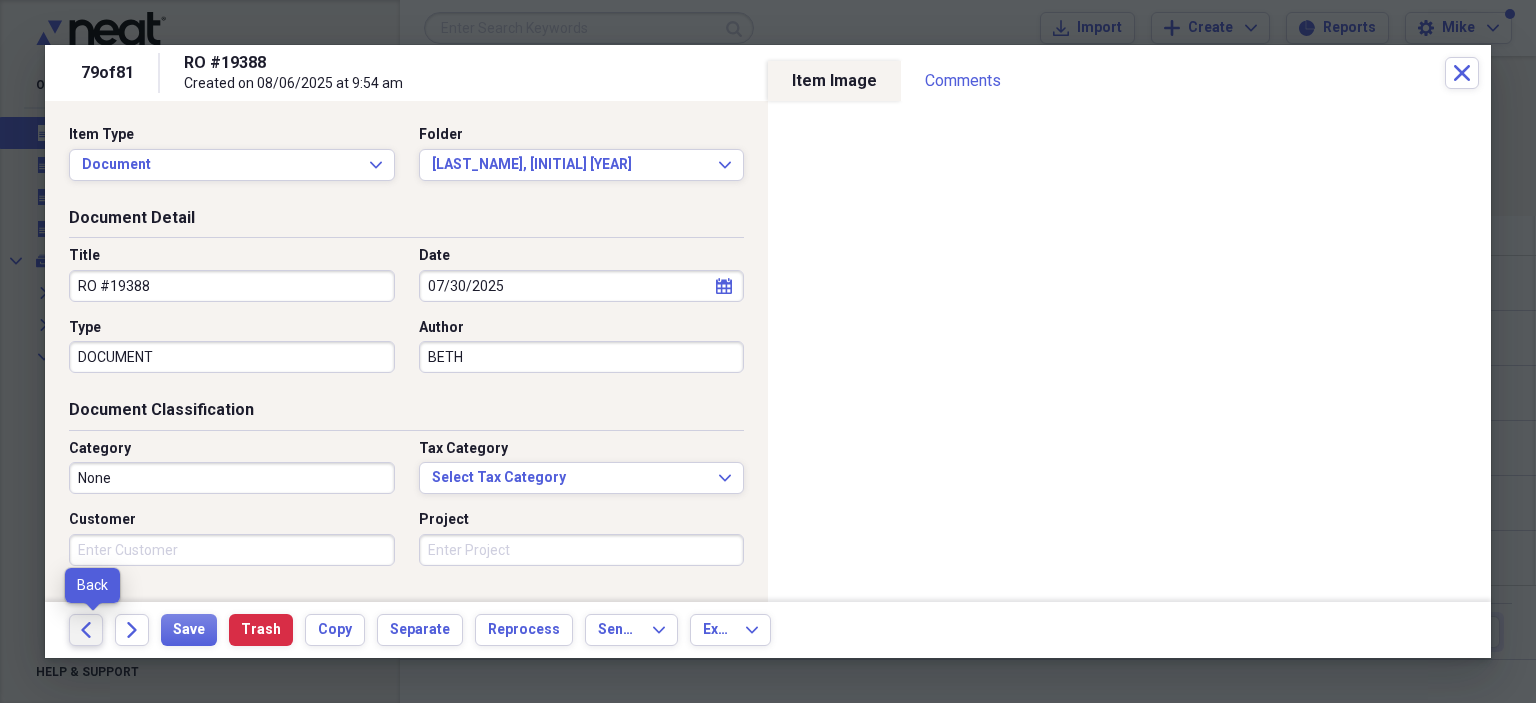 click on "Back" 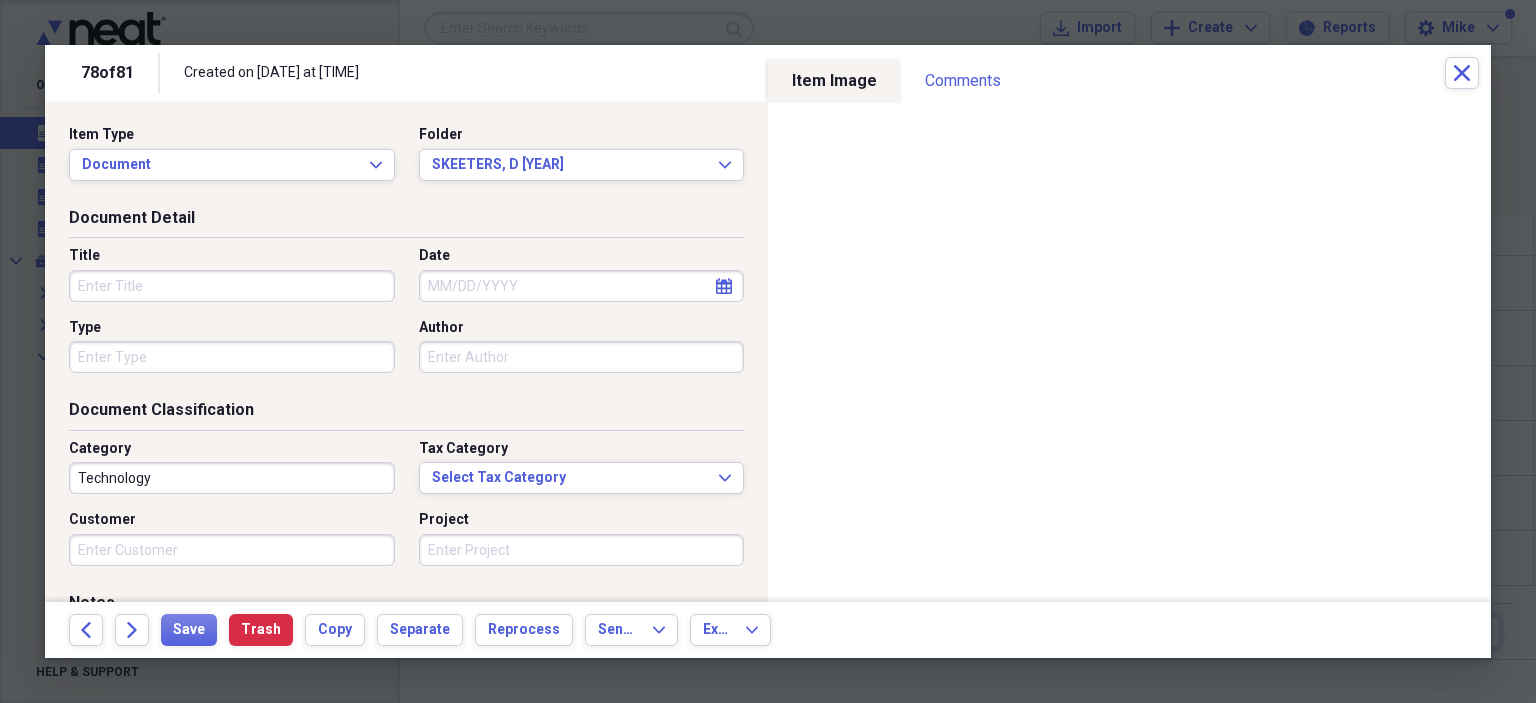 click on "Title" at bounding box center (232, 286) 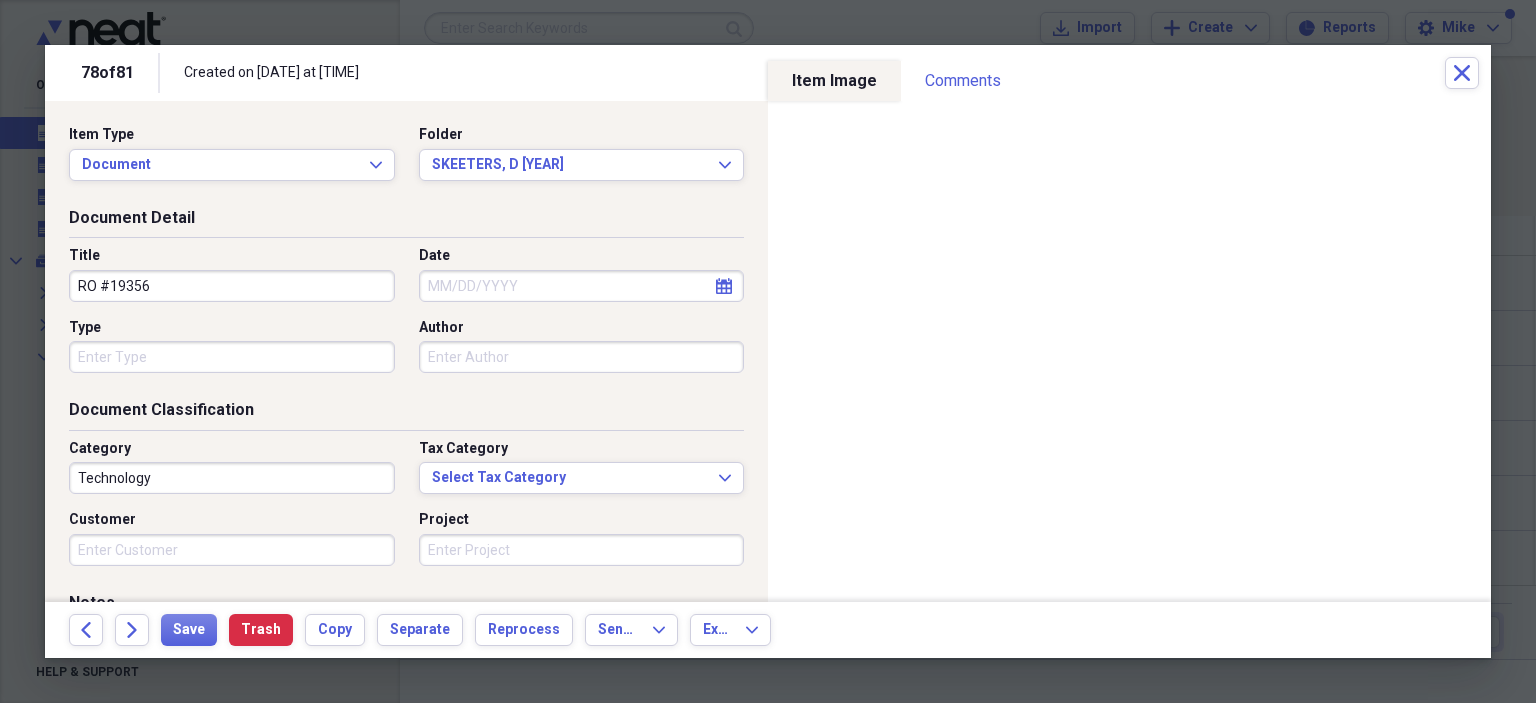 type on "RO #19356" 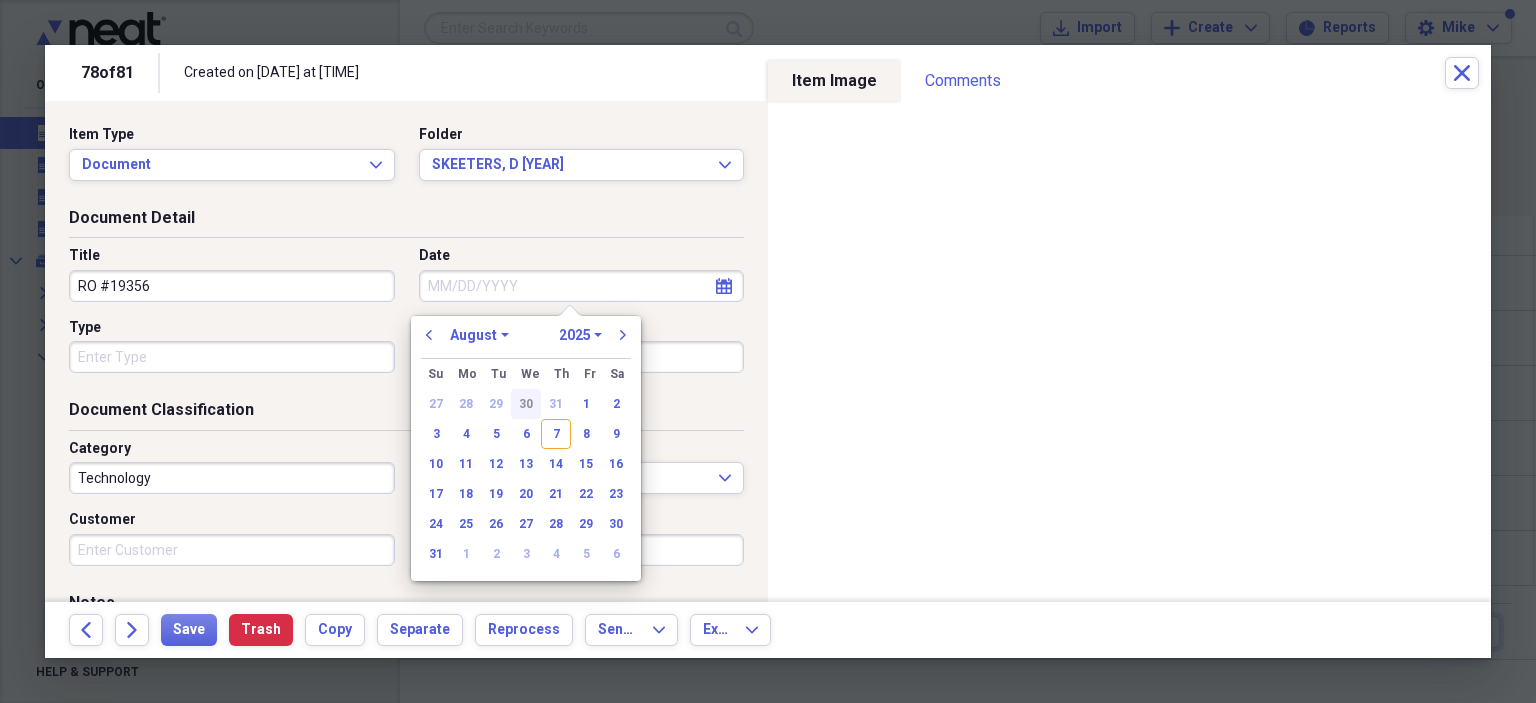click on "30" at bounding box center (526, 404) 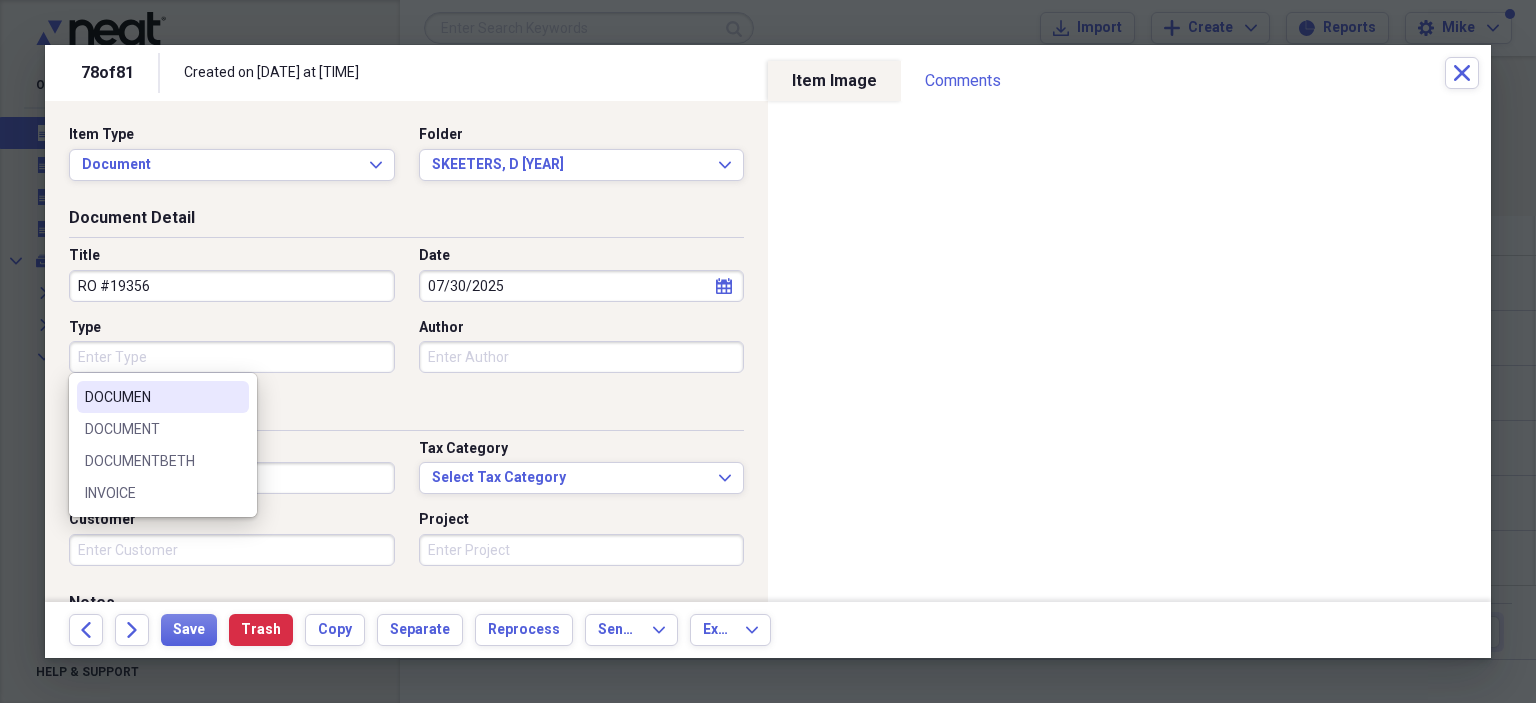 drag, startPoint x: 228, startPoint y: 355, endPoint x: 191, endPoint y: 379, distance: 44.102154 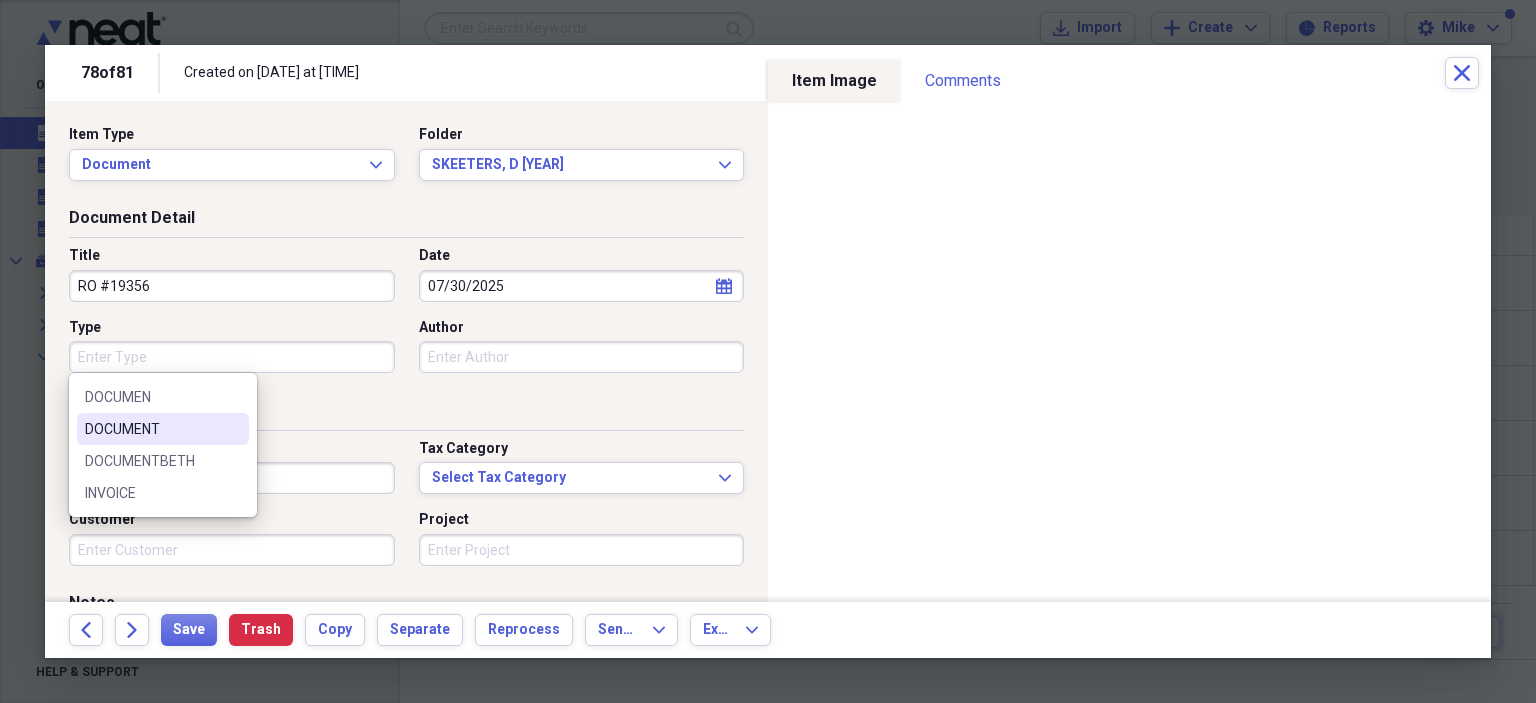 click on "DOCUMENT" at bounding box center [151, 429] 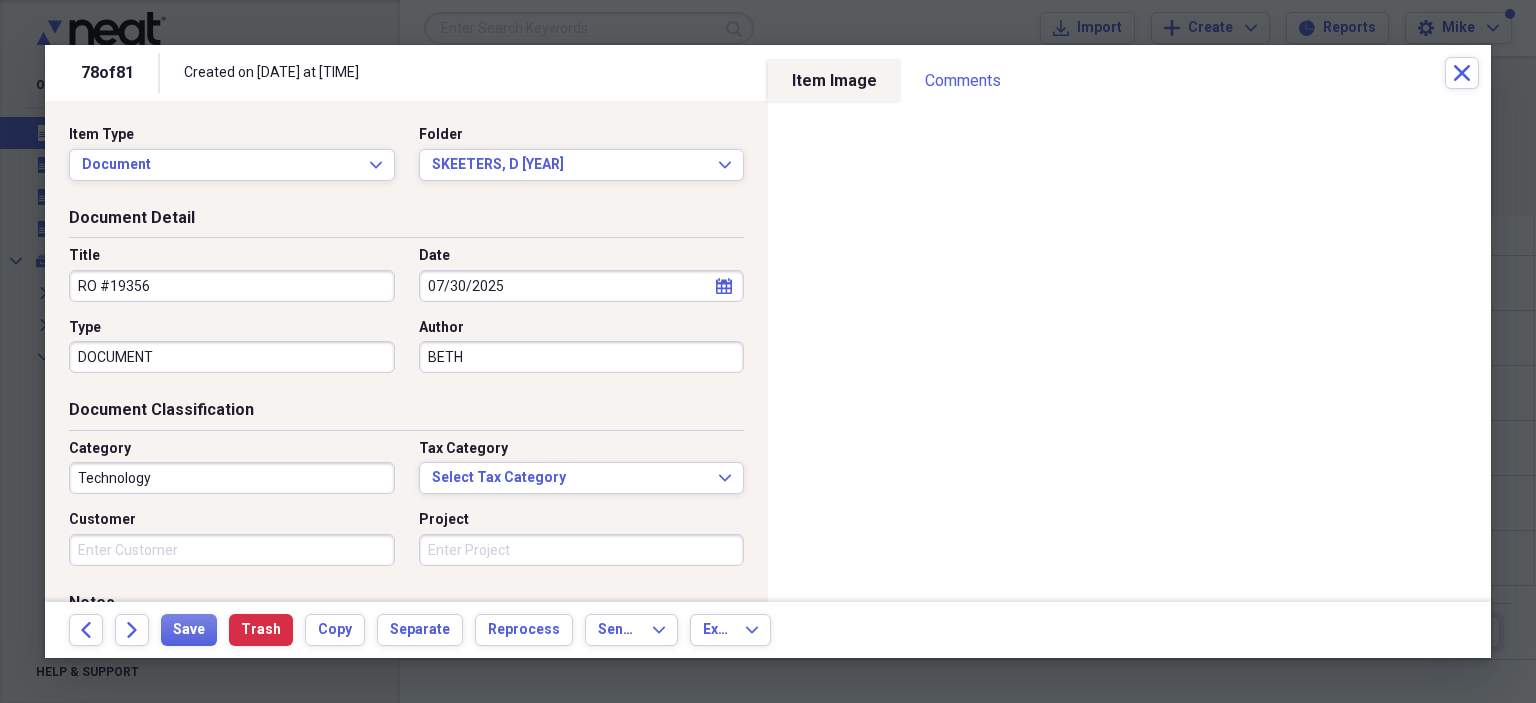 type on "BETH" 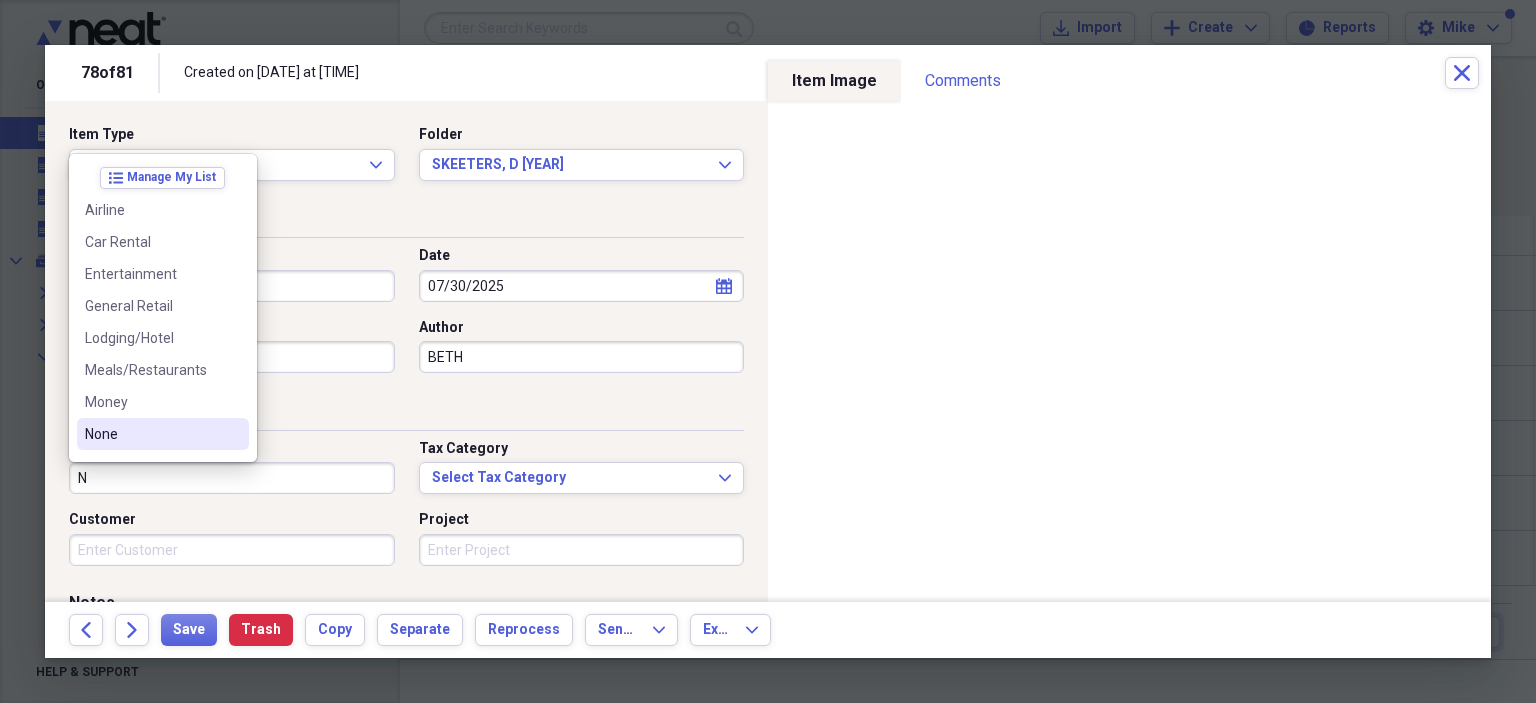 click on "None" at bounding box center [151, 434] 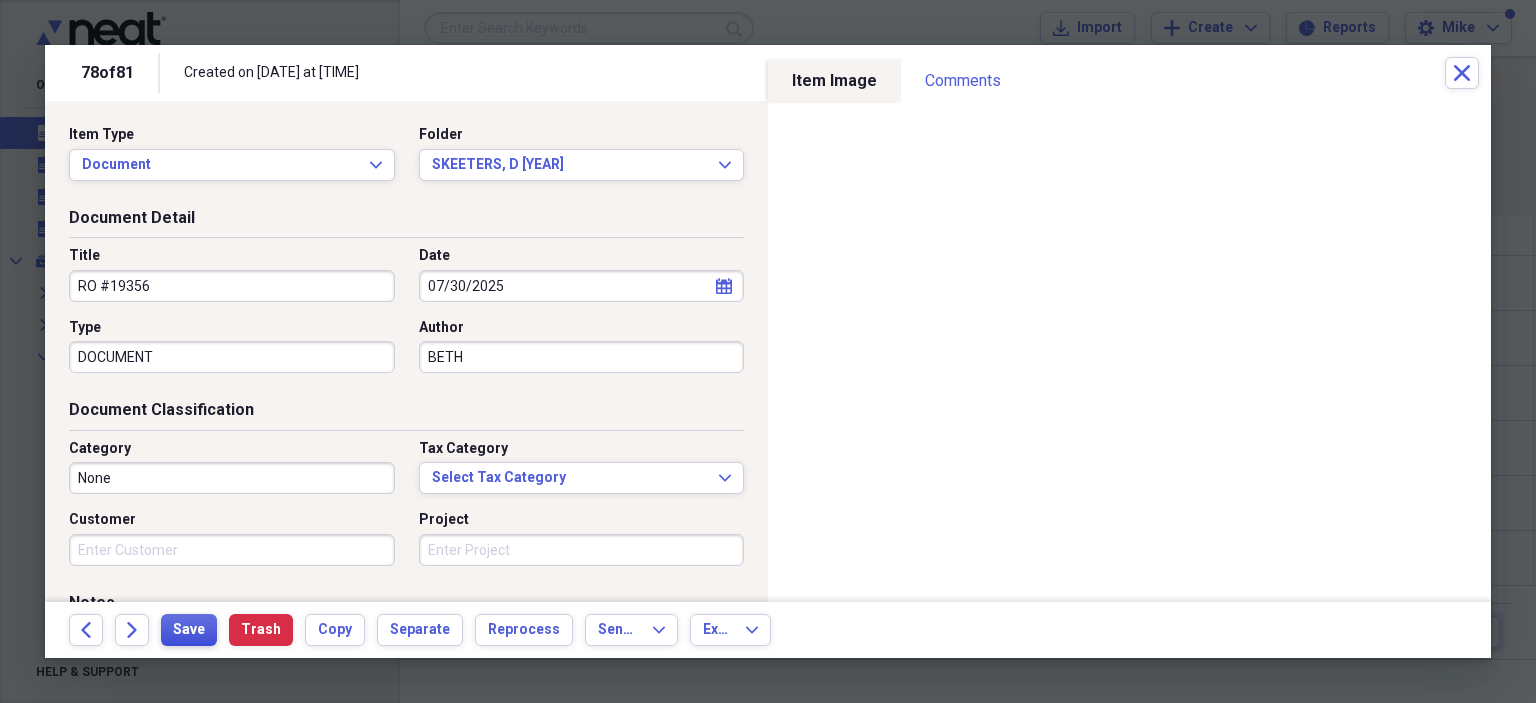 click on "Save" at bounding box center [189, 630] 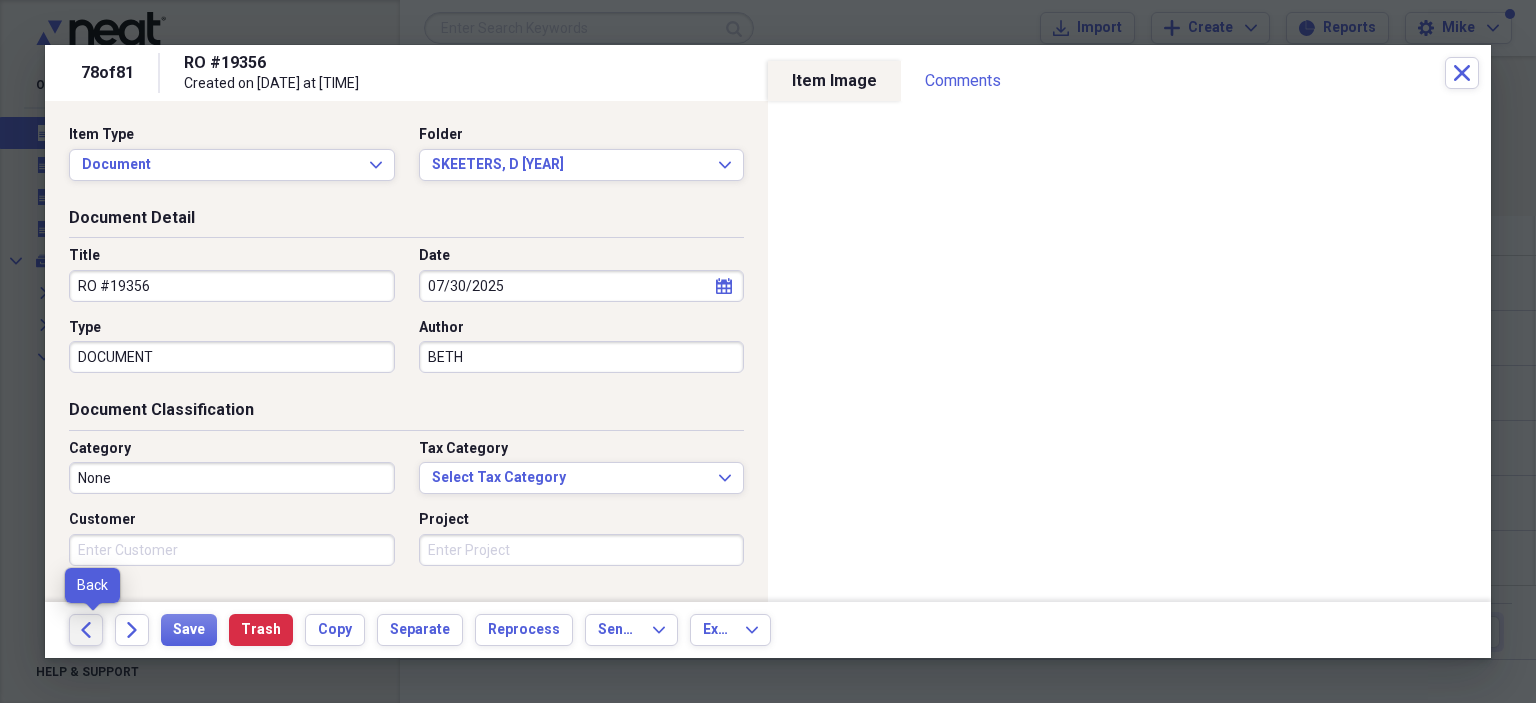 click on "Back" 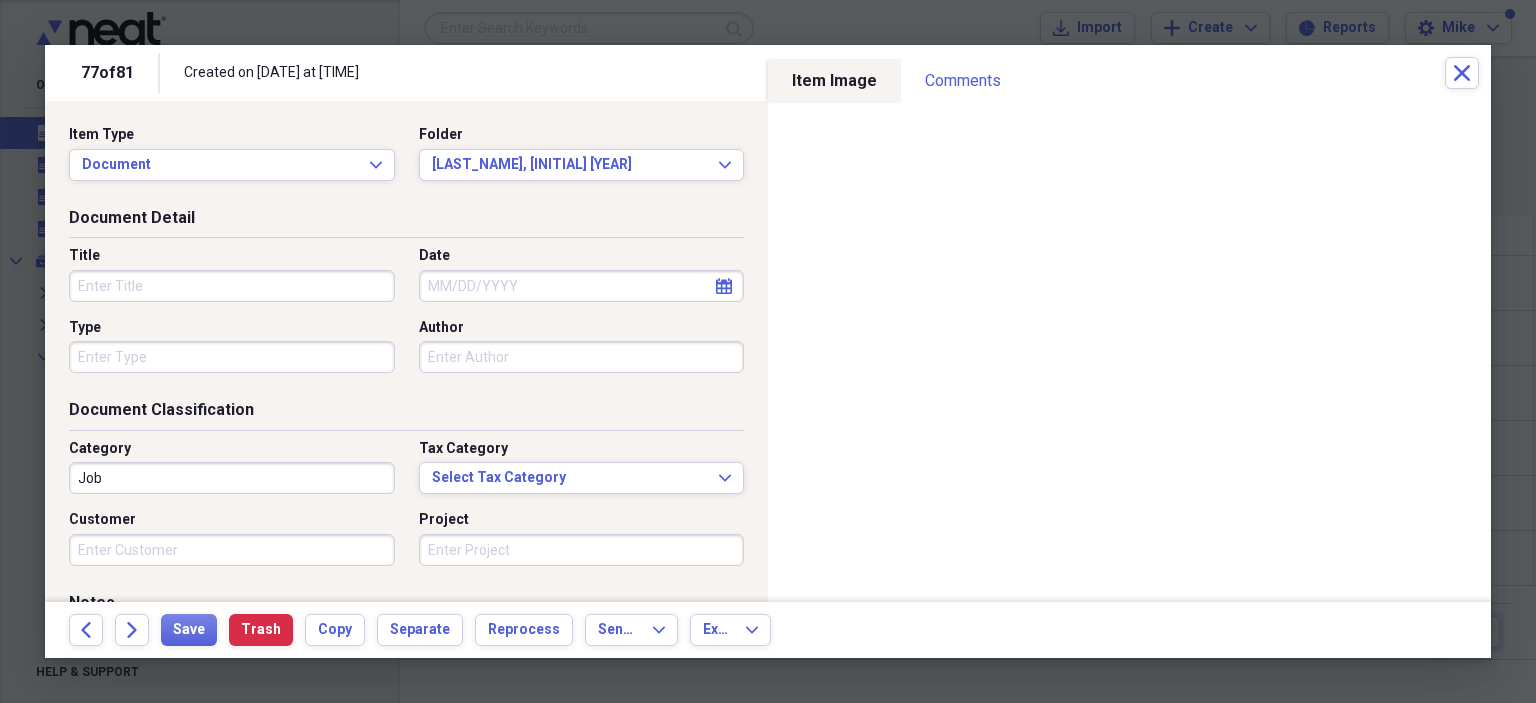 click on "Title" at bounding box center (232, 286) 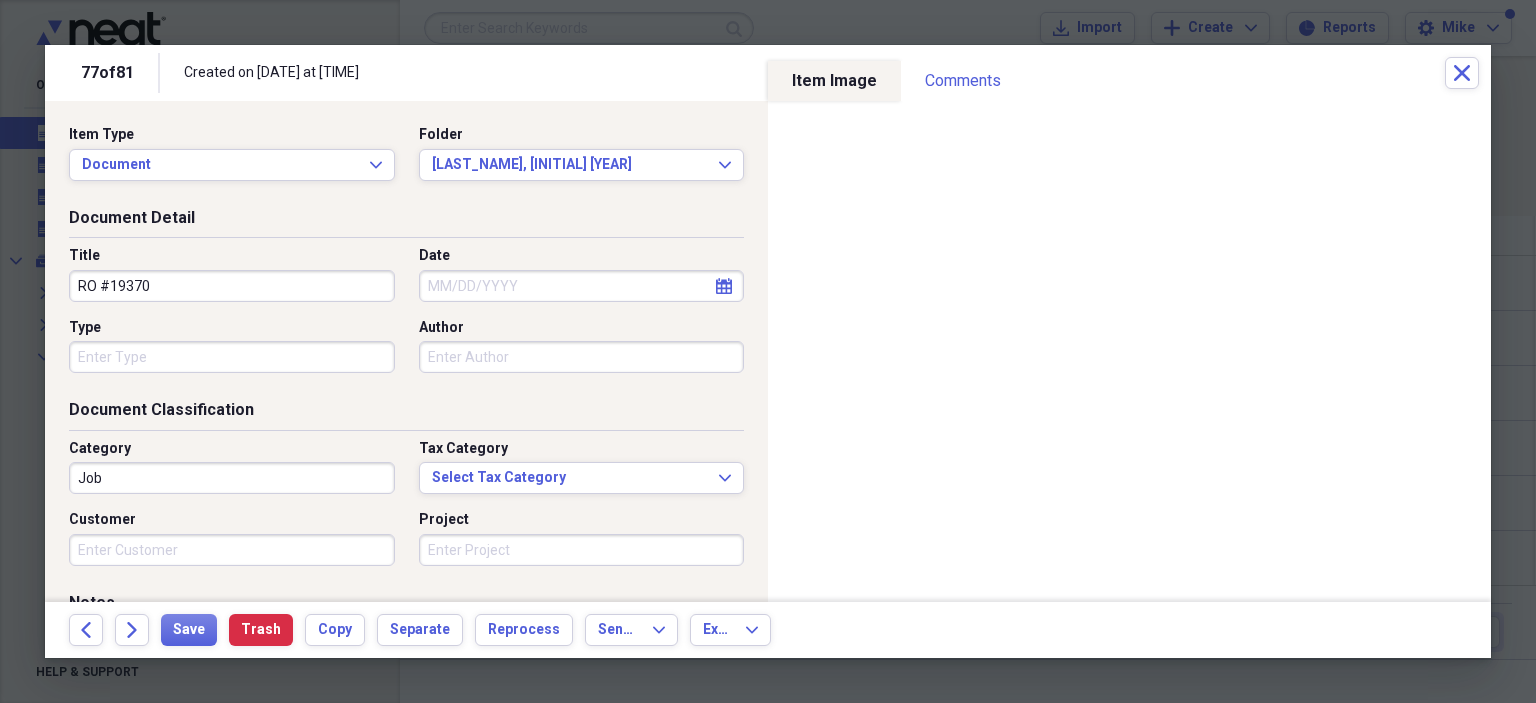 type on "RO #19370" 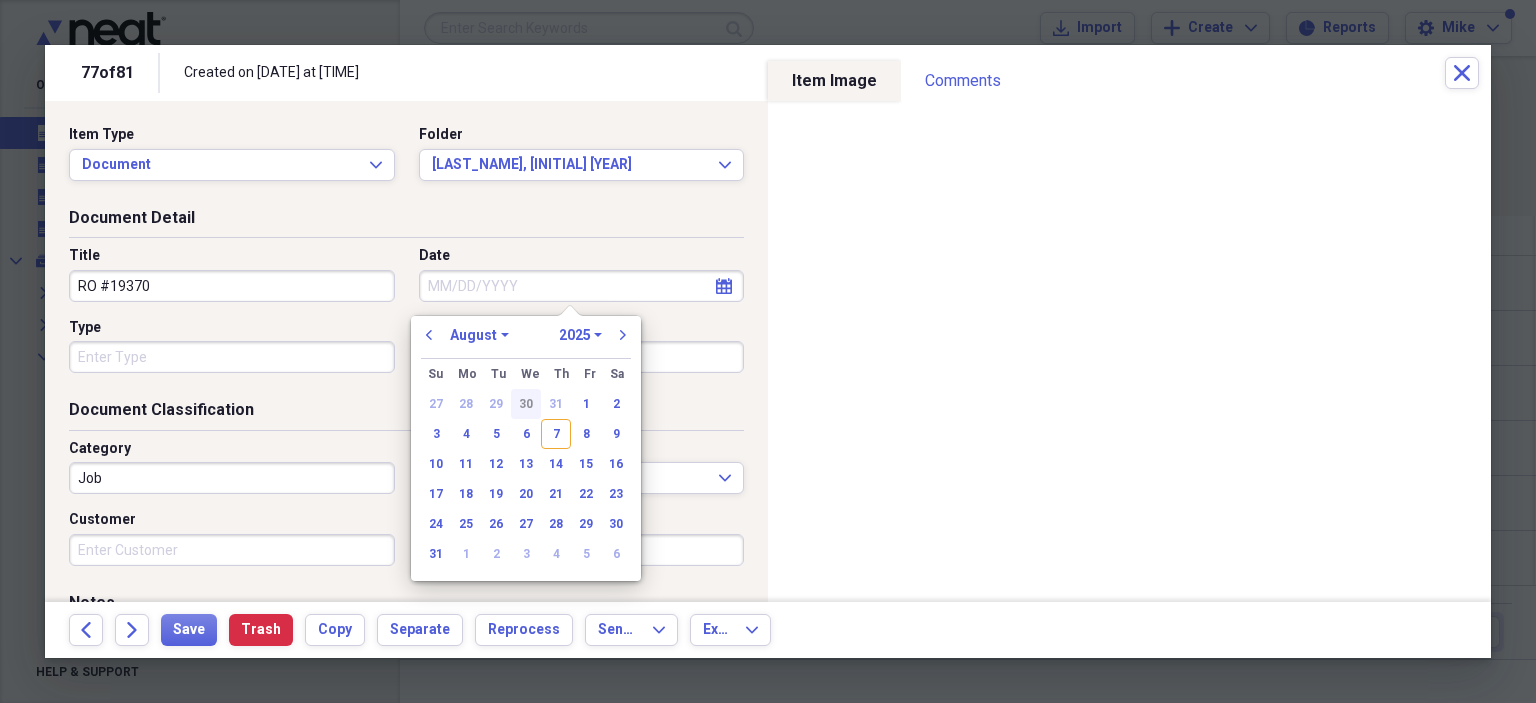 click on "30" at bounding box center (526, 404) 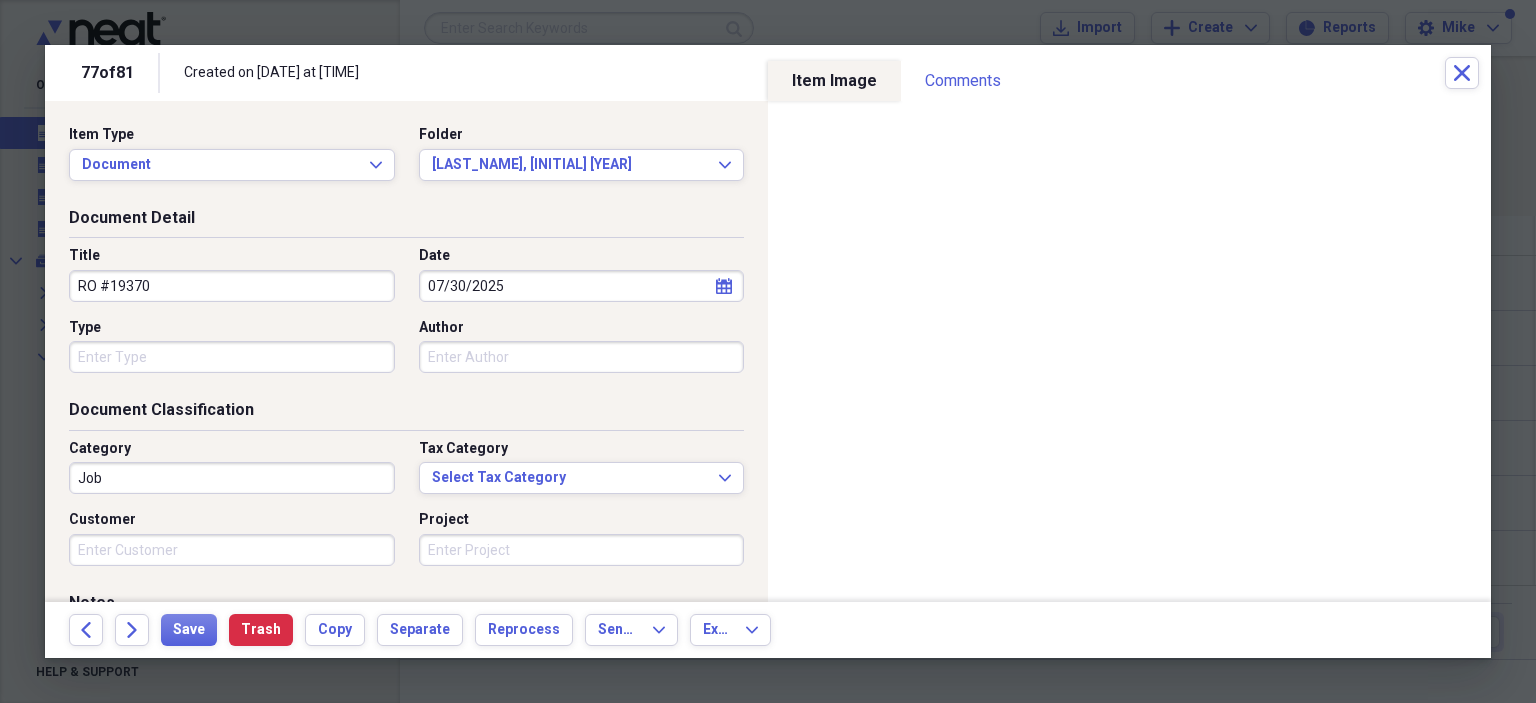 click on "Type" at bounding box center [232, 357] 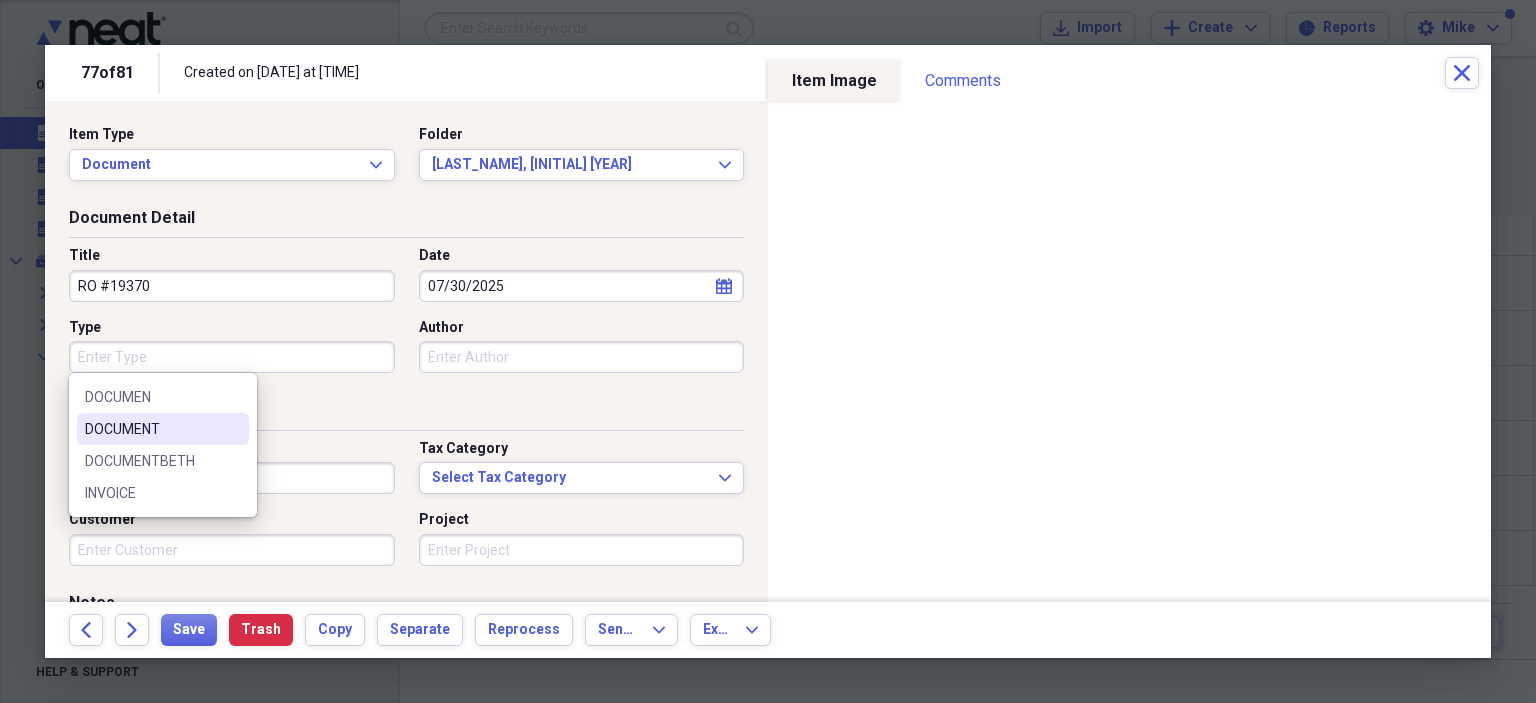 click on "DOCUMENT" at bounding box center [151, 429] 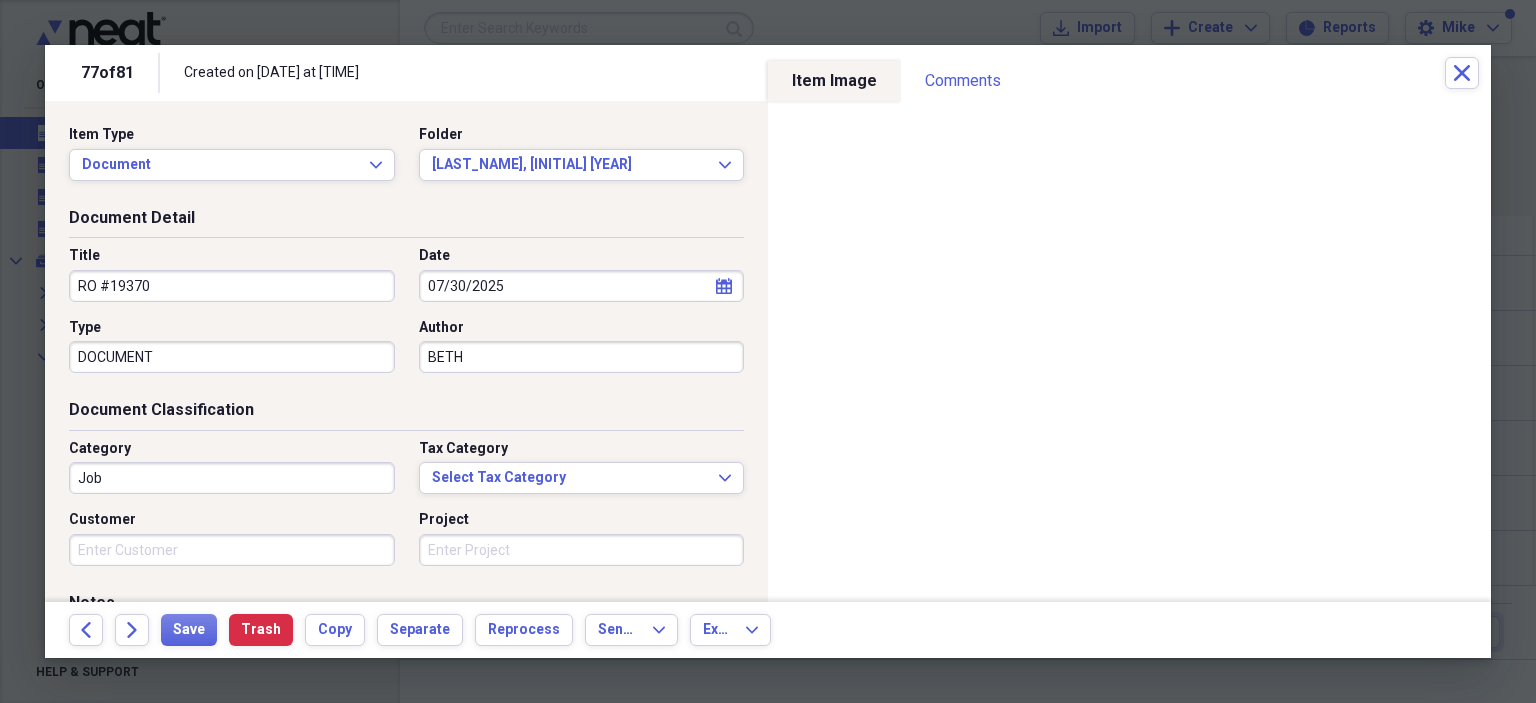 type on "BETH" 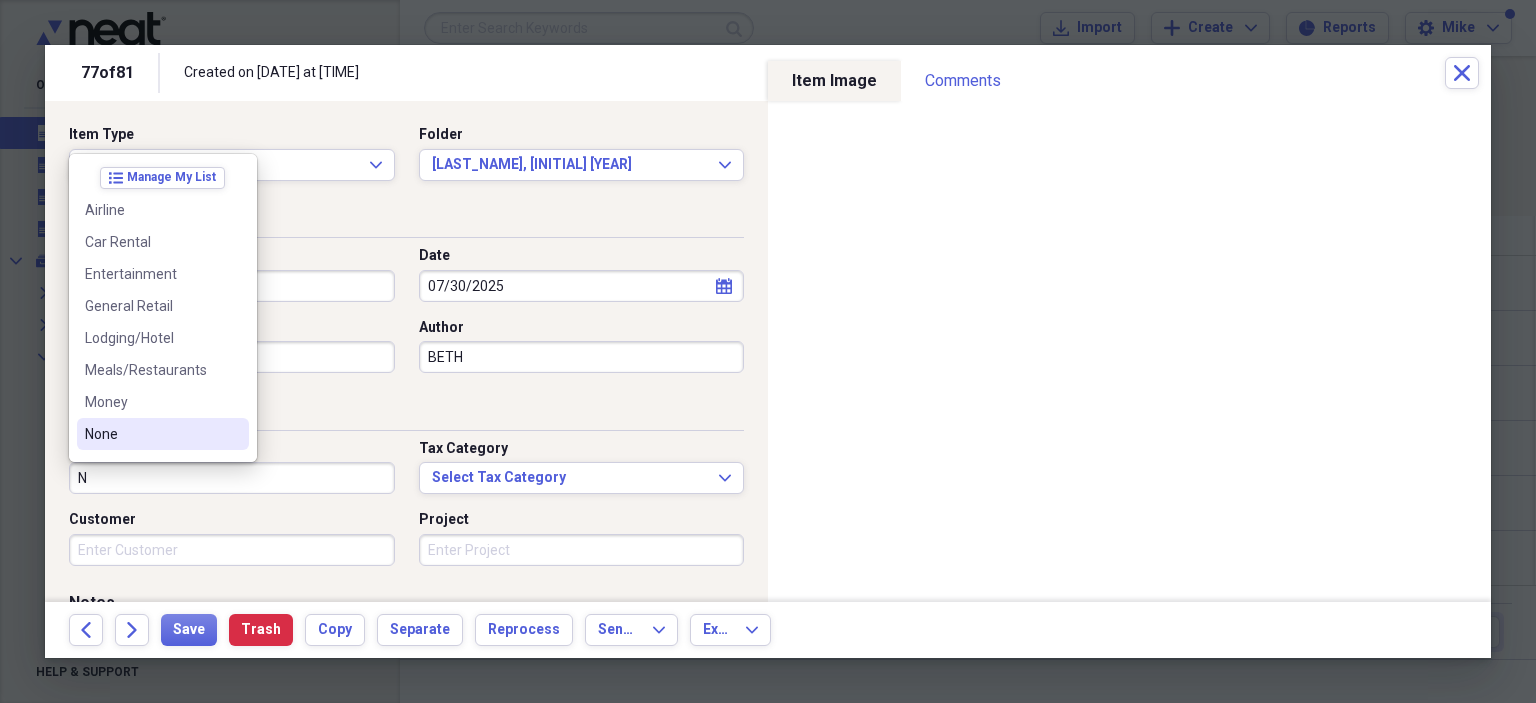 click on "None" at bounding box center (151, 434) 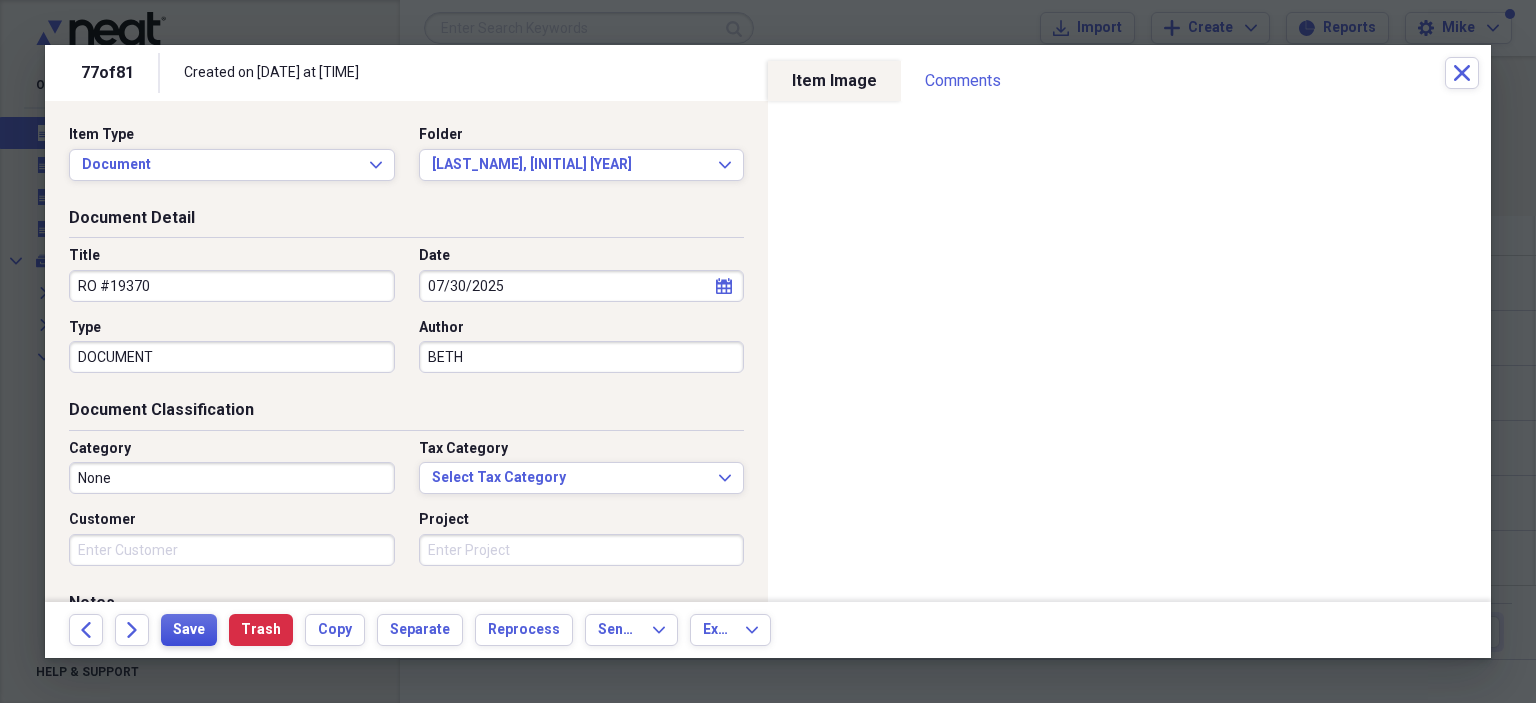 click on "Save" at bounding box center [189, 630] 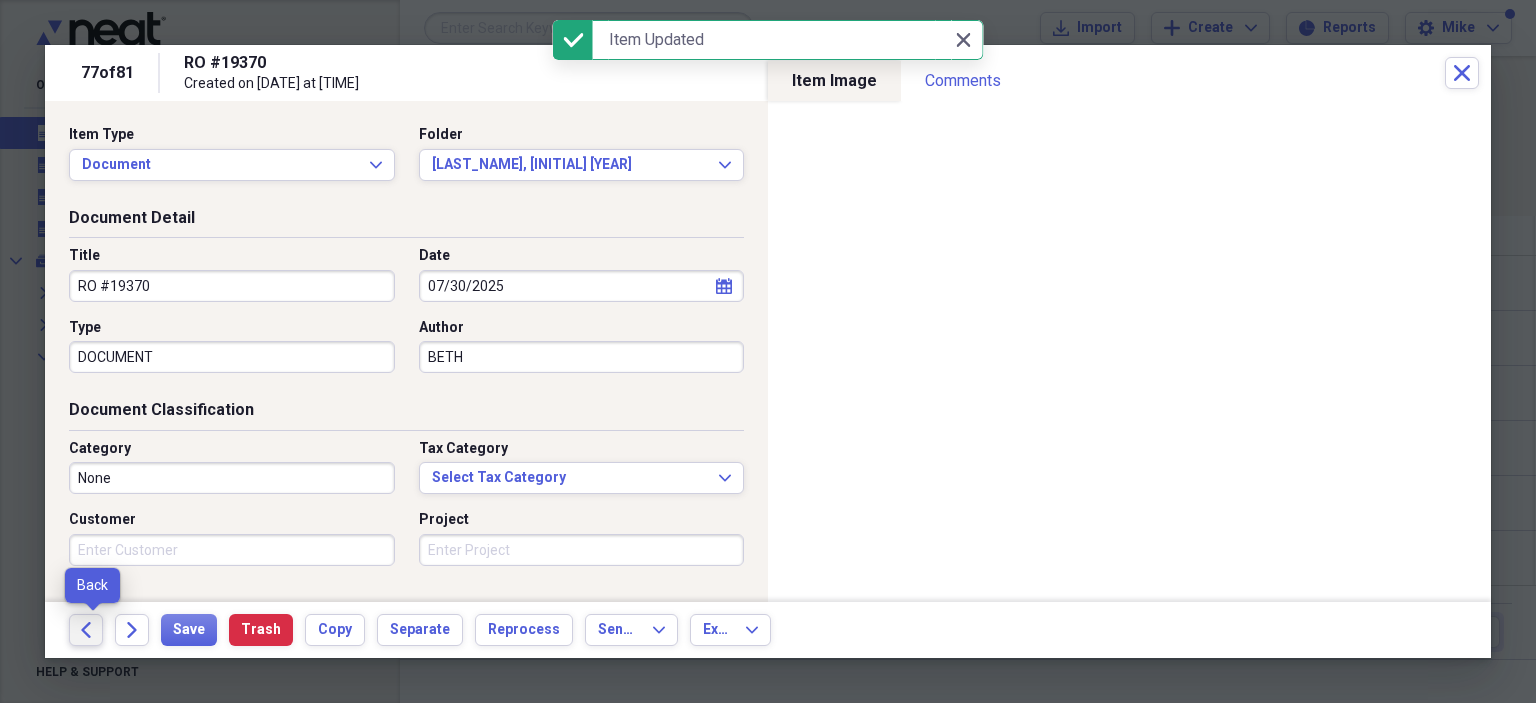 click on "Back" at bounding box center [86, 630] 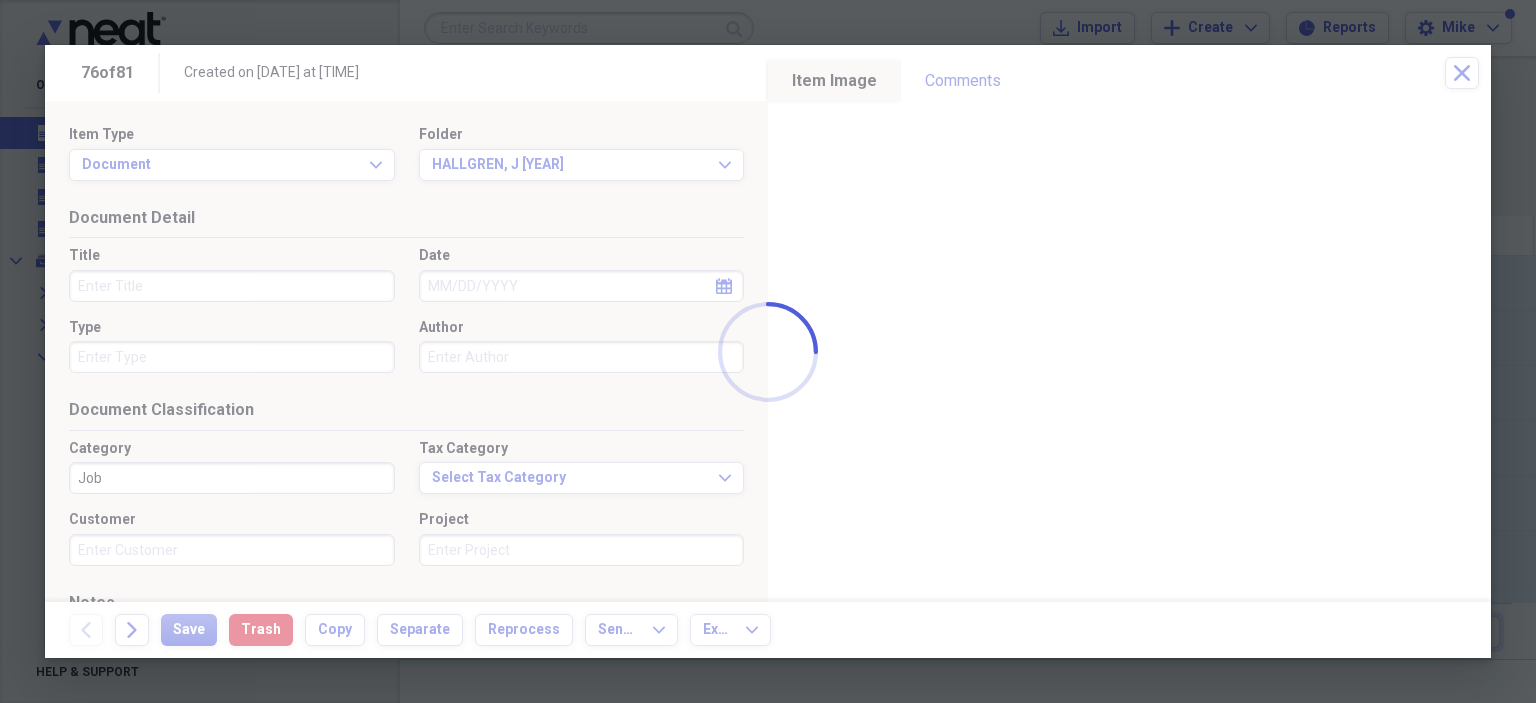 click at bounding box center [768, 351] 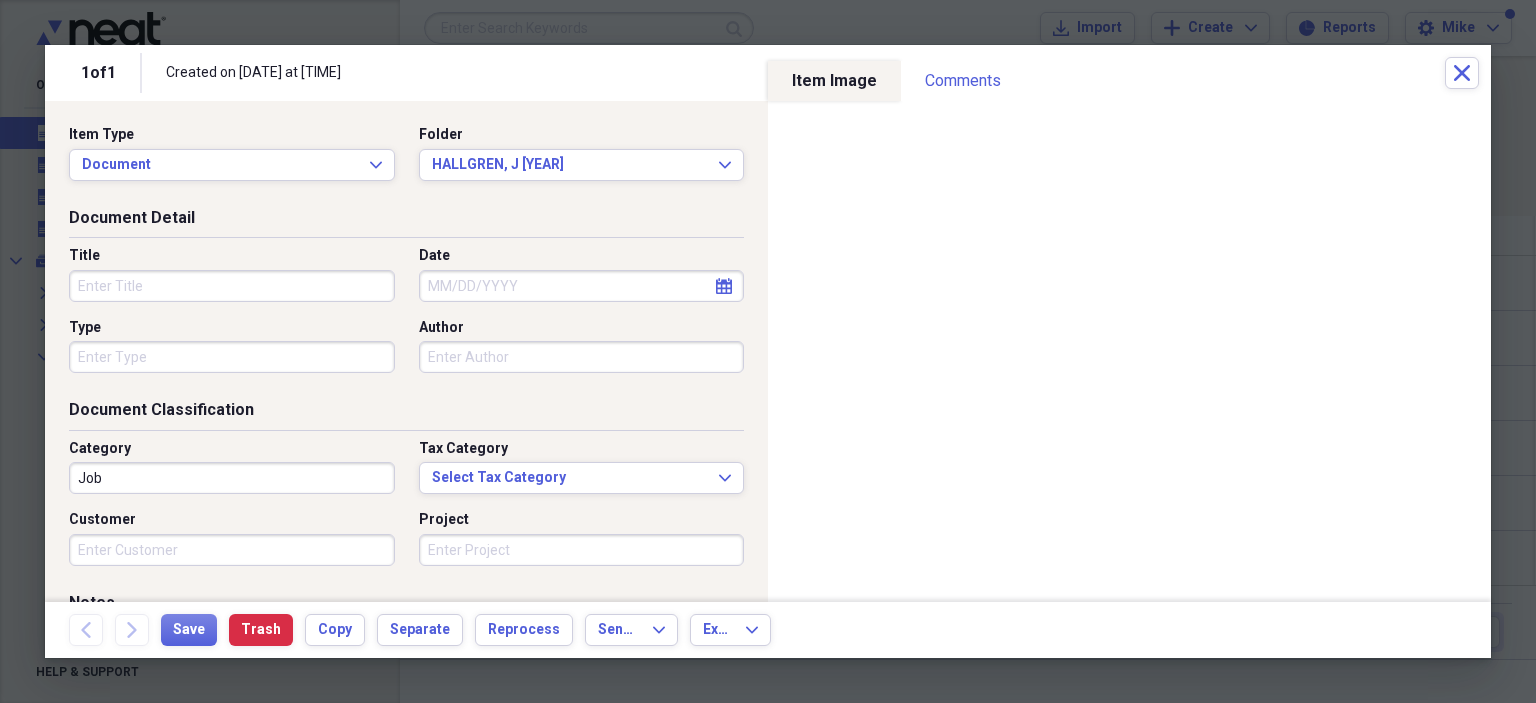 click on "Title" at bounding box center [232, 286] 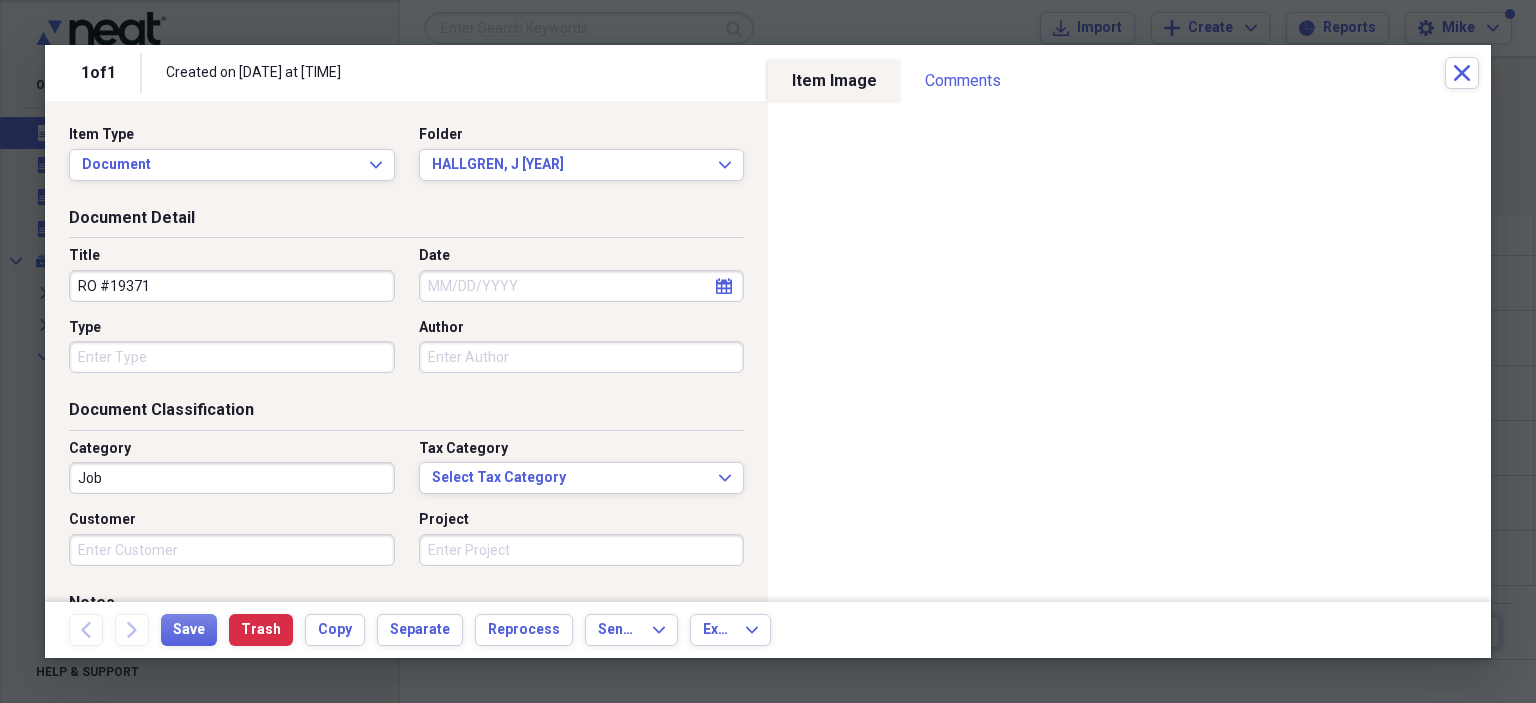 type on "RO #19371" 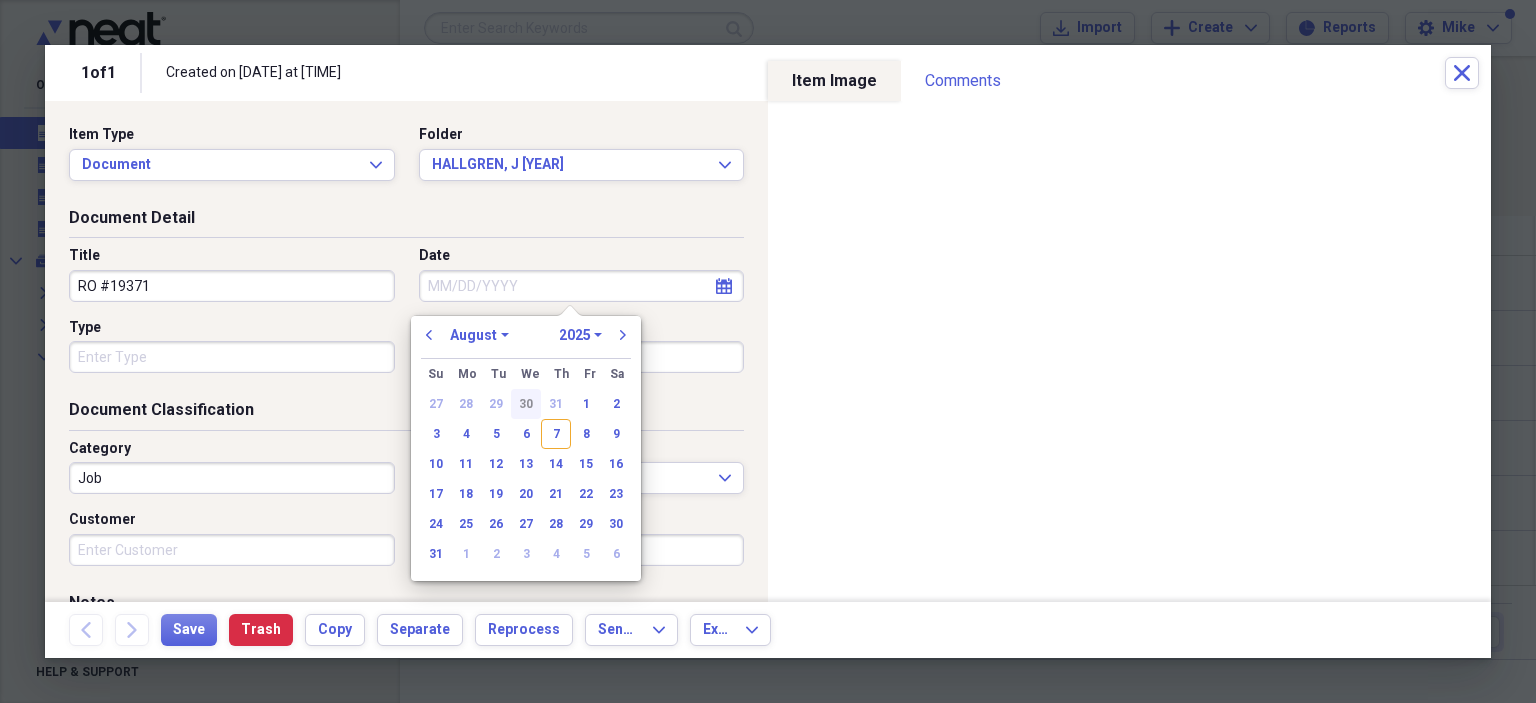 click on "30" at bounding box center (526, 404) 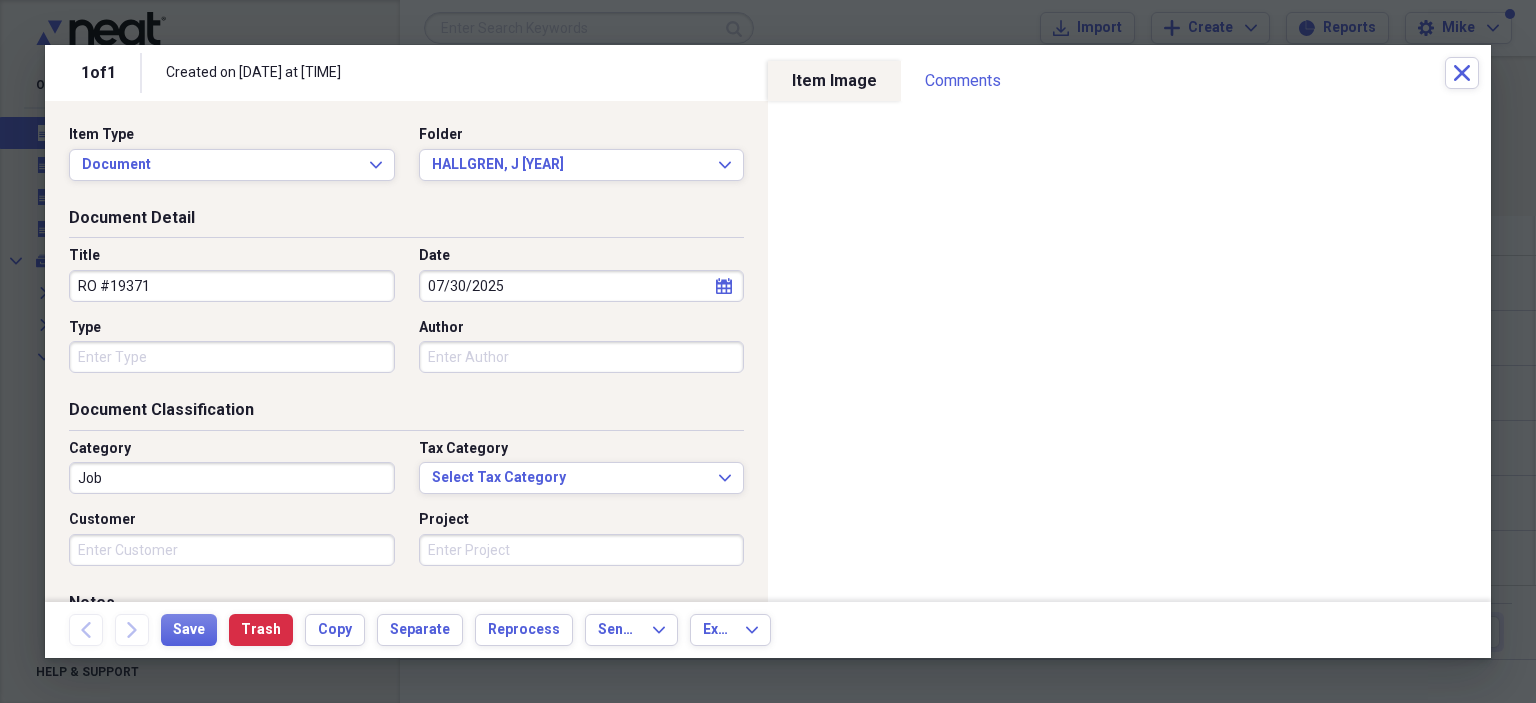 click on "Type" at bounding box center [232, 357] 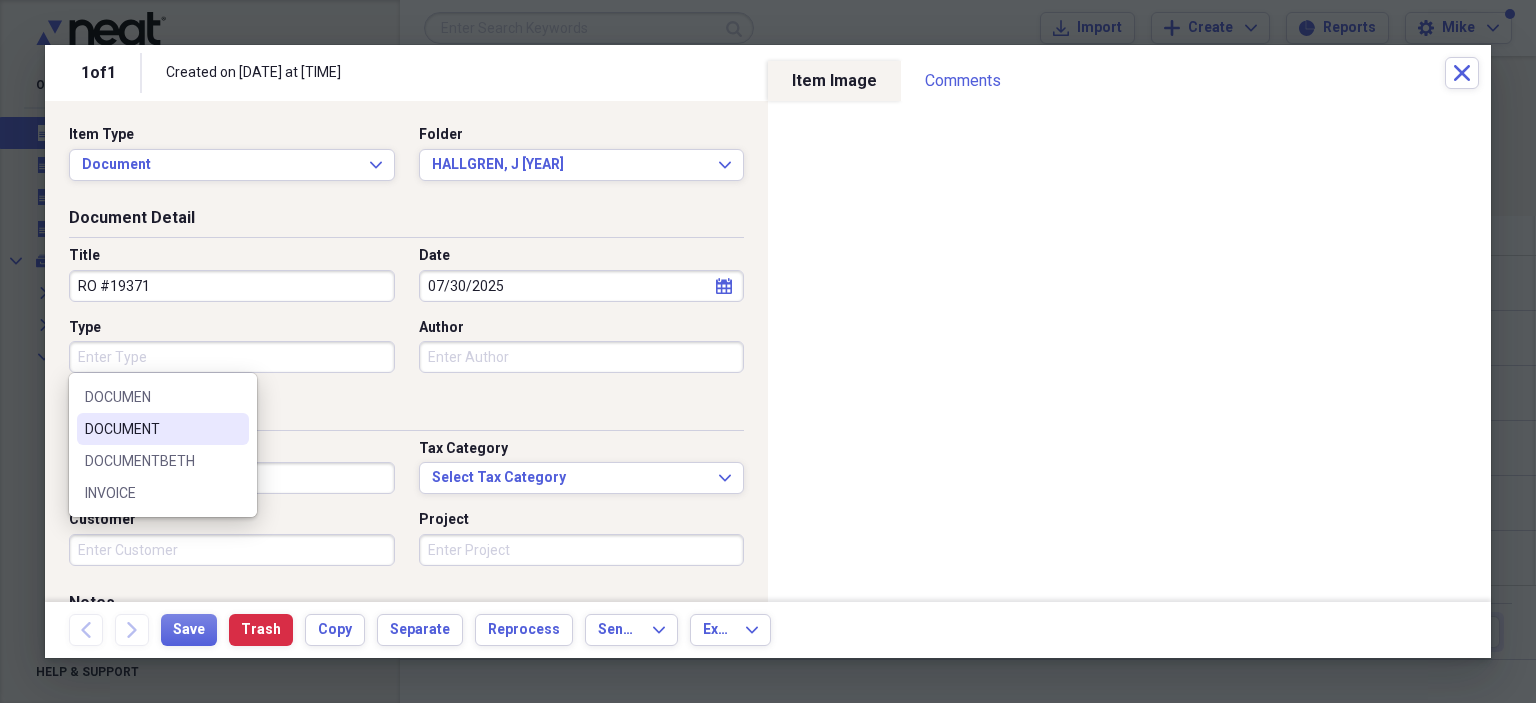 click on "DOCUMENT" at bounding box center [151, 429] 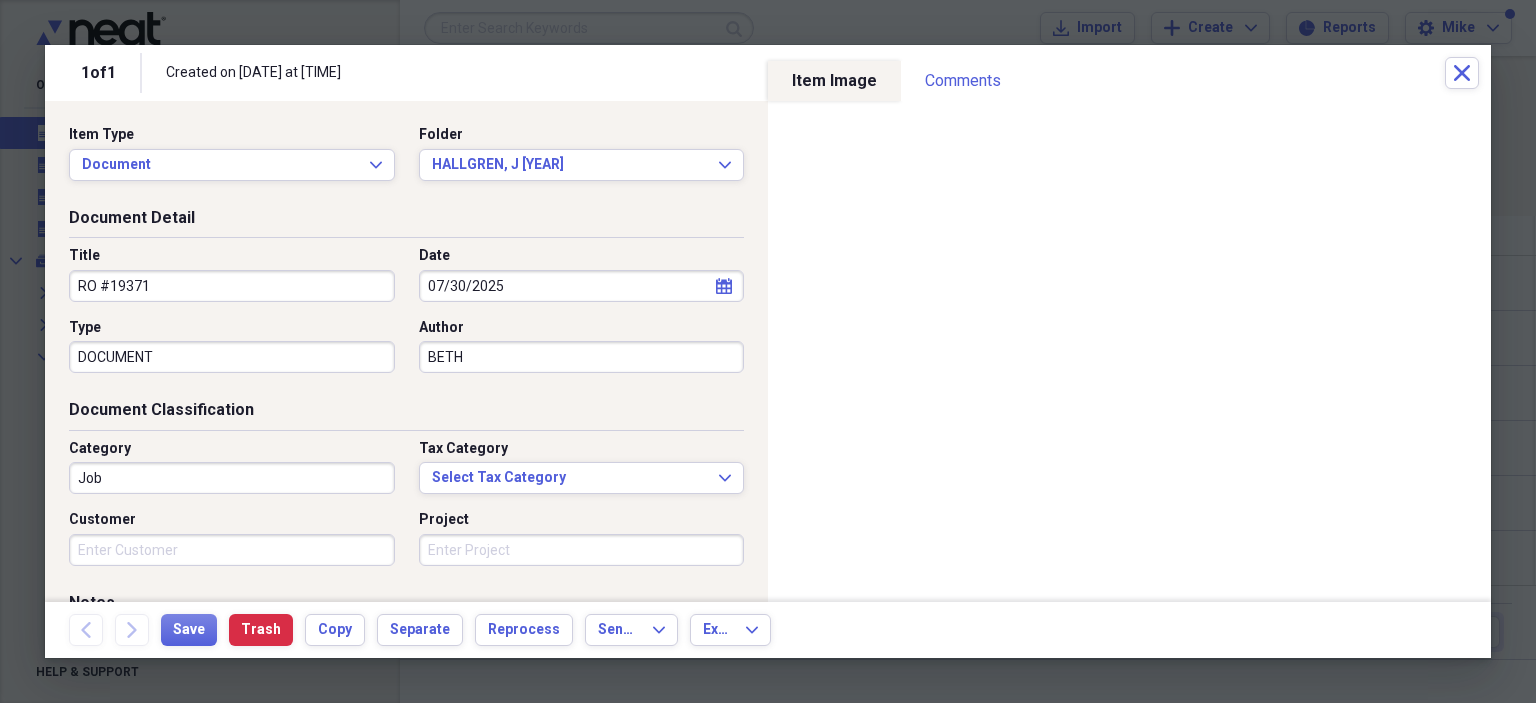 type on "BETH" 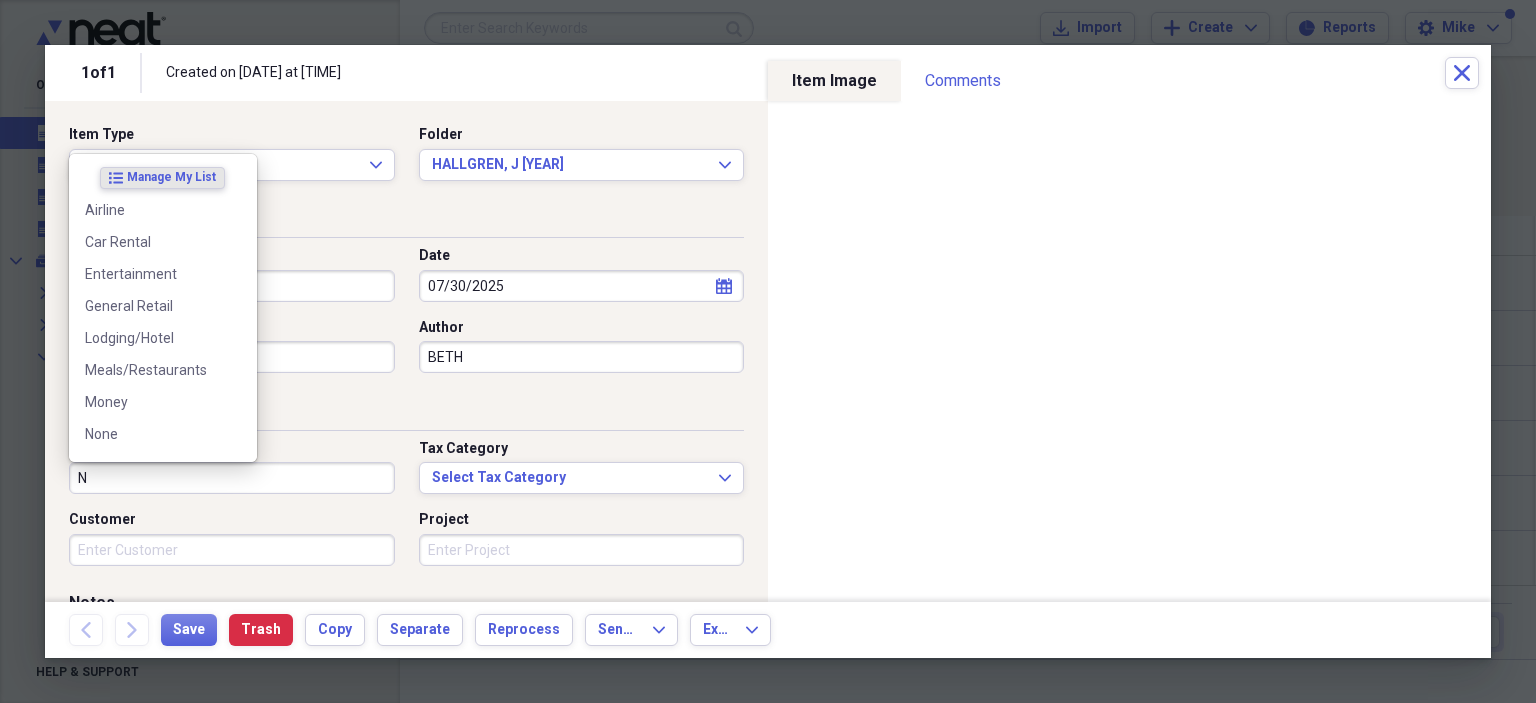 click on "None" at bounding box center (163, 434) 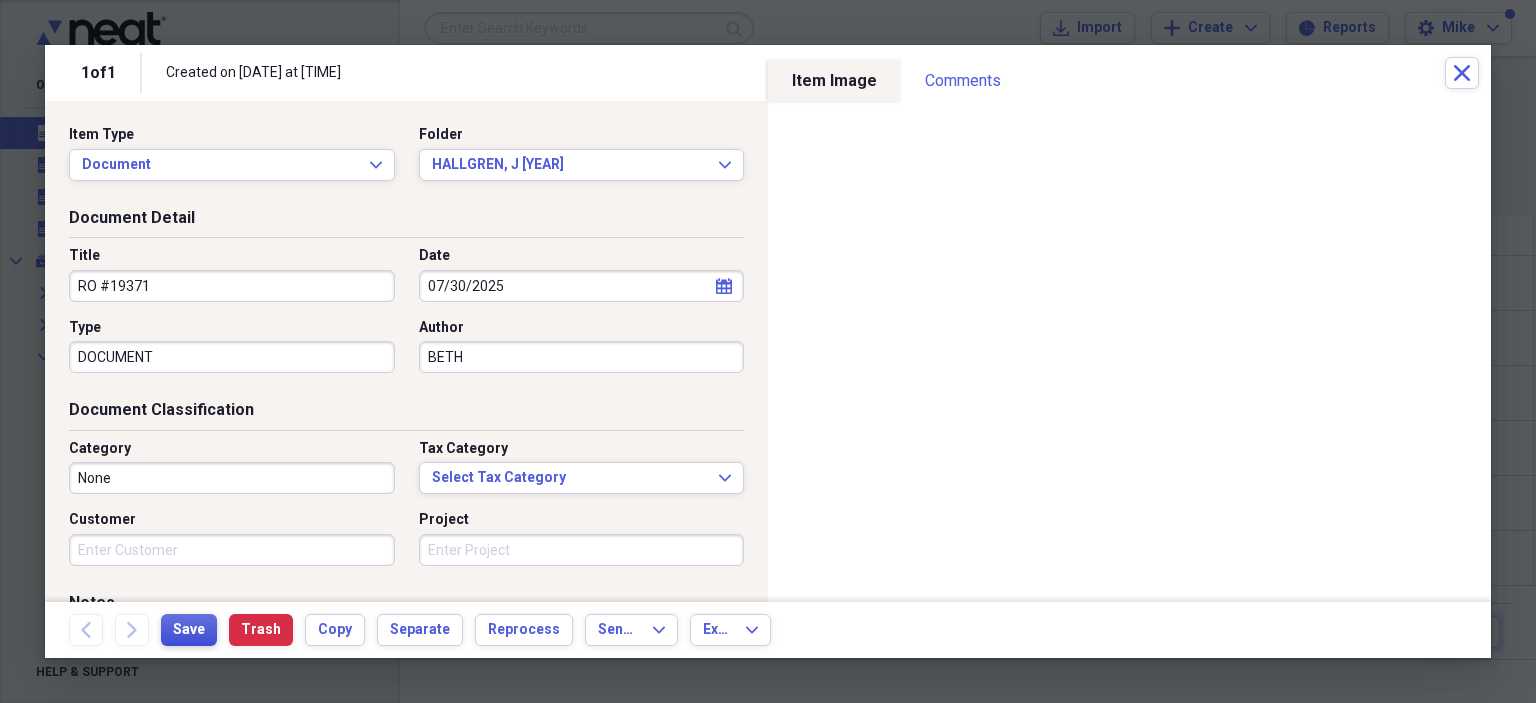 click on "Save" at bounding box center (189, 630) 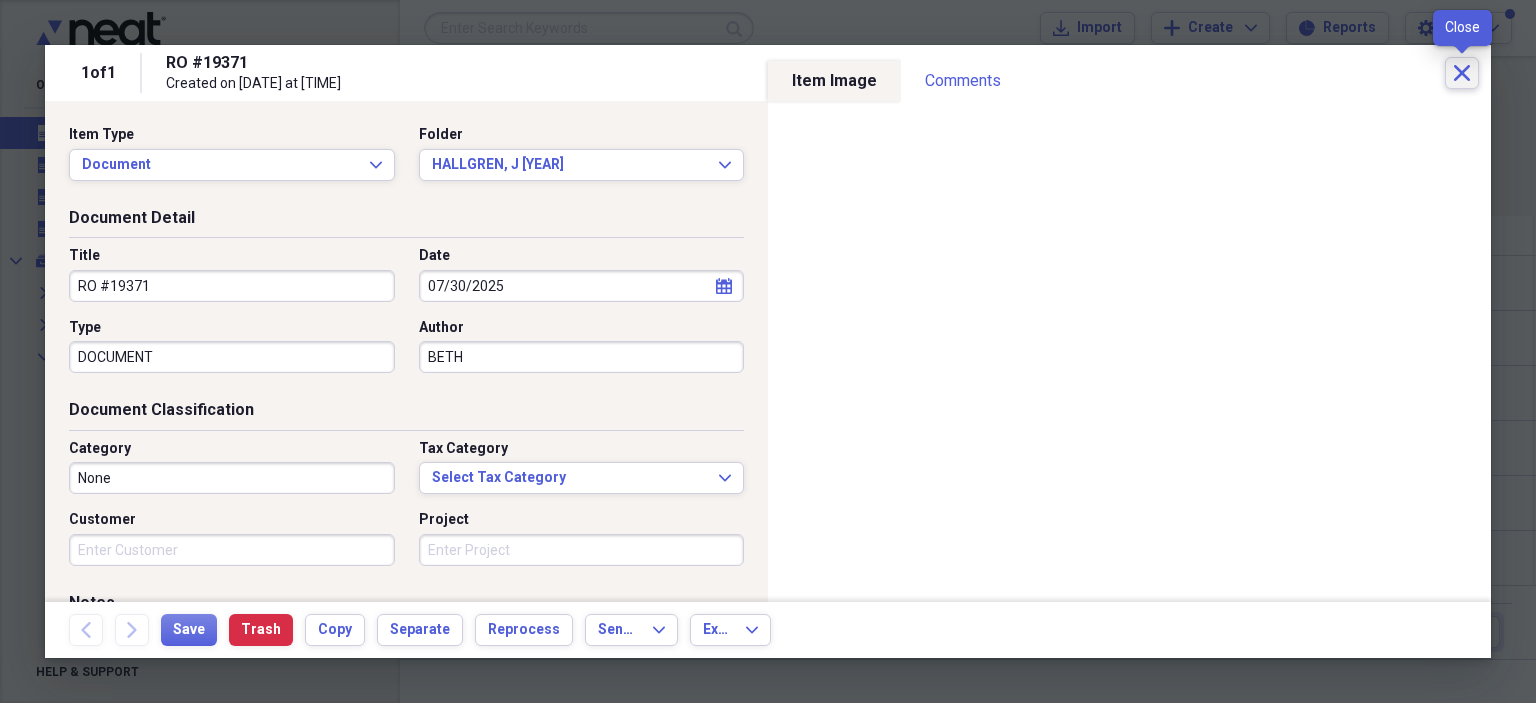 click on "Close" 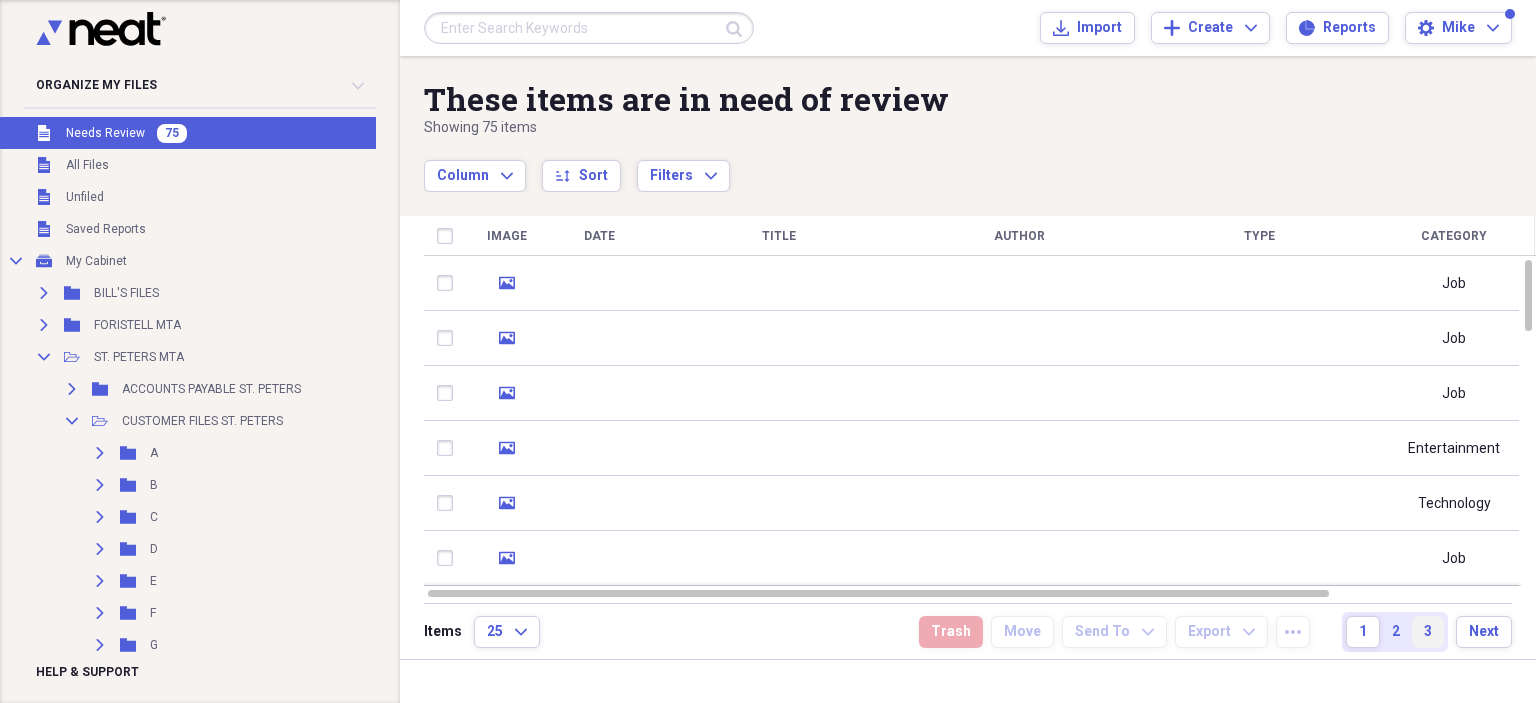 click on "3" at bounding box center (1428, 632) 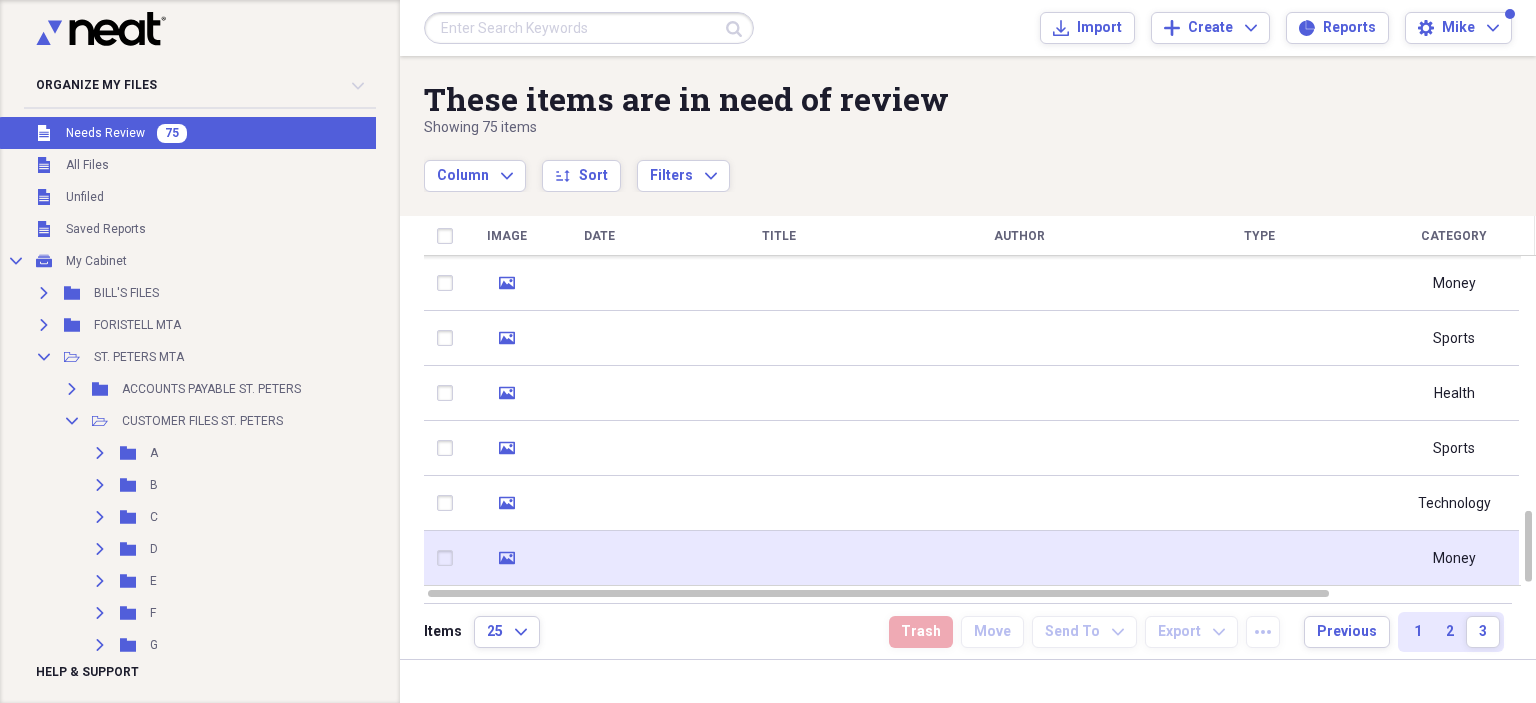 click at bounding box center [779, 558] 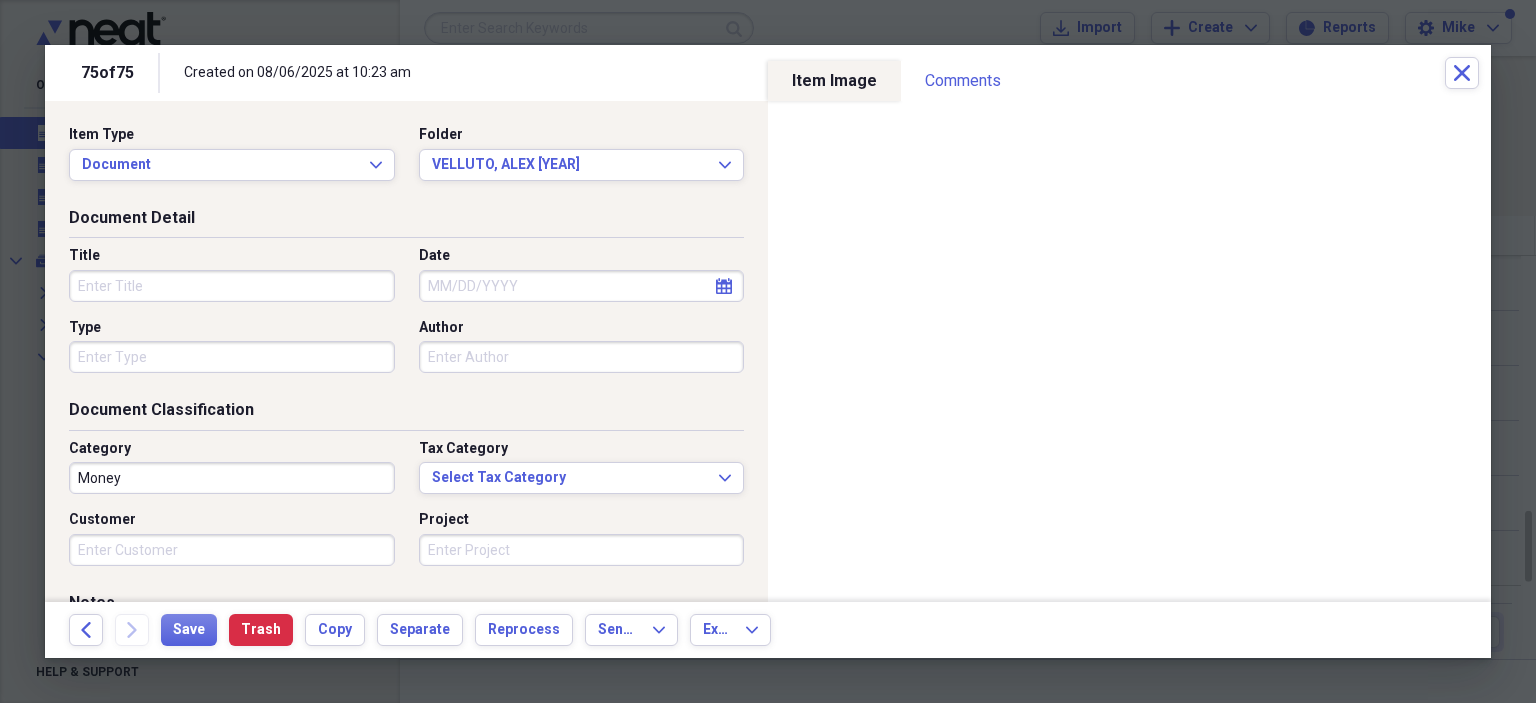 click on "Title" at bounding box center (232, 286) 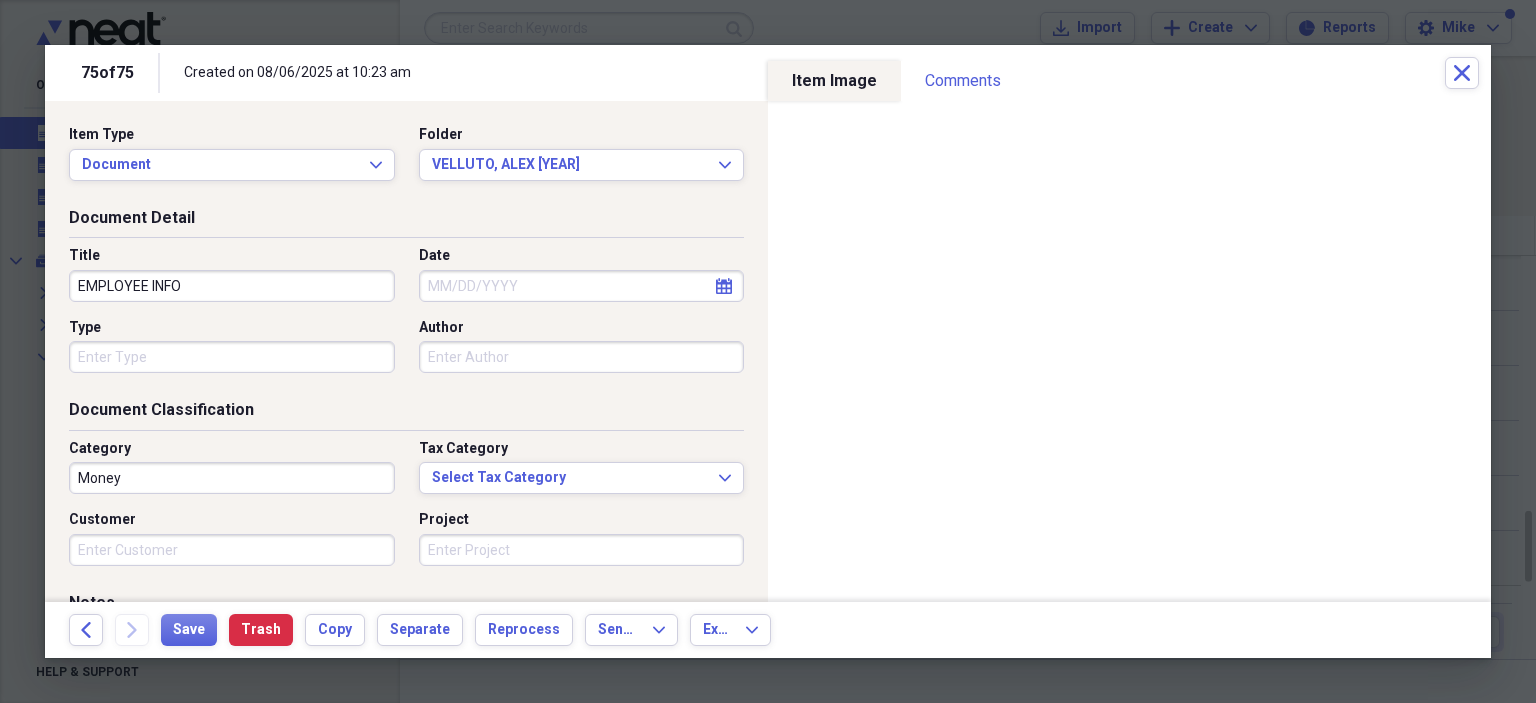 type on "EMPLOYEE INFO" 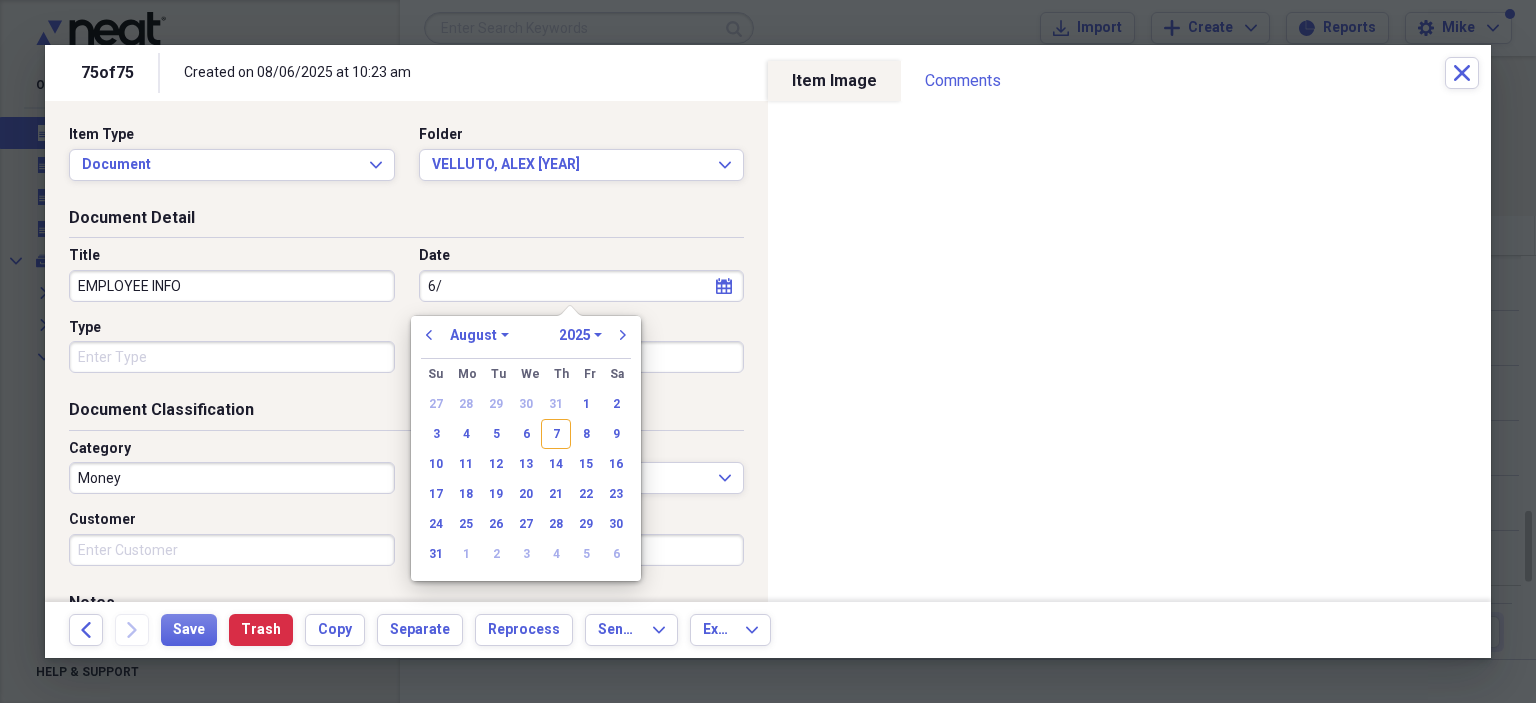 type on "6" 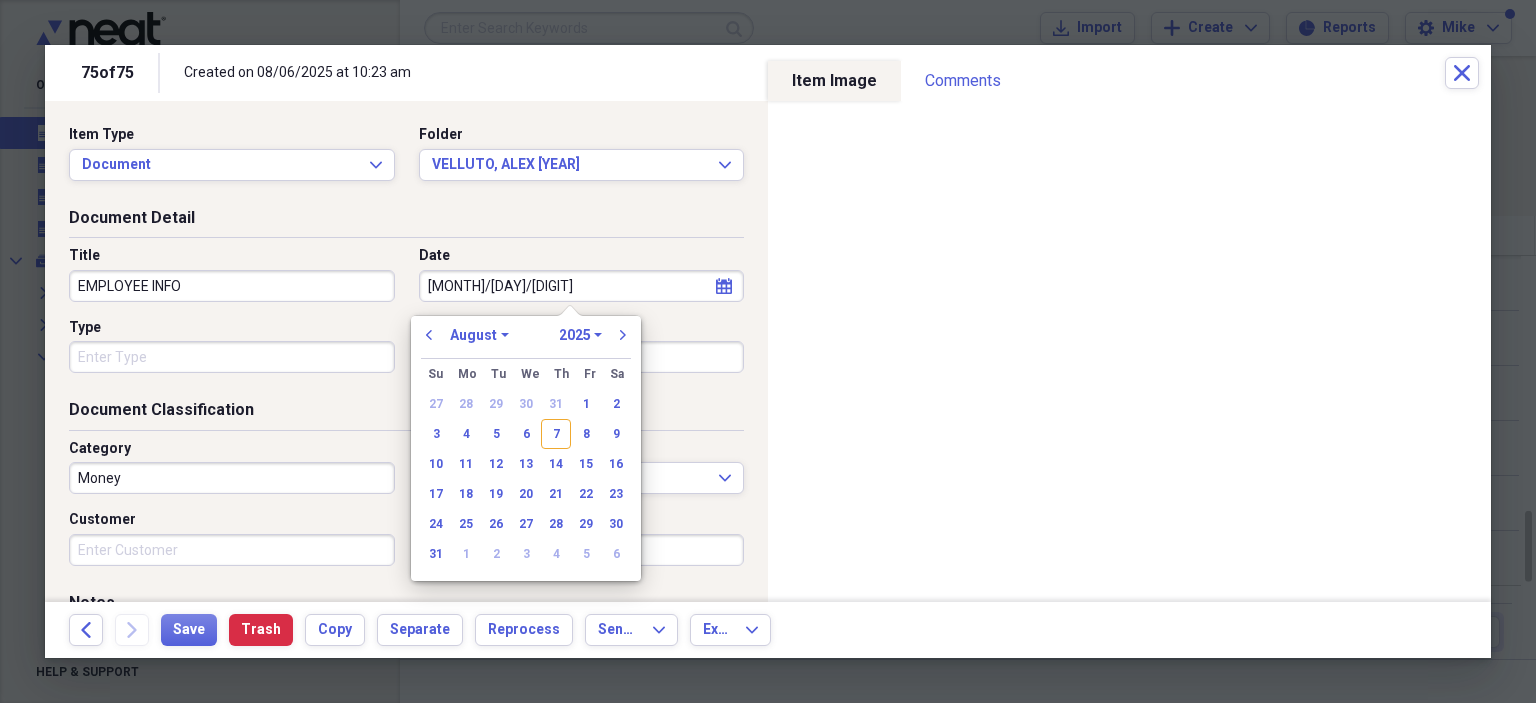 type on "[DATE]" 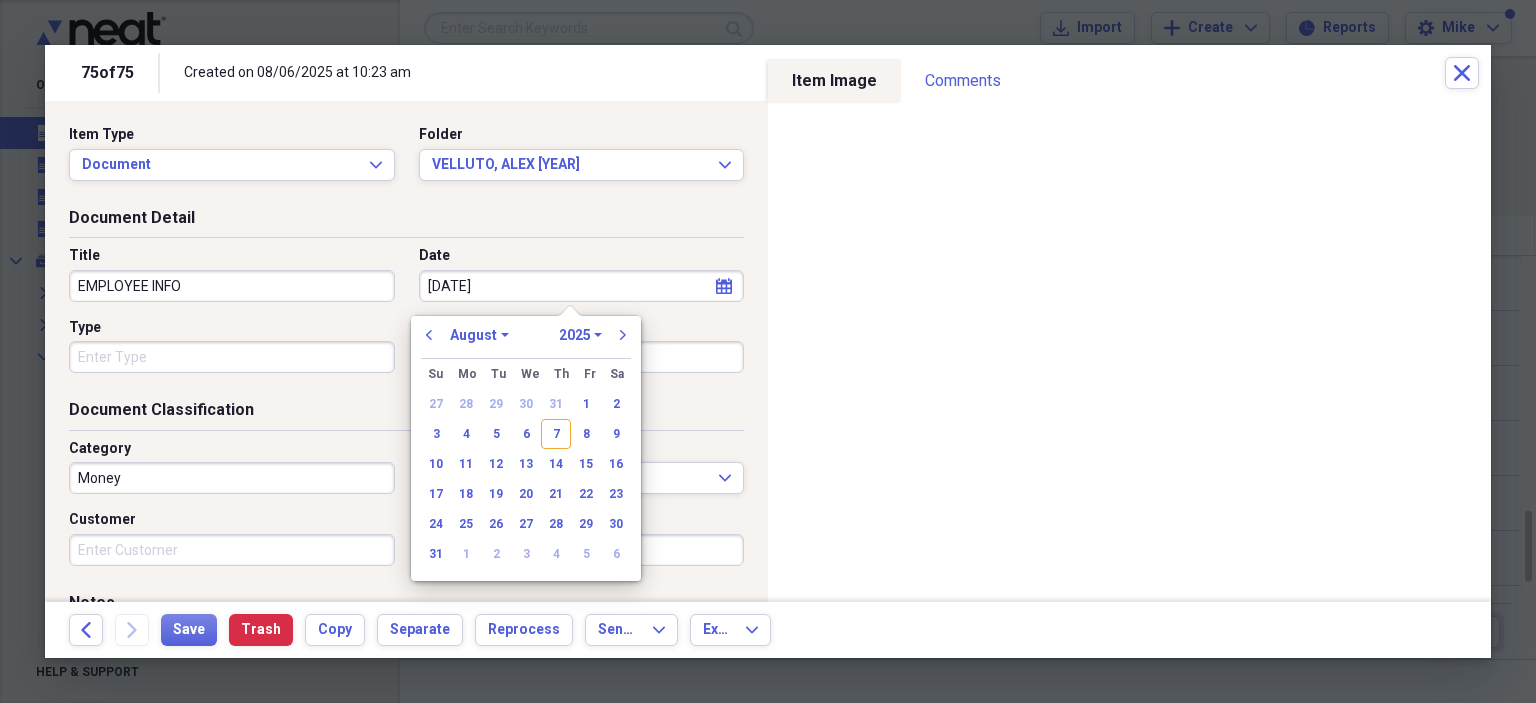 select on "6" 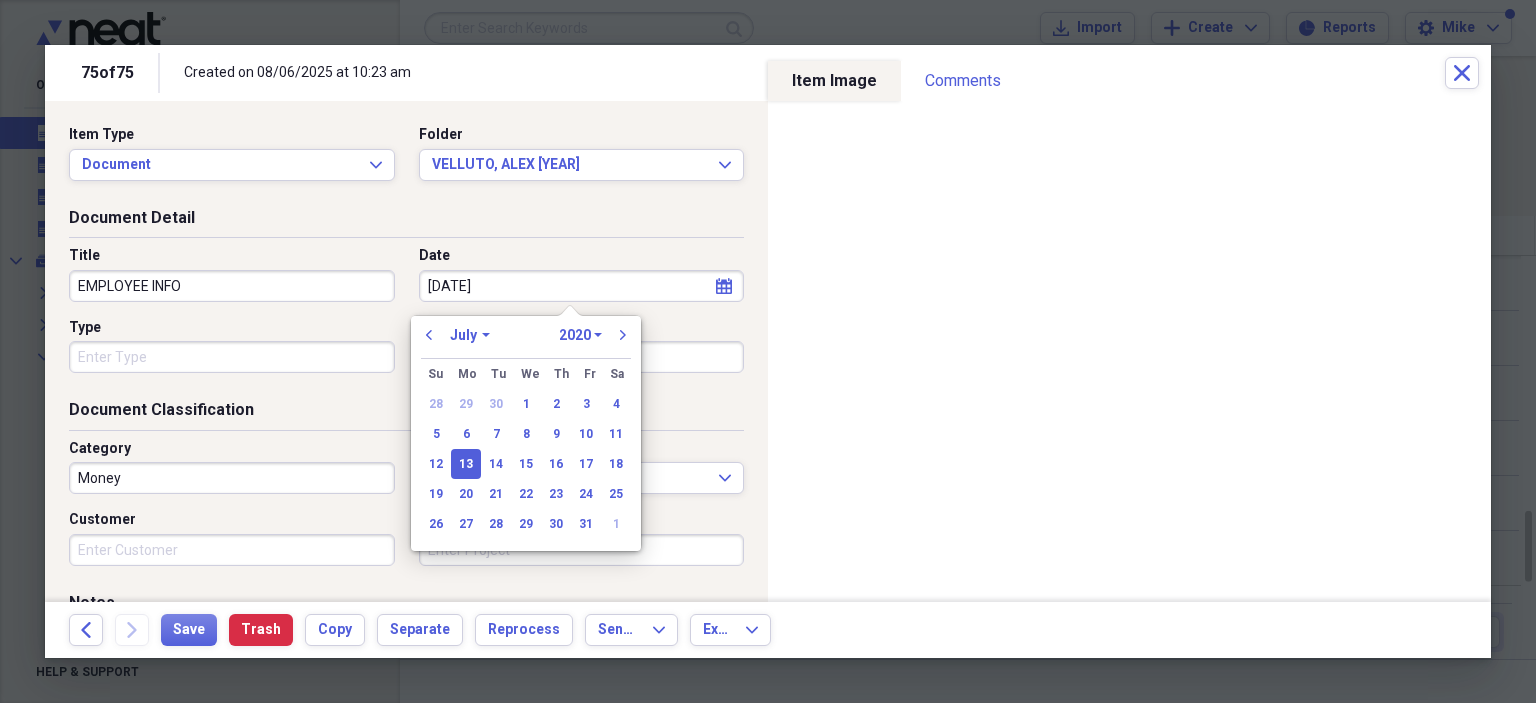 type on "7/13/2025" 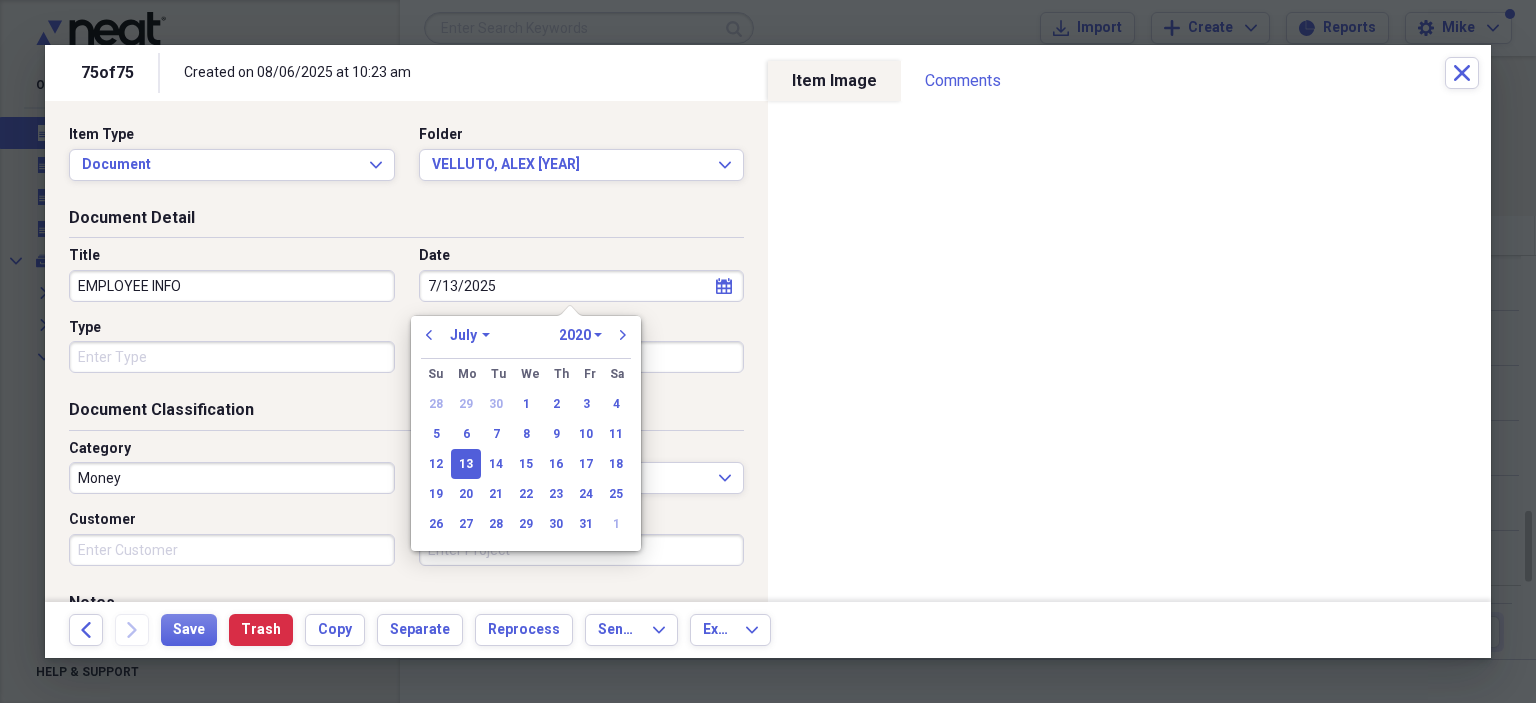select on "2025" 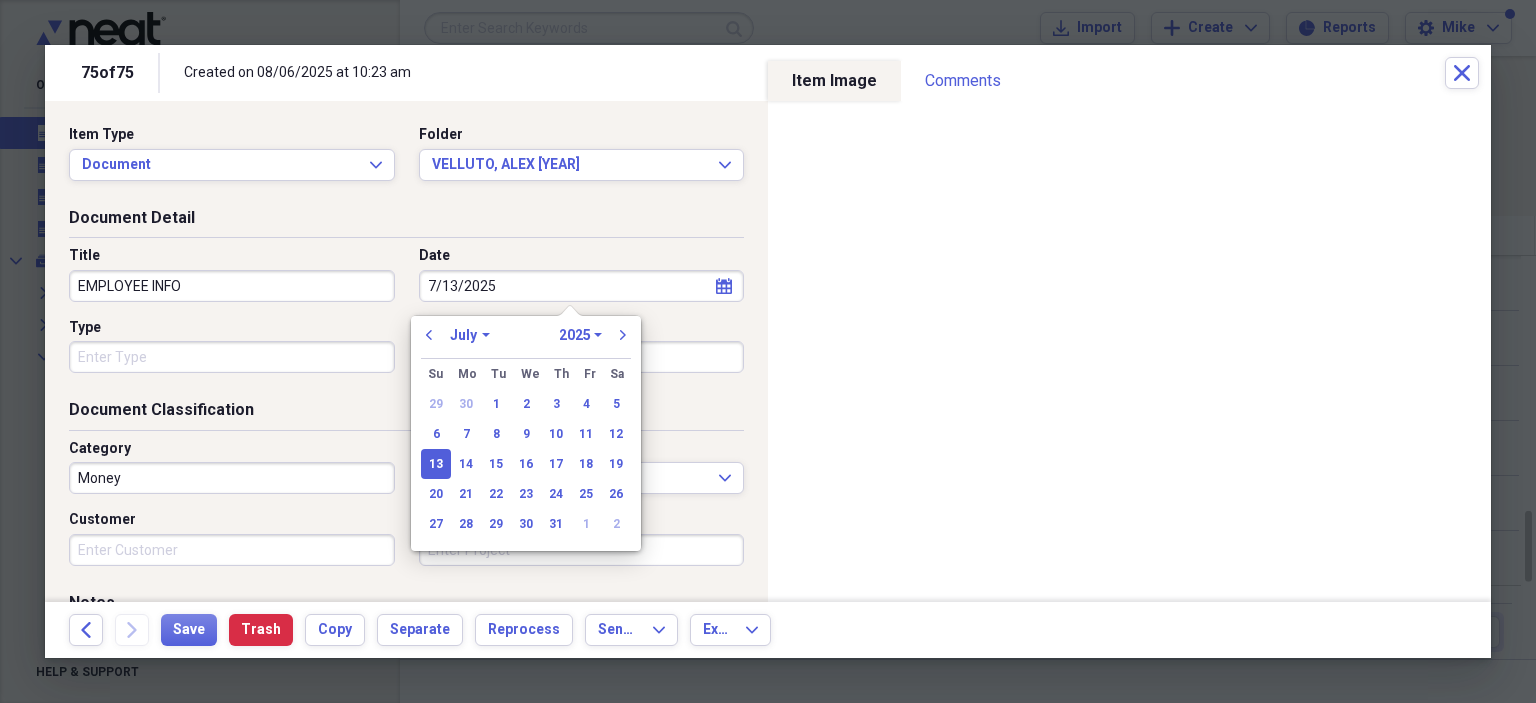 click on "Type" at bounding box center [232, 357] 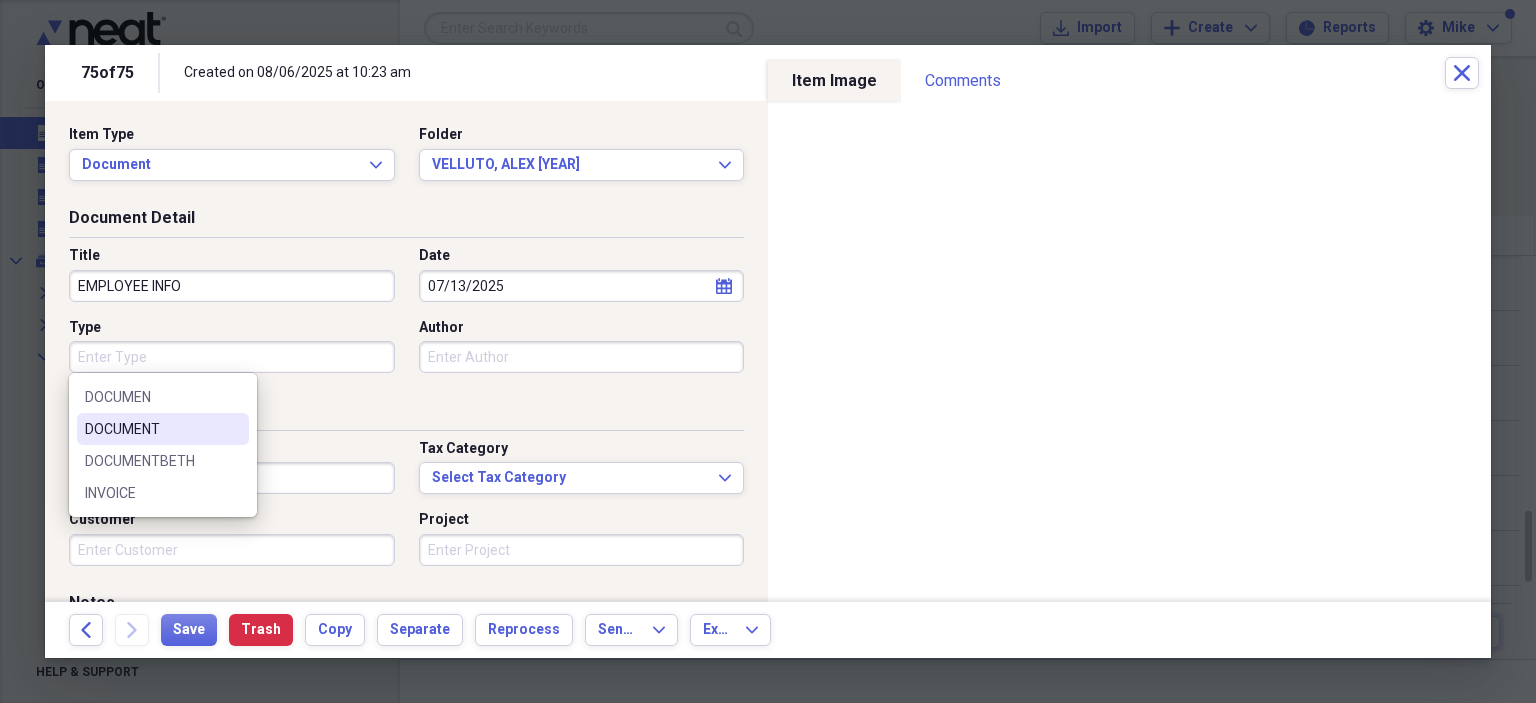 click on "DOCUMENT" at bounding box center (151, 429) 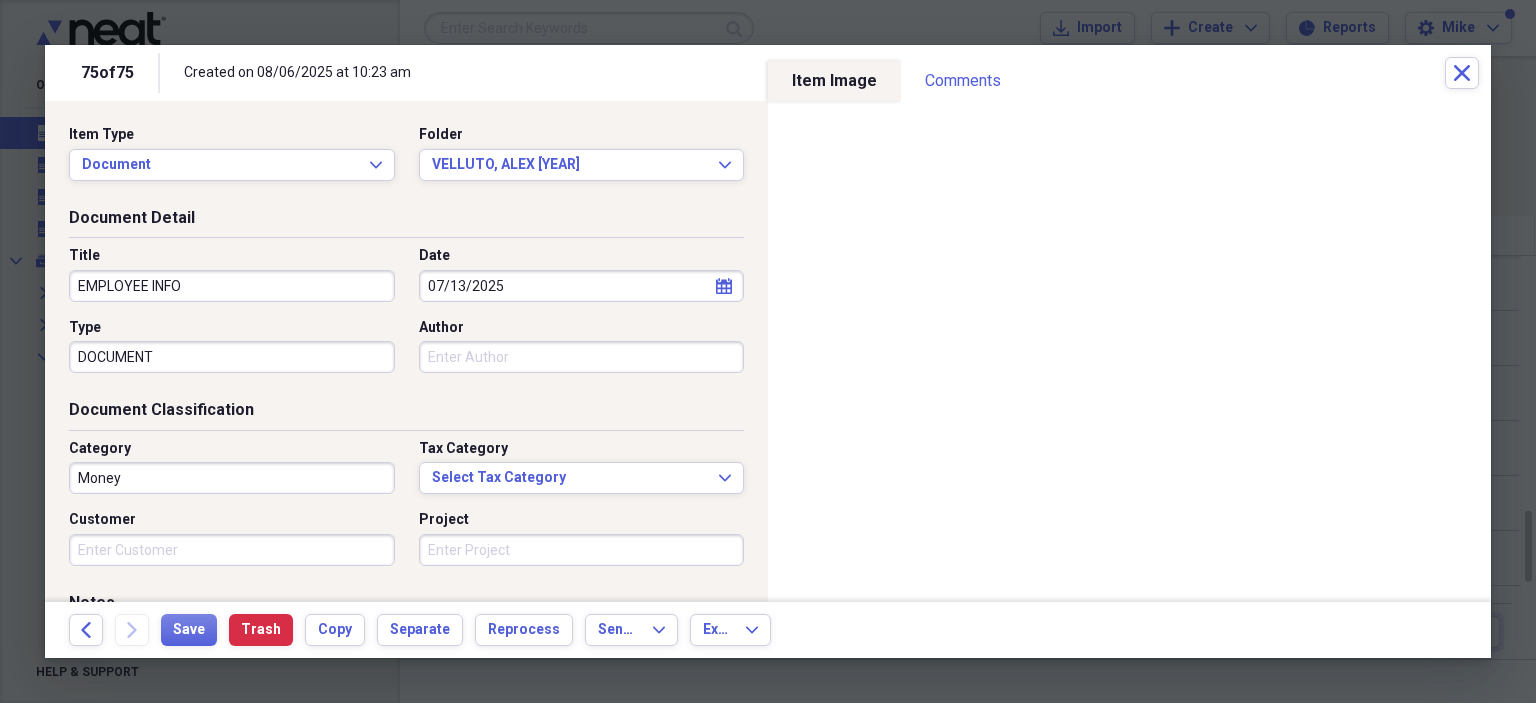click on "Author" at bounding box center (582, 357) 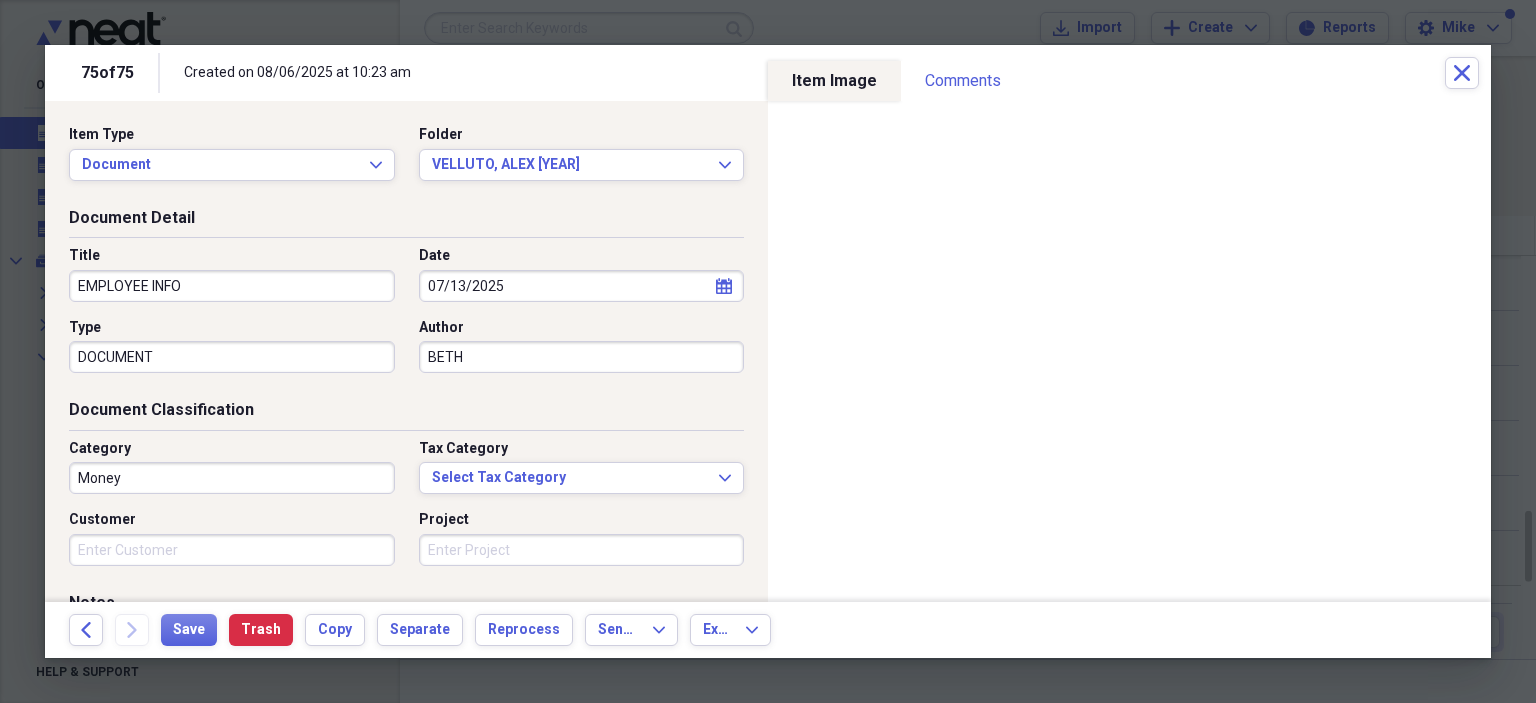 type on "BETH" 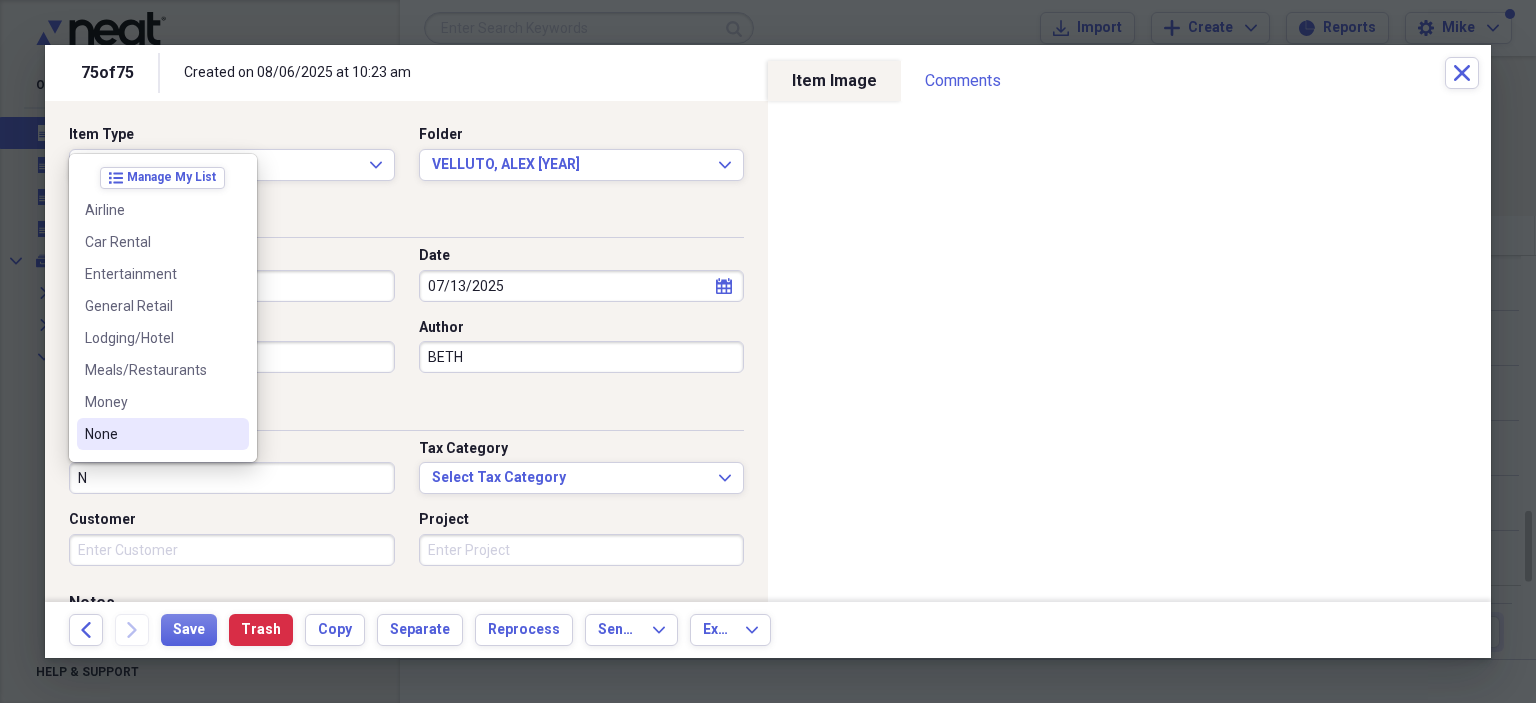 click on "None" at bounding box center (151, 434) 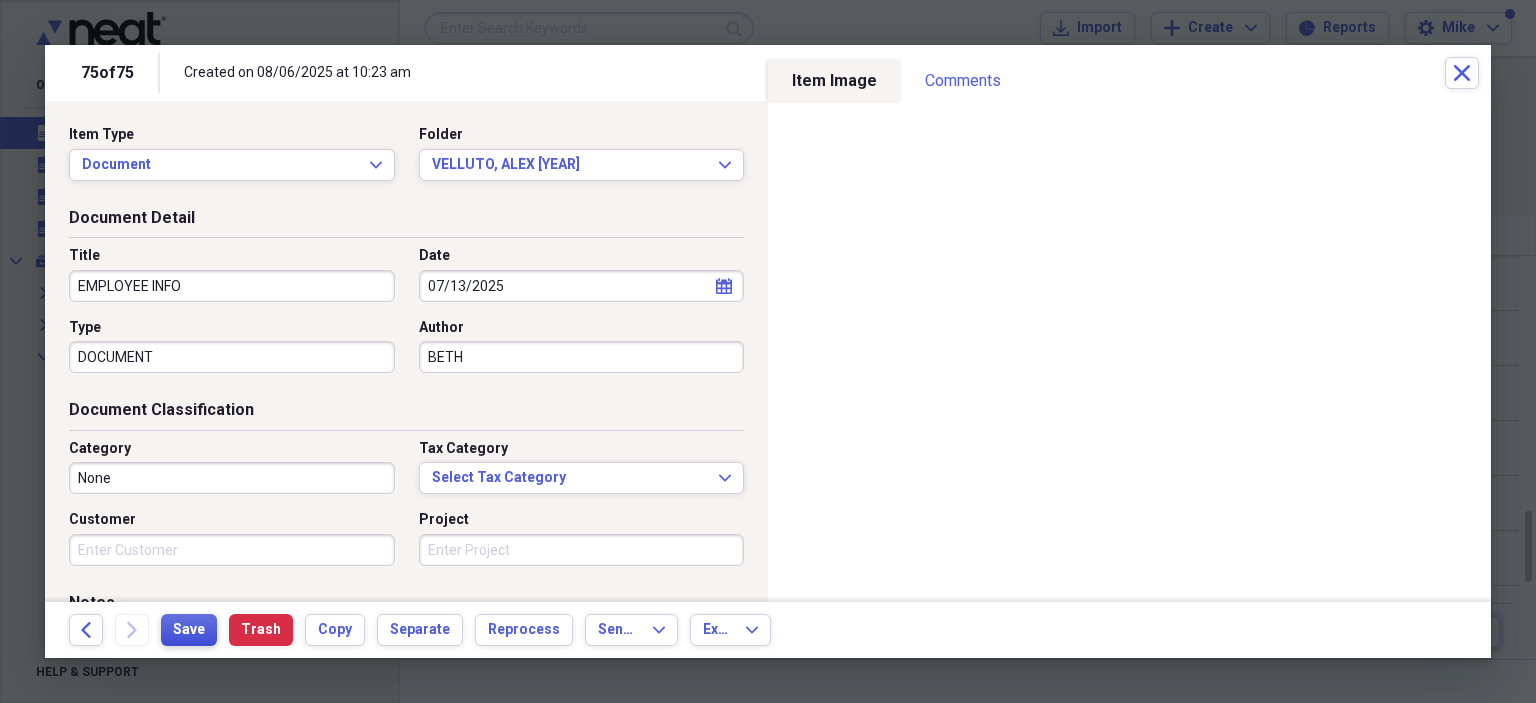 click on "Save" at bounding box center (189, 630) 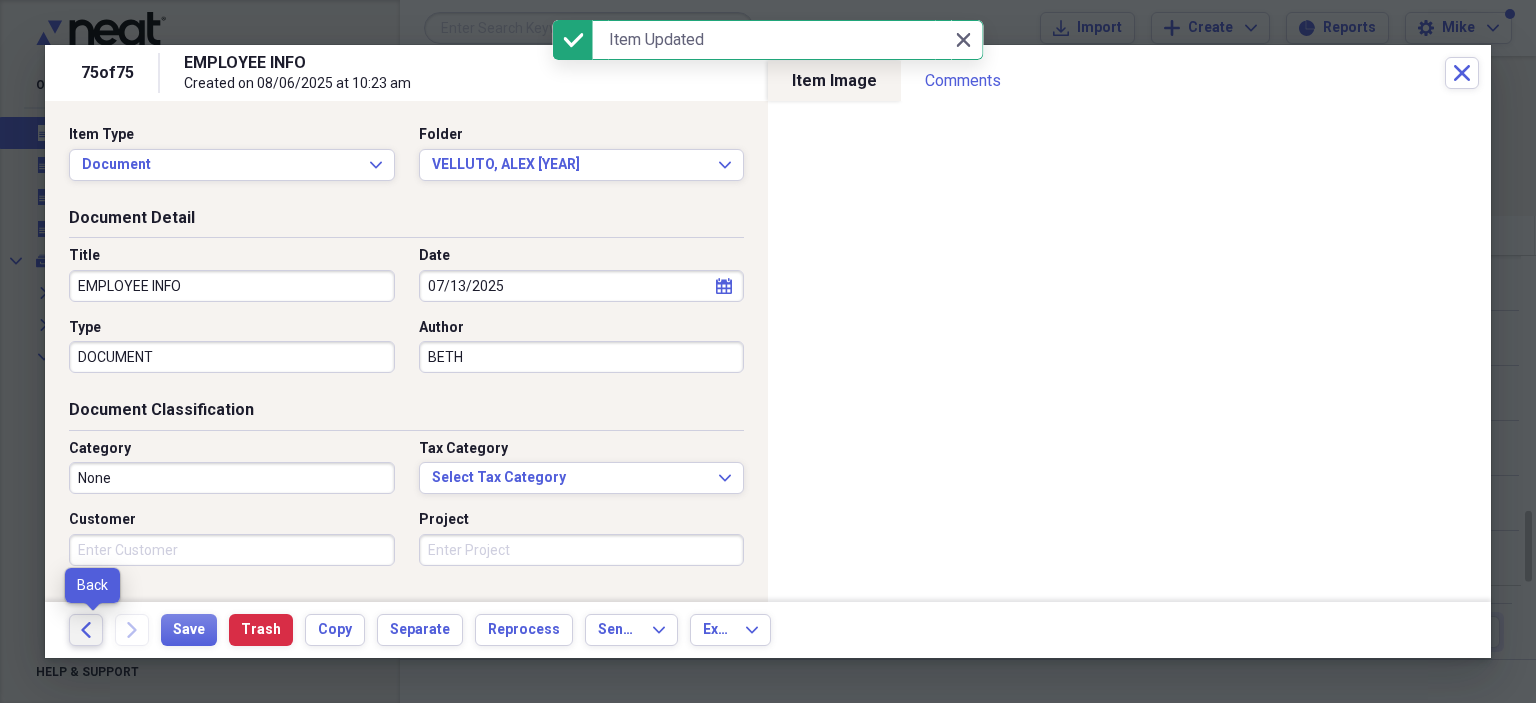 click on "Back" 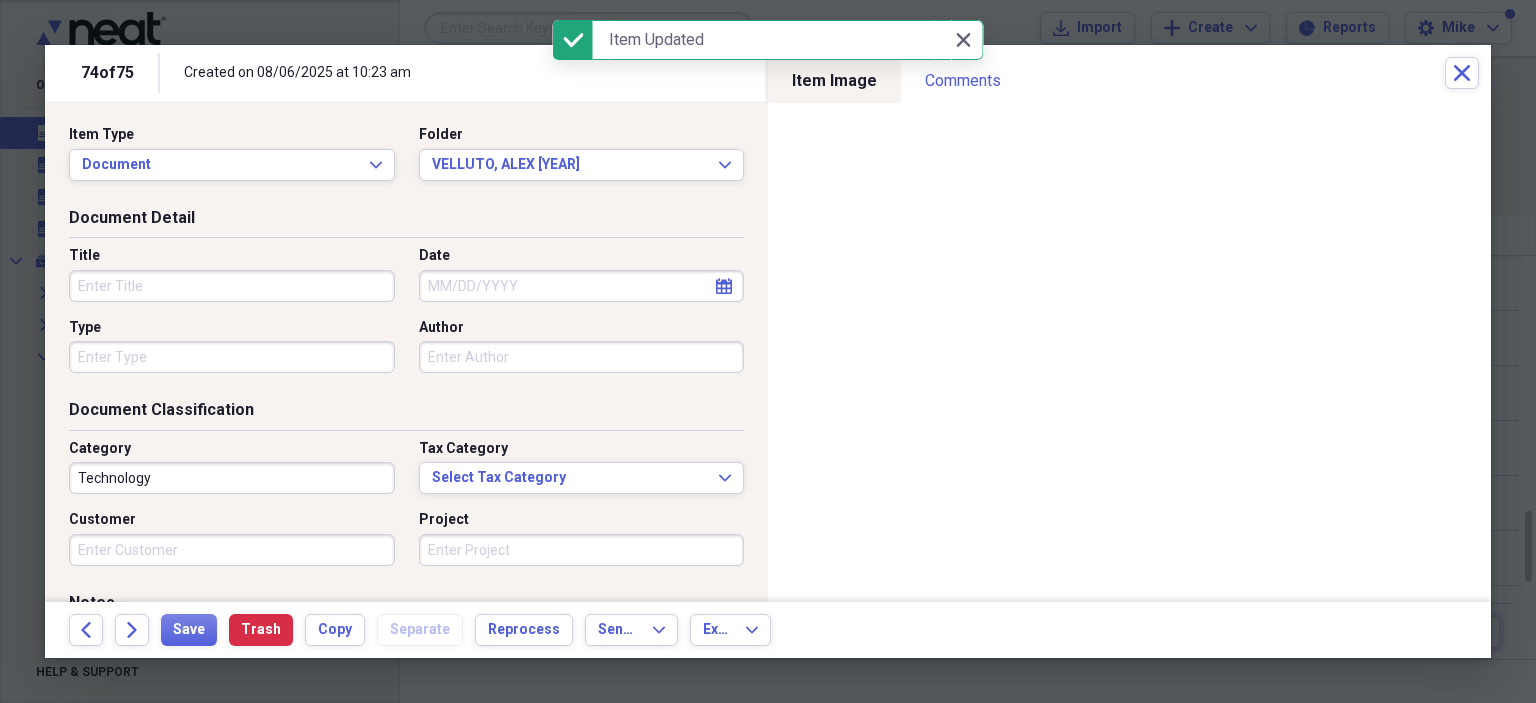 click on "Title" at bounding box center (232, 286) 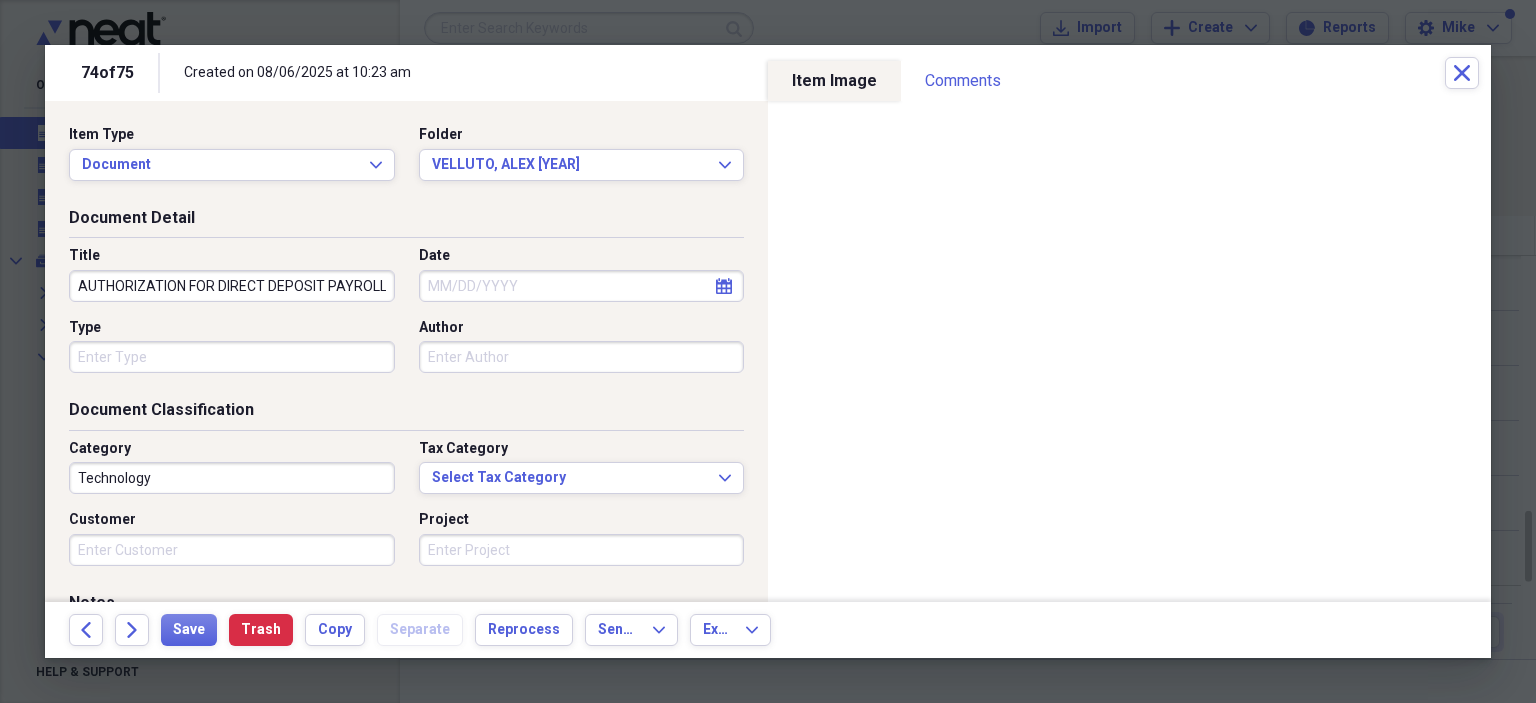 scroll, scrollTop: 0, scrollLeft: 6, axis: horizontal 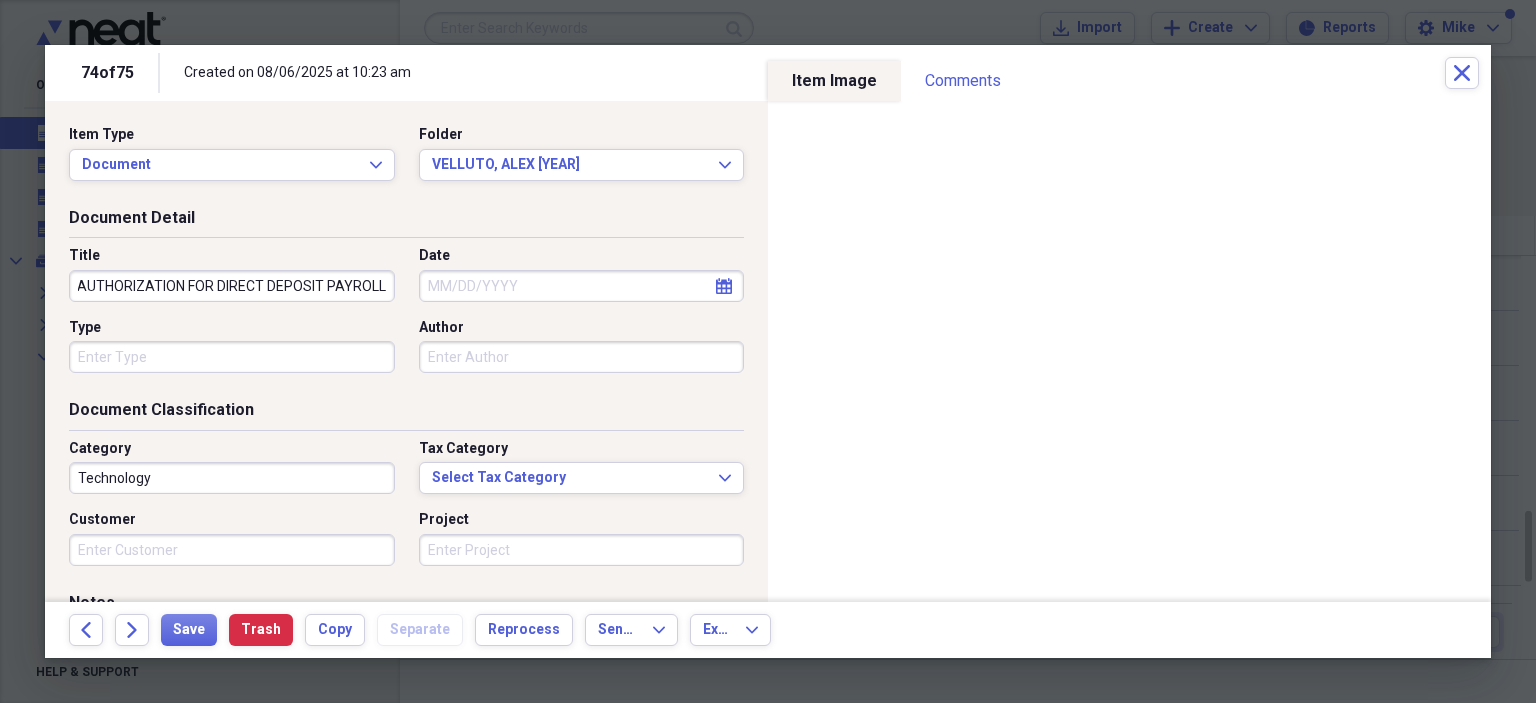 type on "AUTHORIZATION FOR DIRECT DEPOSIT PAYROLL" 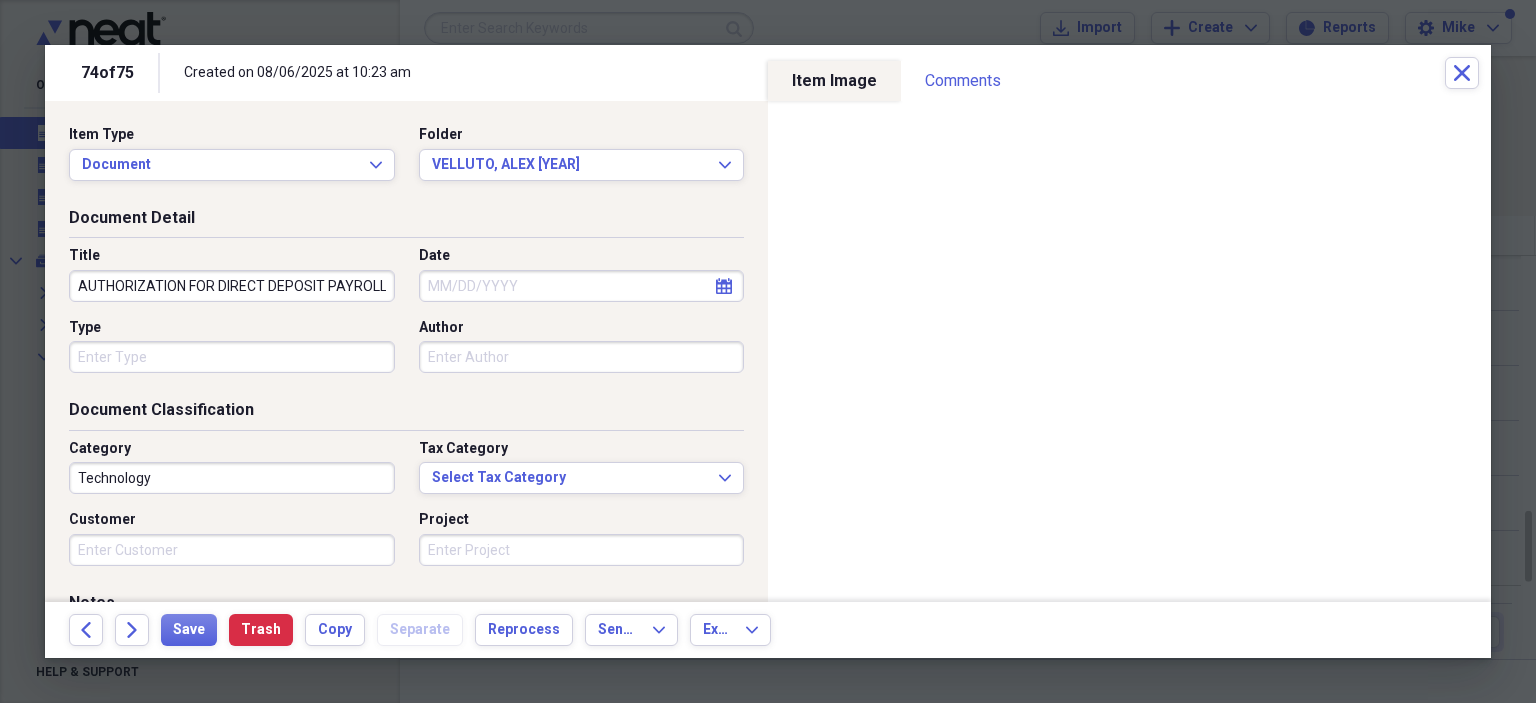select on "7" 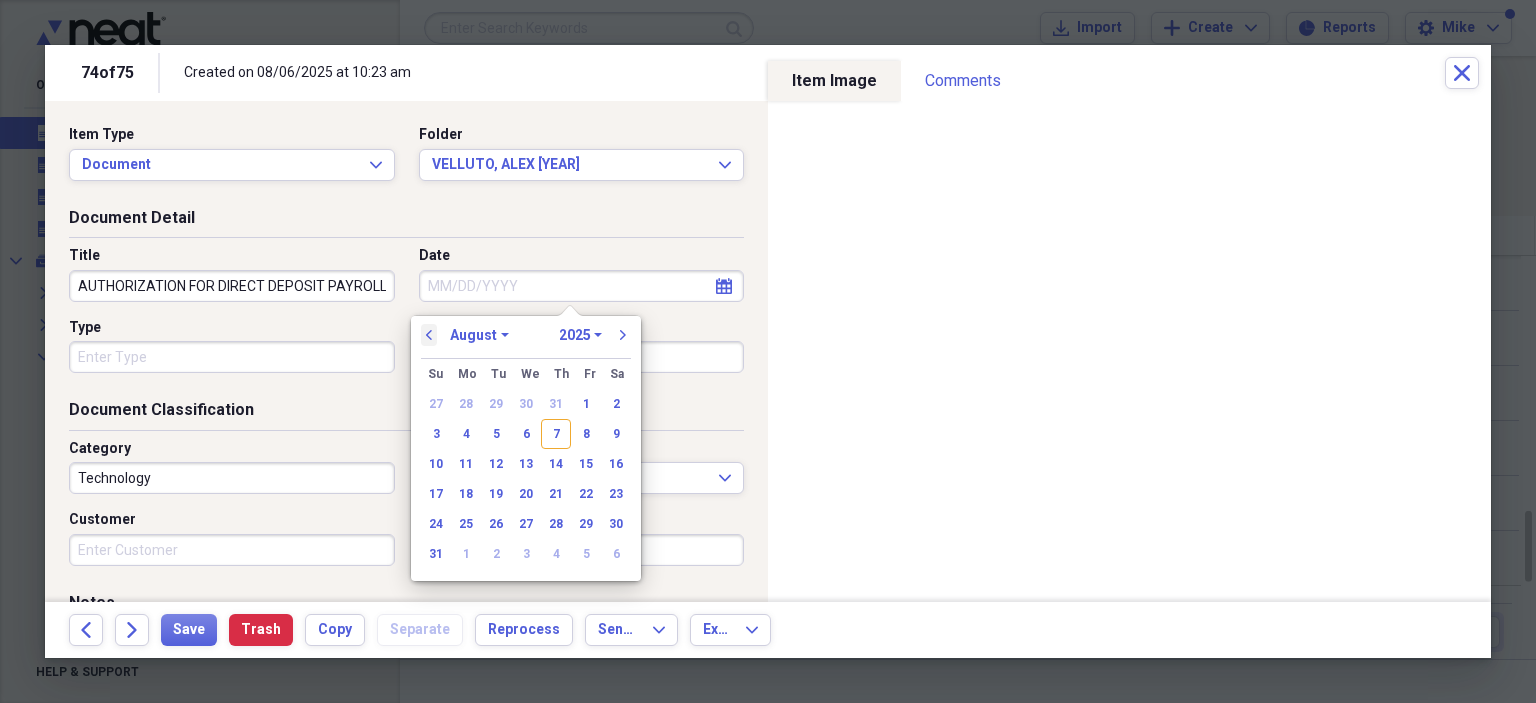 click on "previous" at bounding box center [429, 335] 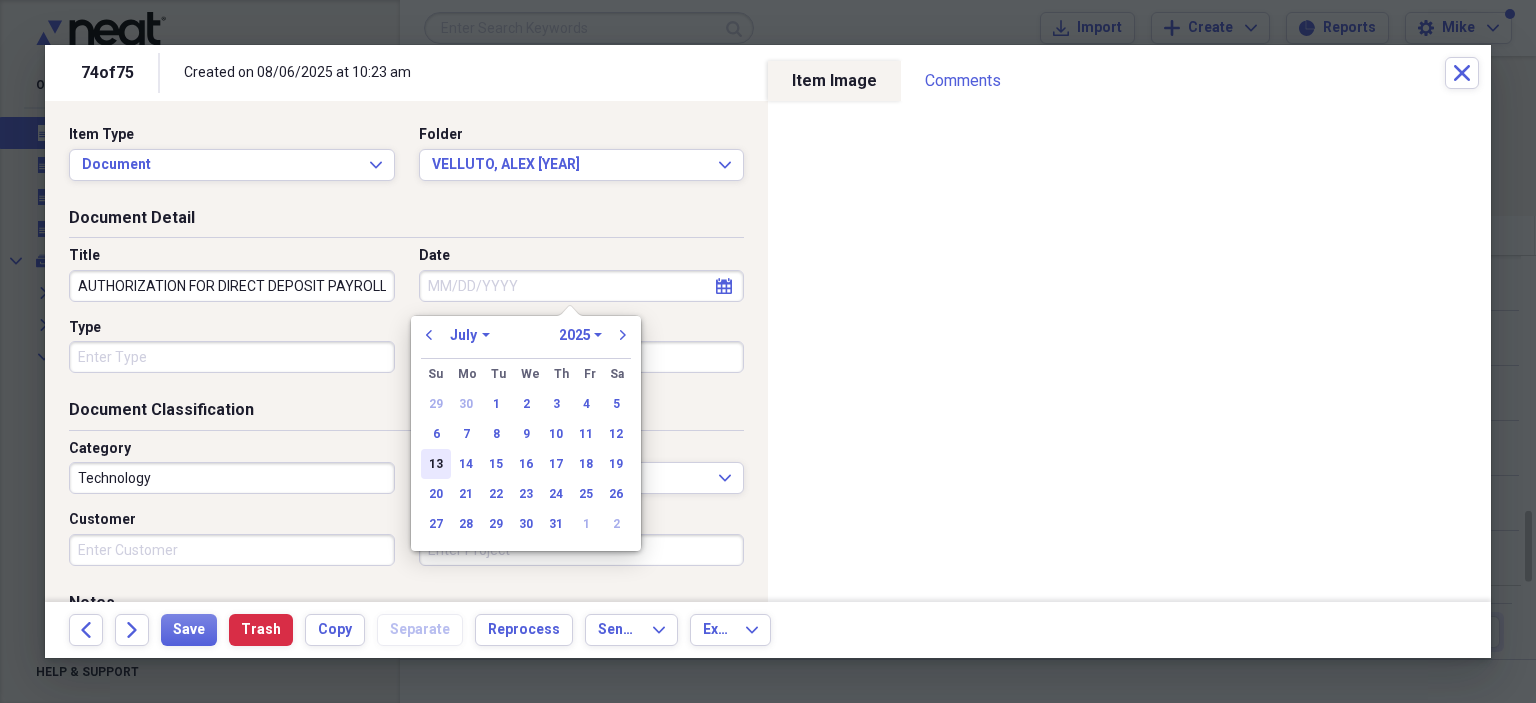 click on "13" at bounding box center (436, 464) 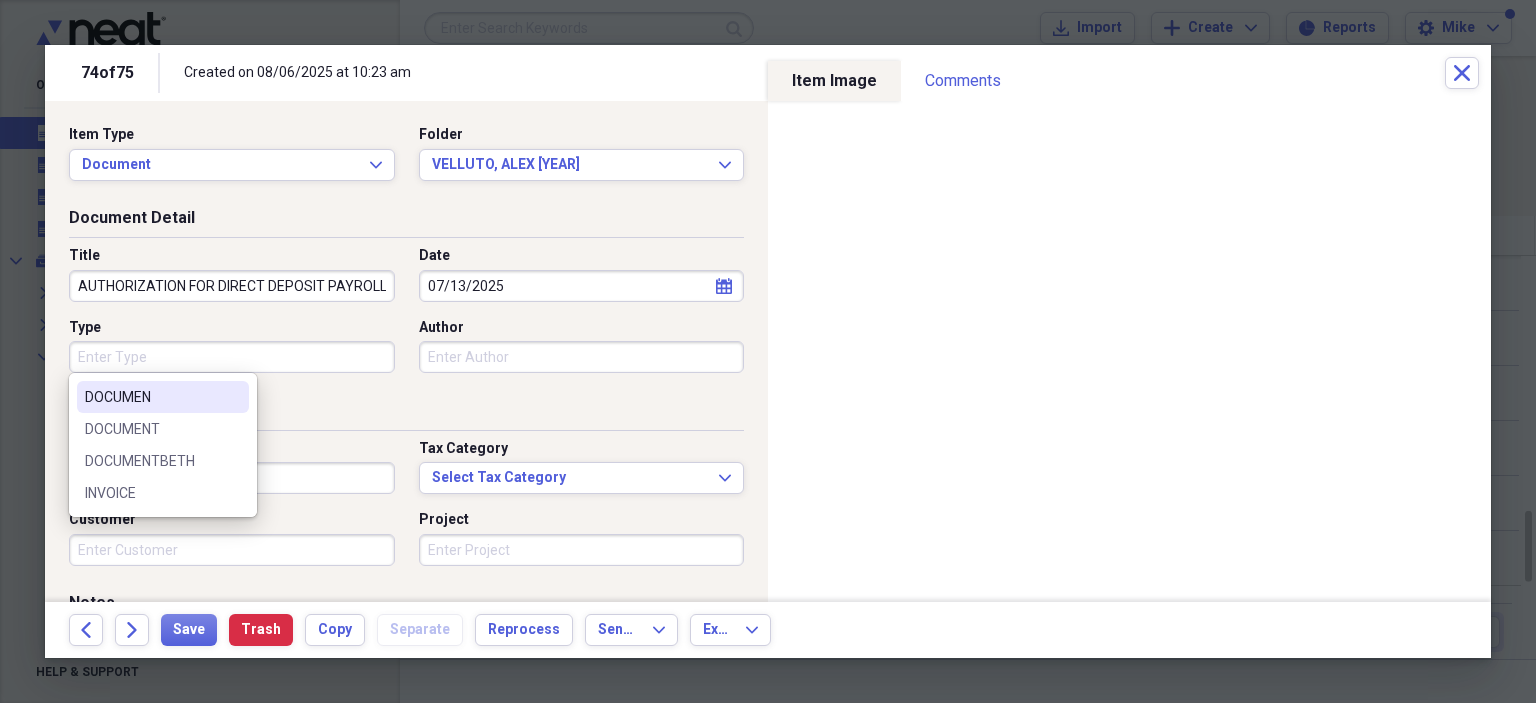 click on "Type" at bounding box center (232, 357) 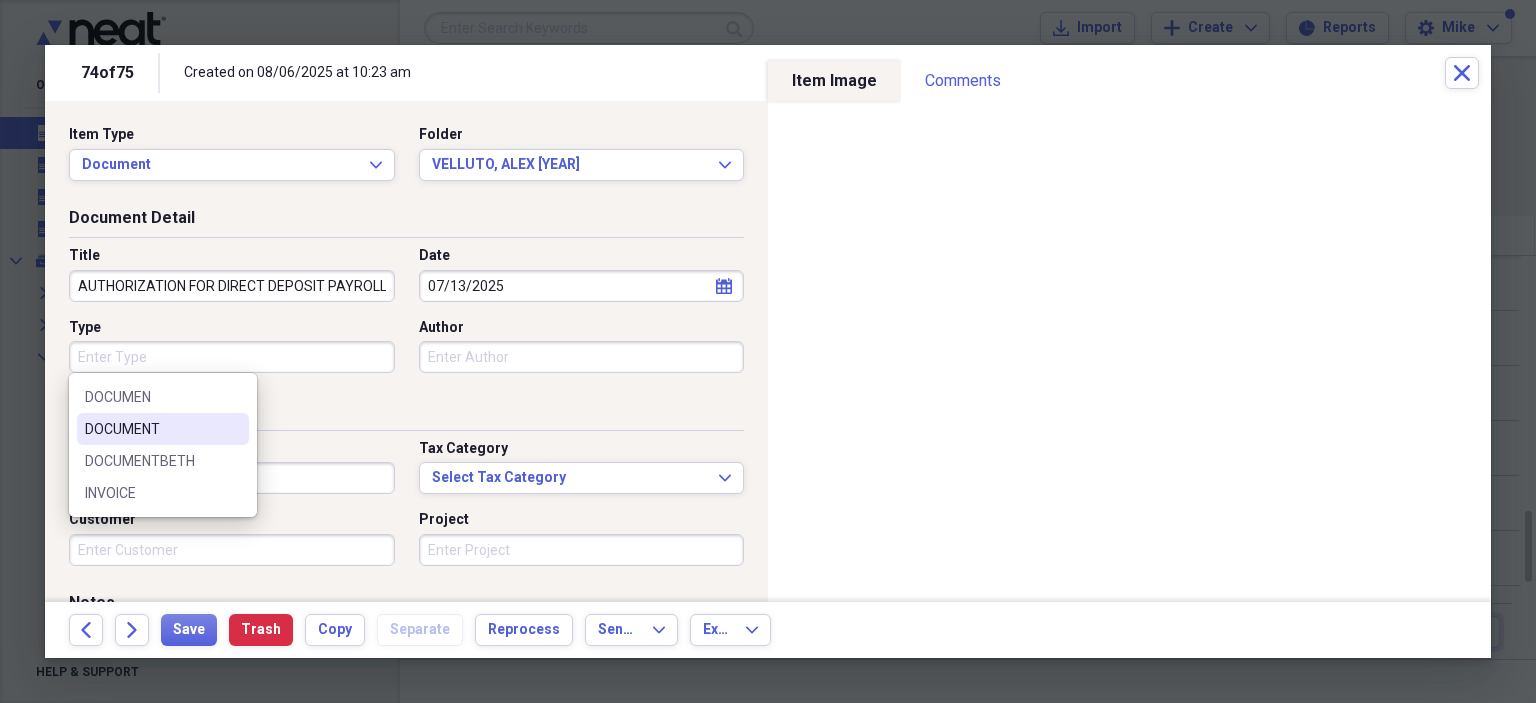 click on "DOCUMENT" at bounding box center [151, 429] 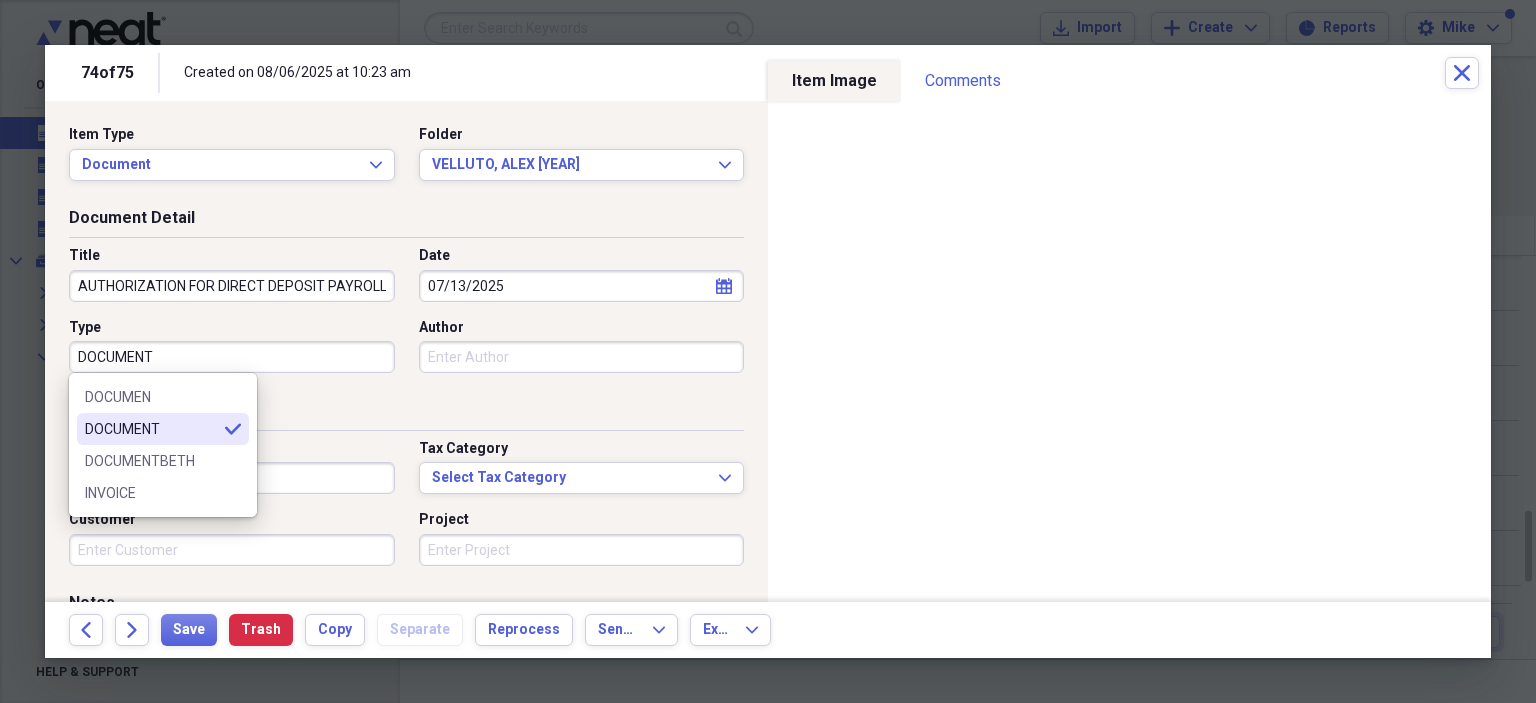 type on "DOCUMENT" 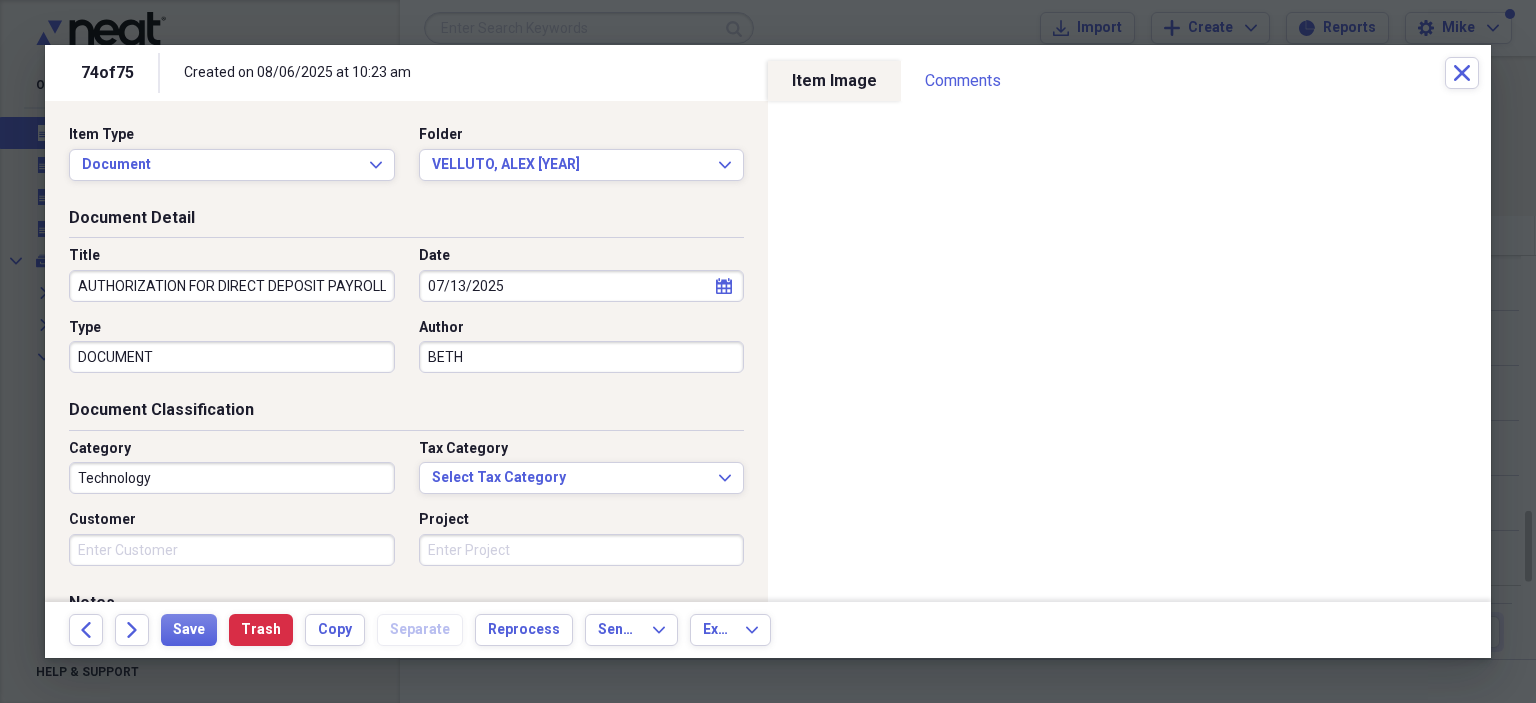 type on "BETH" 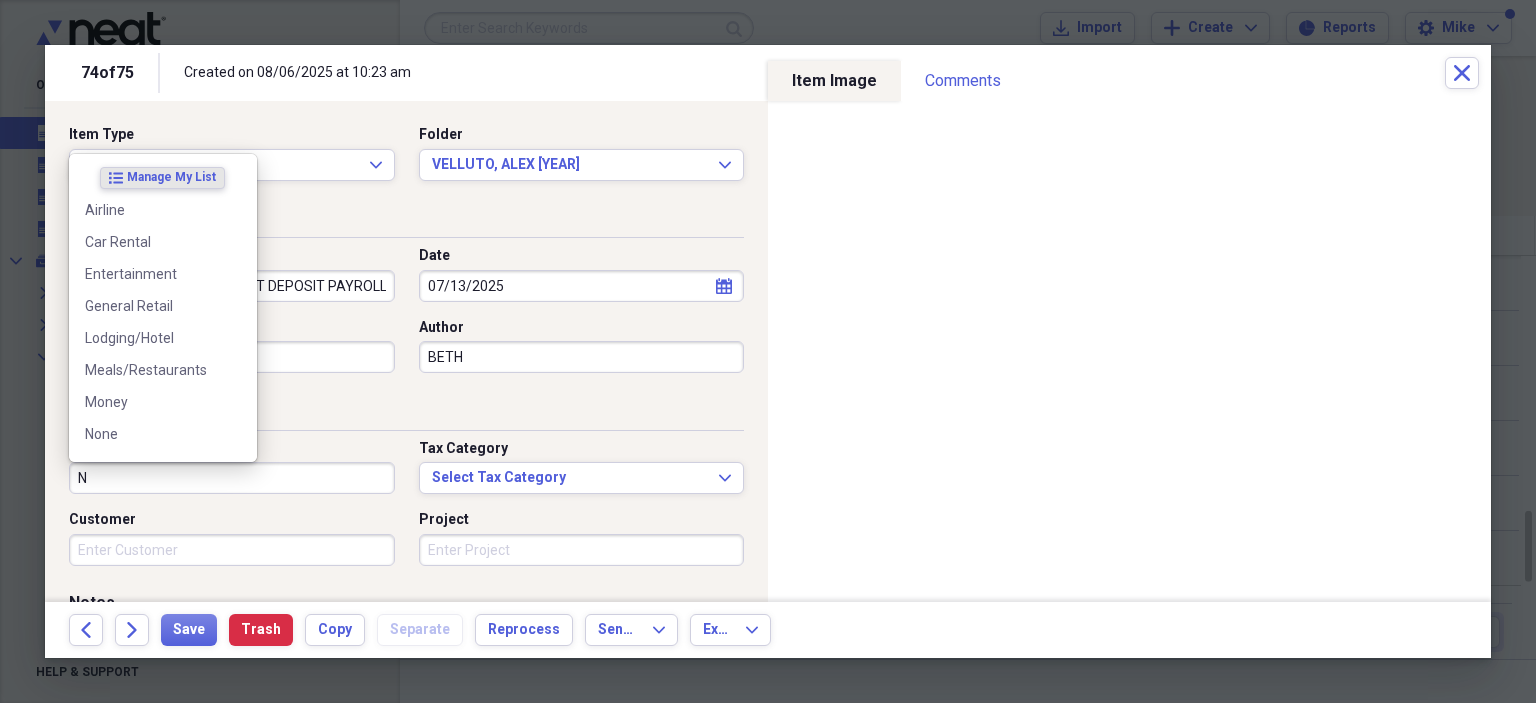 click on "None" at bounding box center (151, 434) 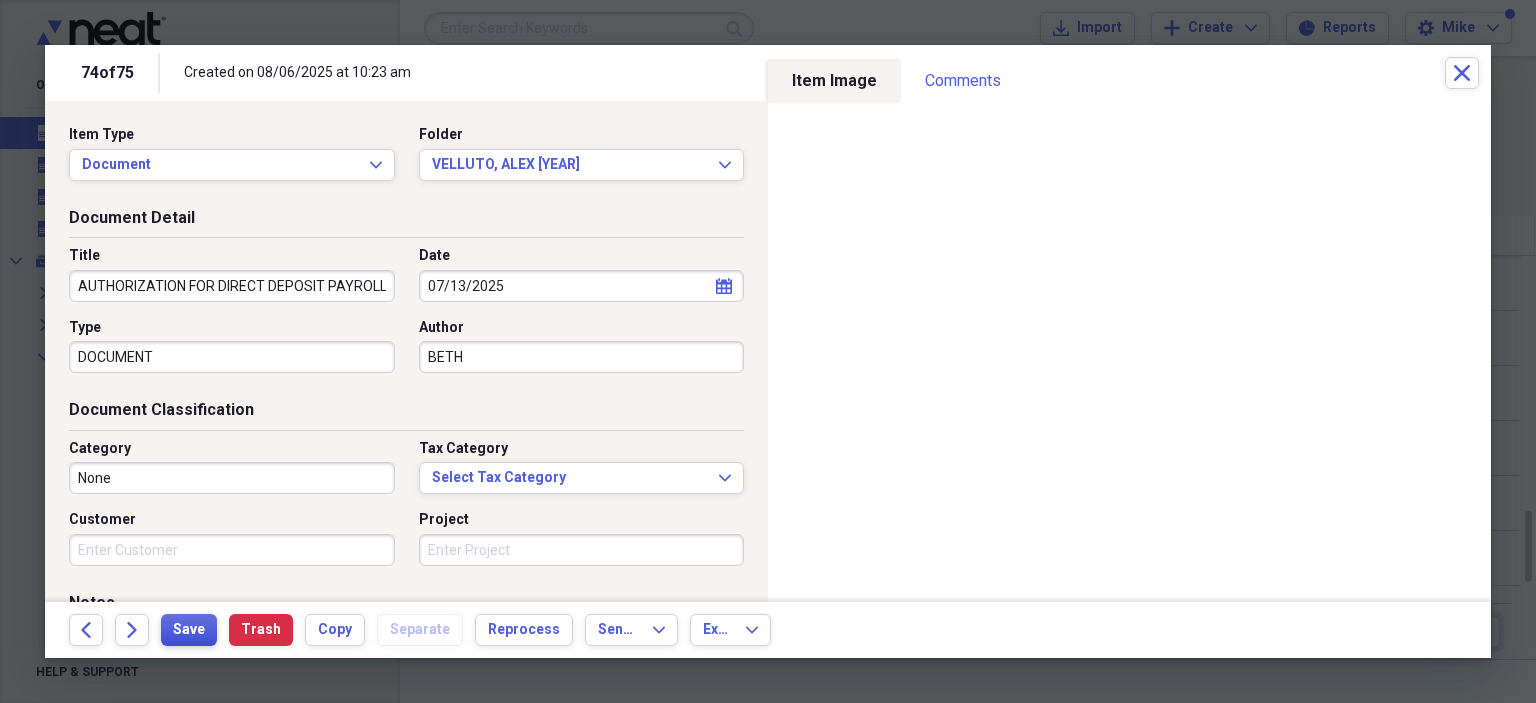 click on "Save" at bounding box center [189, 630] 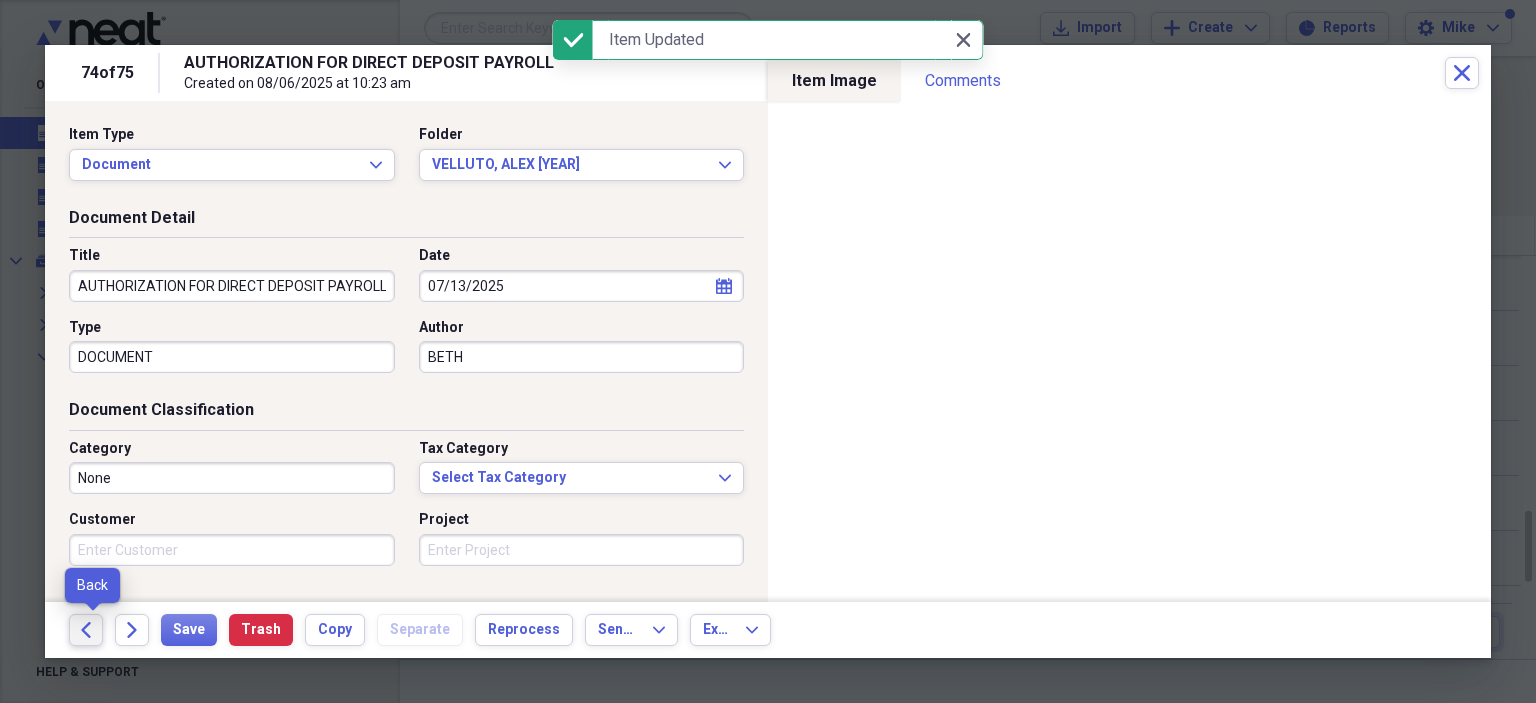 click on "Back" 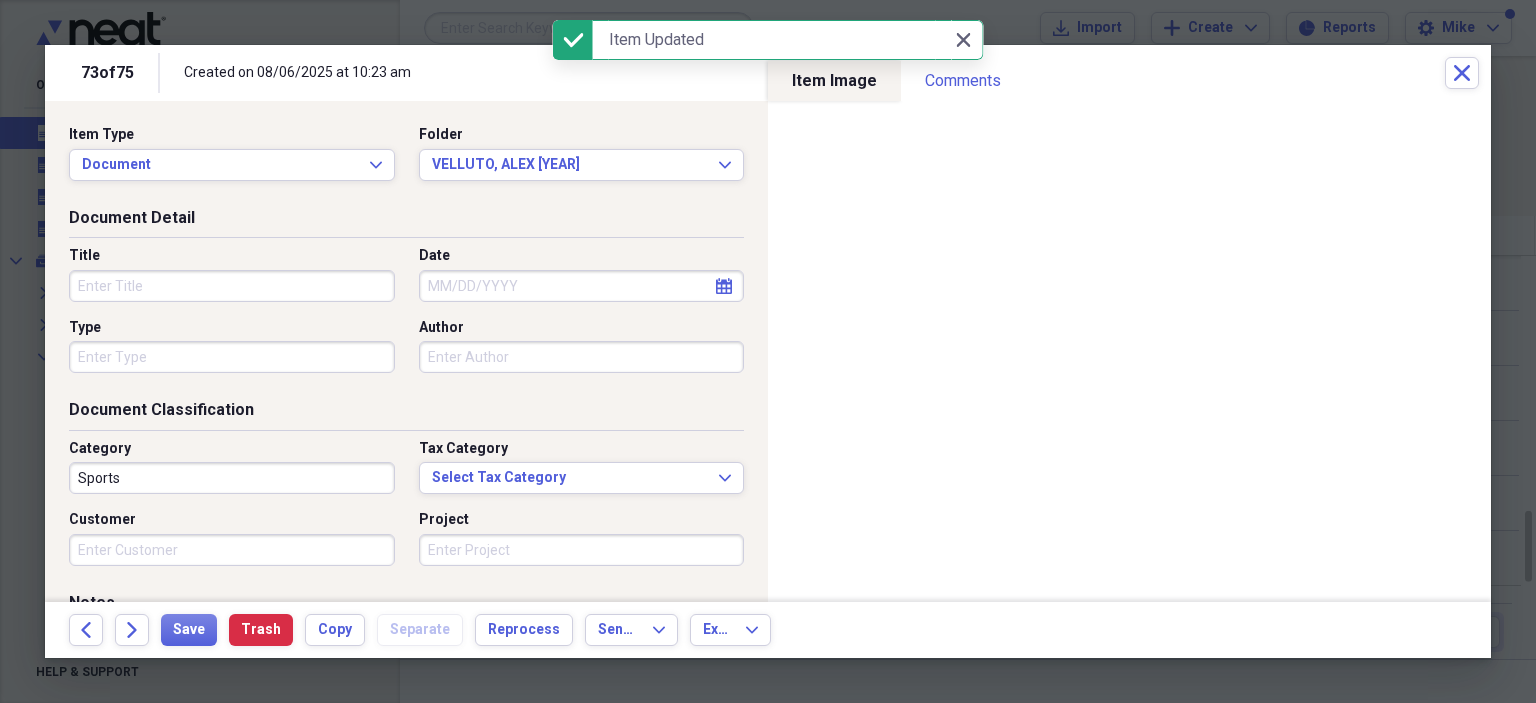 click on "Title" at bounding box center (232, 286) 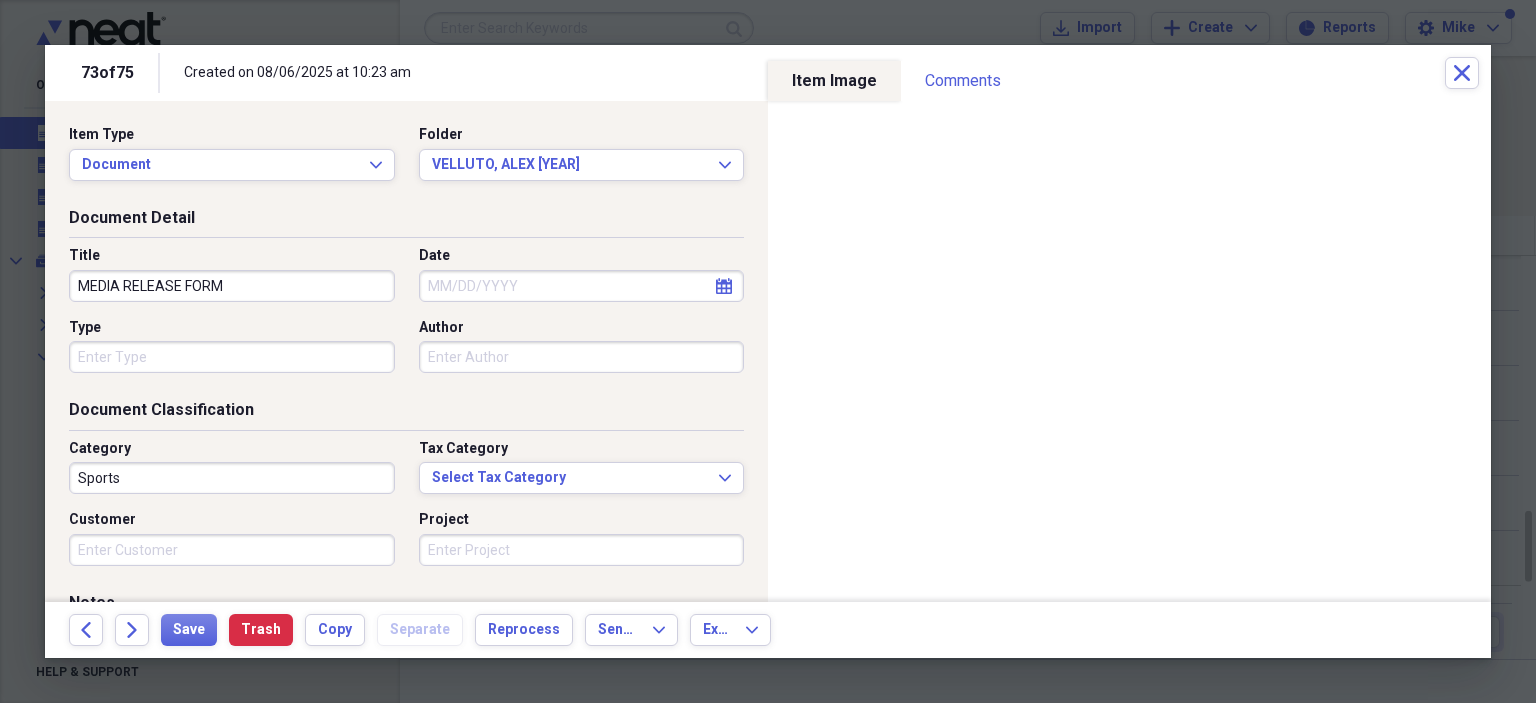 type on "MEDIA RELEASE FORM" 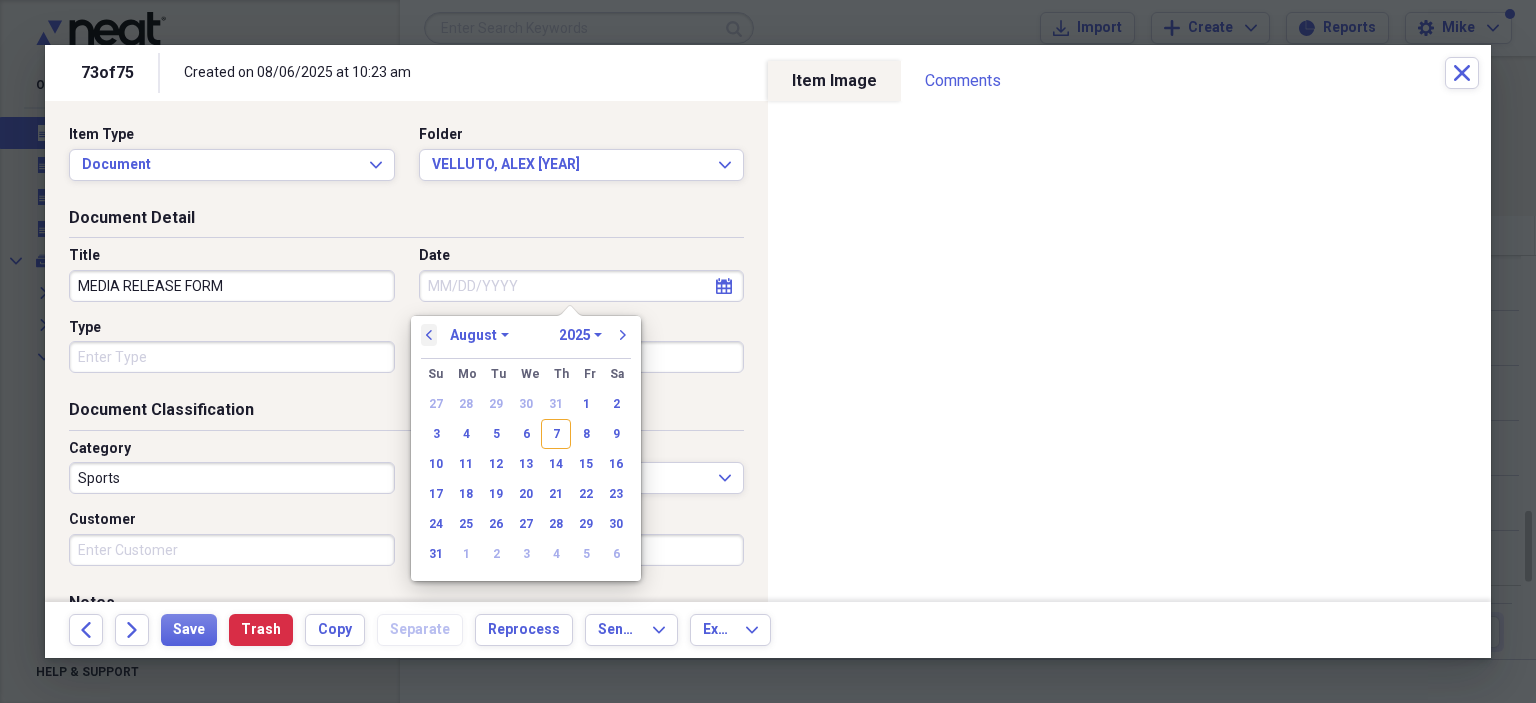click on "previous" at bounding box center (429, 335) 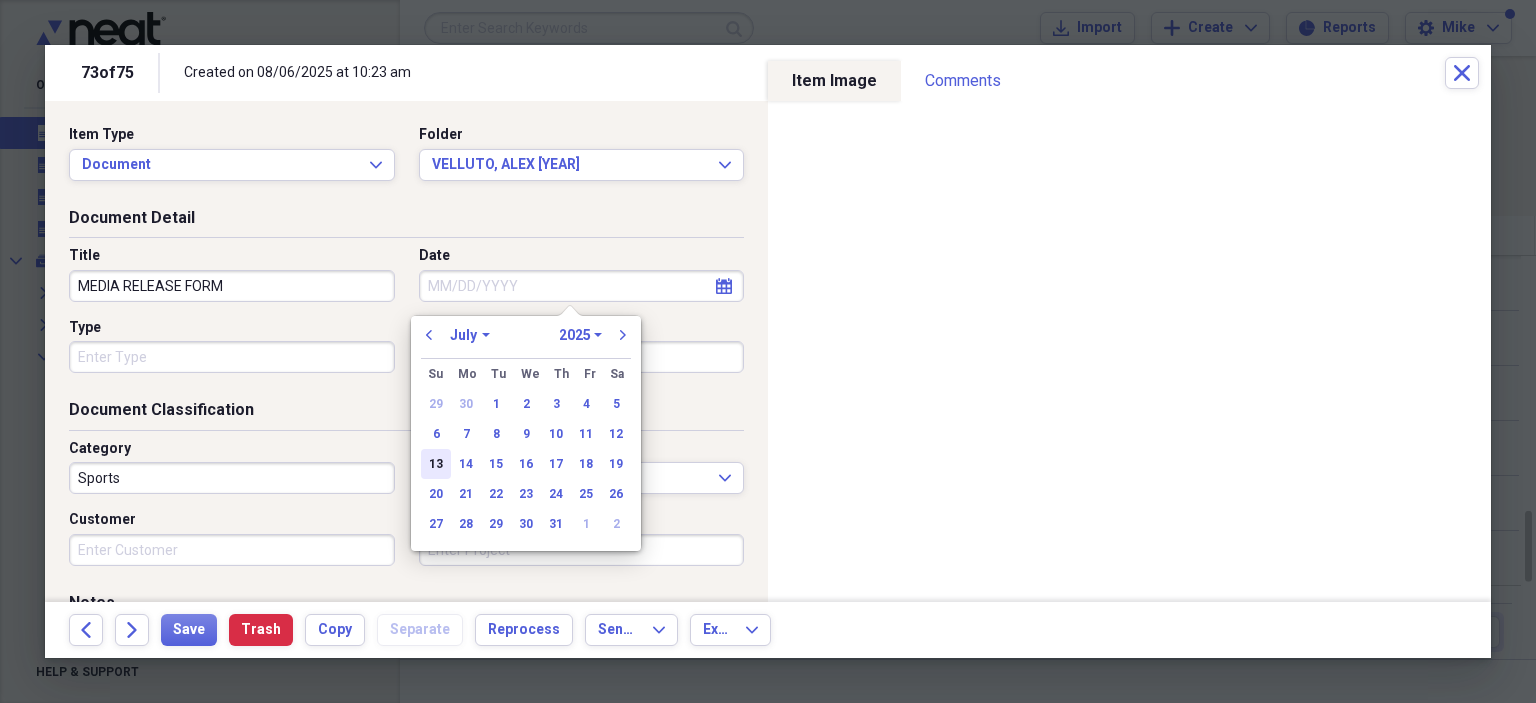 click on "13" at bounding box center (436, 464) 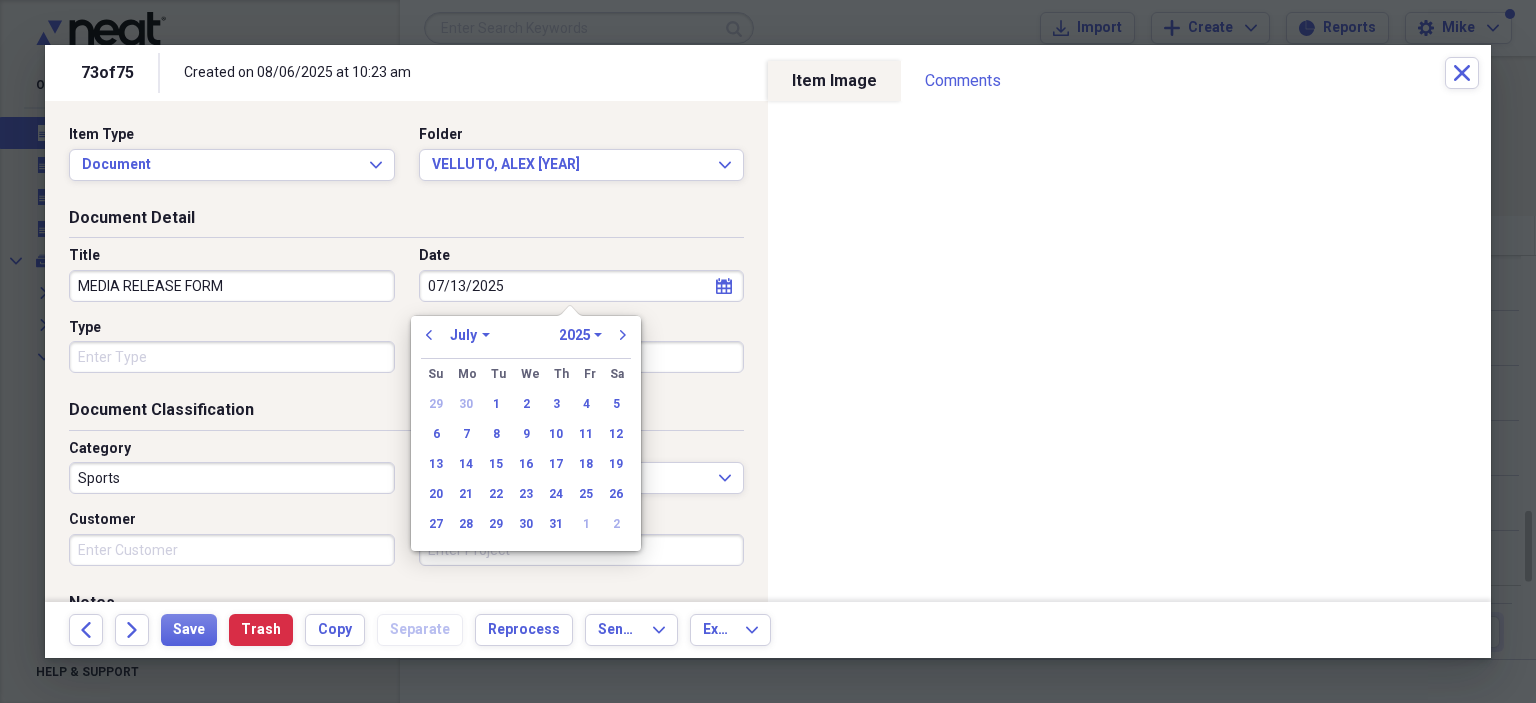 type on "07/13/2025" 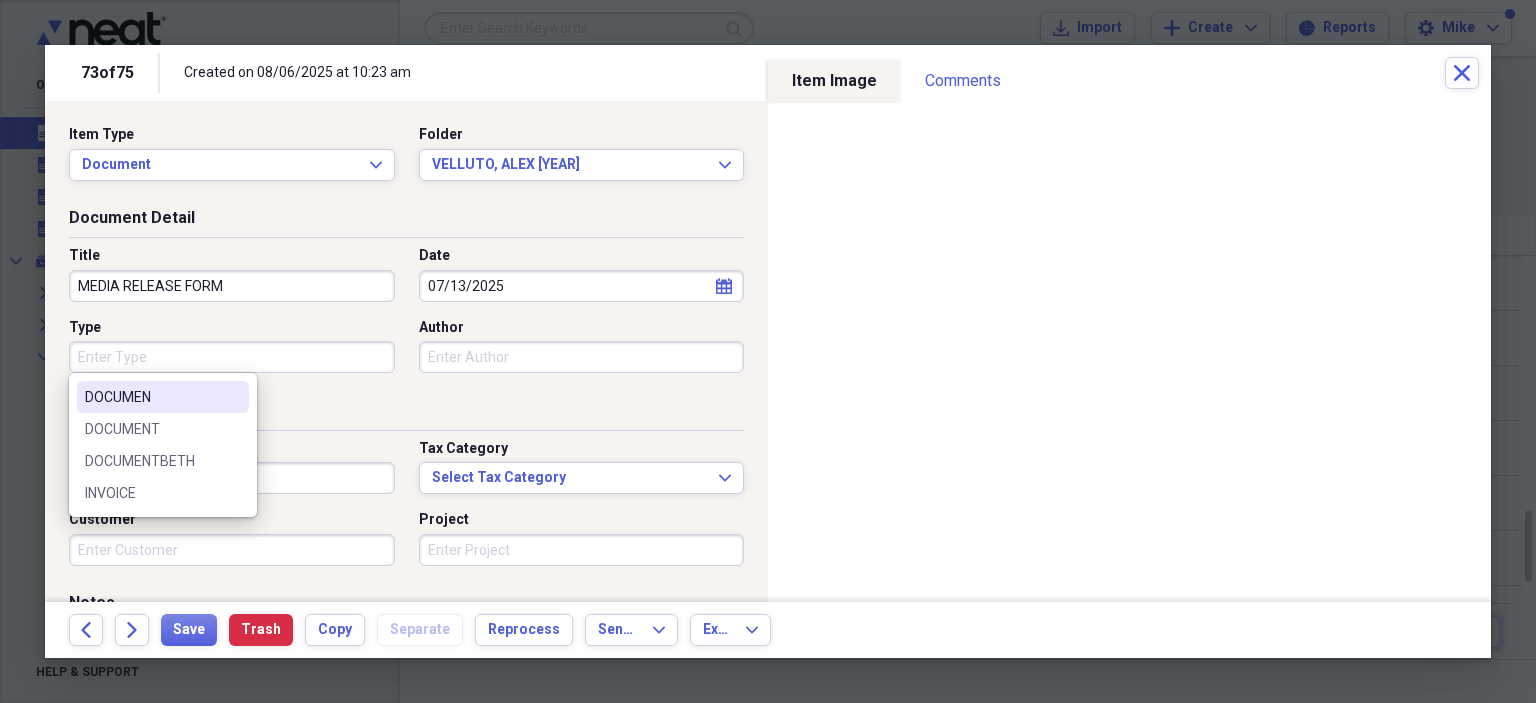 click on "Type" at bounding box center (232, 357) 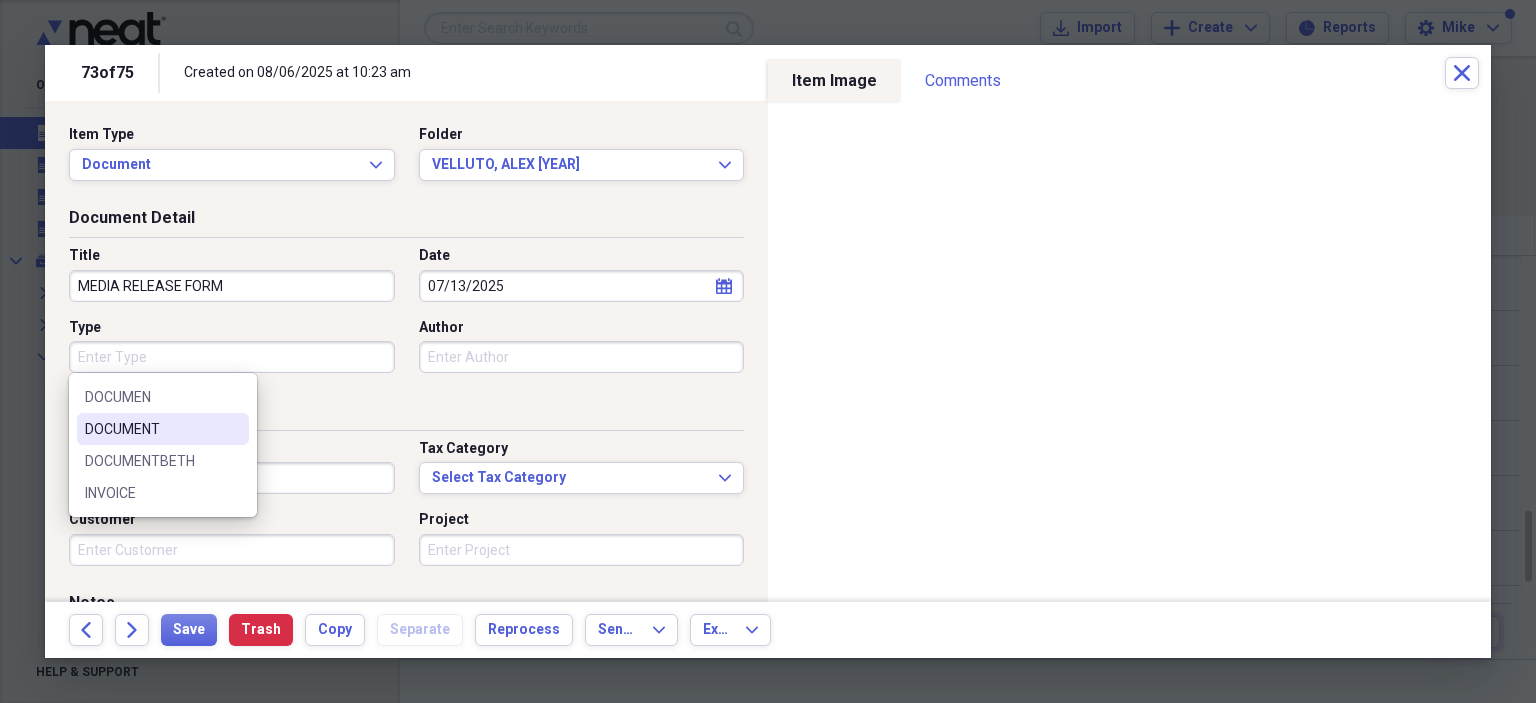 click on "DOCUMENT" at bounding box center [151, 429] 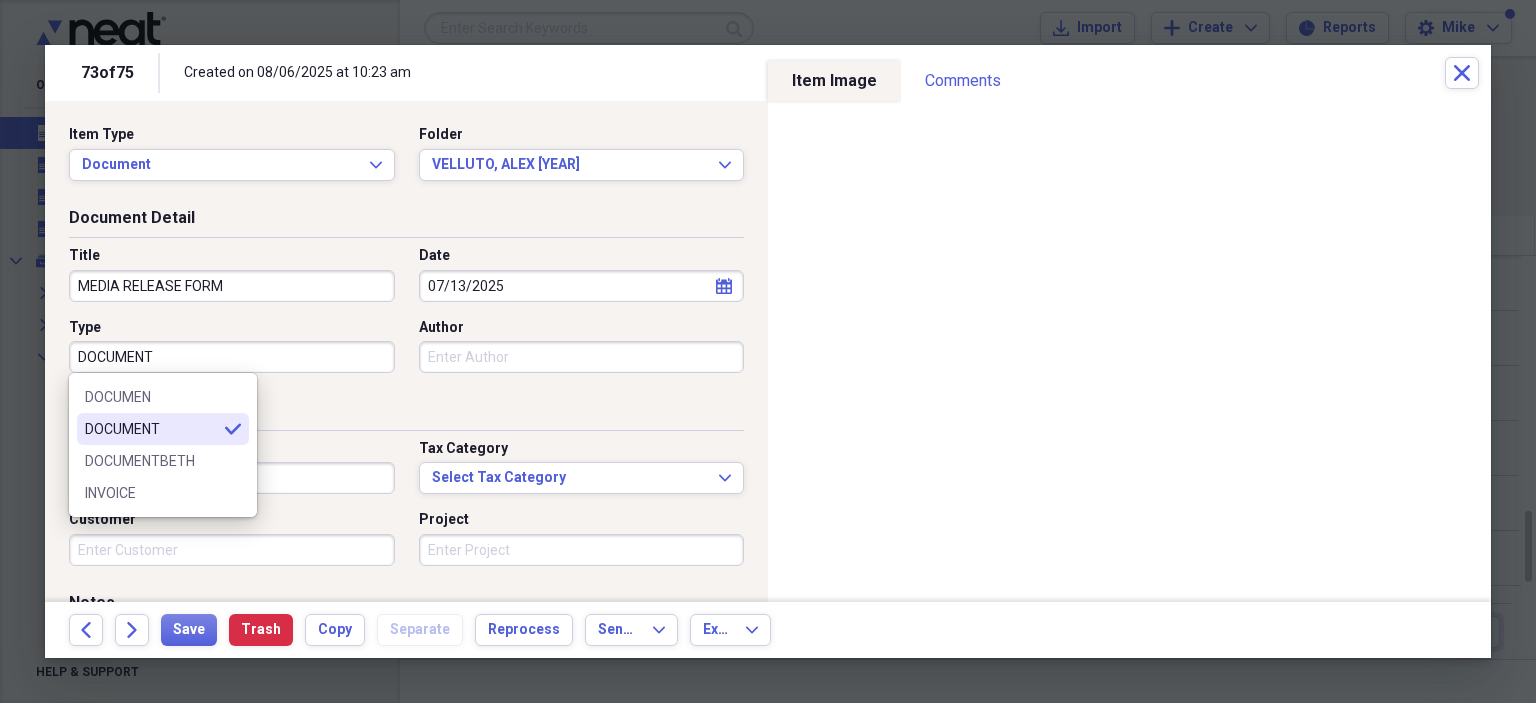 type on "DOCUMENT" 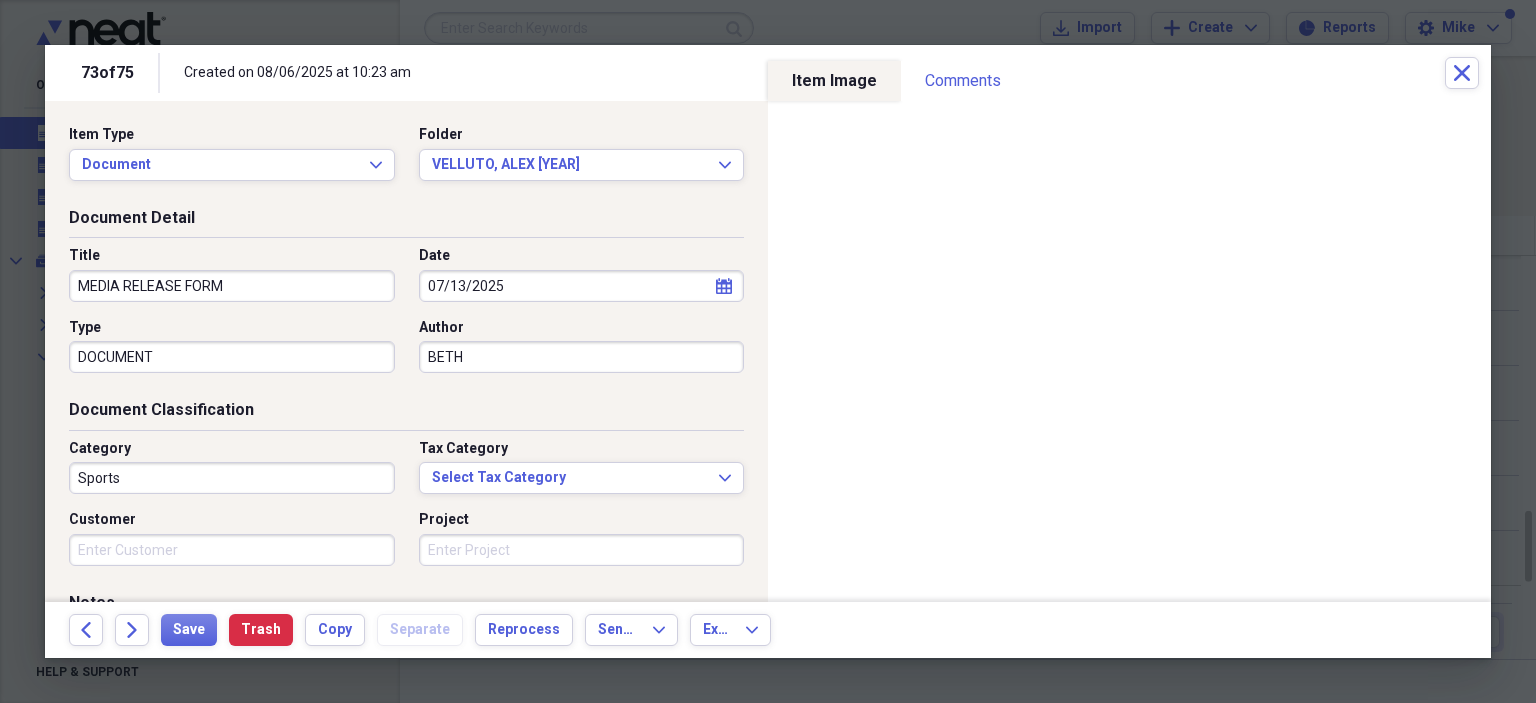 type on "BETH" 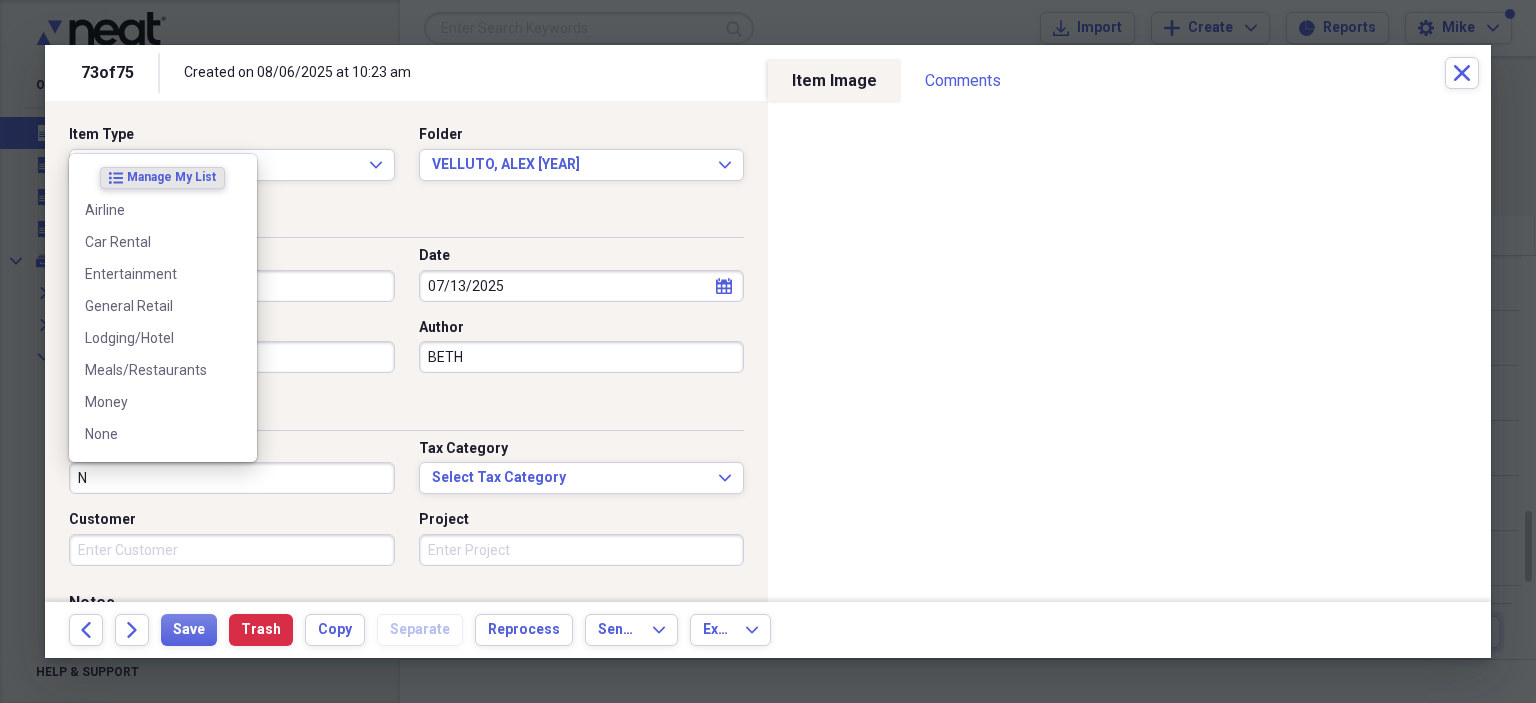 click on "None" at bounding box center (163, 434) 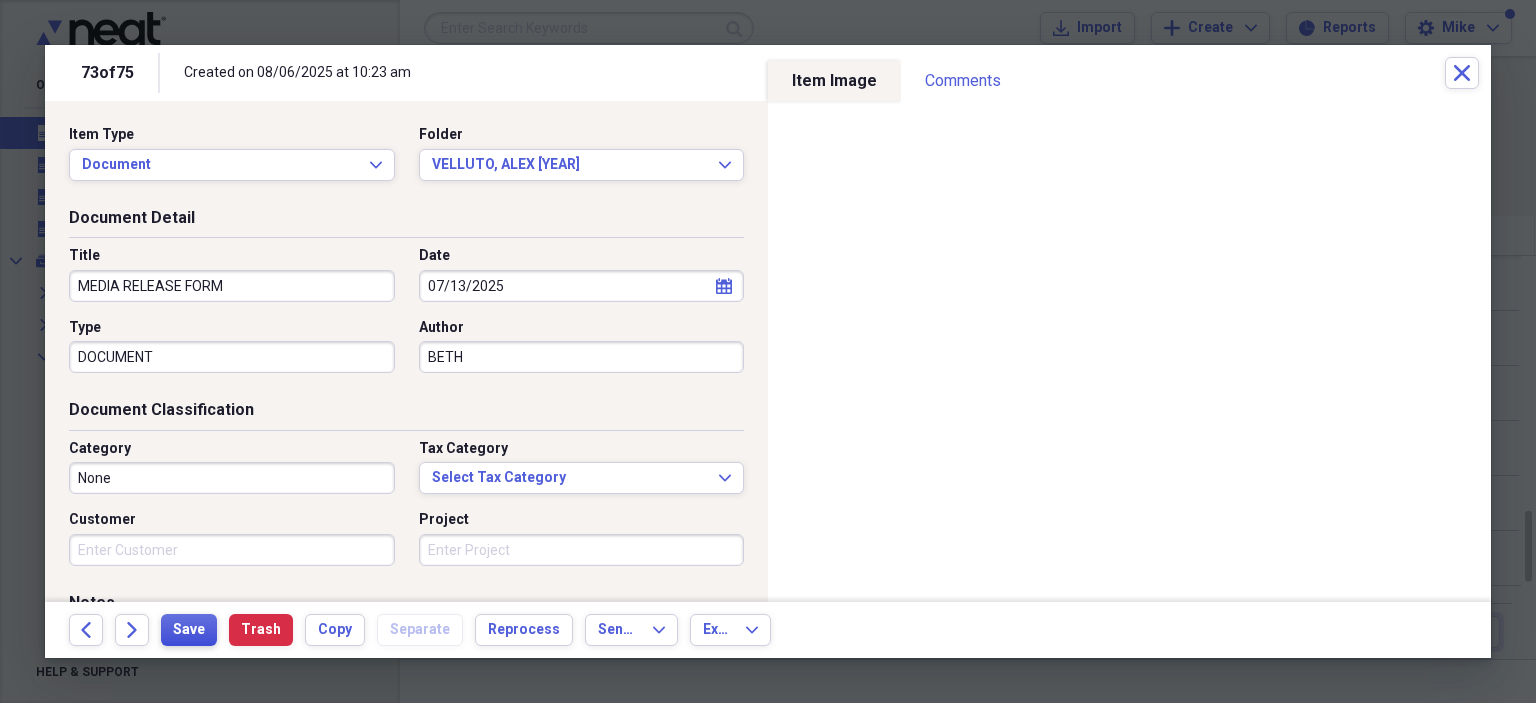 click on "Save" at bounding box center (189, 630) 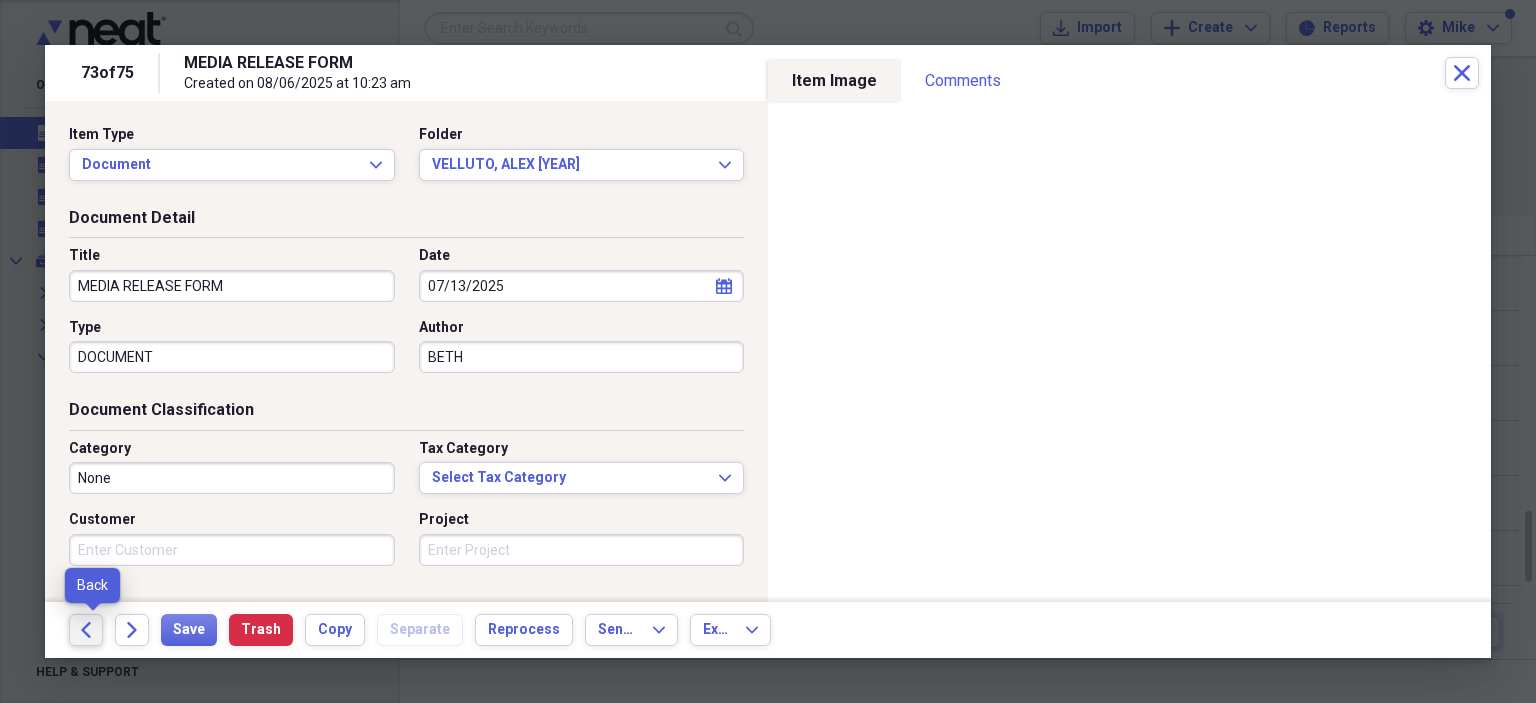 click on "Back" at bounding box center [86, 630] 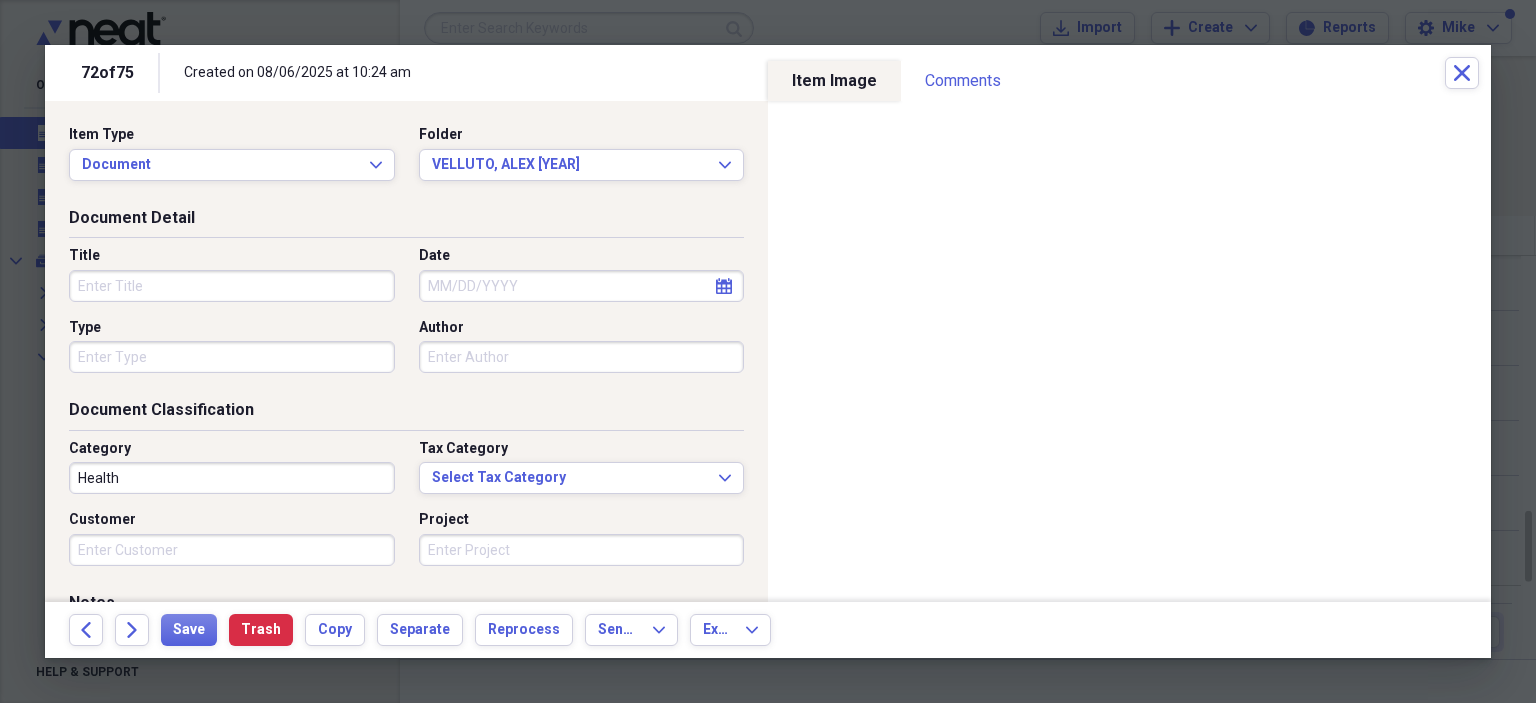 click on "Title" at bounding box center [232, 286] 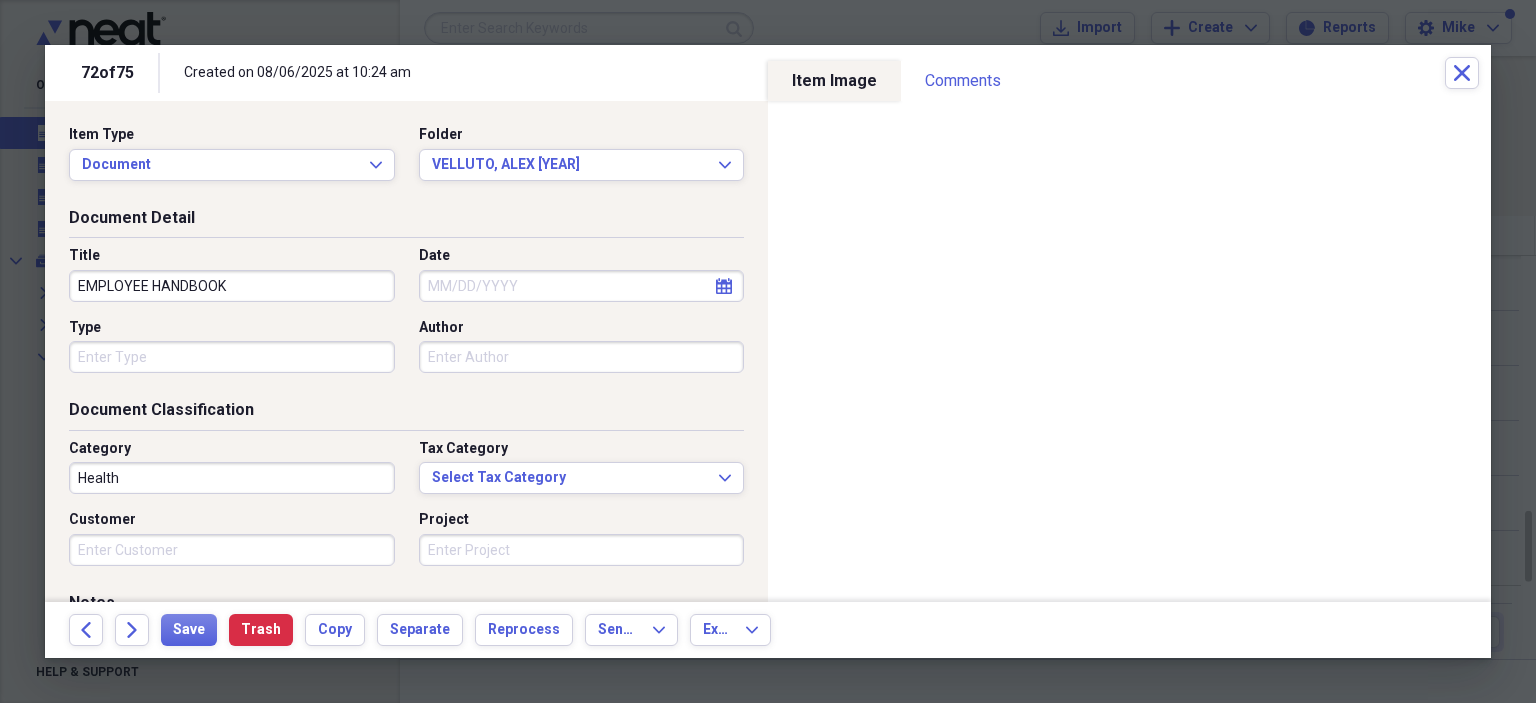 type on "EMPLOYEE HANDBOOK" 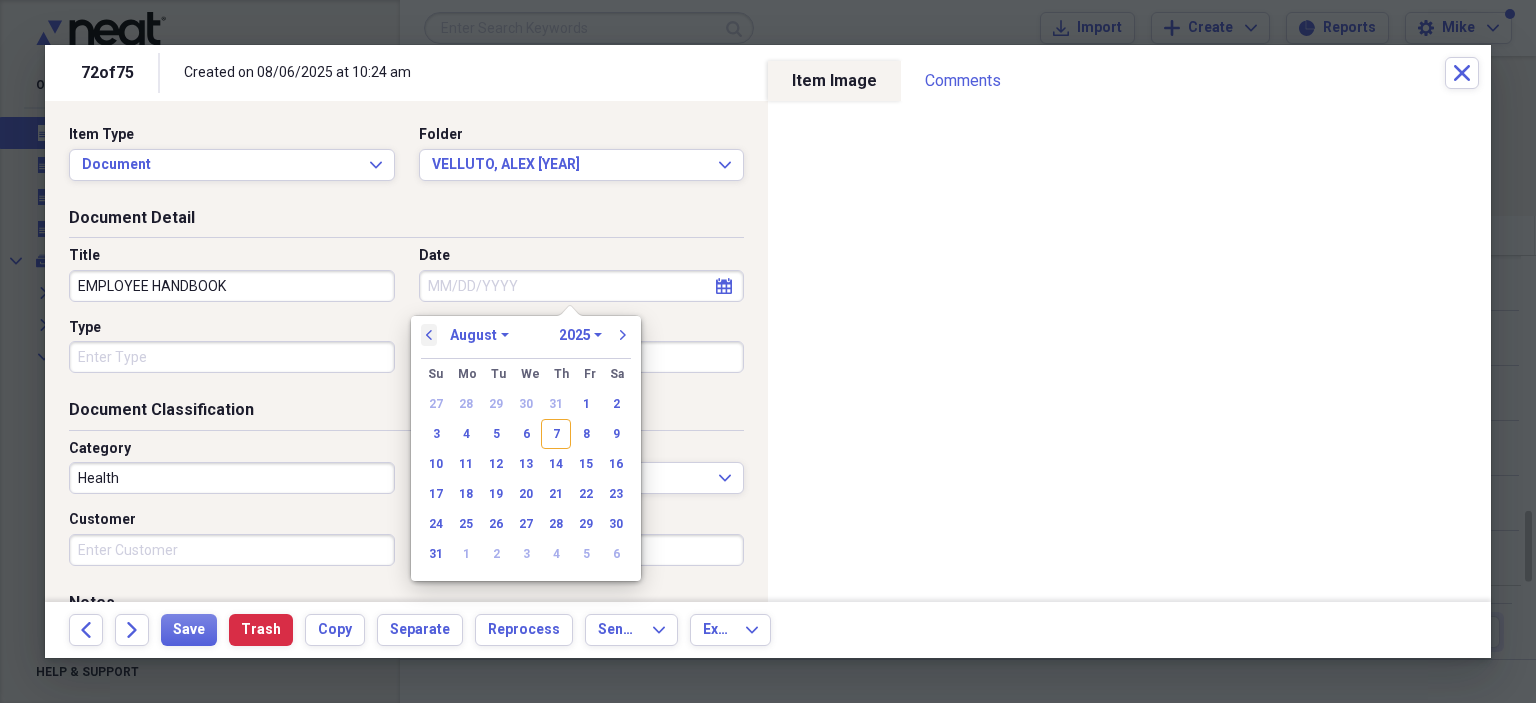 click on "previous" at bounding box center [429, 335] 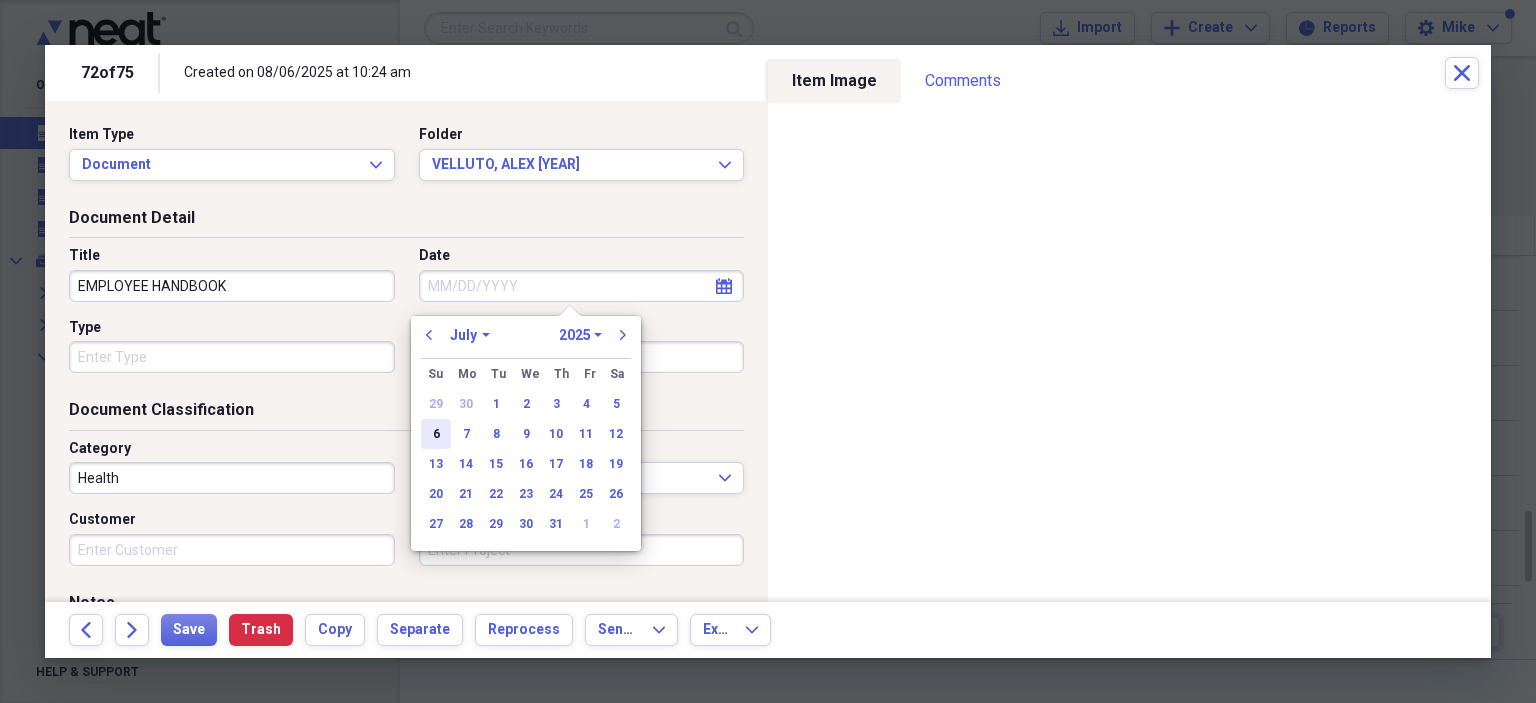 drag, startPoint x: 444, startPoint y: 434, endPoint x: 434, endPoint y: 425, distance: 13.453624 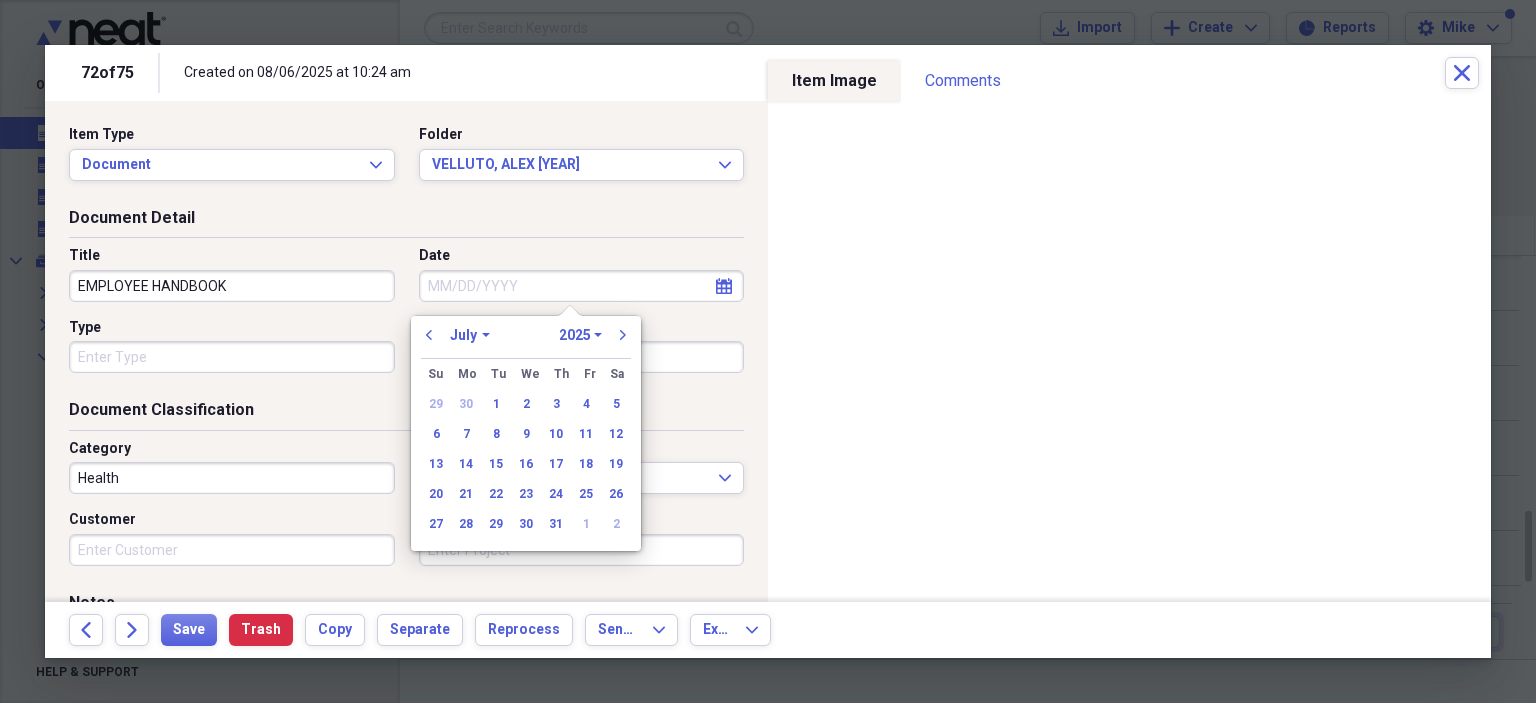 click on "6" at bounding box center [436, 434] 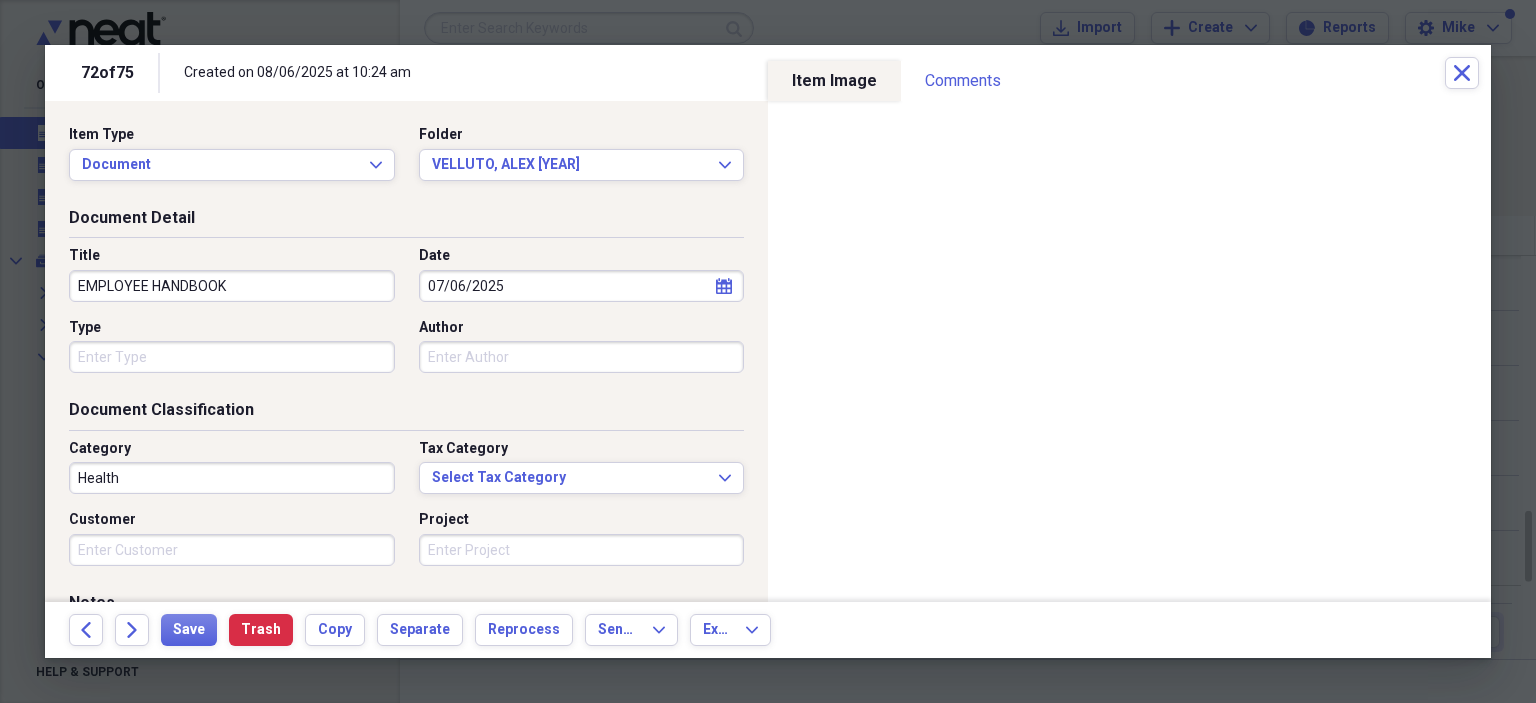 drag, startPoint x: 226, startPoint y: 359, endPoint x: 212, endPoint y: 363, distance: 14.56022 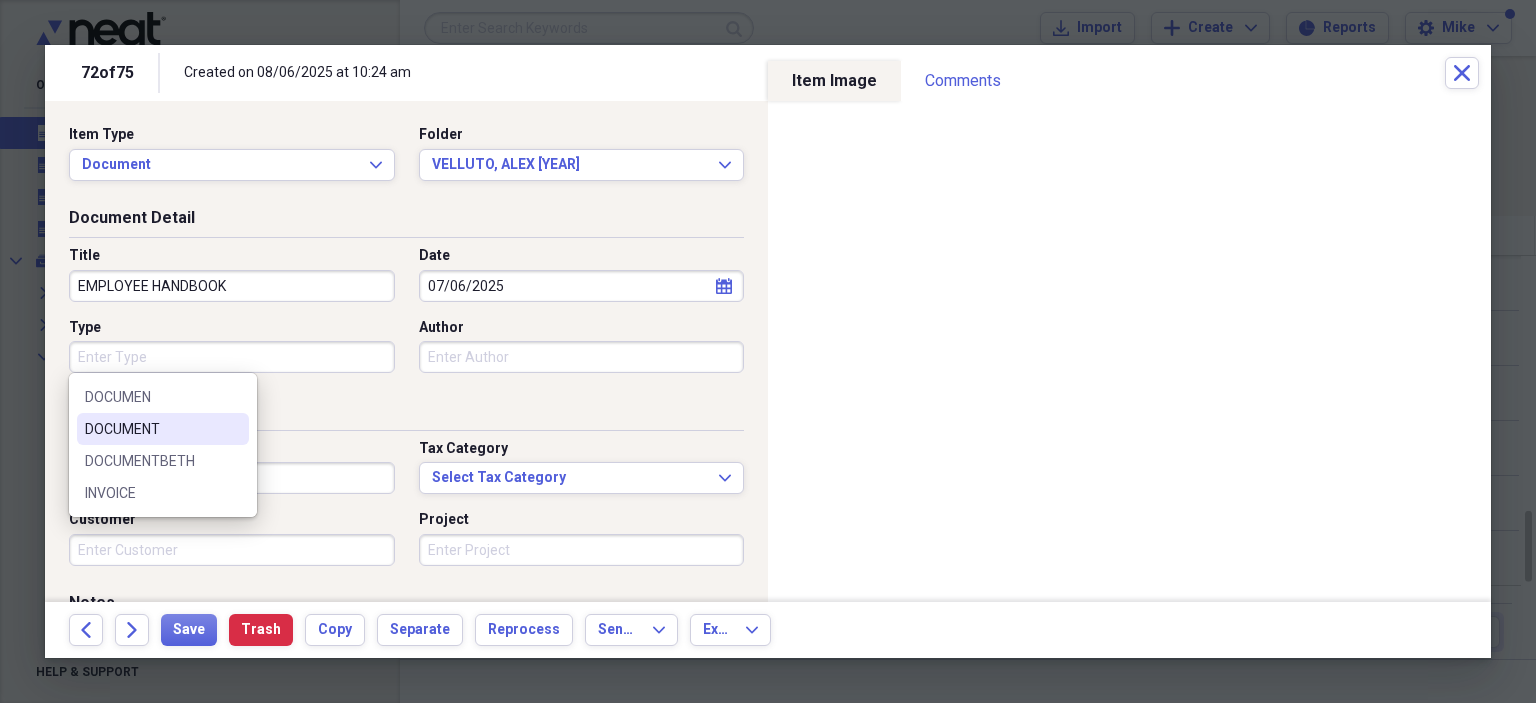 click on "DOCUMENT" at bounding box center (151, 429) 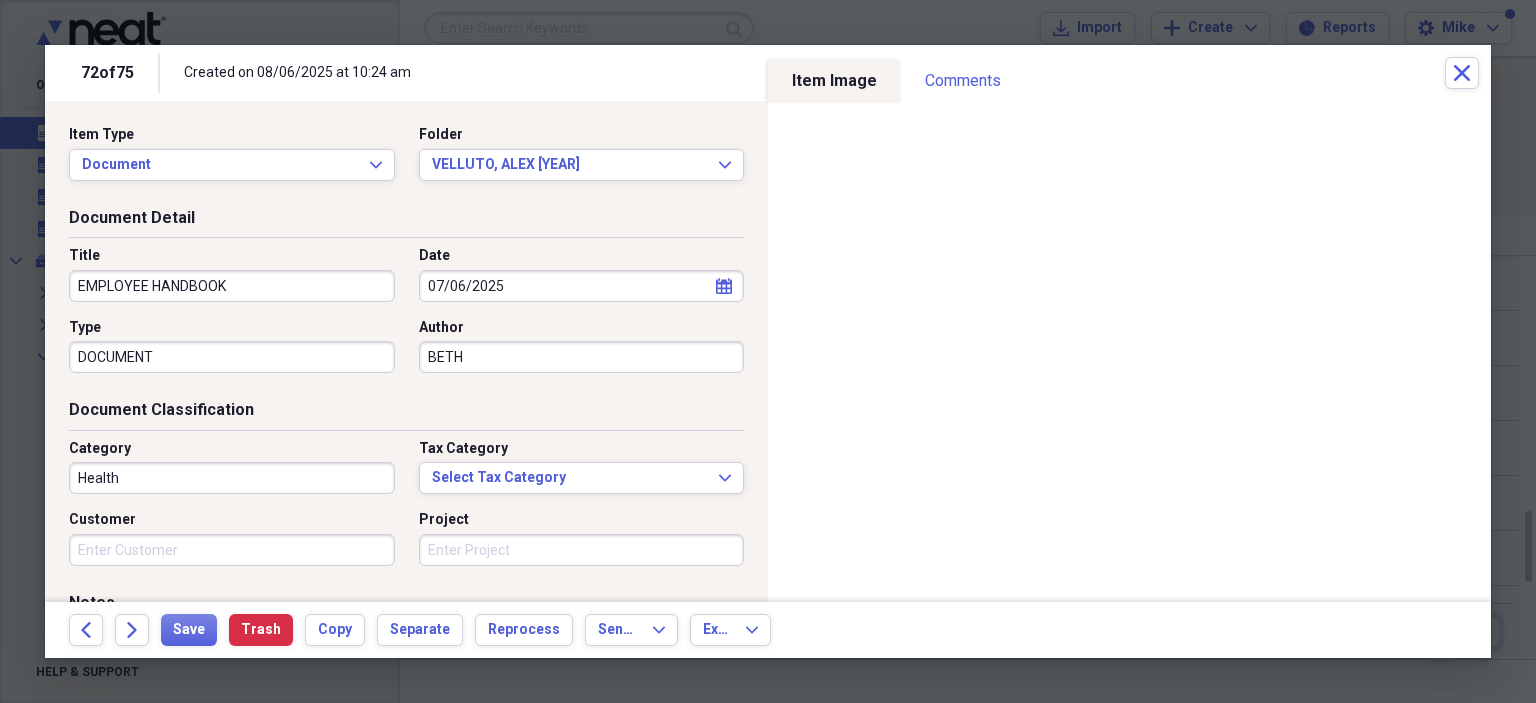 type on "BETH" 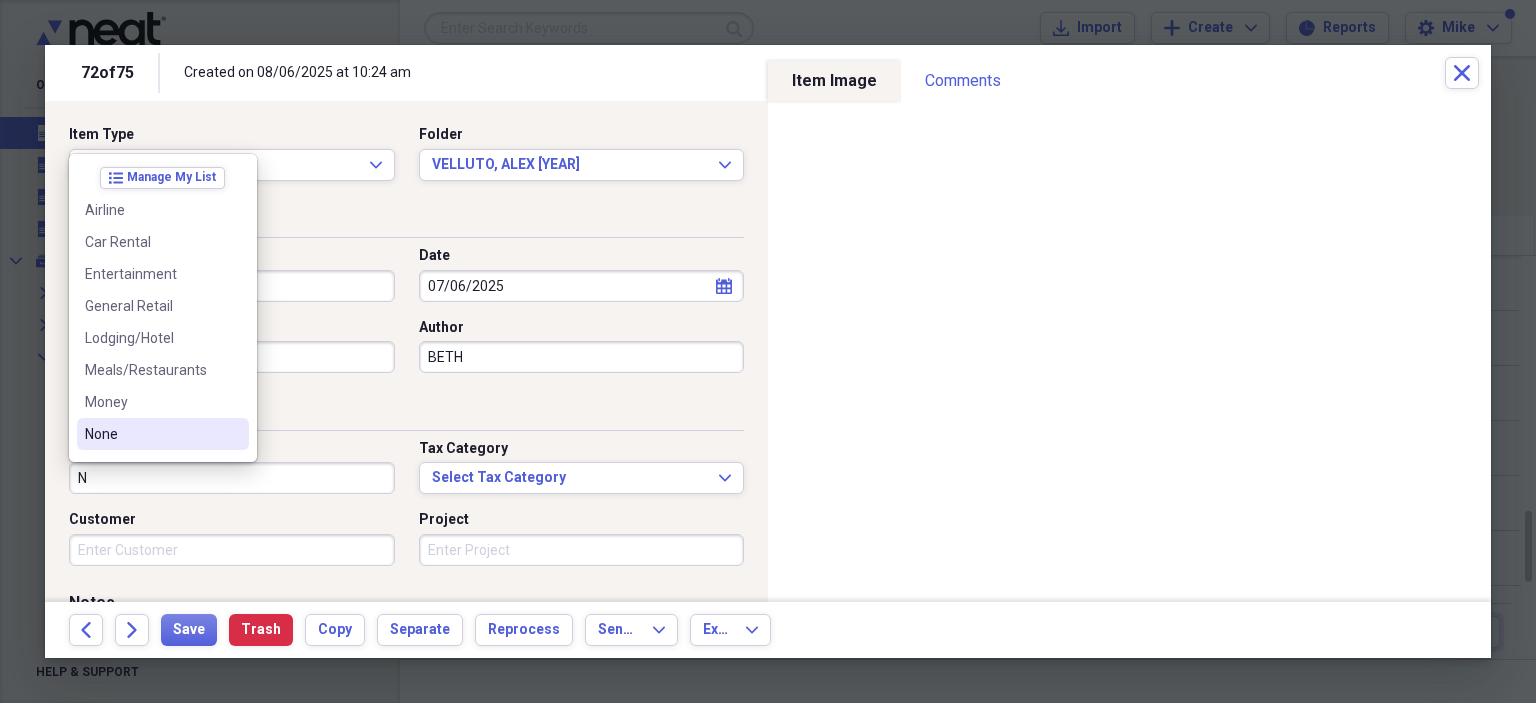click on "None" at bounding box center (151, 434) 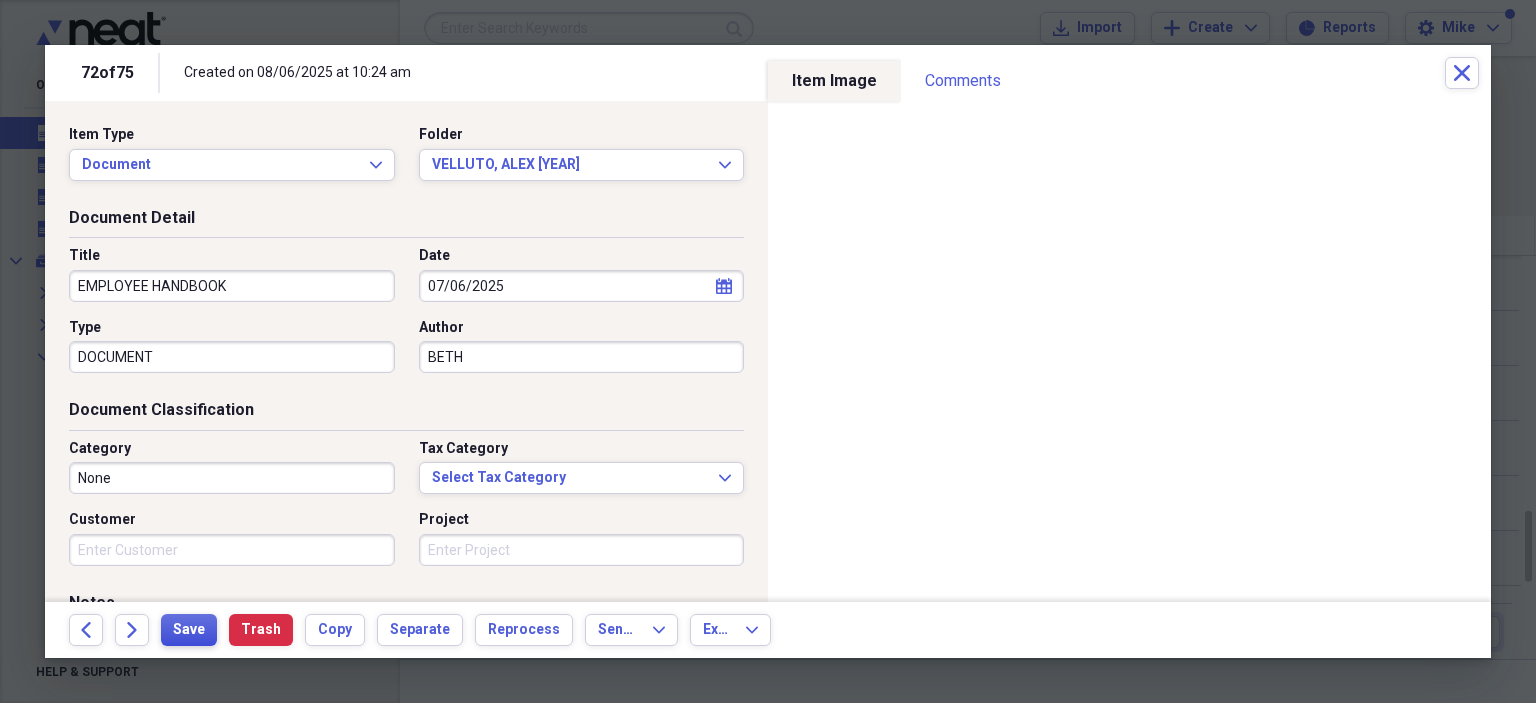 click on "Save" at bounding box center (189, 630) 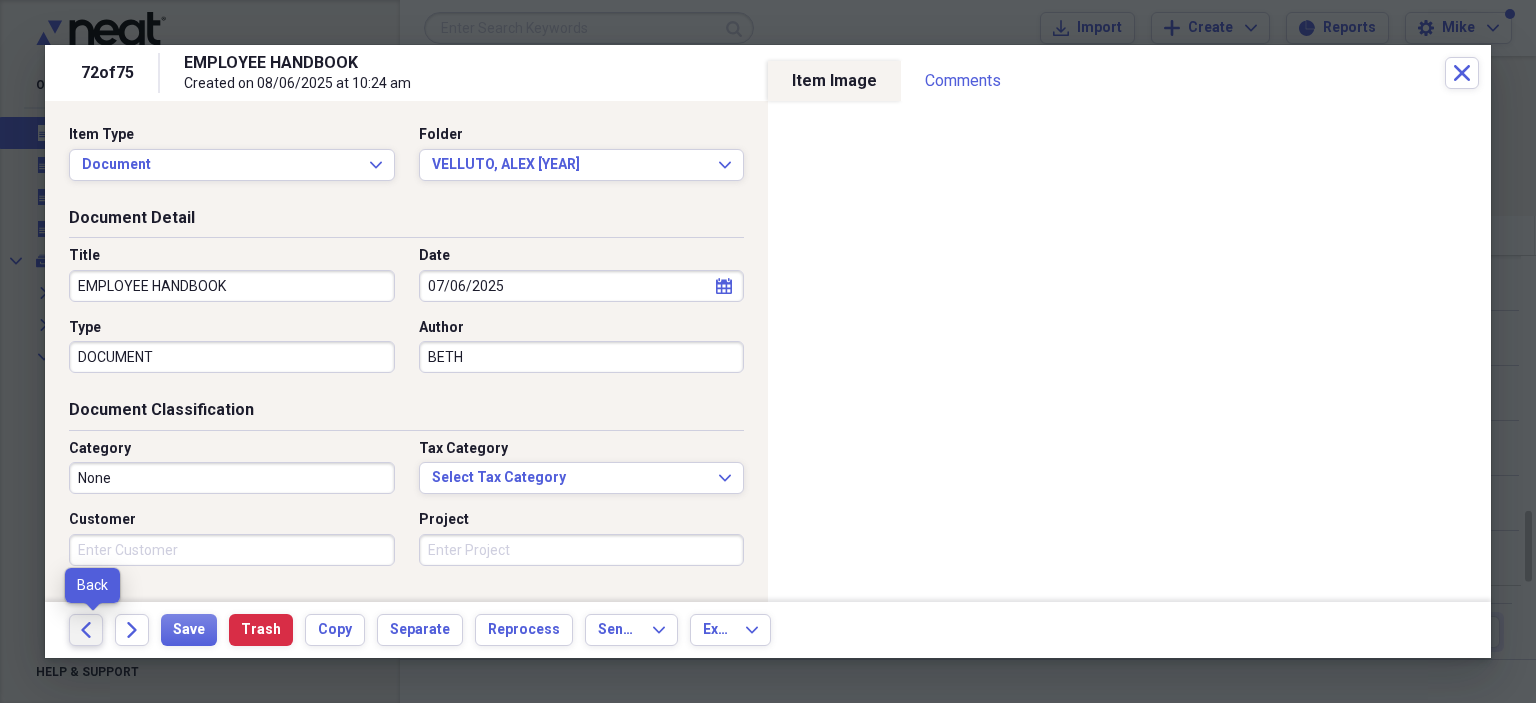 click on "Back" 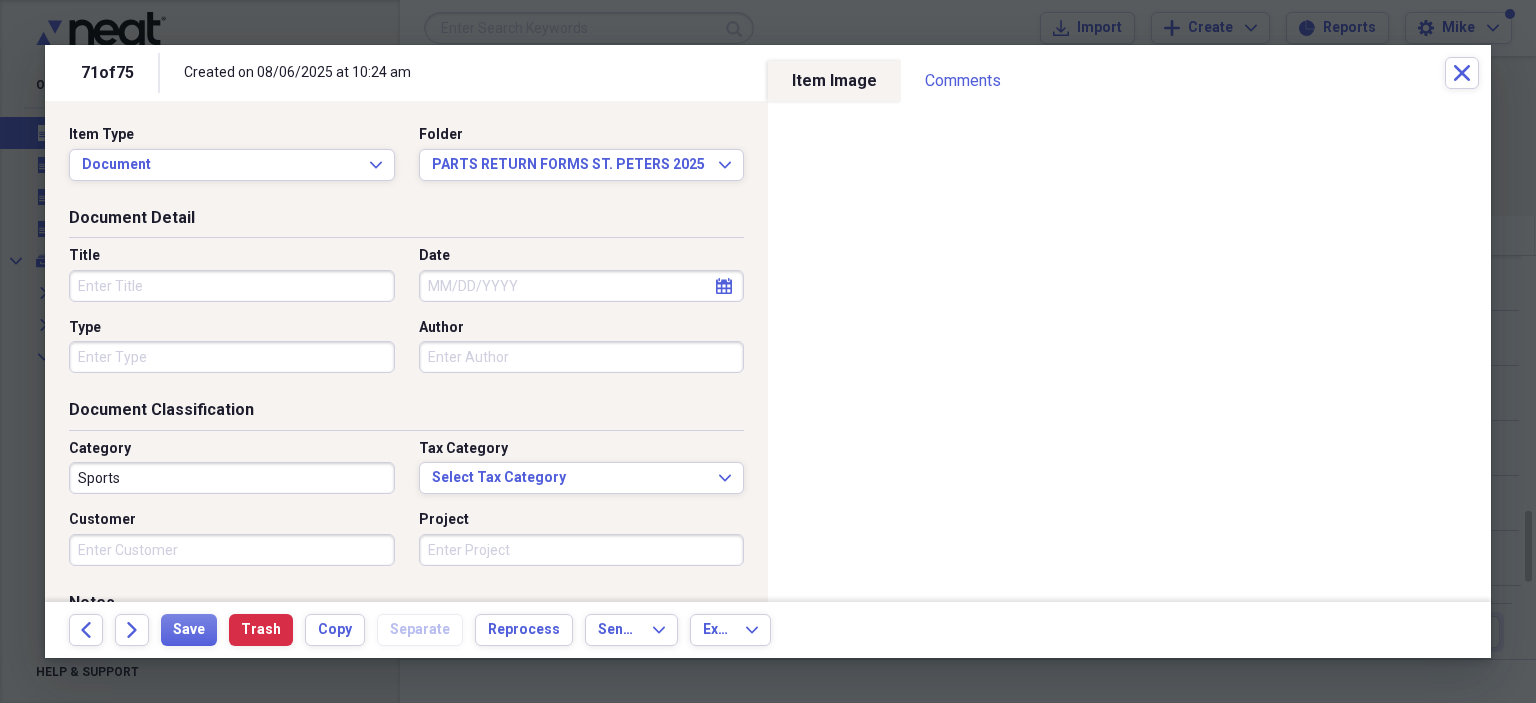 click on "Title" at bounding box center (232, 286) 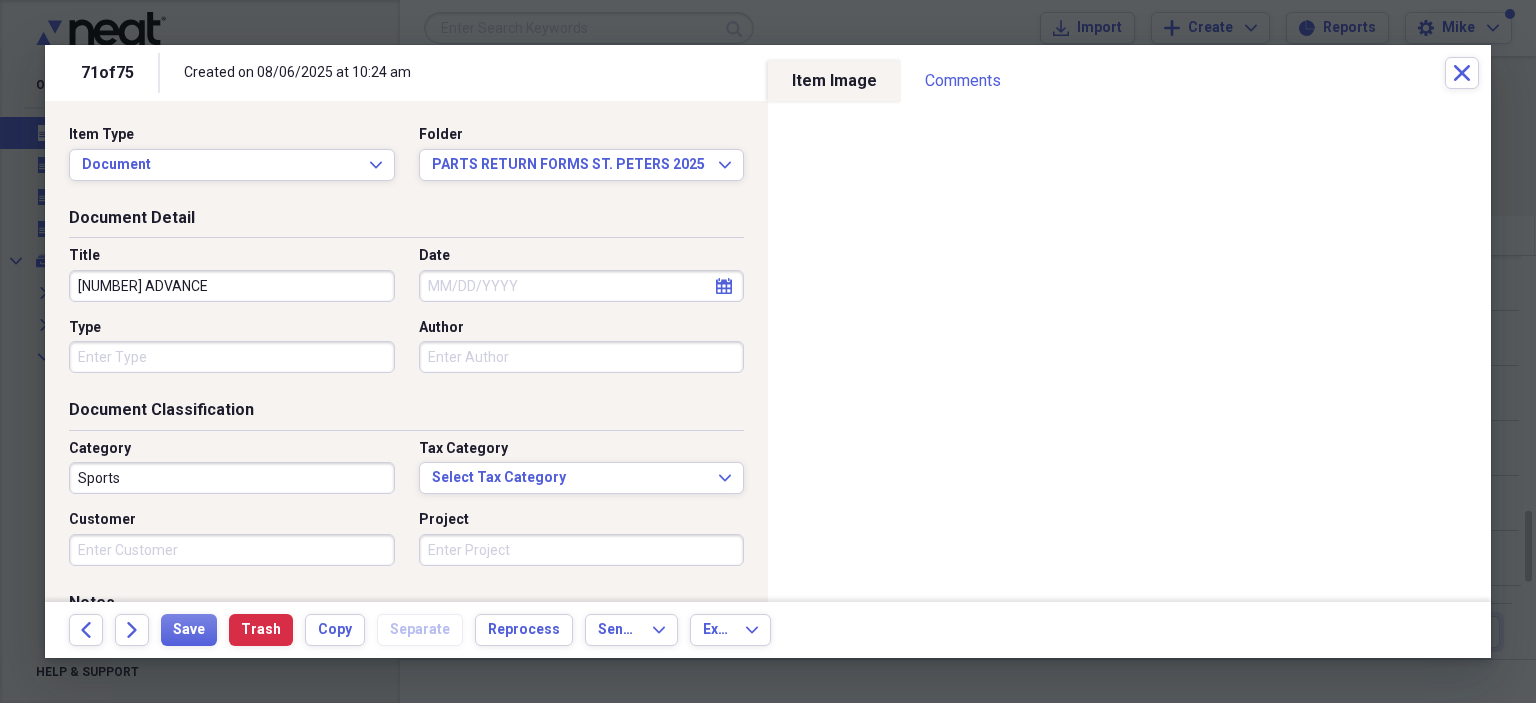 type on "[NUMBER] ADVANCE" 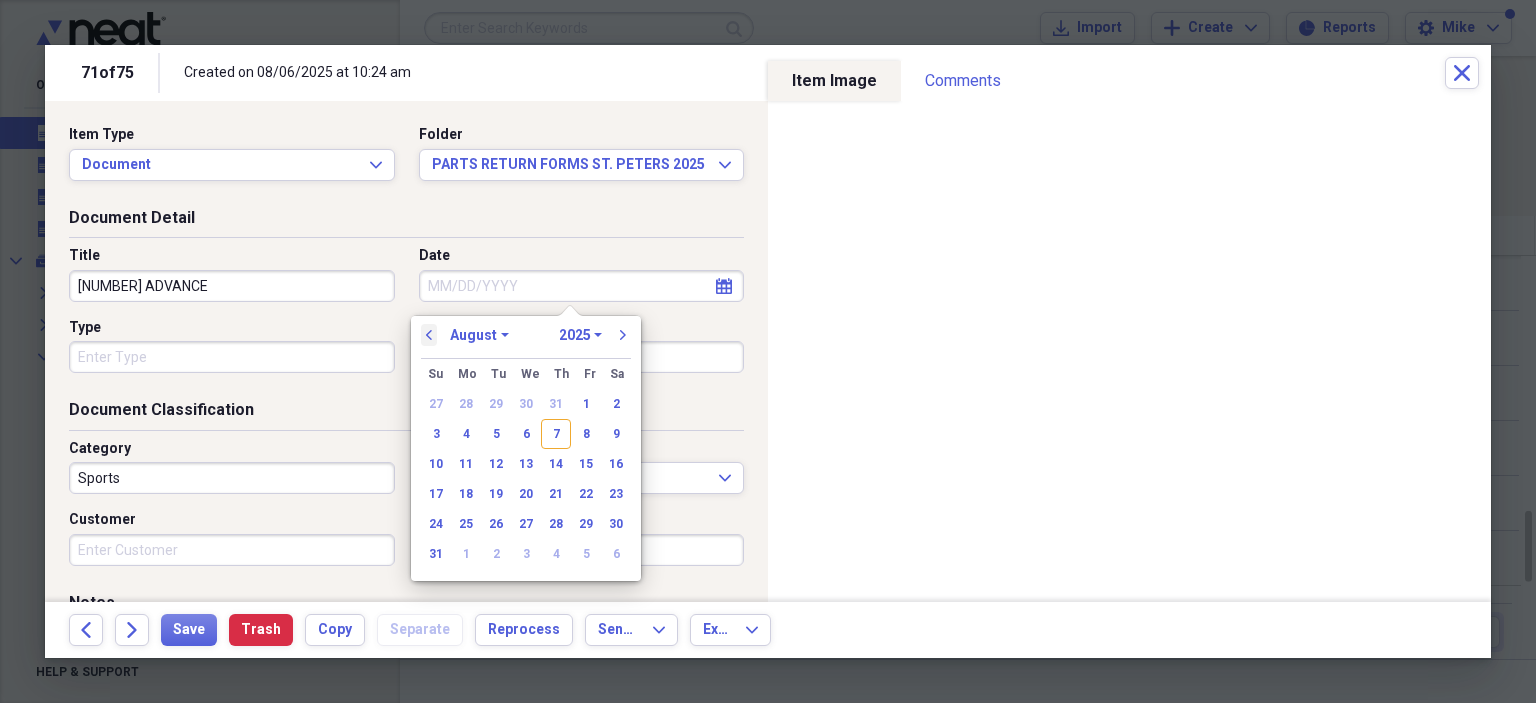click on "previous" at bounding box center [429, 335] 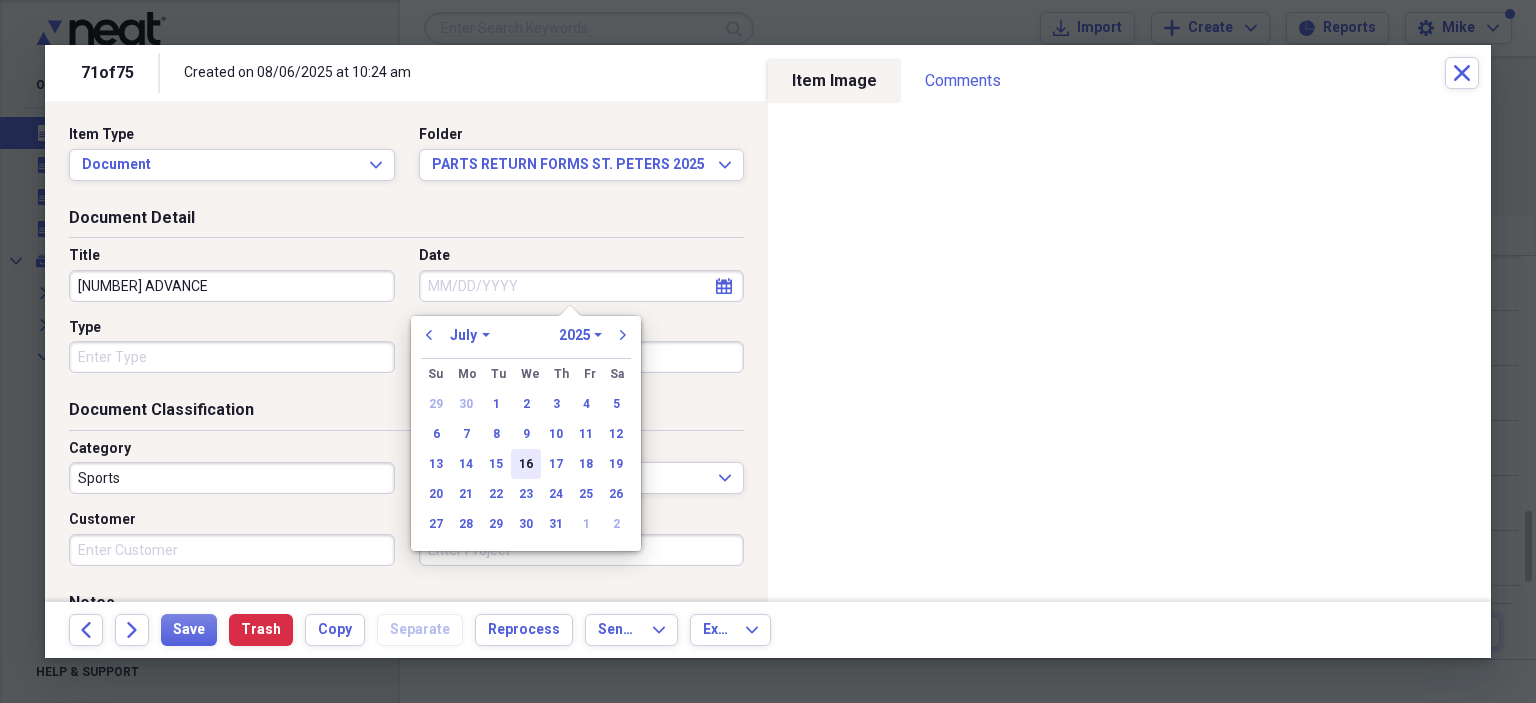 click on "16" at bounding box center (526, 464) 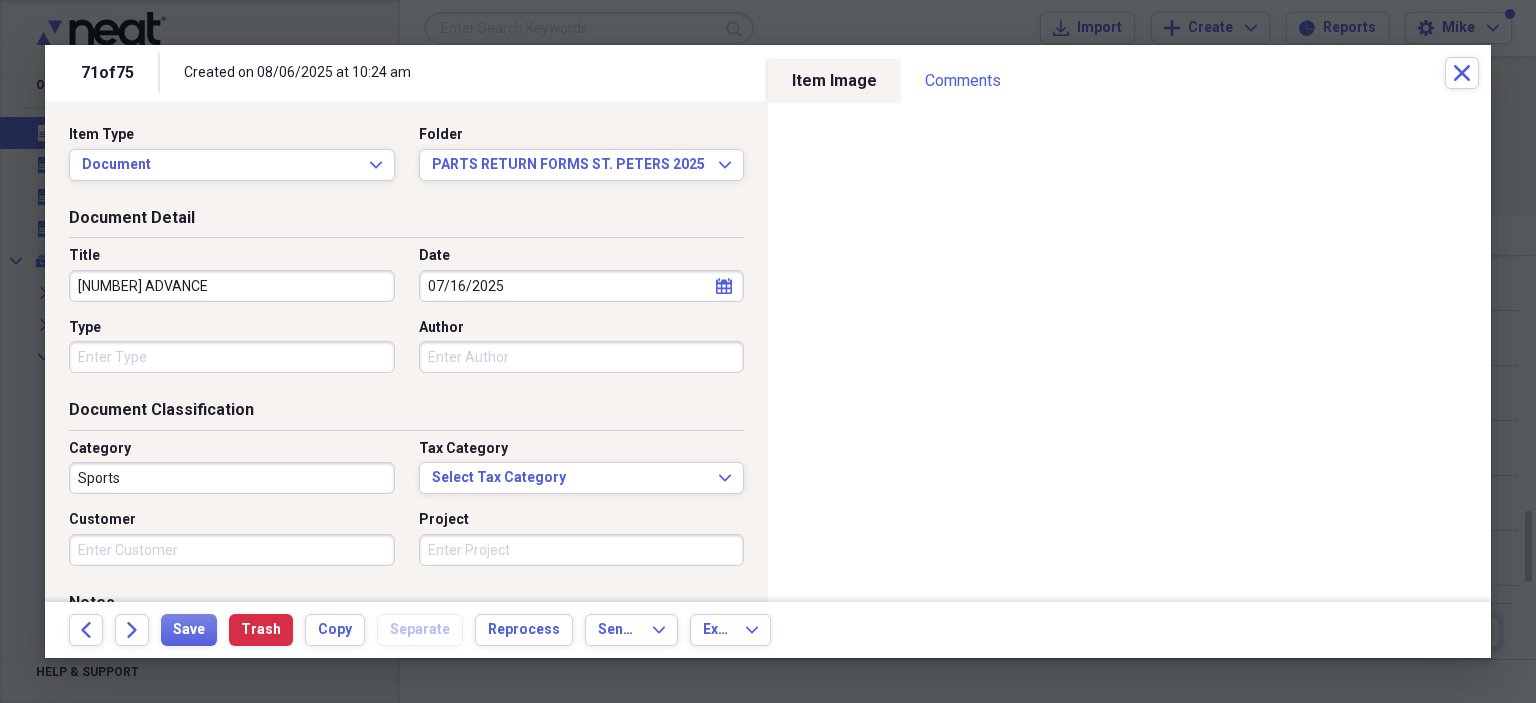 click on "Type" at bounding box center (232, 357) 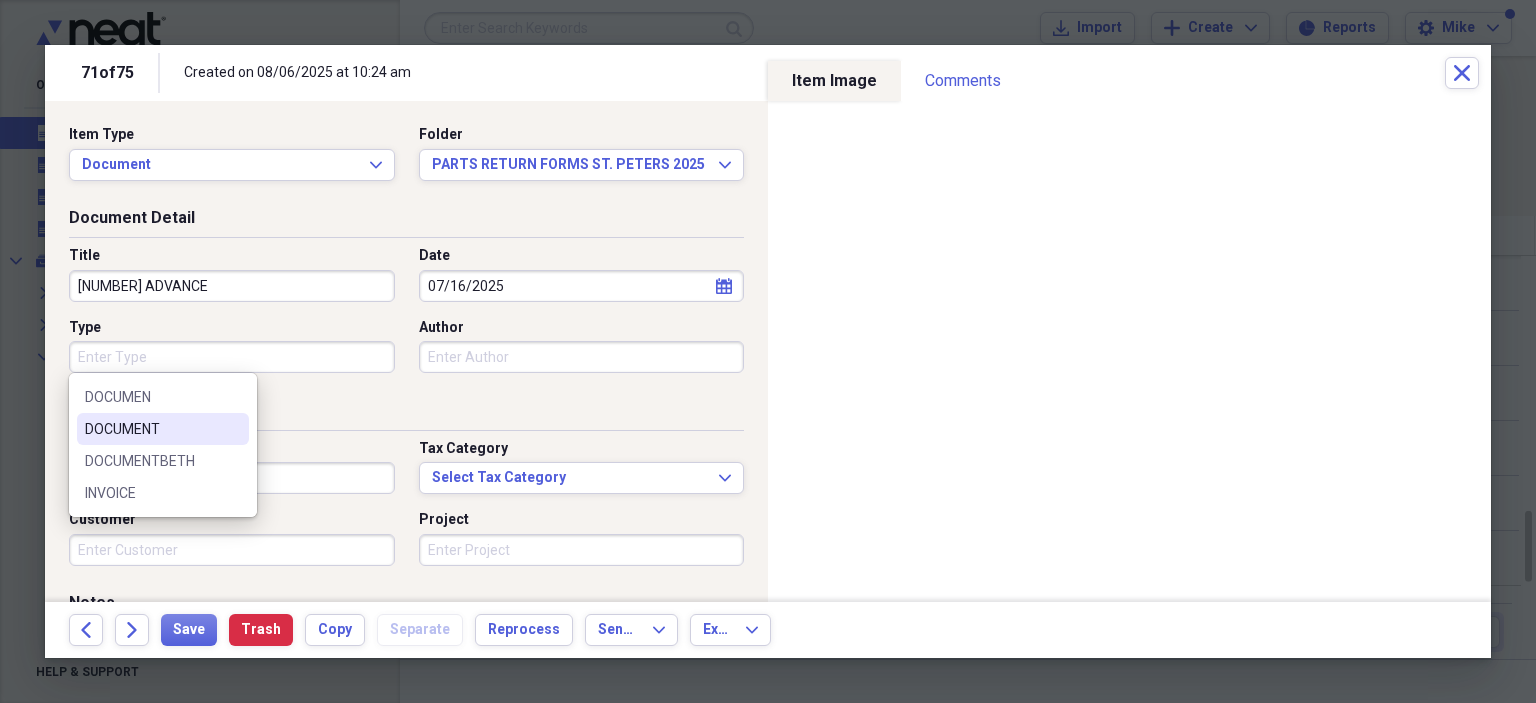 click on "DOCUMENT" at bounding box center [151, 429] 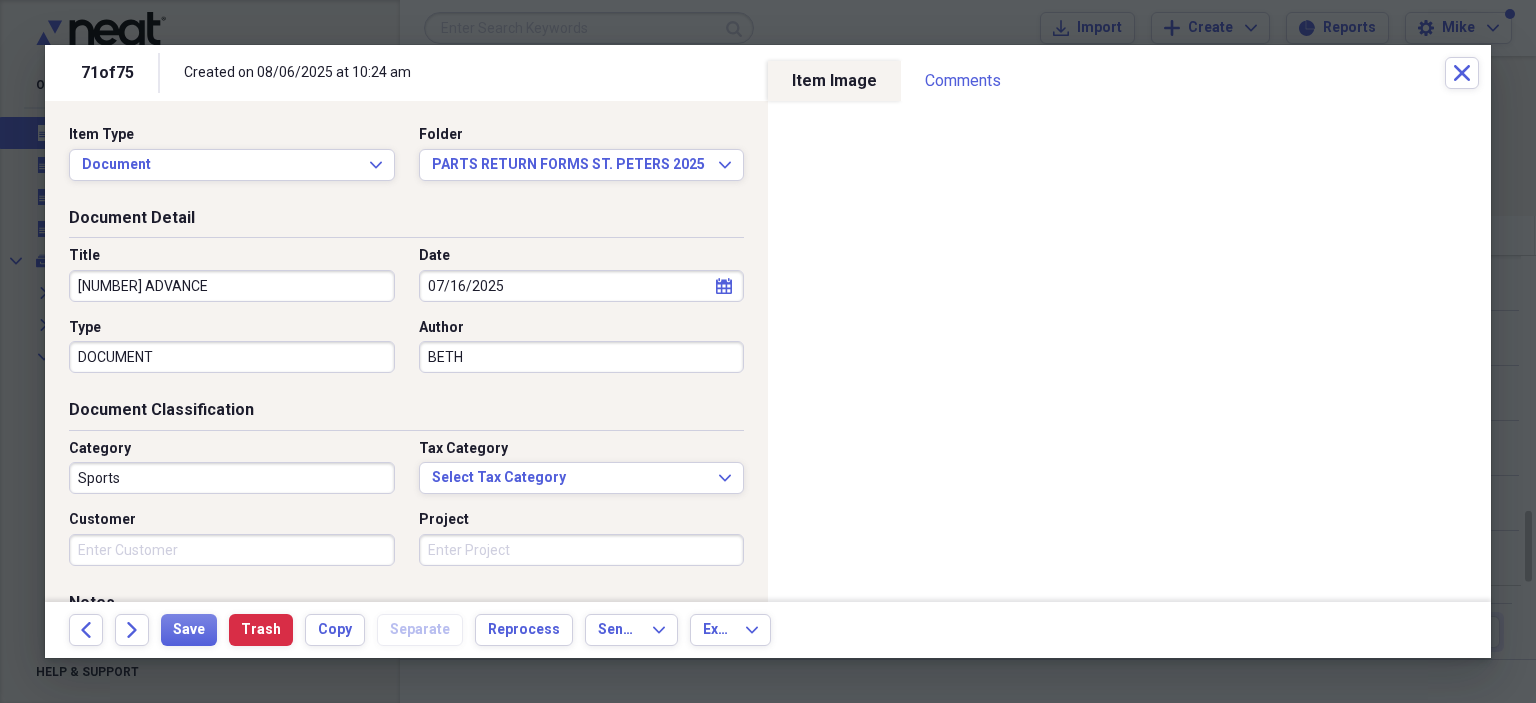 type on "BETH" 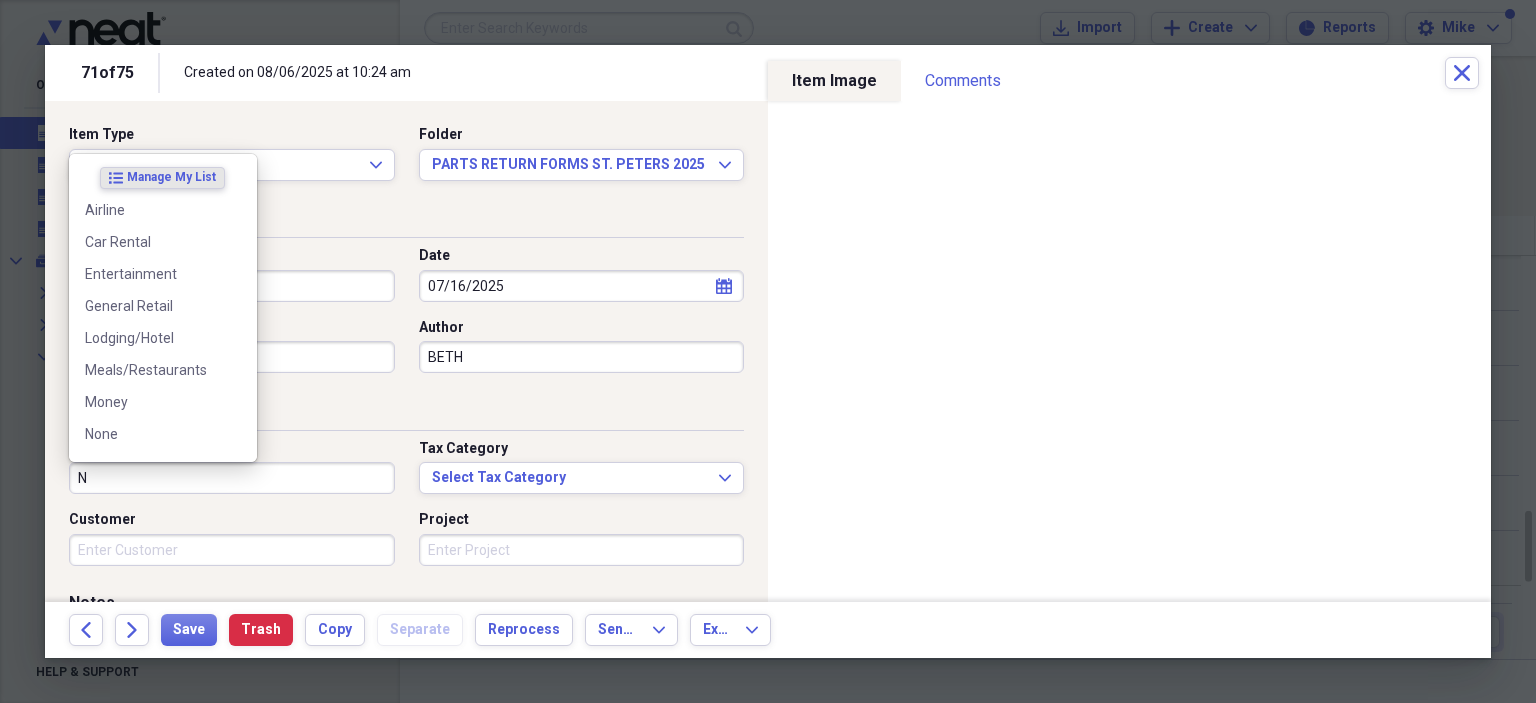 click on "None" at bounding box center [151, 434] 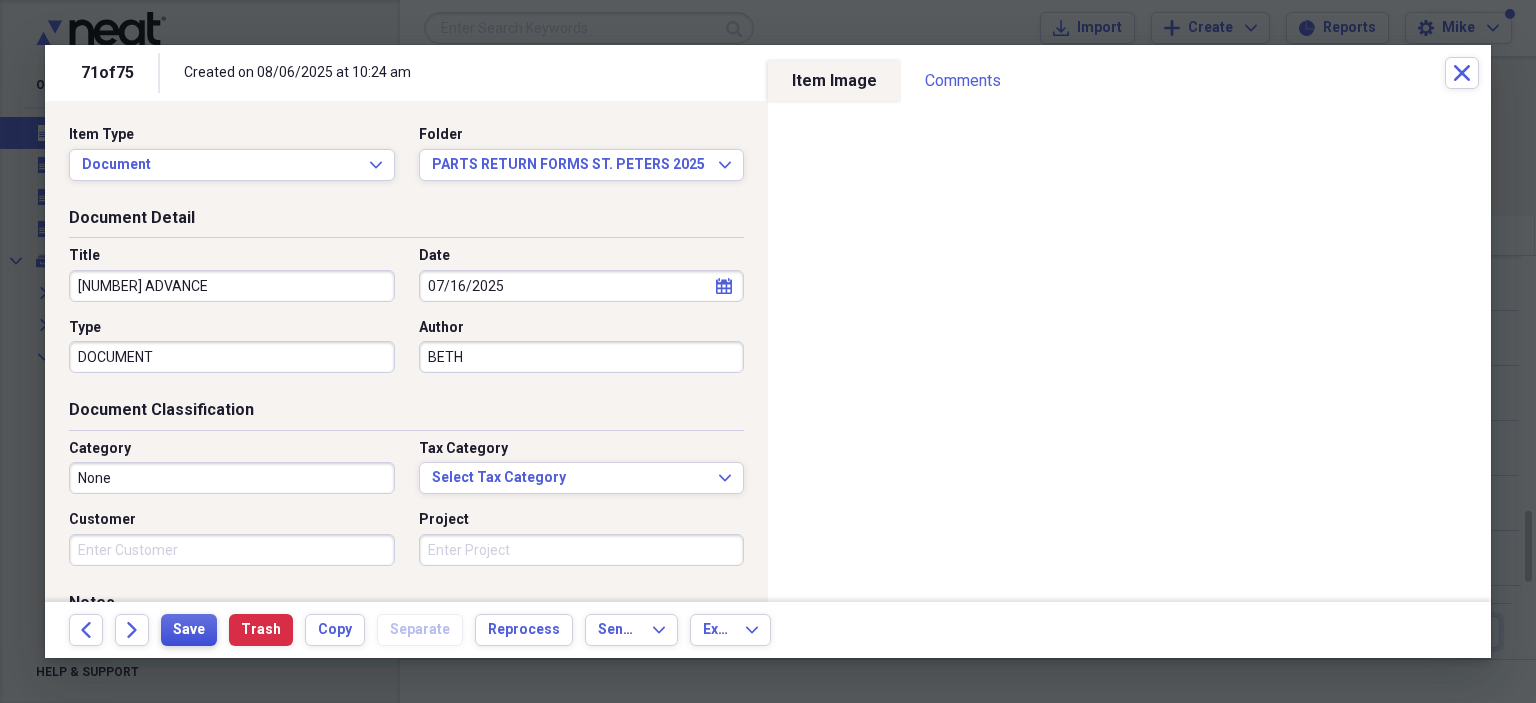 click on "Save" at bounding box center [189, 630] 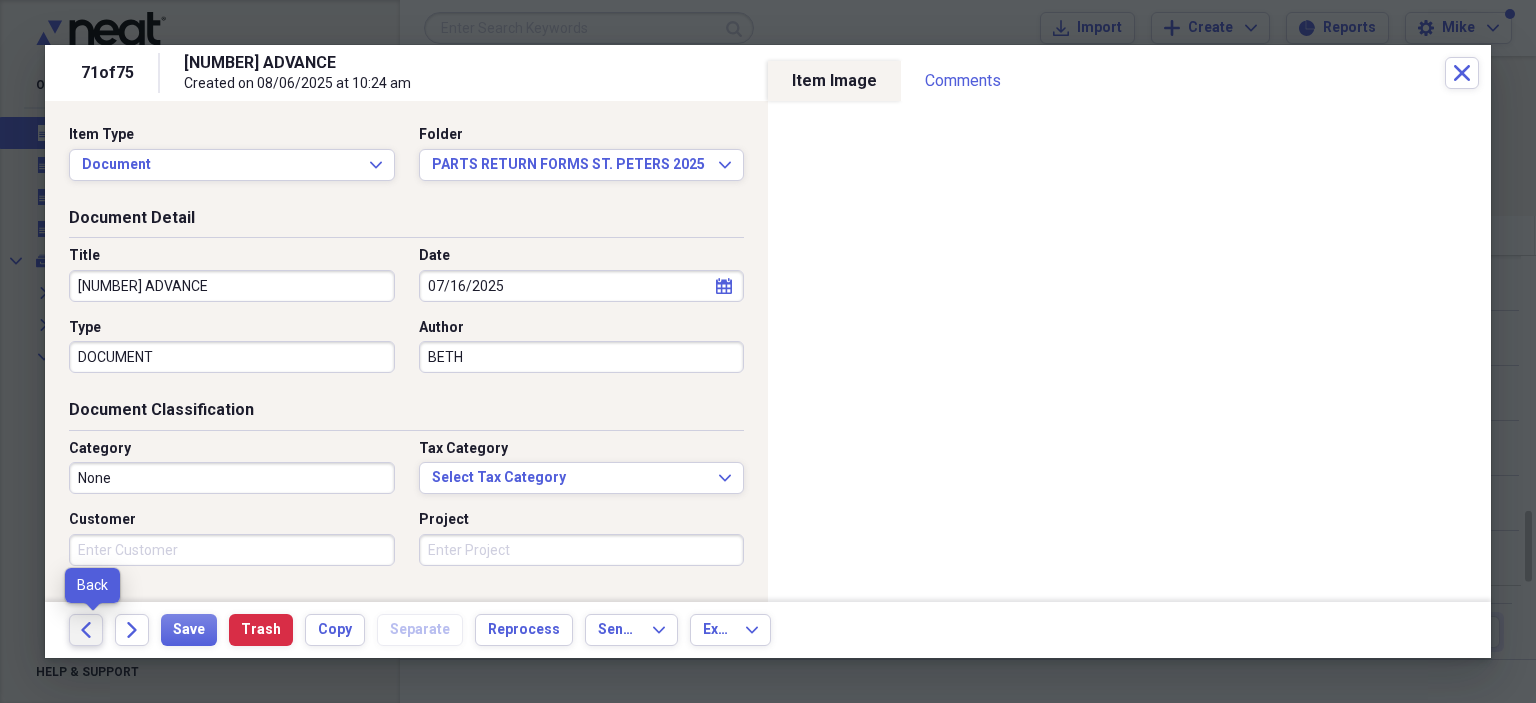 click on "Back" at bounding box center (86, 630) 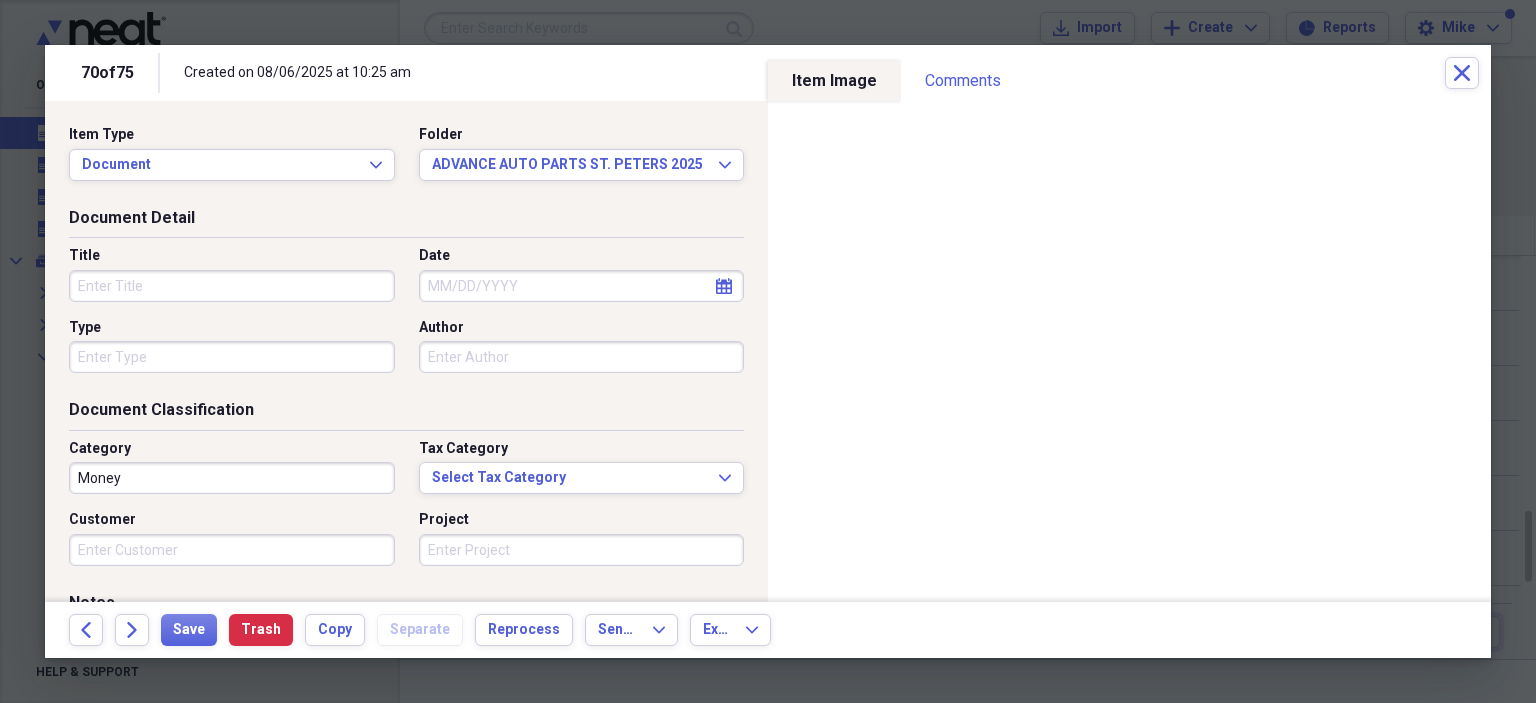 click on "Title" at bounding box center [232, 286] 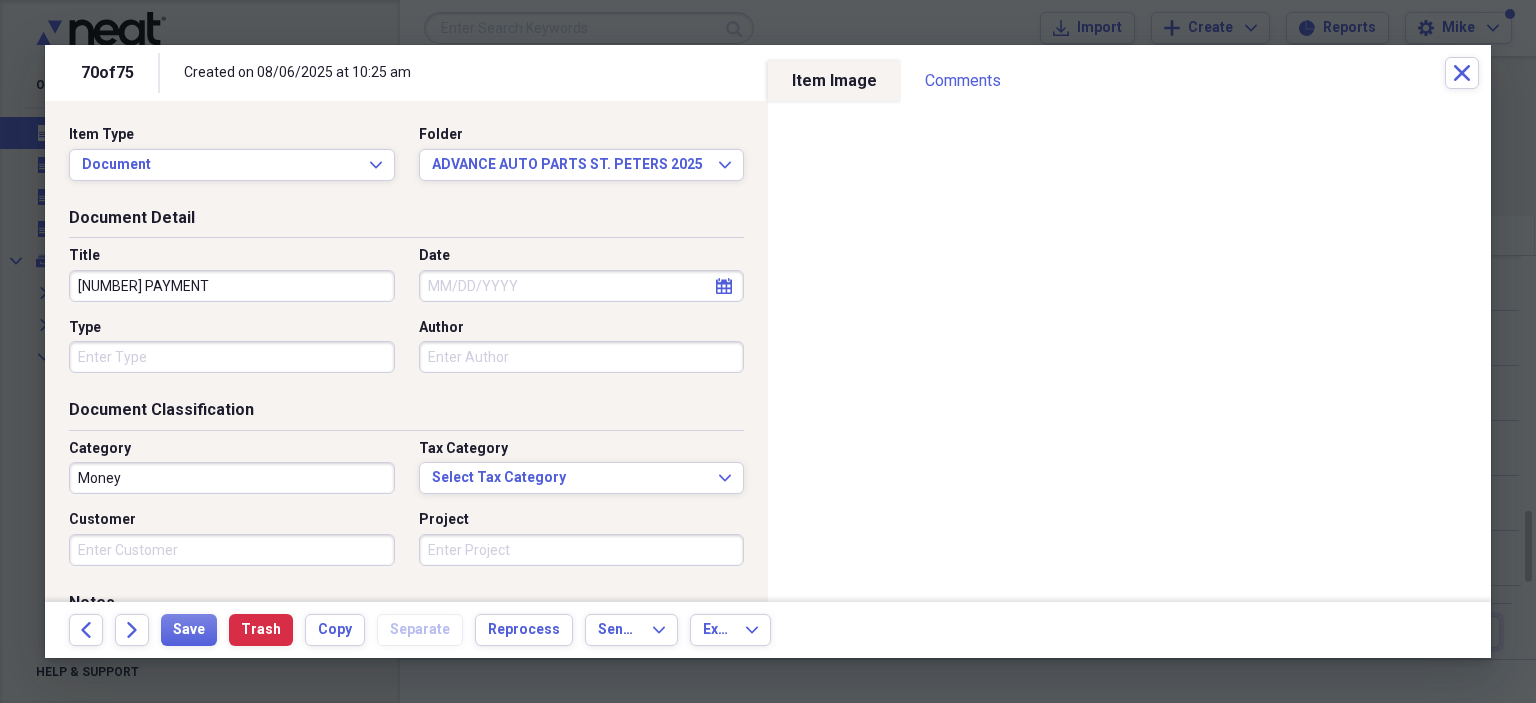 type on "[NUMBER] PAYMENT" 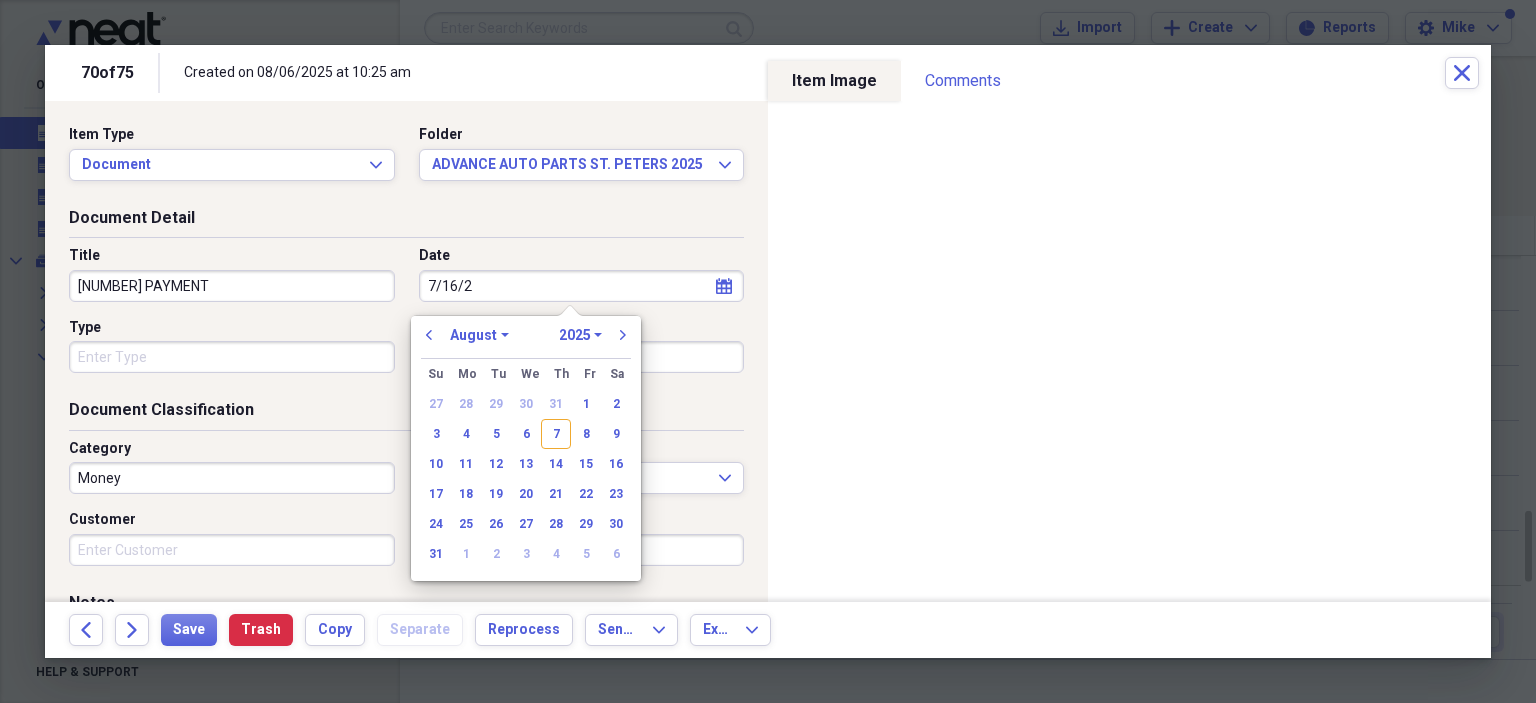type on "7/16/20" 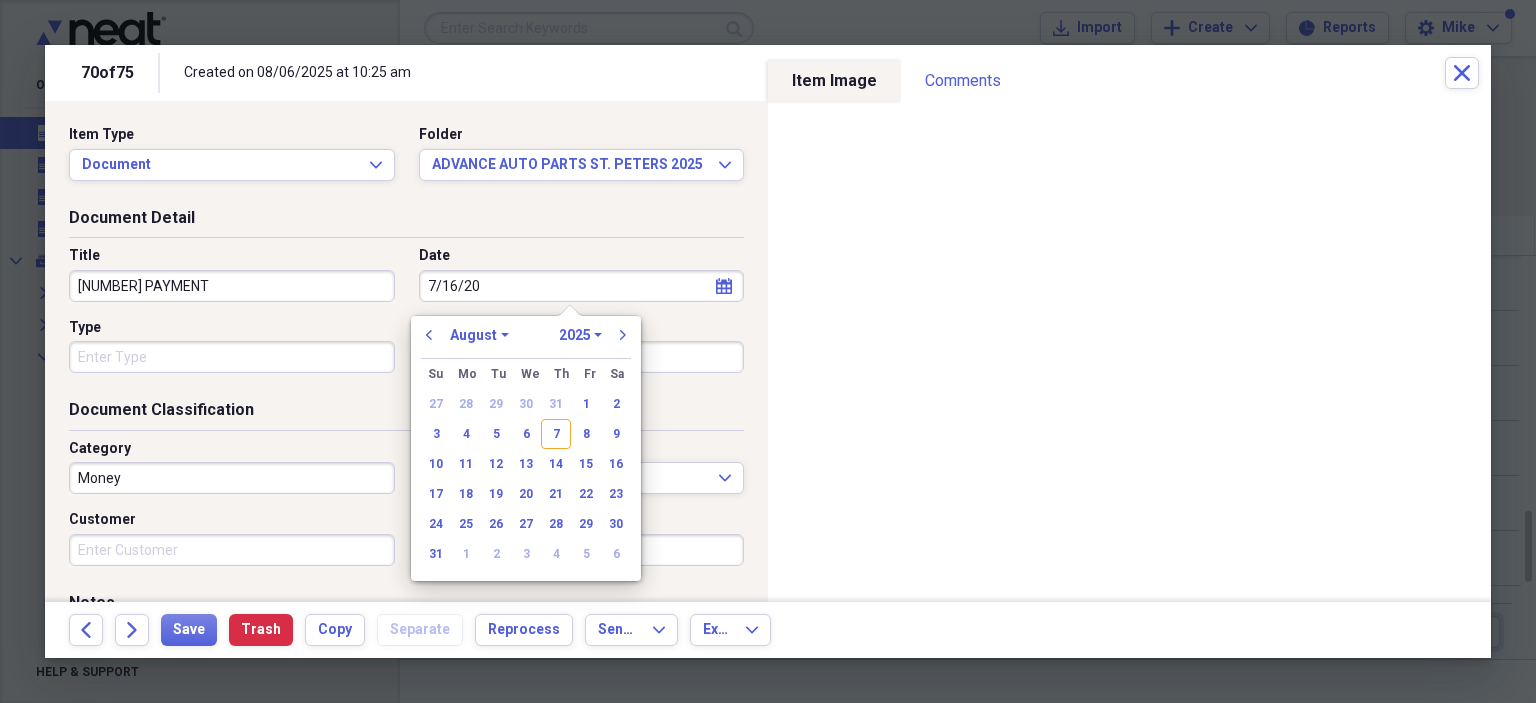 select on "6" 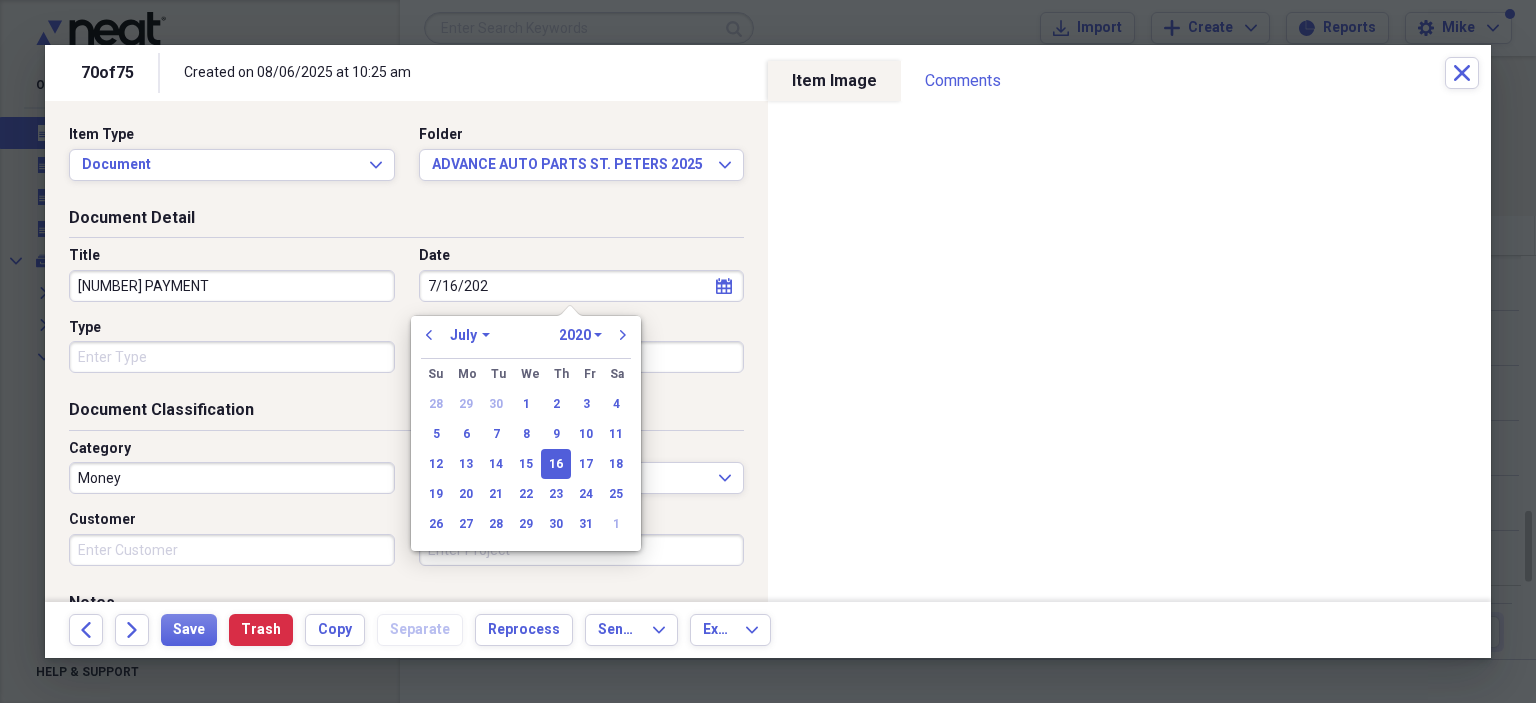 type on "7/16/2025" 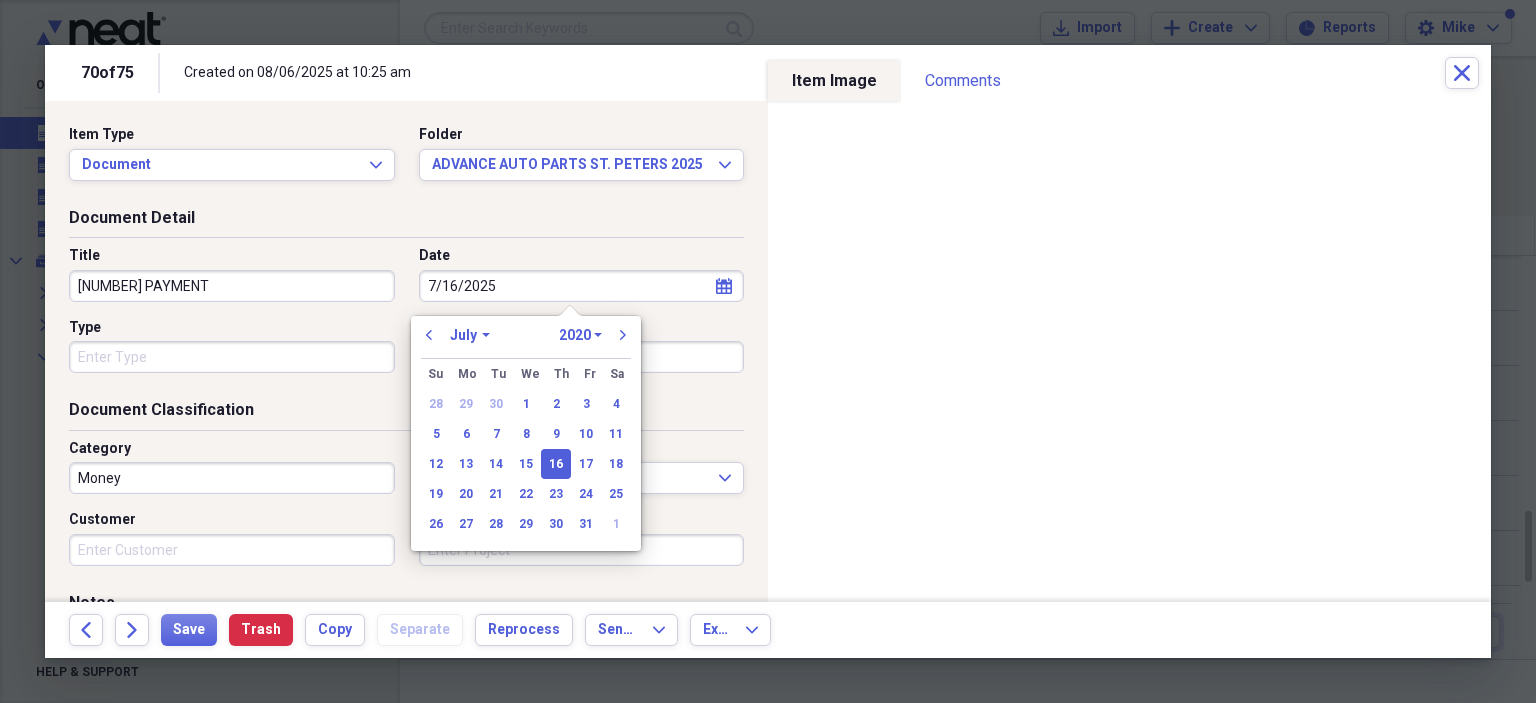 select on "2025" 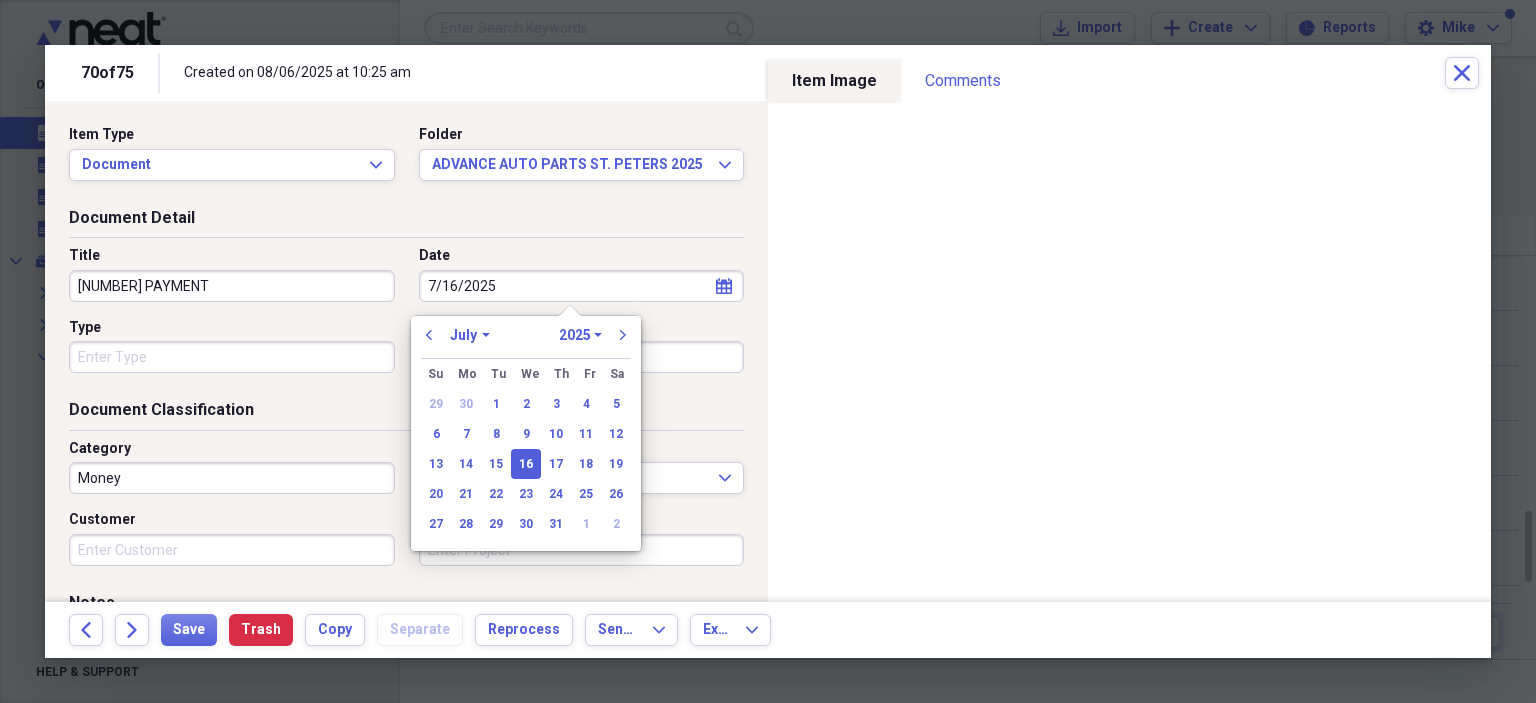 click on "Type" at bounding box center (232, 357) 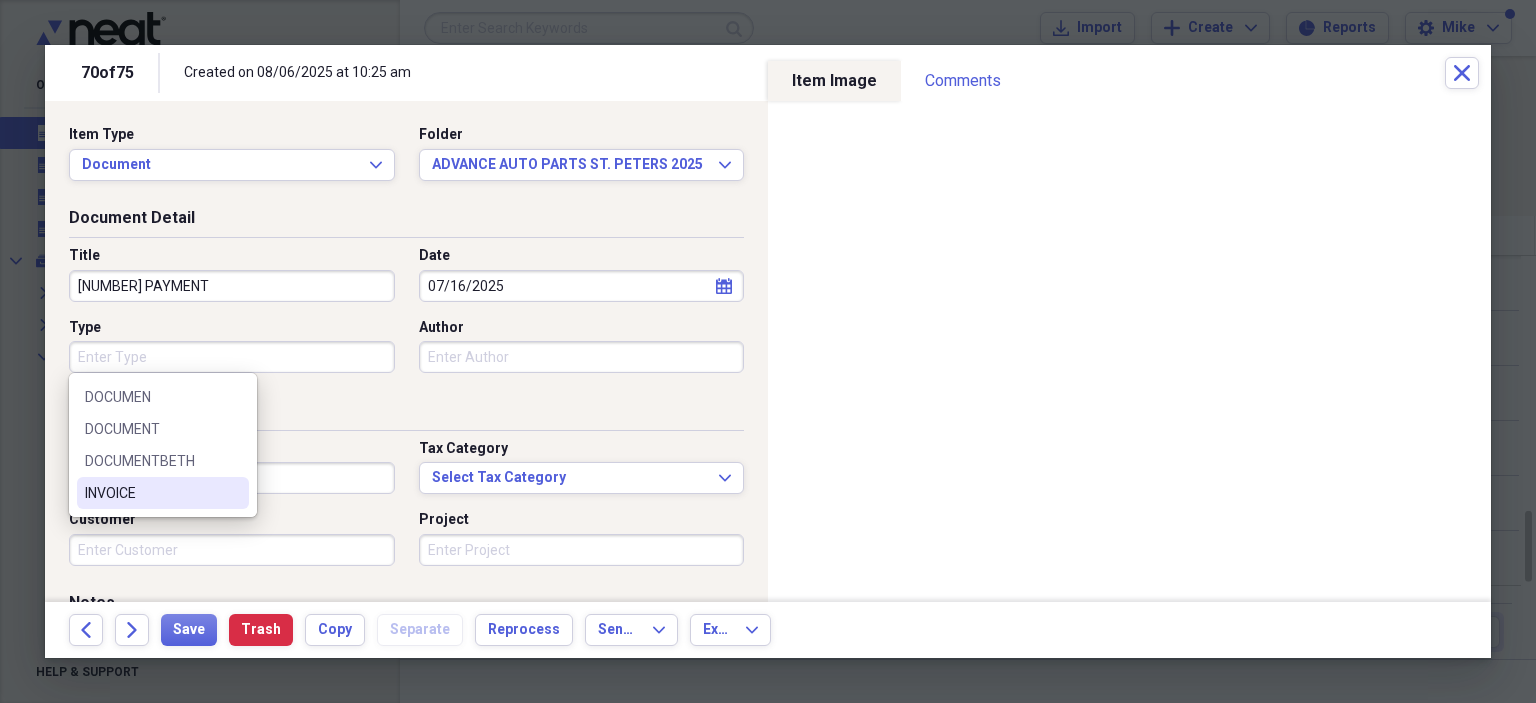 click on "INVOICE" at bounding box center [151, 493] 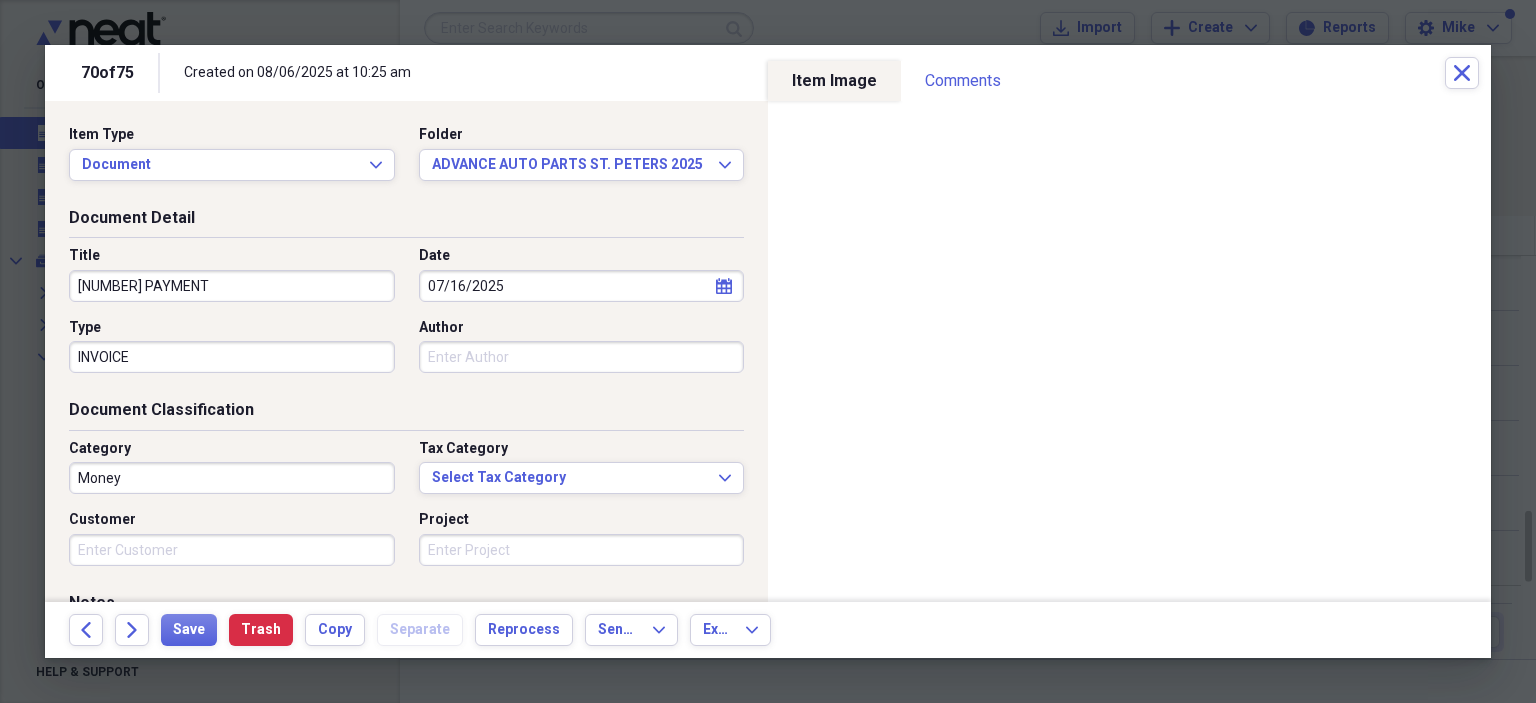 type on "INVOICE" 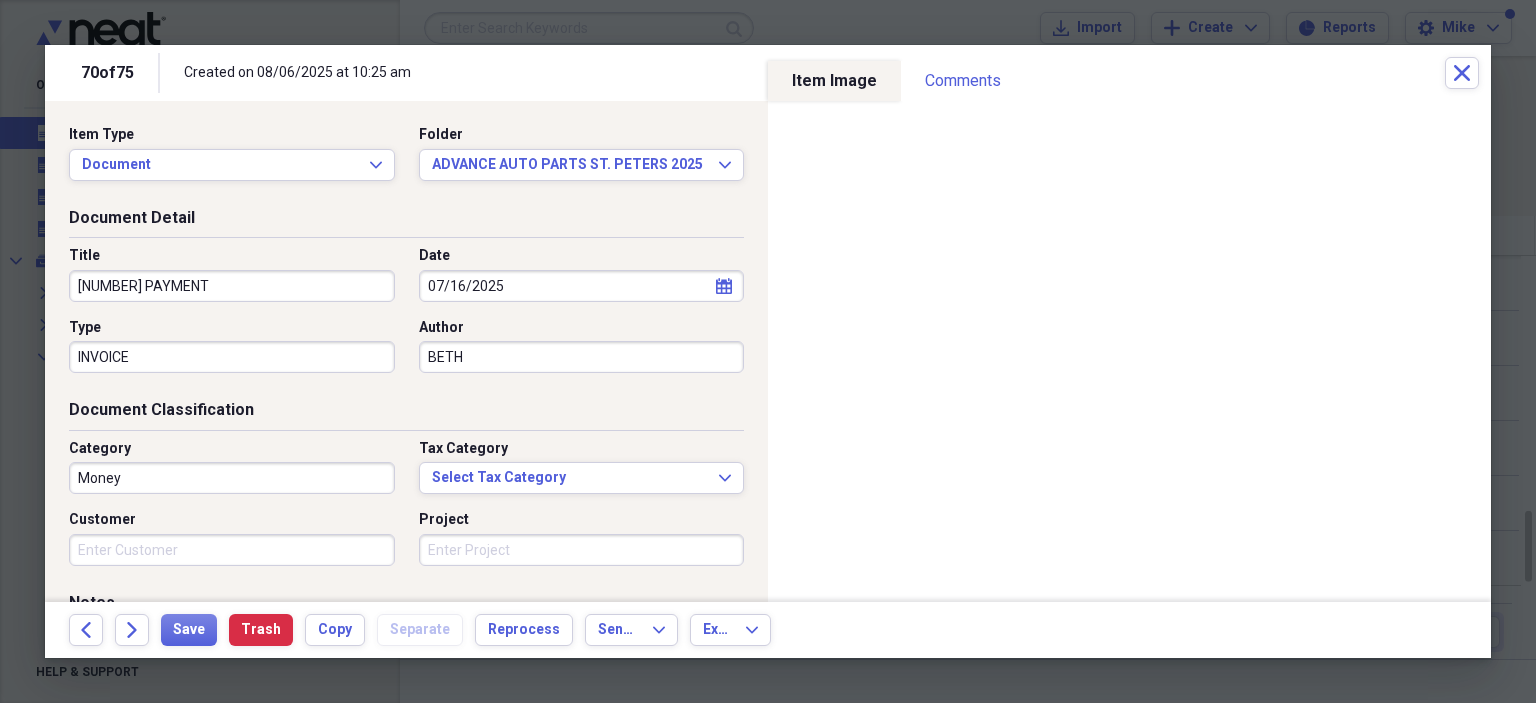 type on "BETH" 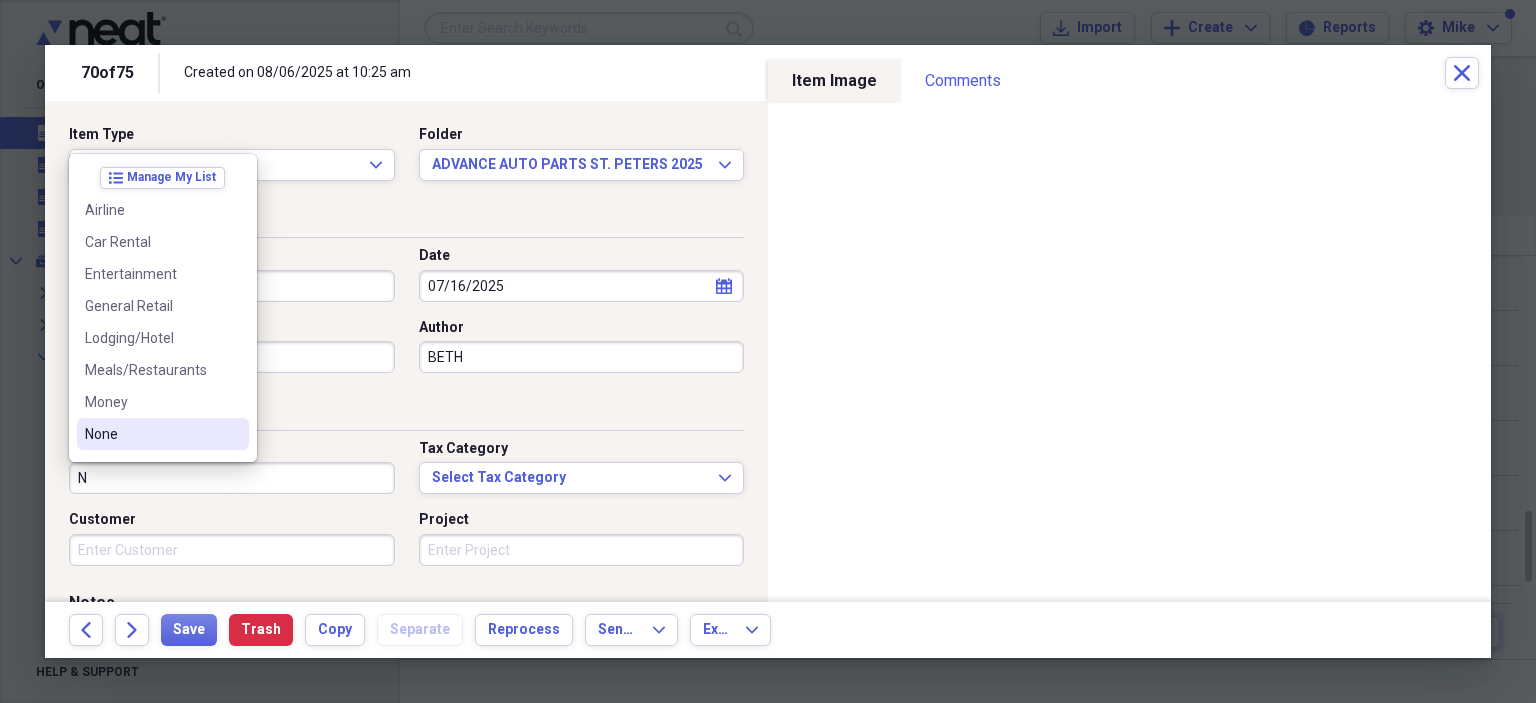 click on "None" at bounding box center [151, 434] 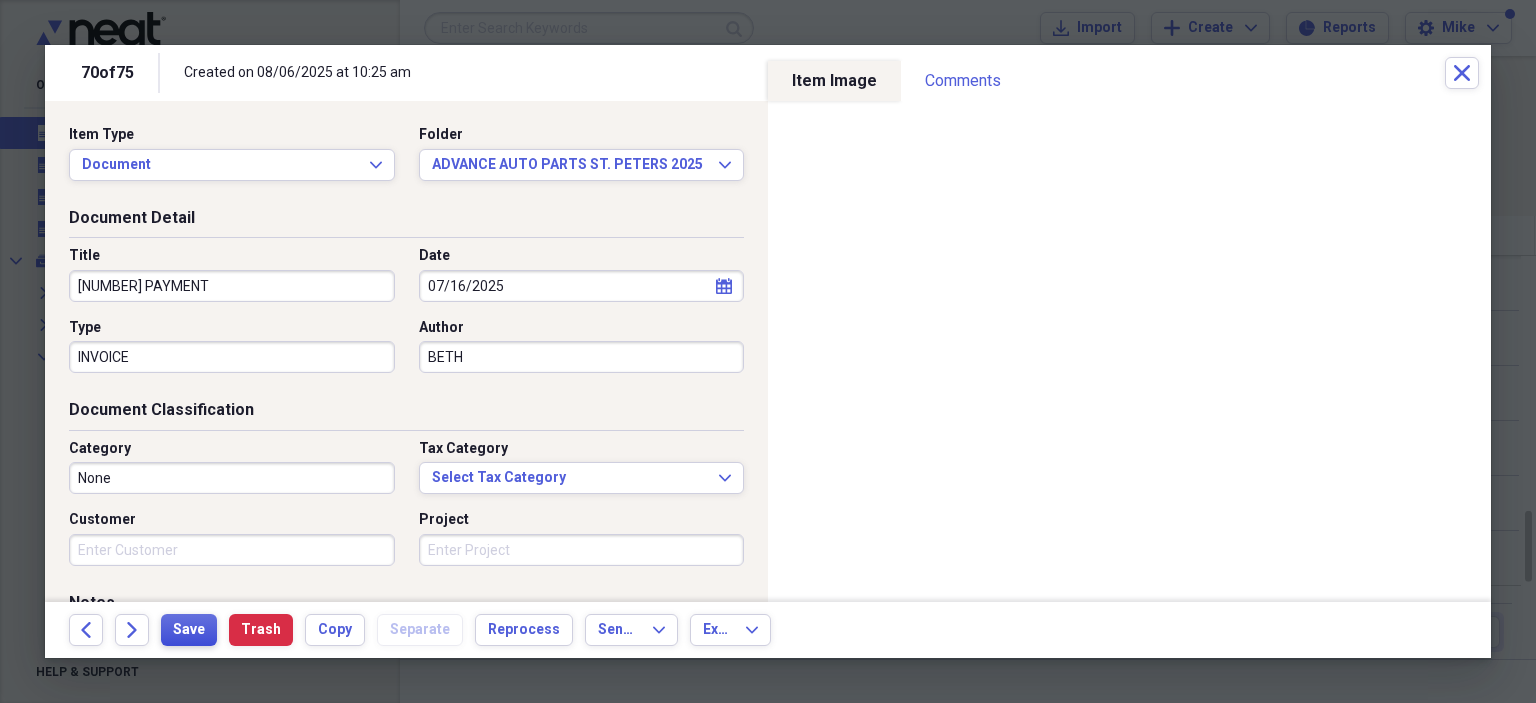 click on "Save" at bounding box center (189, 630) 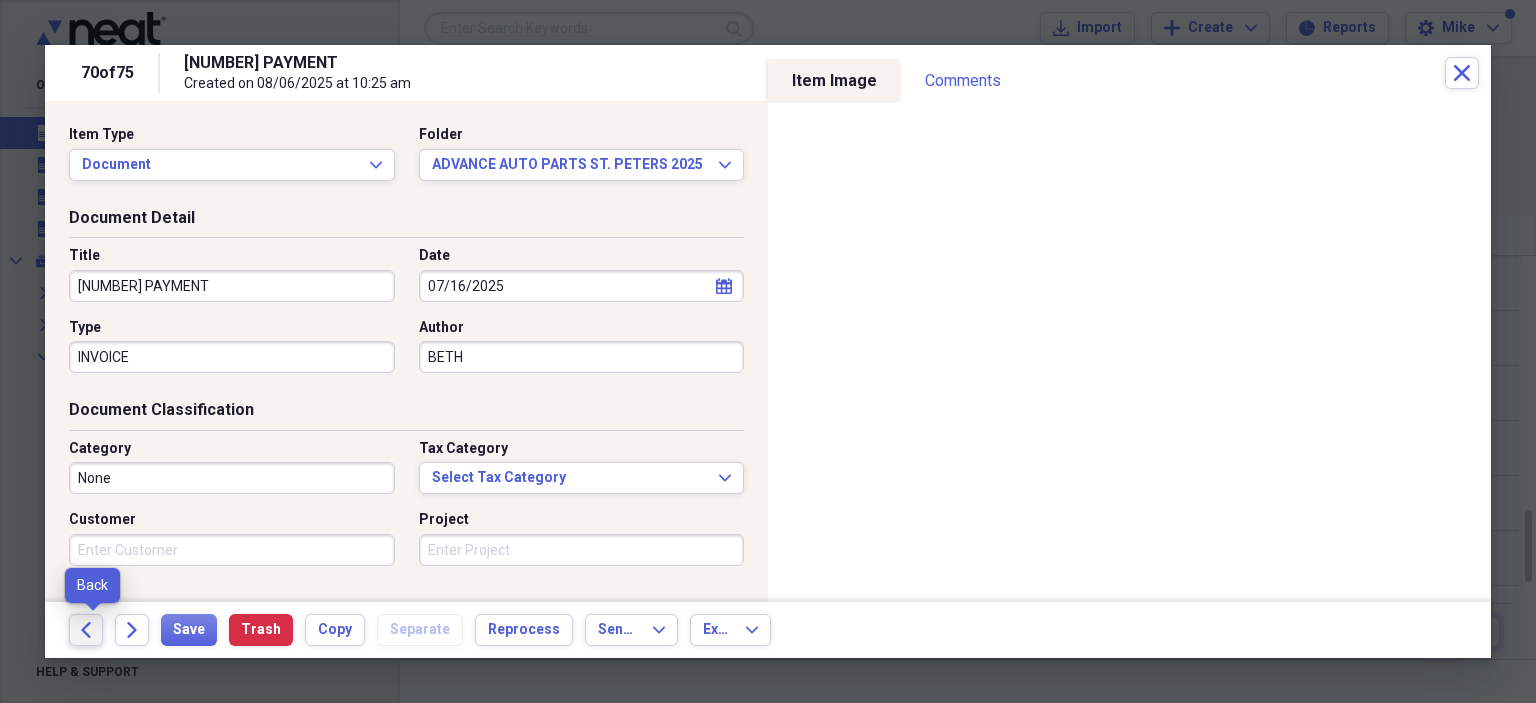 click on "Back" 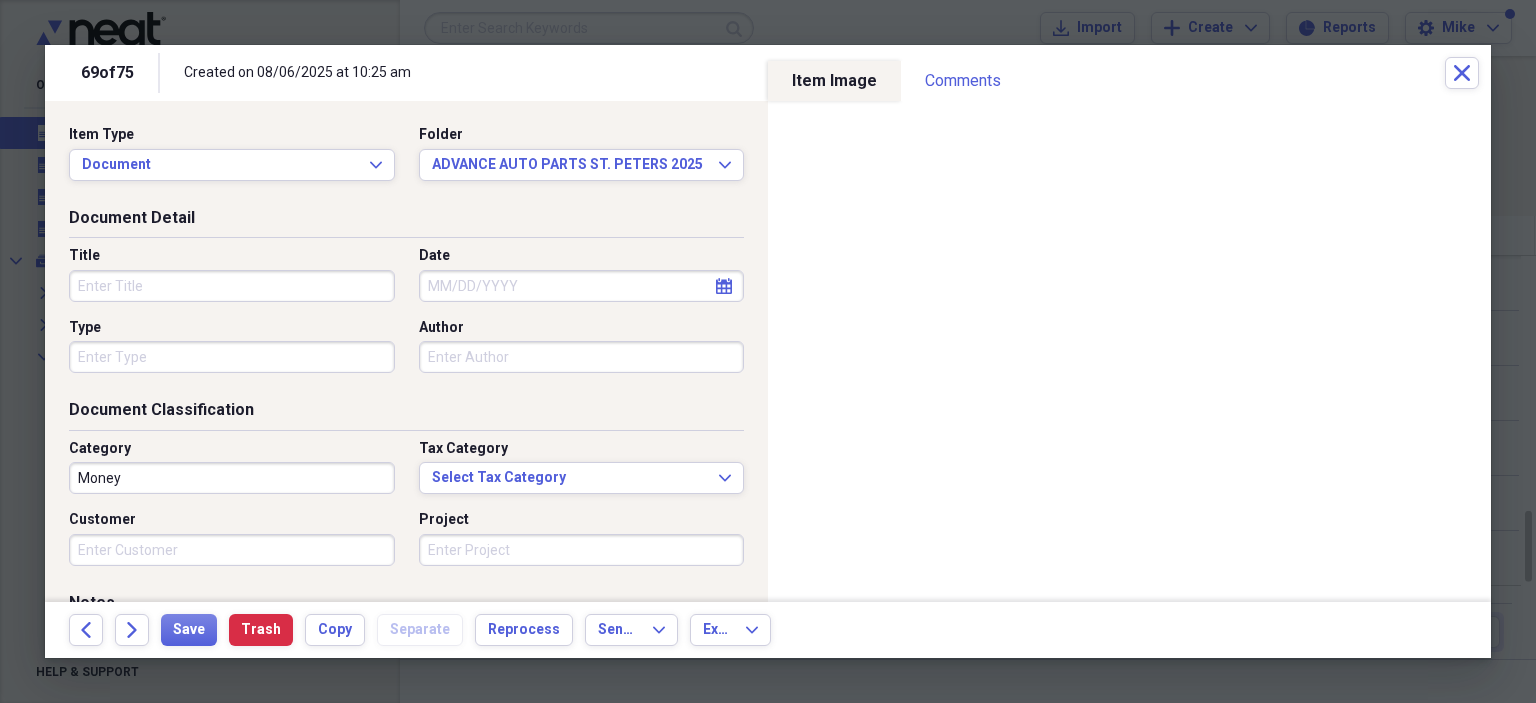 click on "Title" at bounding box center [232, 286] 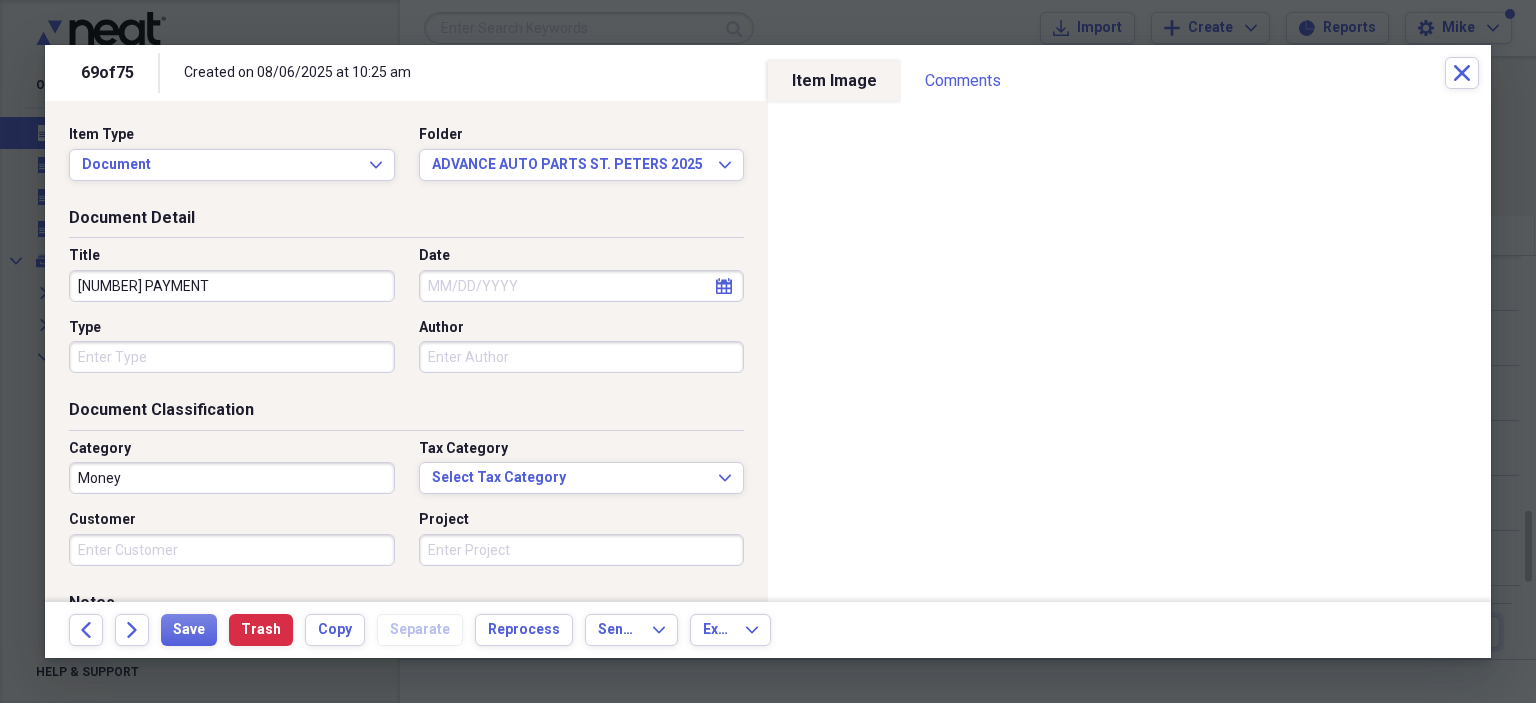 type on "[NUMBER] PAYMENT" 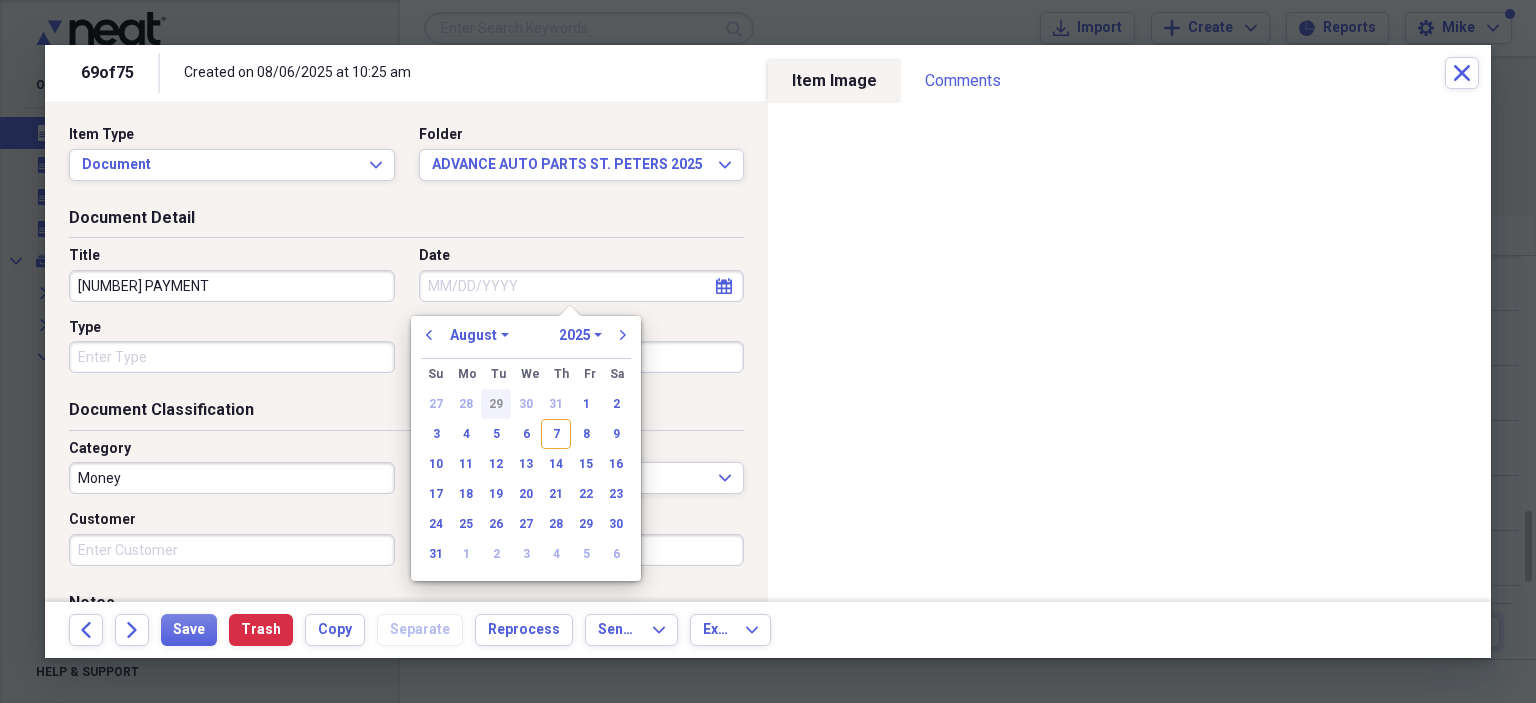 click on "29" at bounding box center (496, 404) 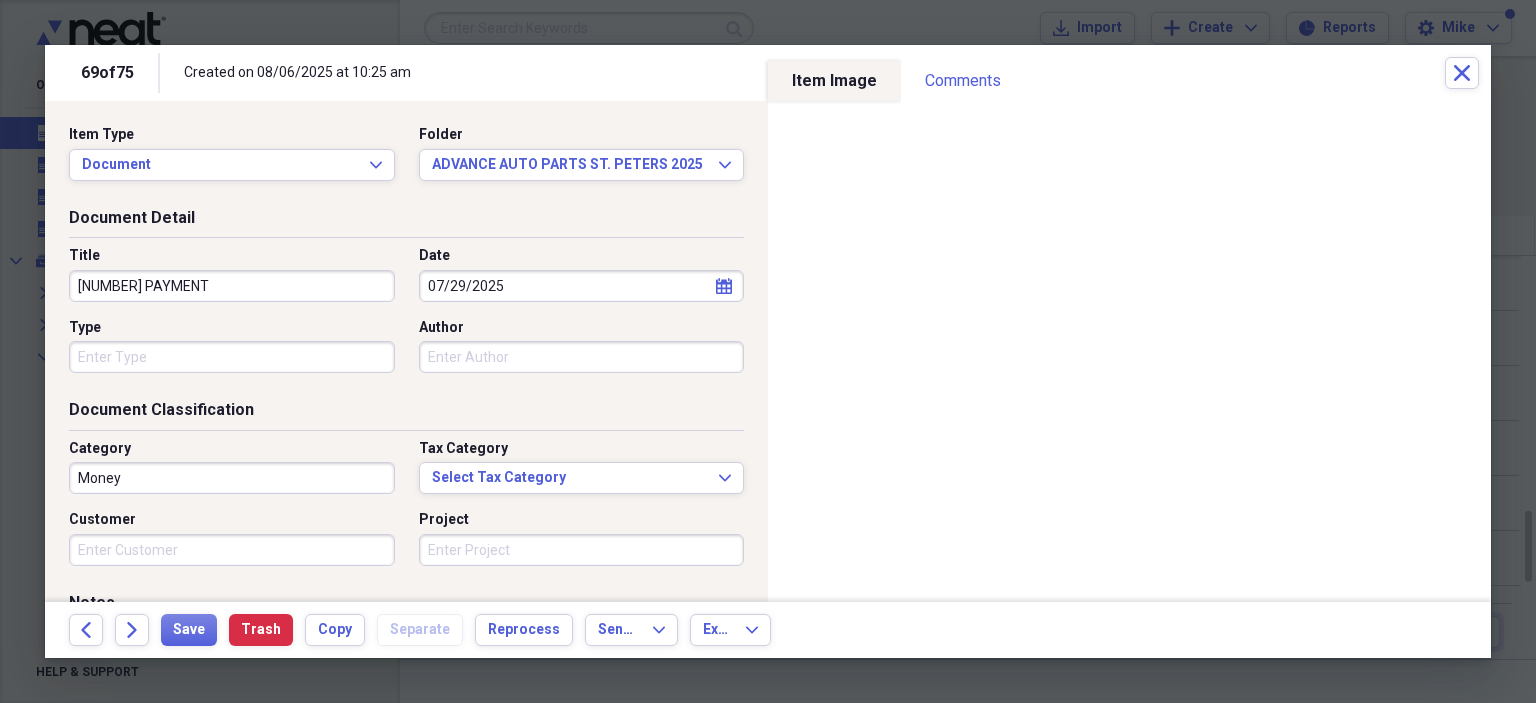click on "Type" at bounding box center (232, 357) 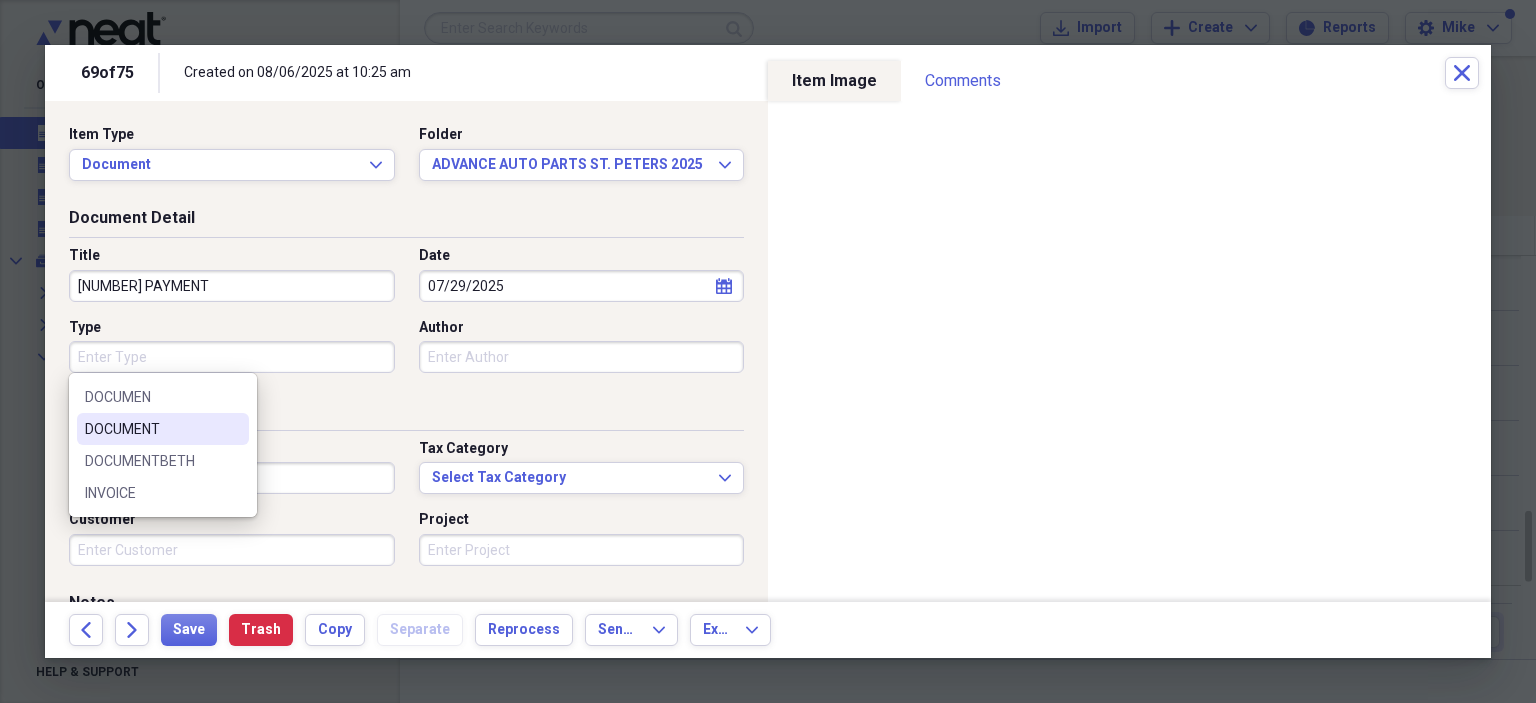 click on "DOCUMENT" at bounding box center [151, 429] 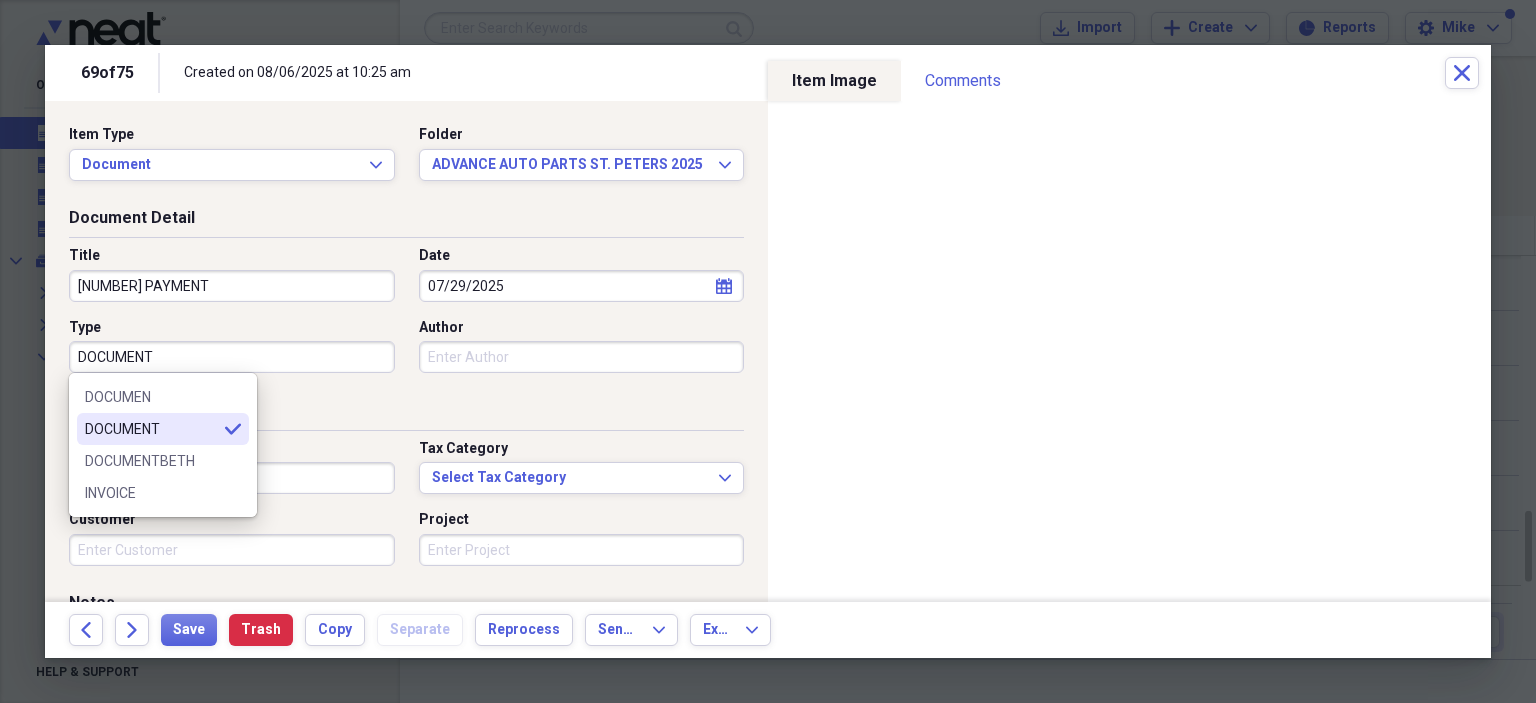 type on "DOCUMENT" 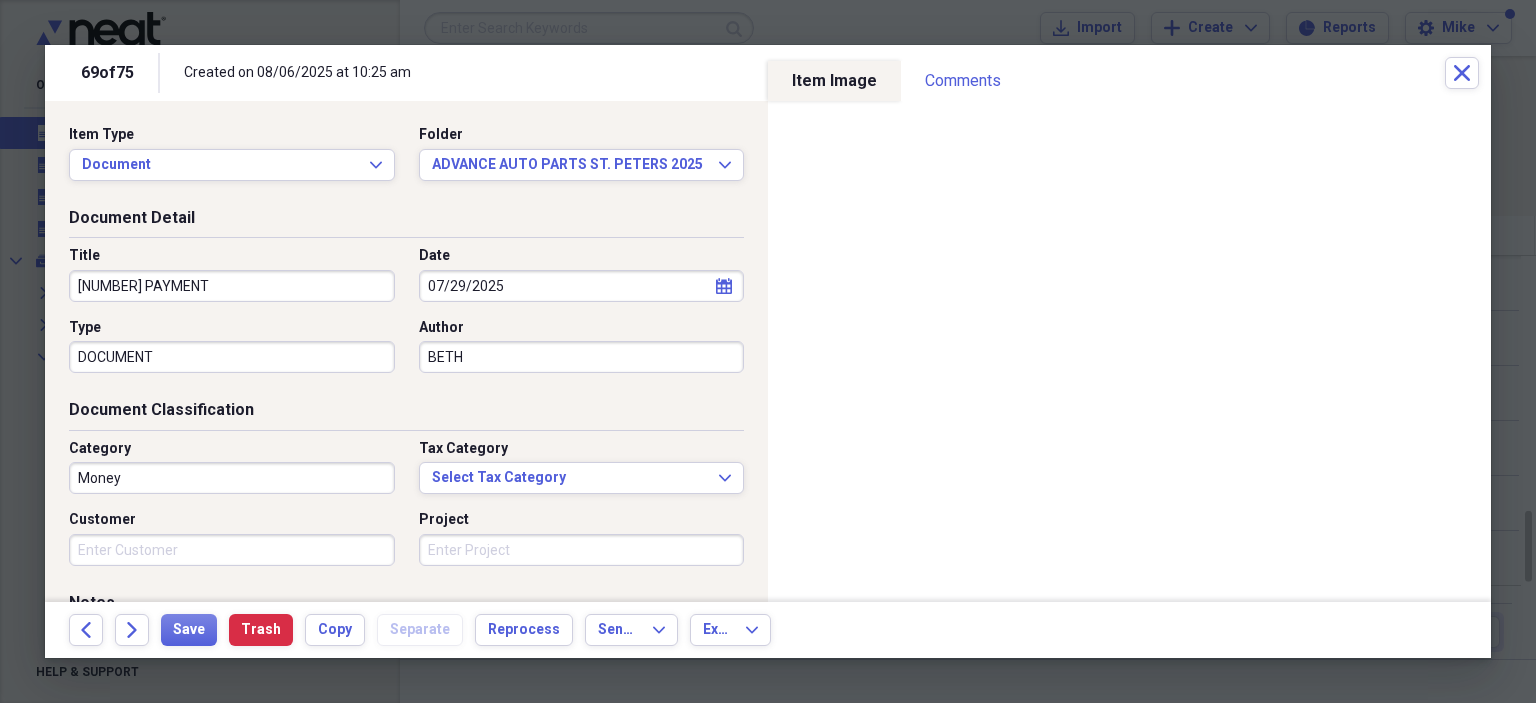 type on "BETH" 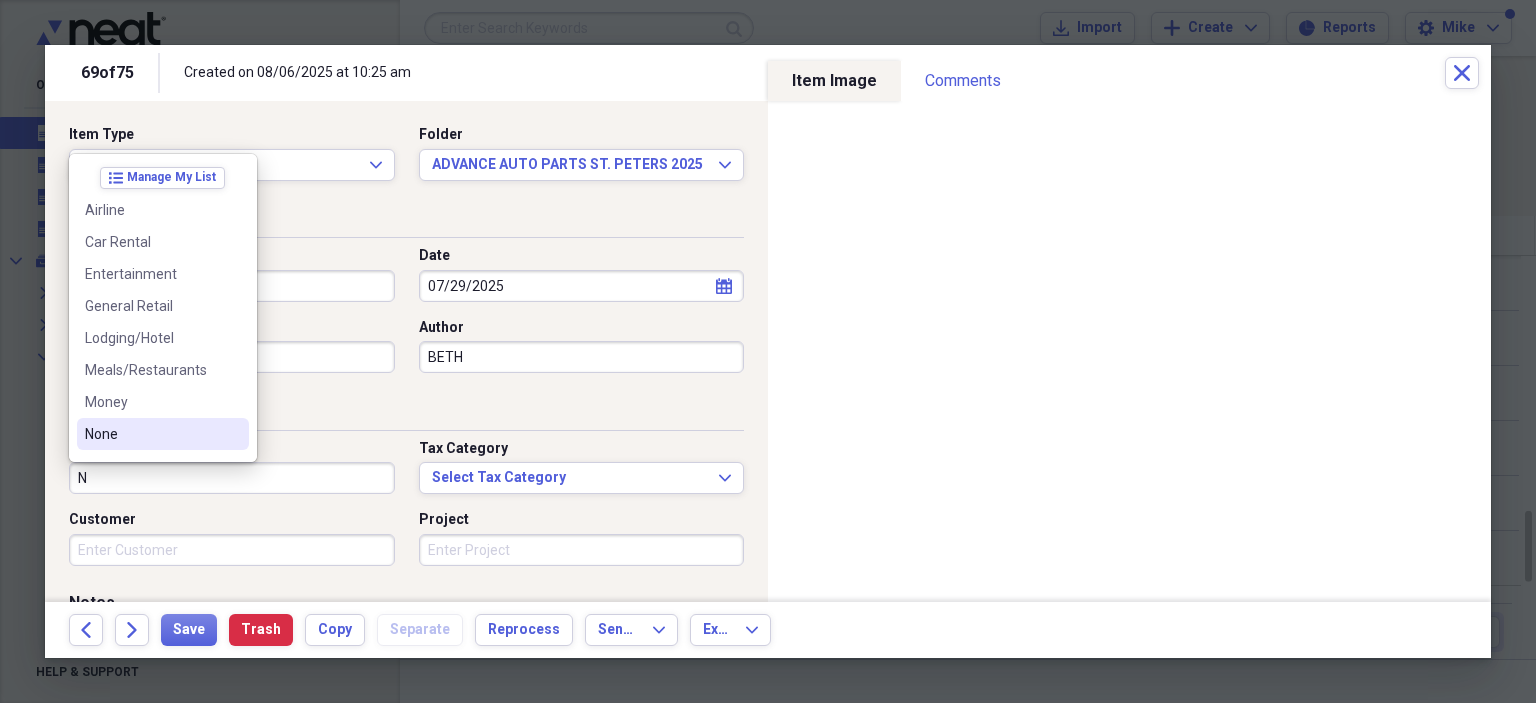 click on "None" at bounding box center (151, 434) 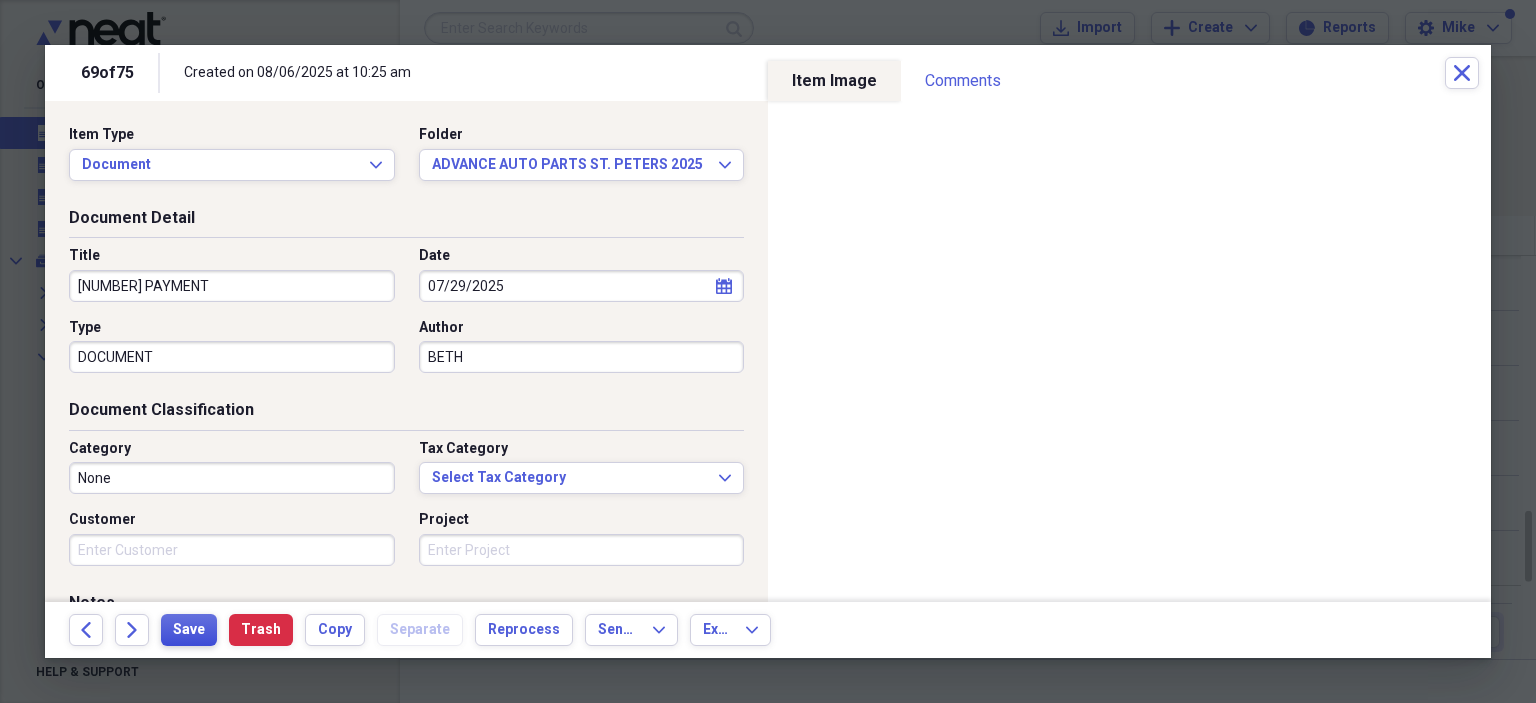 click on "Save" at bounding box center [189, 630] 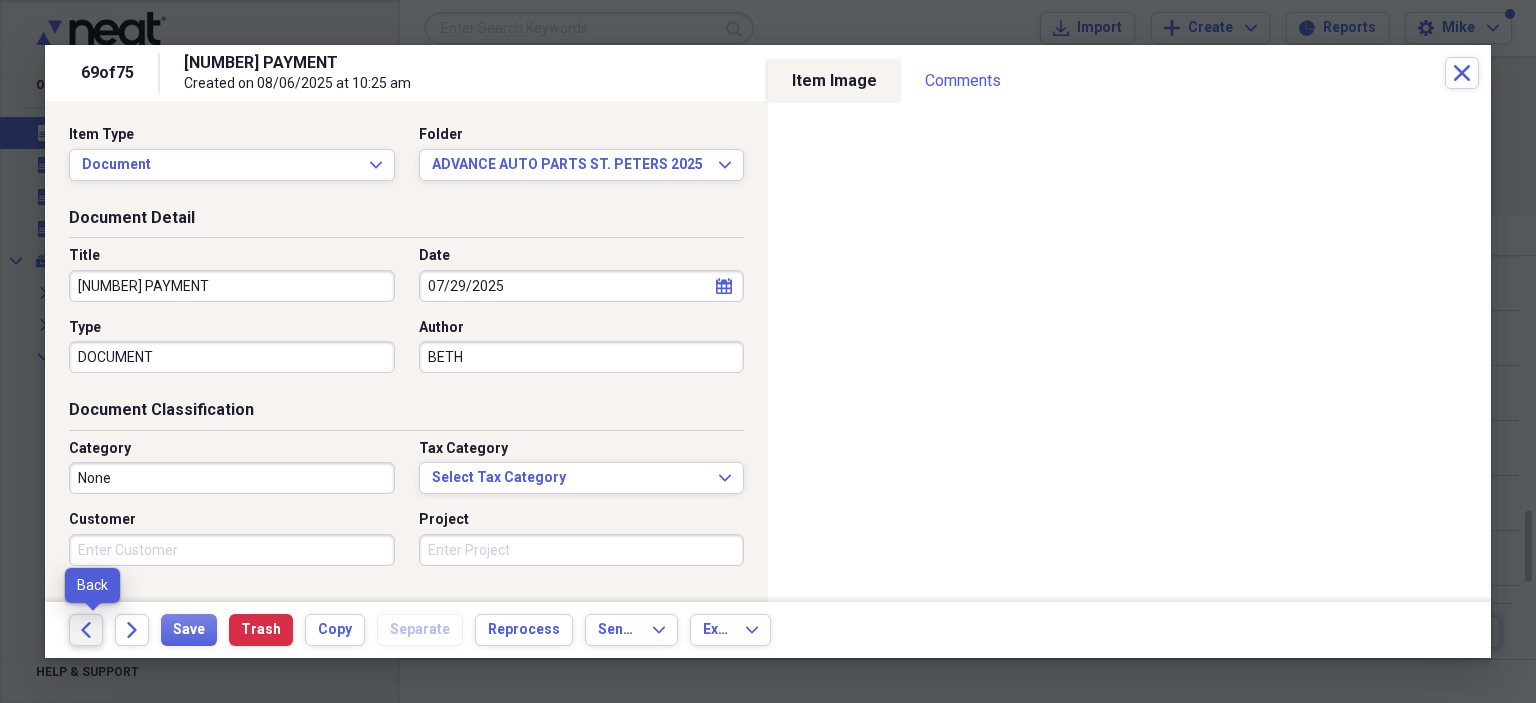 click on "Back" 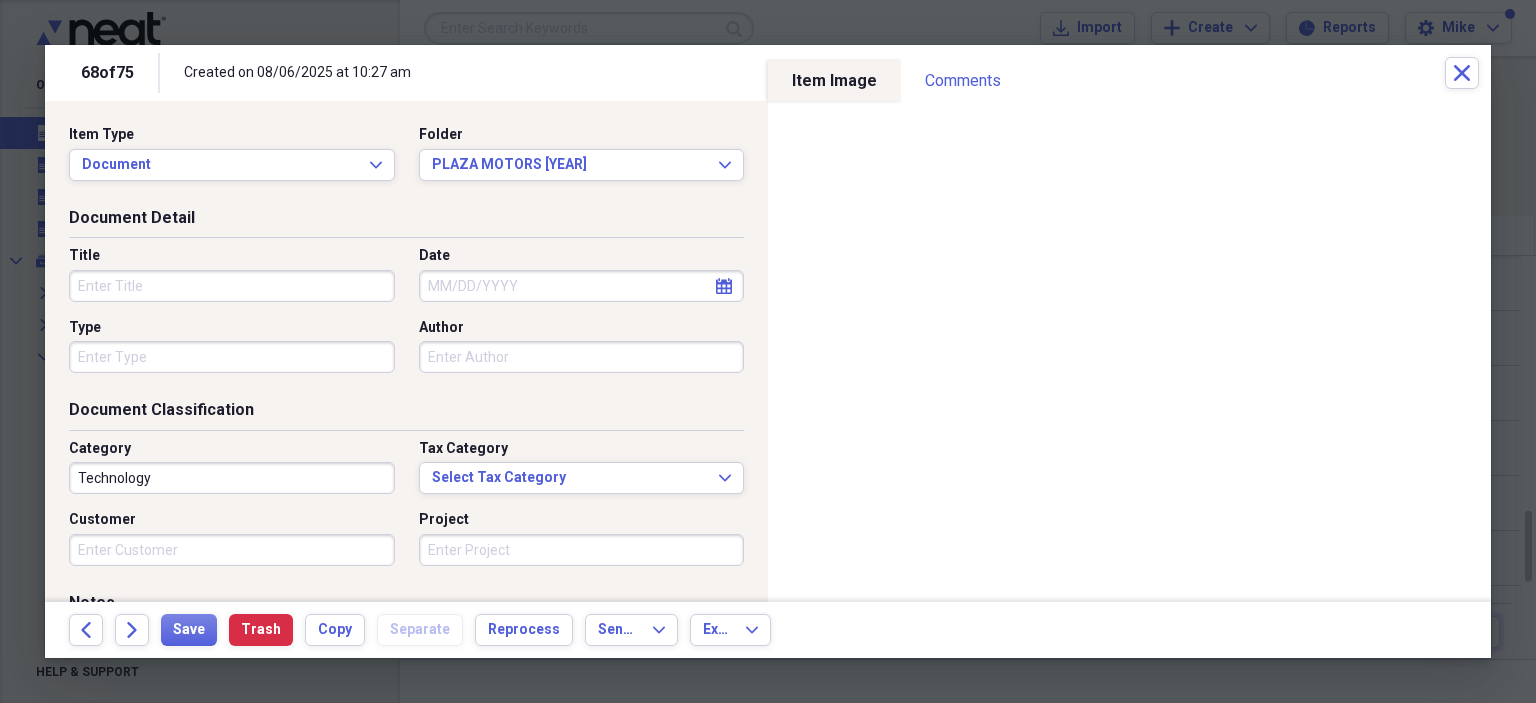 click on "Title" at bounding box center (232, 286) 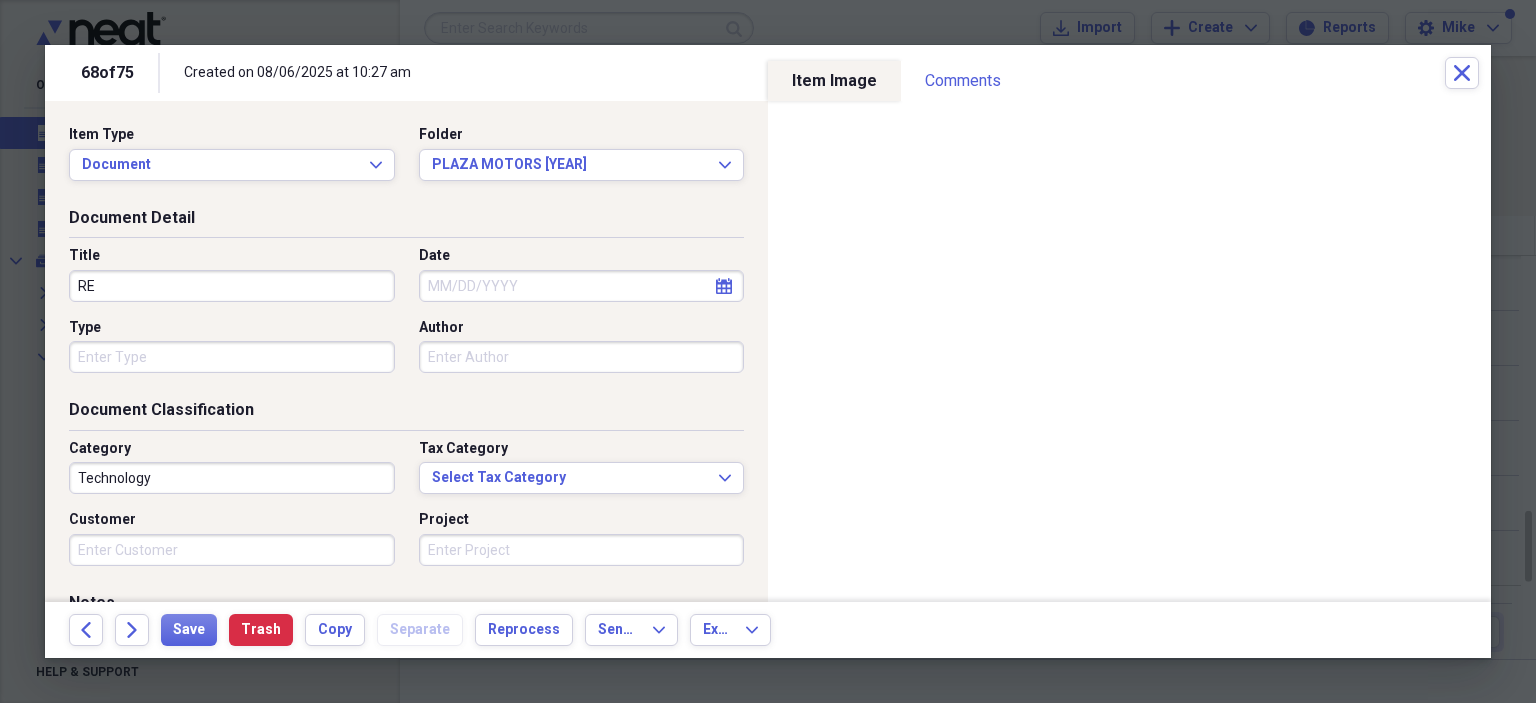 type on "R" 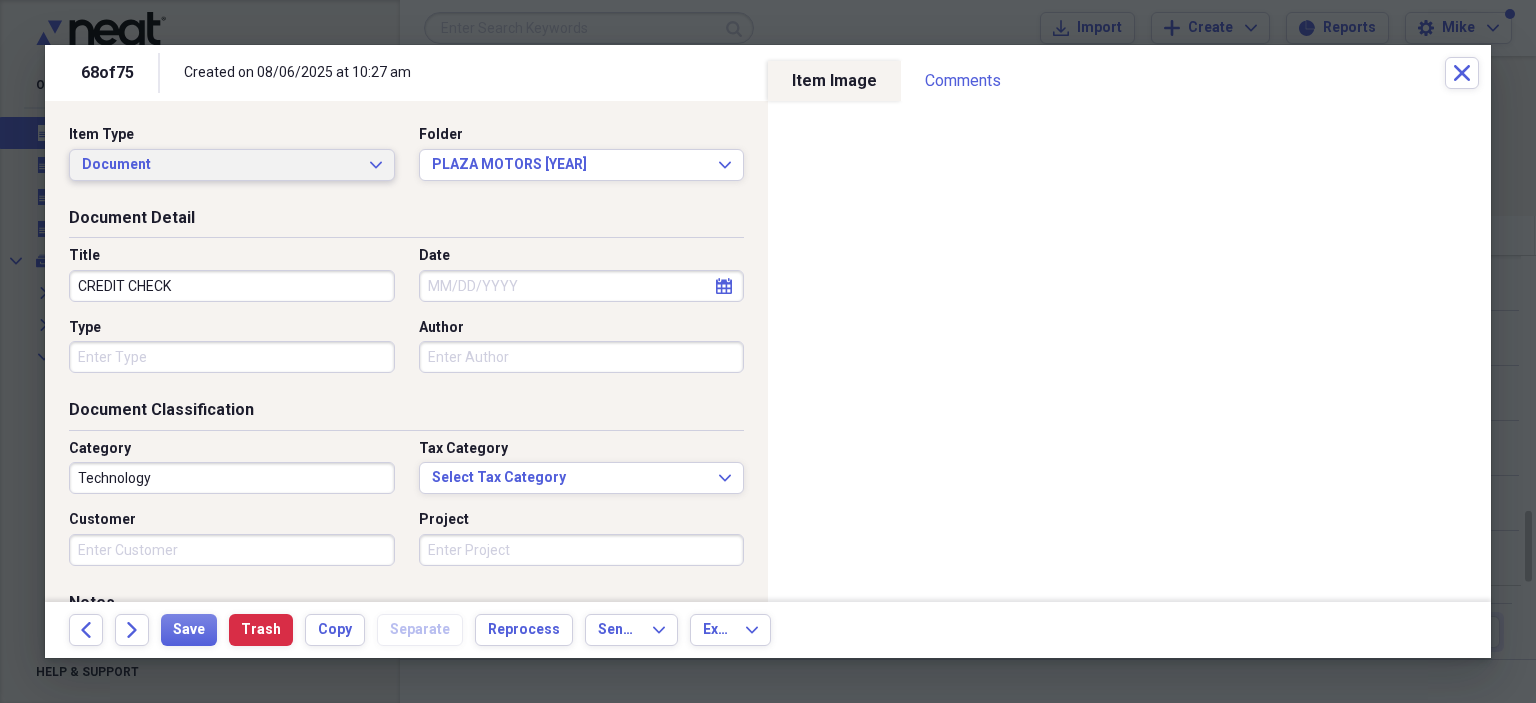 type on "CREDIT CHECK" 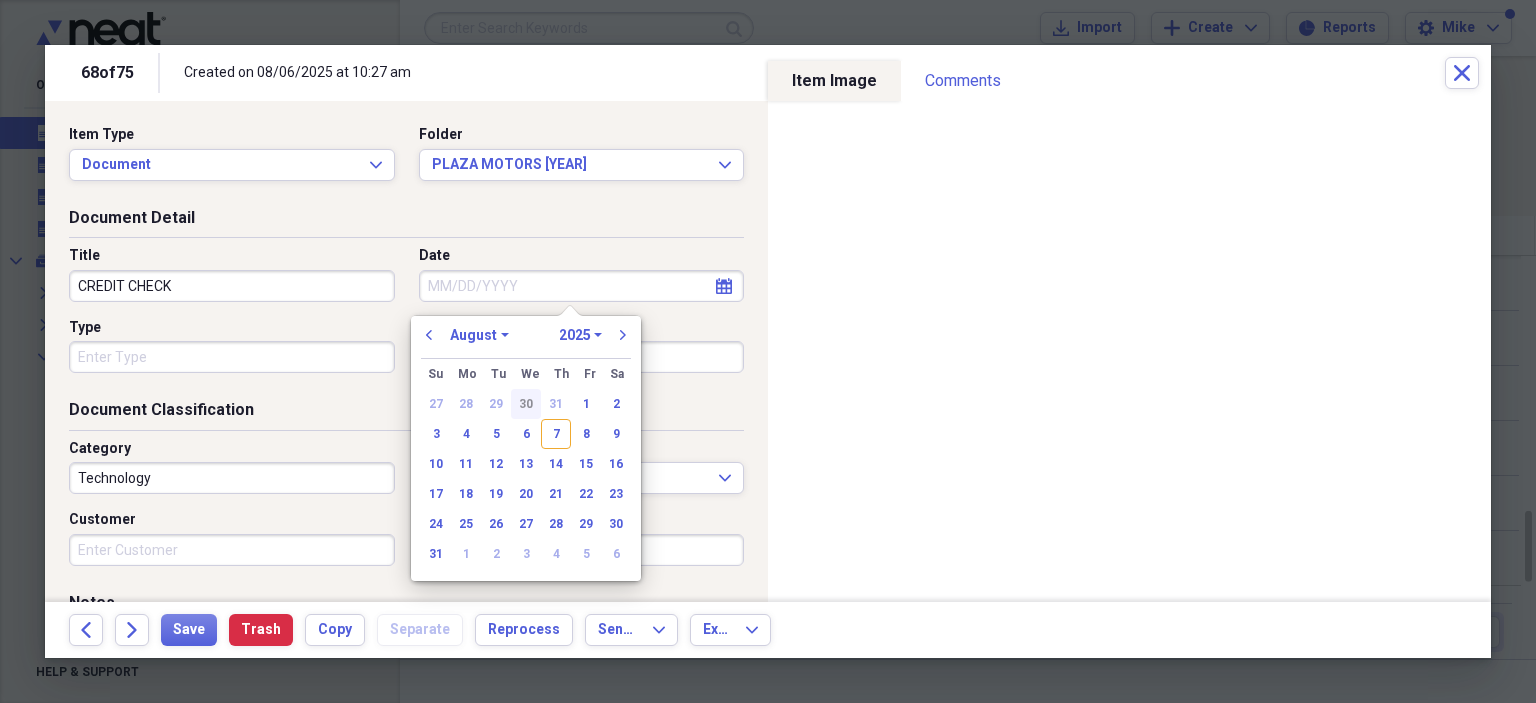 click on "30" at bounding box center [526, 404] 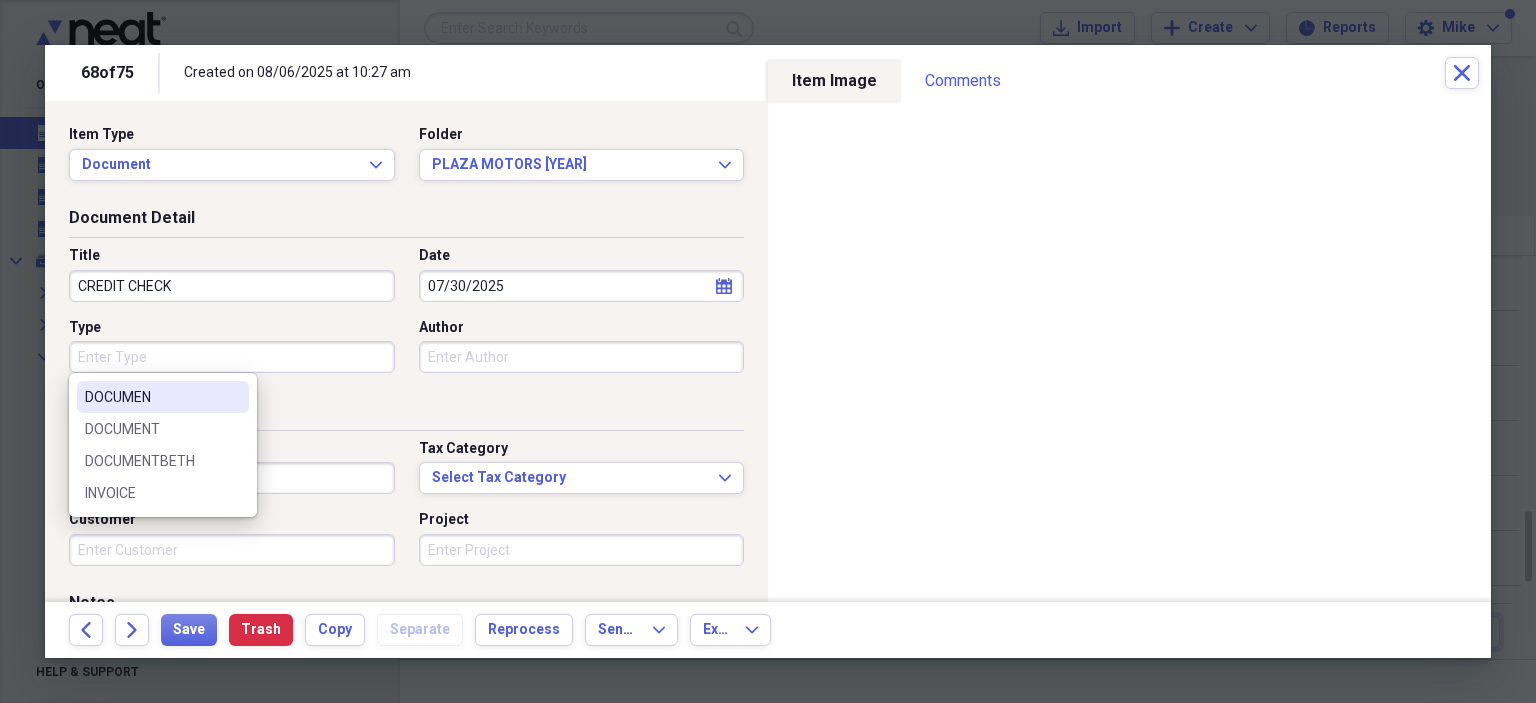 click on "Type" at bounding box center (232, 357) 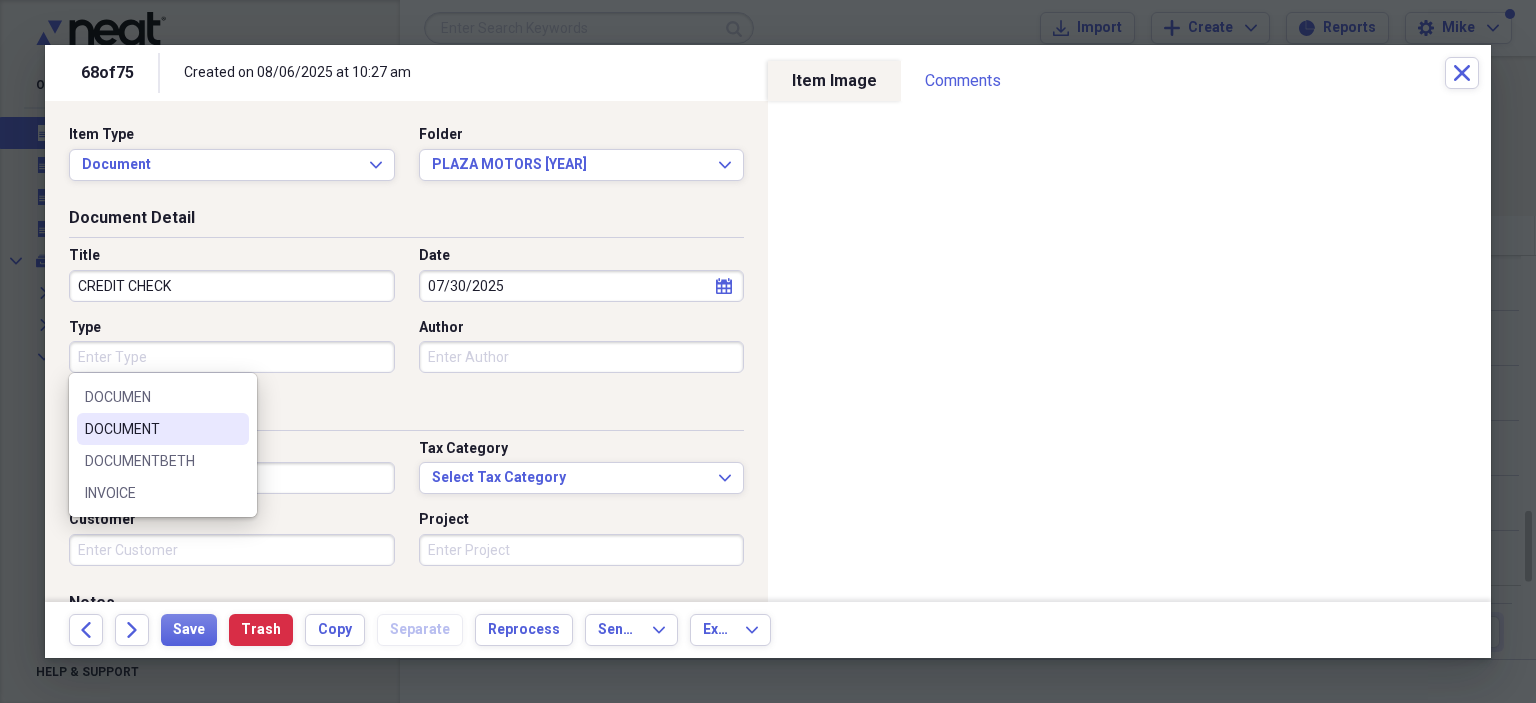 click on "DOCUMENT" at bounding box center [151, 429] 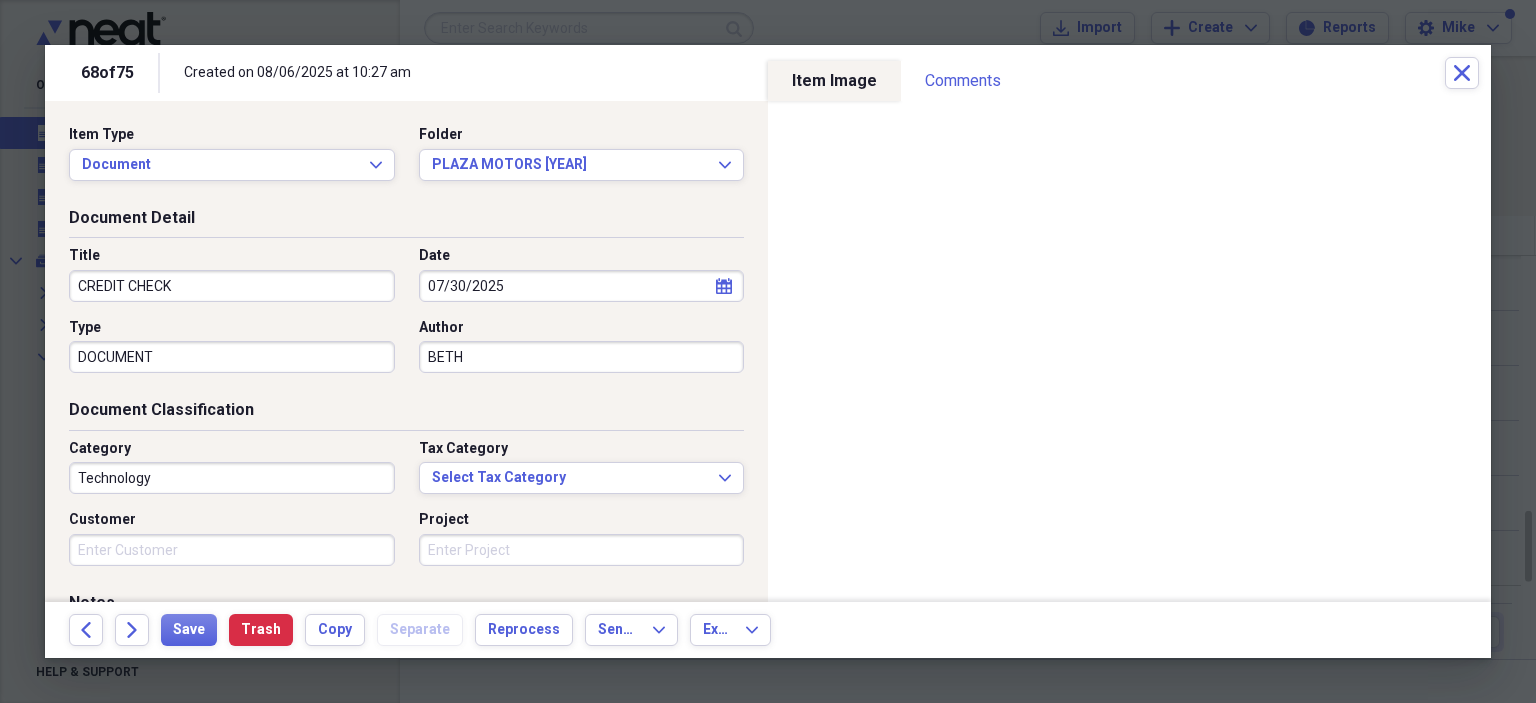 type on "BETH" 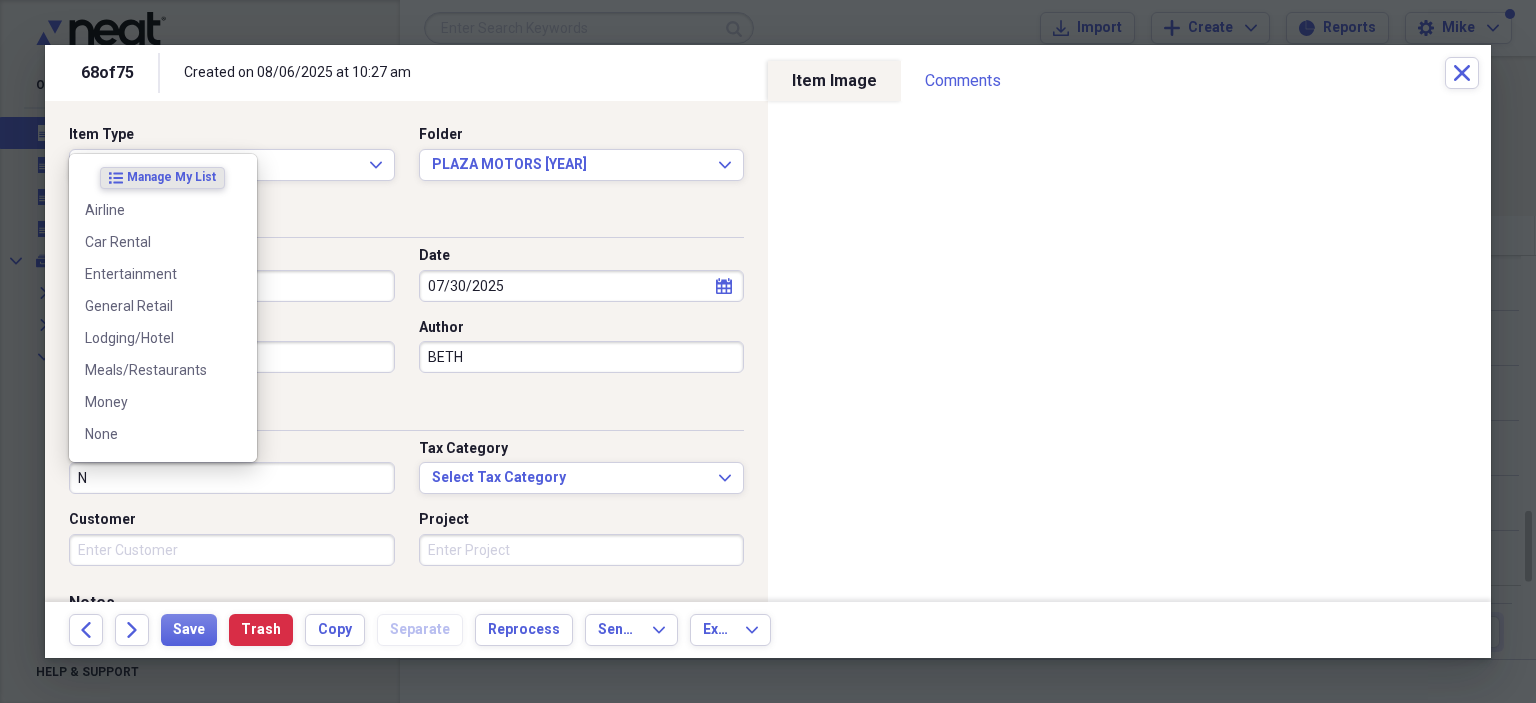 click on "None" at bounding box center [151, 434] 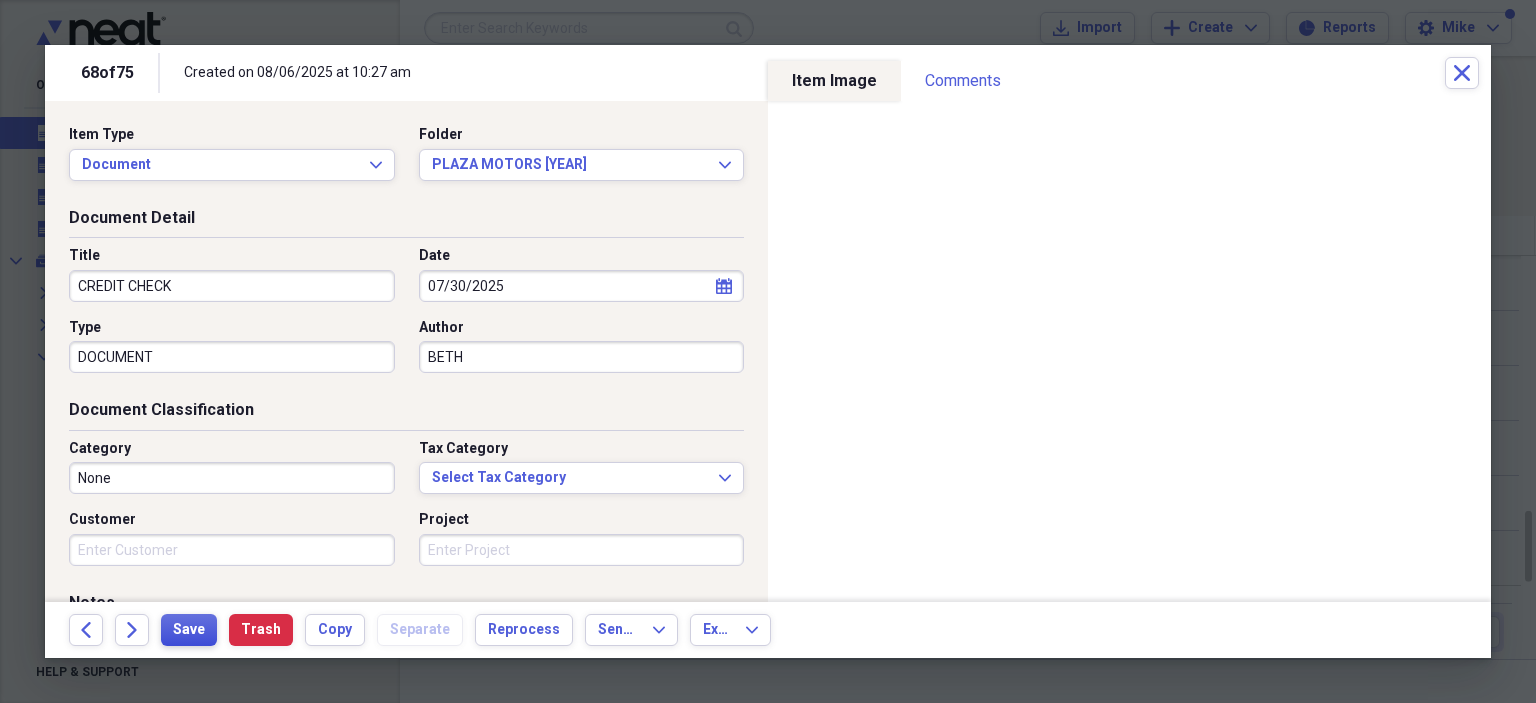 click on "Save" at bounding box center [189, 630] 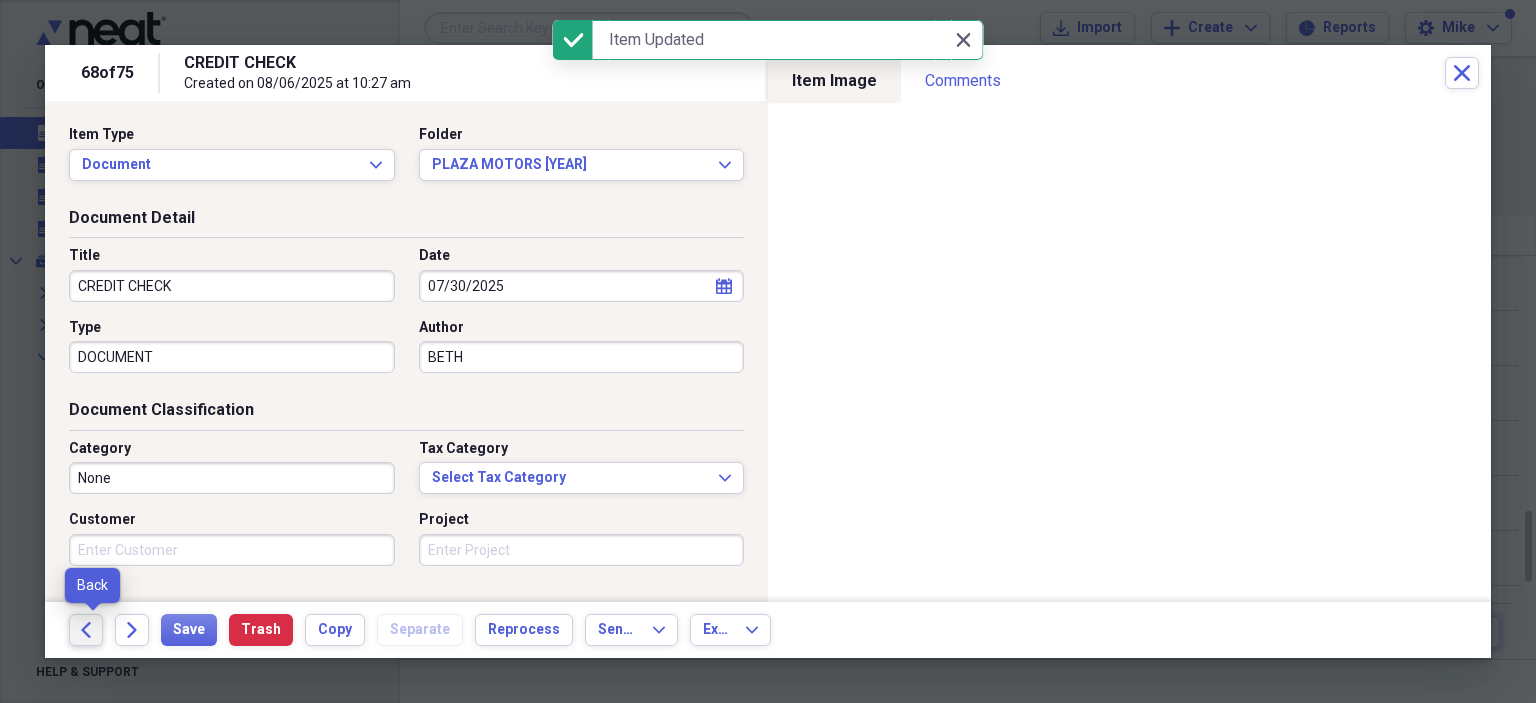 click on "Back" 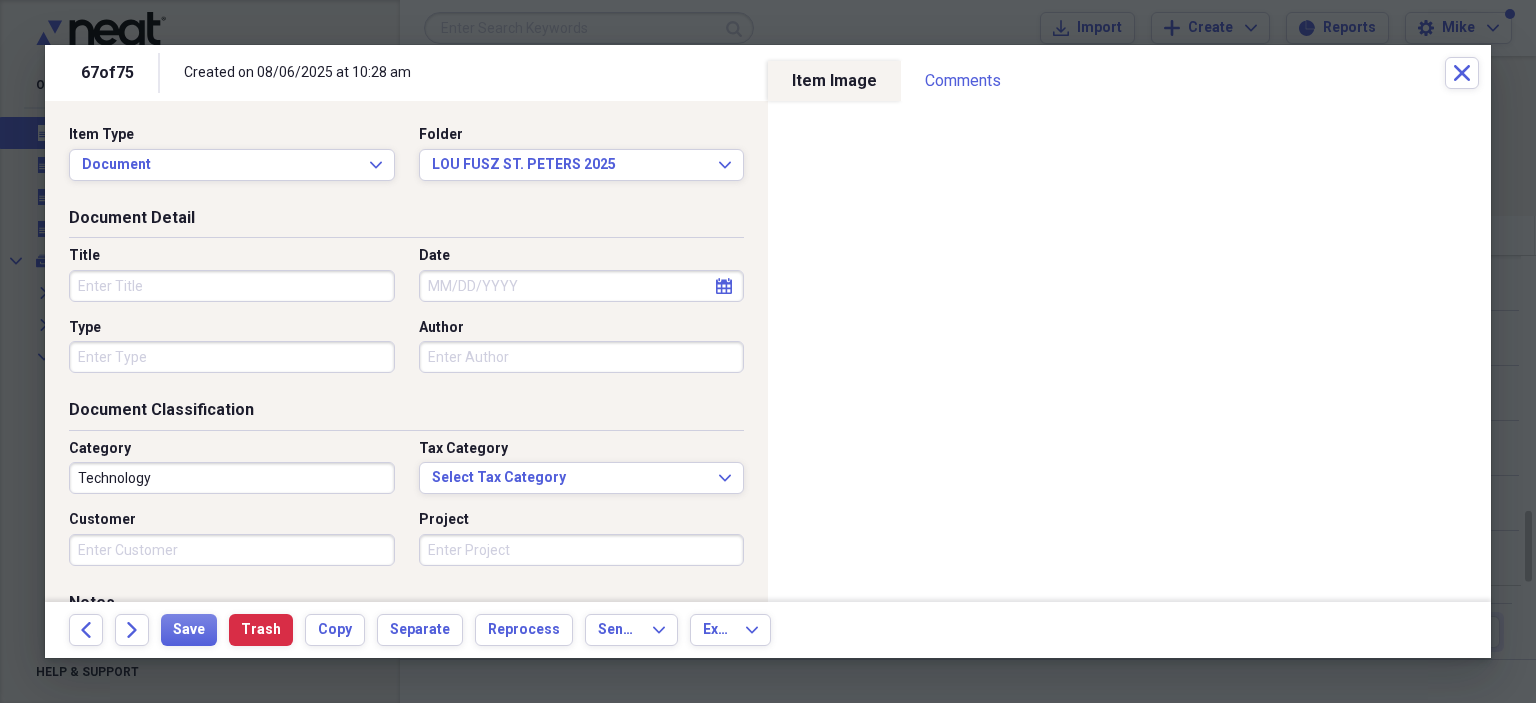 click on "Title" at bounding box center (232, 286) 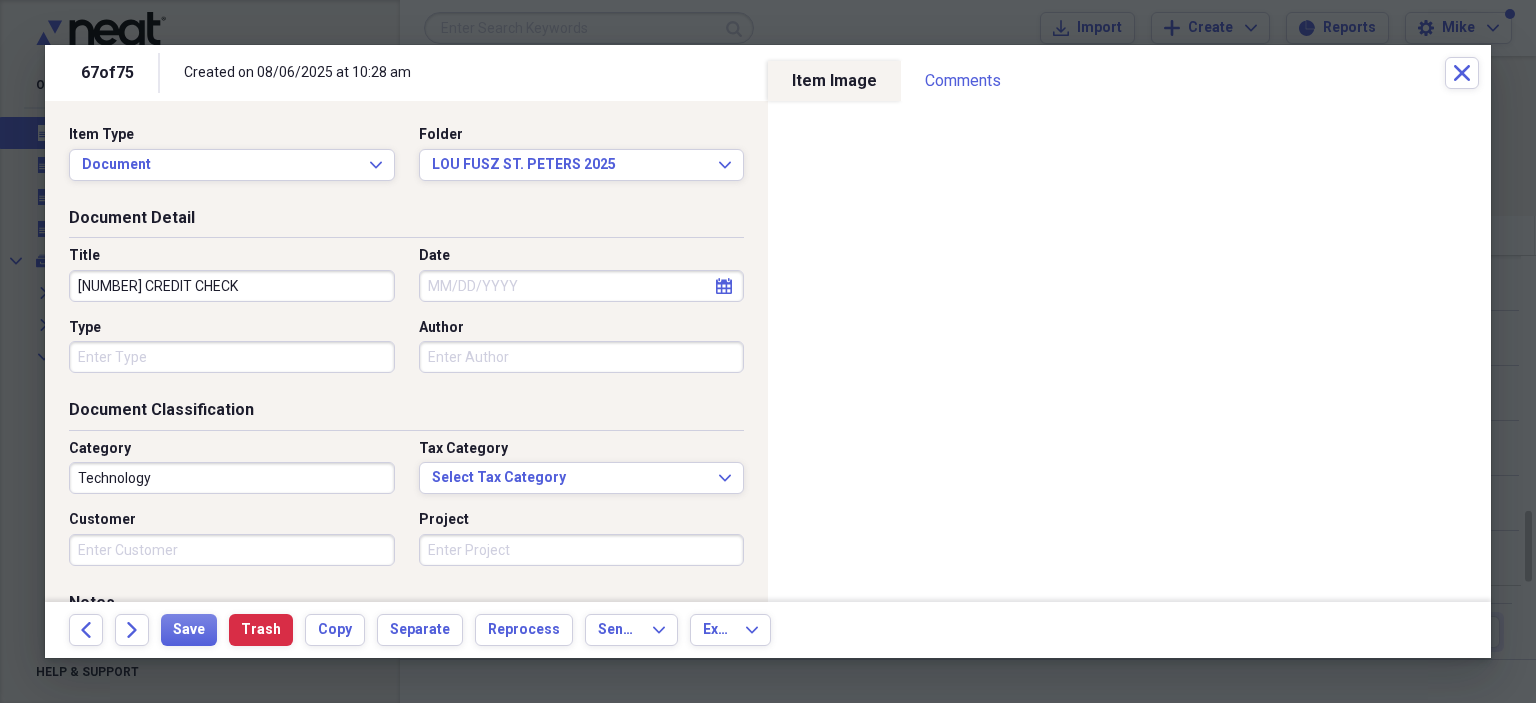 type on "[NUMBER] CREDIT CHECK" 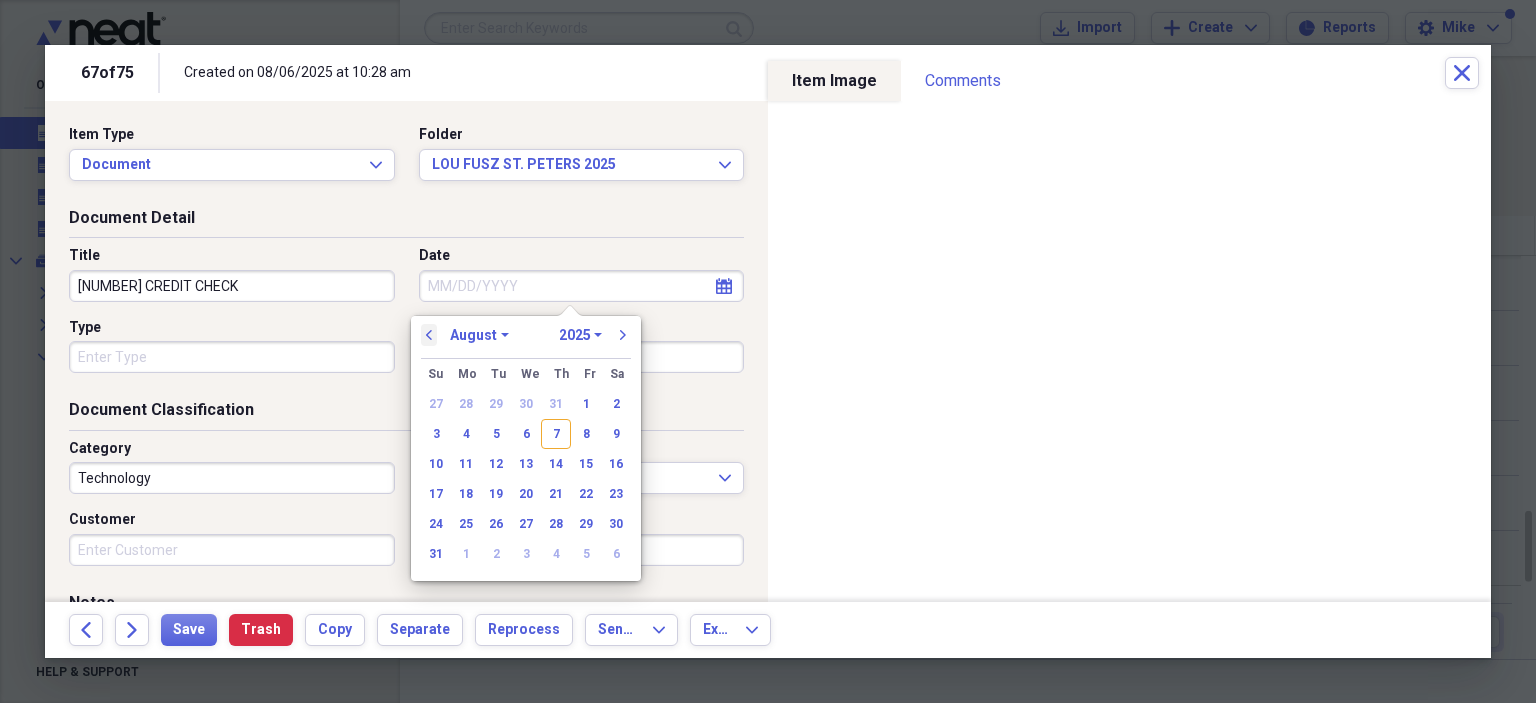 click on "previous" at bounding box center (429, 335) 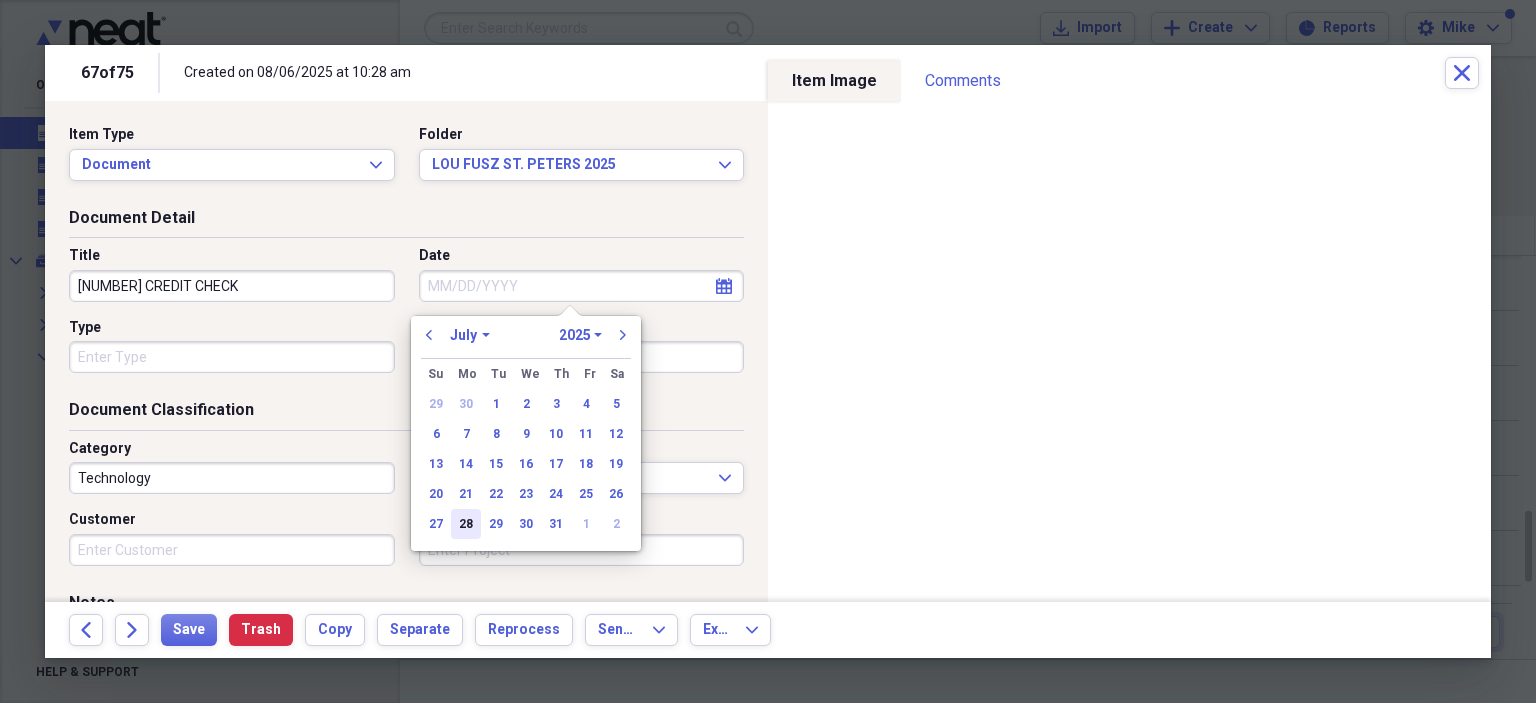 click on "28" at bounding box center [466, 524] 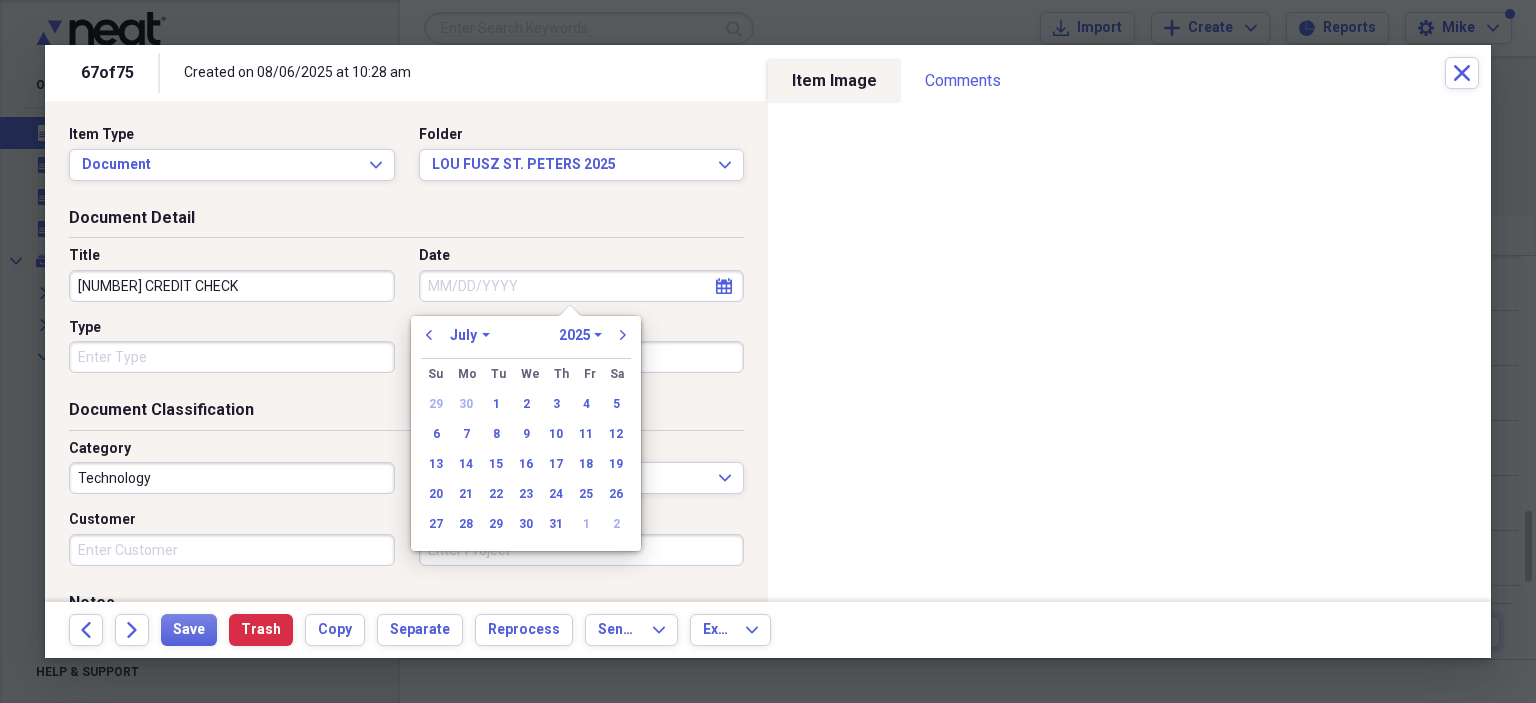 type on "07/28/2025" 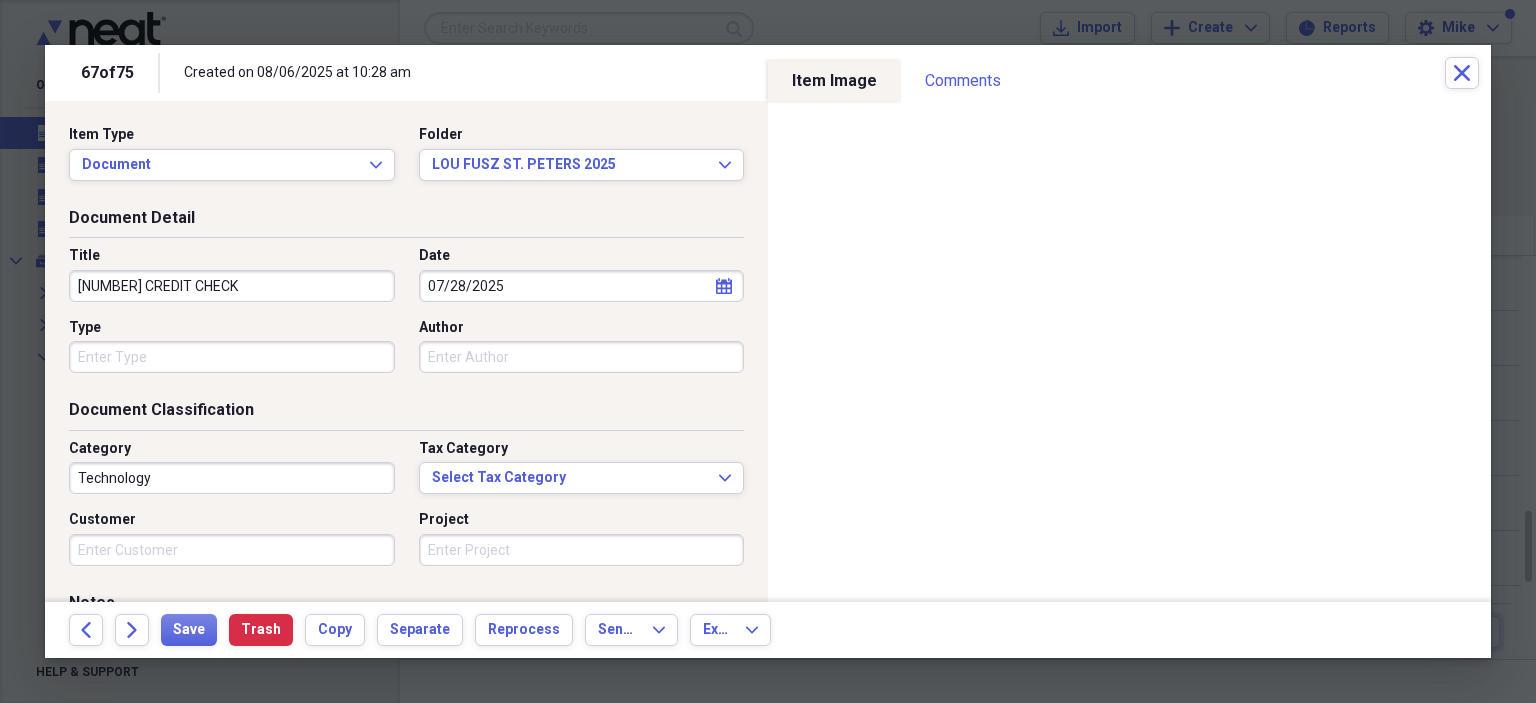 click on "Type" at bounding box center [232, 357] 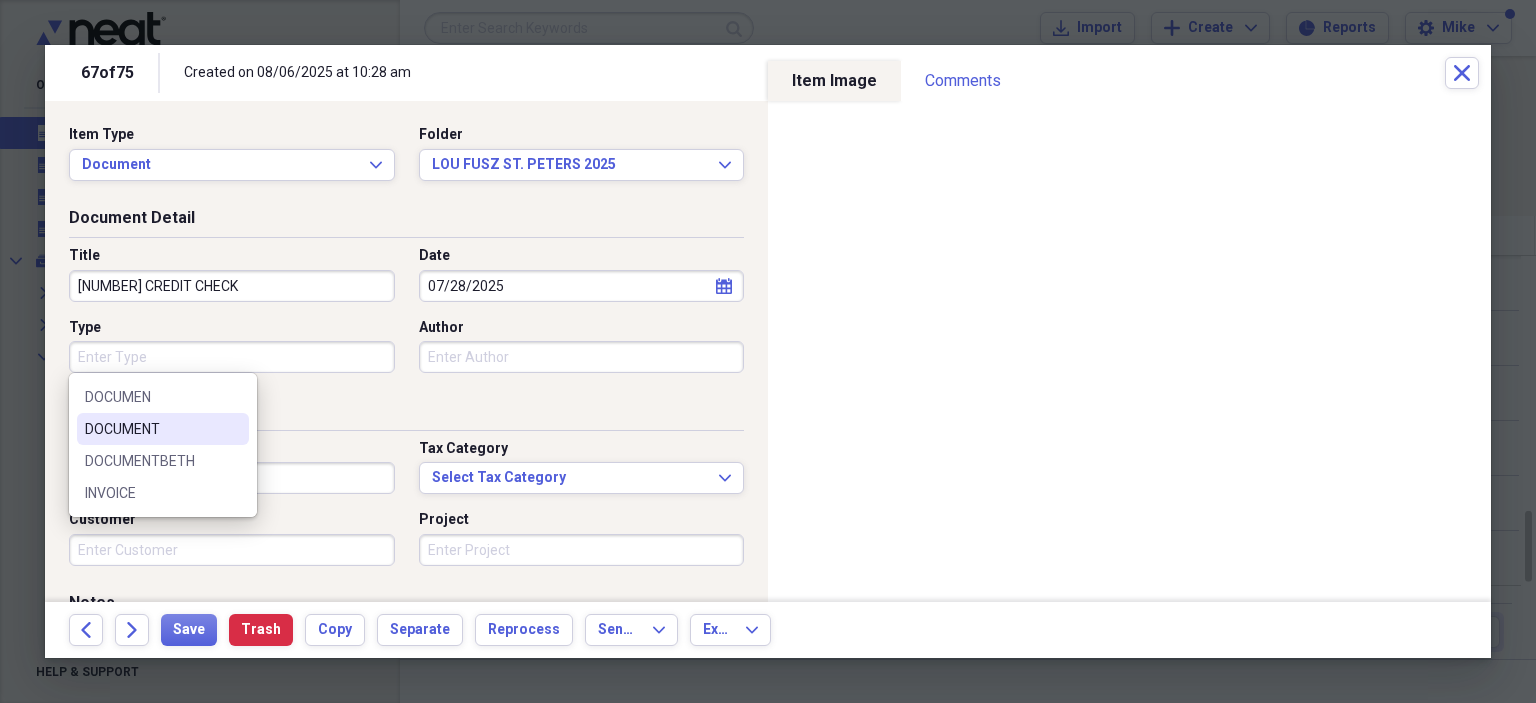 click on "DOCUMENT" at bounding box center (151, 429) 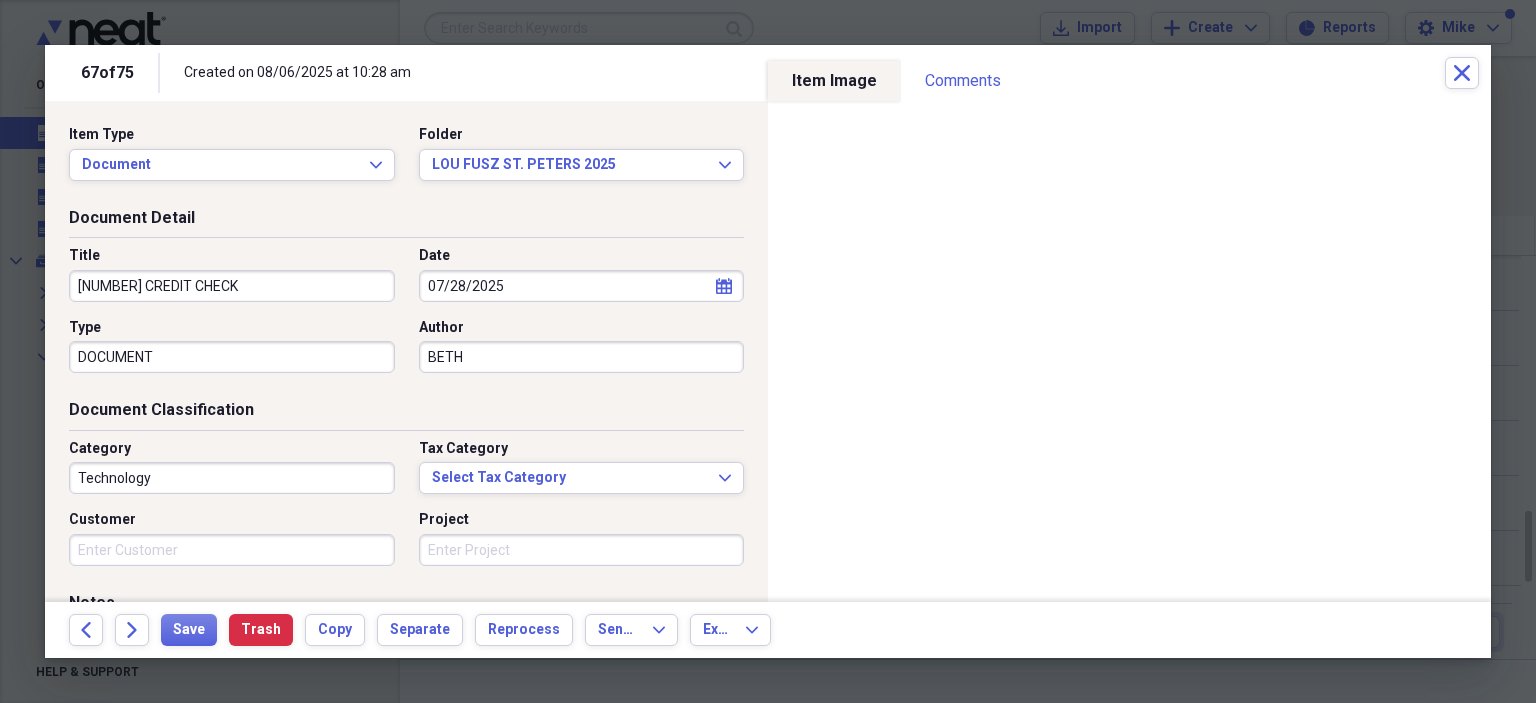 type on "BETH" 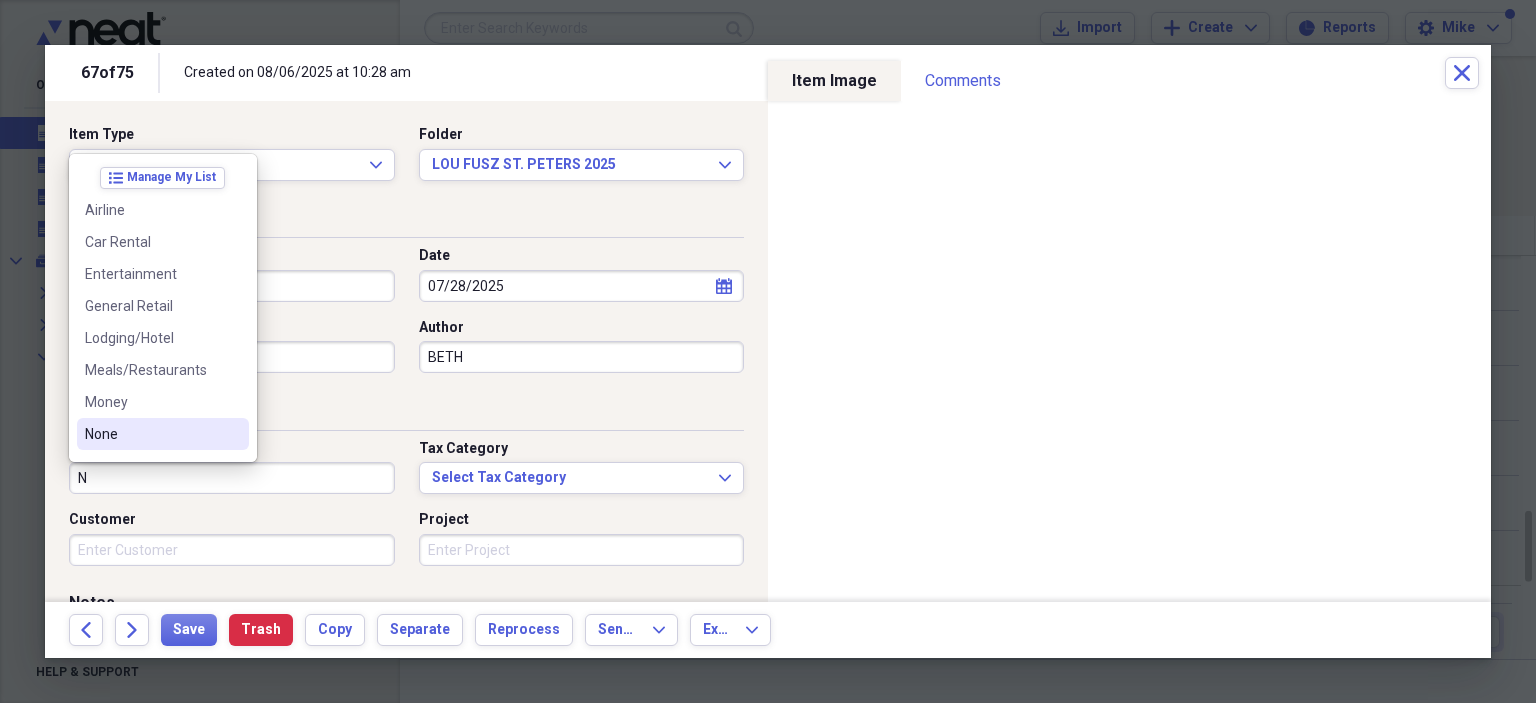 click on "None" at bounding box center [163, 434] 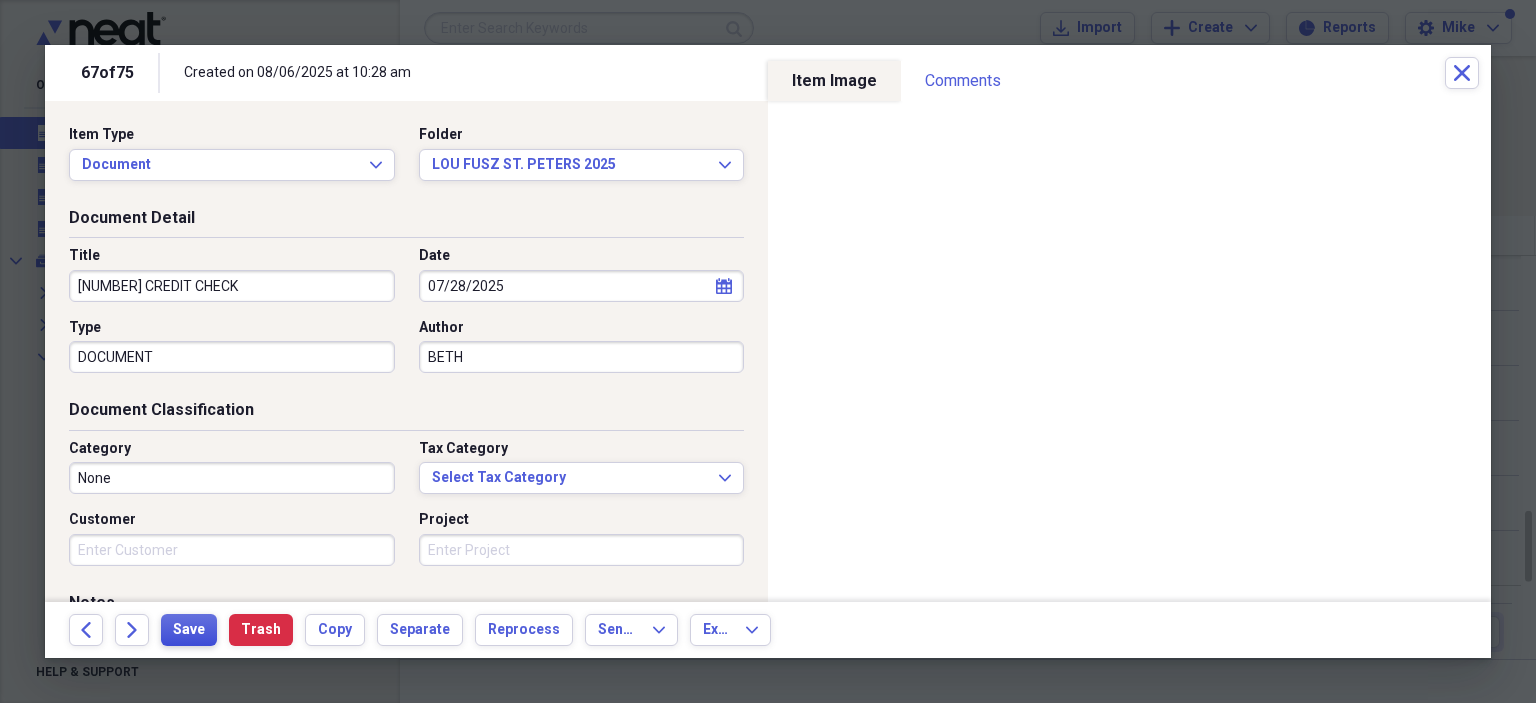 click on "Save" at bounding box center (189, 630) 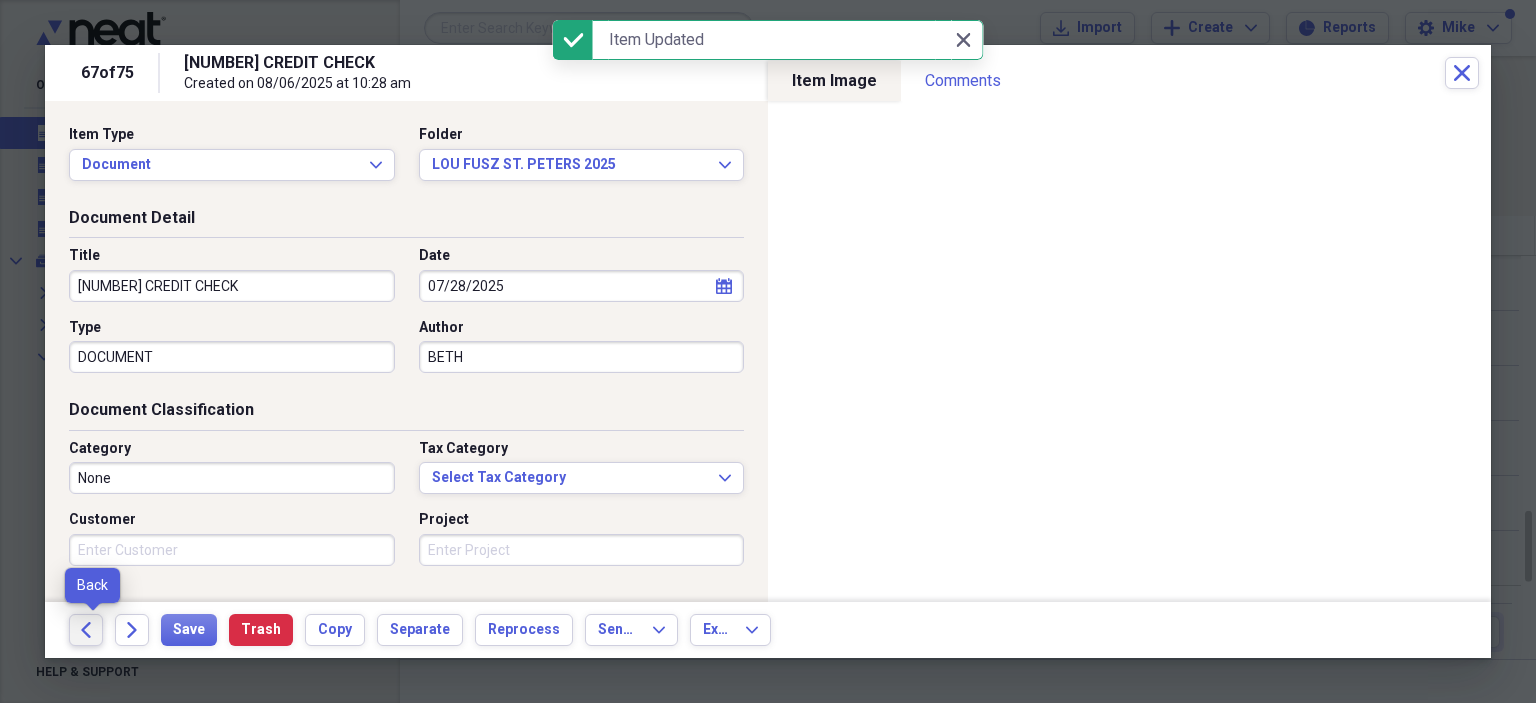 click on "Back" at bounding box center [86, 630] 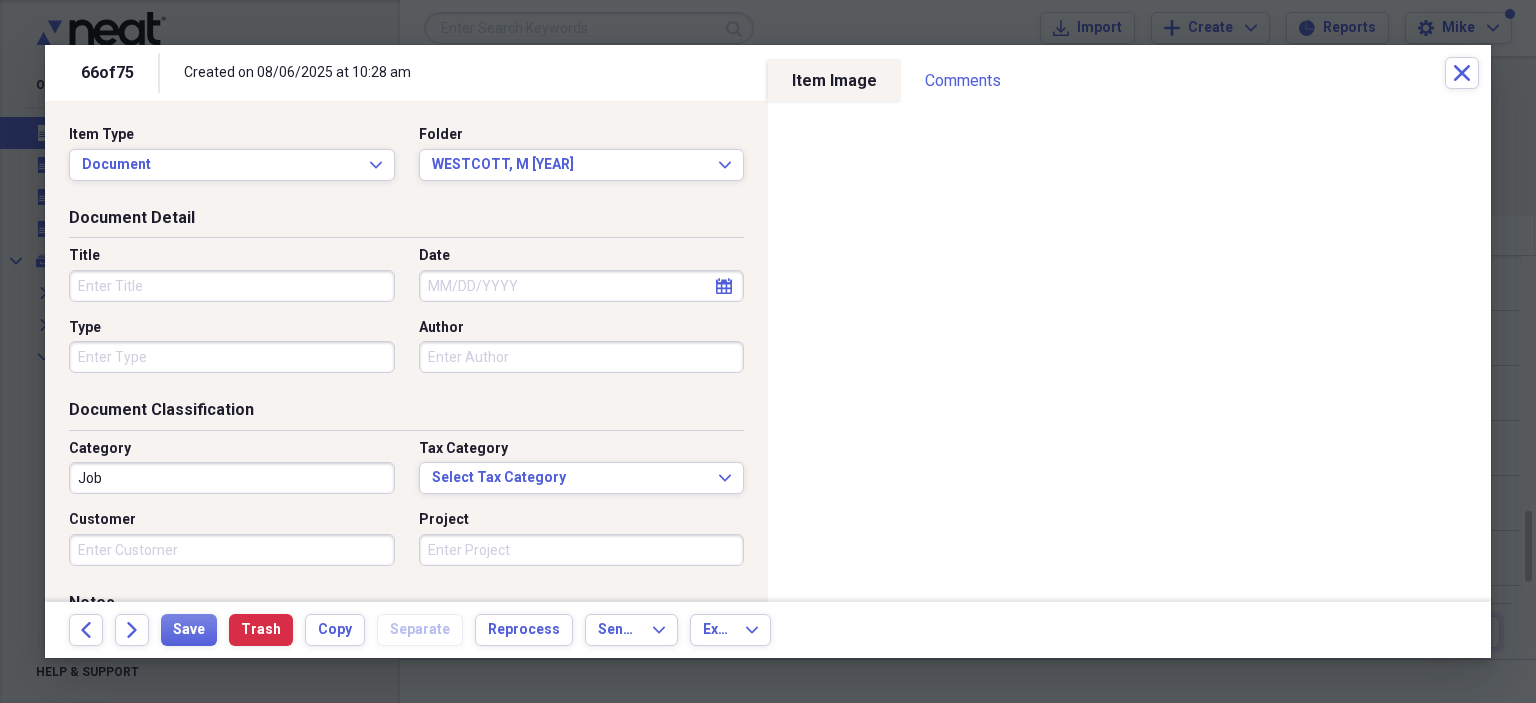 click on "Title" at bounding box center [232, 286] 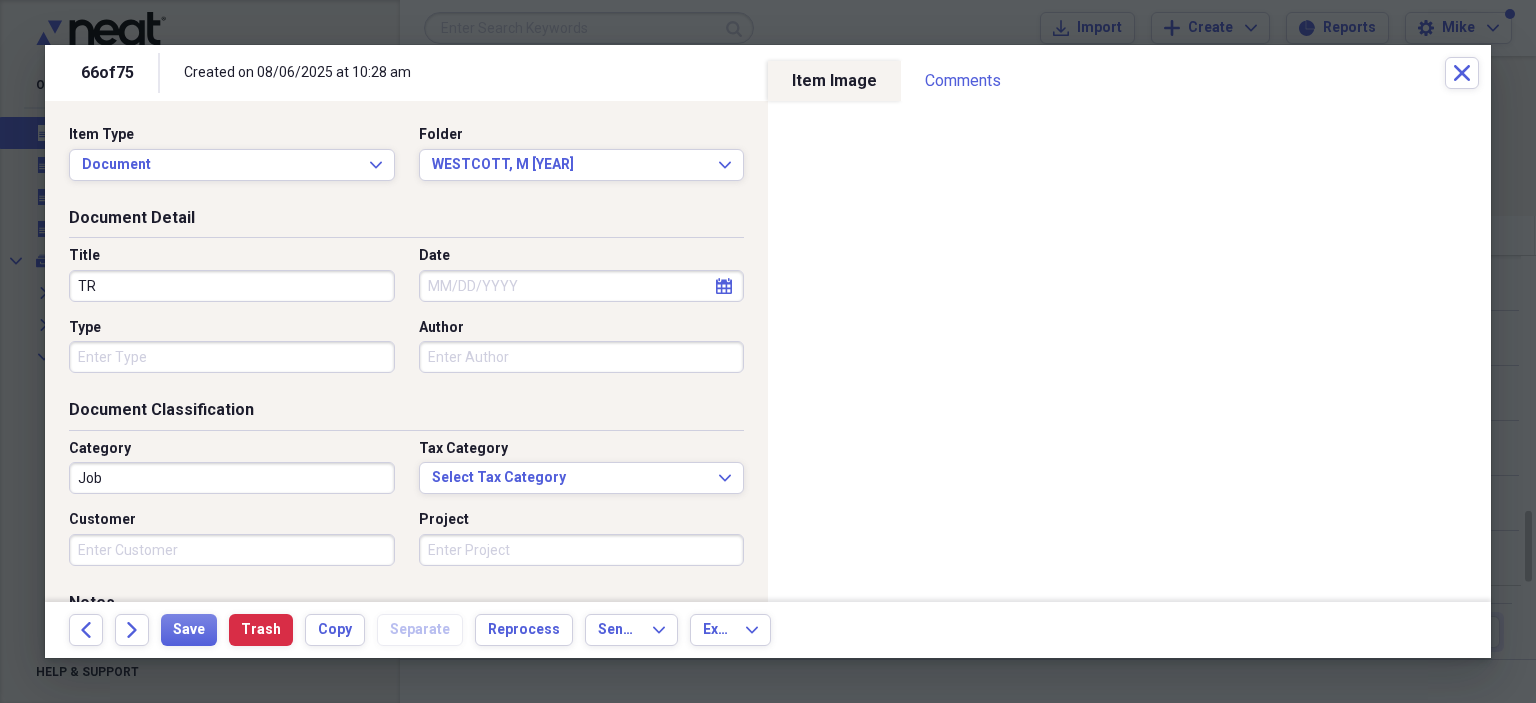 type on "T" 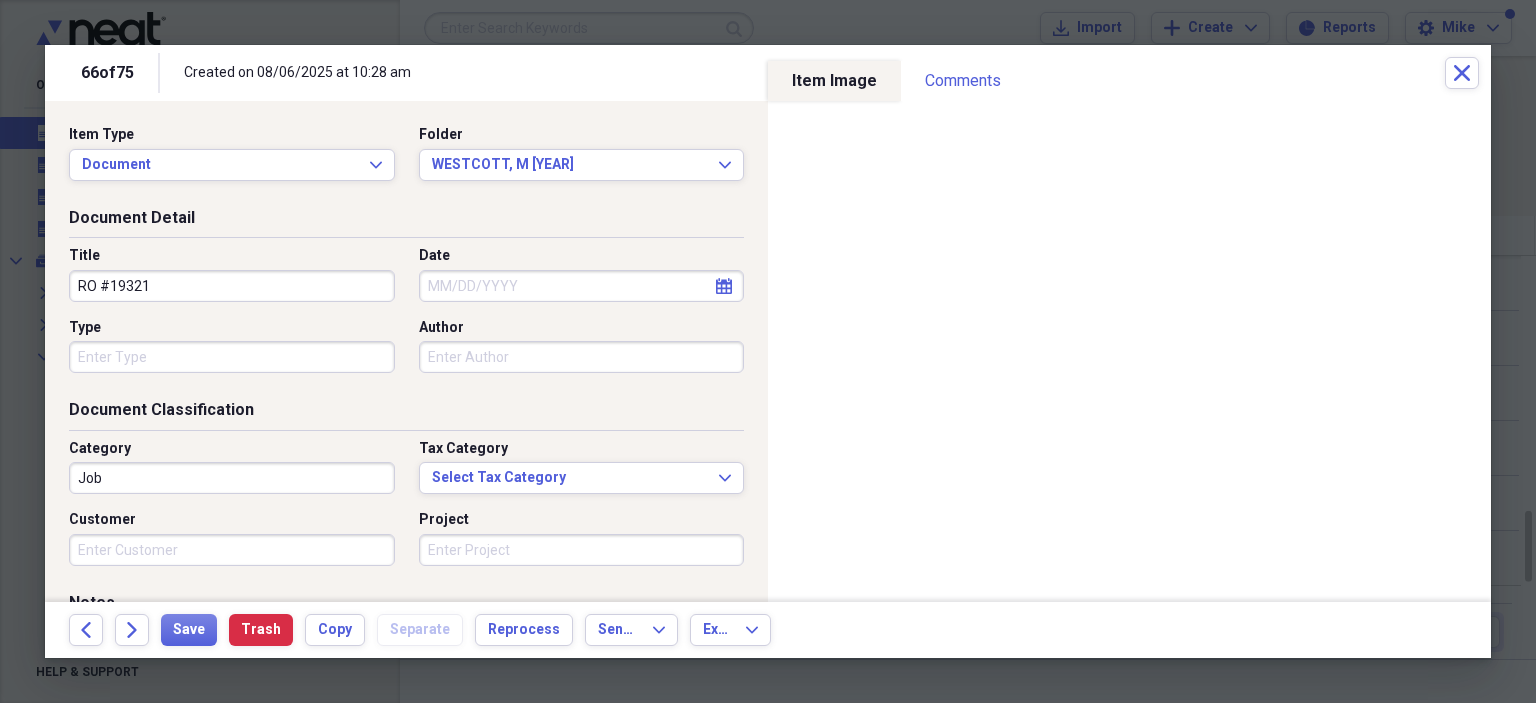 type on "RO #19321" 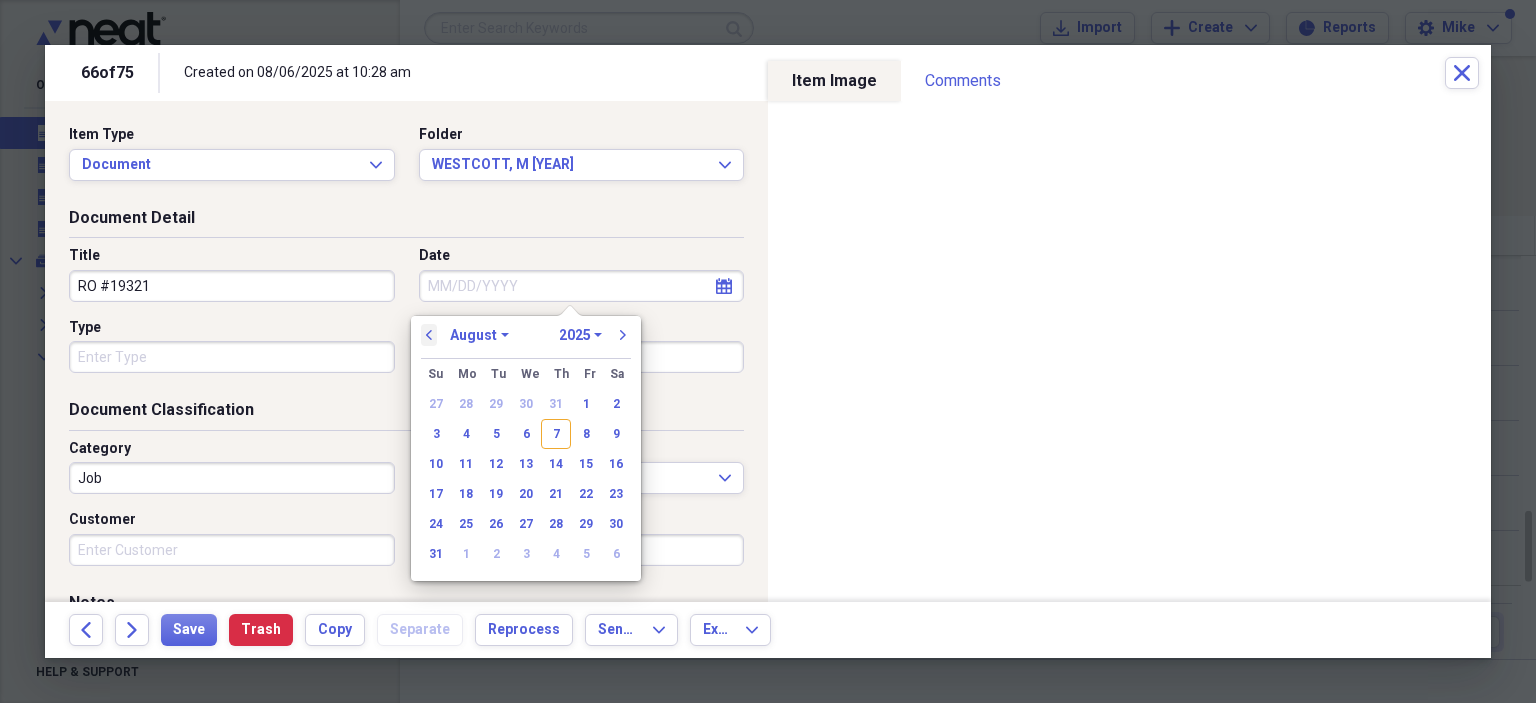 click on "previous" at bounding box center (429, 335) 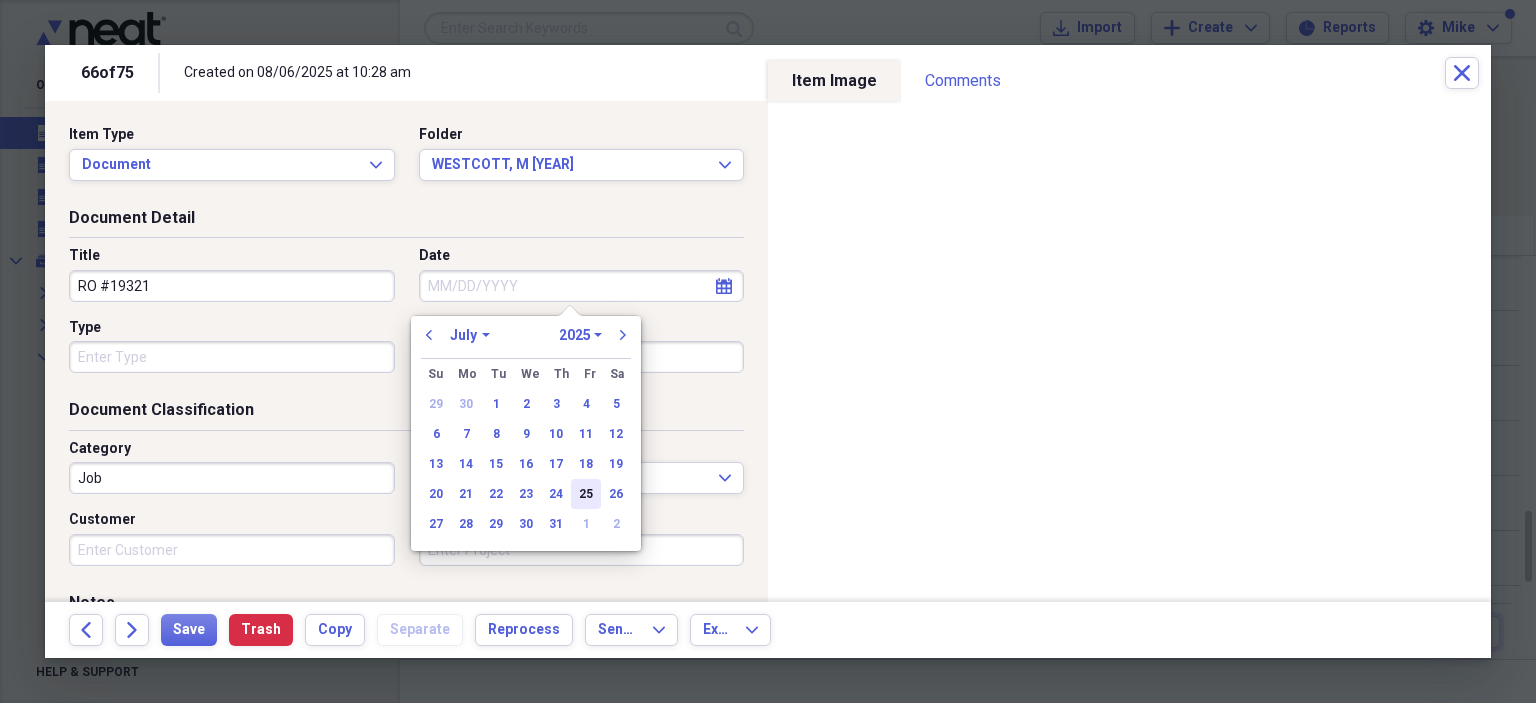 drag, startPoint x: 598, startPoint y: 492, endPoint x: 528, endPoint y: 454, distance: 79.64923 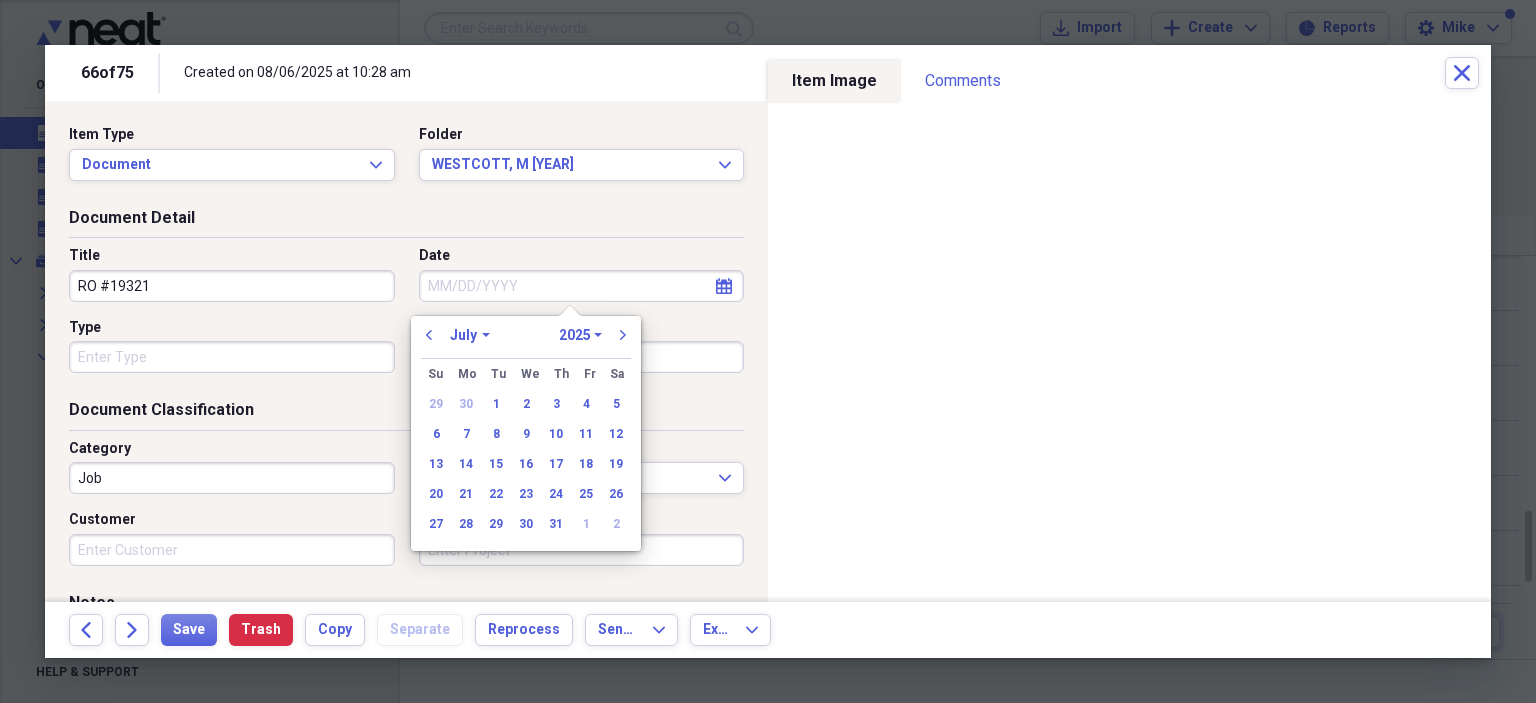 type on "07/25/2025" 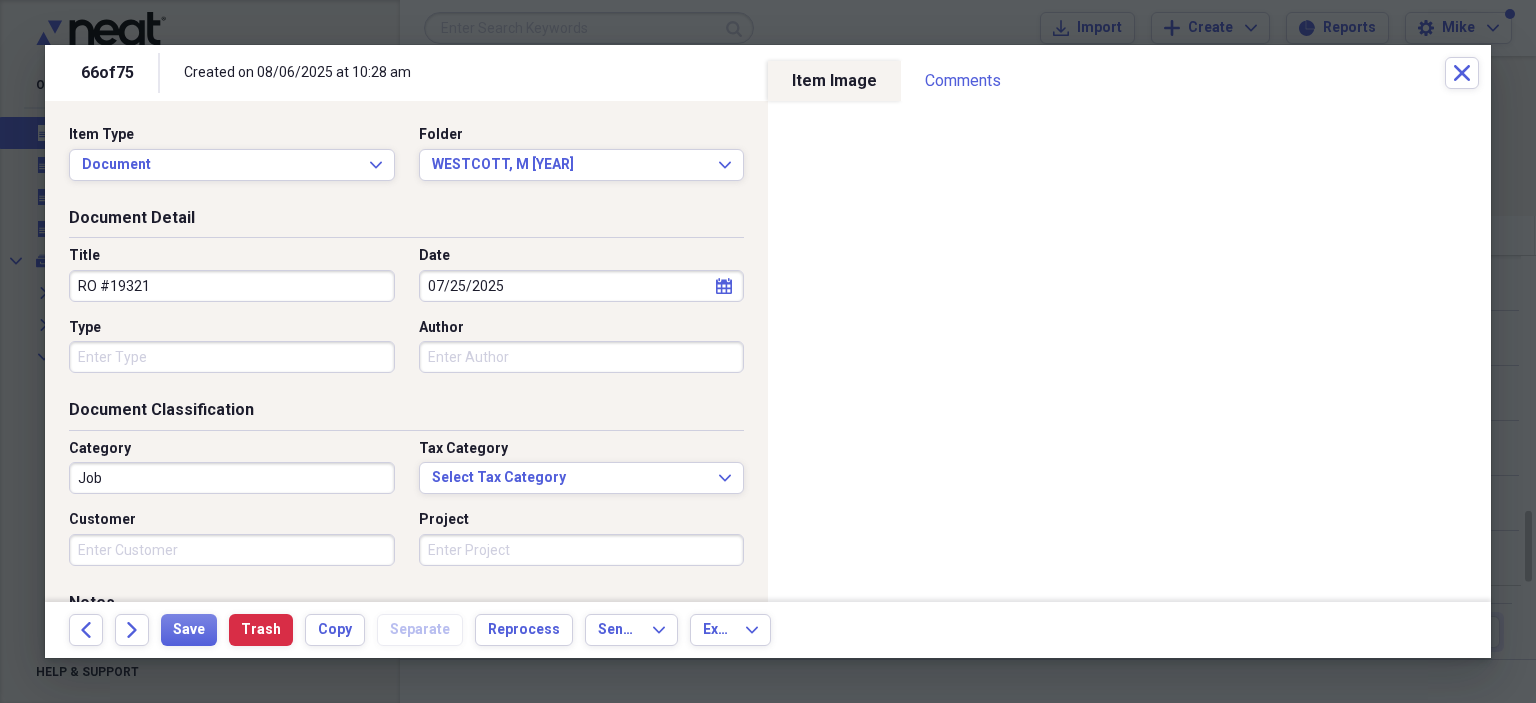click on "Type" at bounding box center [232, 357] 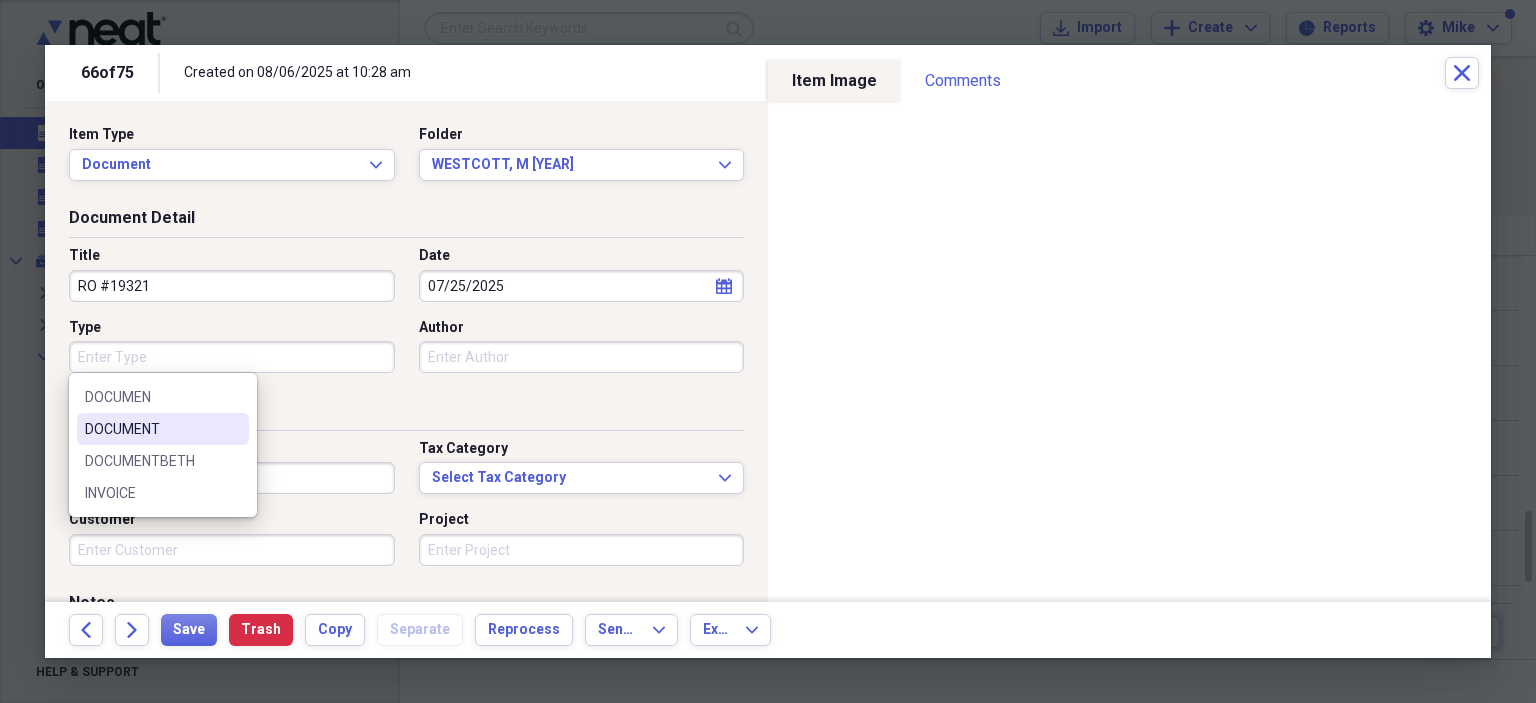click on "DOCUMENT" at bounding box center [163, 429] 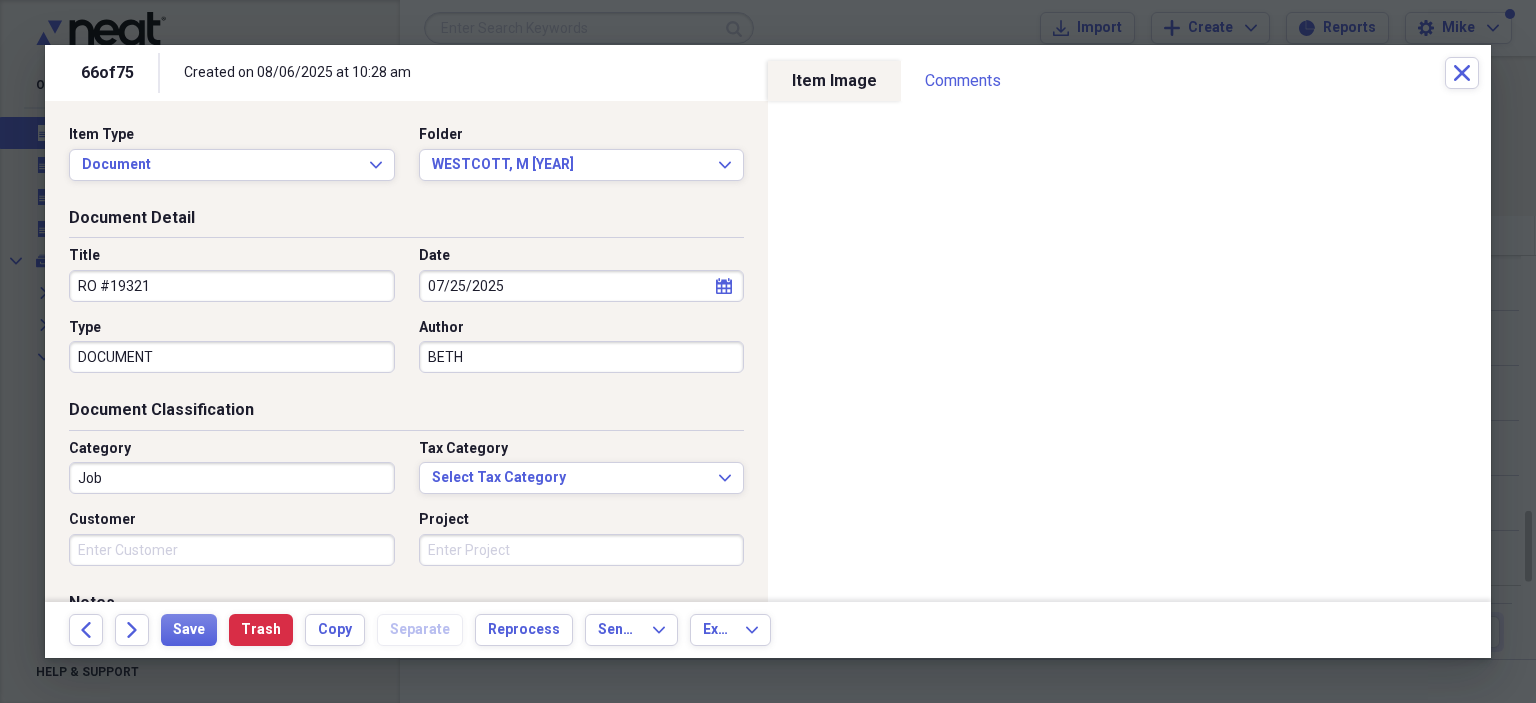 type on "BETH" 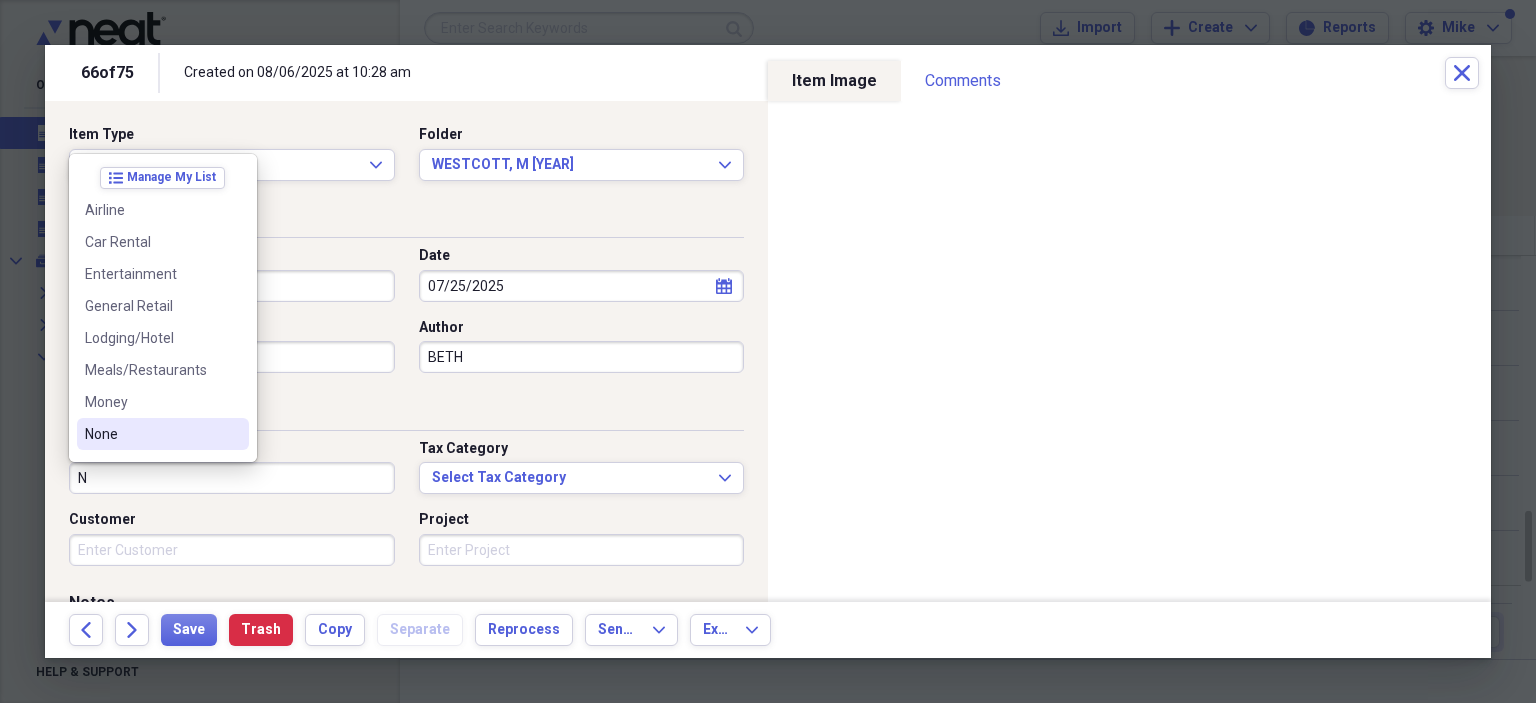 click on "None" at bounding box center (151, 434) 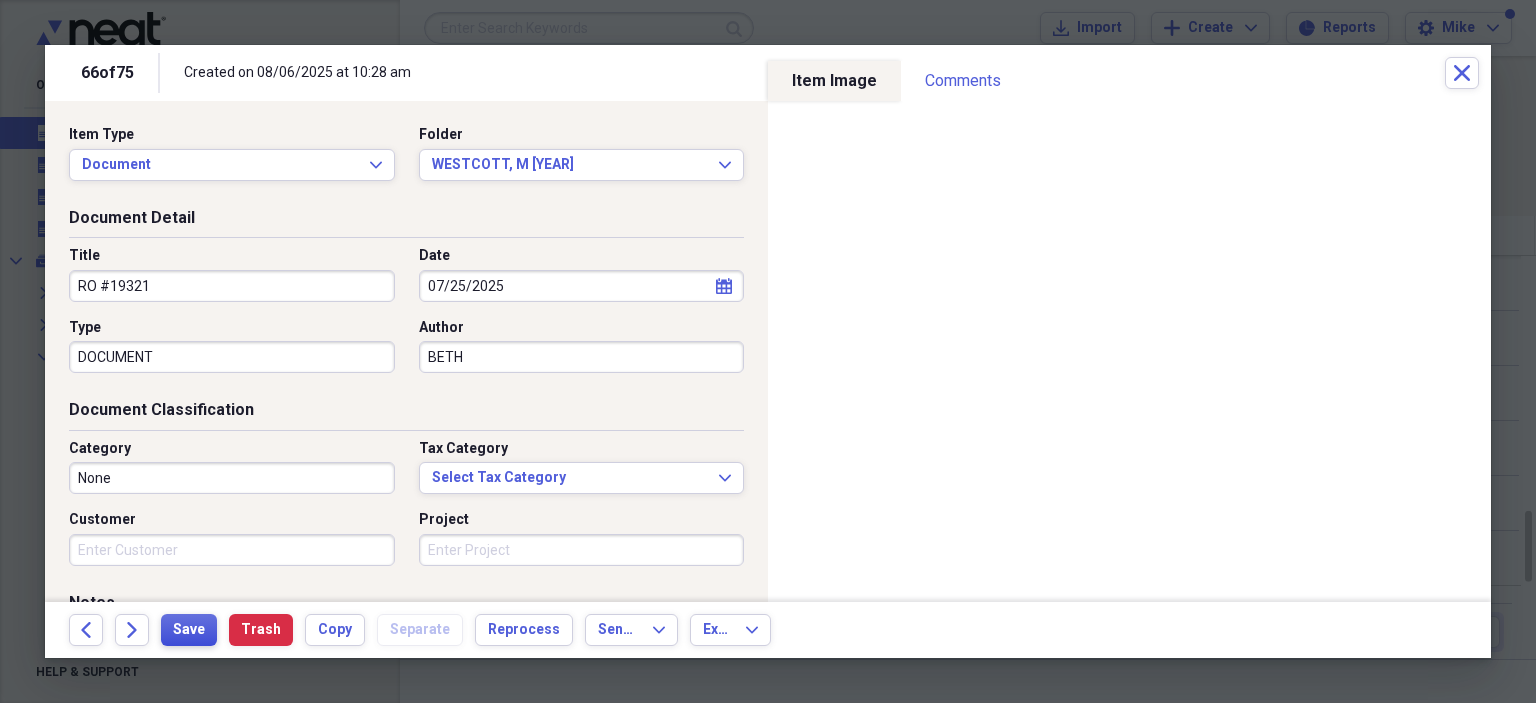 click on "Save" at bounding box center [189, 630] 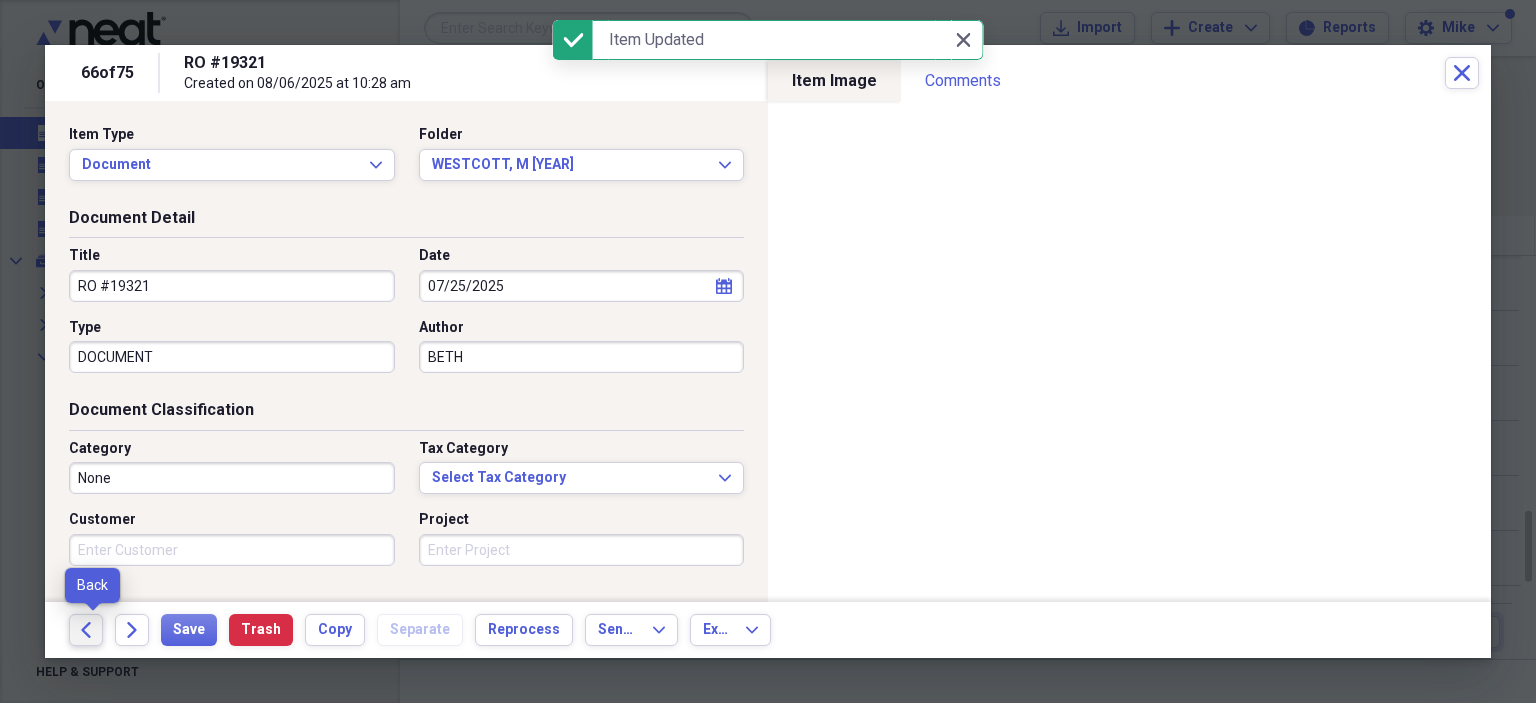 click on "Back" 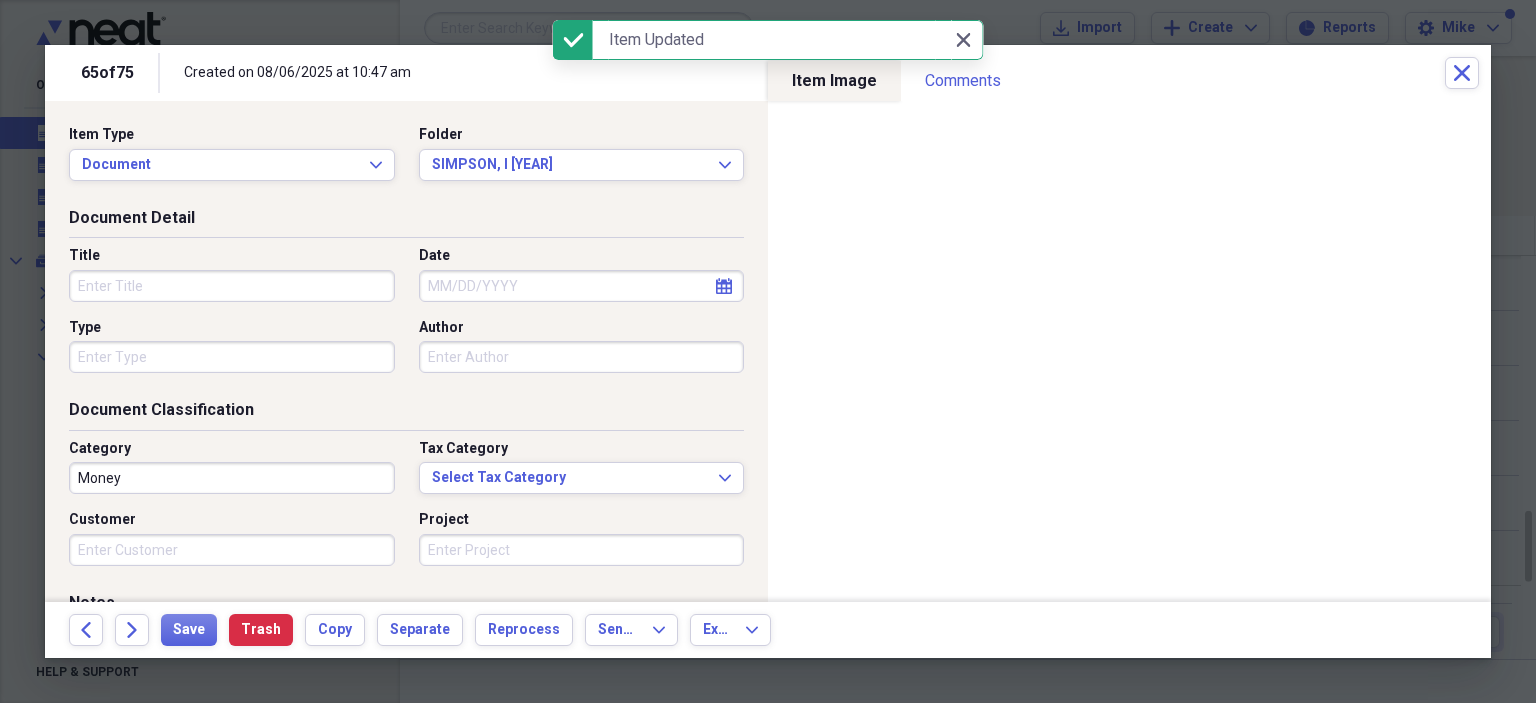 click on "Title" at bounding box center [232, 286] 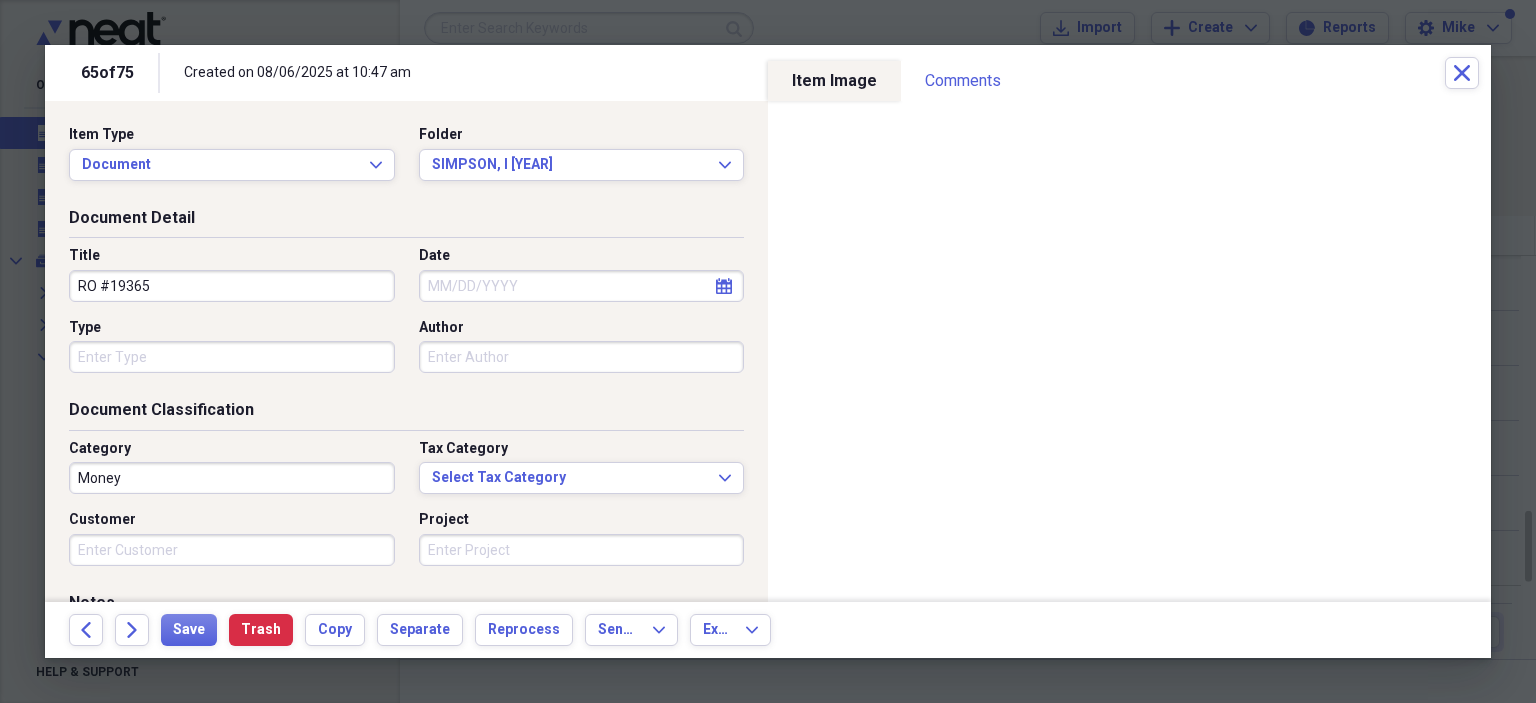 type on "RO #19365" 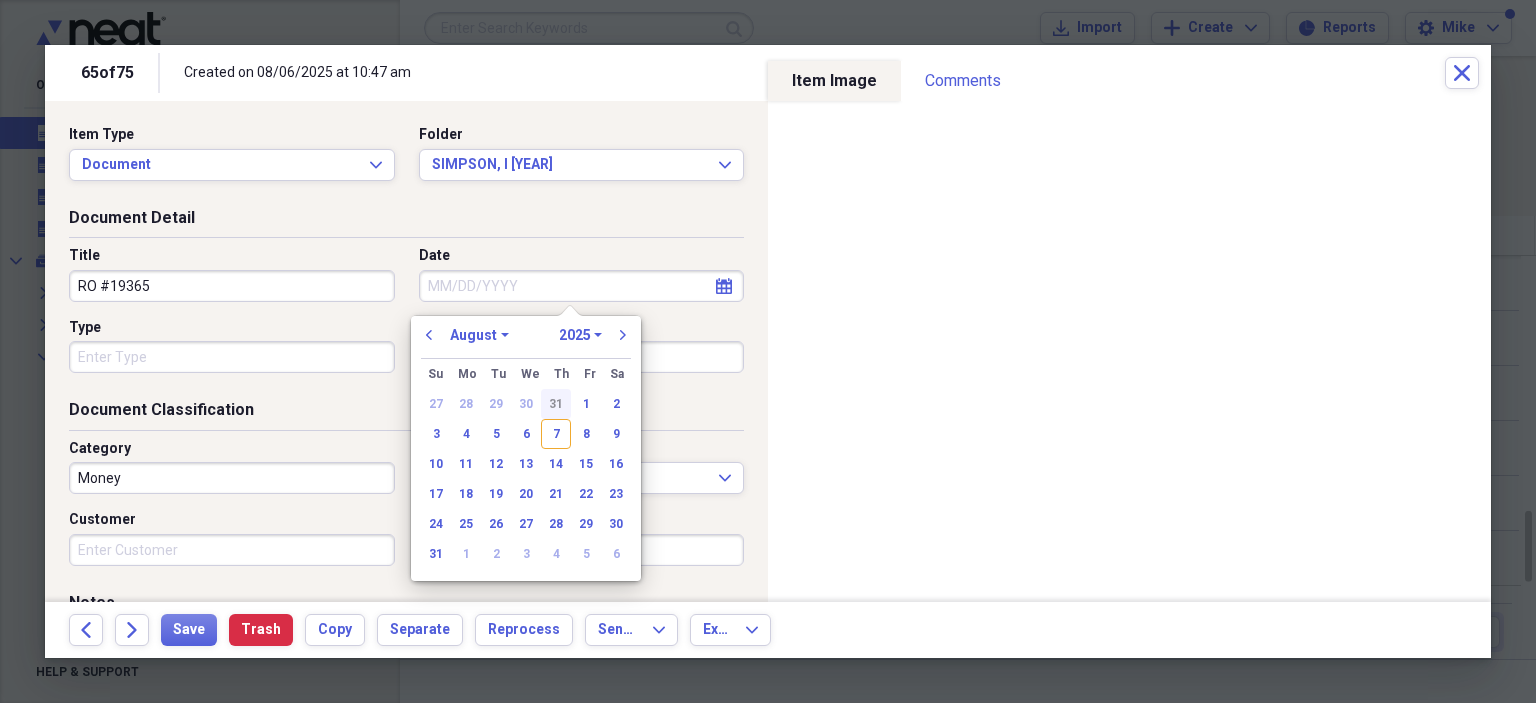 click on "31" at bounding box center [556, 404] 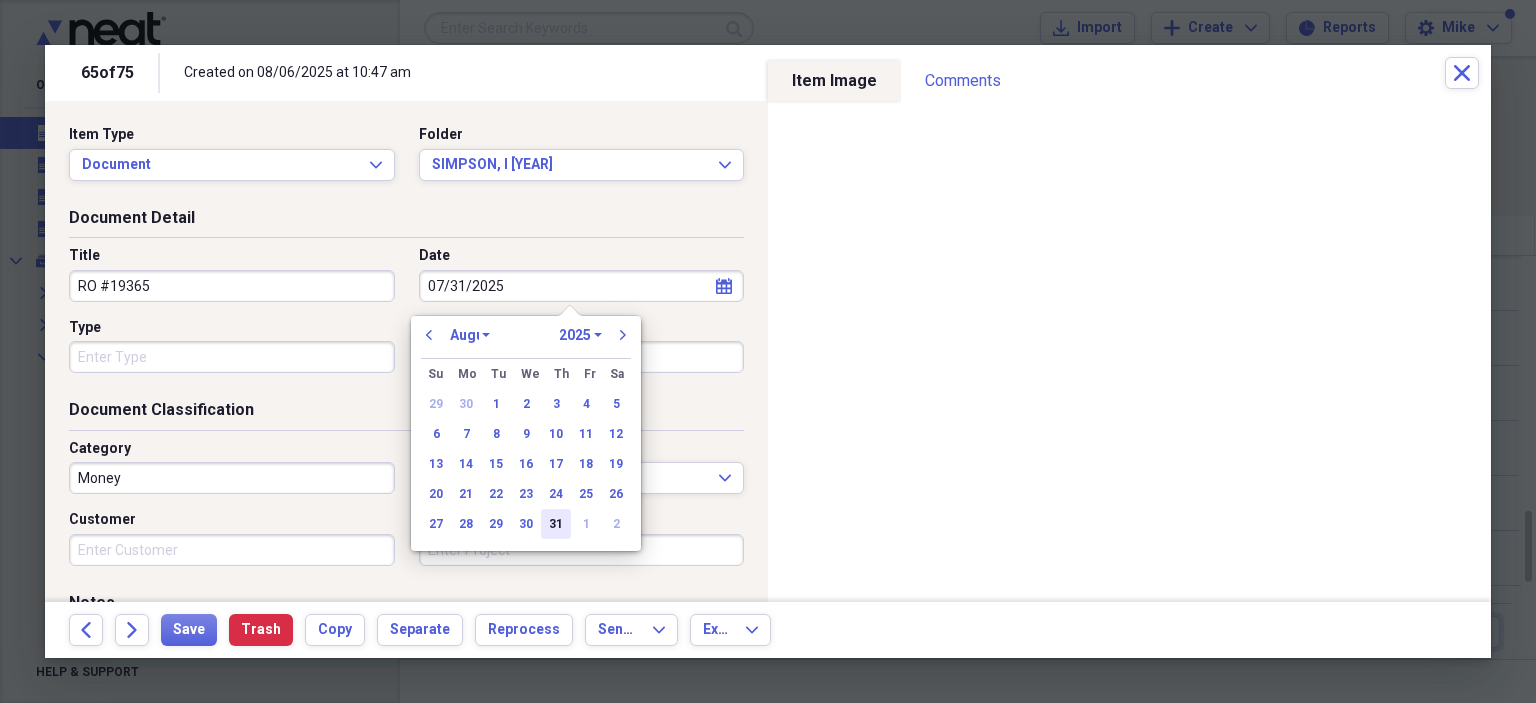 type on "07/31/2025" 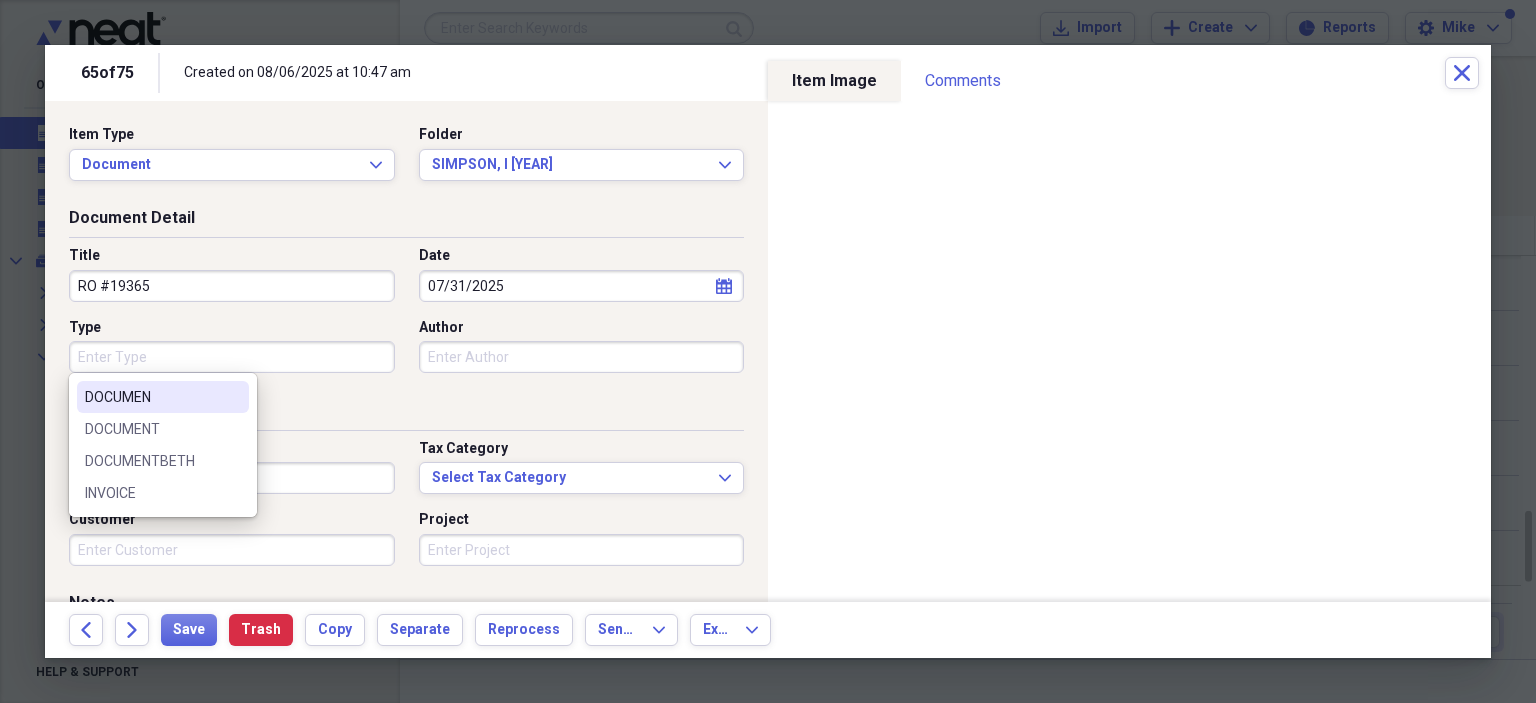 click on "Type" at bounding box center [232, 357] 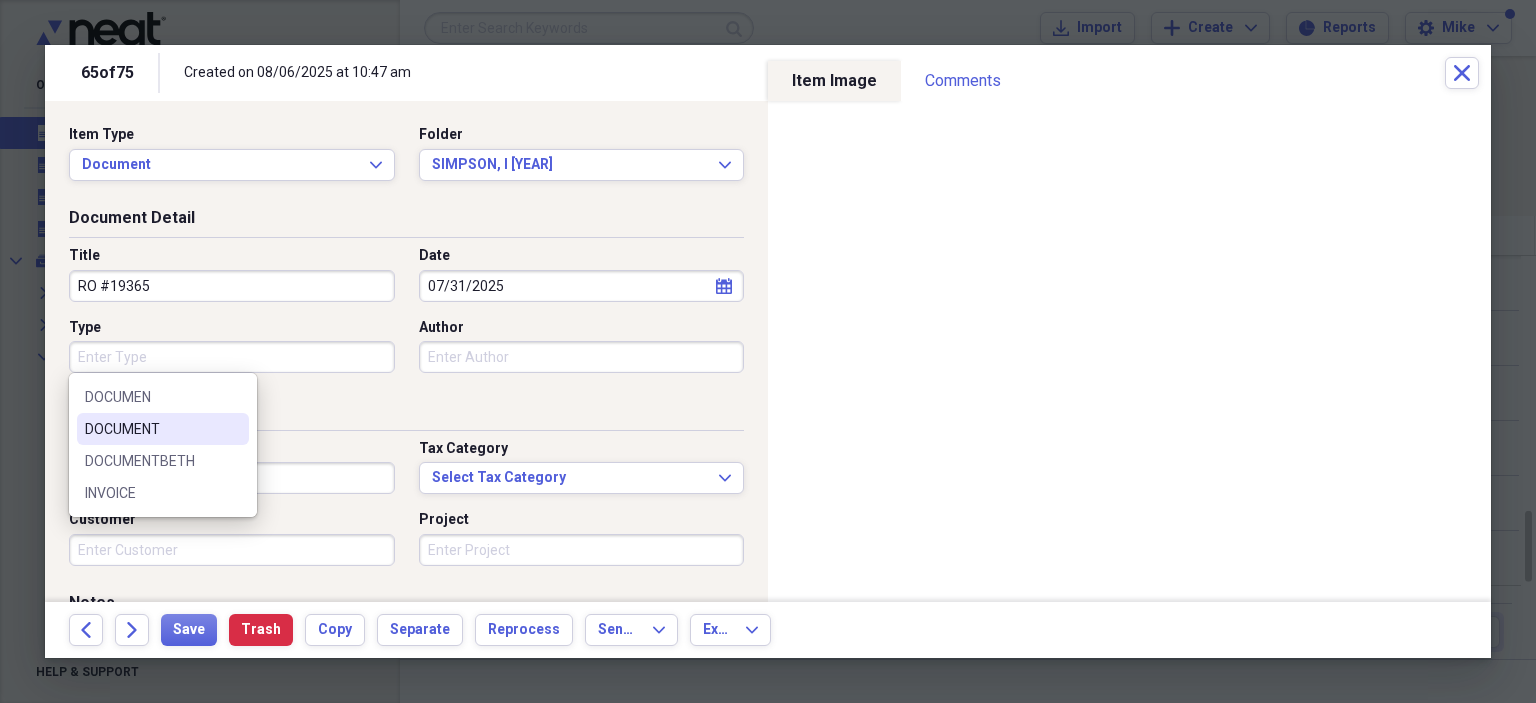 click on "DOCUMEN DOCUMENT DOCUMENTBETH INVOICE" at bounding box center [163, 445] 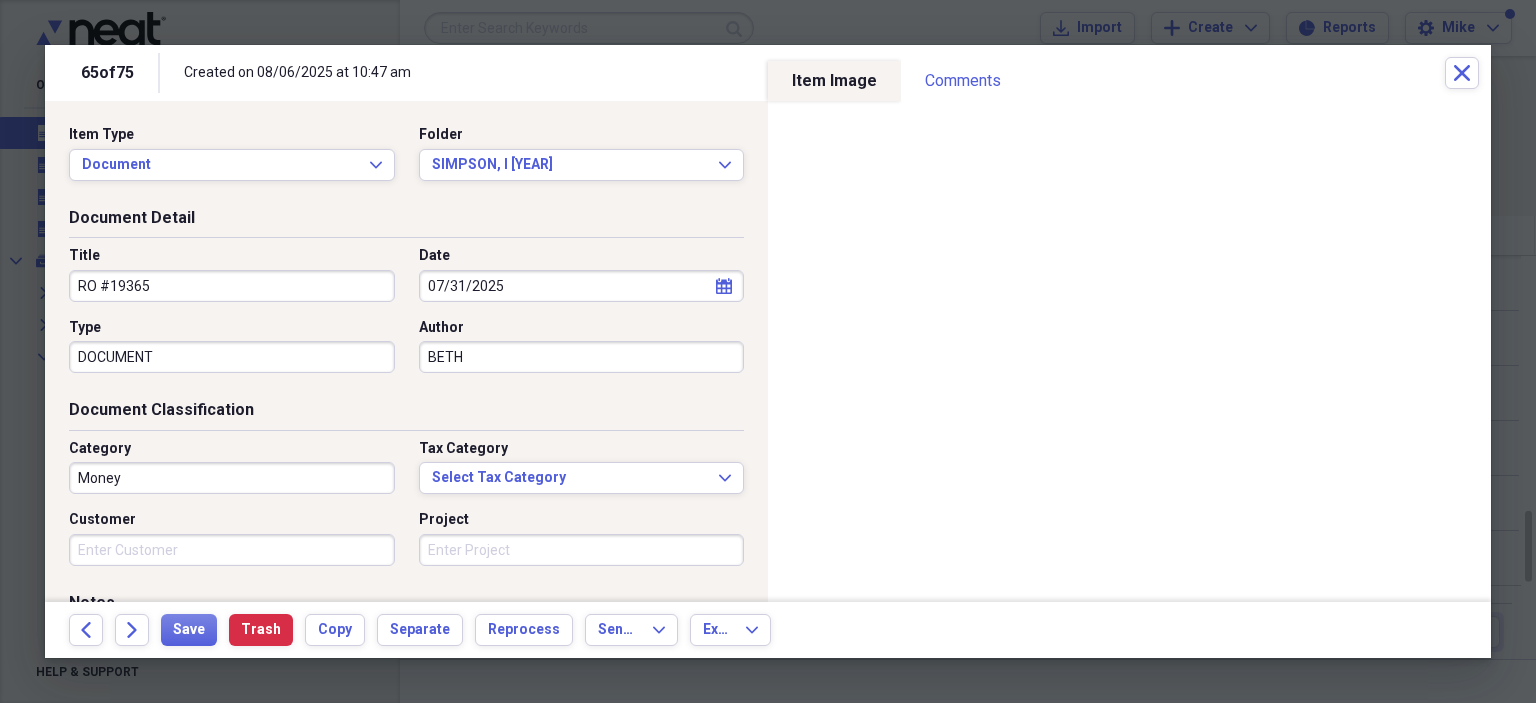 type on "BETH" 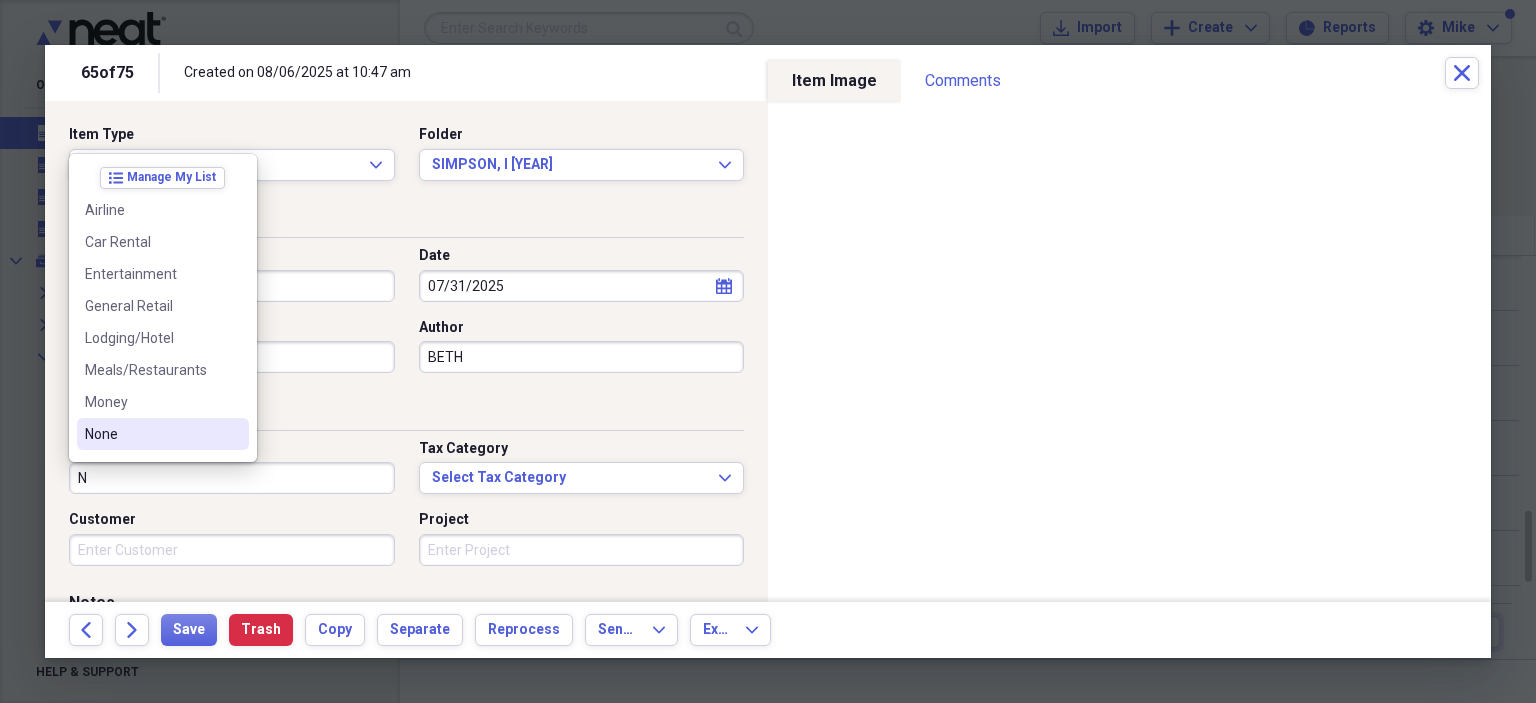 click on "None" at bounding box center [151, 434] 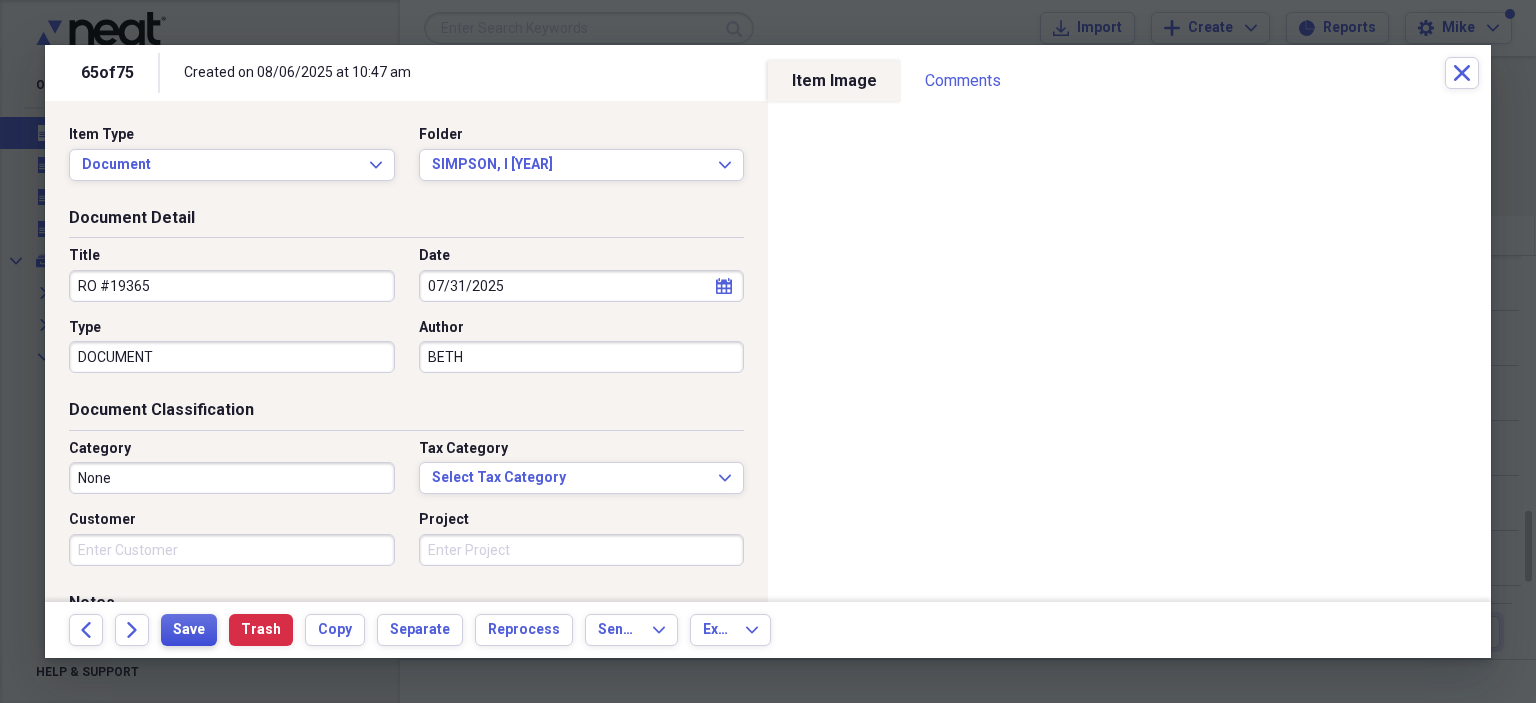 click on "Save" at bounding box center (189, 630) 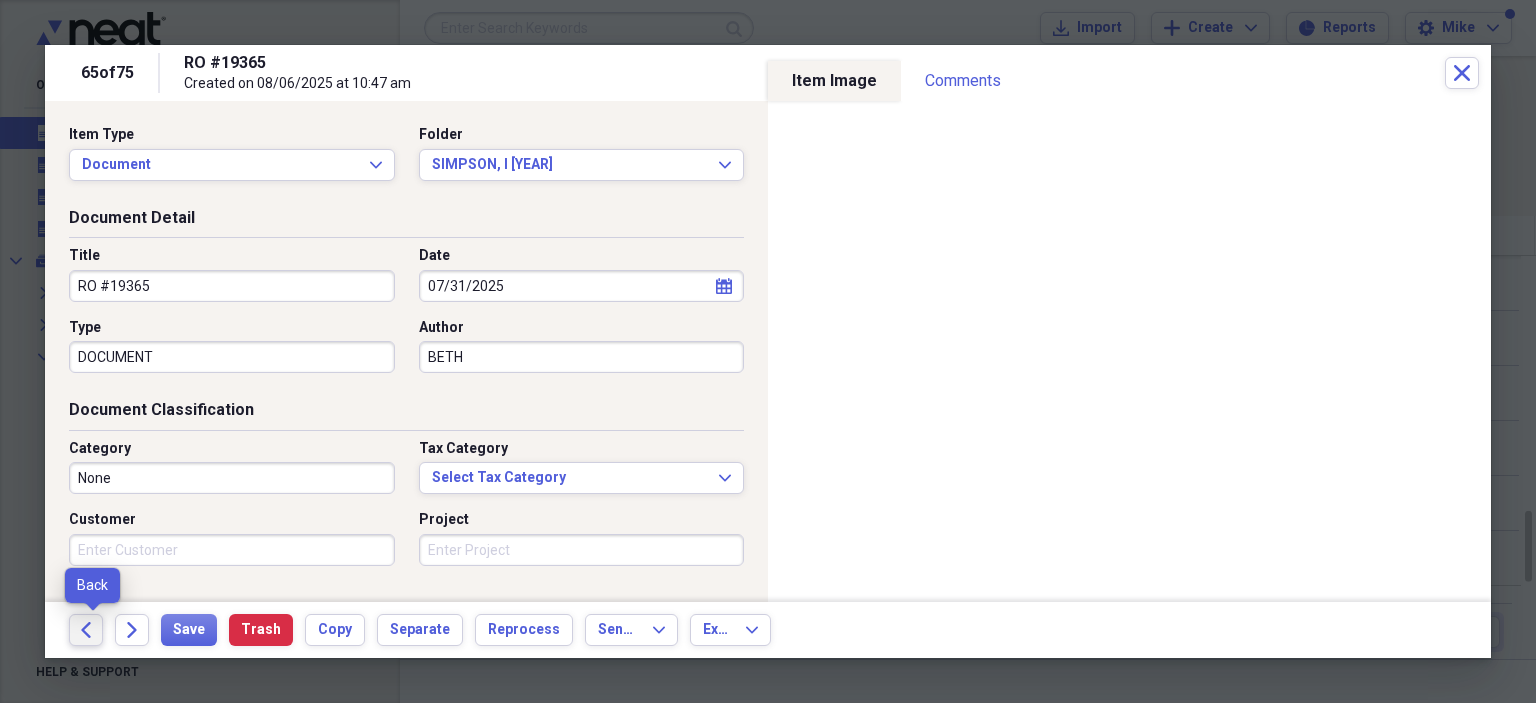 click on "Back" 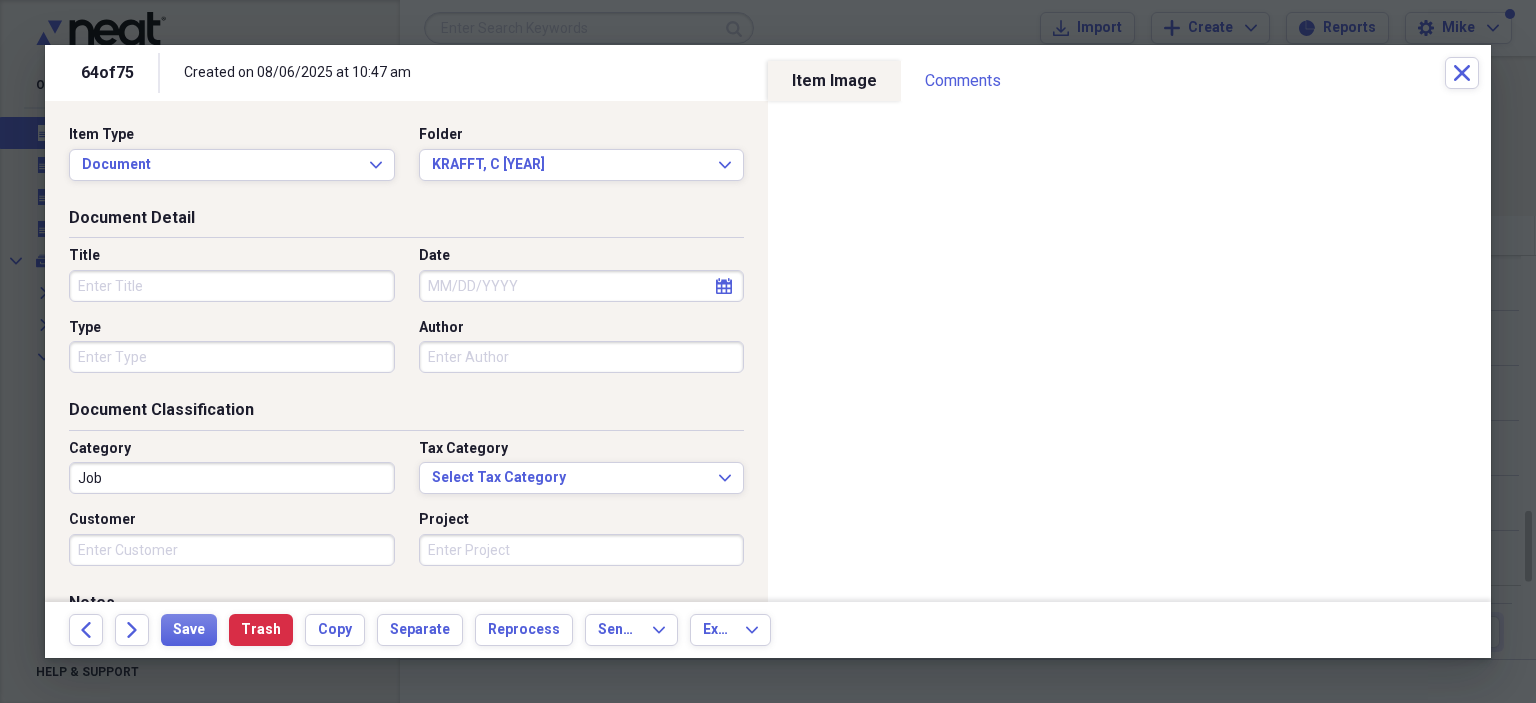 click on "Title" at bounding box center (232, 286) 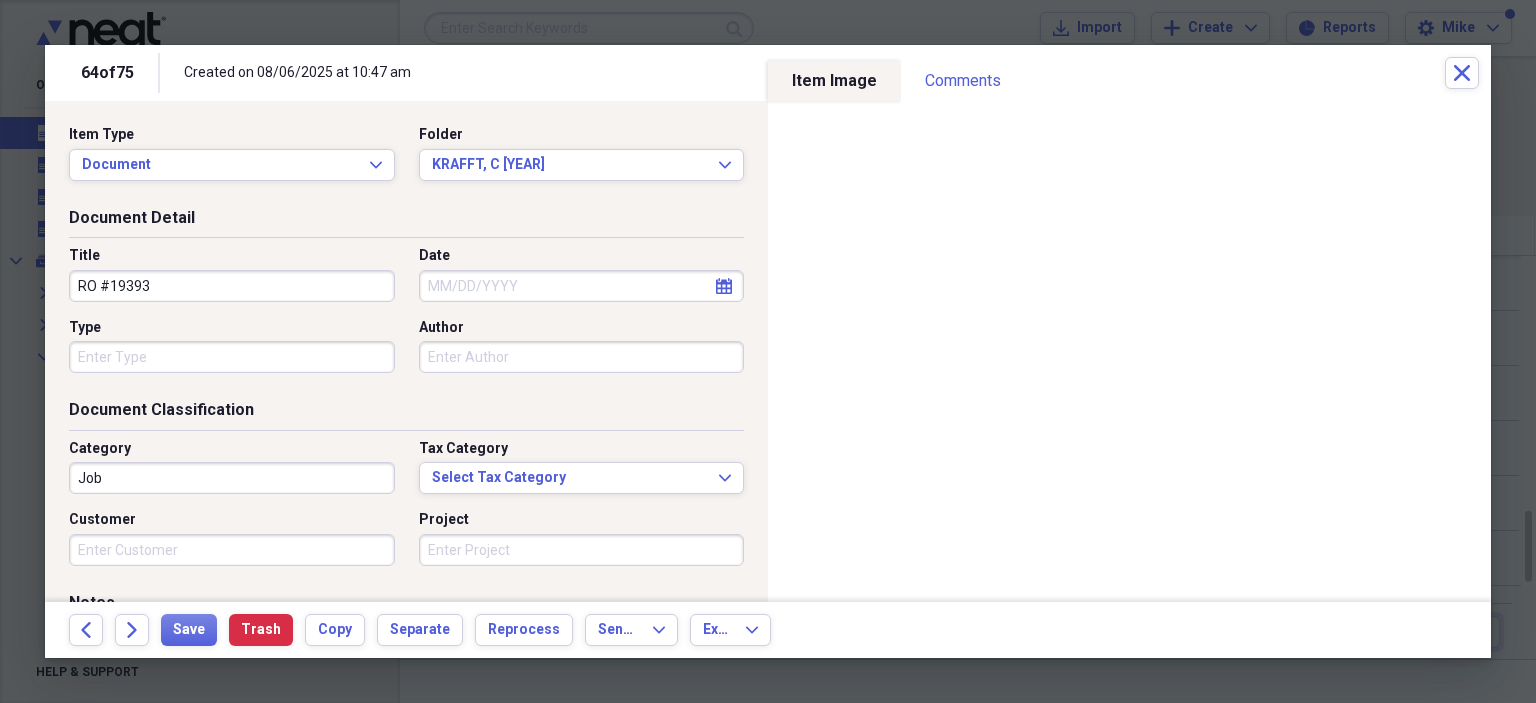 type on "RO #19393" 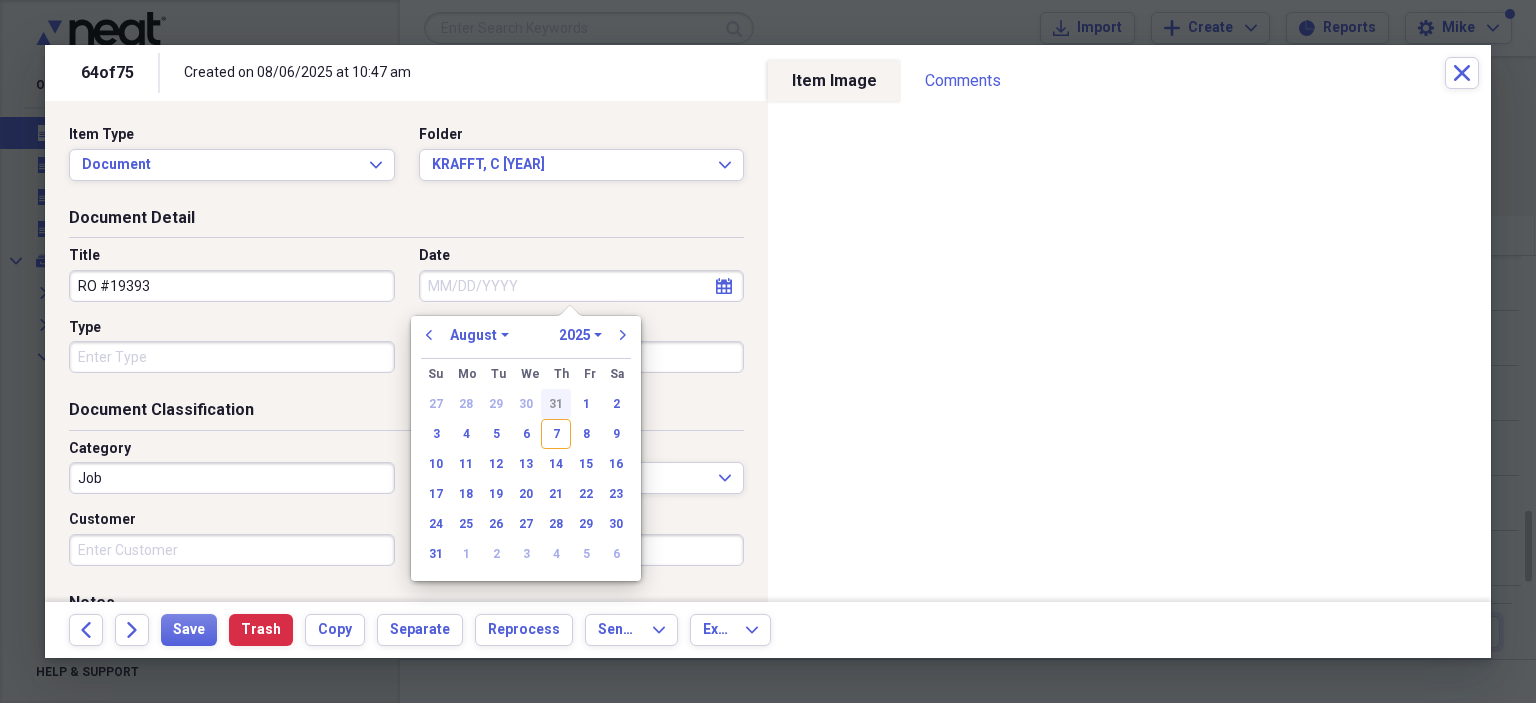 click on "31" at bounding box center (556, 404) 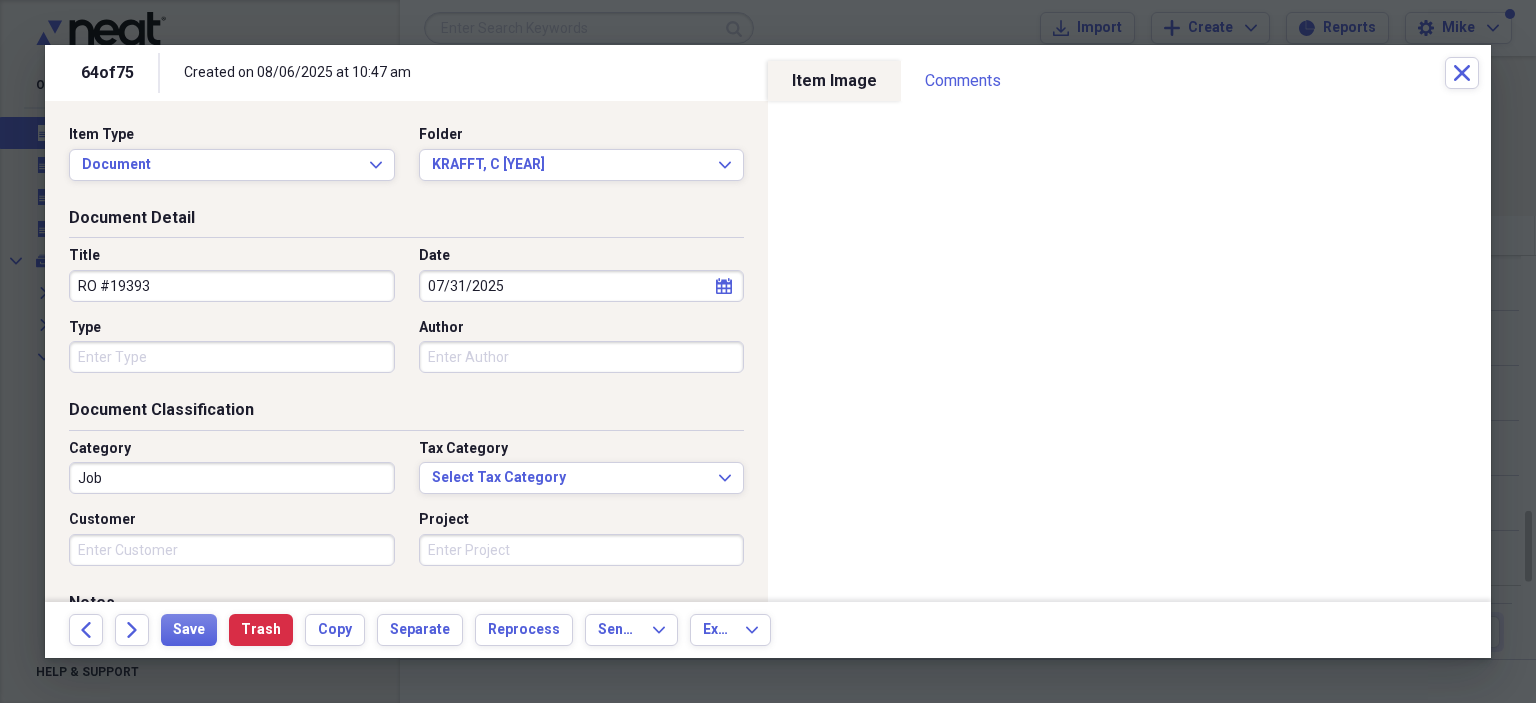 click on "Type" at bounding box center (232, 357) 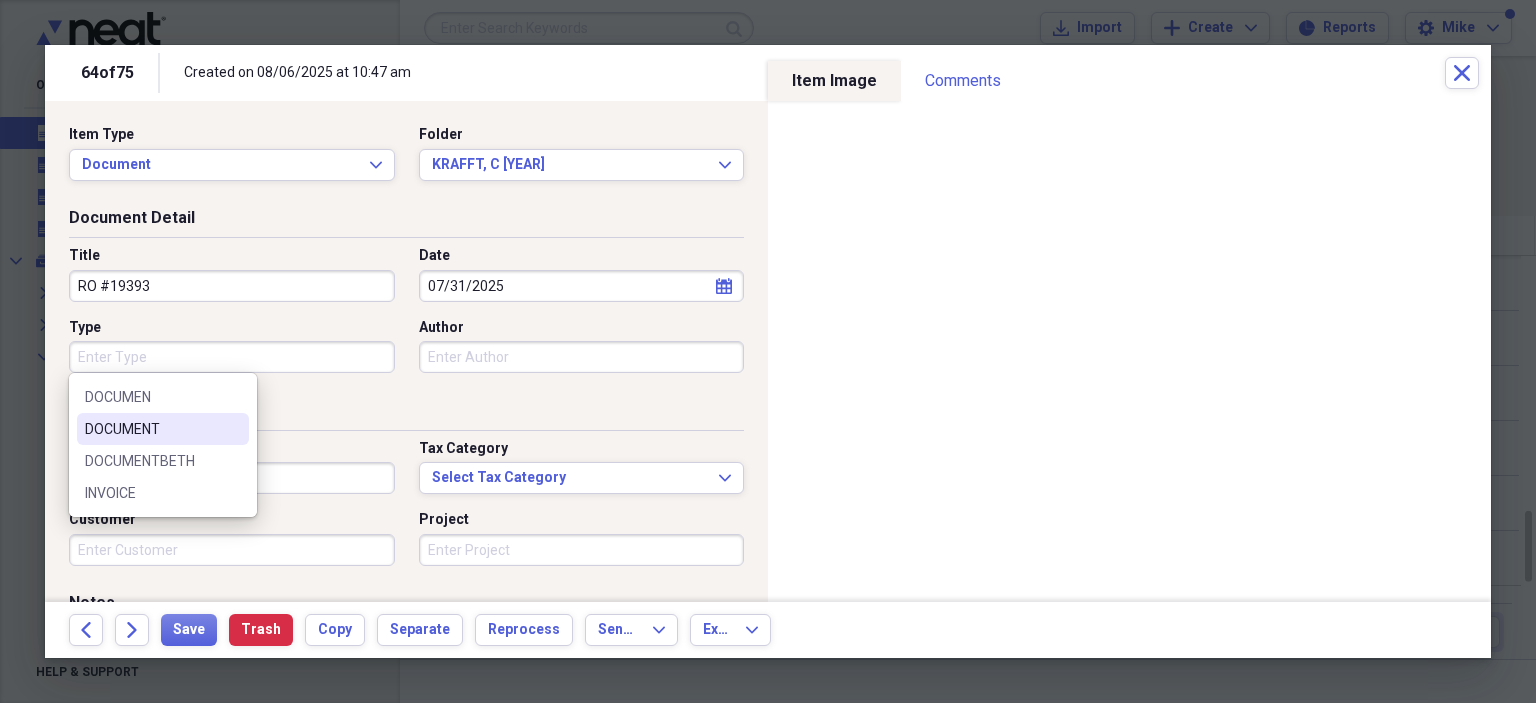 click on "DOCUMENT" at bounding box center [151, 429] 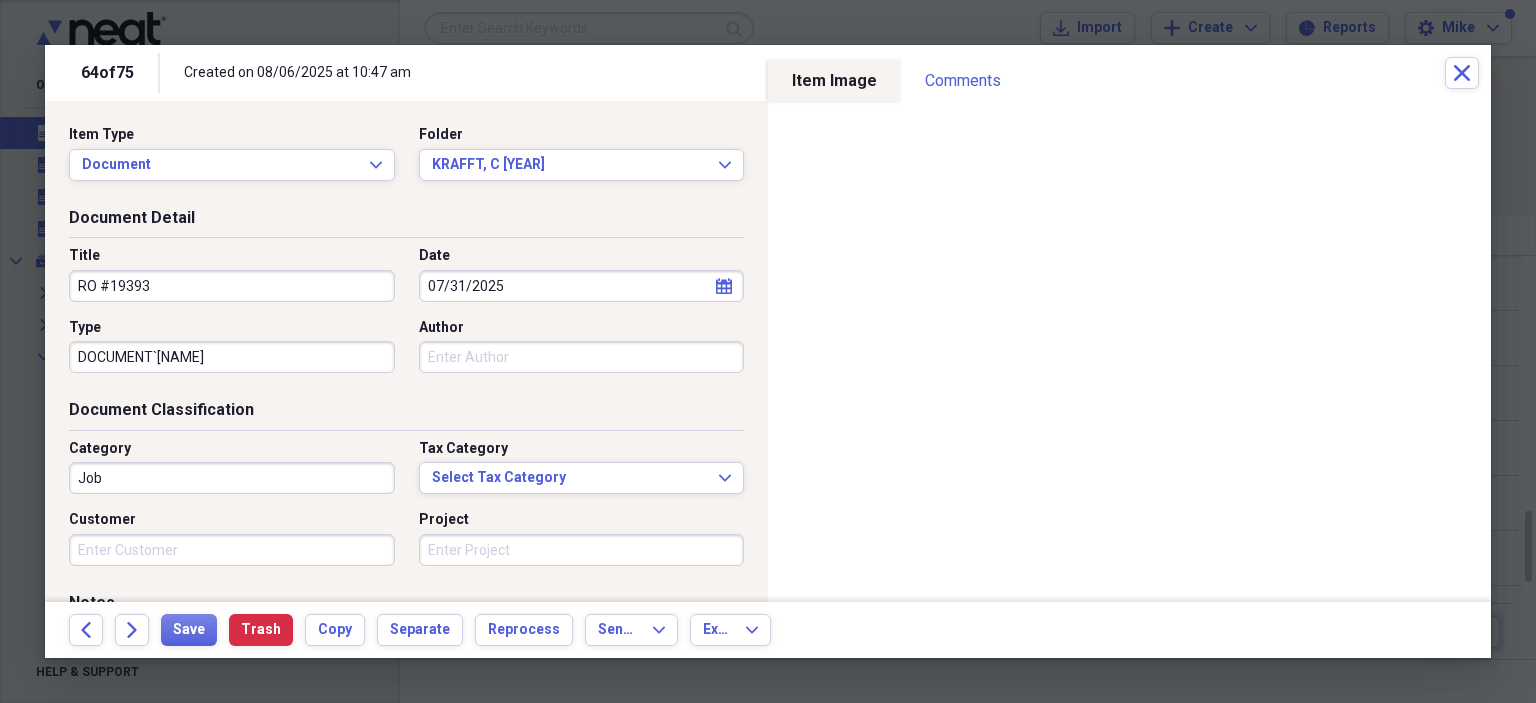 type on "DOCUMENT`[NAME]" 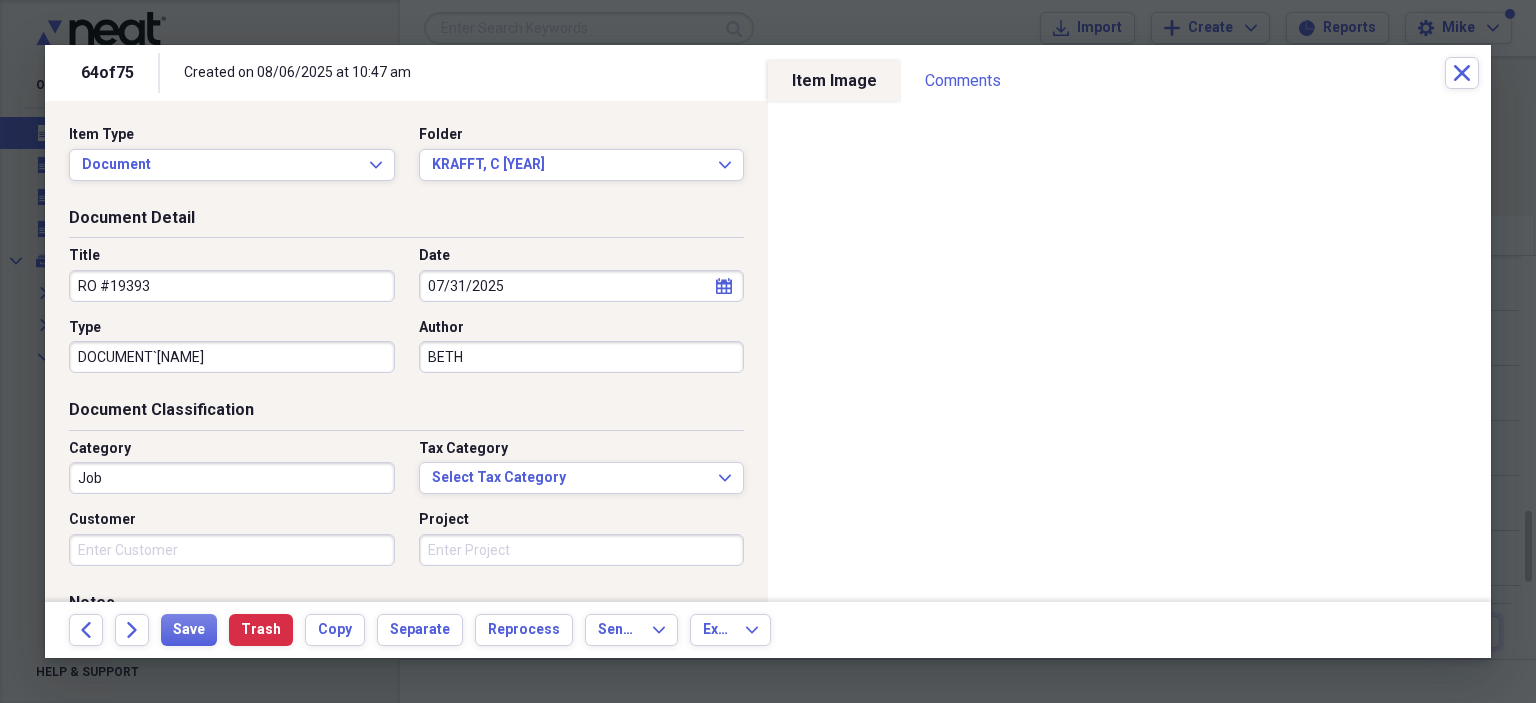 type on "BETH" 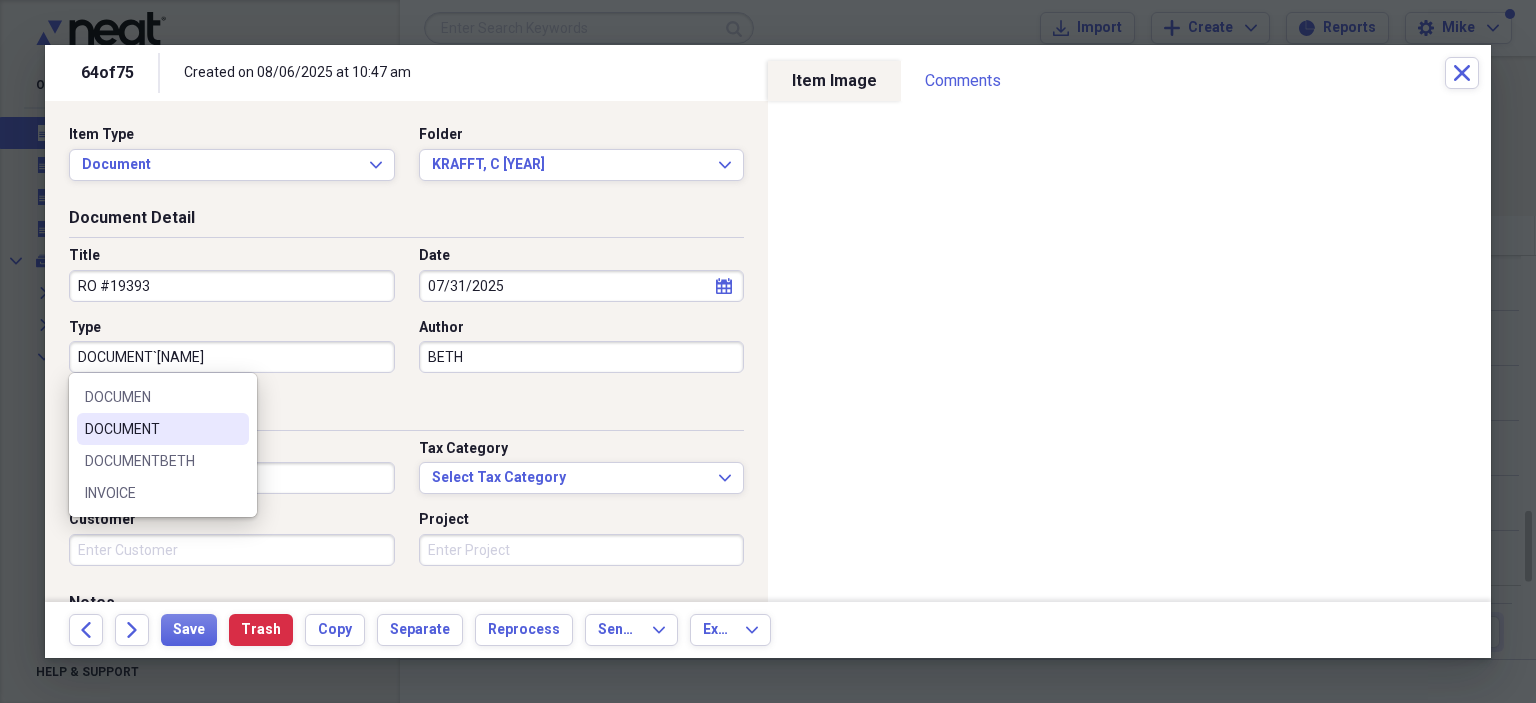 click on "DOCUMENT" at bounding box center (151, 429) 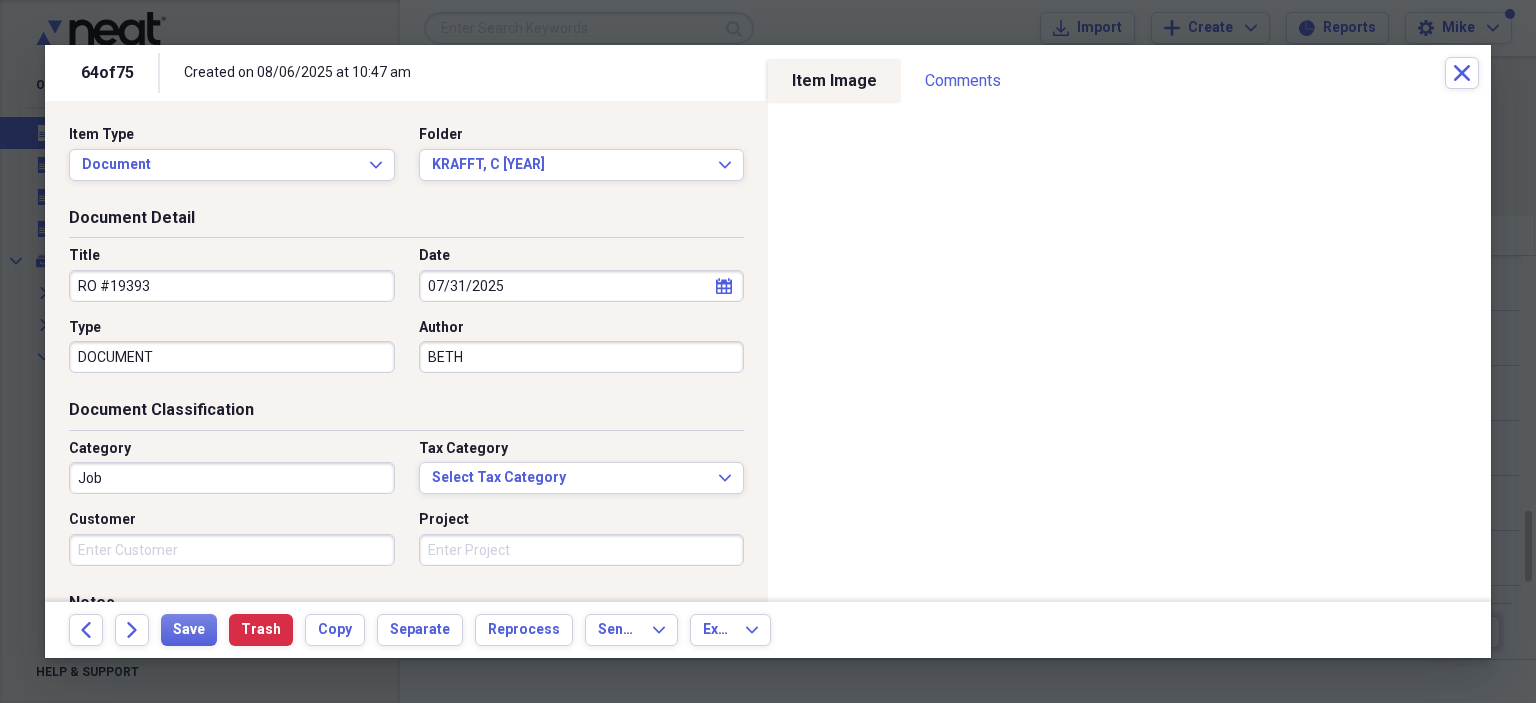 click on "Job" at bounding box center (232, 478) 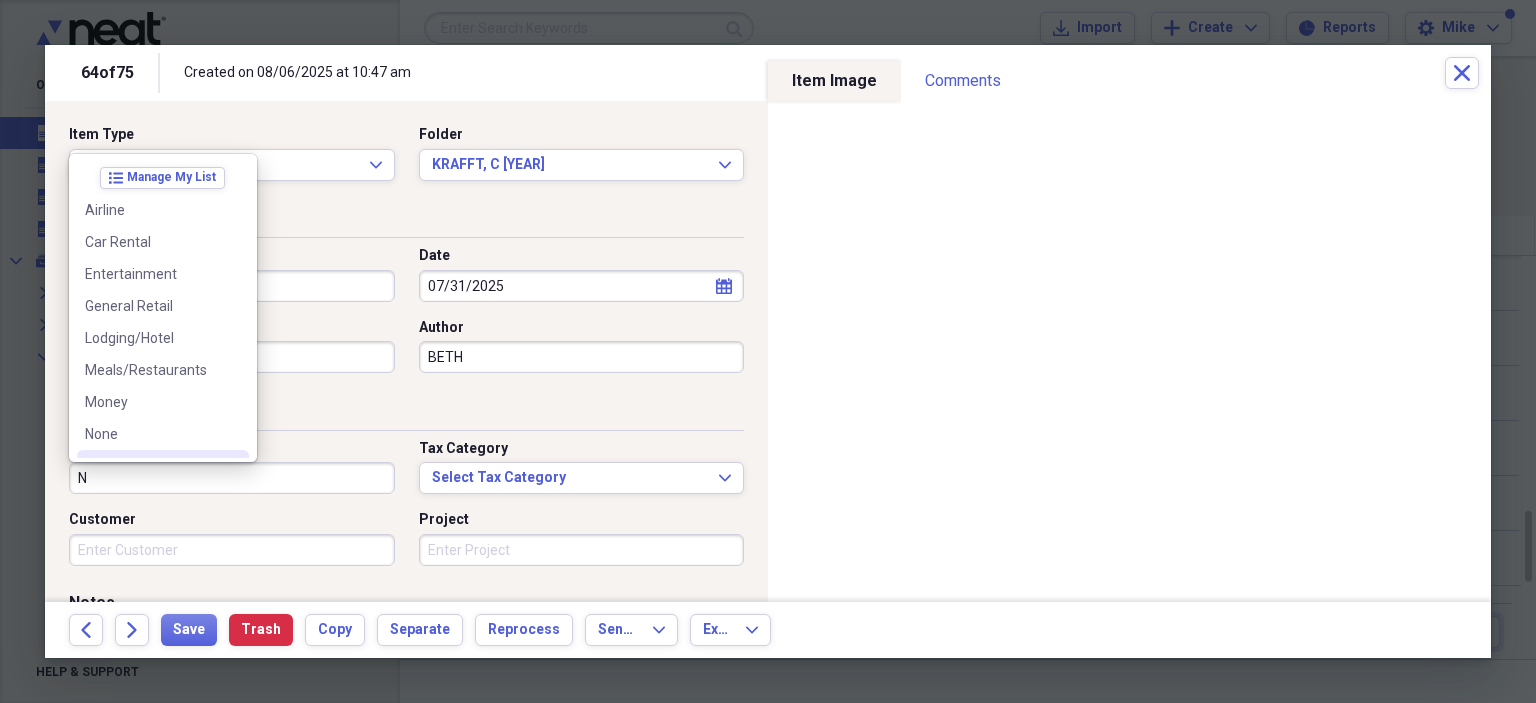 click on "list Manage My List Airline Car Rental Entertainment General Retail Lodging/Hotel Meals/Restaurants Money None Phone/Telecom Postal/Shipping Technology Transportation" at bounding box center (163, 308) 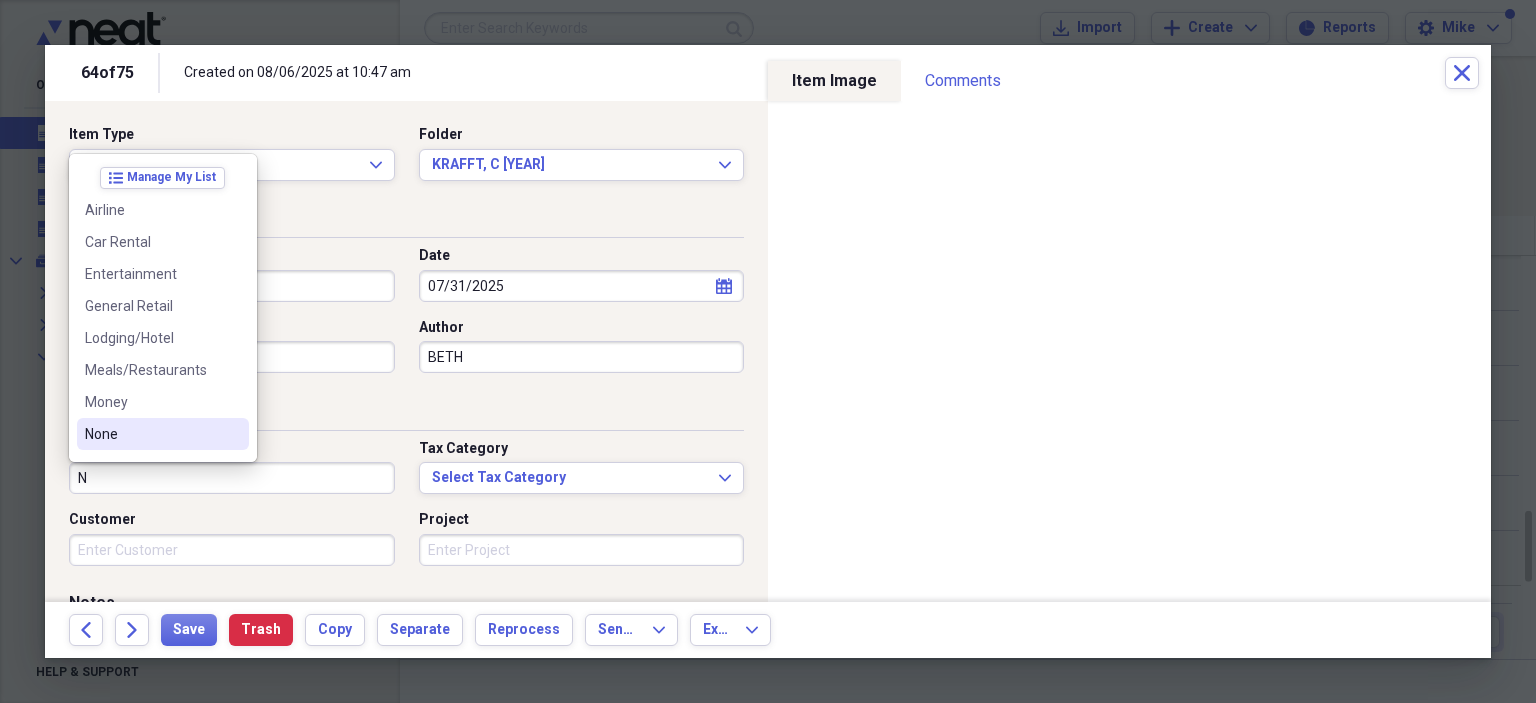 click on "None" at bounding box center [151, 434] 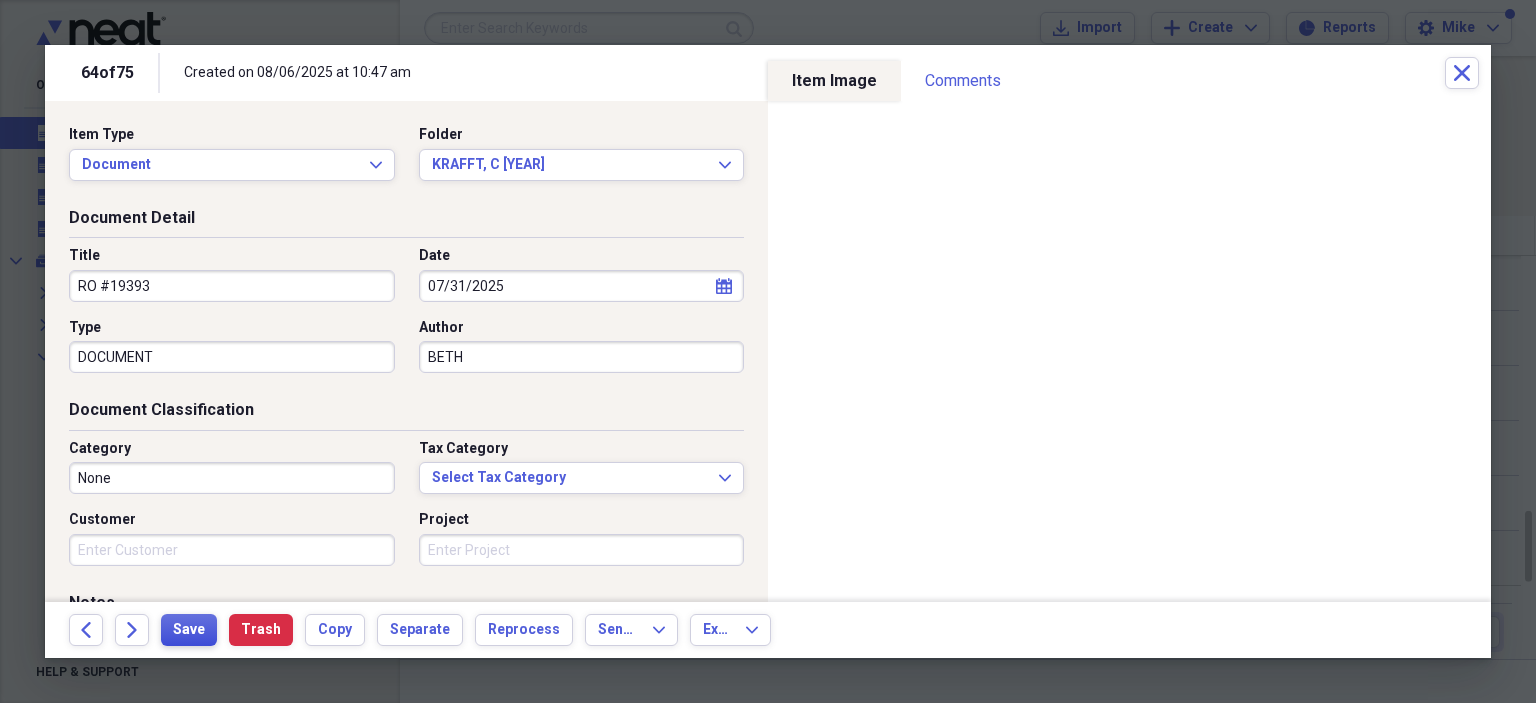 click on "Save" at bounding box center (189, 630) 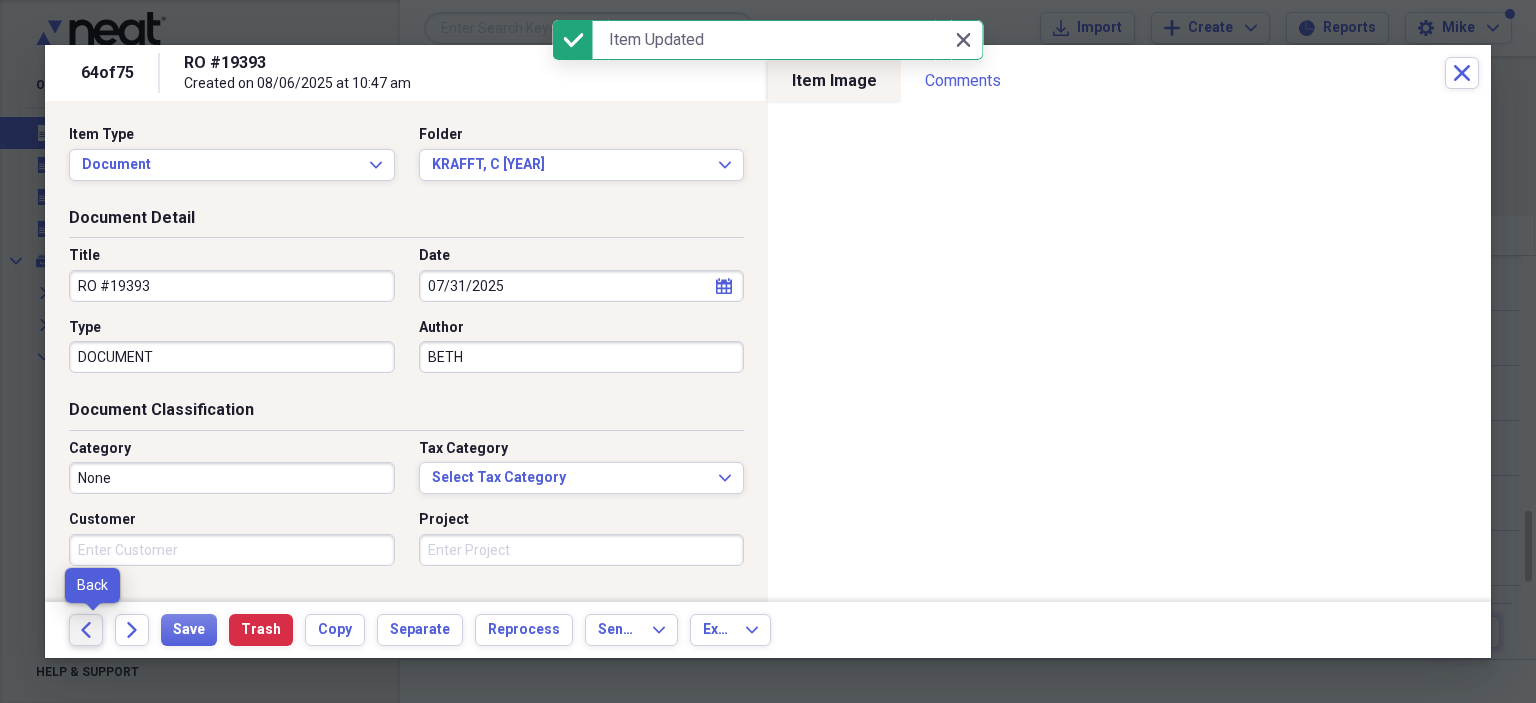 click on "Back" at bounding box center (86, 630) 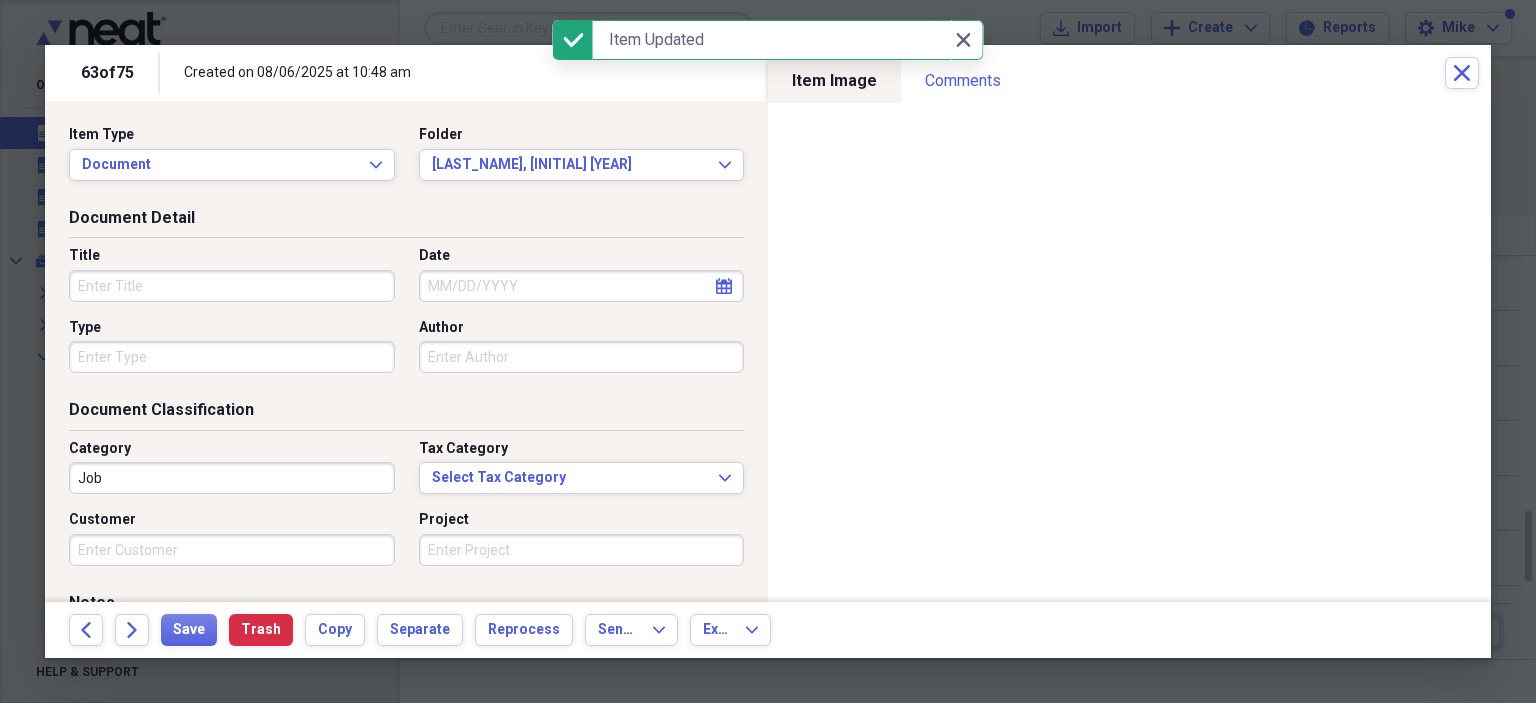 click on "Title" at bounding box center (232, 286) 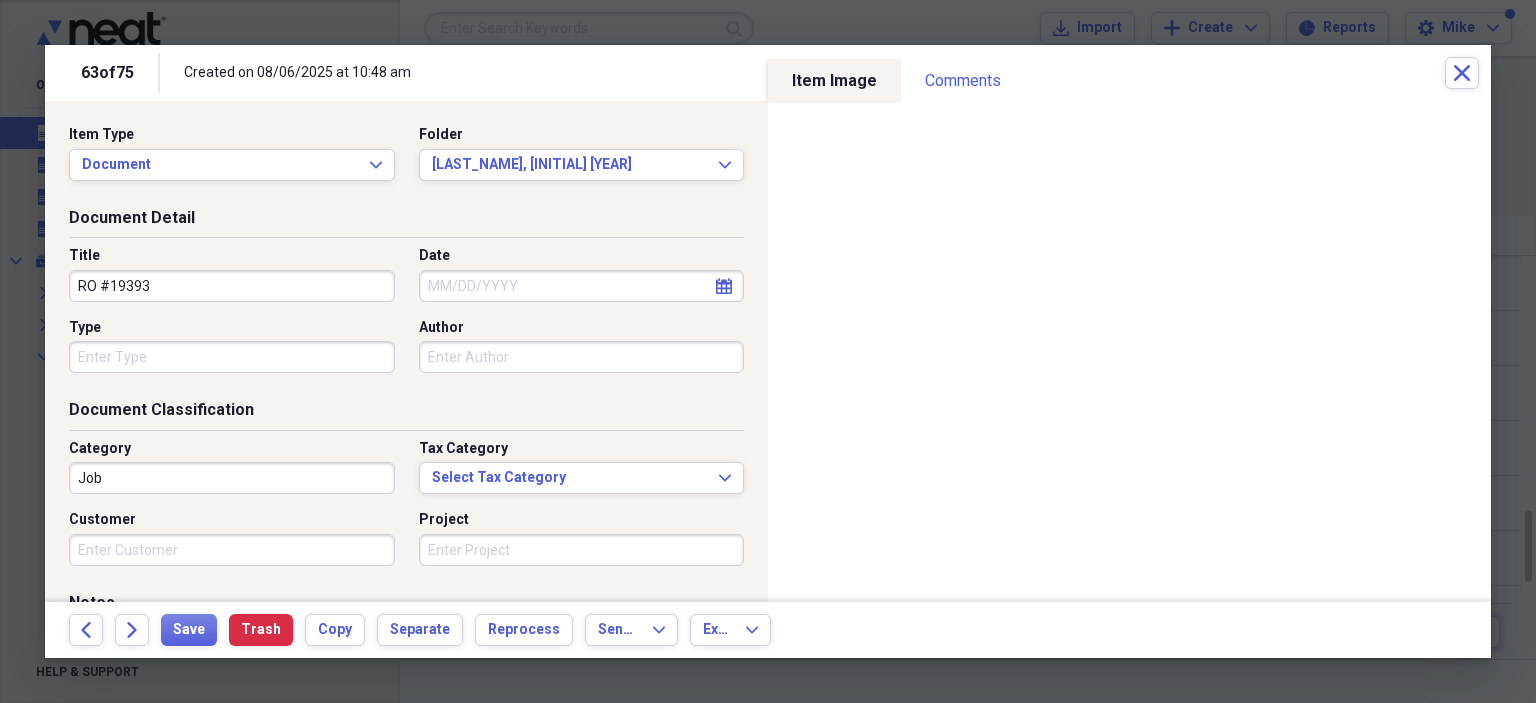 type on "RO #19393" 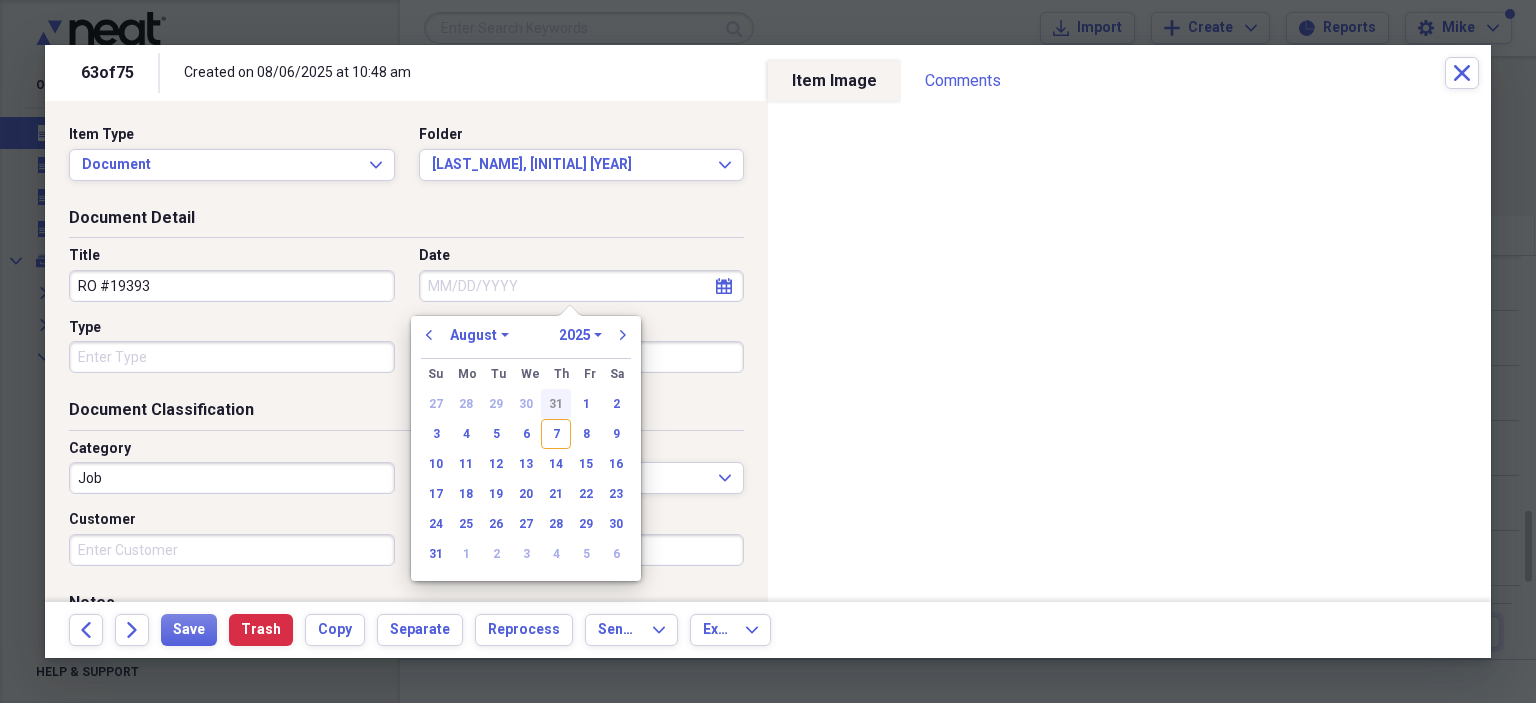 click on "31" at bounding box center (556, 404) 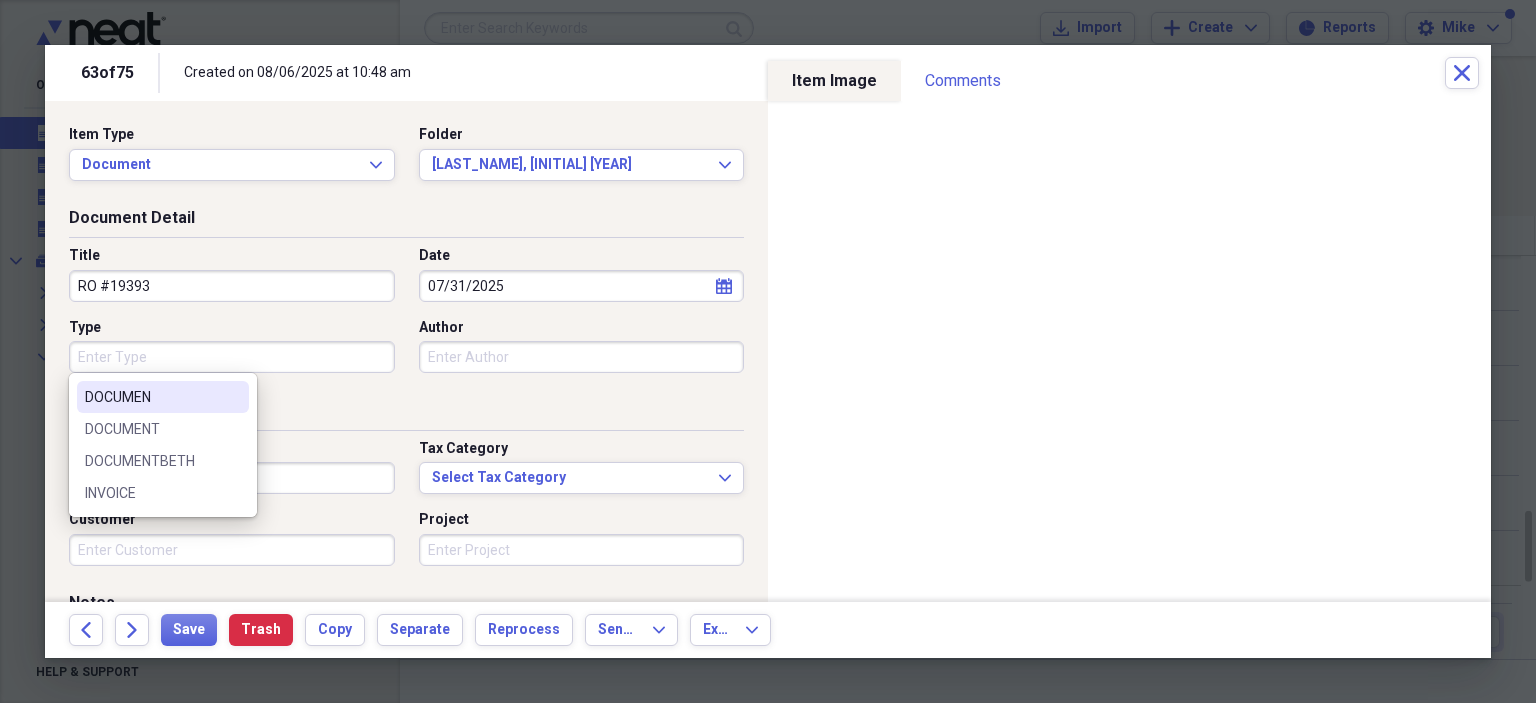 drag, startPoint x: 124, startPoint y: 349, endPoint x: 124, endPoint y: 380, distance: 31 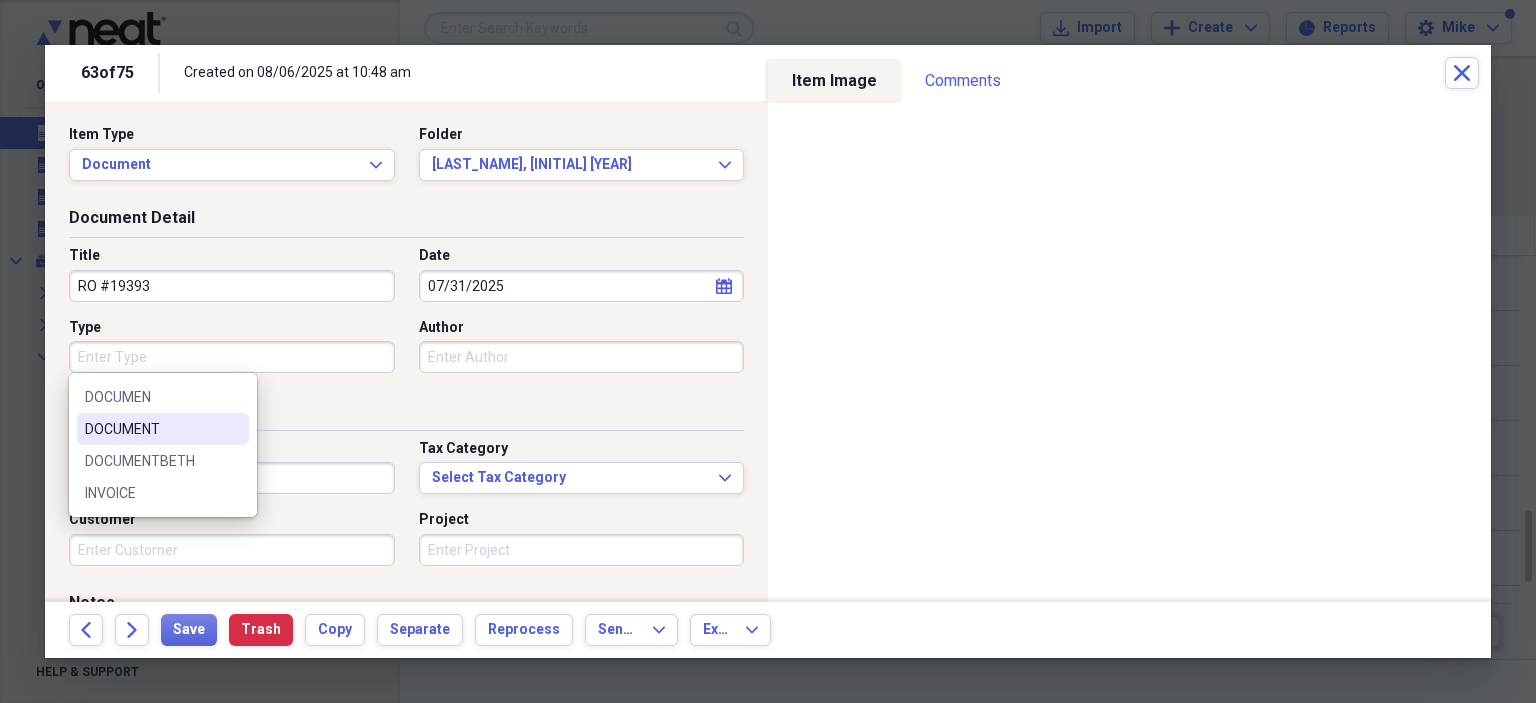 click on "DOCUMENT" at bounding box center [151, 429] 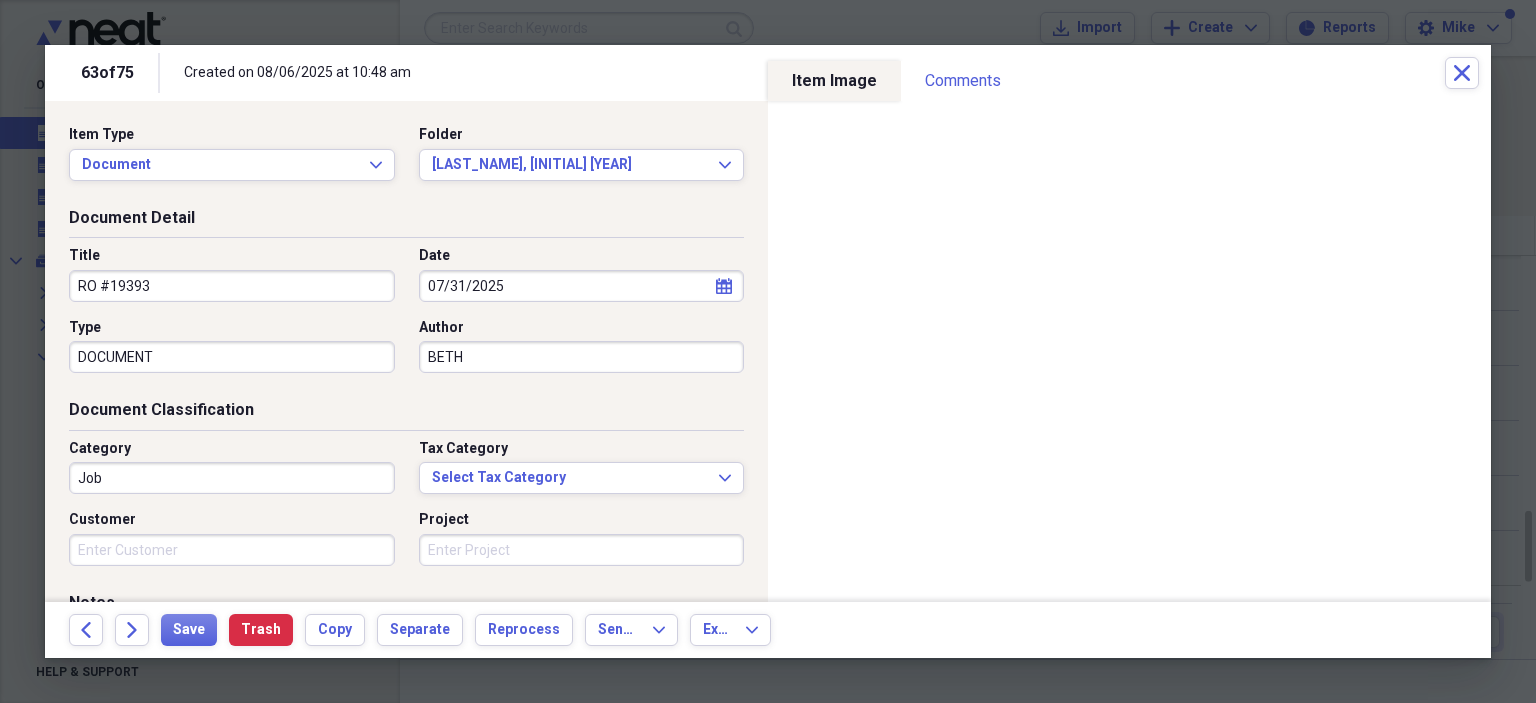 type on "BETH" 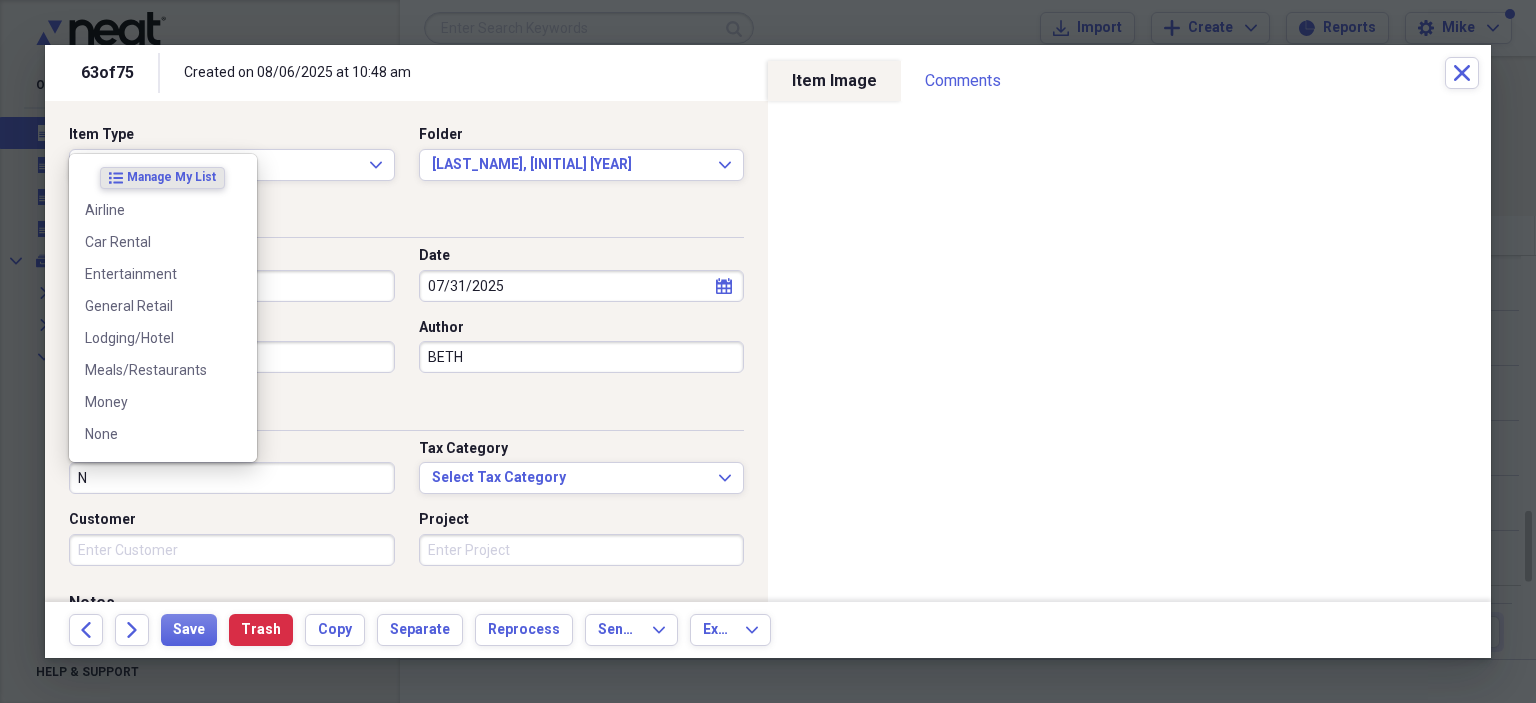 click on "None" at bounding box center [151, 434] 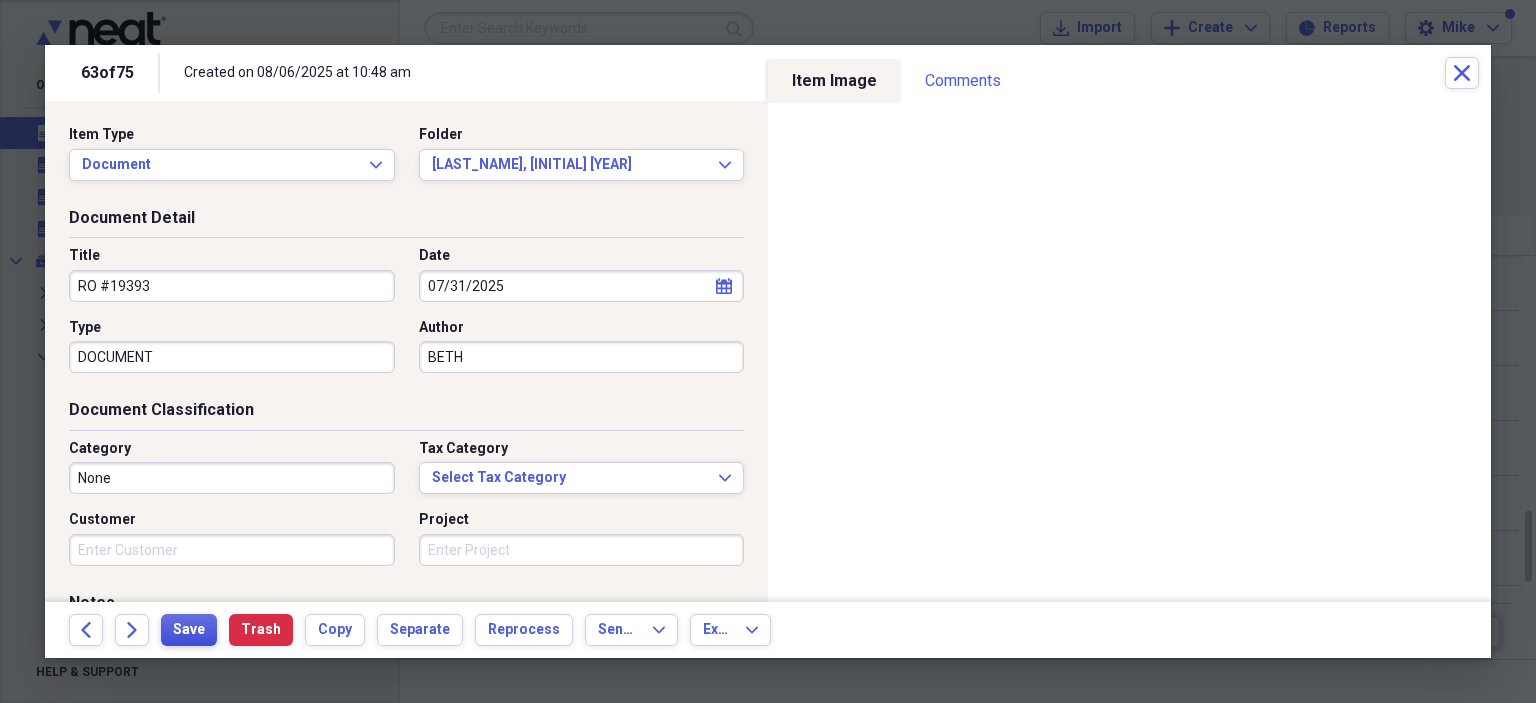 click on "Save" at bounding box center [189, 630] 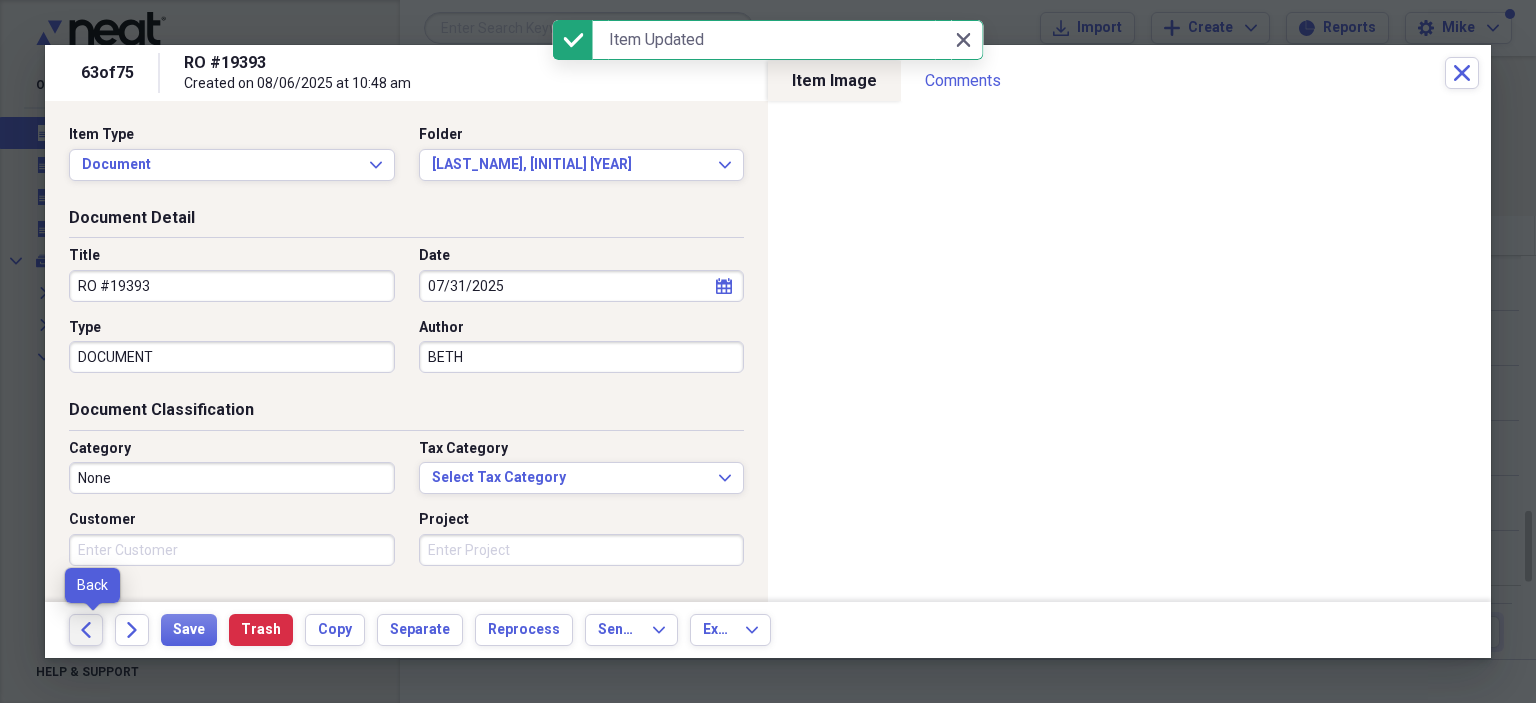 click on "Back" at bounding box center [86, 630] 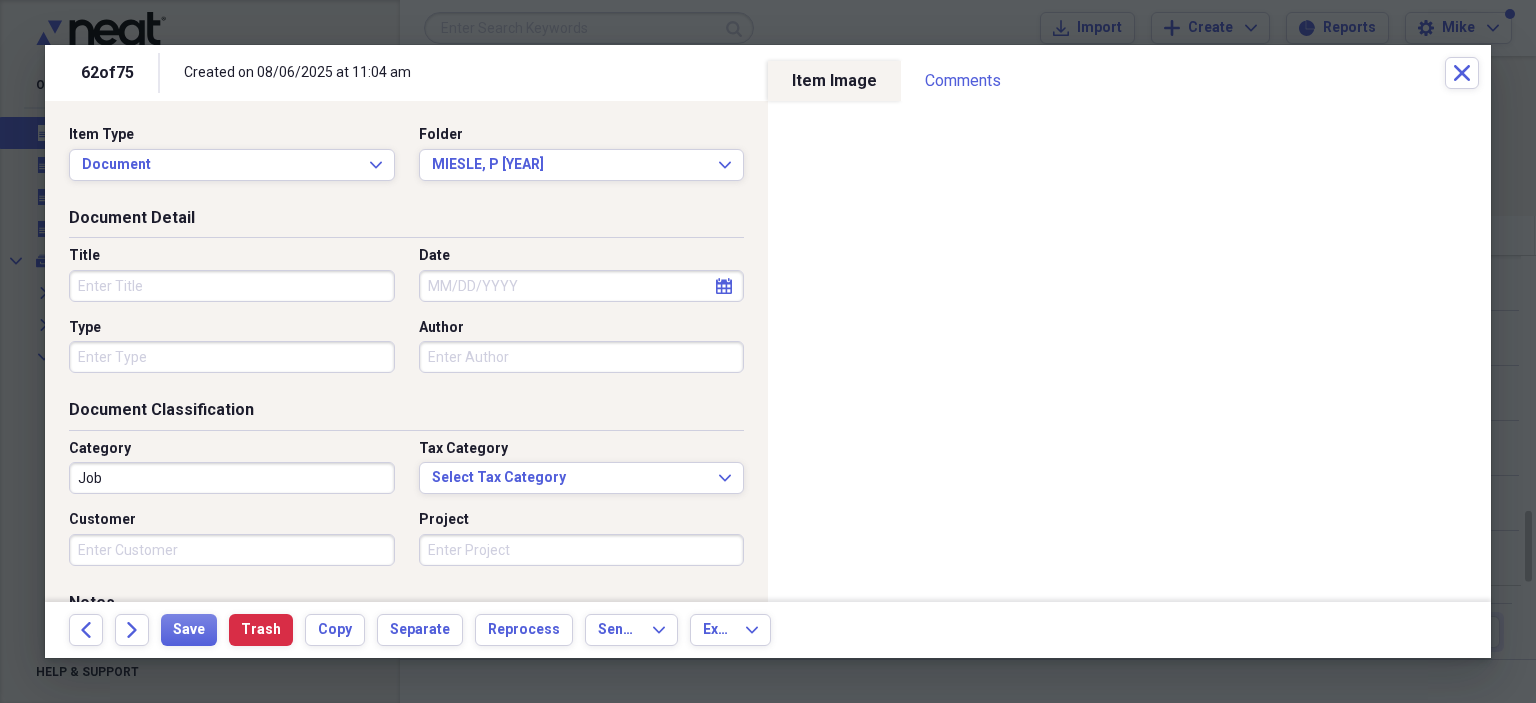 click on "Title" at bounding box center [232, 286] 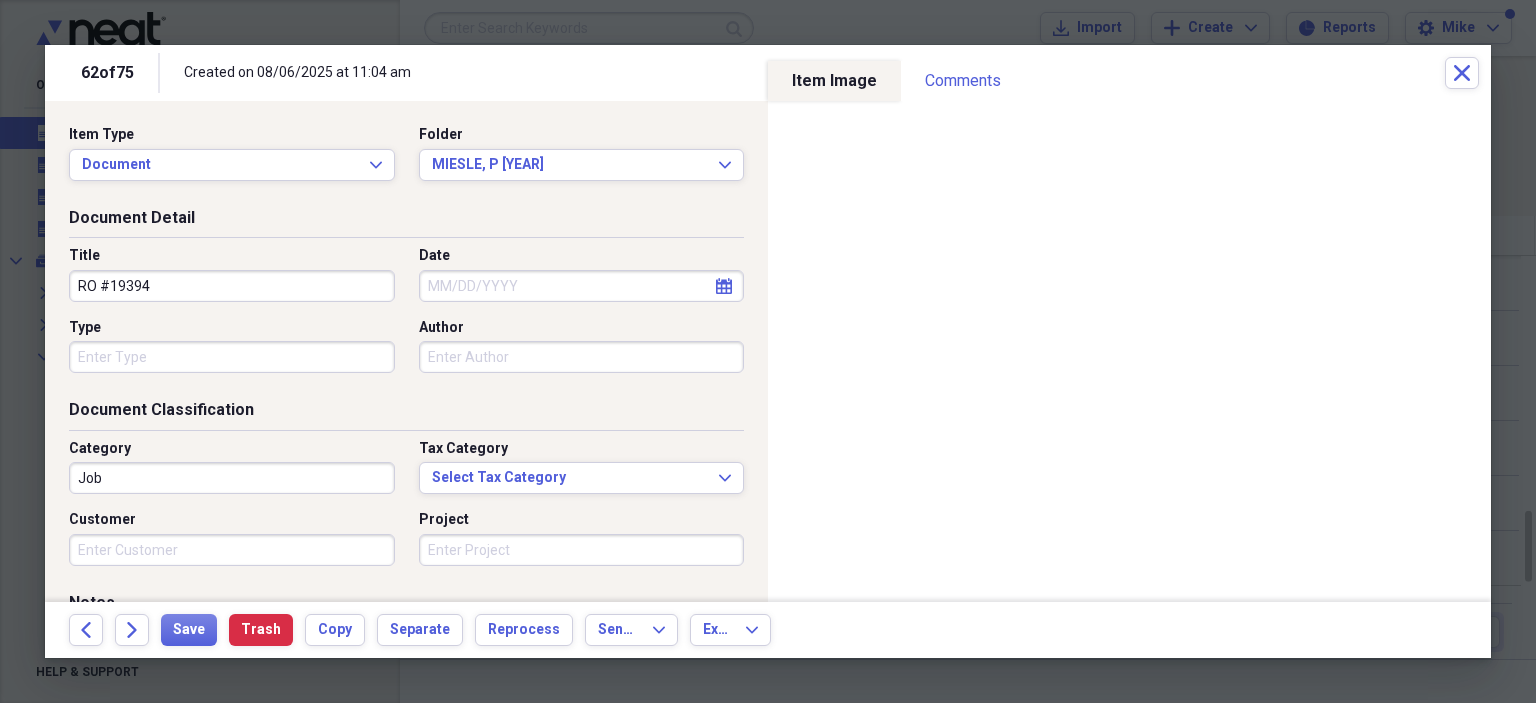 type on "RO #19394" 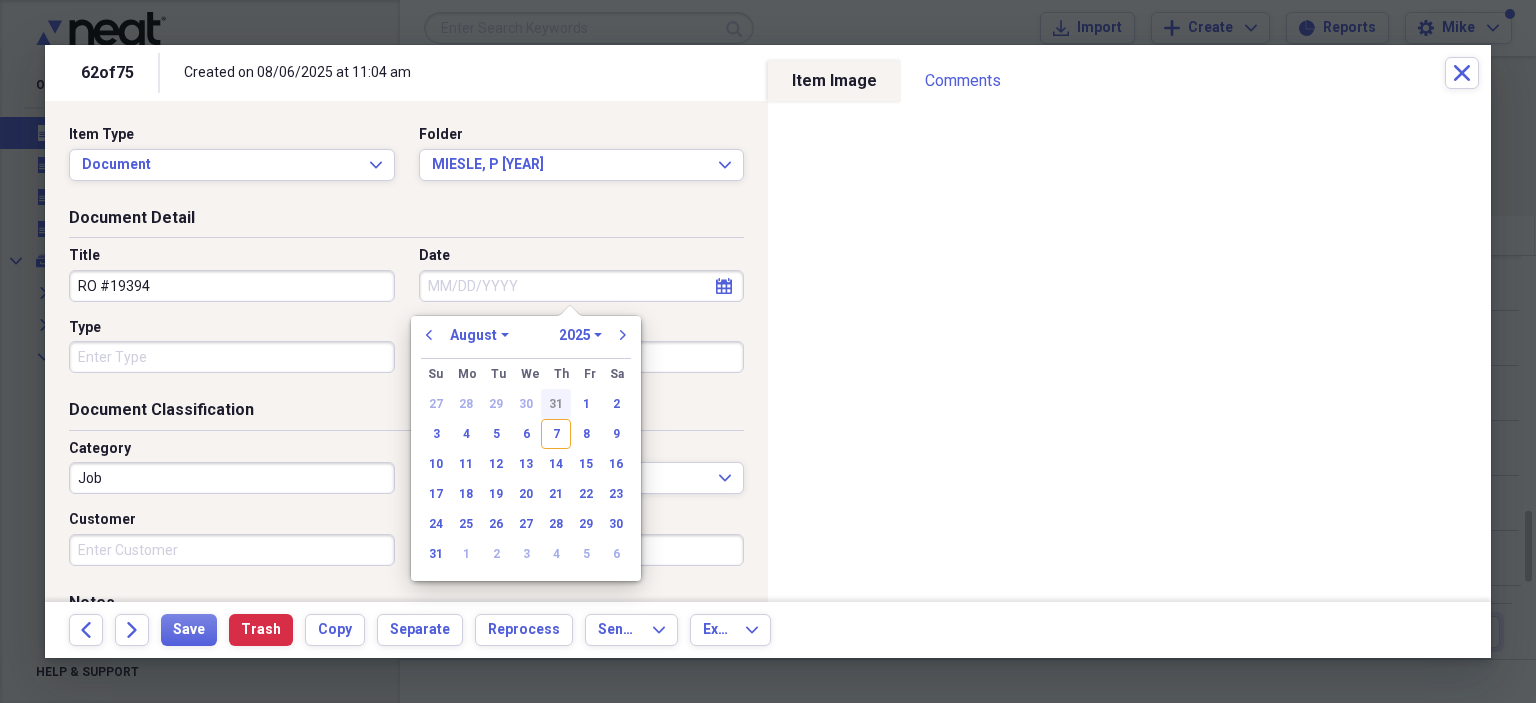 click on "31" at bounding box center [556, 404] 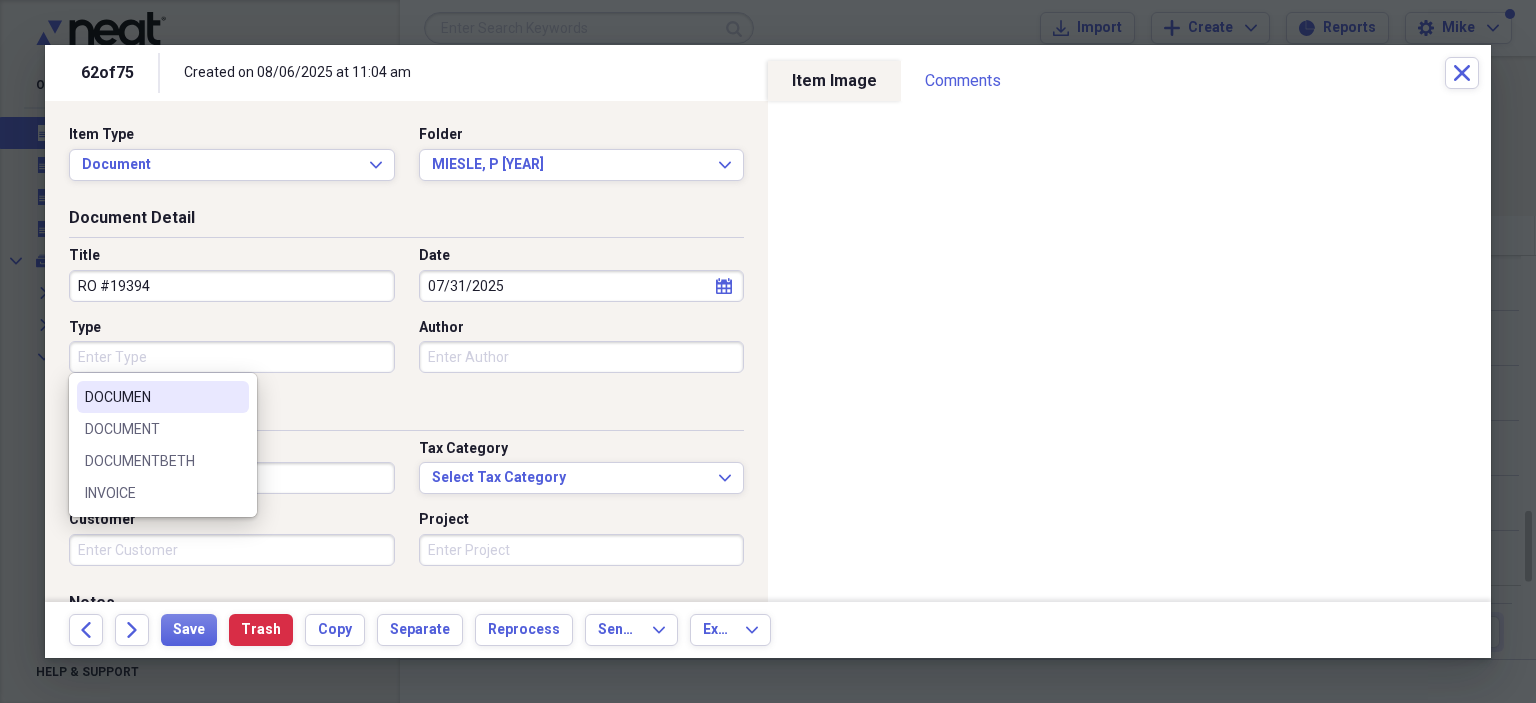 click on "Type" at bounding box center (232, 357) 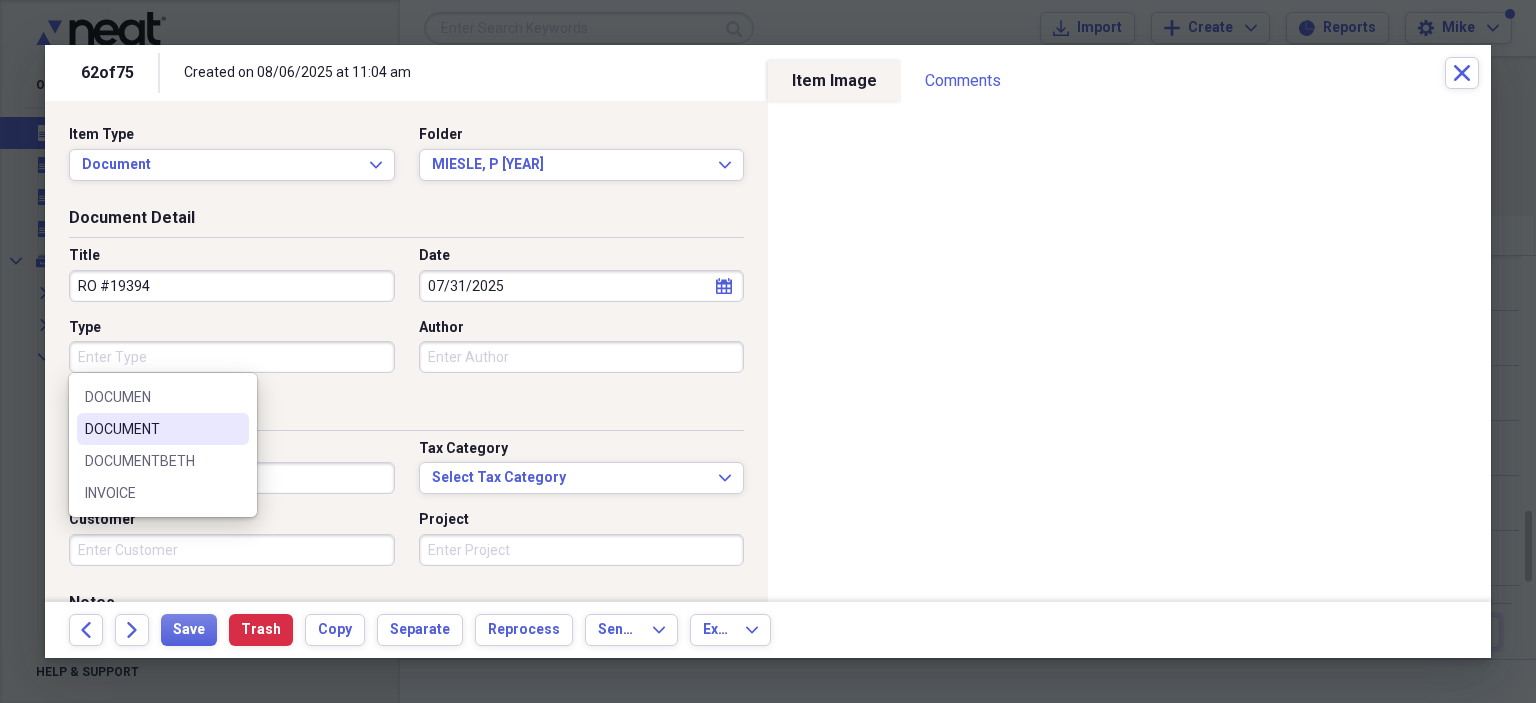 click on "DOCUMENT" at bounding box center [151, 429] 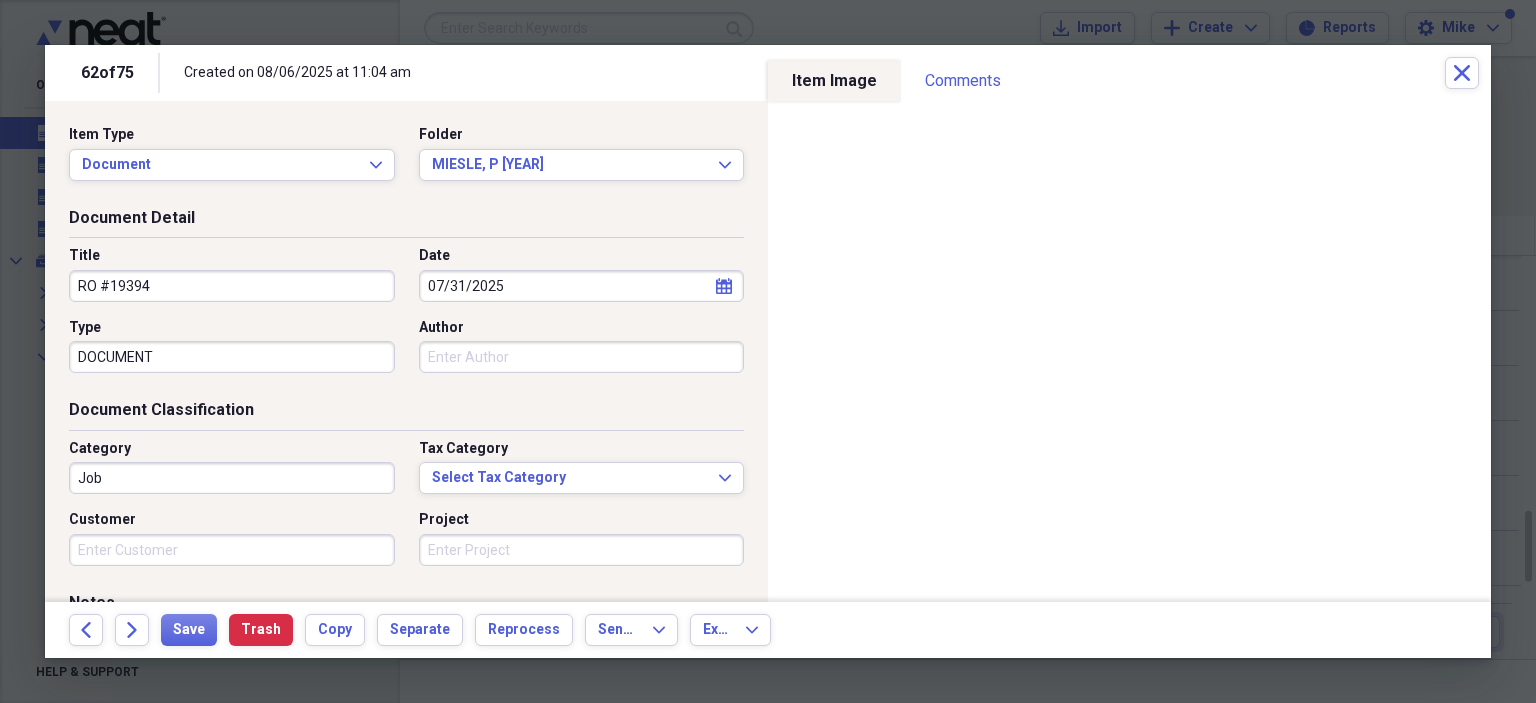 type on "DOCUMENT" 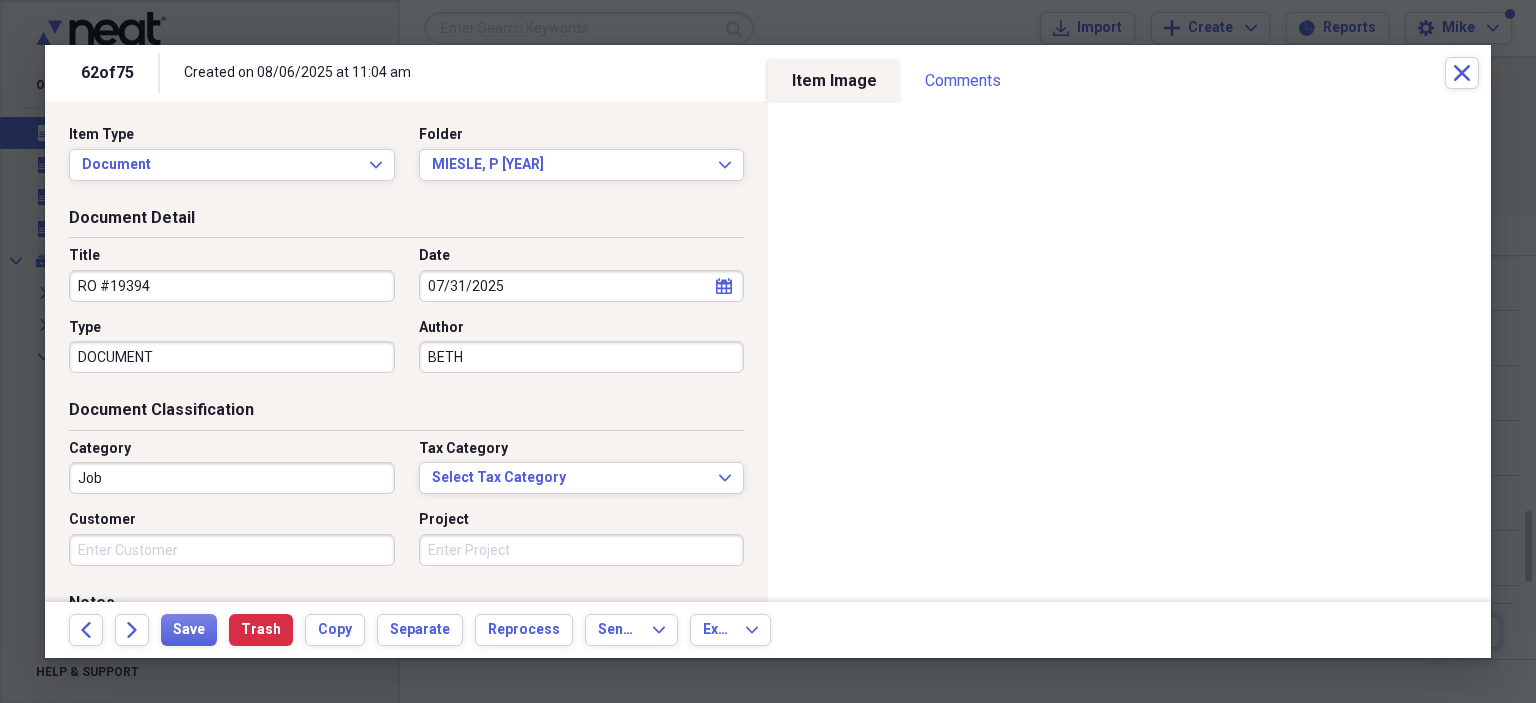 type on "BETH" 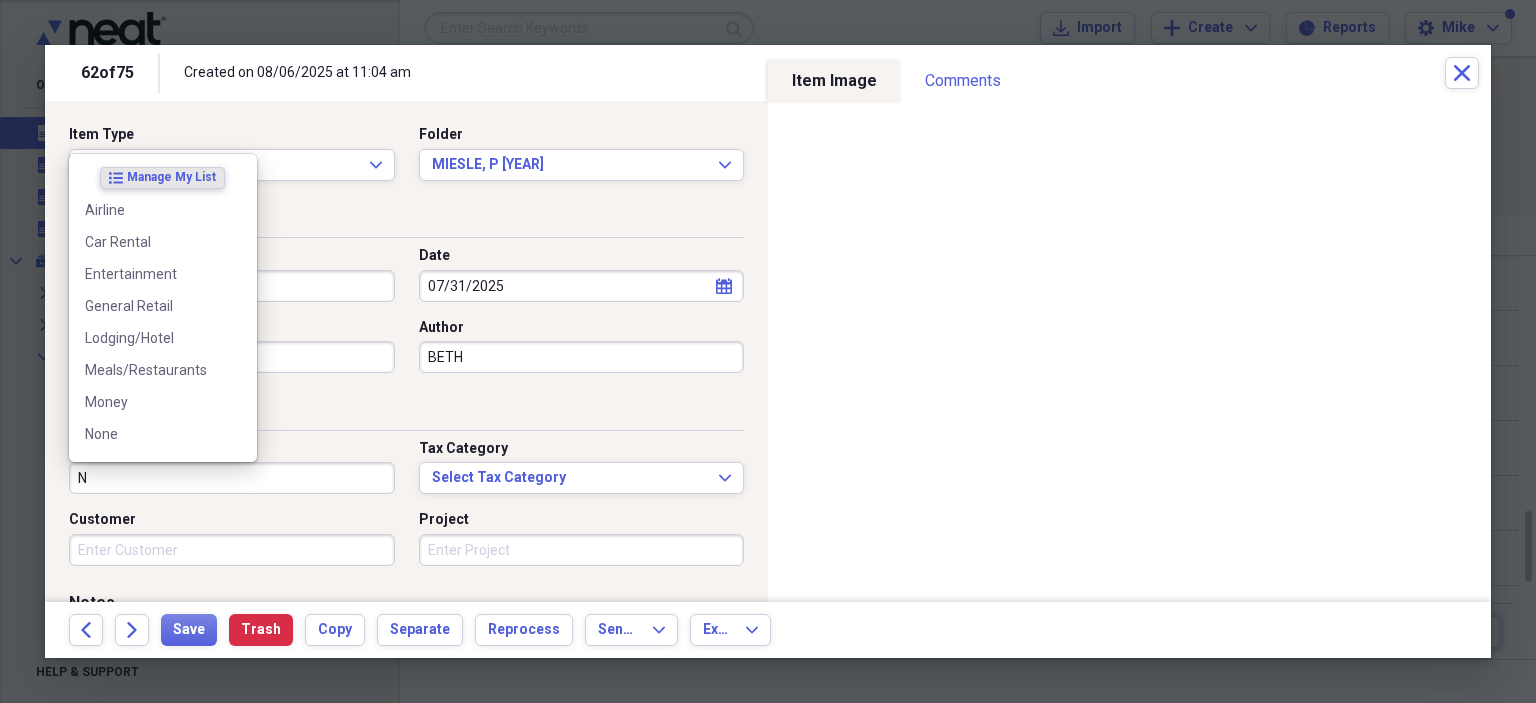 click on "None" at bounding box center [163, 434] 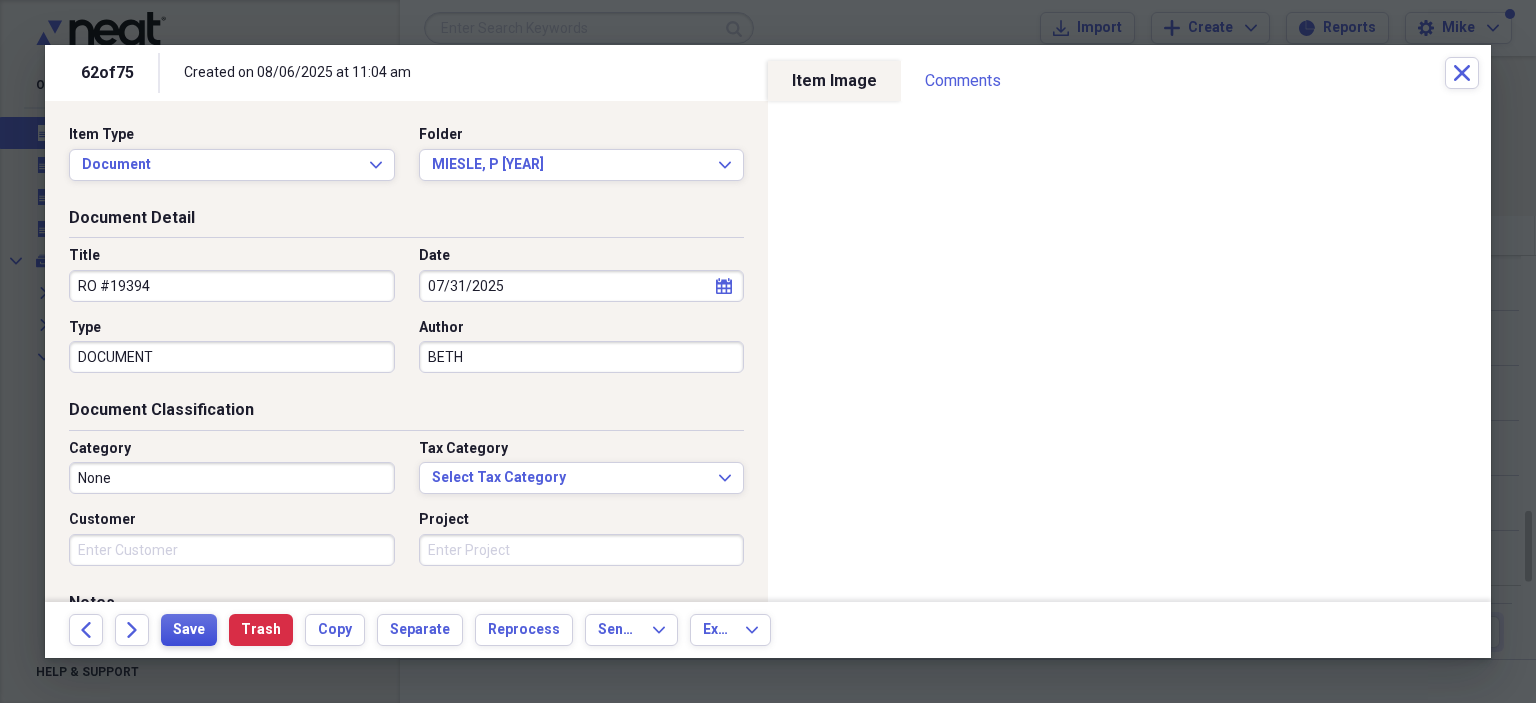 click on "Save" at bounding box center (189, 630) 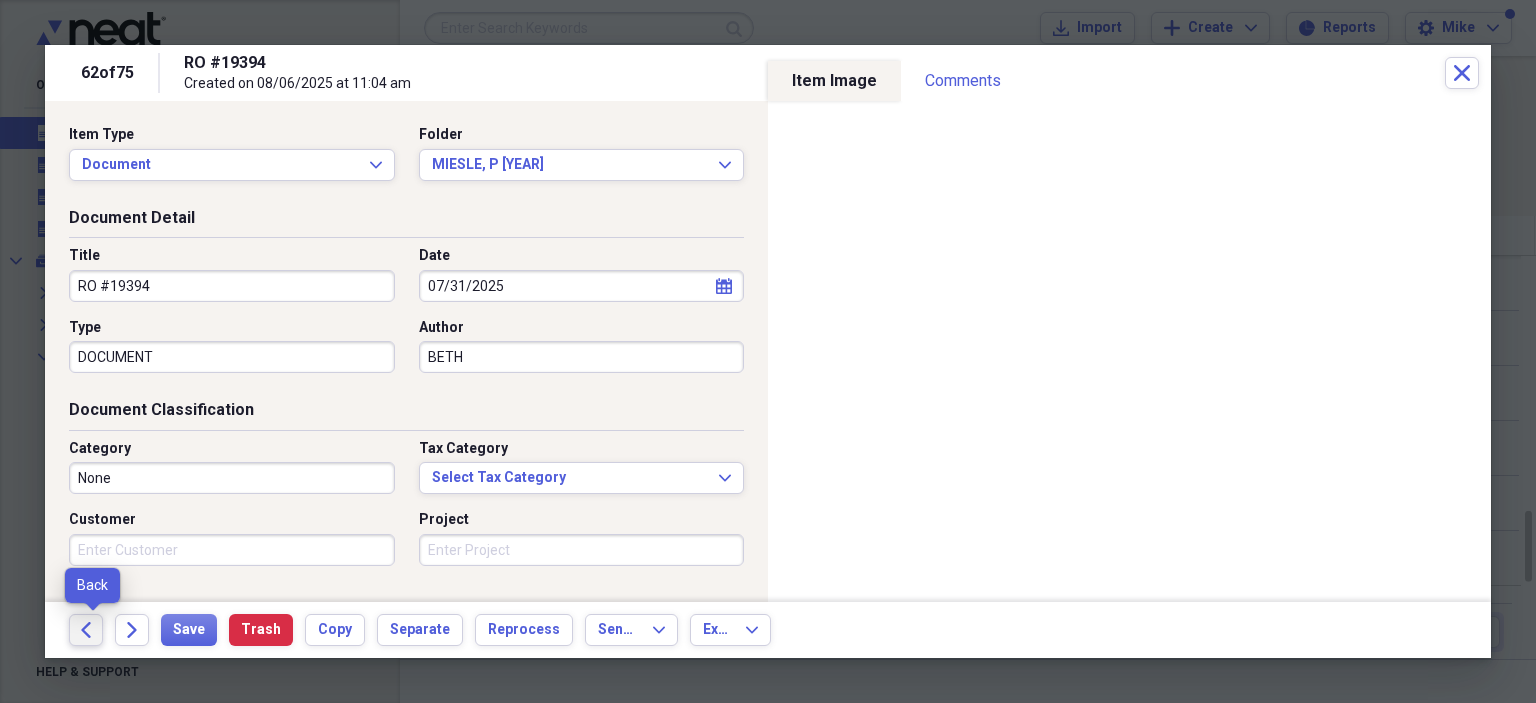 click on "Back" at bounding box center (86, 630) 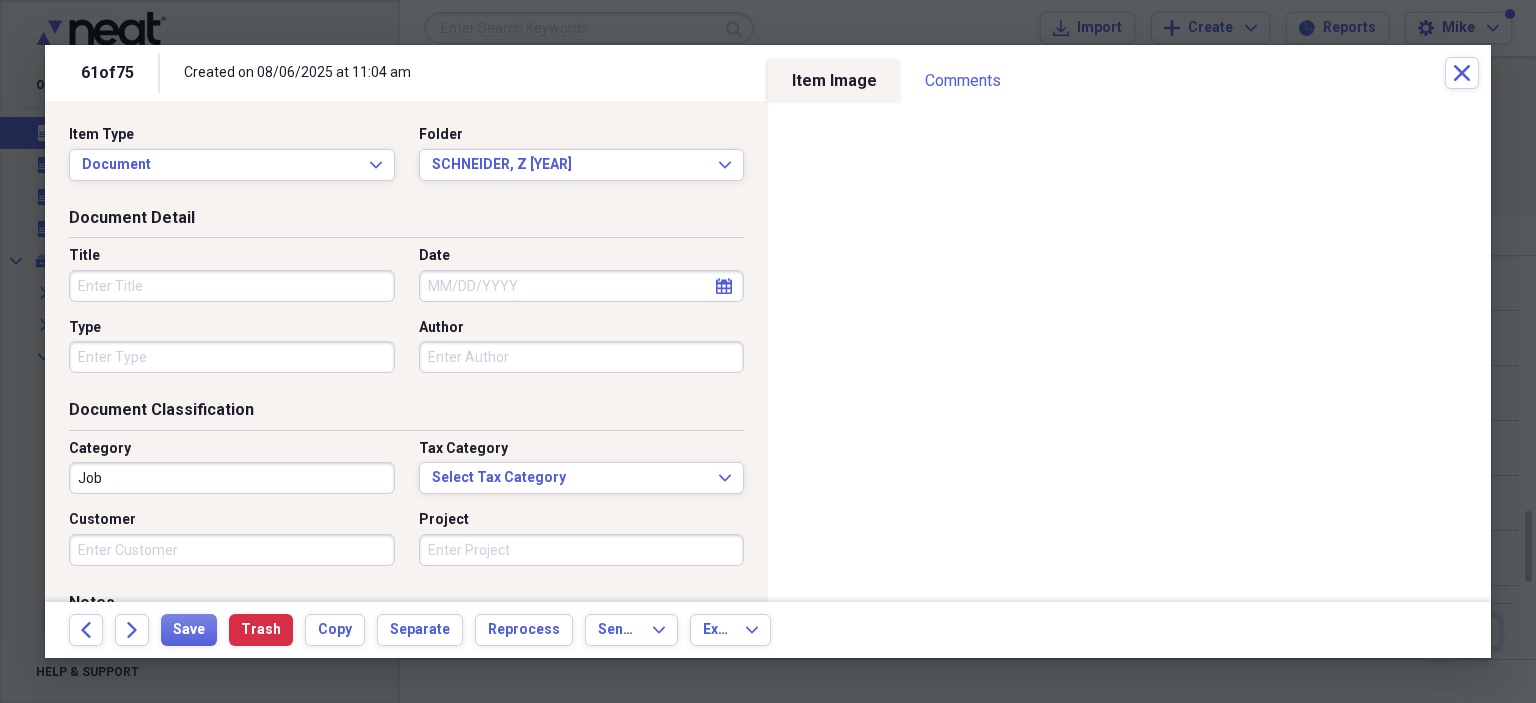 click on "Title" at bounding box center (232, 286) 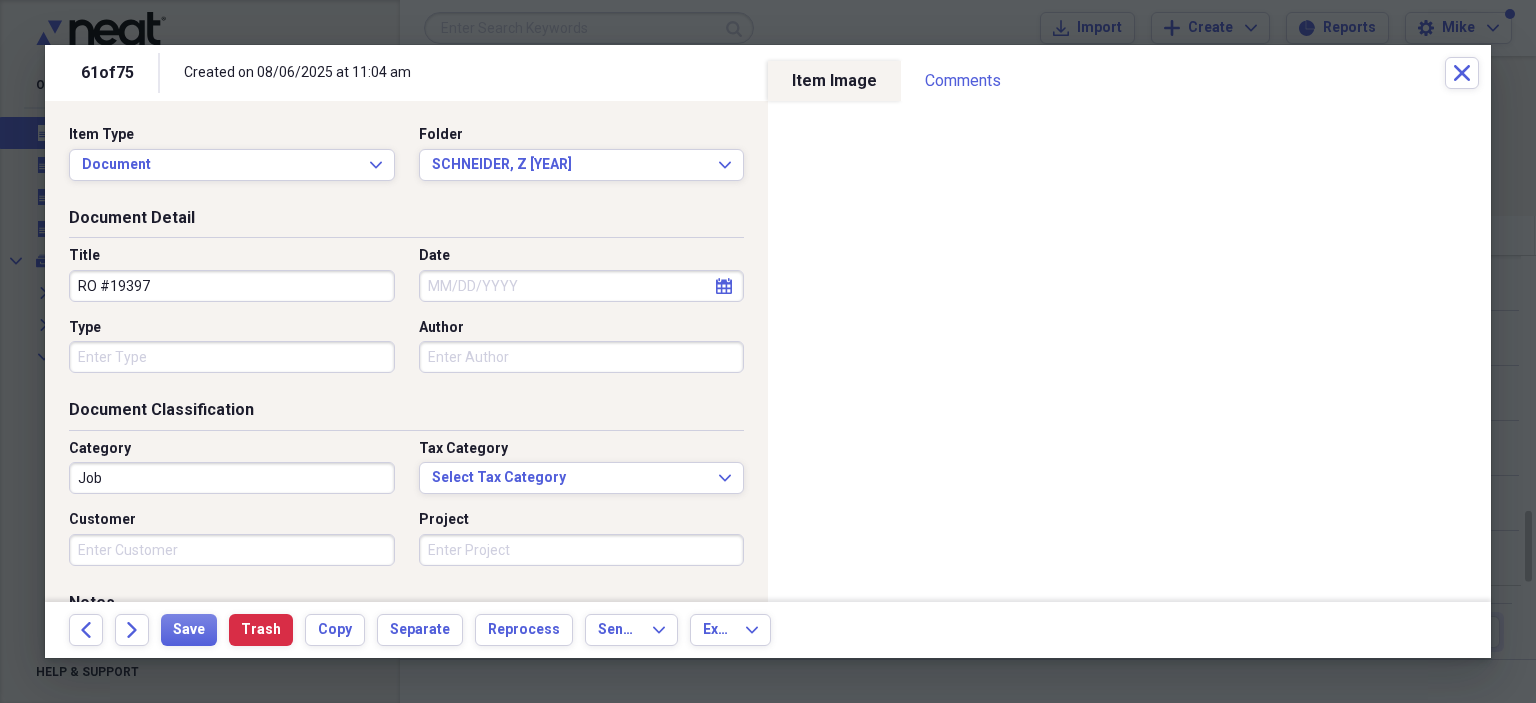 type on "RO #19397" 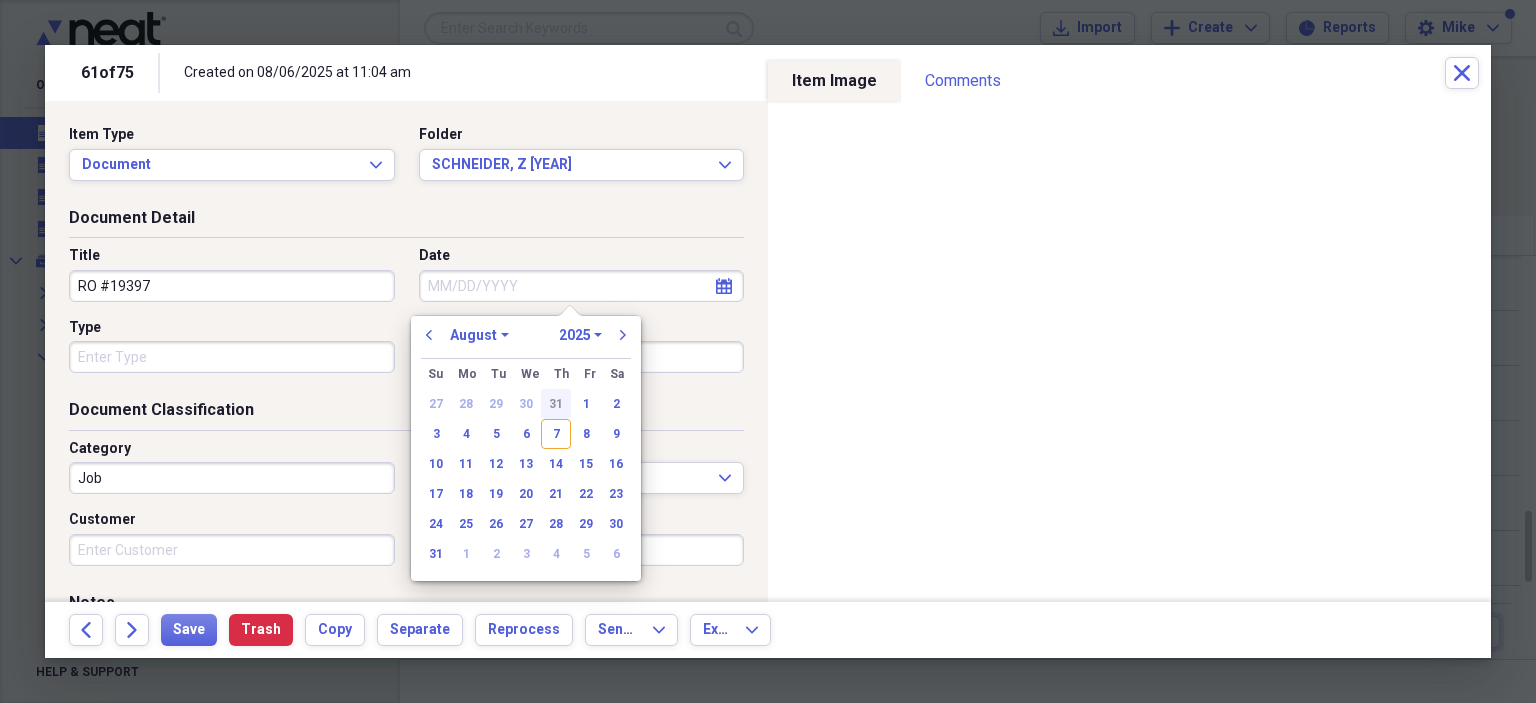 click on "31" at bounding box center [556, 404] 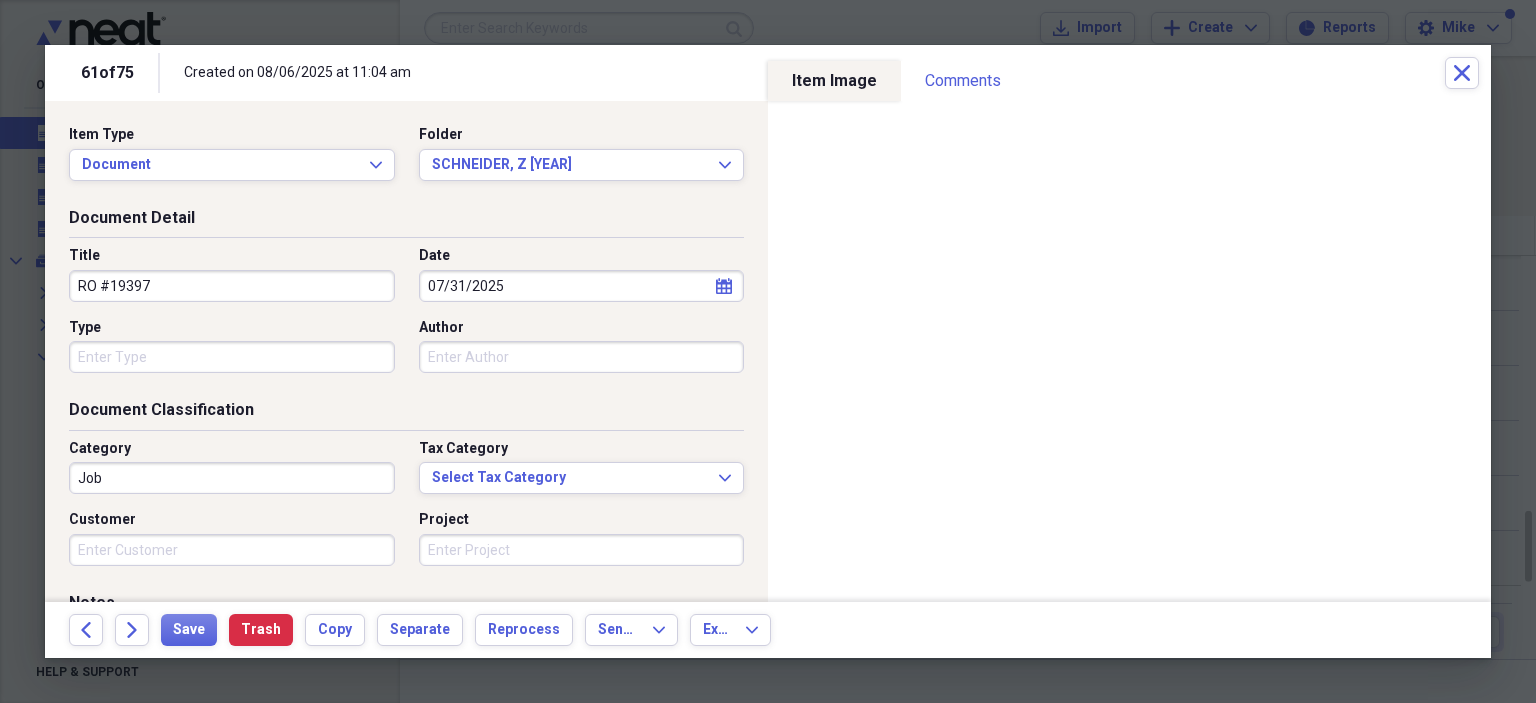 click on "Type" at bounding box center [232, 357] 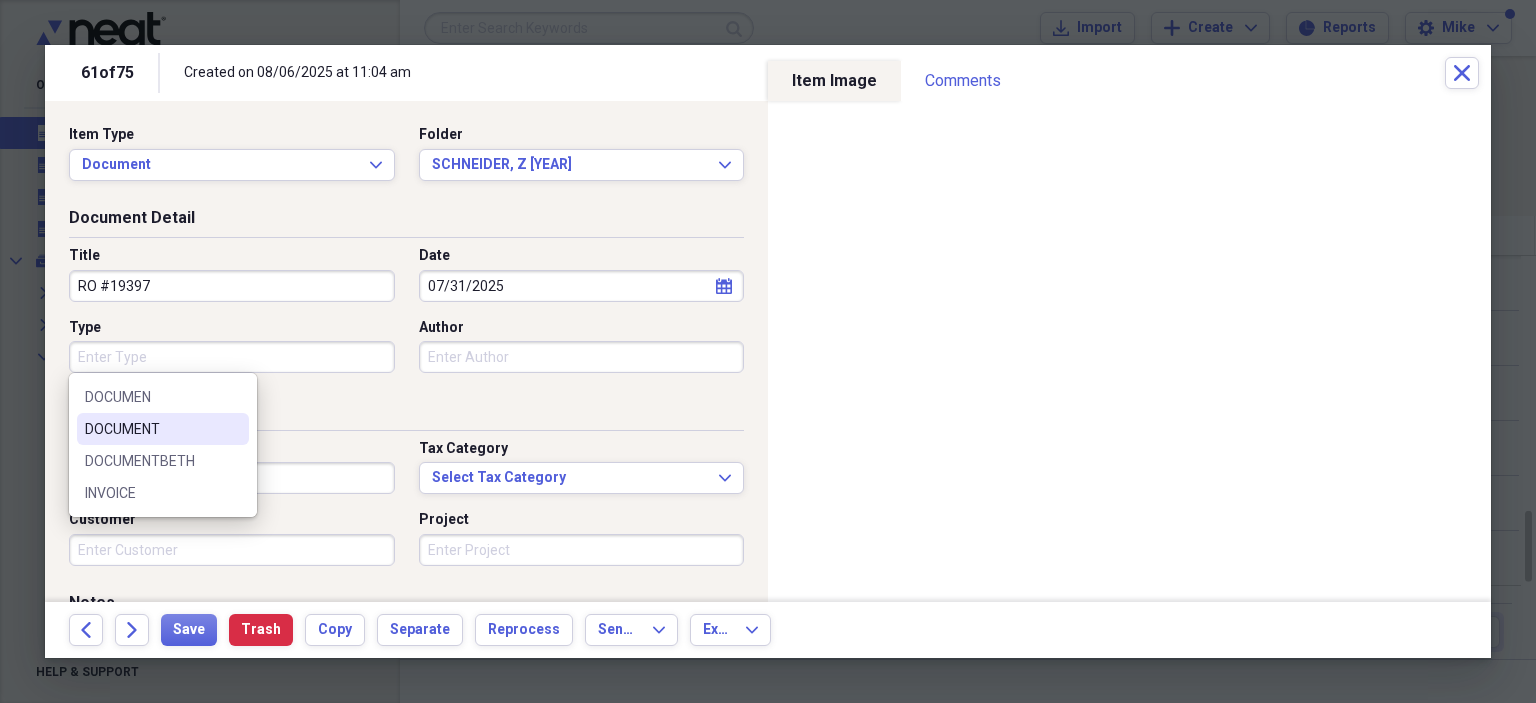click on "DOCUMENT" at bounding box center [151, 429] 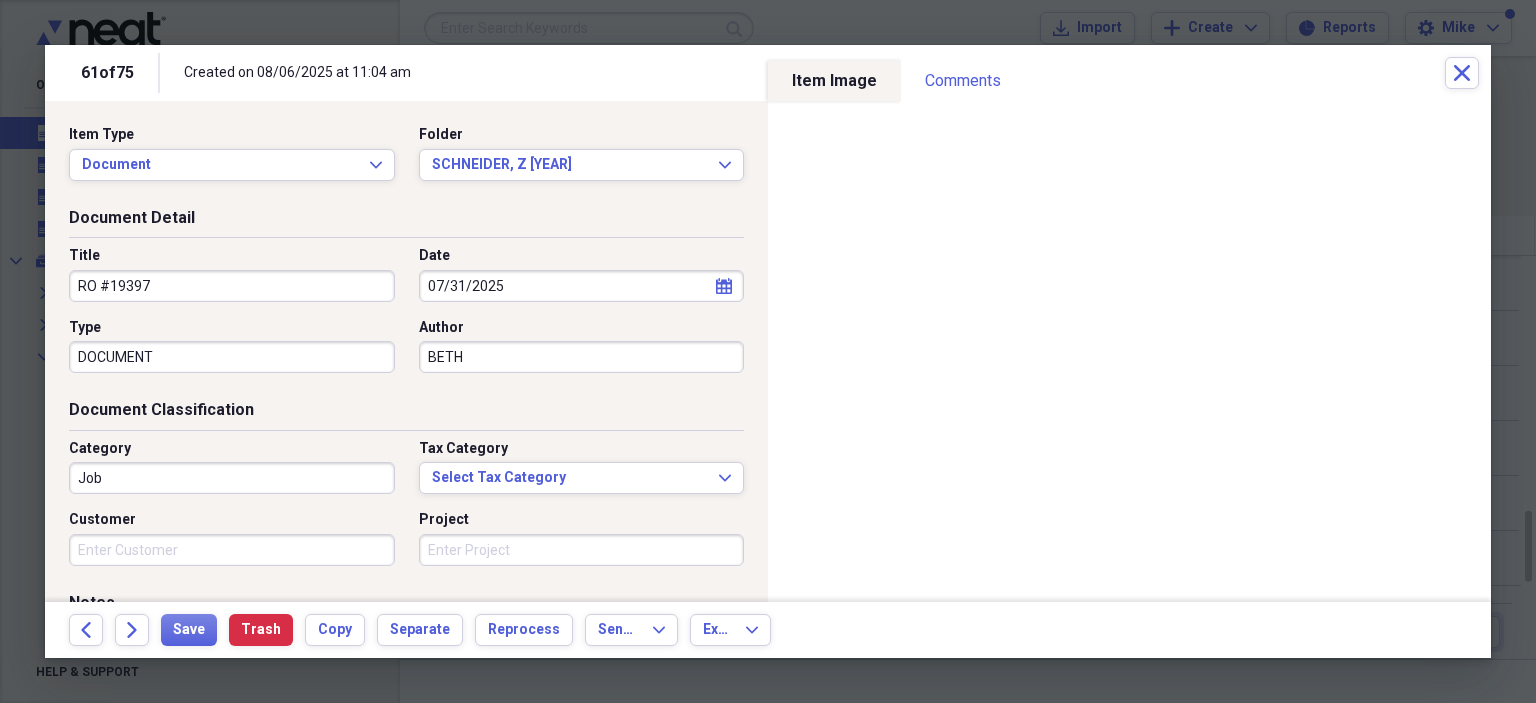 type on "BETH" 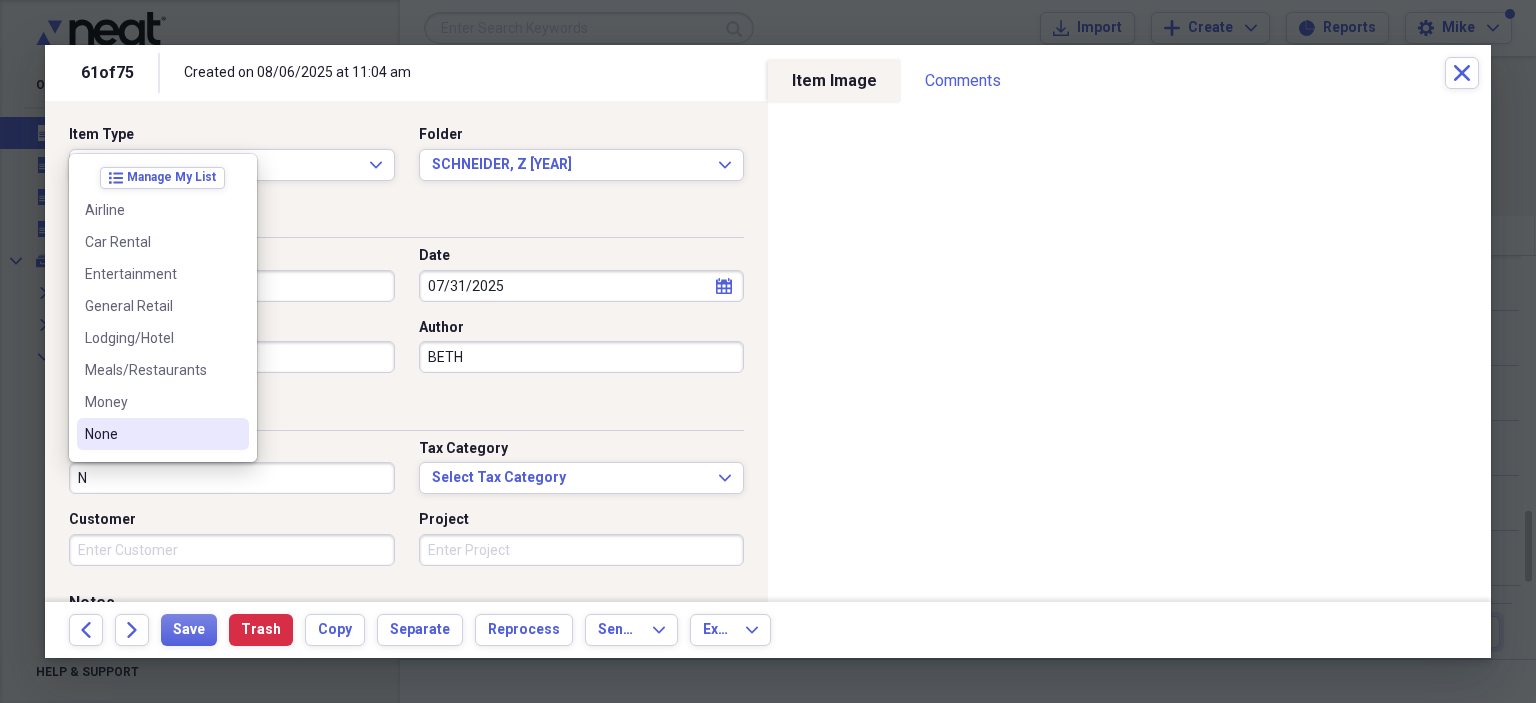 click on "None" at bounding box center (151, 434) 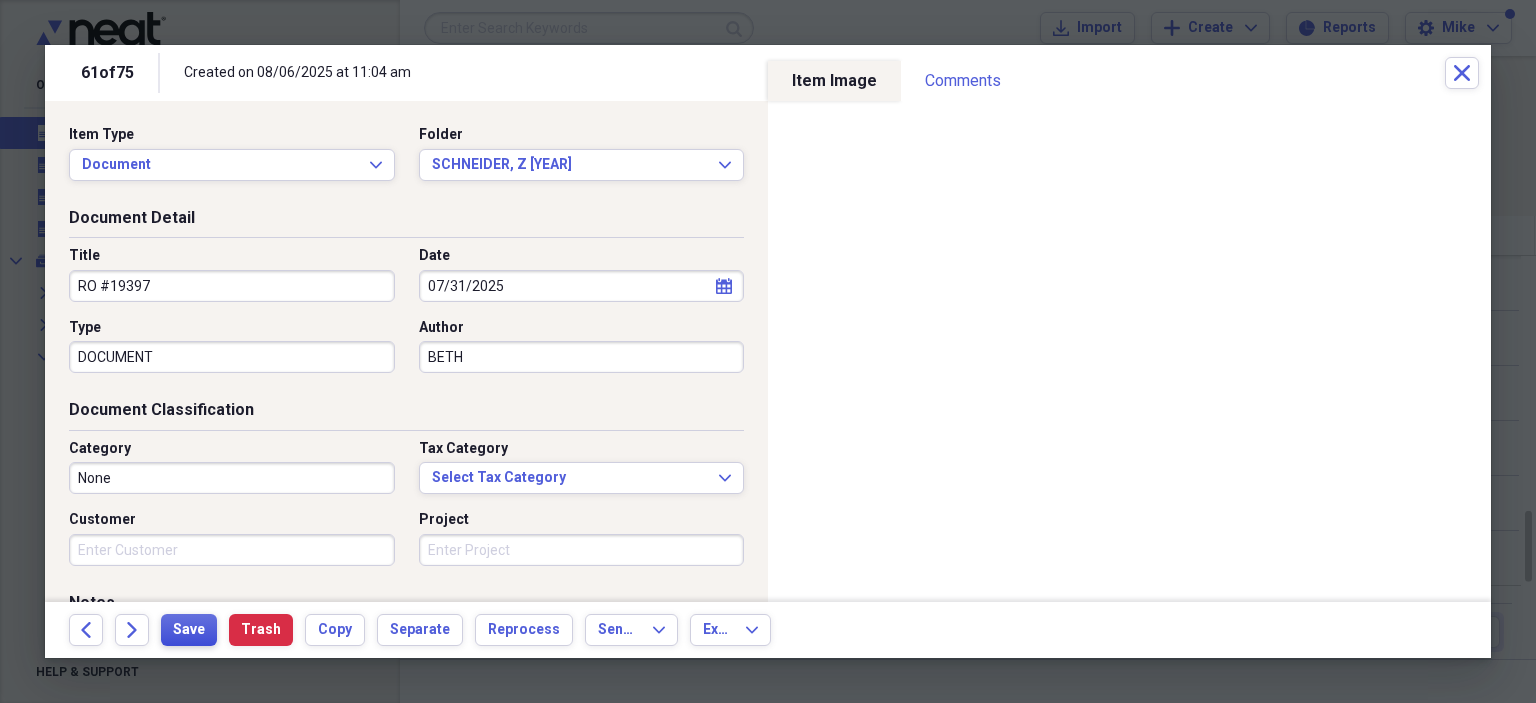 click on "Save" at bounding box center [189, 630] 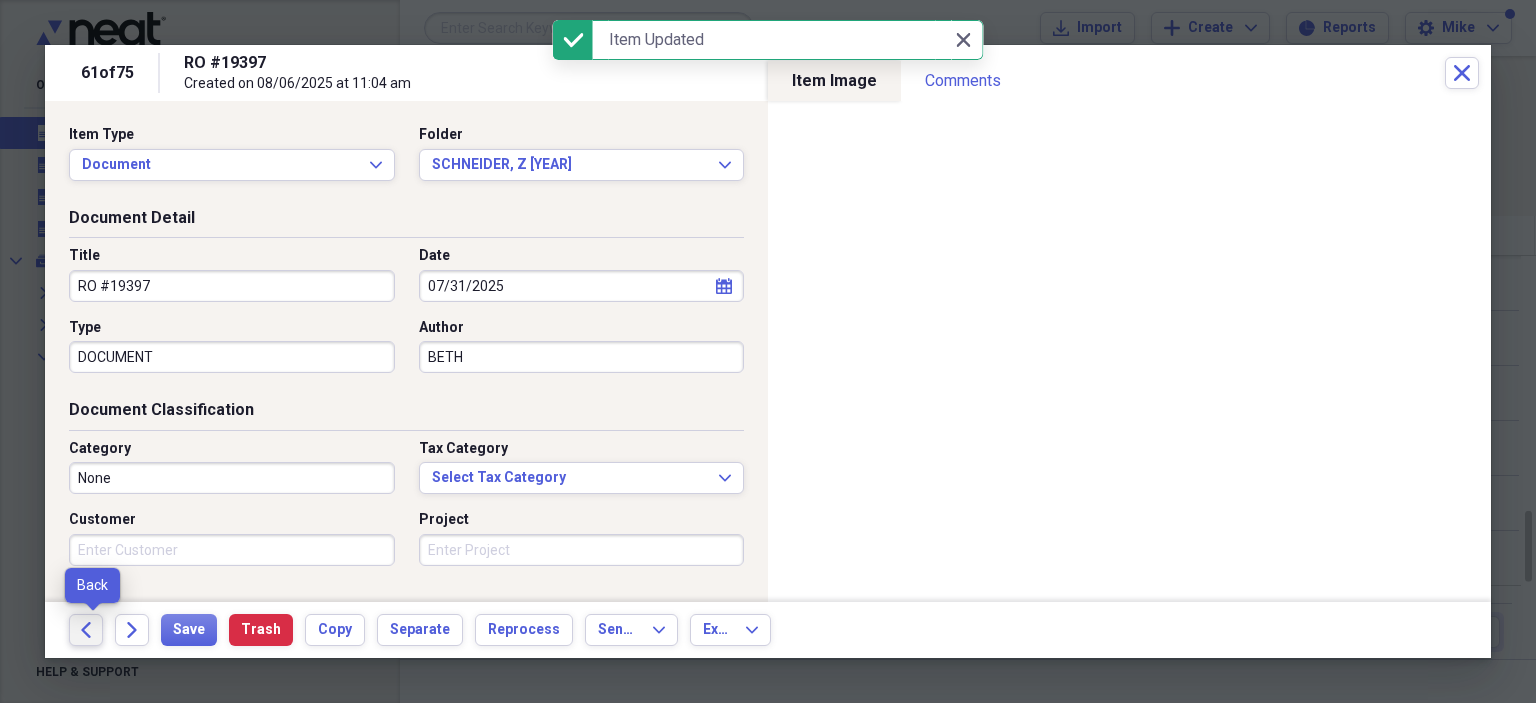 click on "Back" at bounding box center (86, 630) 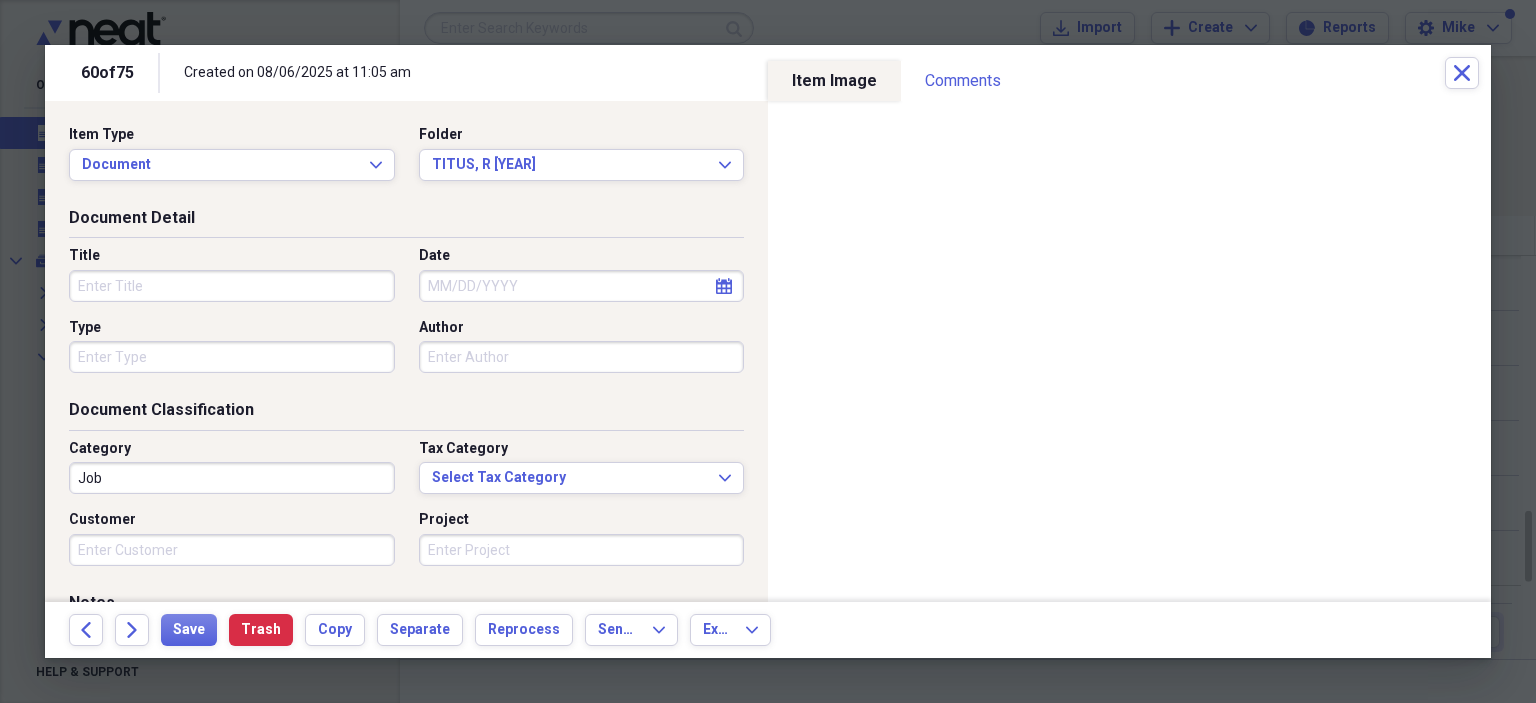 click on "Title" at bounding box center [232, 286] 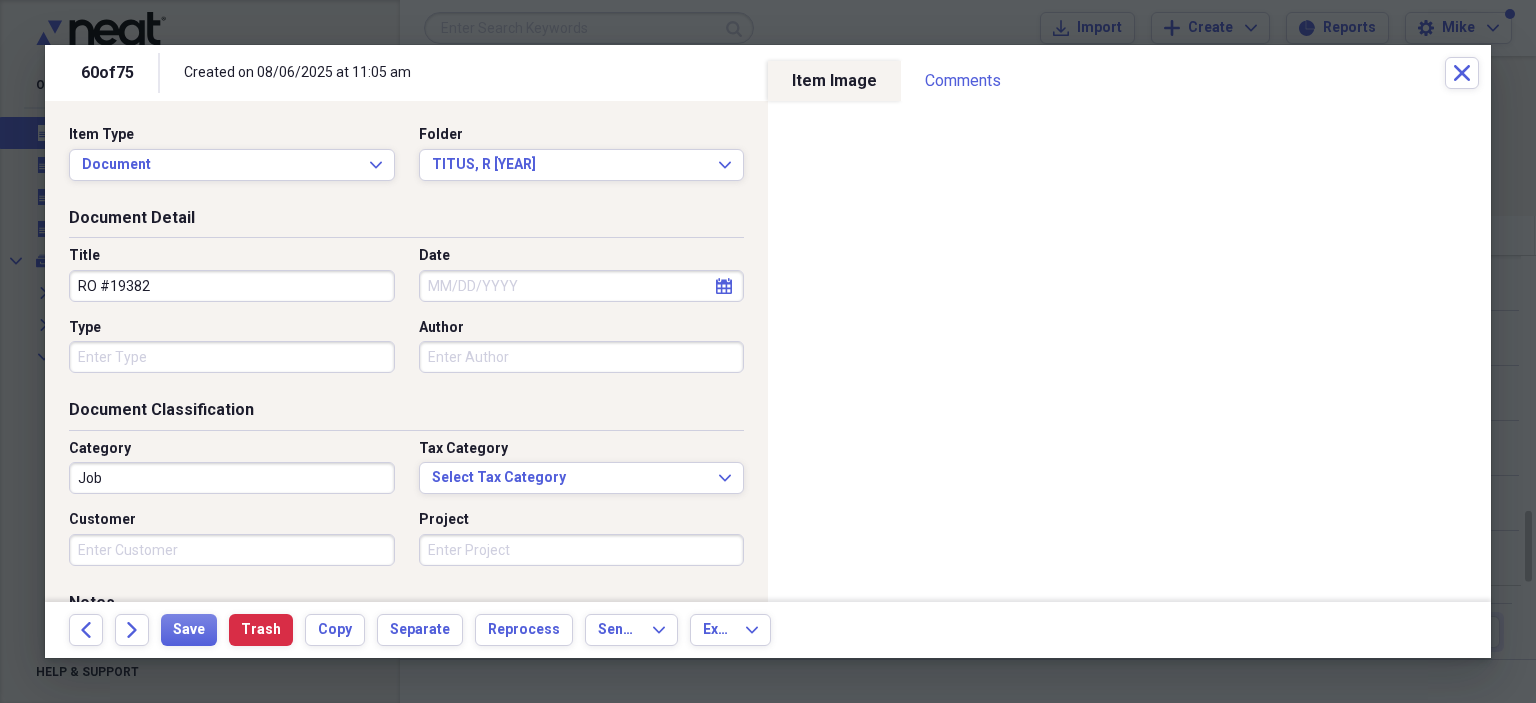 type on "RO #19382" 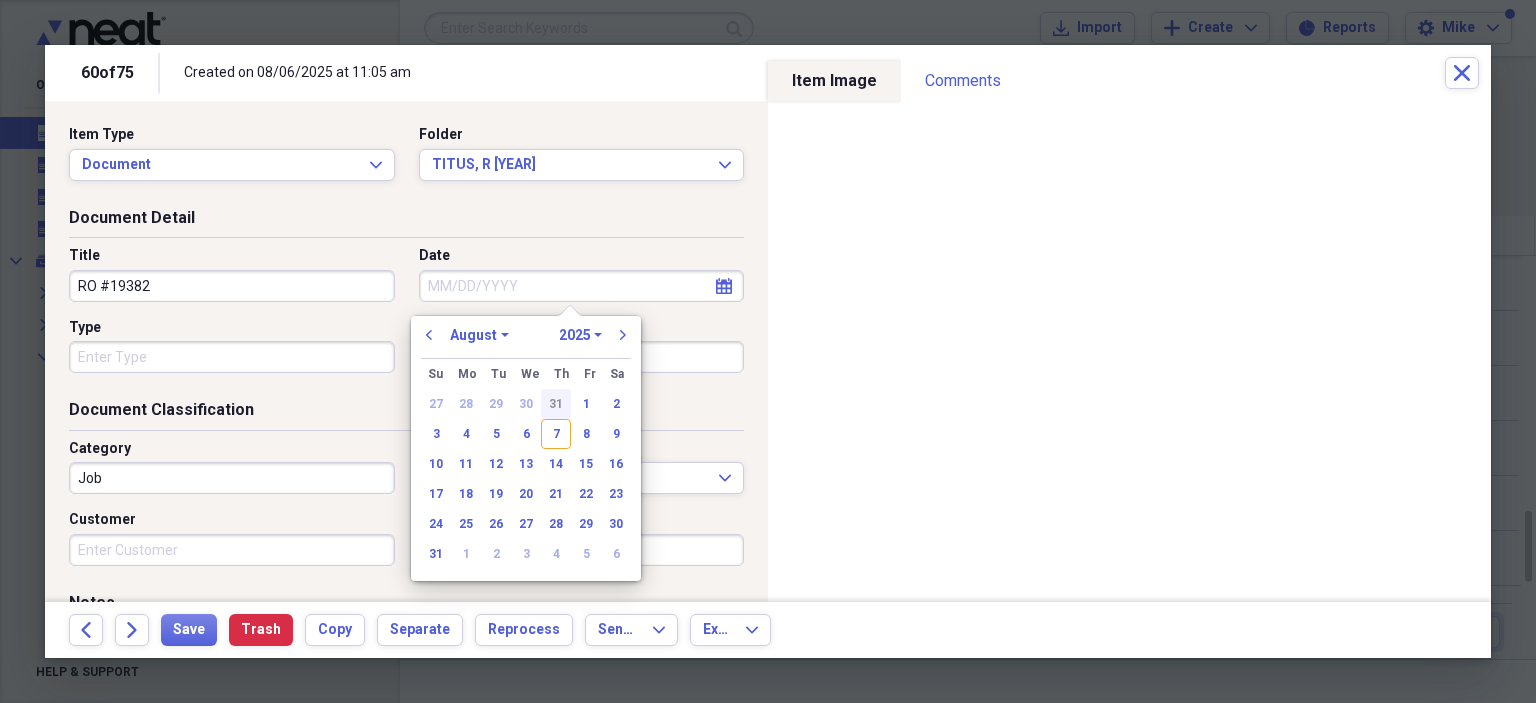 click on "31" at bounding box center [556, 404] 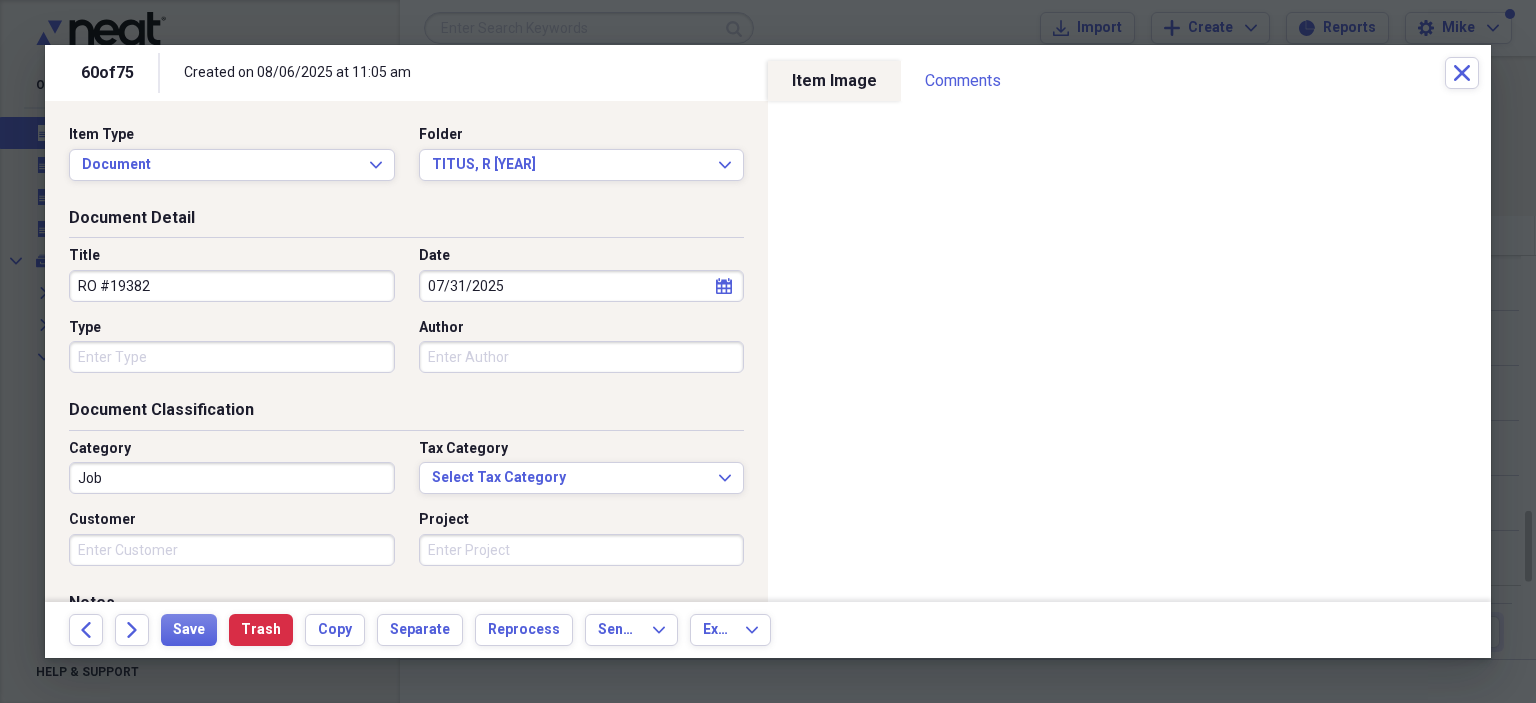 click on "Type" at bounding box center [232, 357] 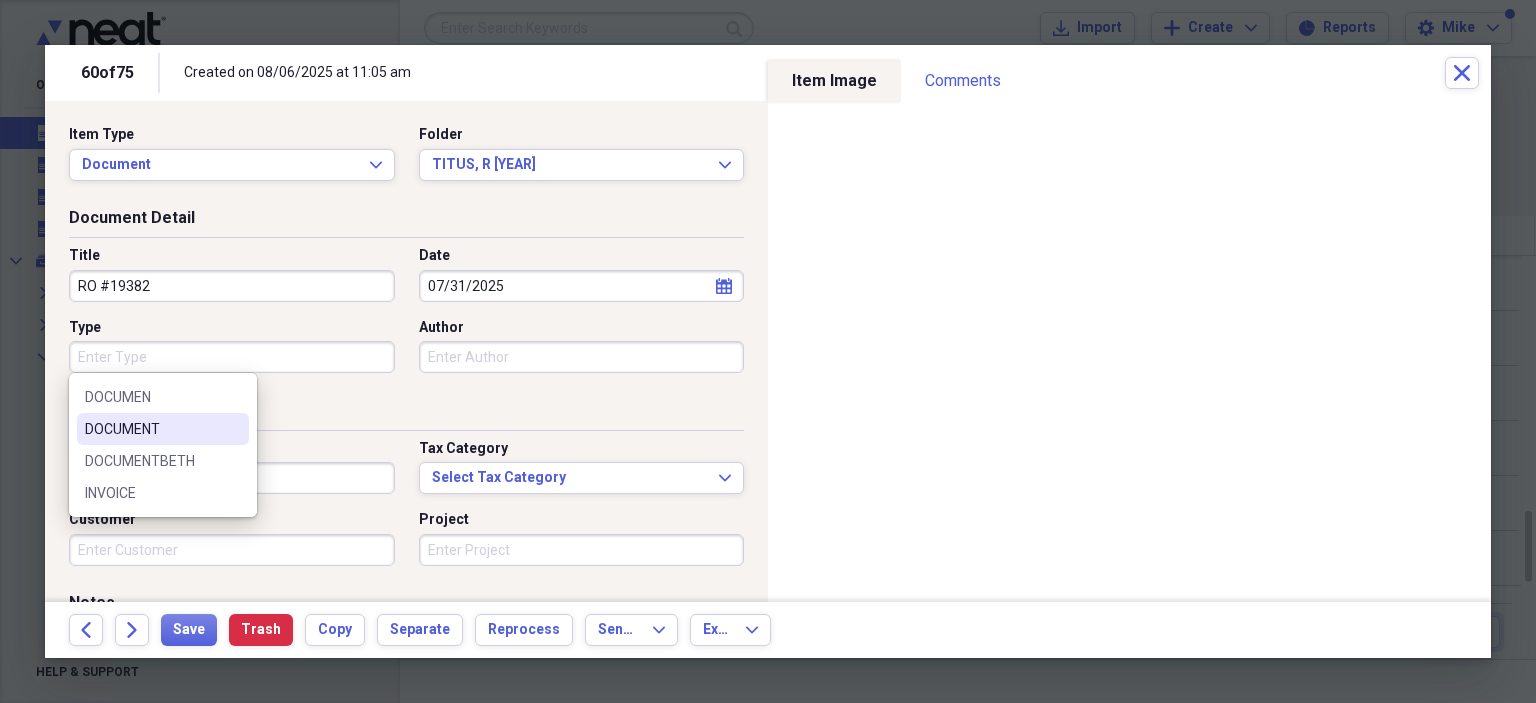 type on "DOCUMENT" 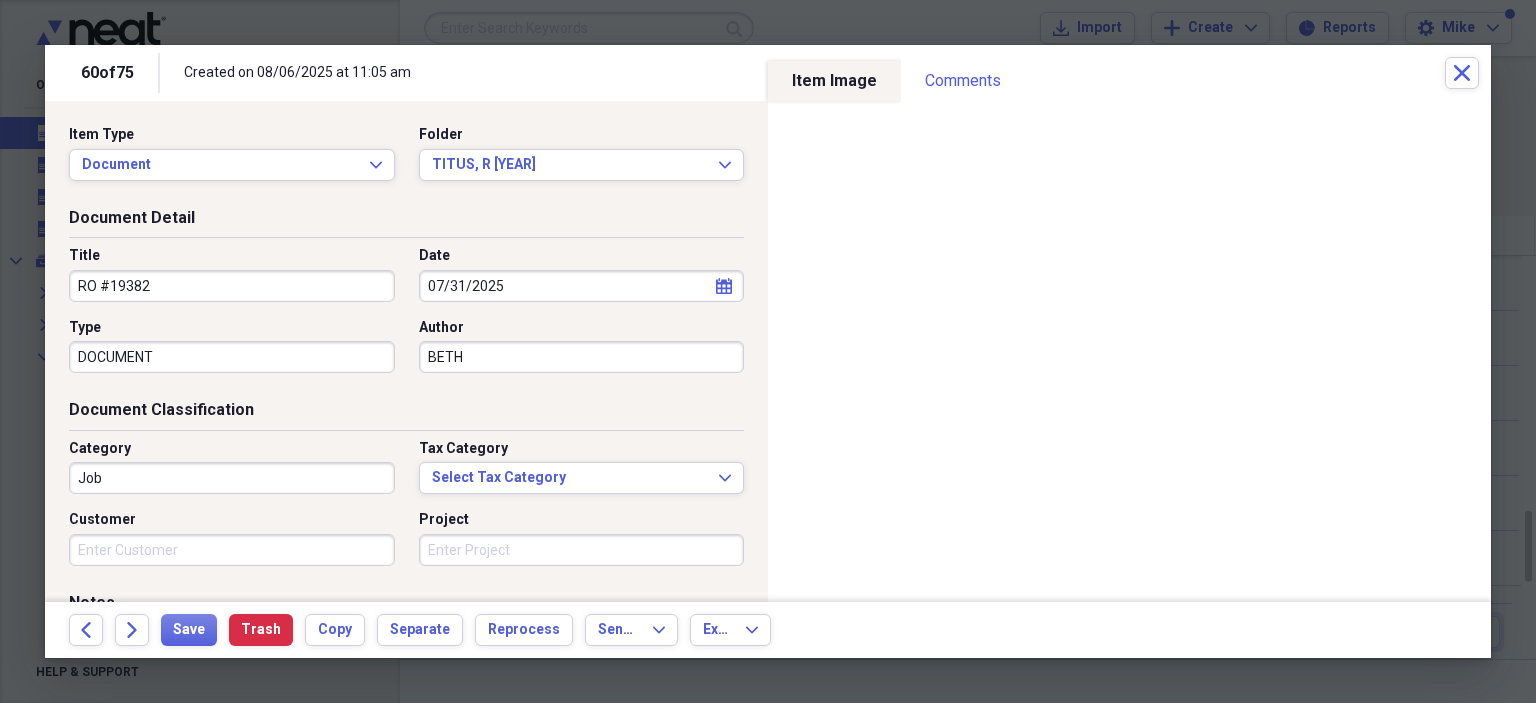 type on "BETH" 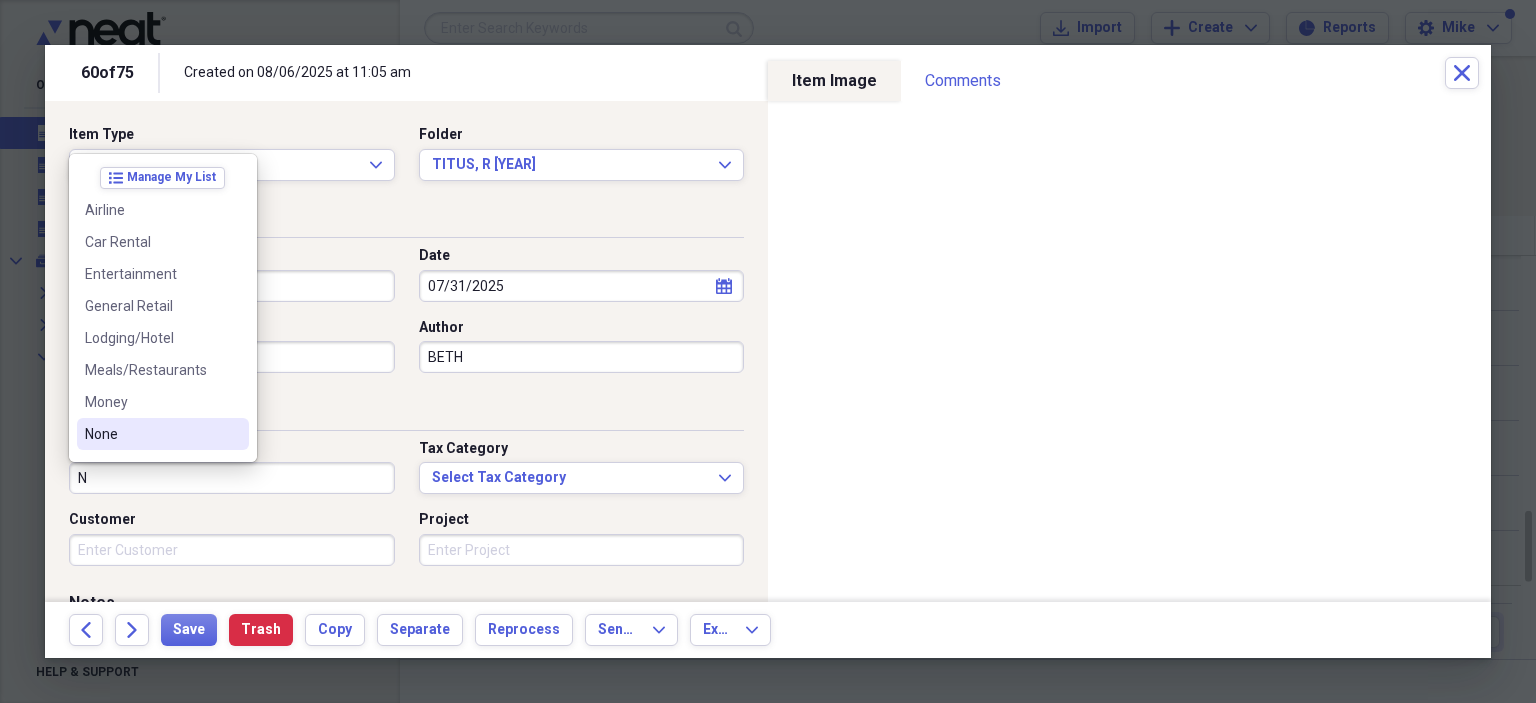 click on "None" at bounding box center (163, 434) 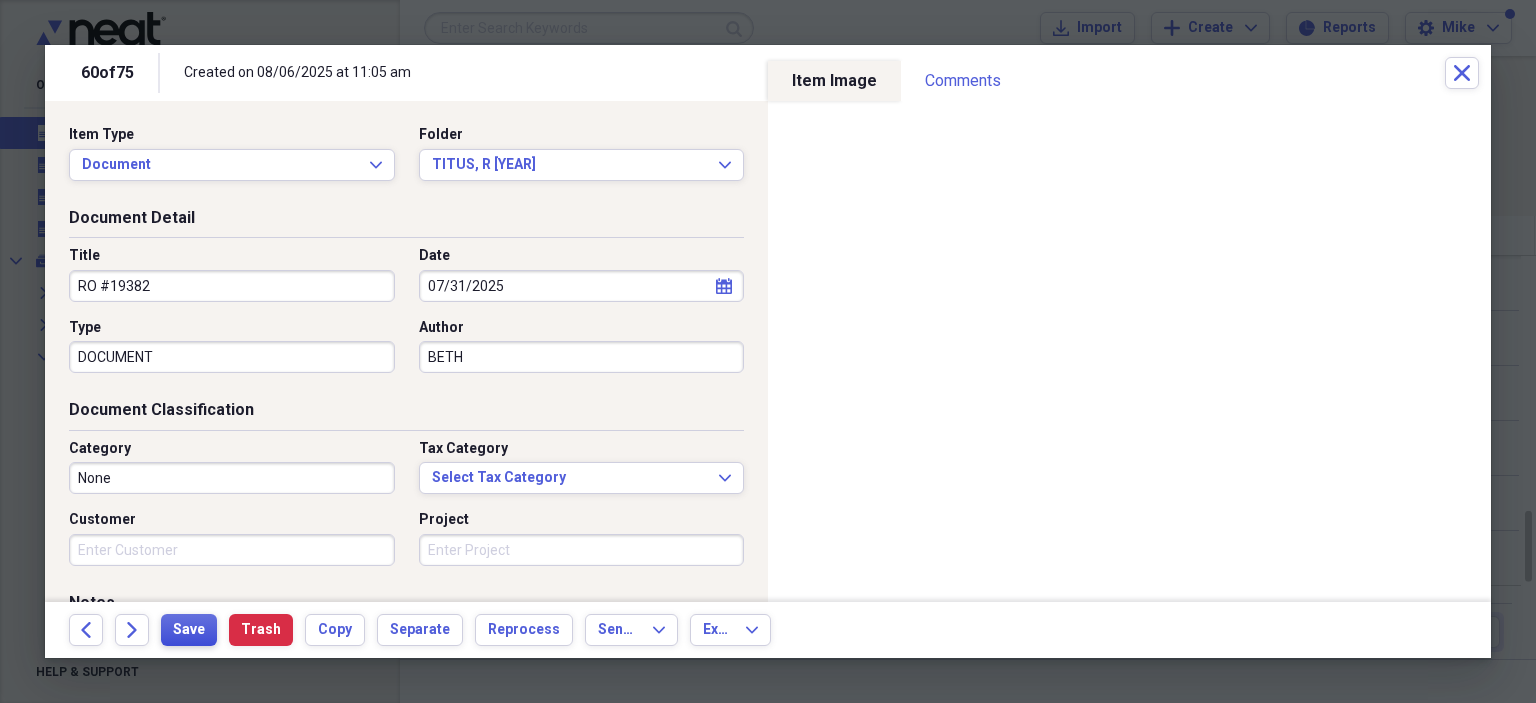 click on "Save" at bounding box center (189, 630) 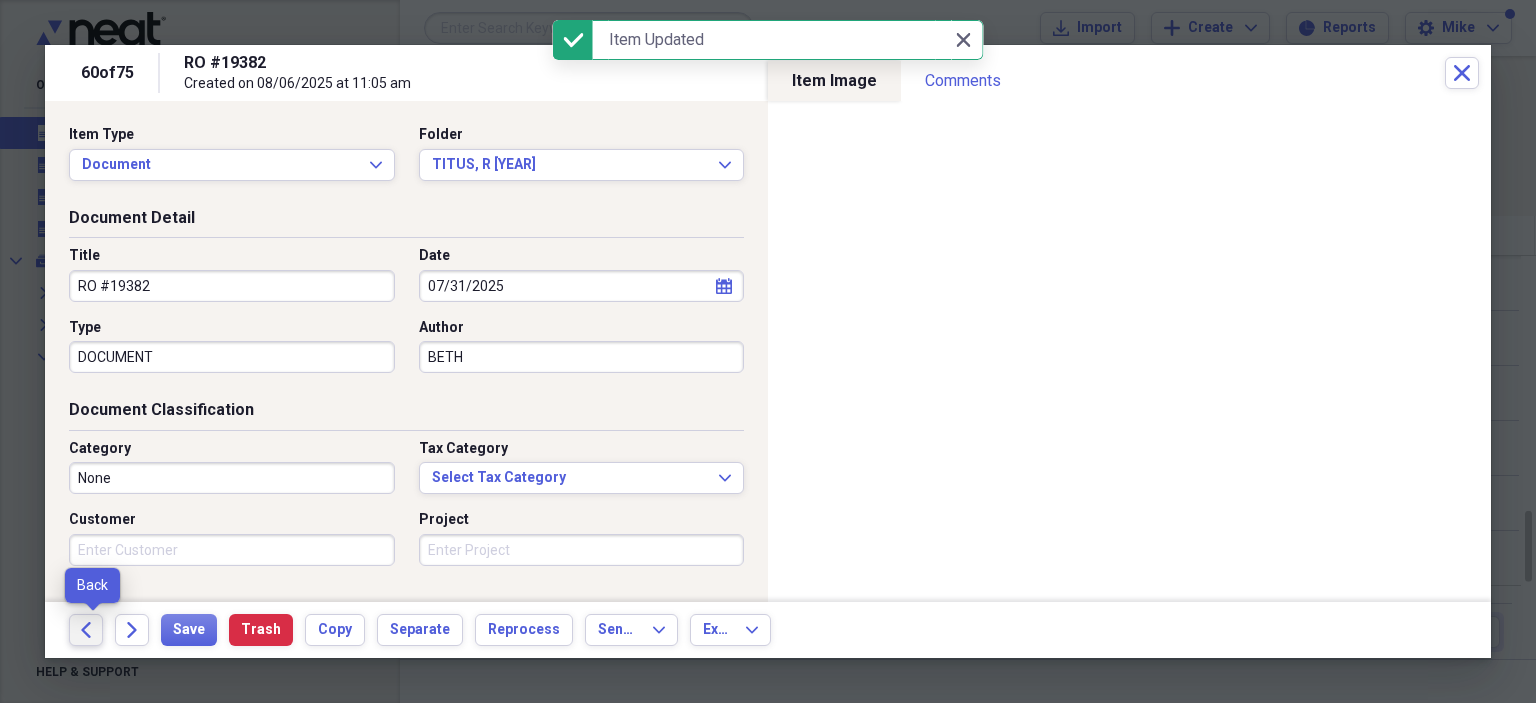 click on "Back" at bounding box center [86, 630] 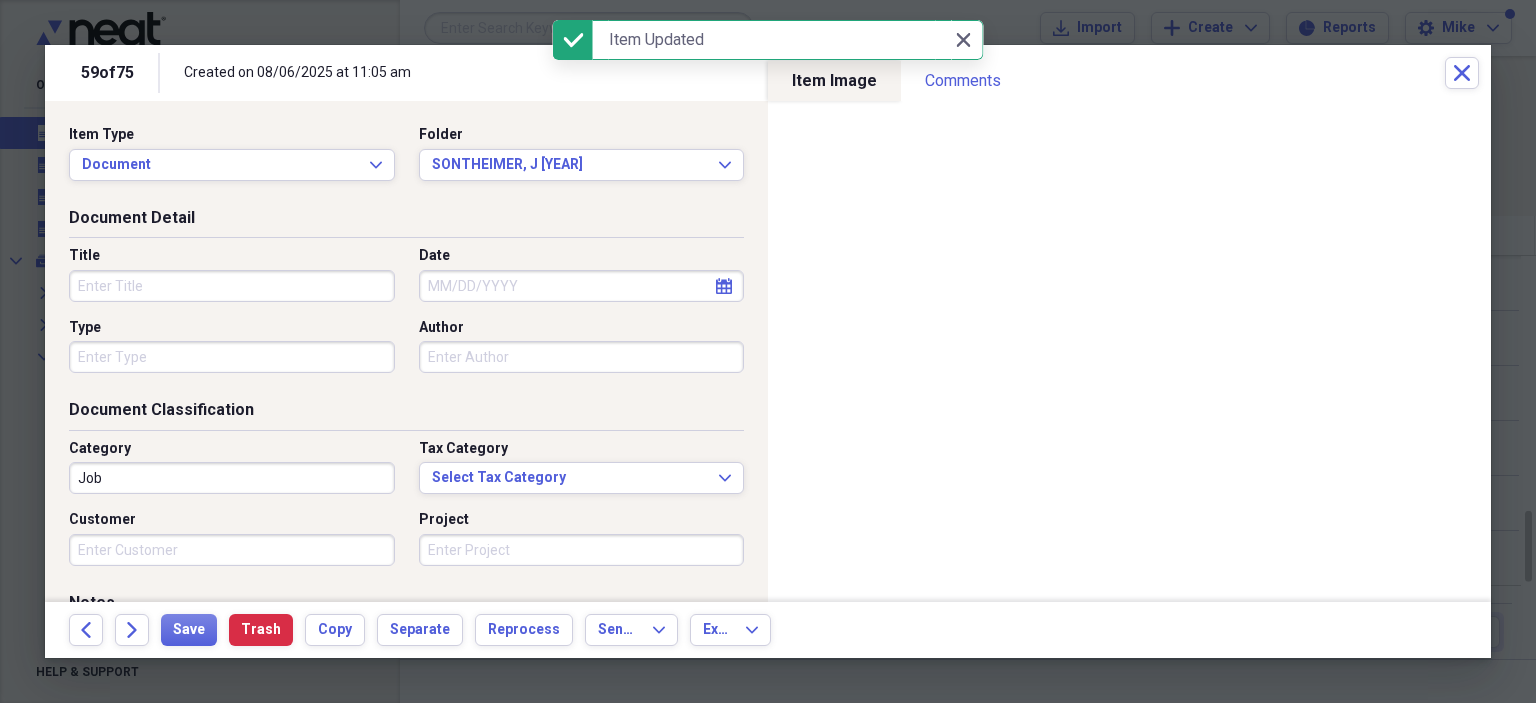 click on "Title" at bounding box center (232, 286) 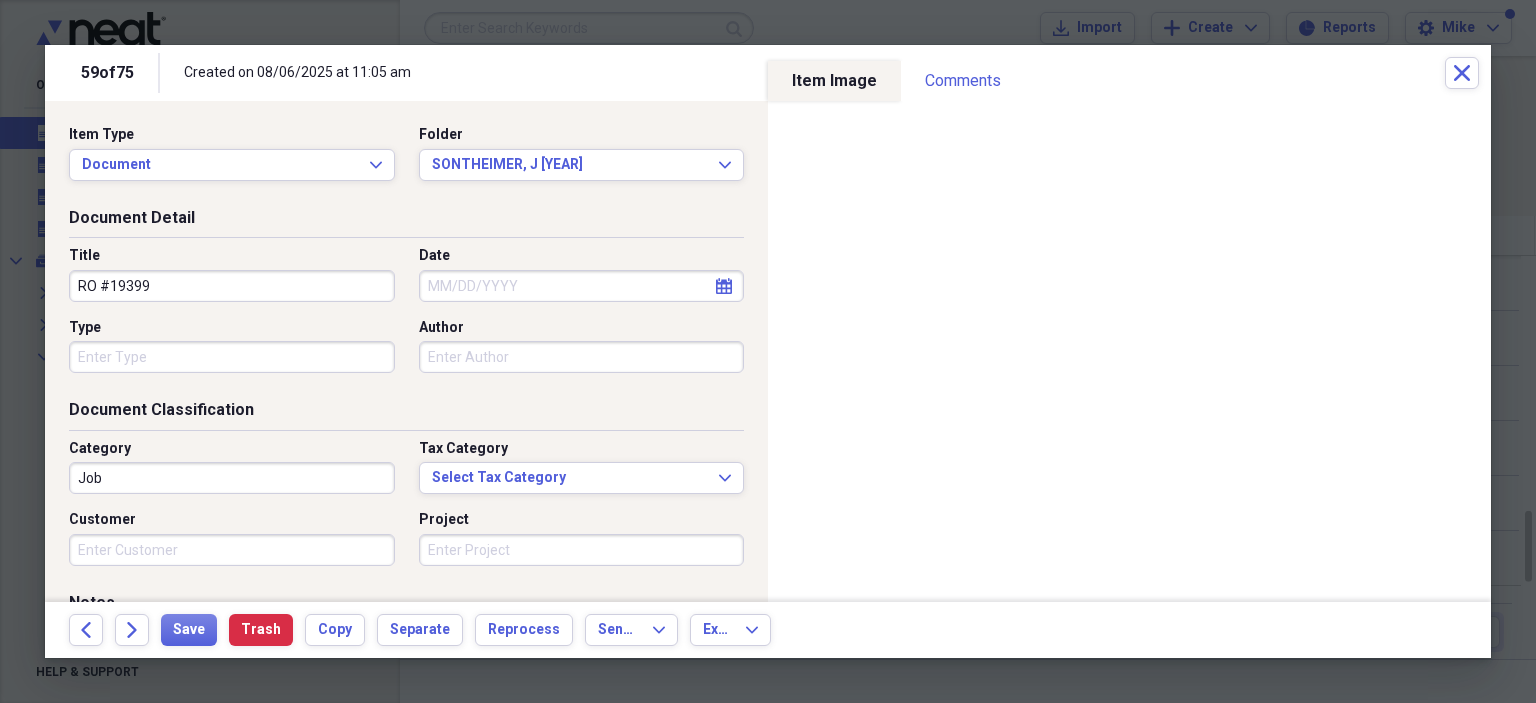 type on "RO #19399" 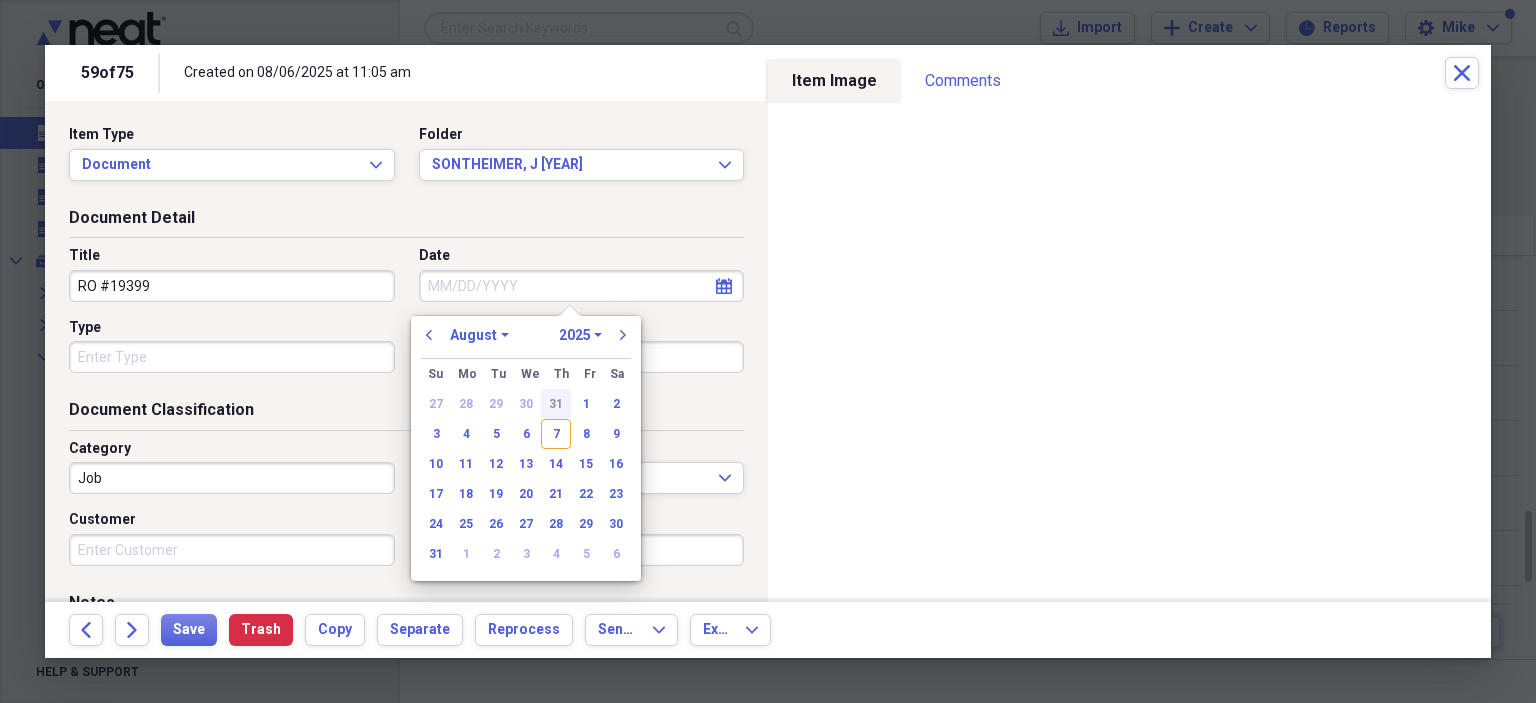 click on "31" at bounding box center [556, 404] 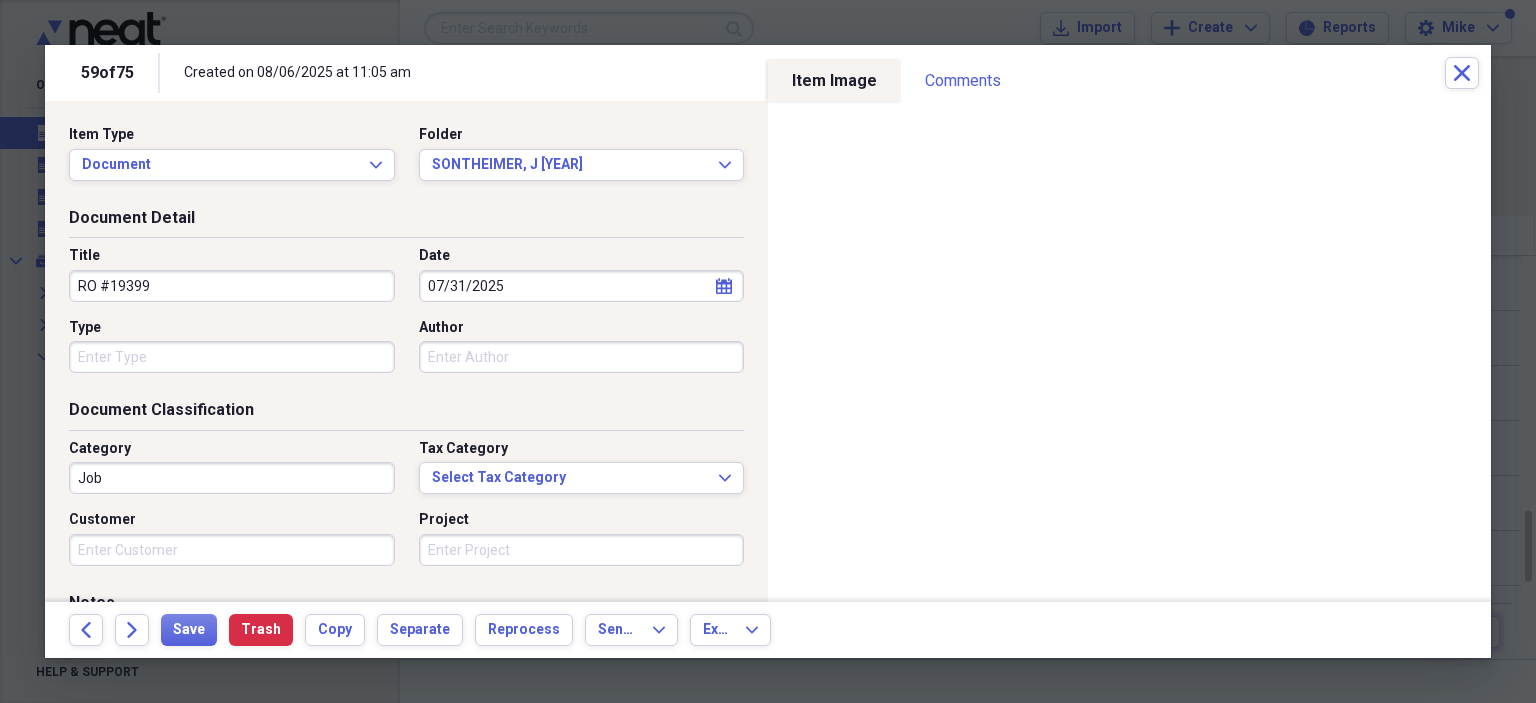 type 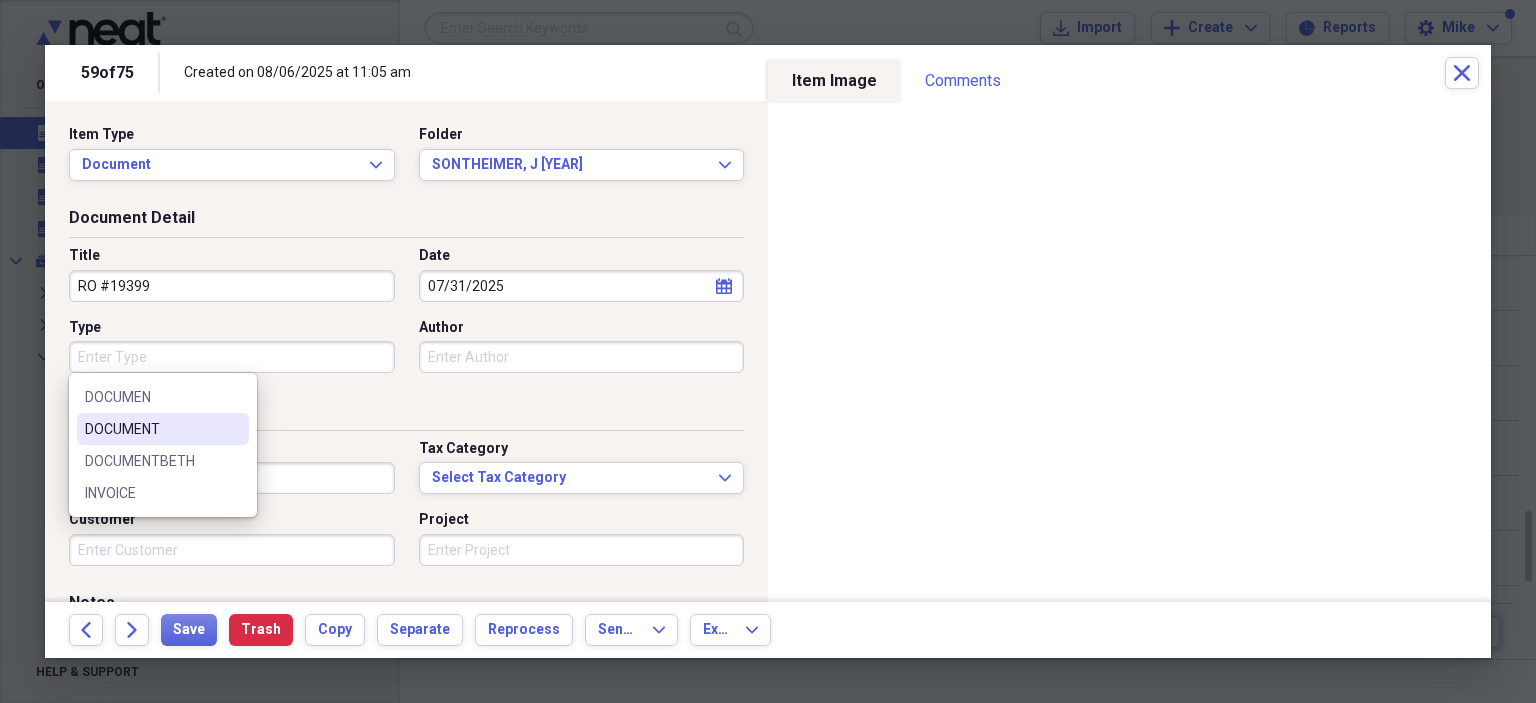 type on "DOCUMENT" 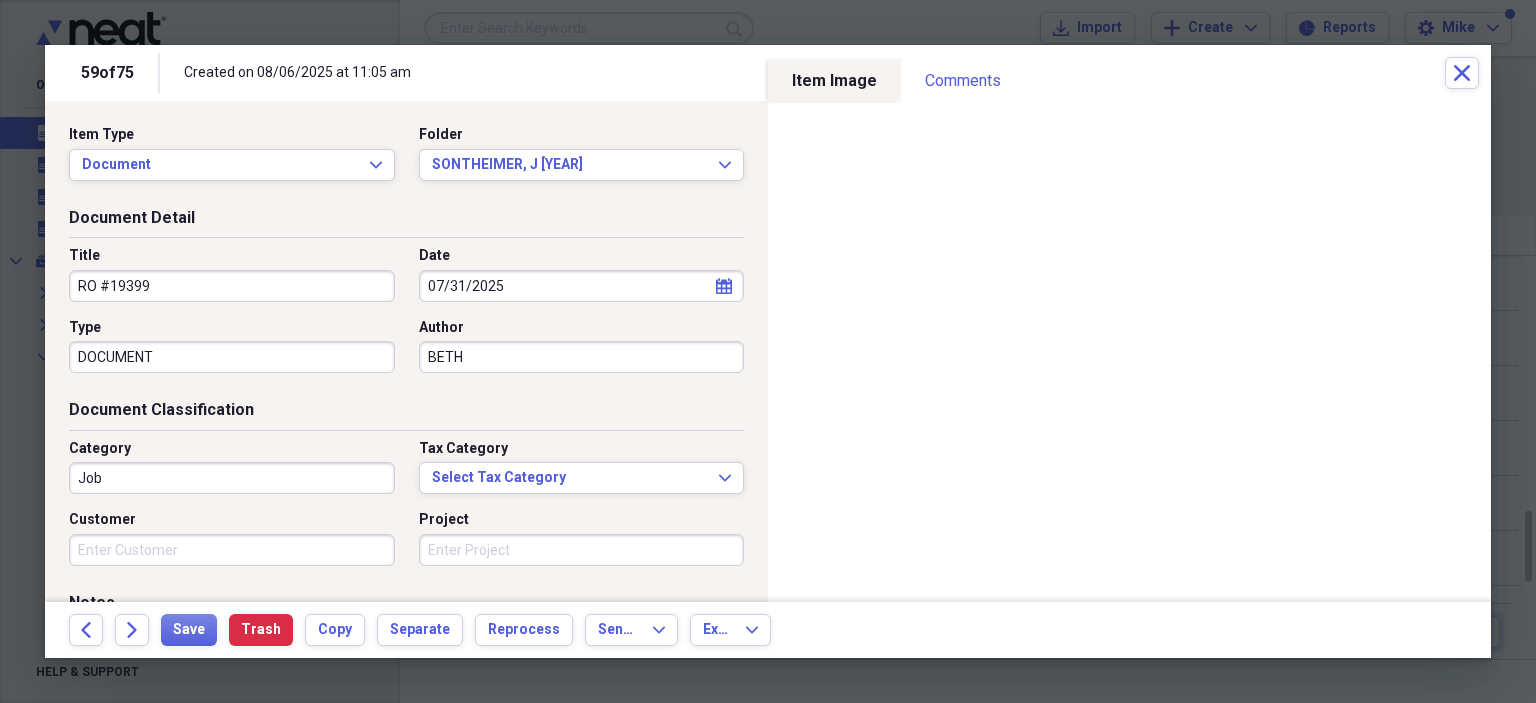 type on "BETH" 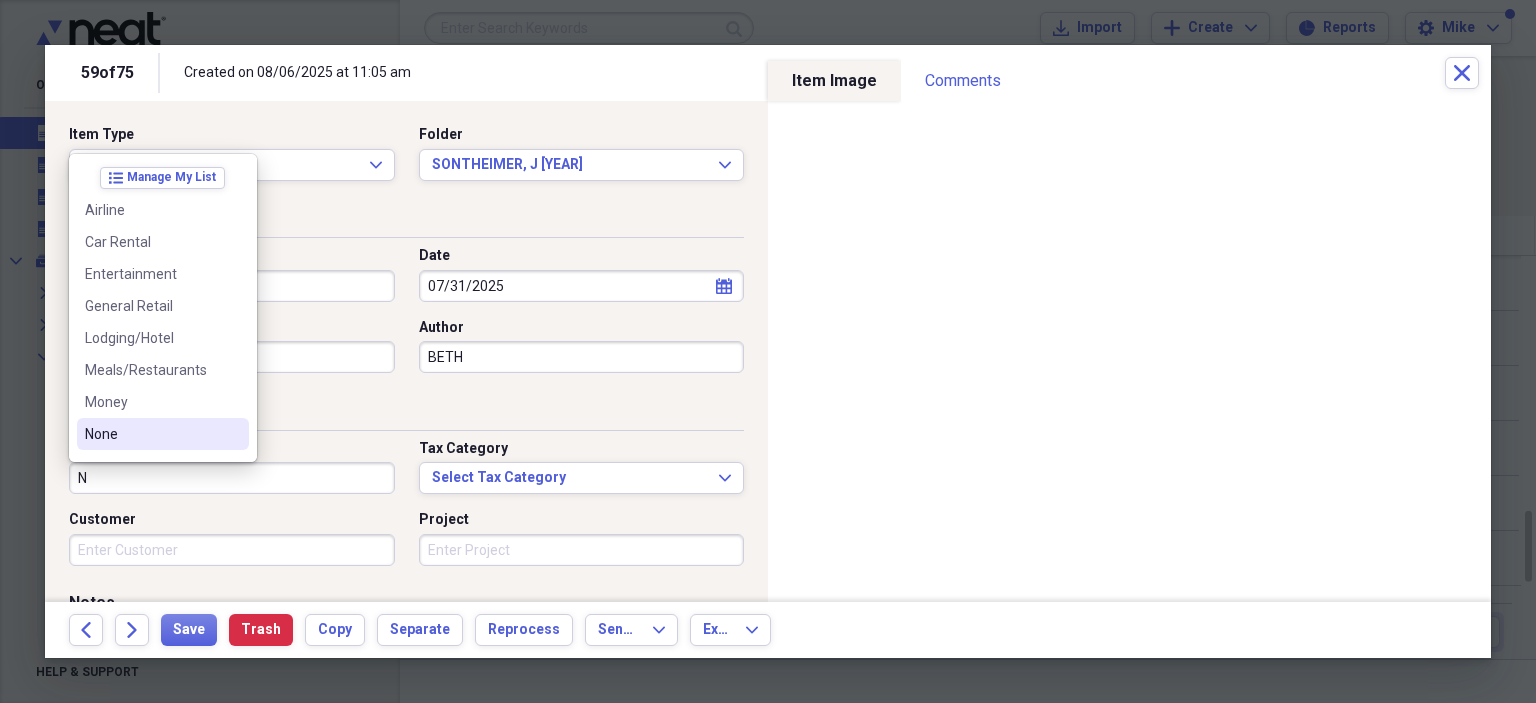 click on "None" at bounding box center [151, 434] 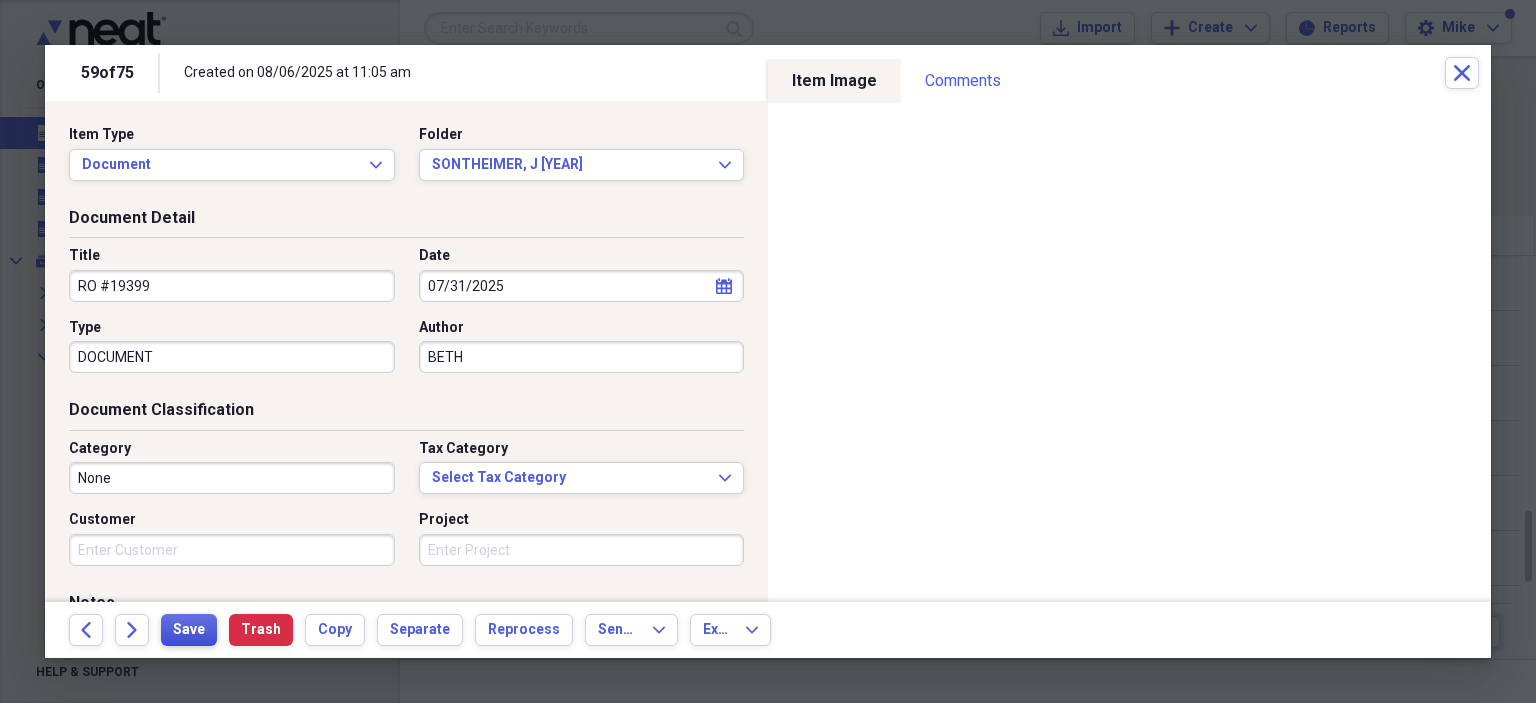 click on "Save" at bounding box center (189, 630) 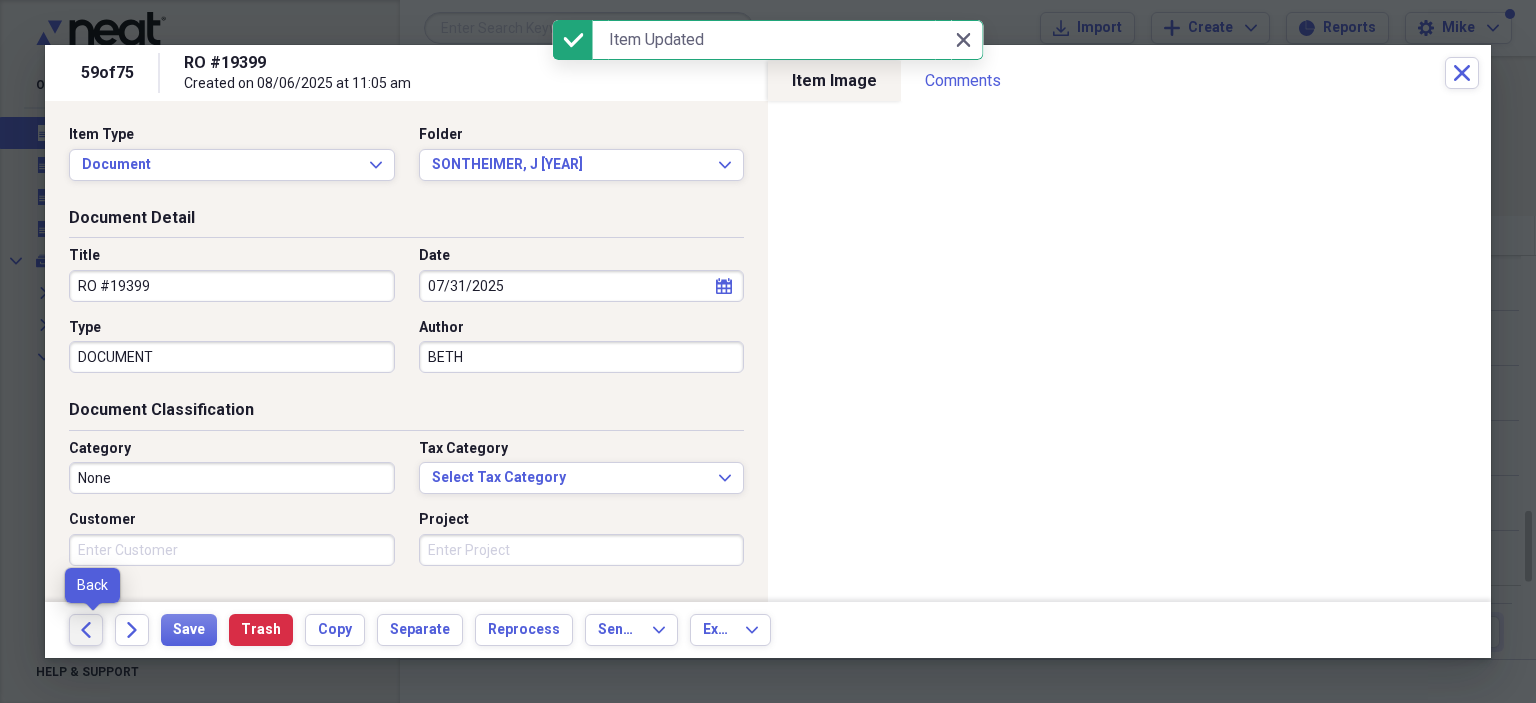 click on "Back" 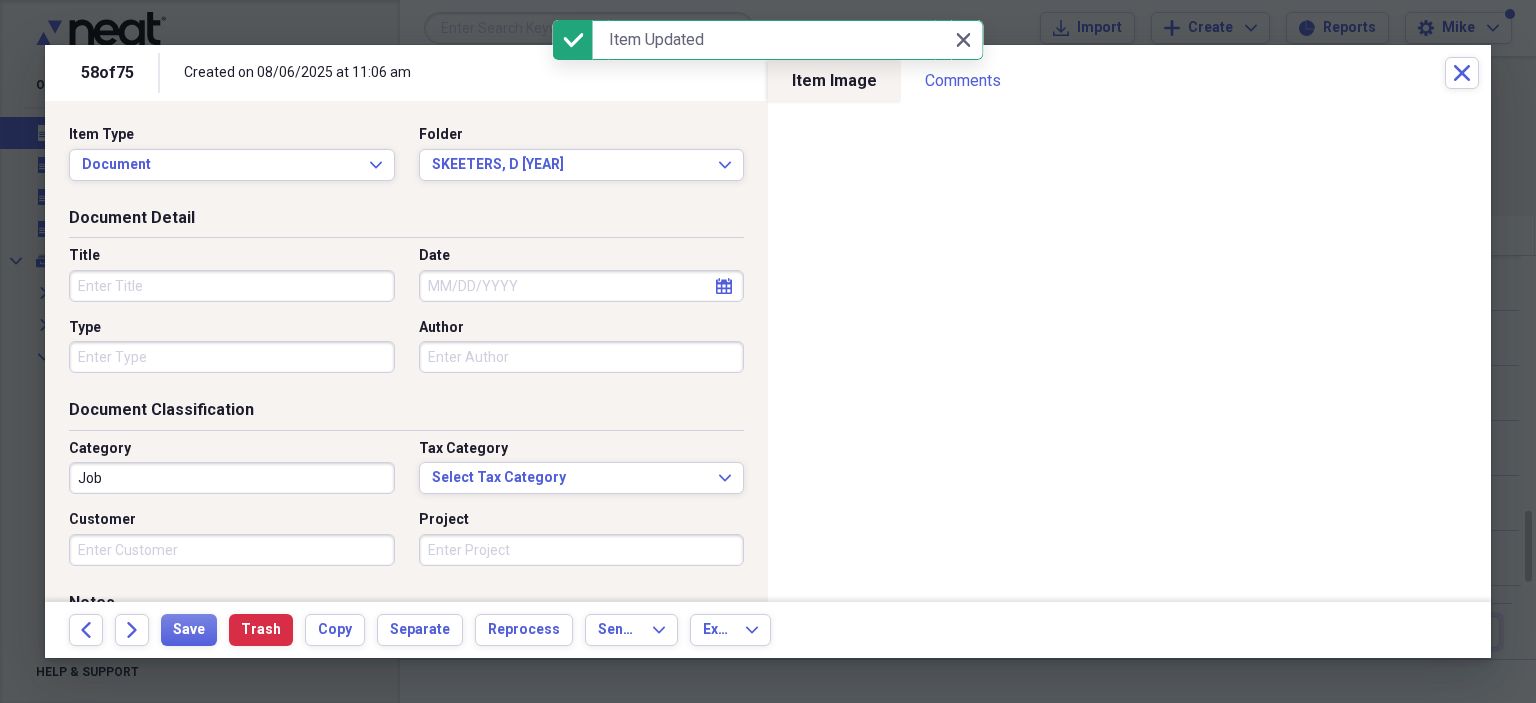 click on "Title" at bounding box center (232, 286) 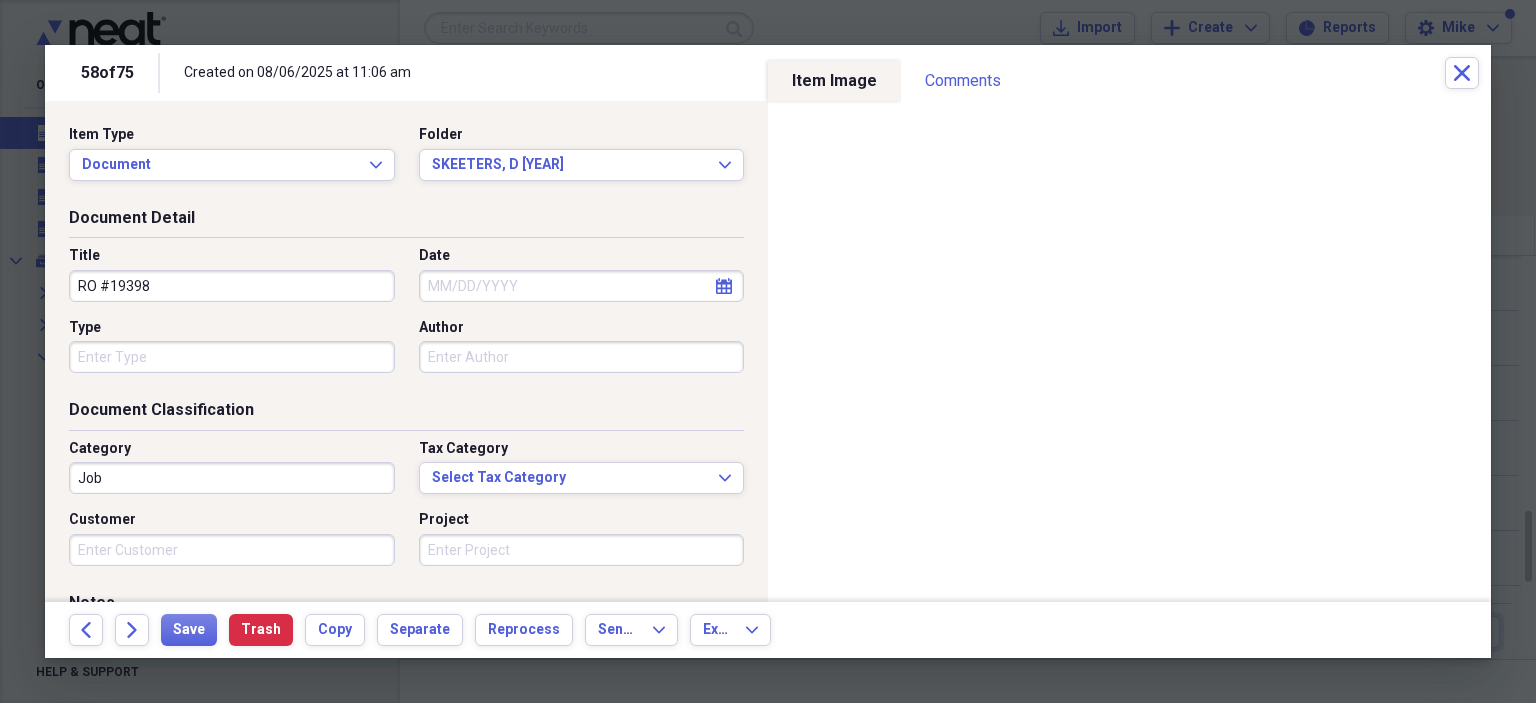 type on "RO #19398" 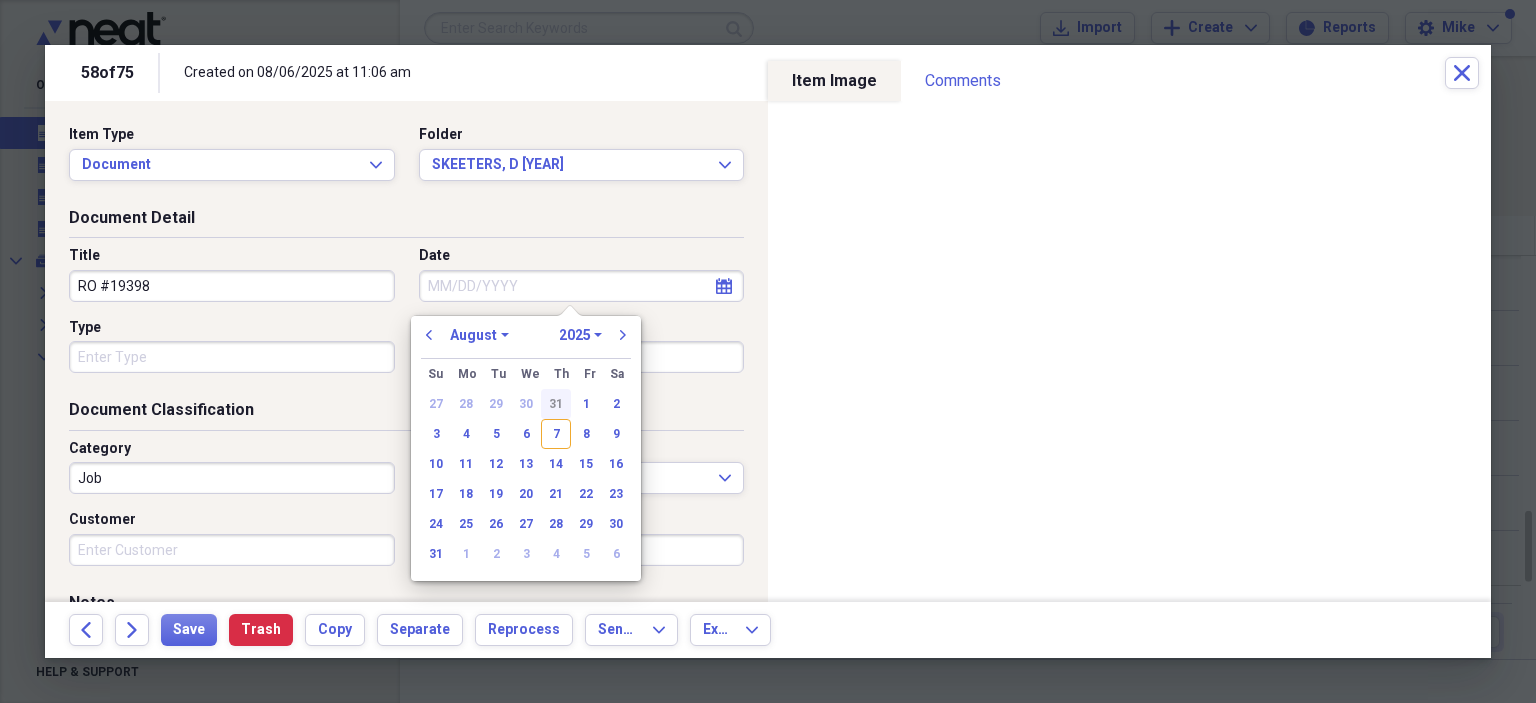 click on "31" at bounding box center (556, 404) 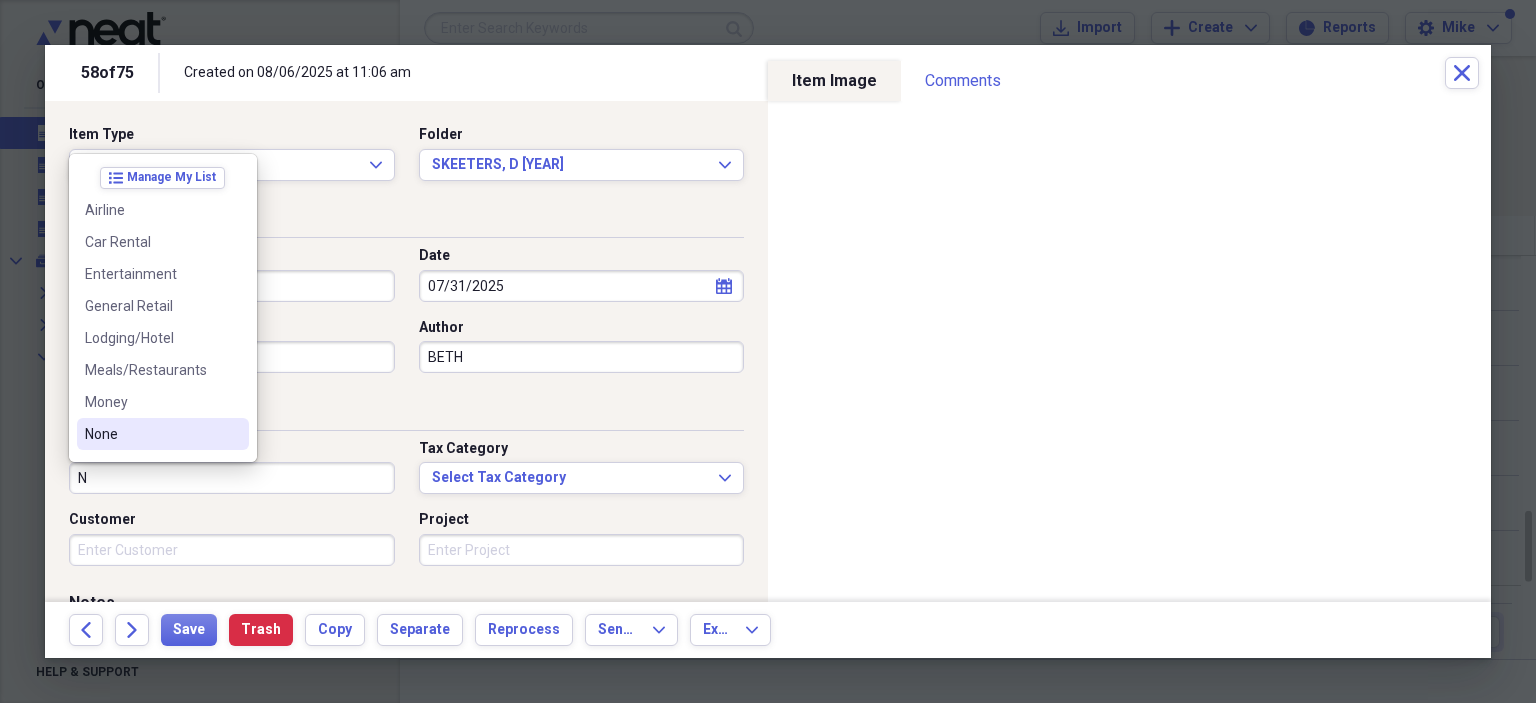 click on "None" at bounding box center (151, 434) 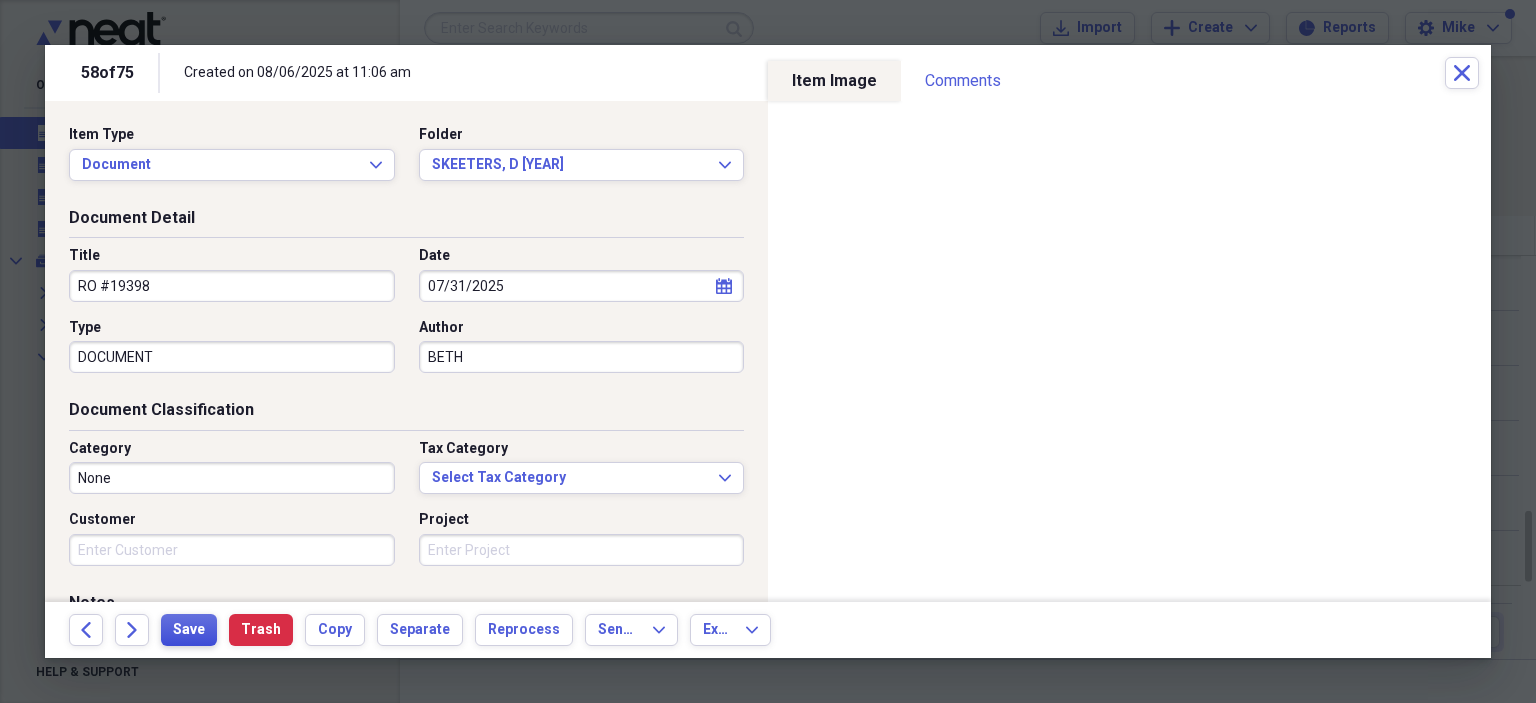 click on "Save" at bounding box center (189, 630) 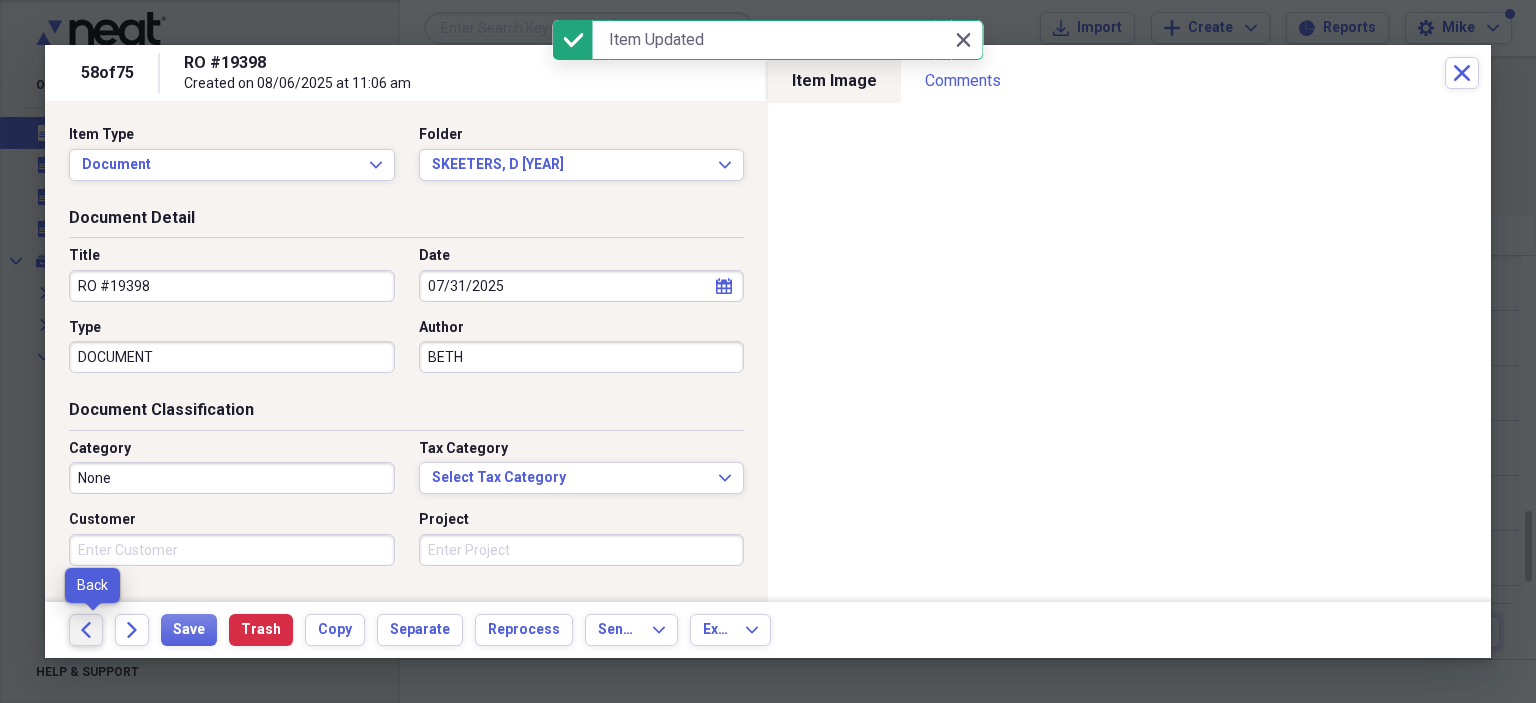 click on "Back" at bounding box center (86, 630) 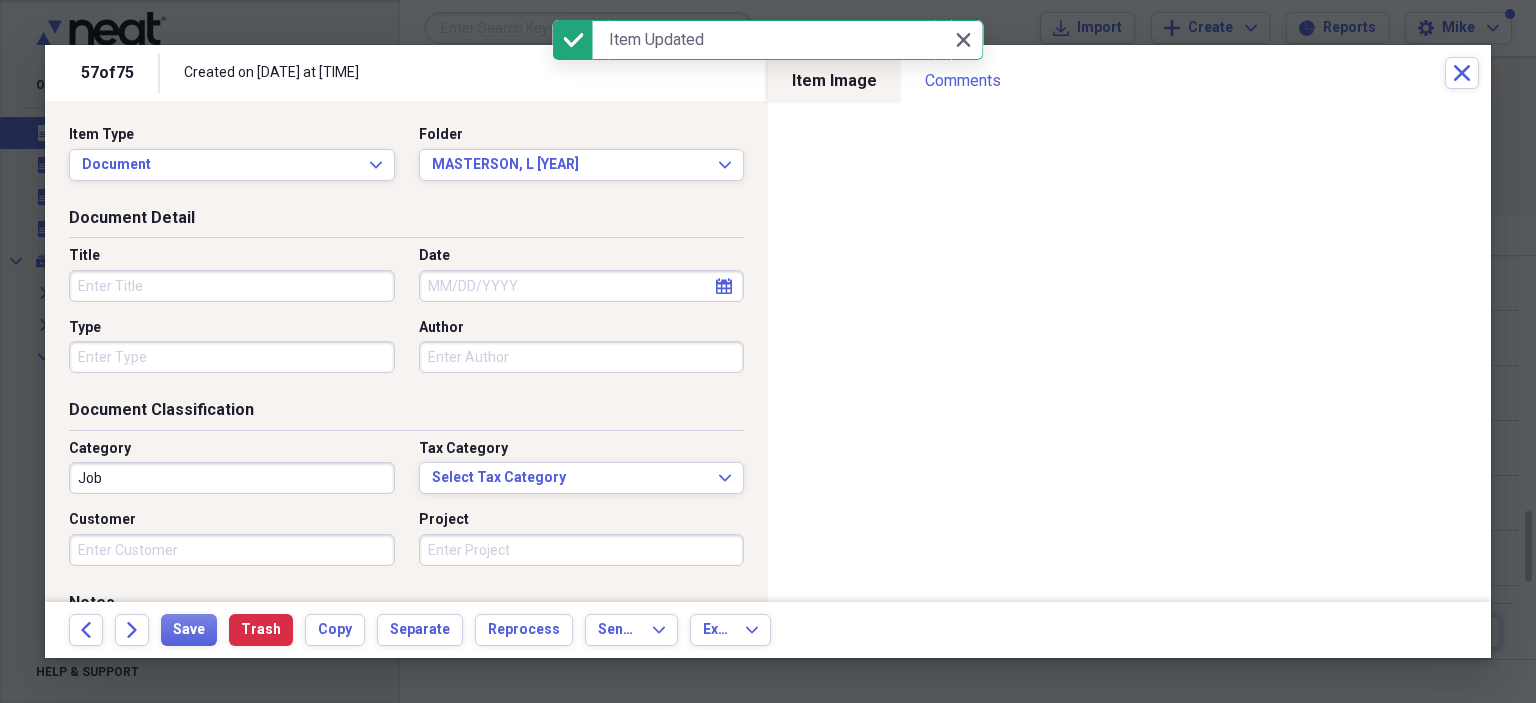 click on "Title" at bounding box center [232, 286] 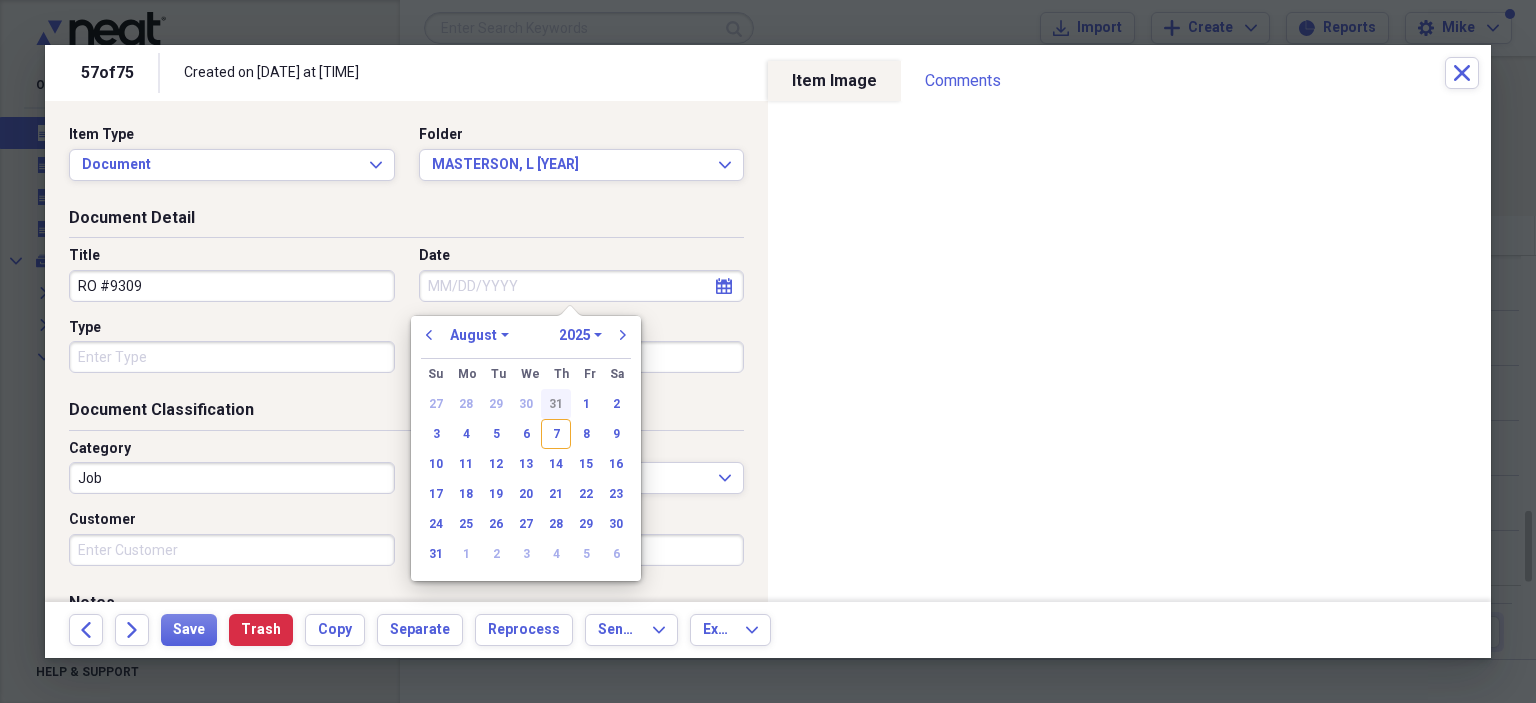 click on "31" at bounding box center (556, 404) 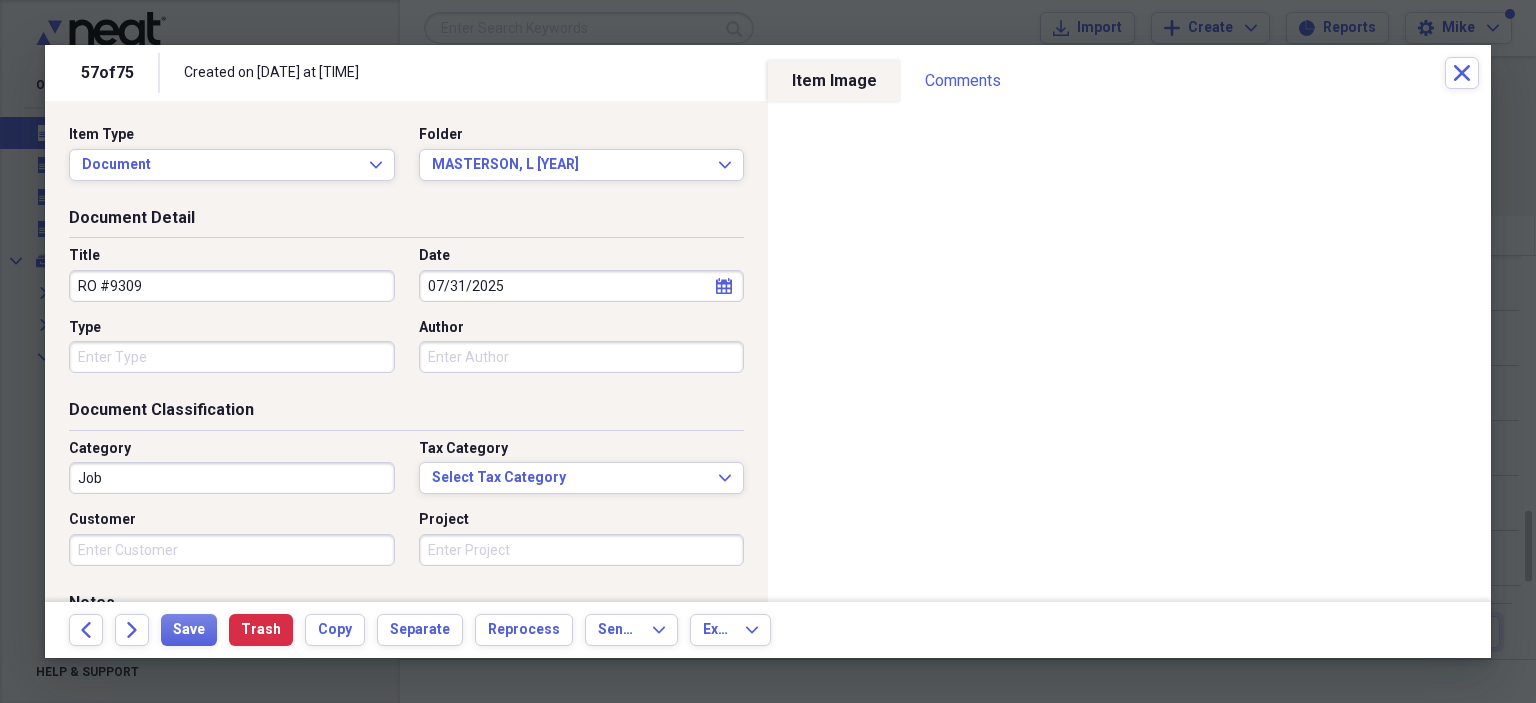click on "Type" at bounding box center [232, 357] 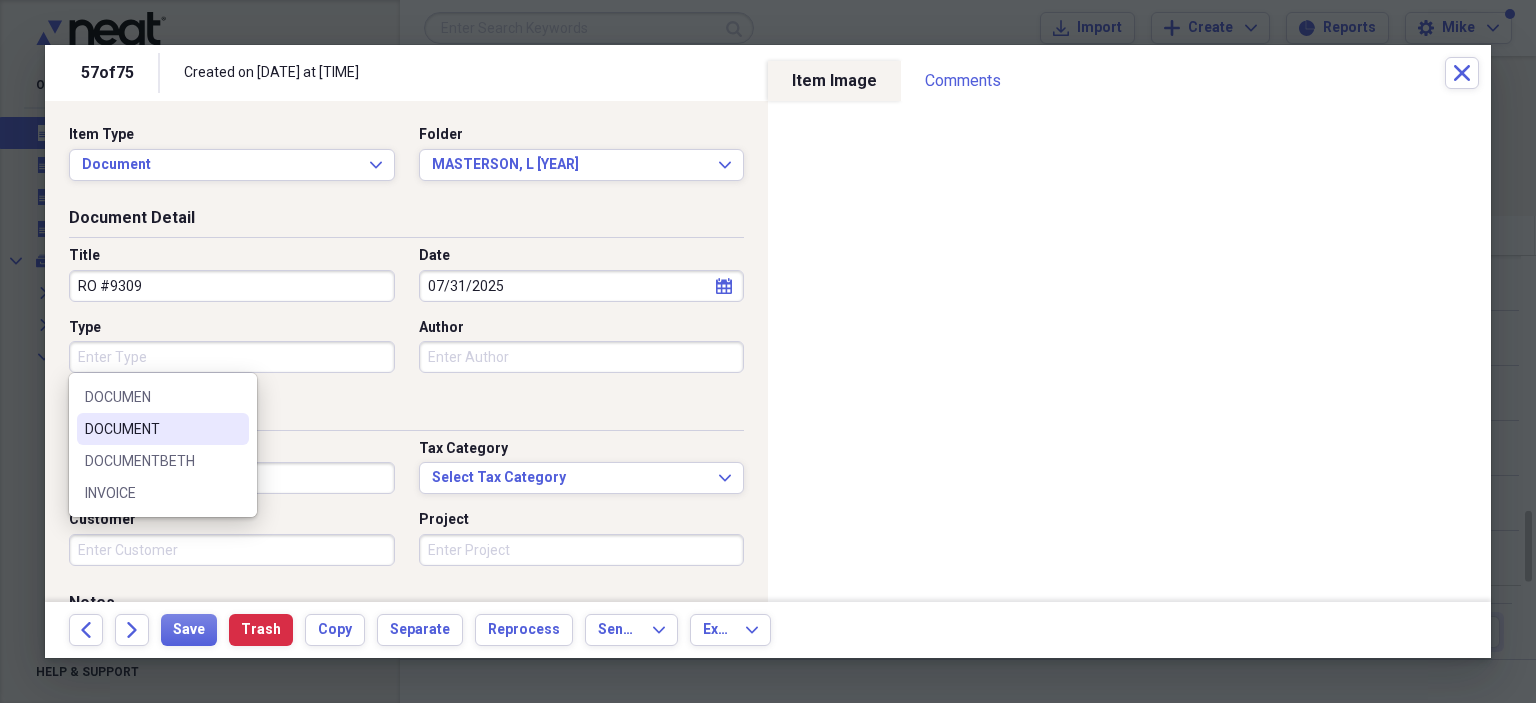 click on "DOCUMENT" at bounding box center [163, 429] 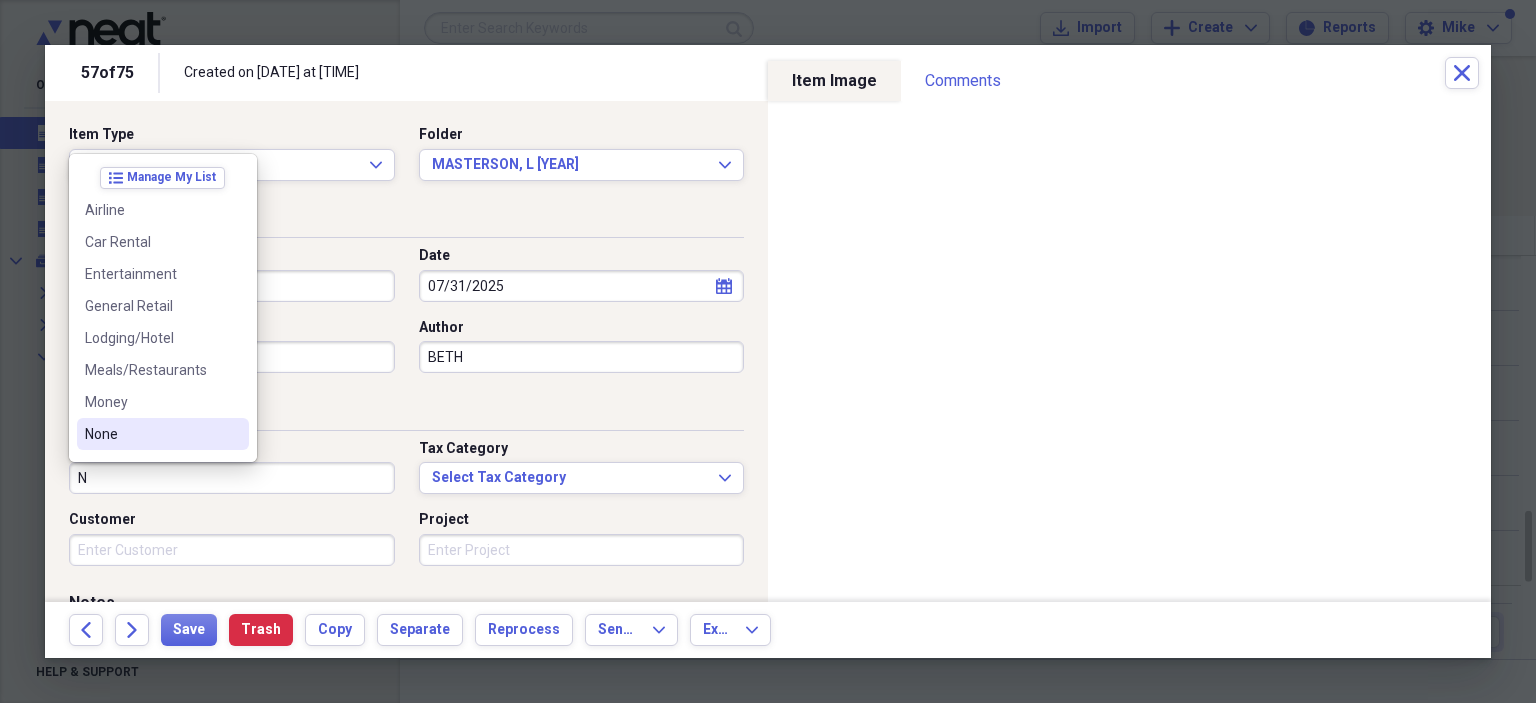 click on "None" at bounding box center (151, 434) 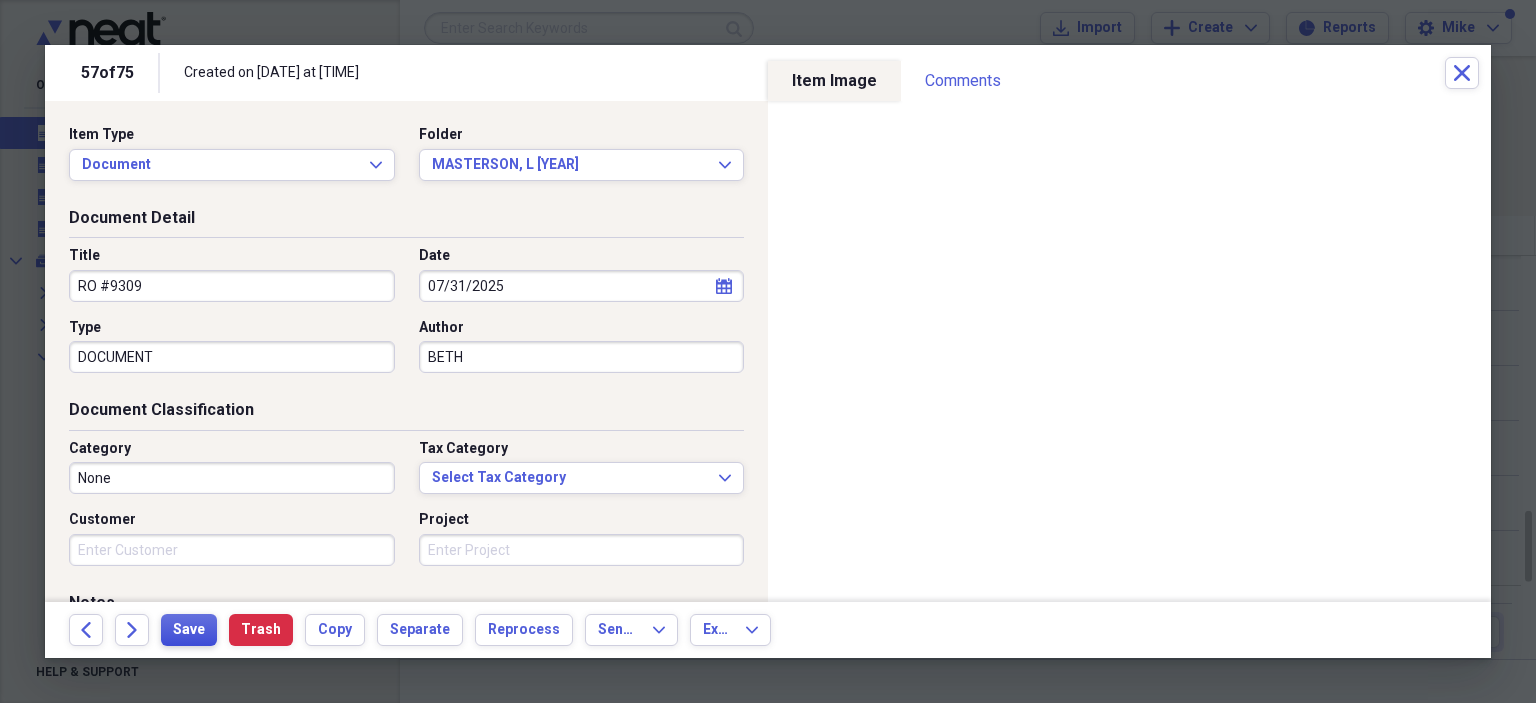 click on "Save" at bounding box center (189, 630) 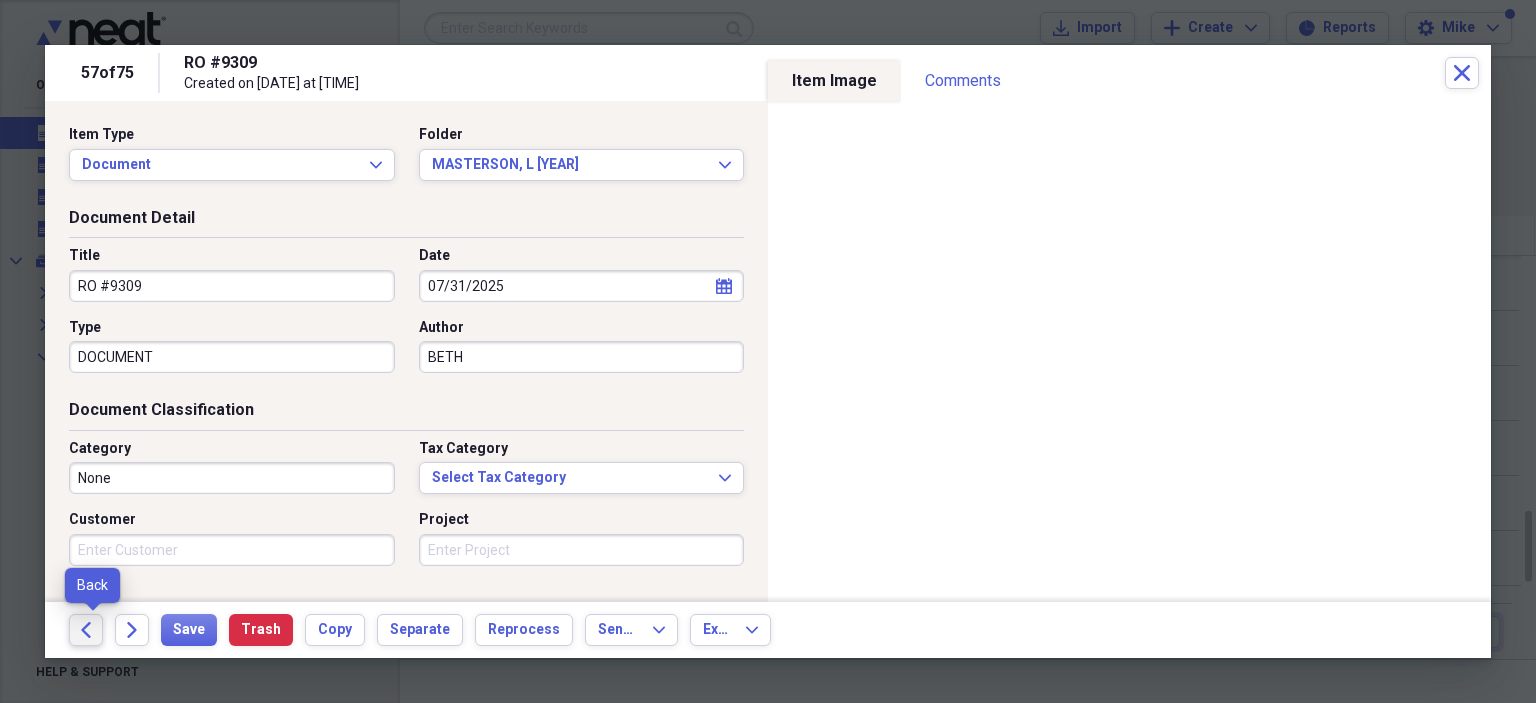click 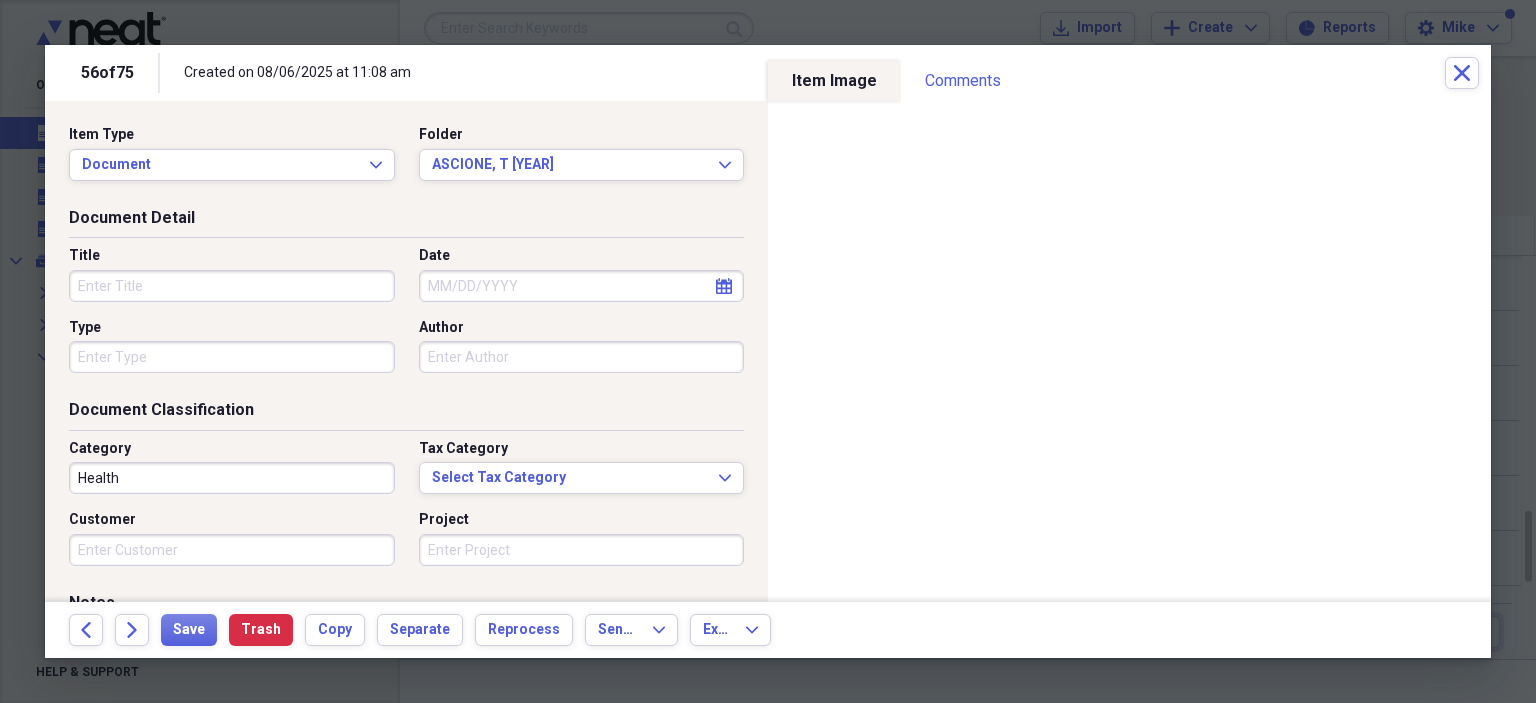 click on "Title" at bounding box center (232, 286) 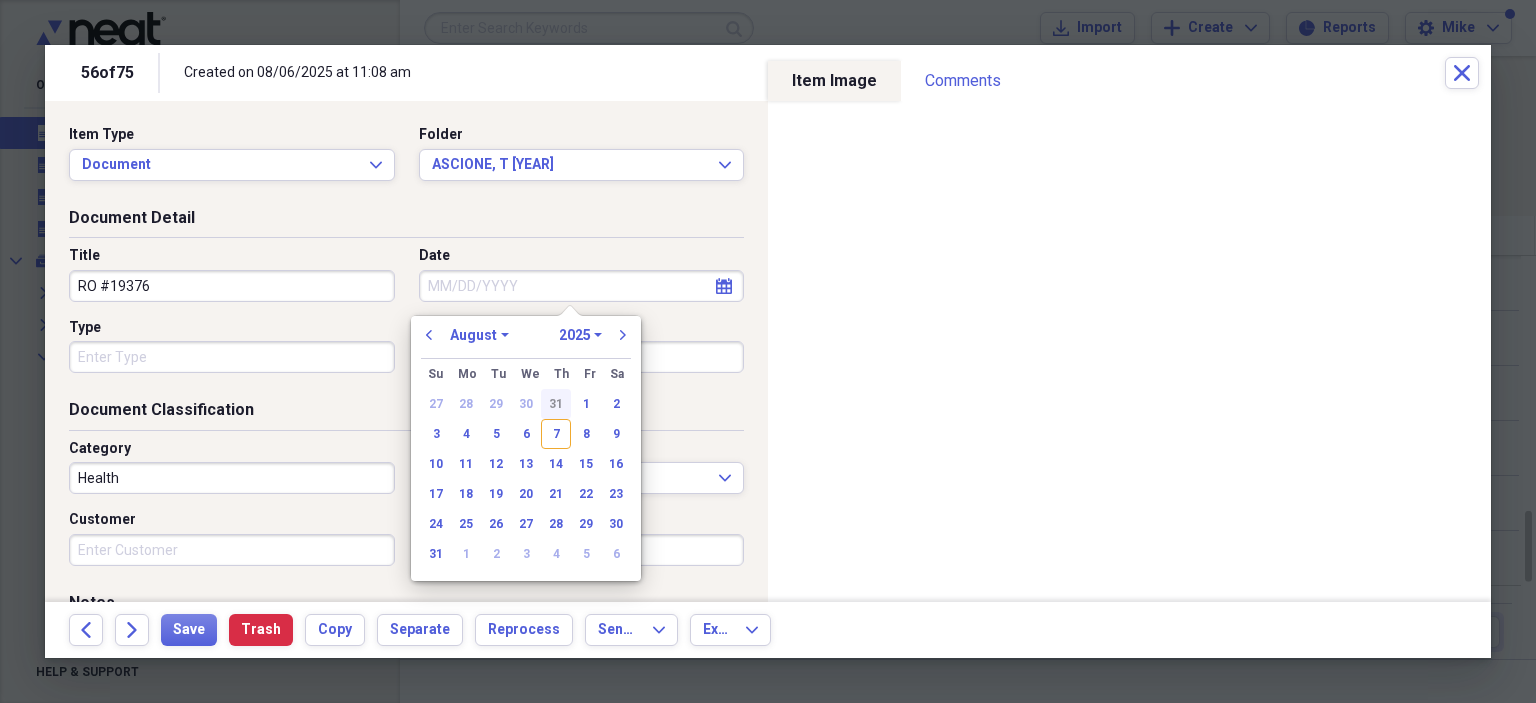 click on "31" at bounding box center [556, 404] 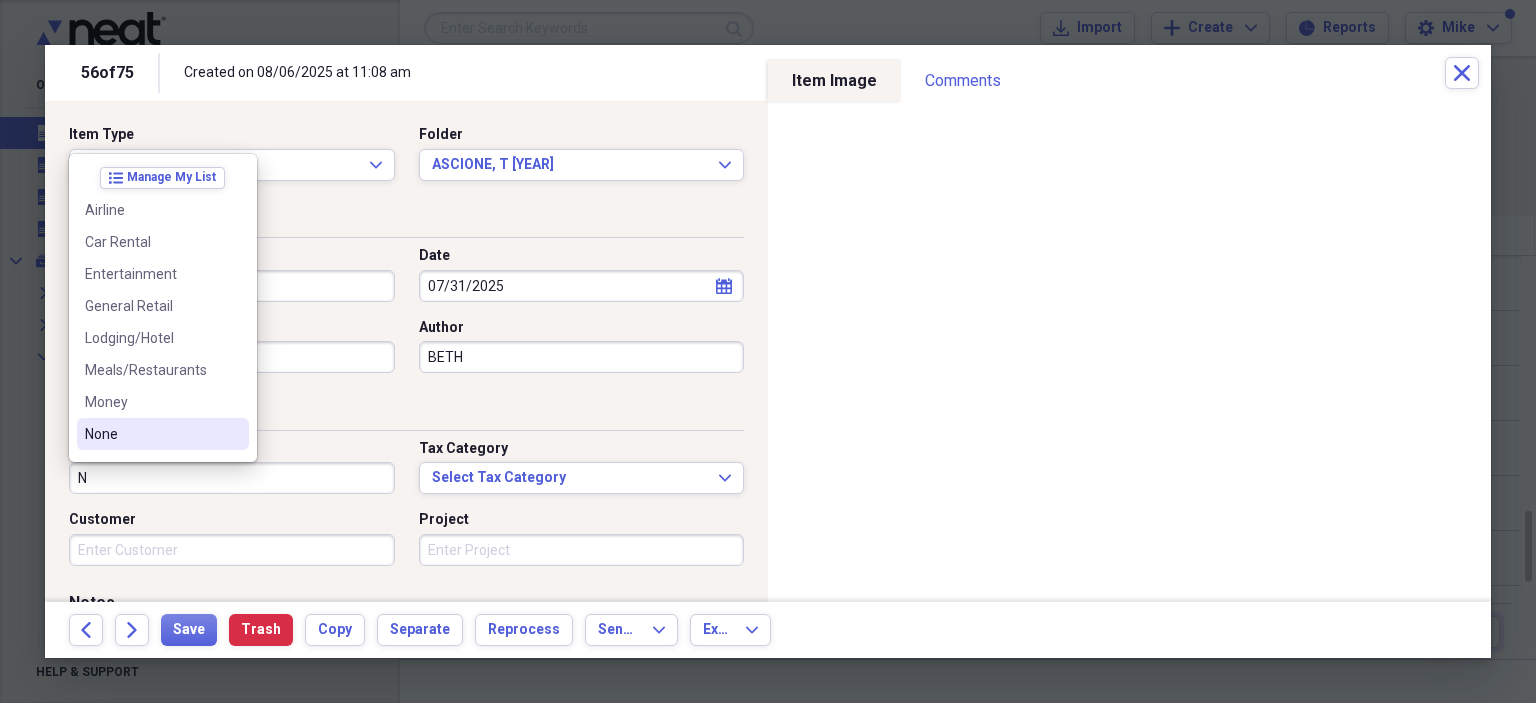 click on "None" at bounding box center [151, 434] 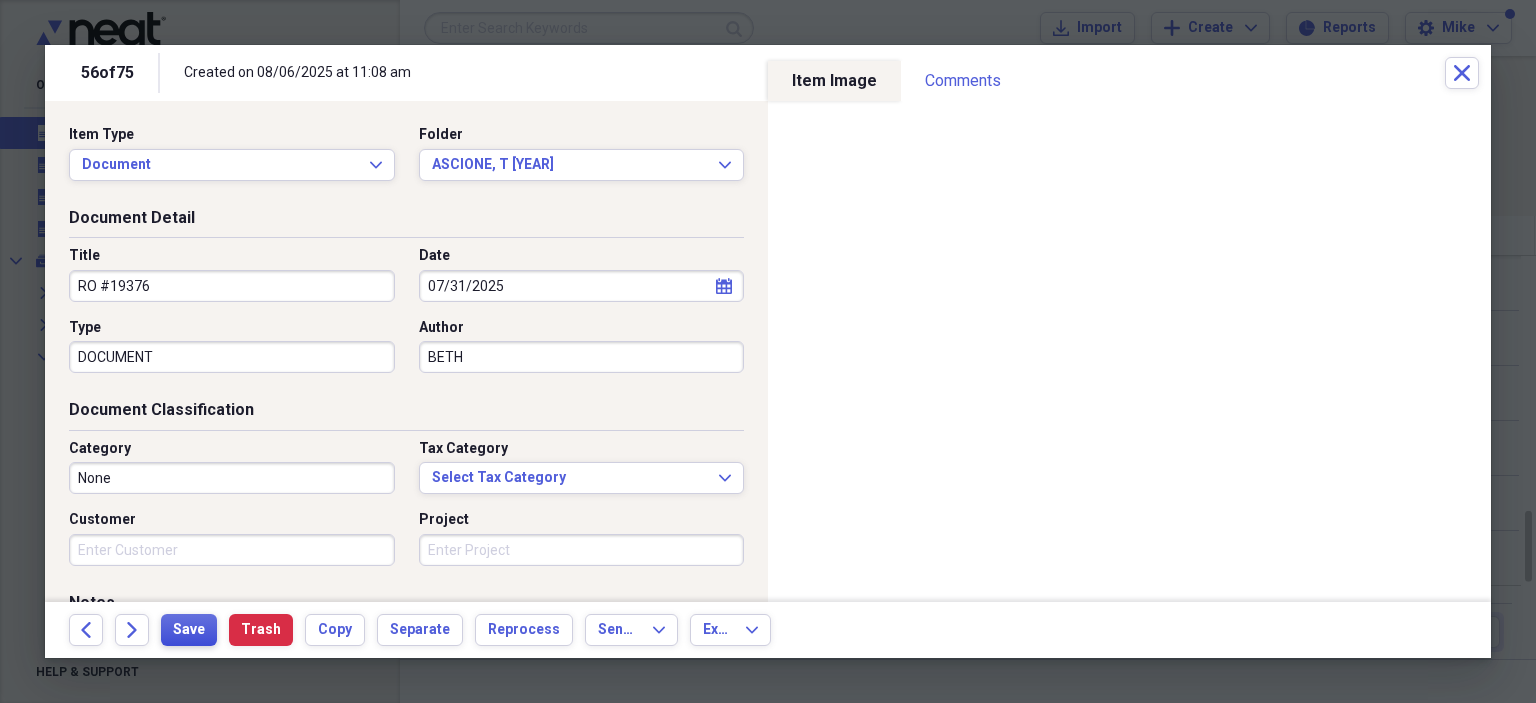 click on "Save" at bounding box center [189, 630] 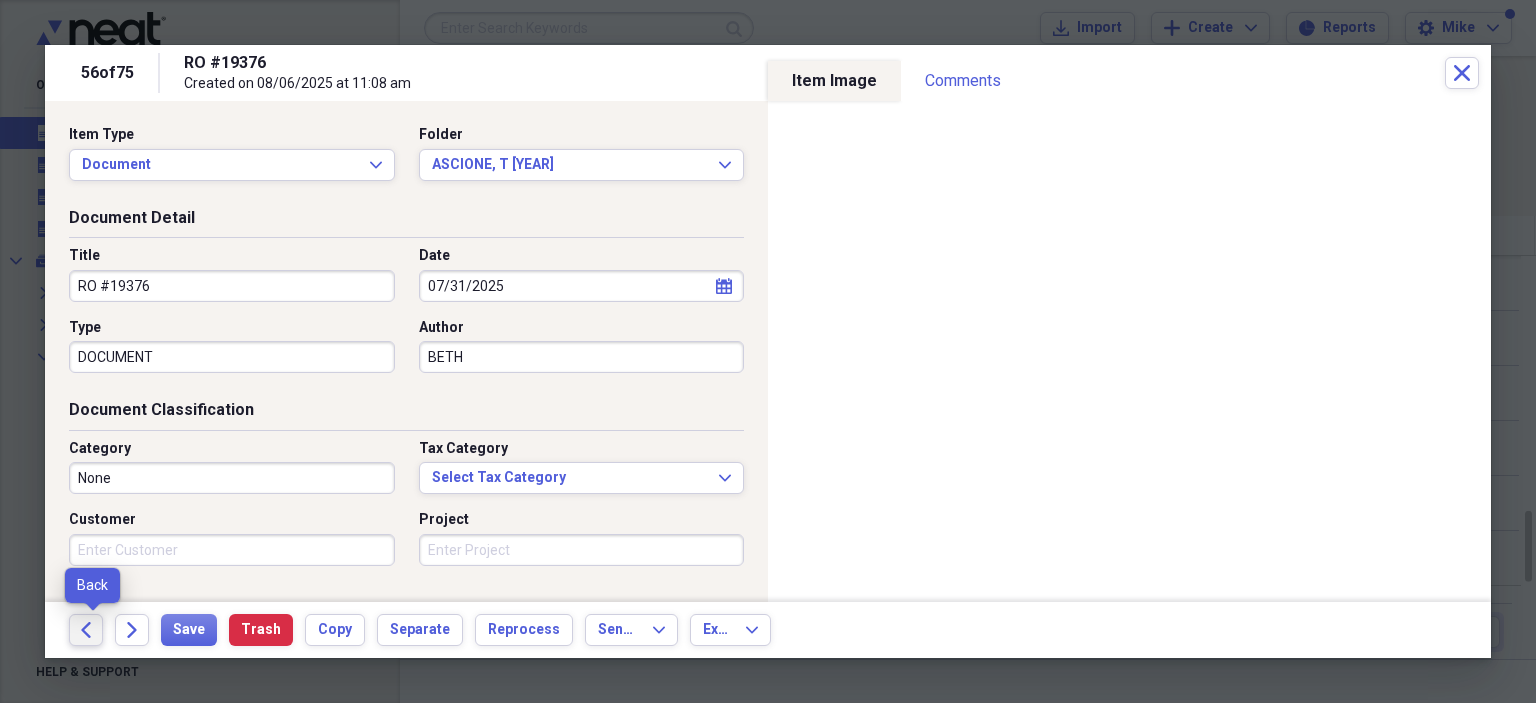 click on "Back" 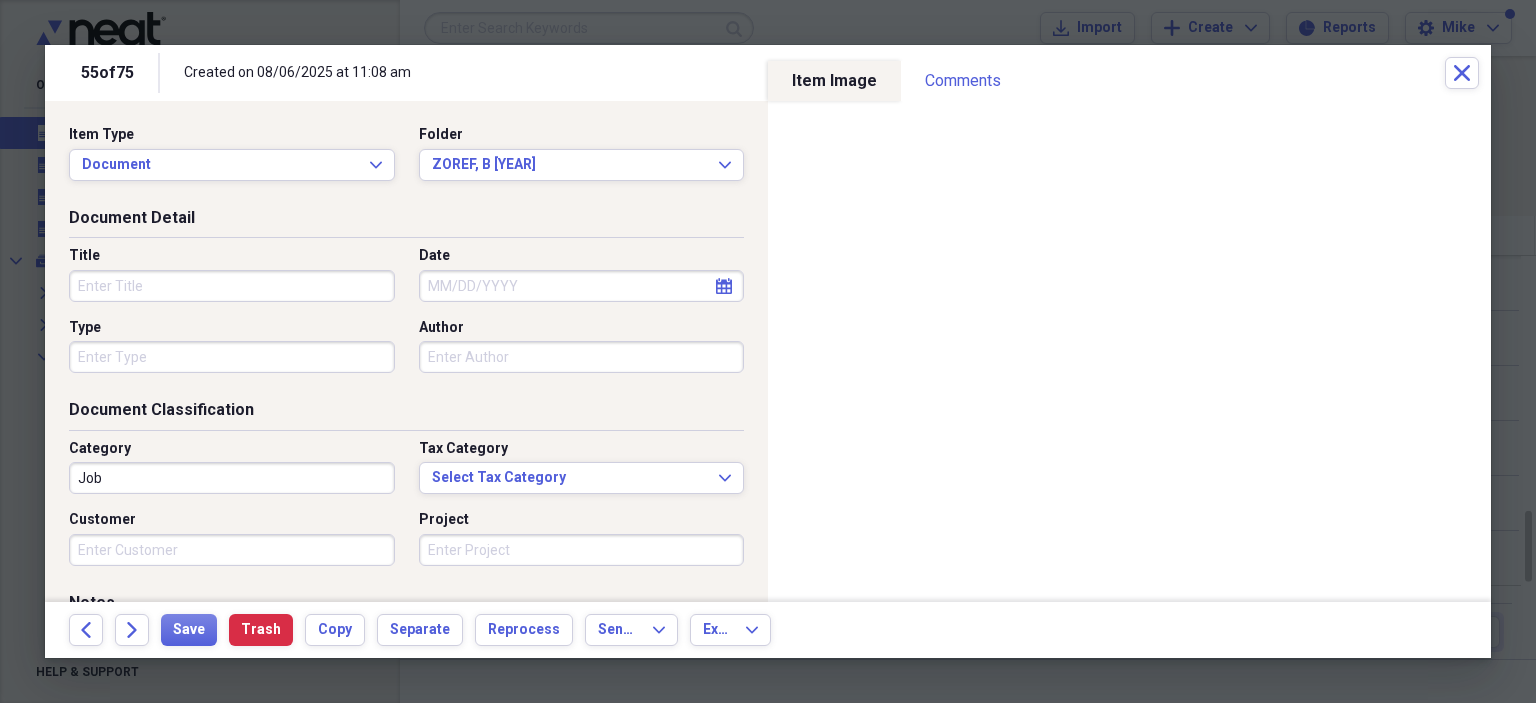 click on "Title" at bounding box center (232, 286) 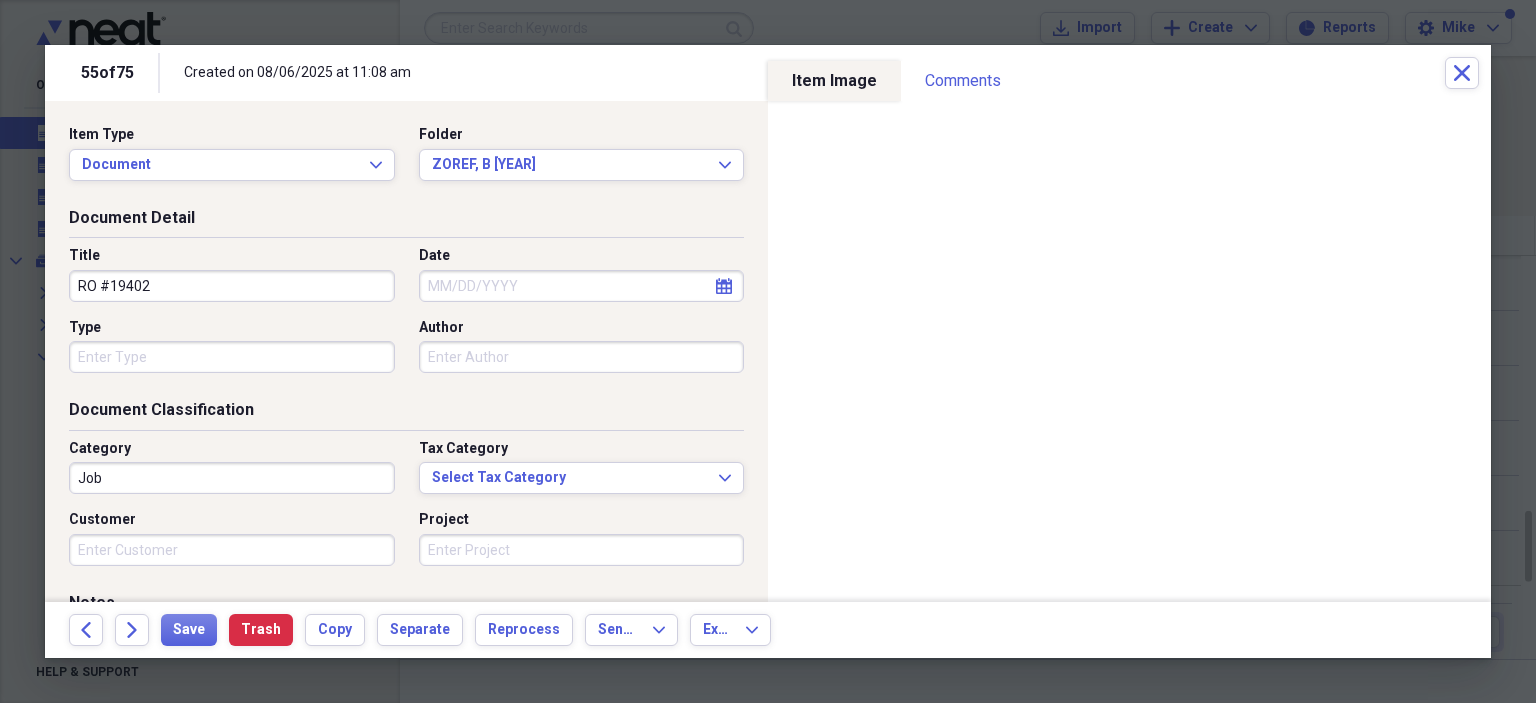 click on "Date" at bounding box center [582, 286] 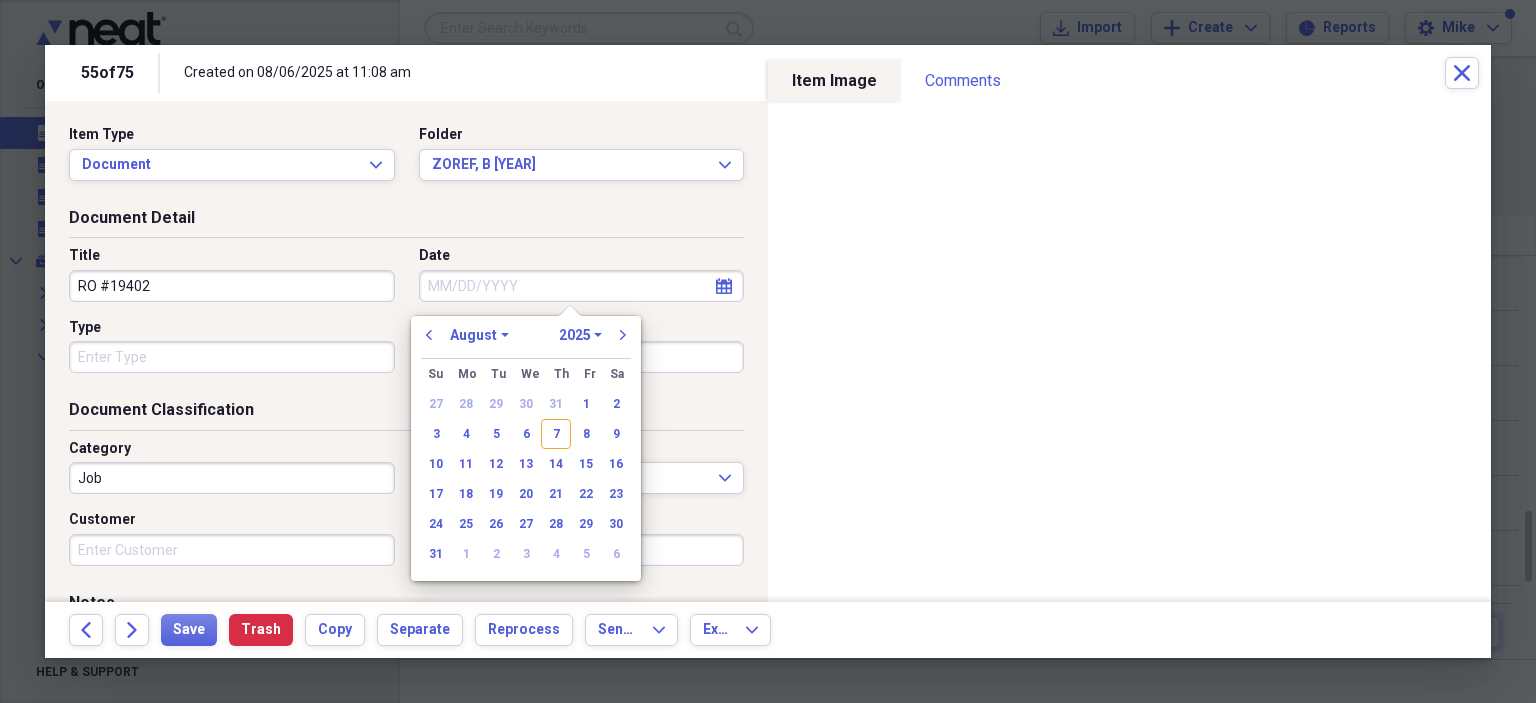 drag, startPoint x: 551, startPoint y: 404, endPoint x: 514, endPoint y: 412, distance: 37.85499 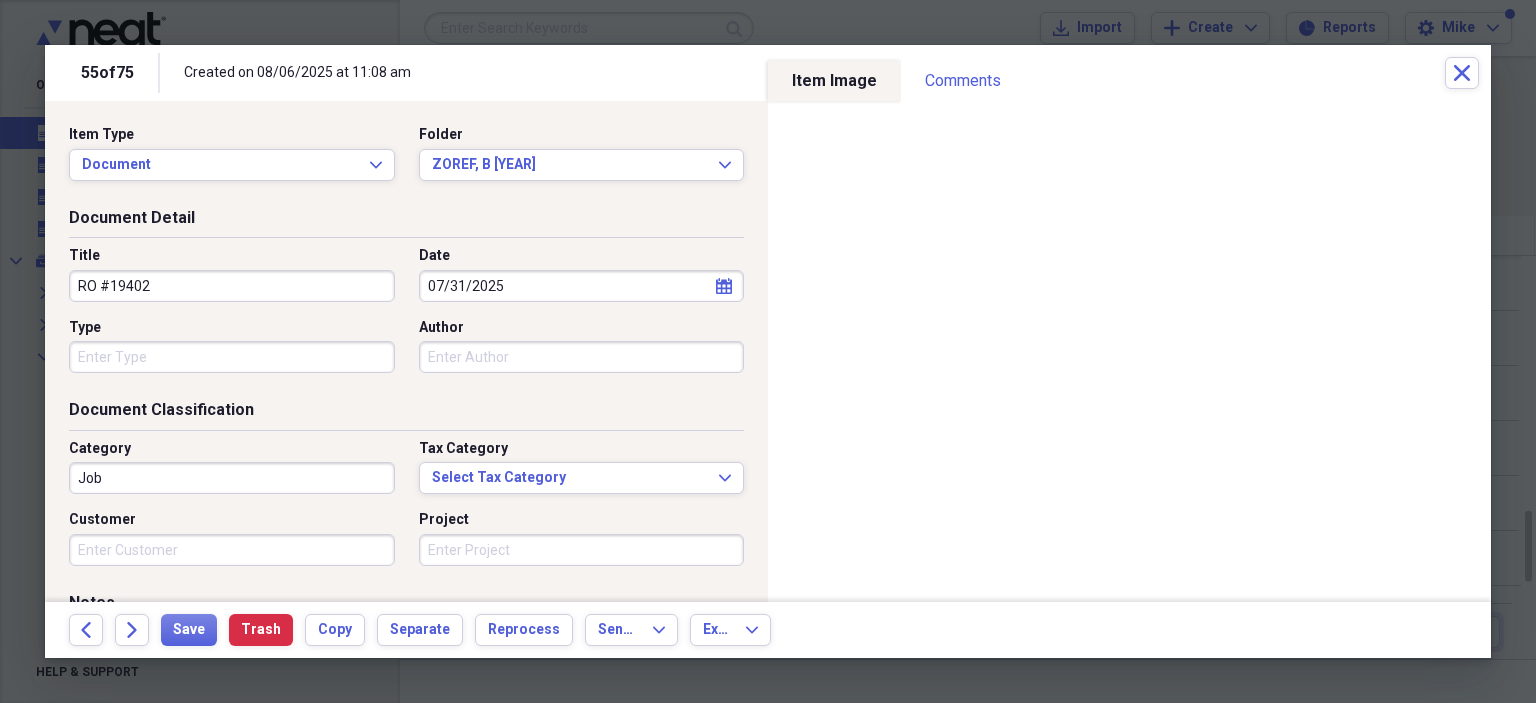 click on "Type" at bounding box center [232, 357] 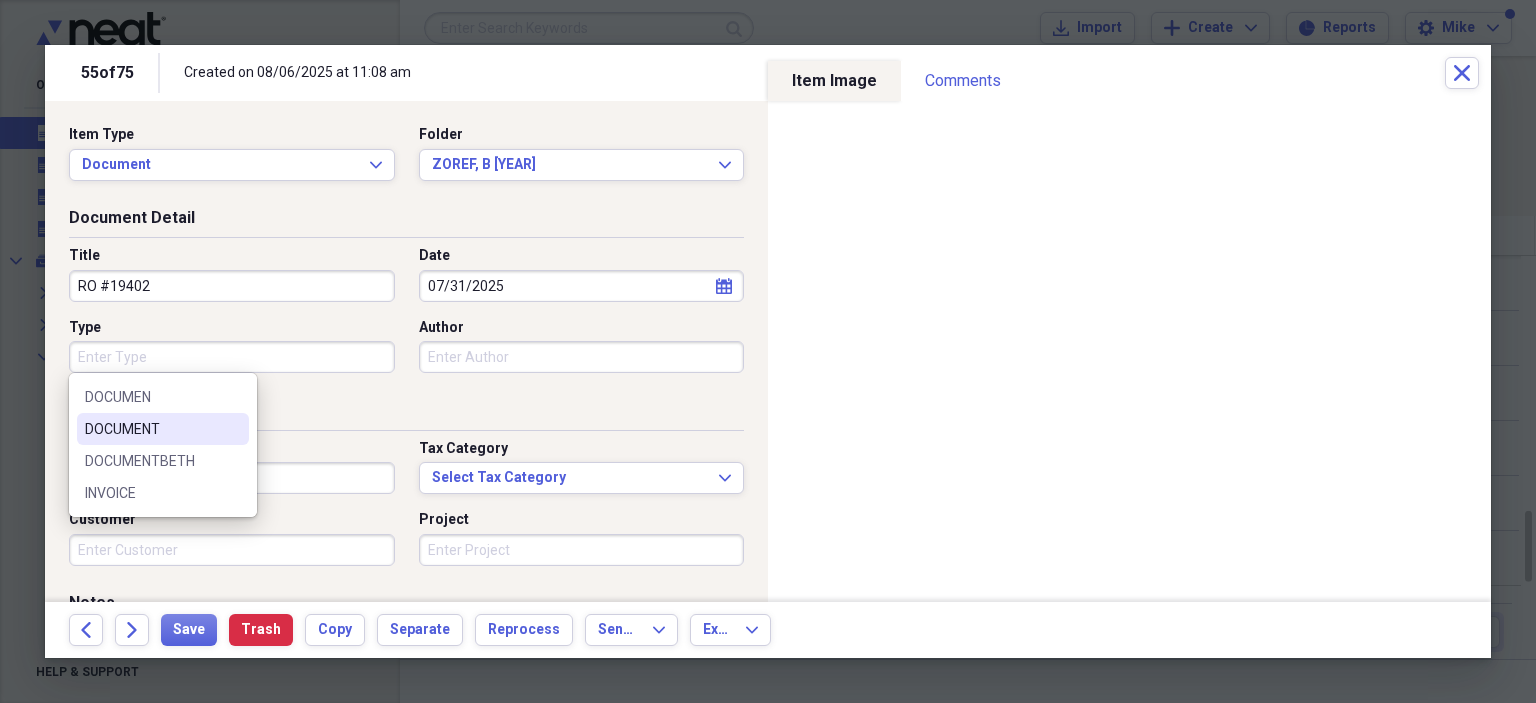 click on "DOCUMENT" at bounding box center (151, 429) 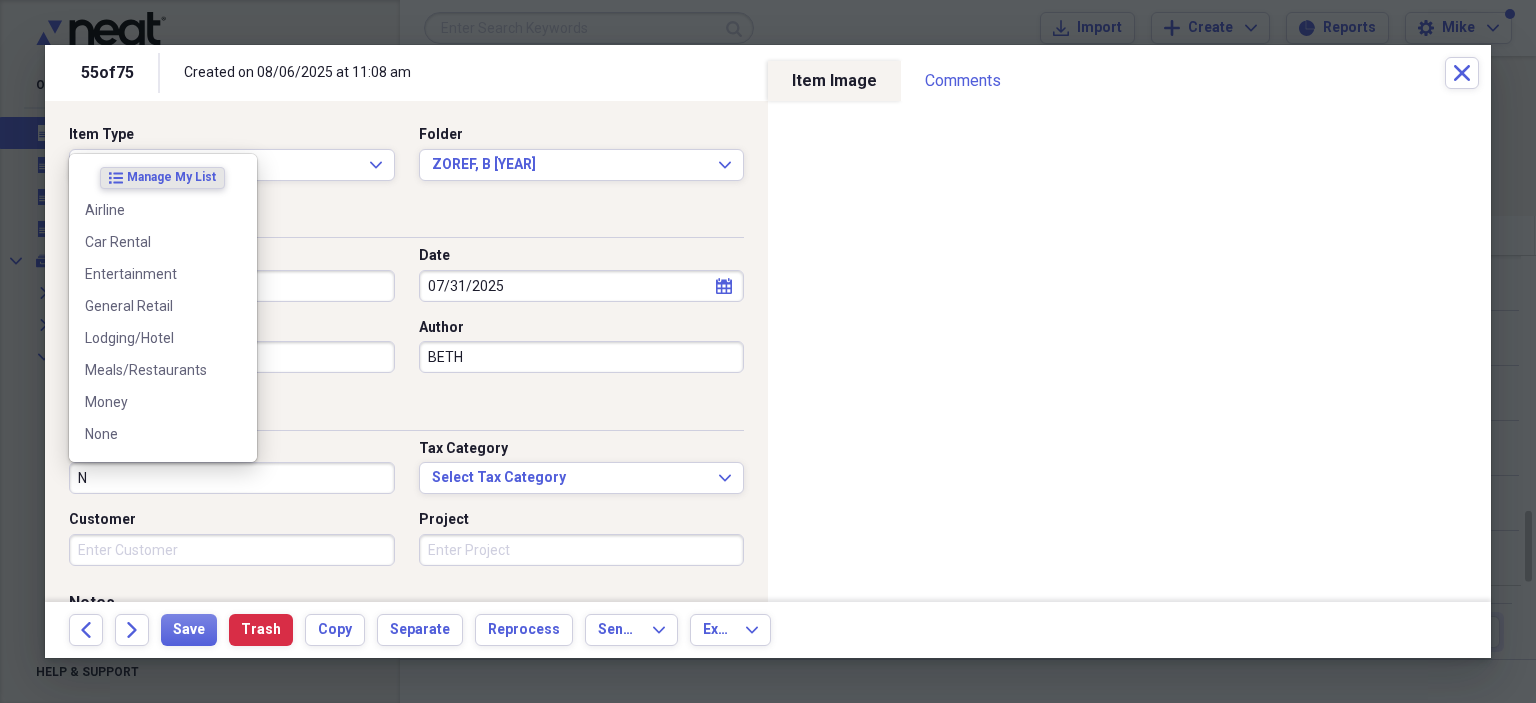click on "None" at bounding box center (151, 434) 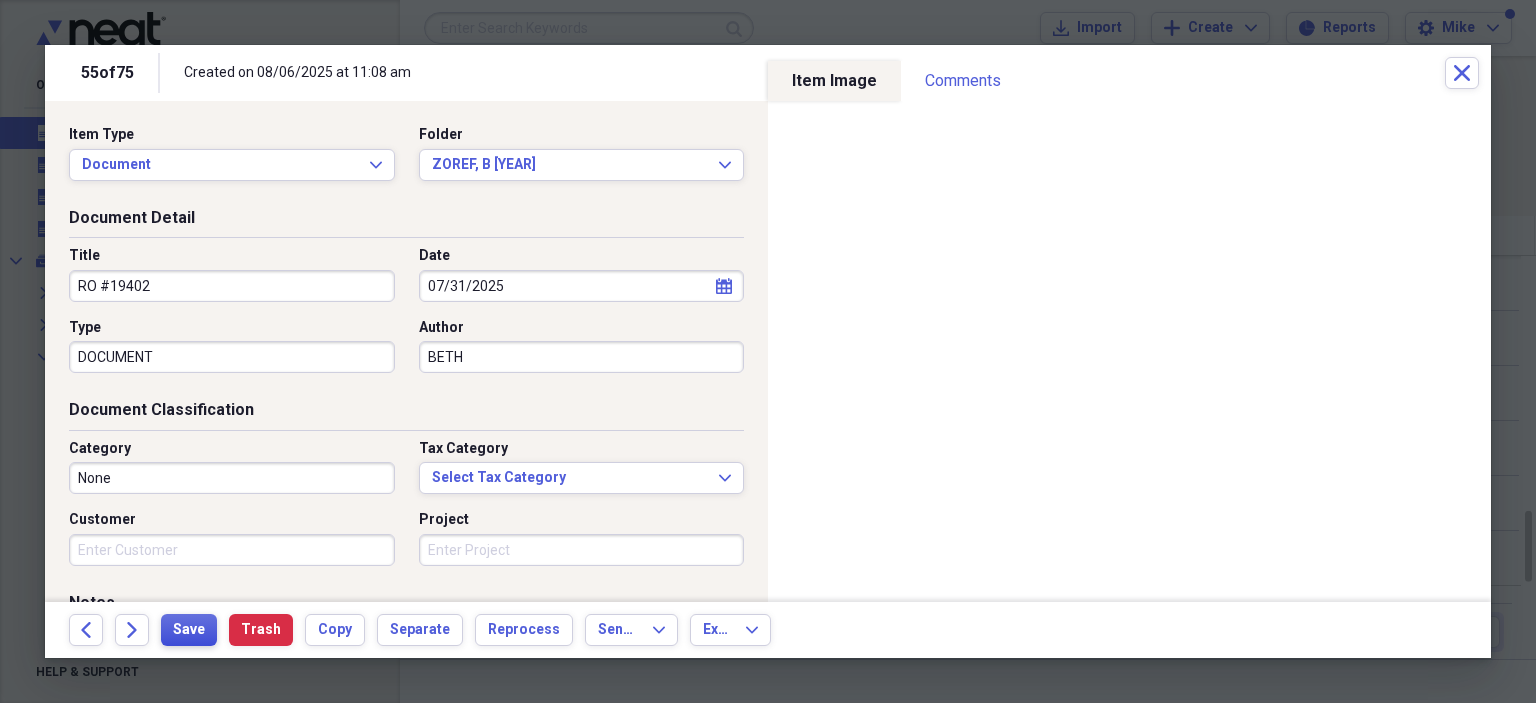 click on "Save" at bounding box center [189, 630] 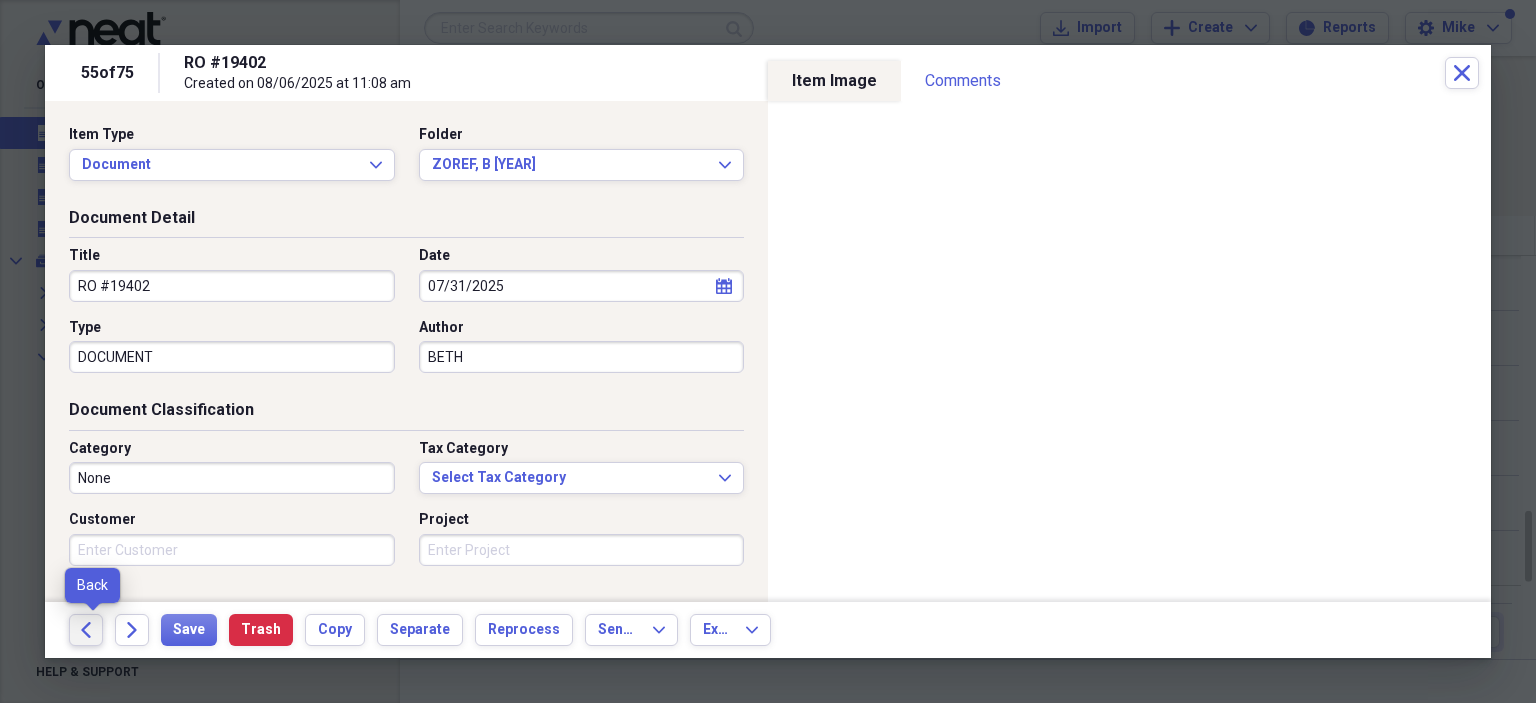 click on "Back" 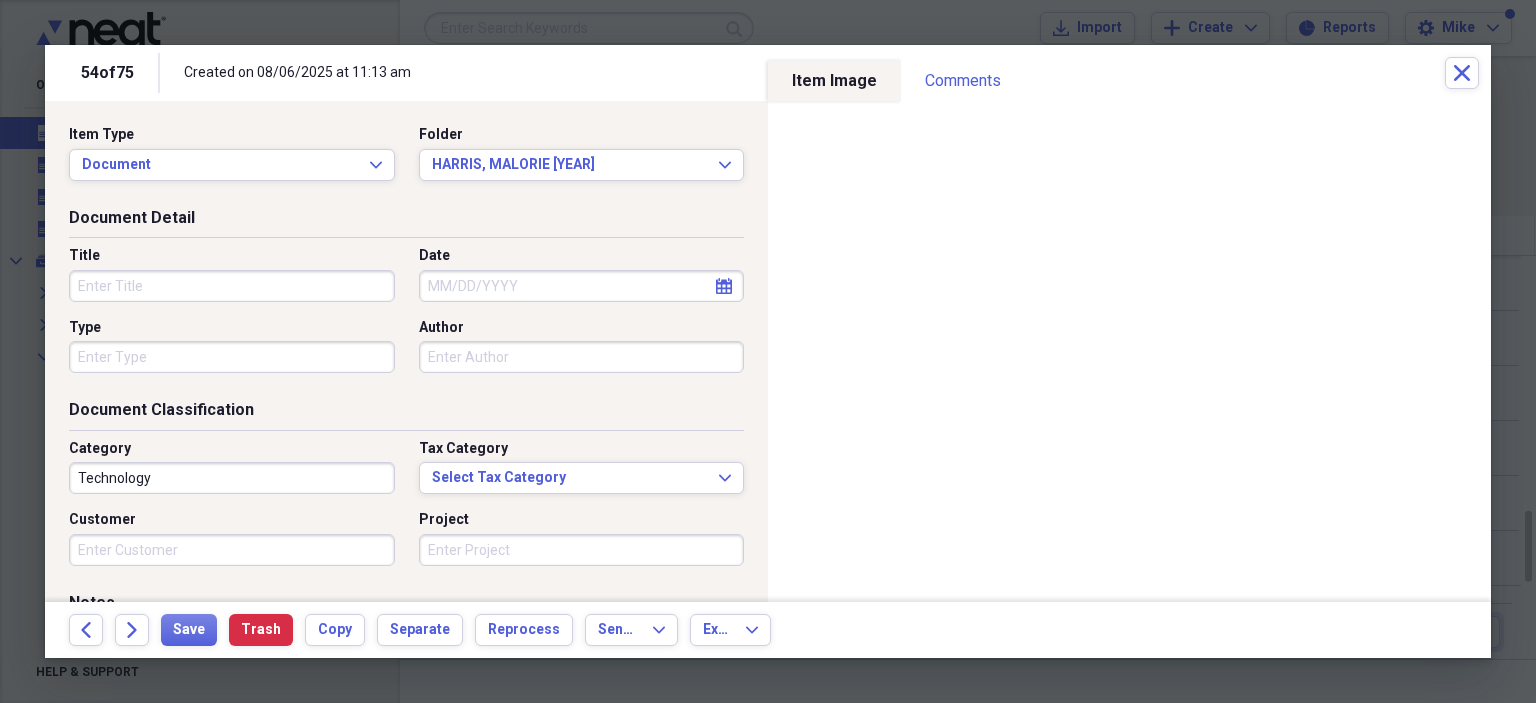 click on "Title" at bounding box center [232, 286] 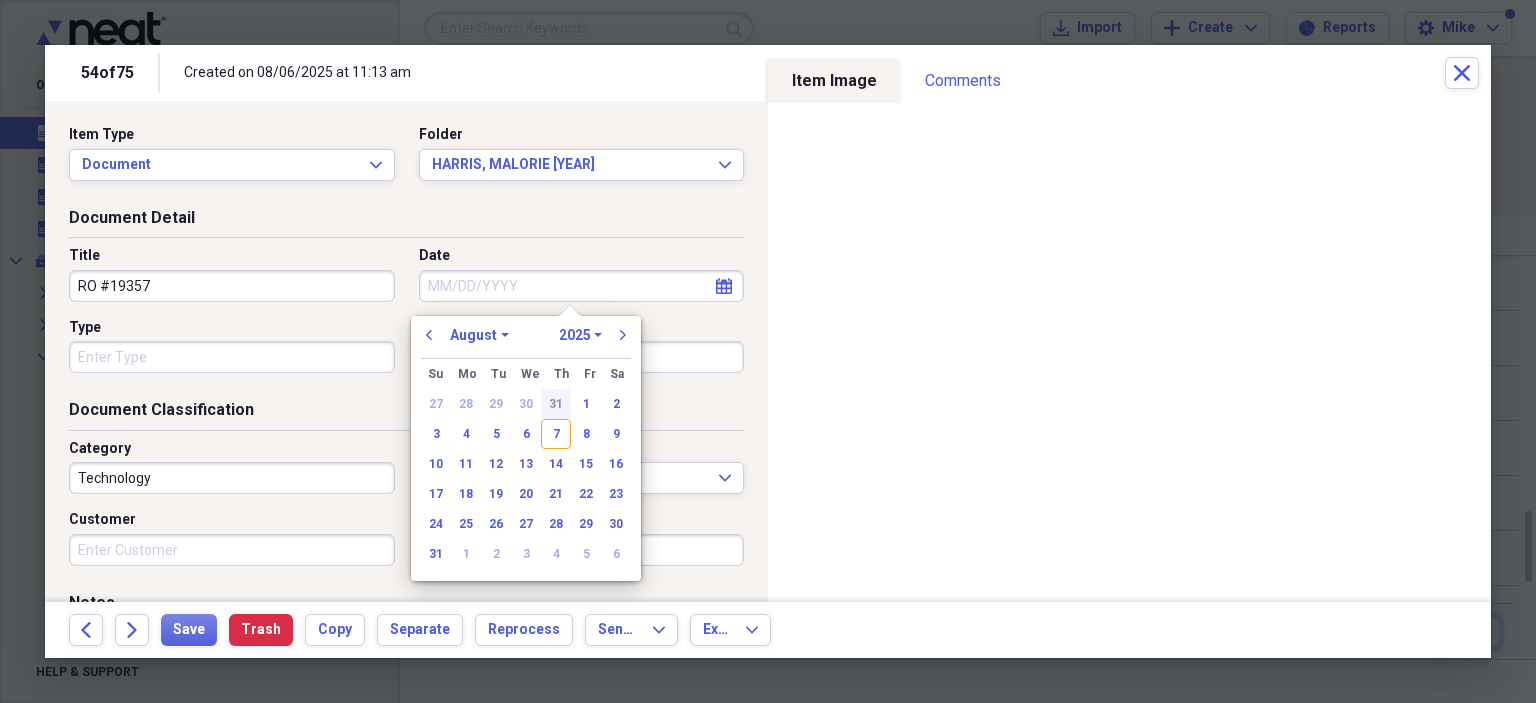 click on "31" at bounding box center [556, 404] 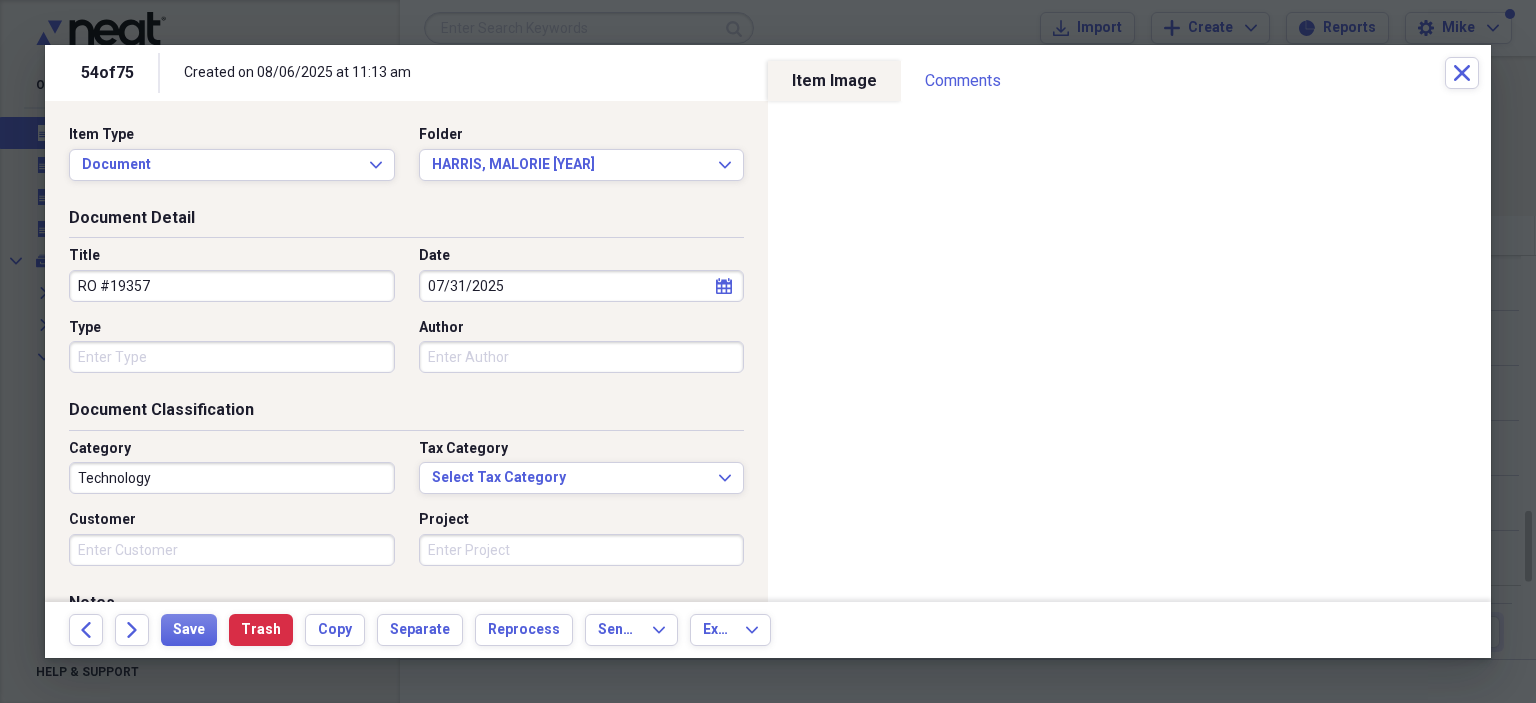 click on "Type" at bounding box center [232, 357] 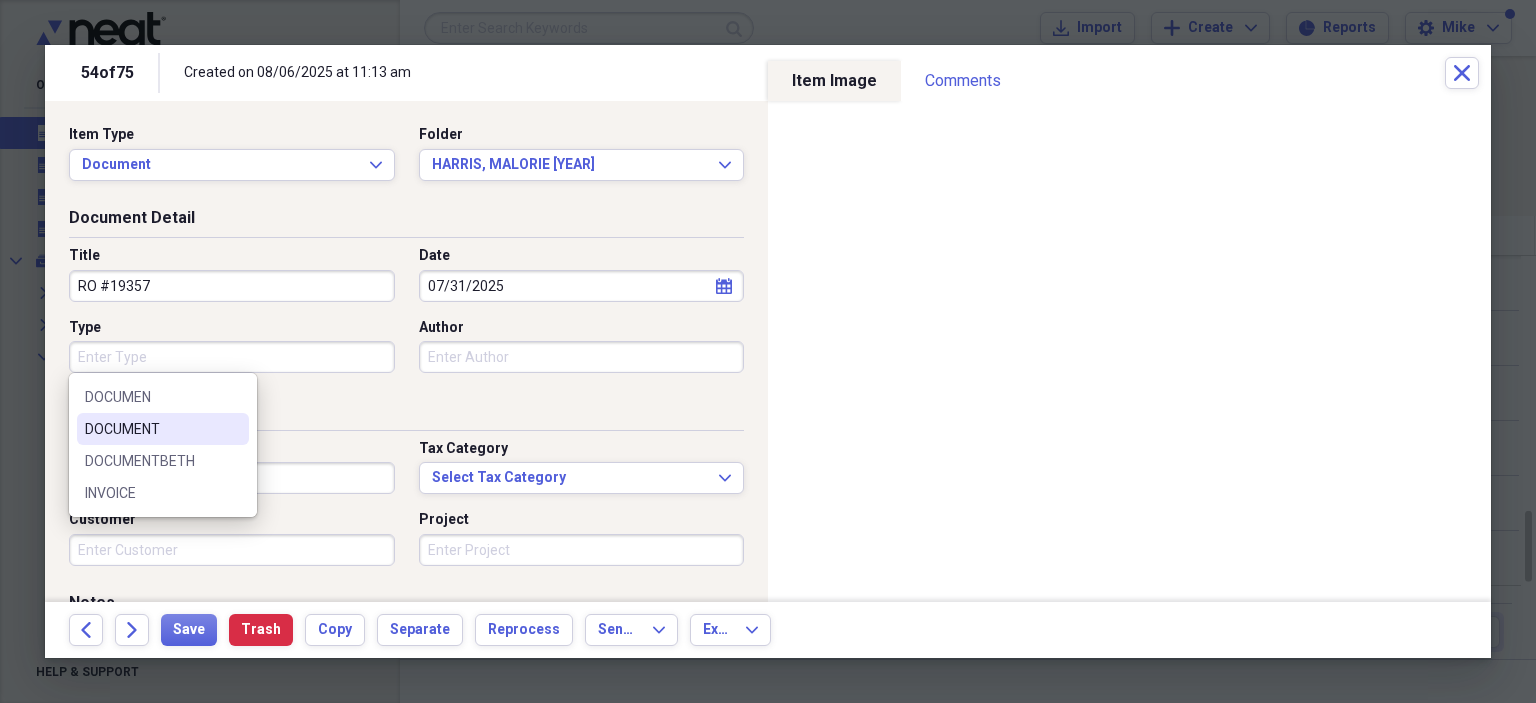 click on "DOCUMENT" at bounding box center (151, 429) 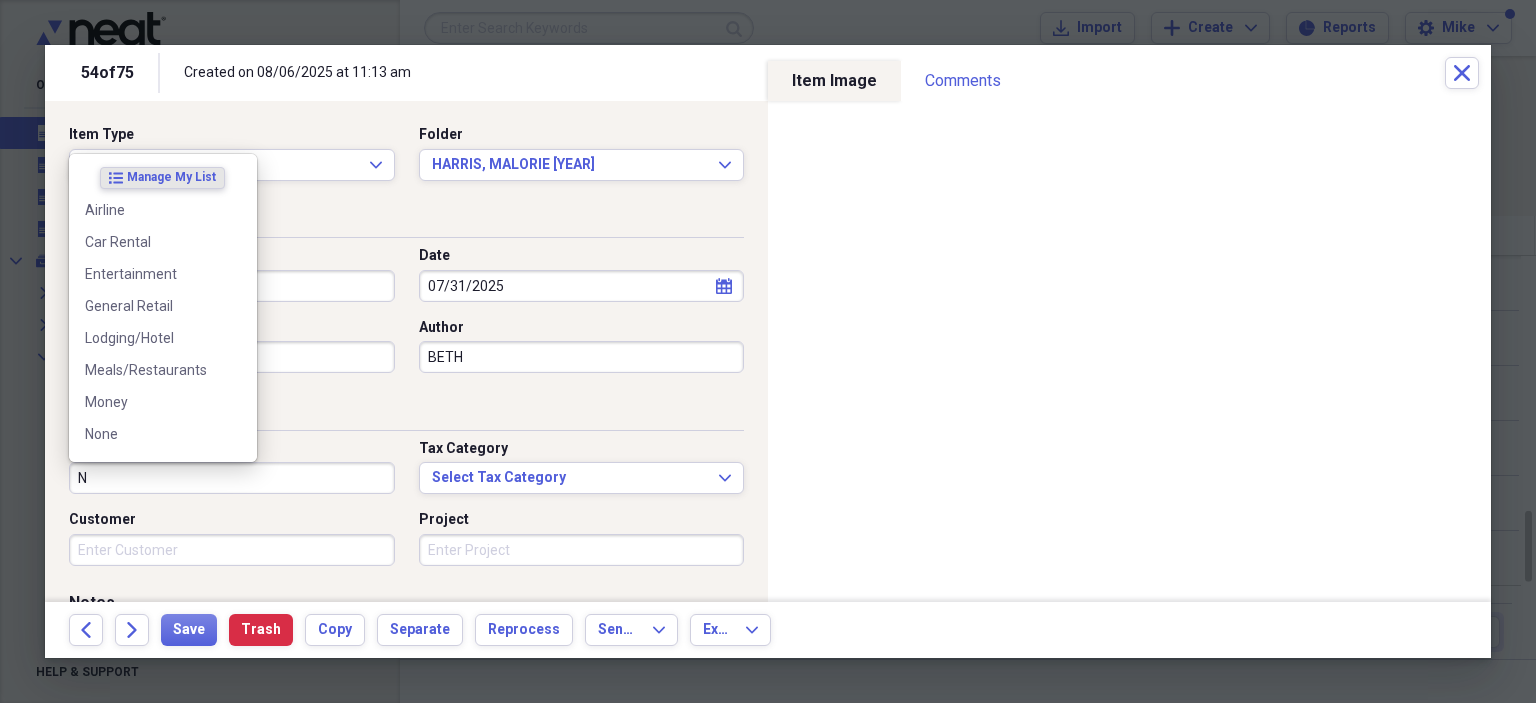 click on "None" at bounding box center [151, 434] 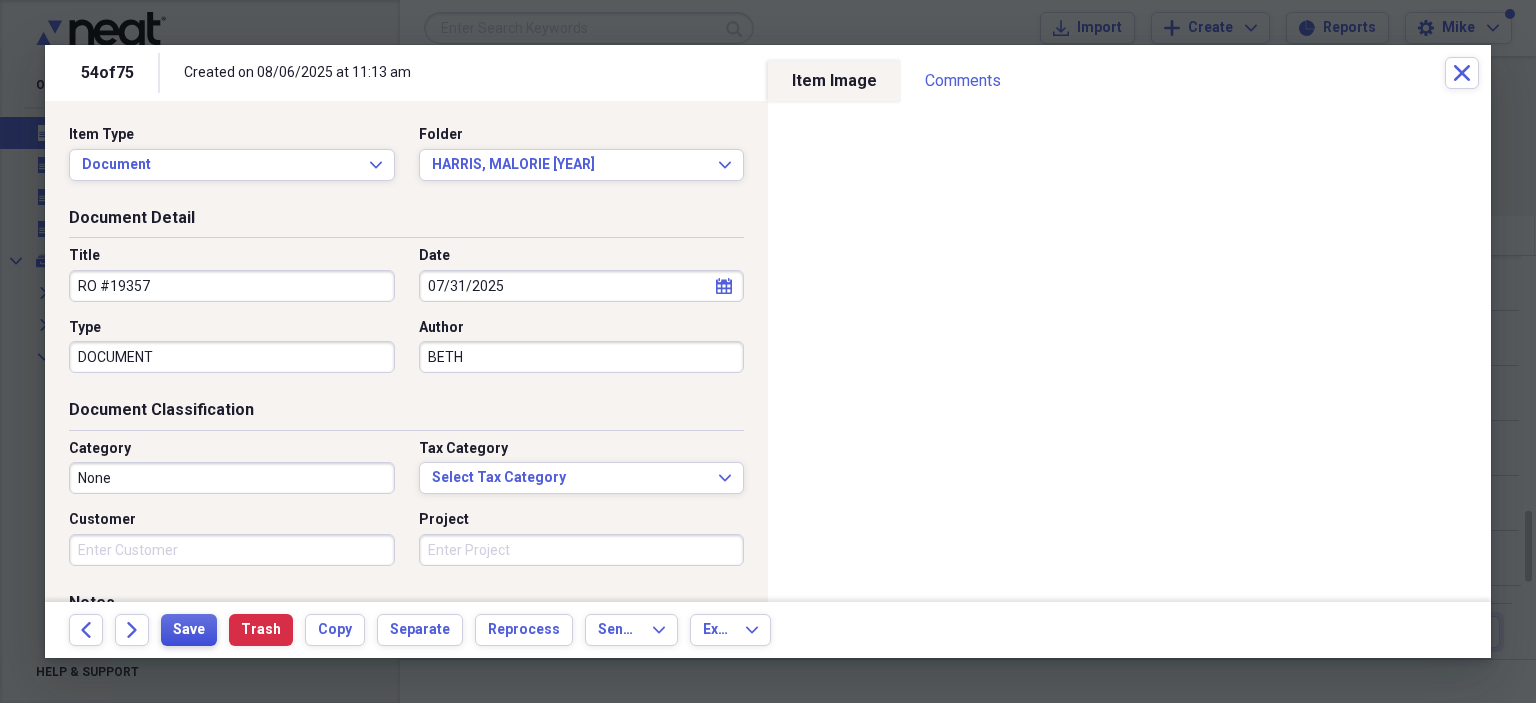 click on "Save" at bounding box center [189, 630] 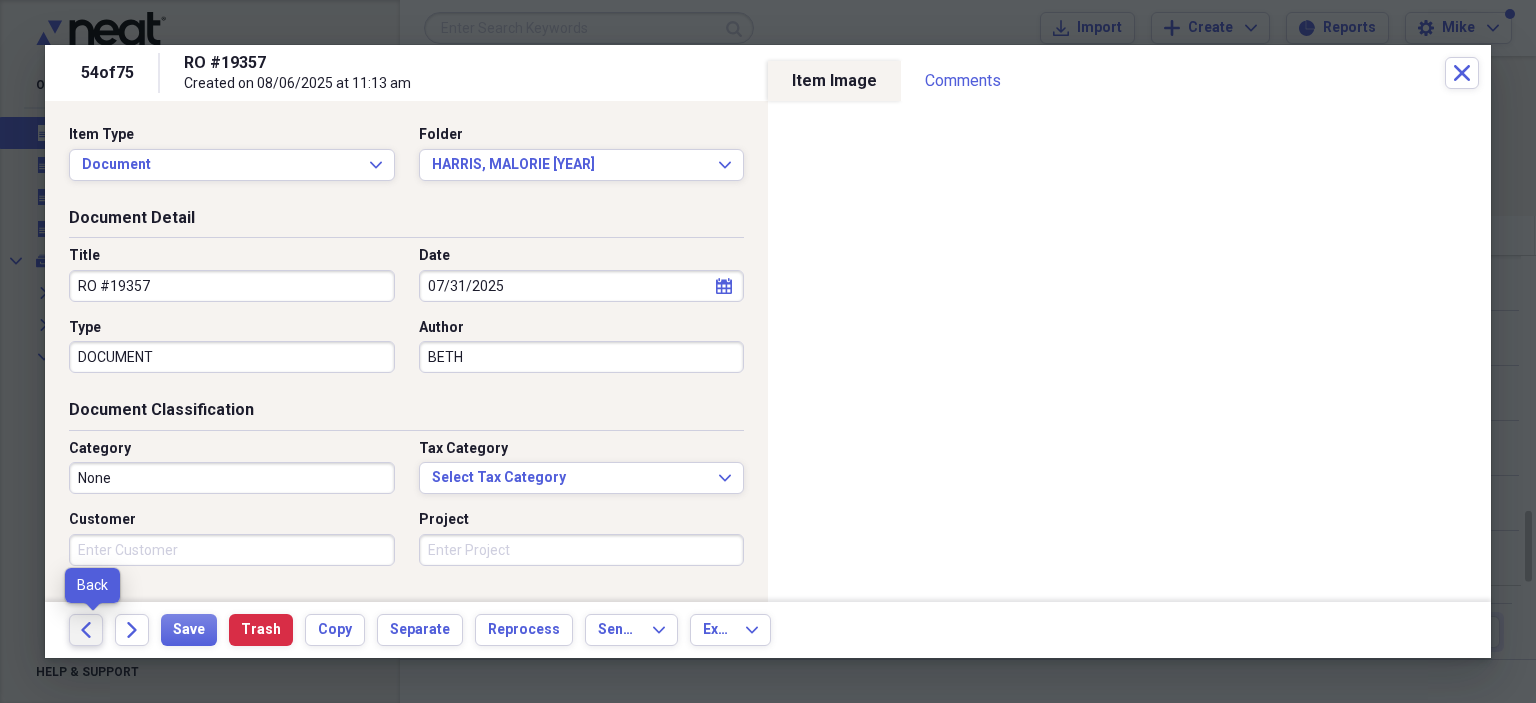 click 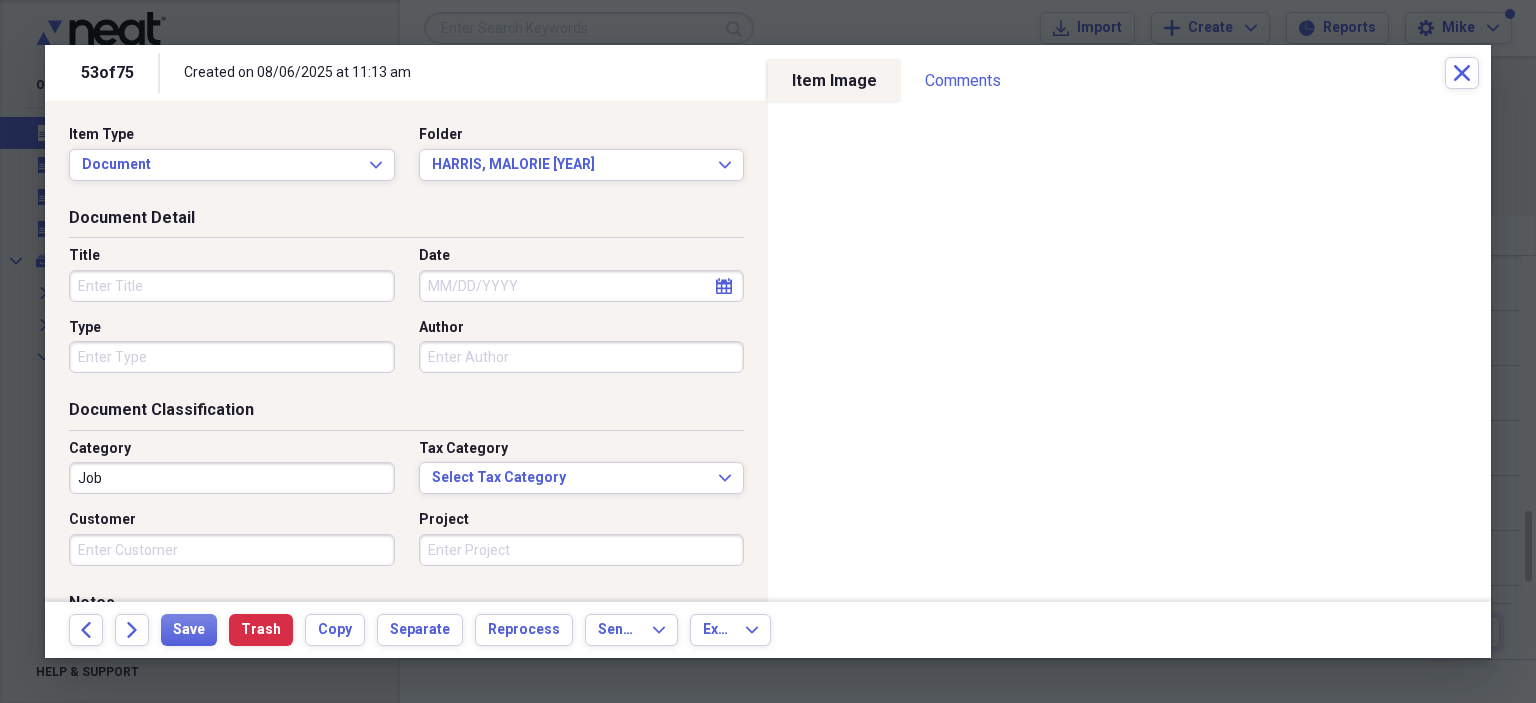 click on "Title" at bounding box center (232, 286) 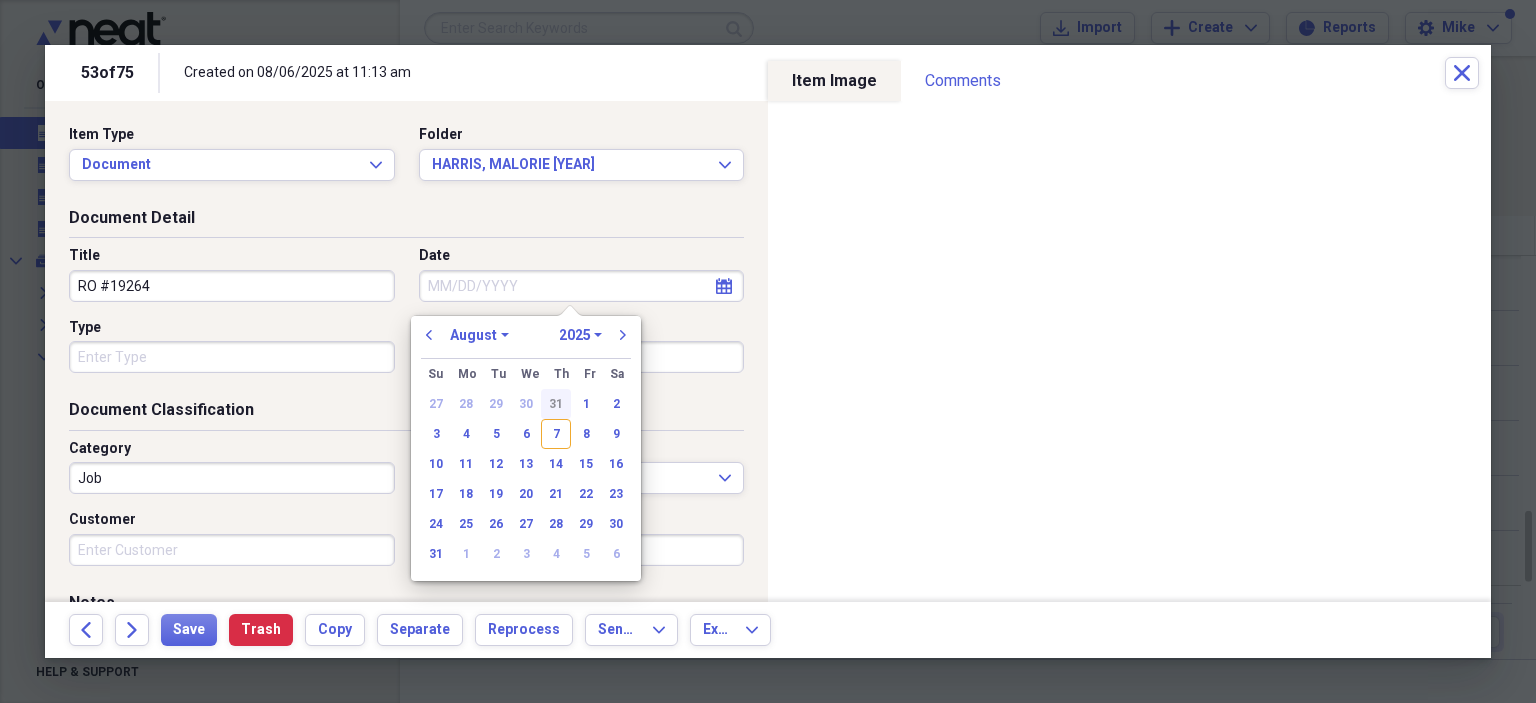 click on "31" at bounding box center (556, 404) 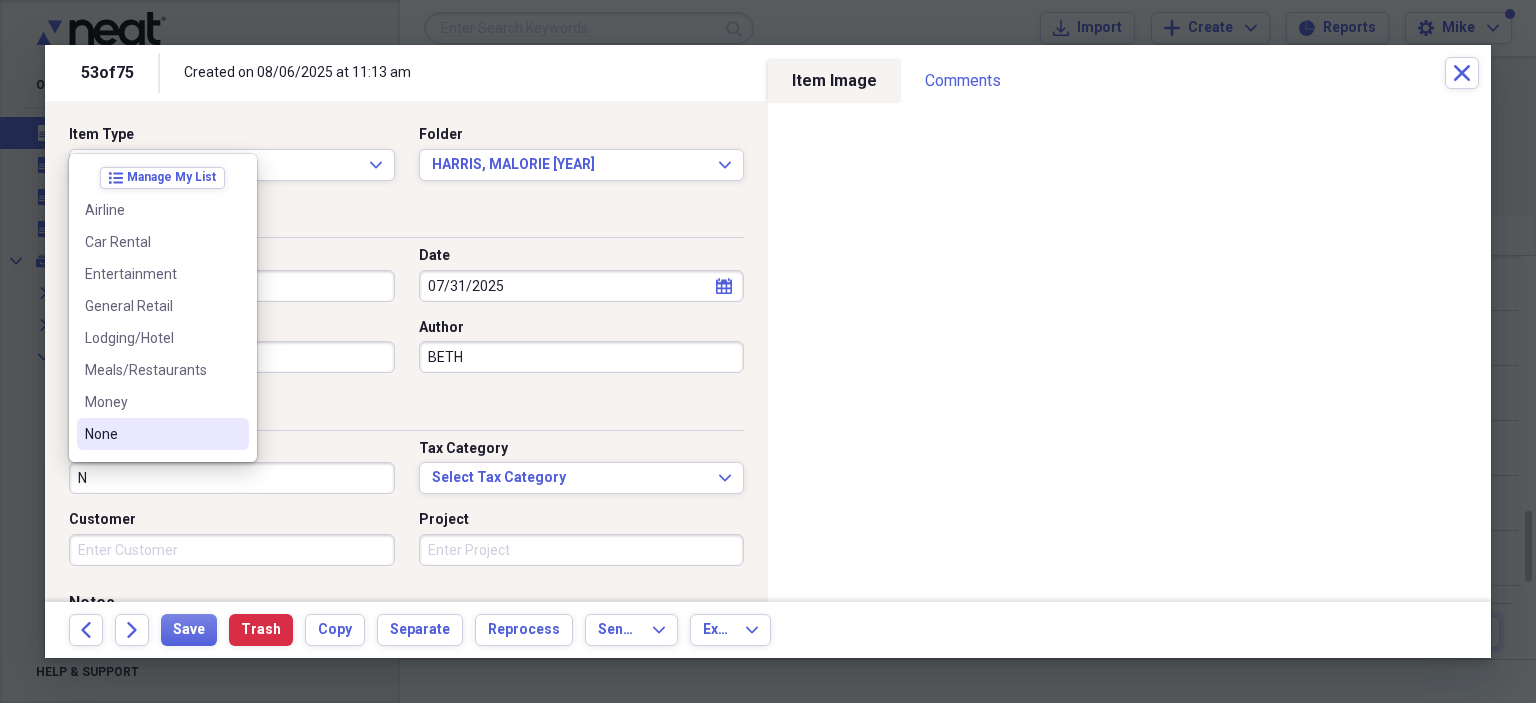 click on "None" at bounding box center (151, 434) 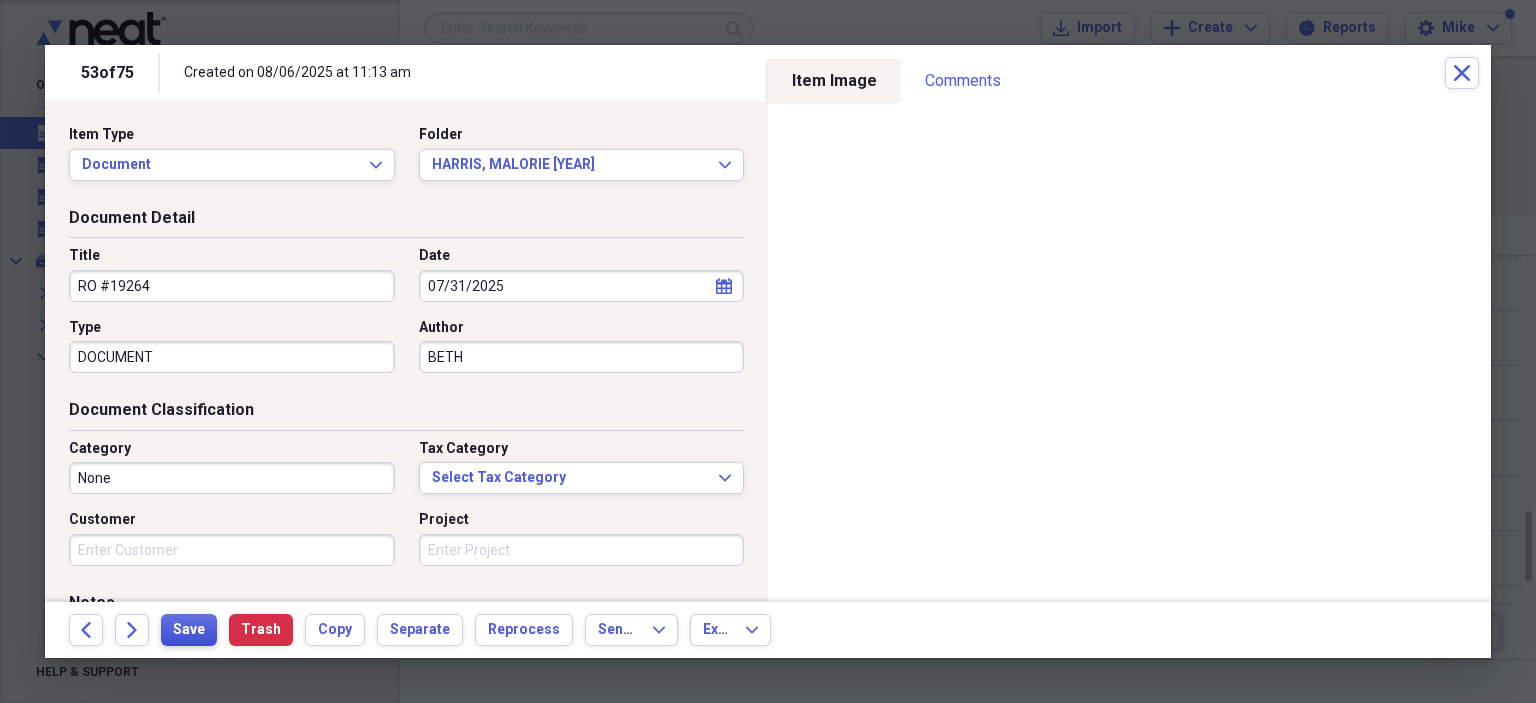 click on "Save" at bounding box center [189, 630] 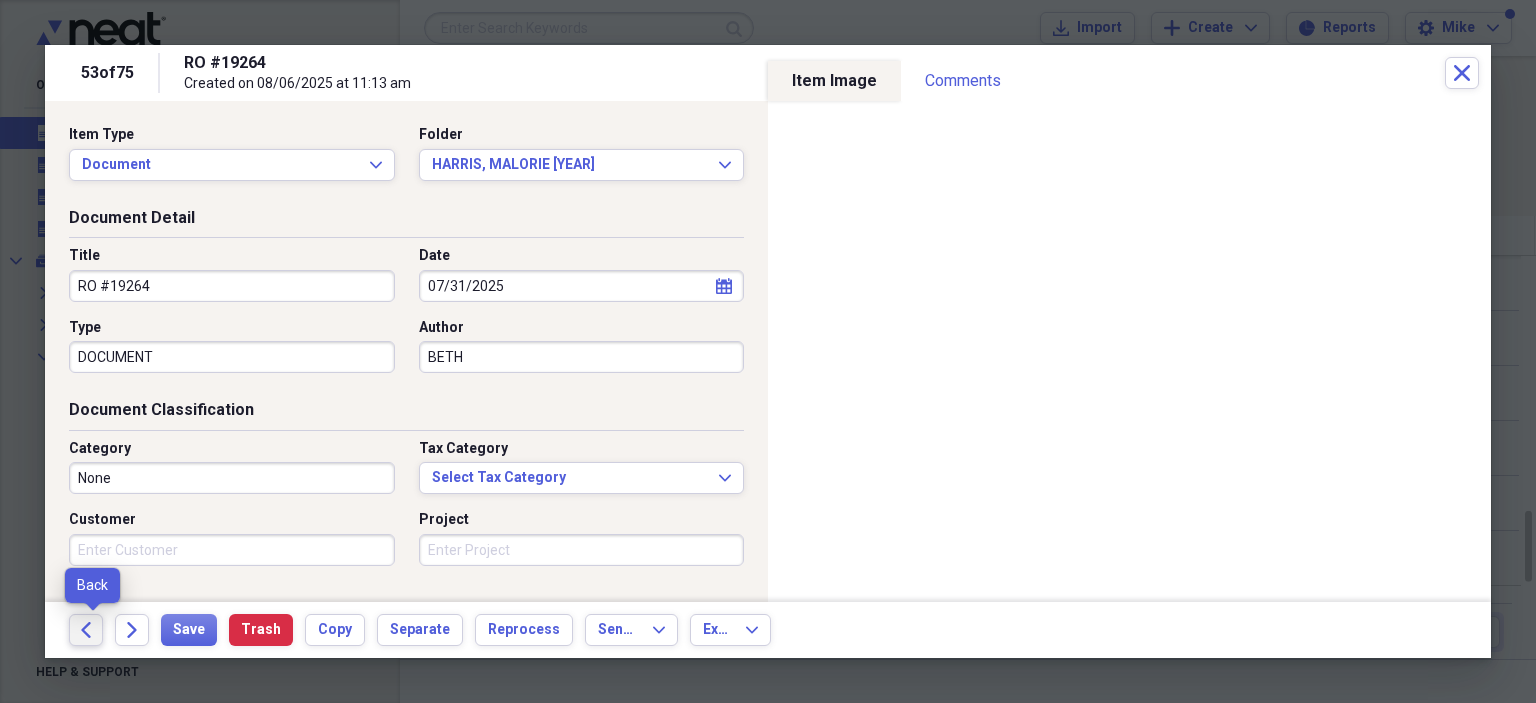 click on "Back" 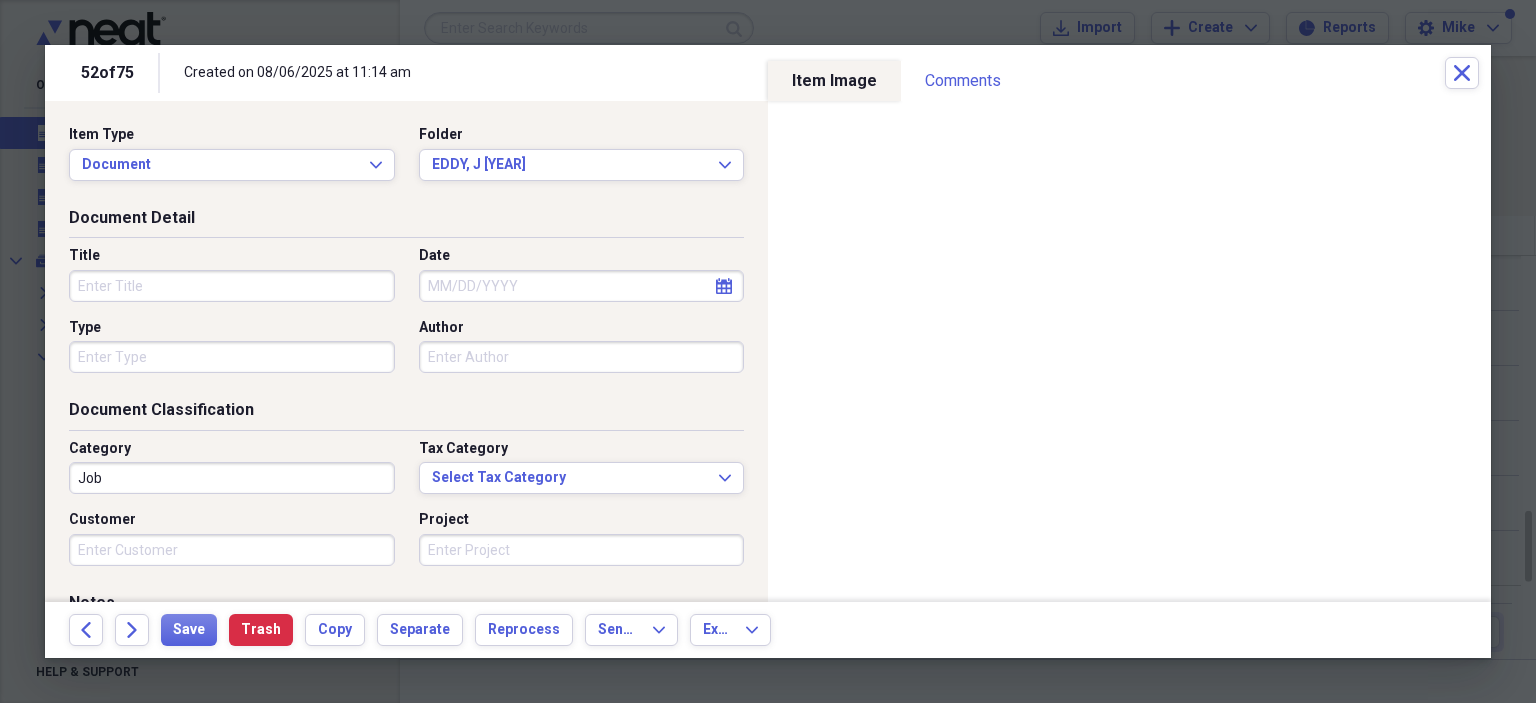 click on "Title" at bounding box center (232, 286) 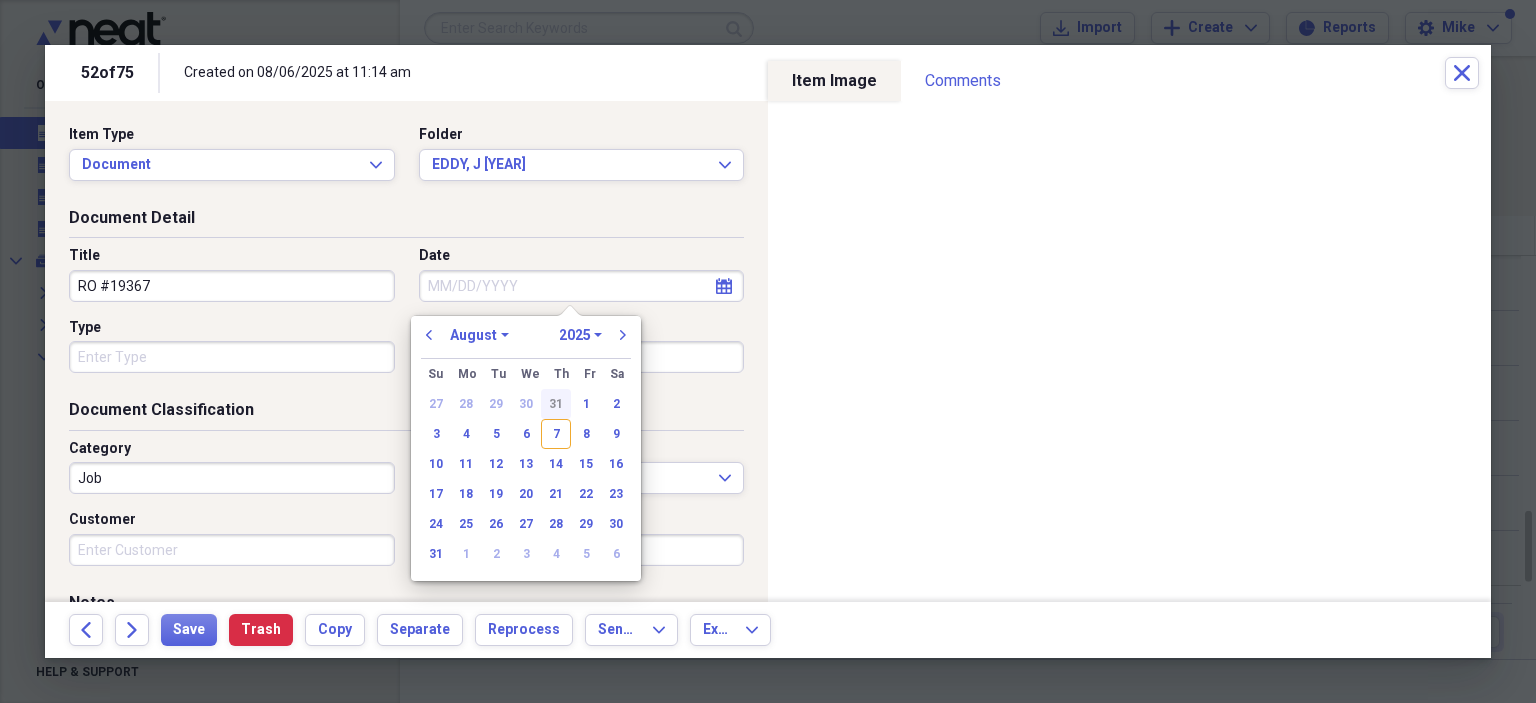 click on "31" at bounding box center [556, 404] 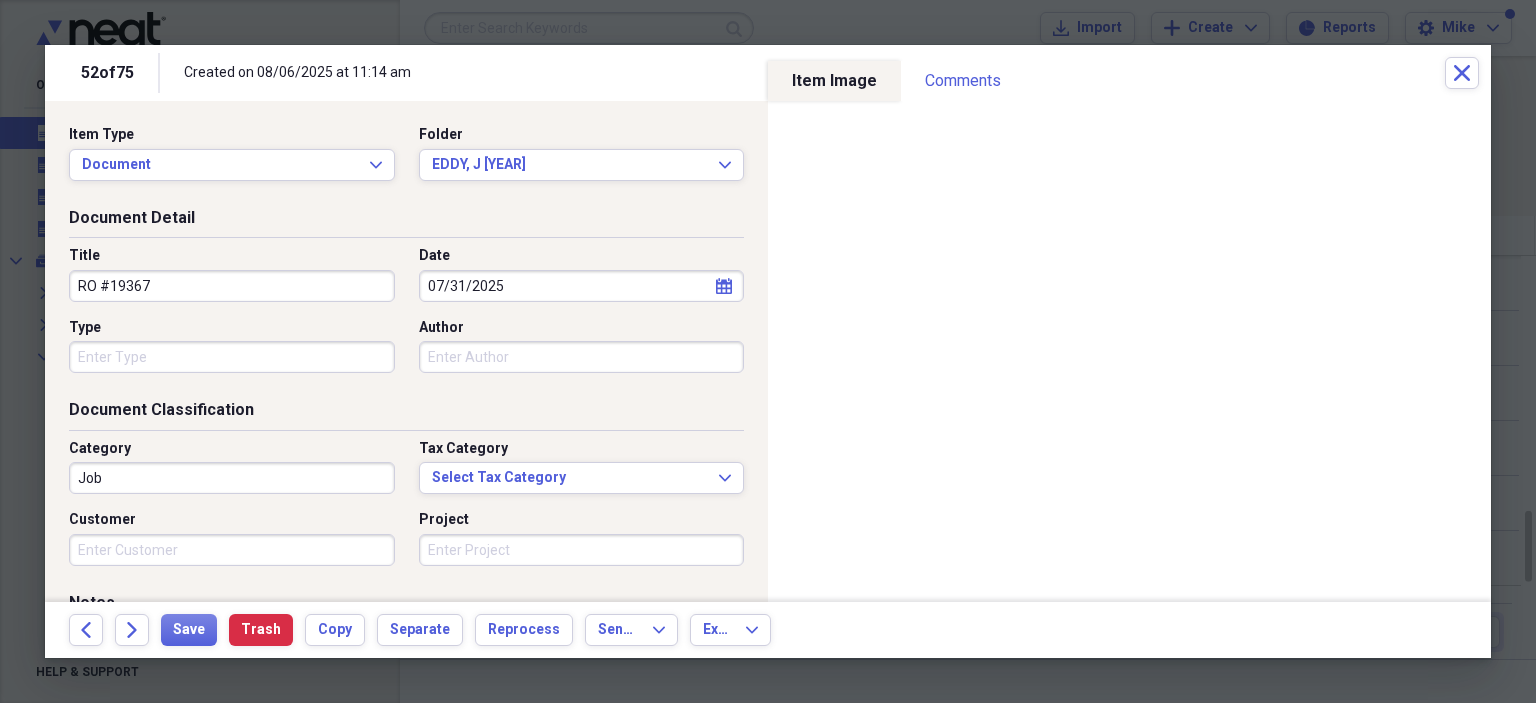 click on "Type" at bounding box center (232, 357) 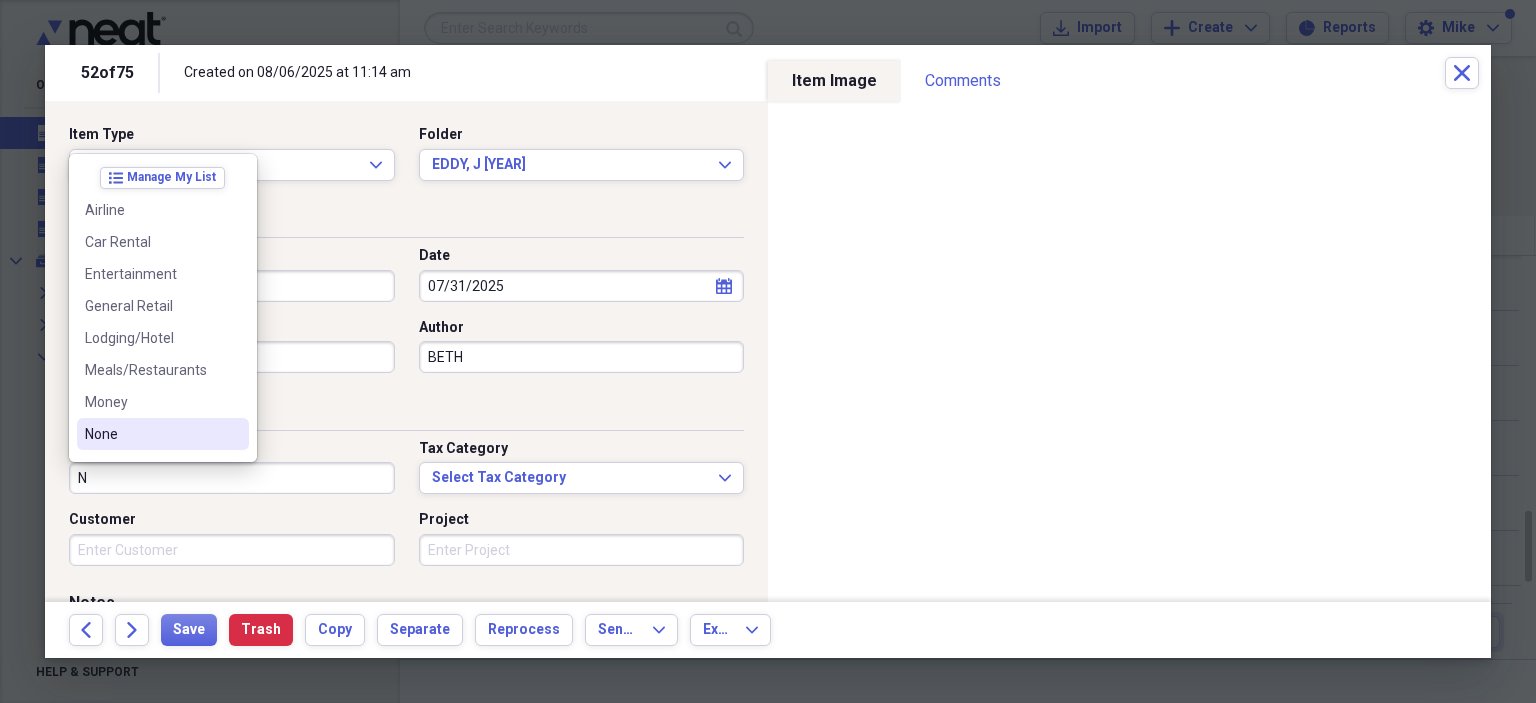 click on "None" at bounding box center (163, 434) 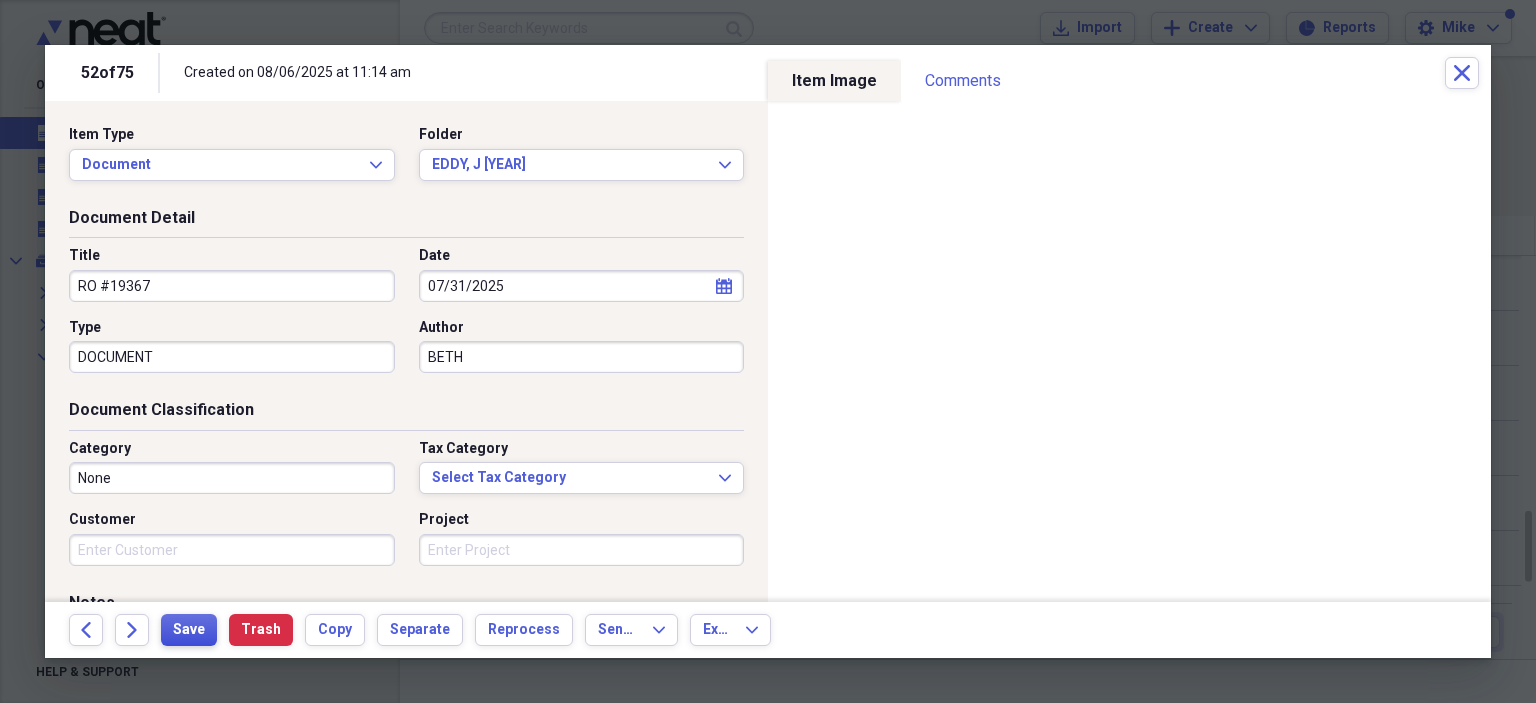 click on "Save" at bounding box center [189, 630] 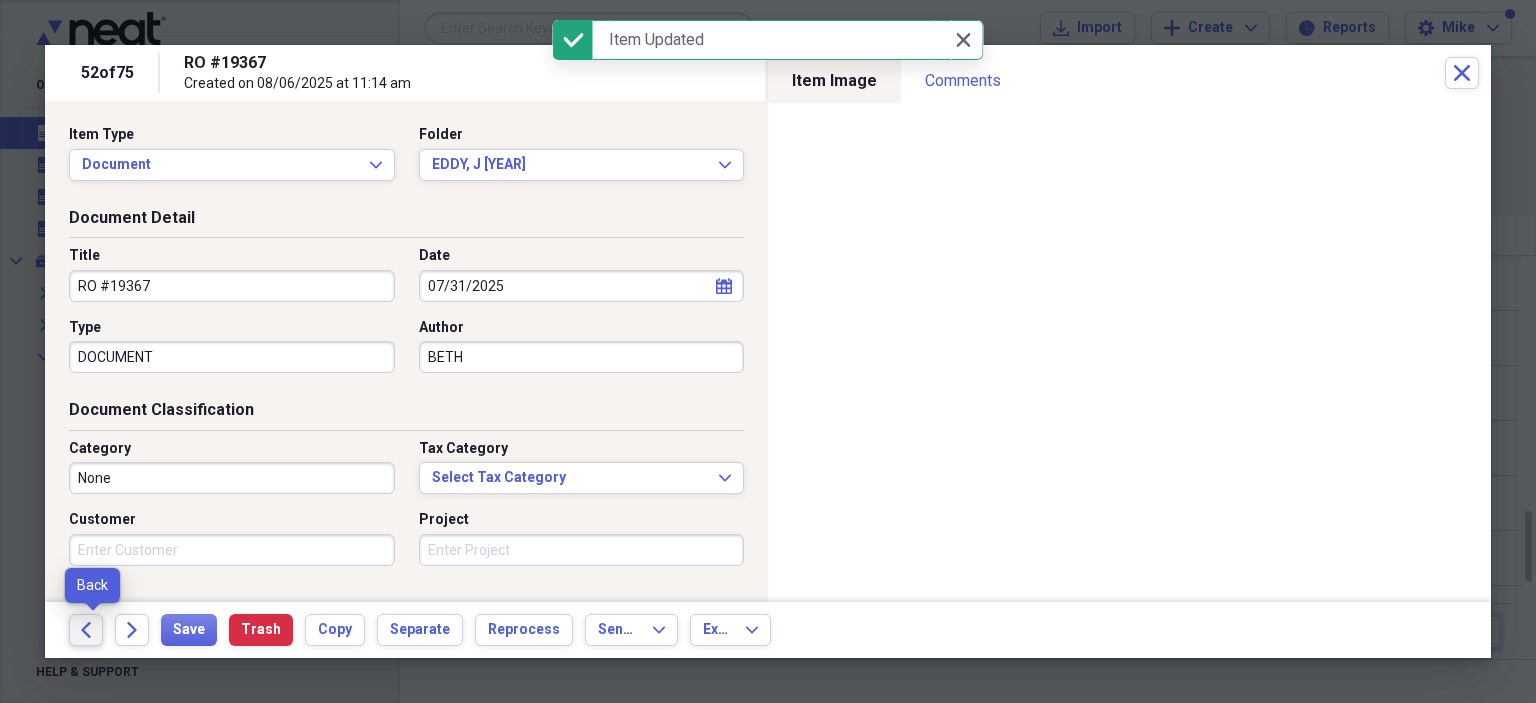 click 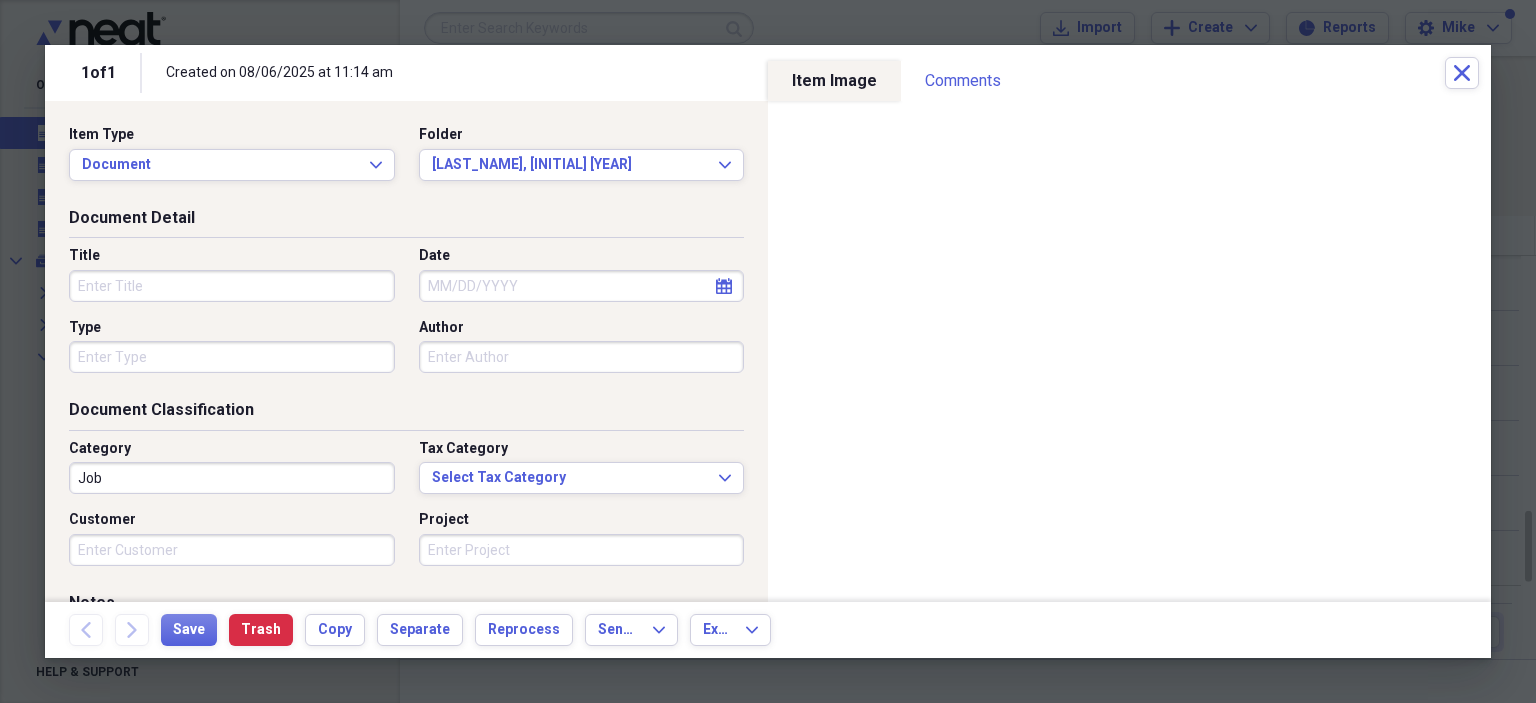 click on "Title" at bounding box center [232, 286] 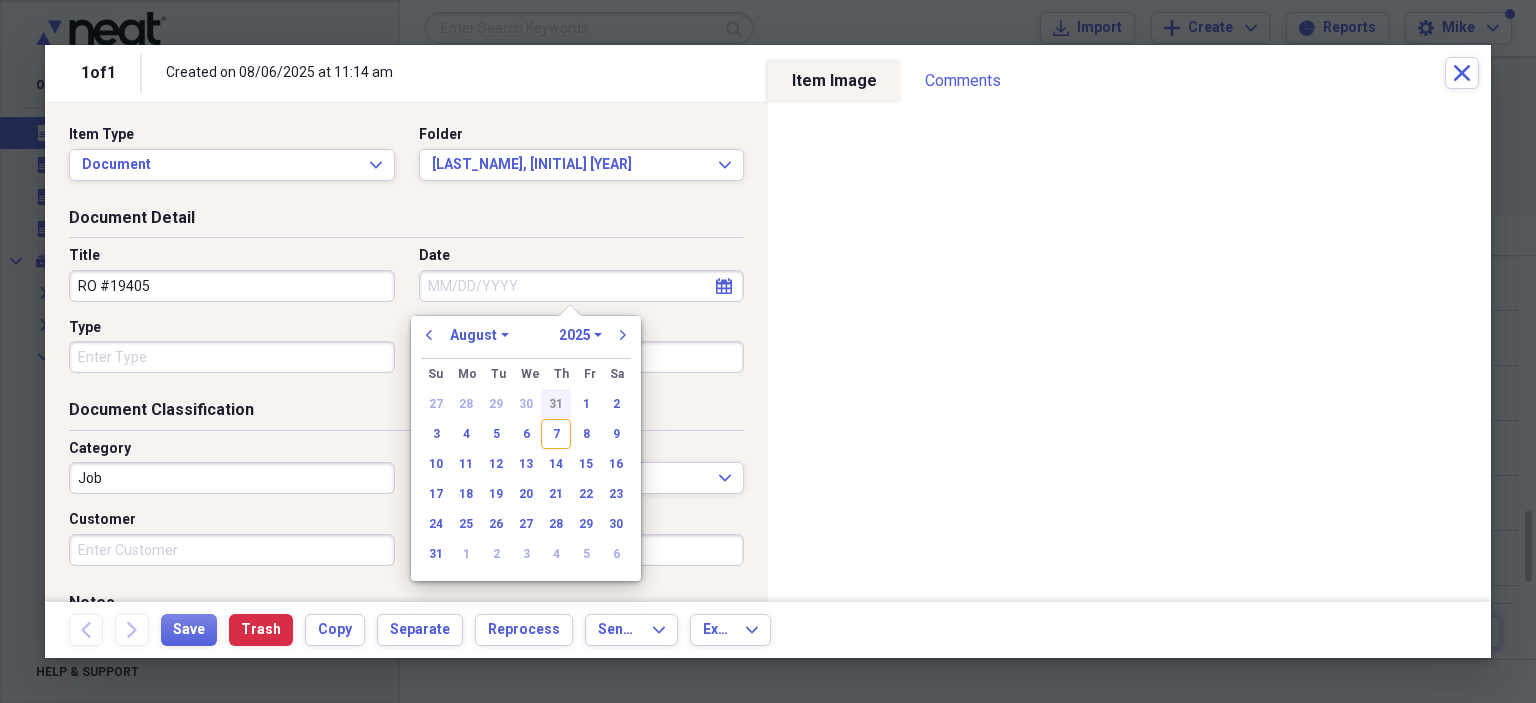 click on "31" at bounding box center (556, 404) 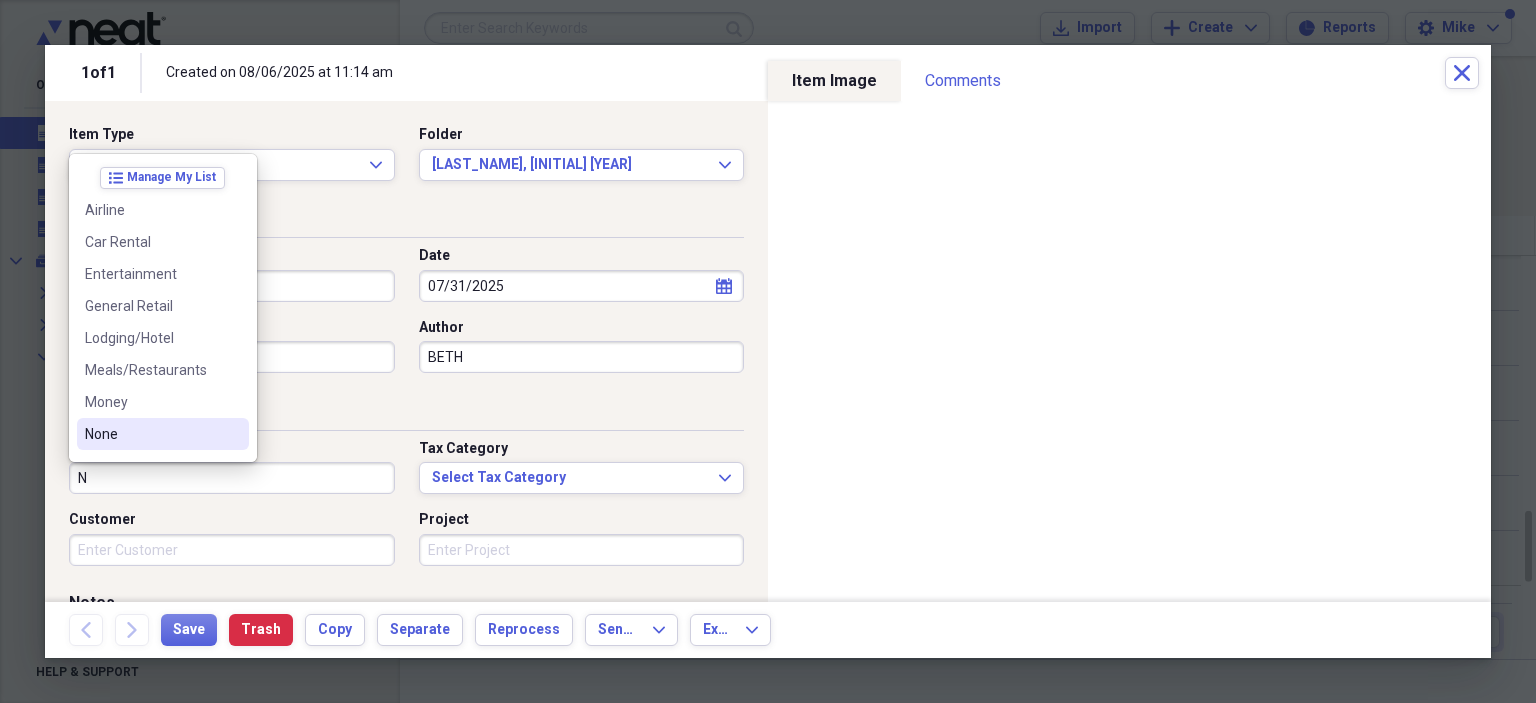 click on "None" at bounding box center (151, 434) 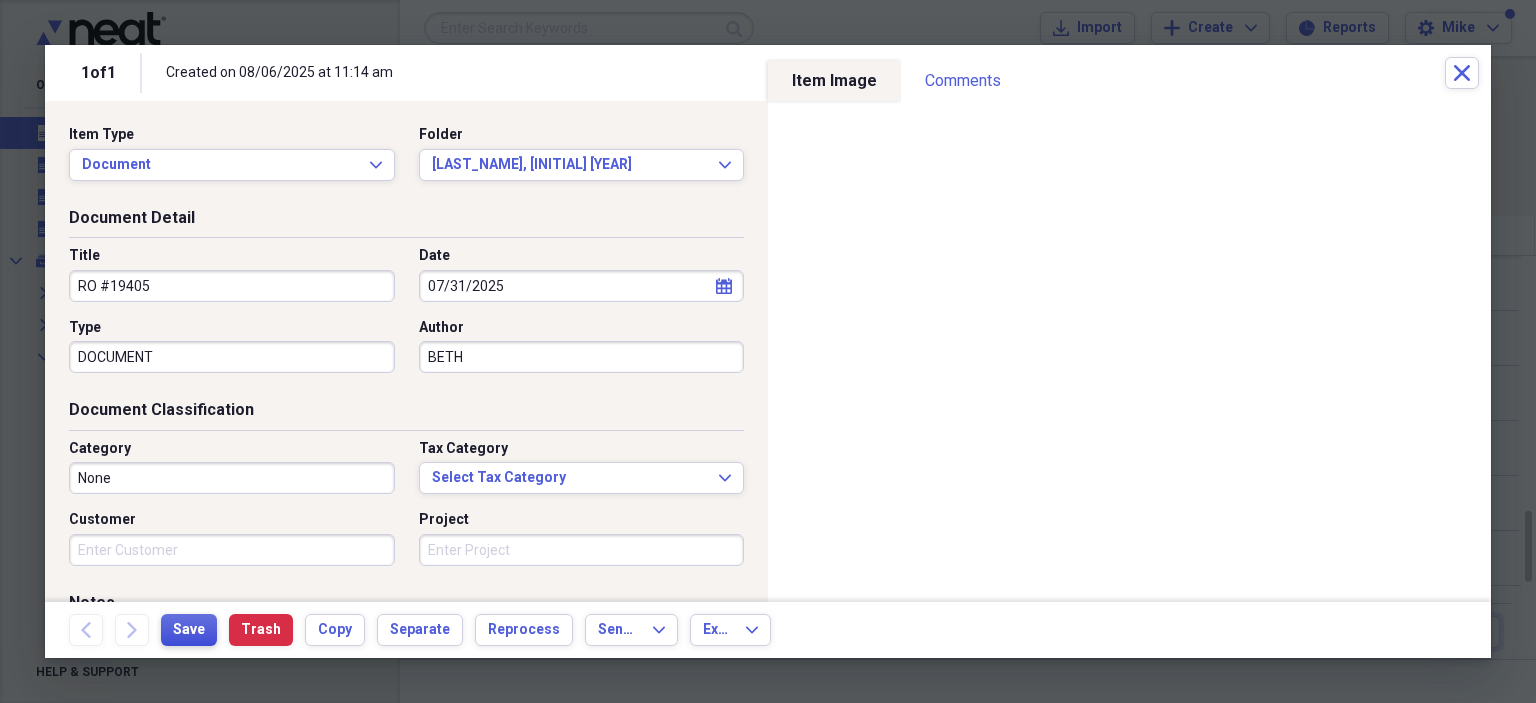 click on "Save" at bounding box center [189, 630] 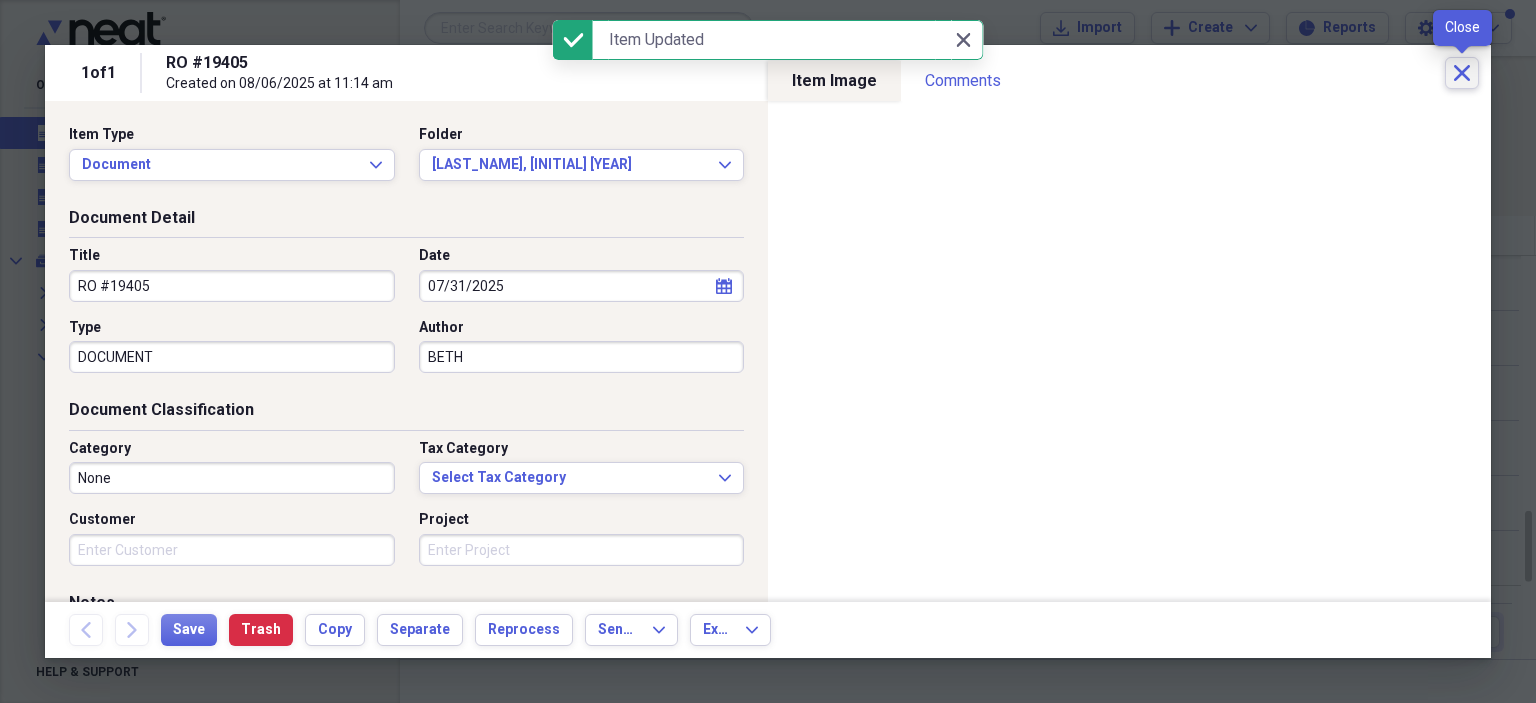 click on "Close" 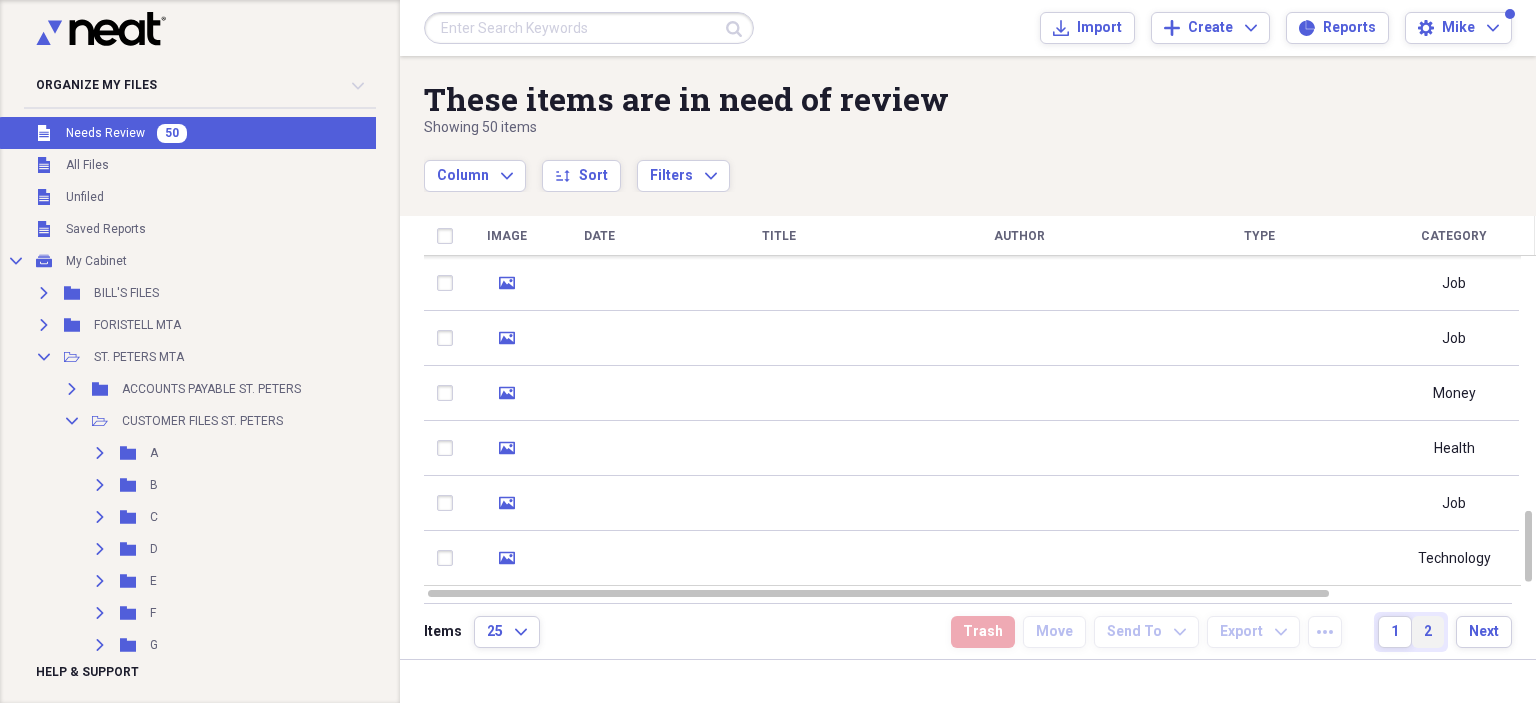 click on "2" at bounding box center [1428, 632] 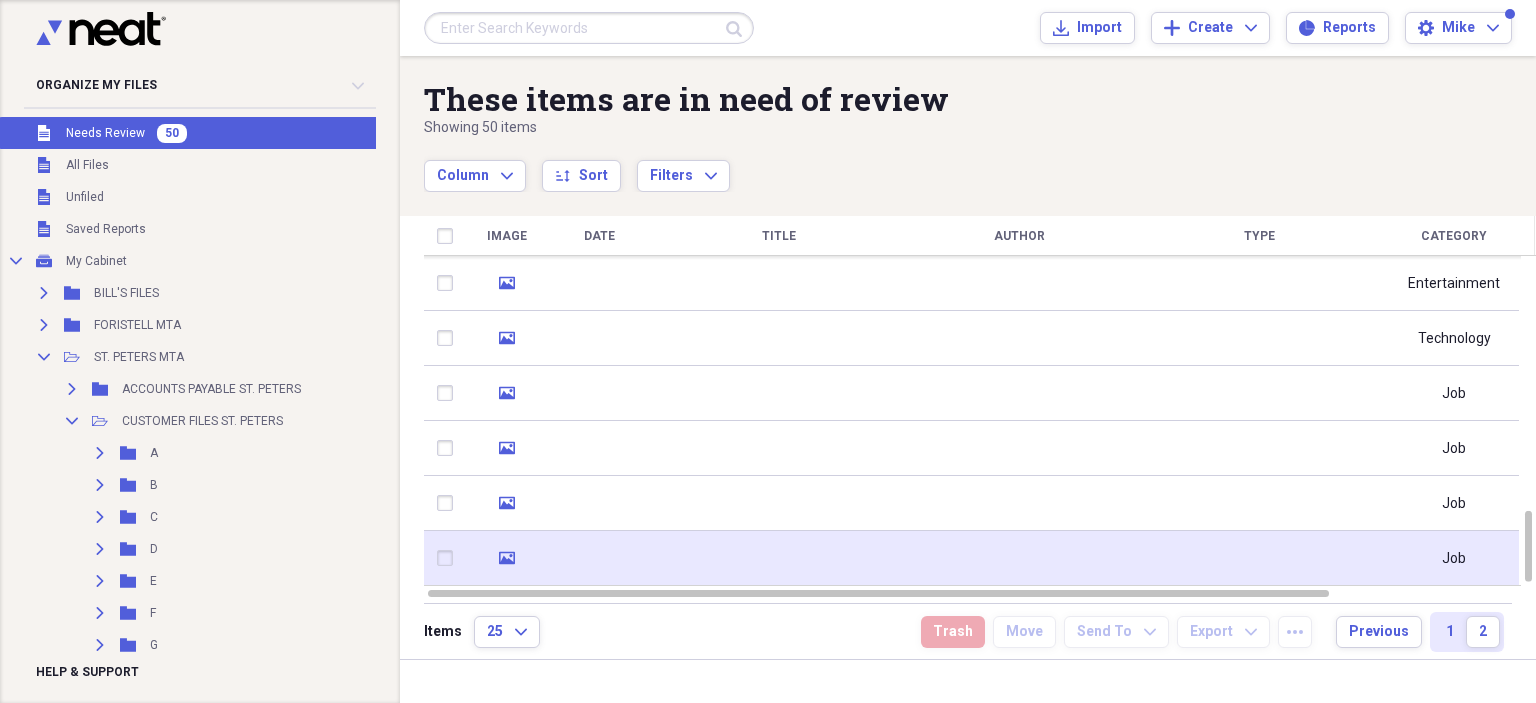 click at bounding box center [779, 558] 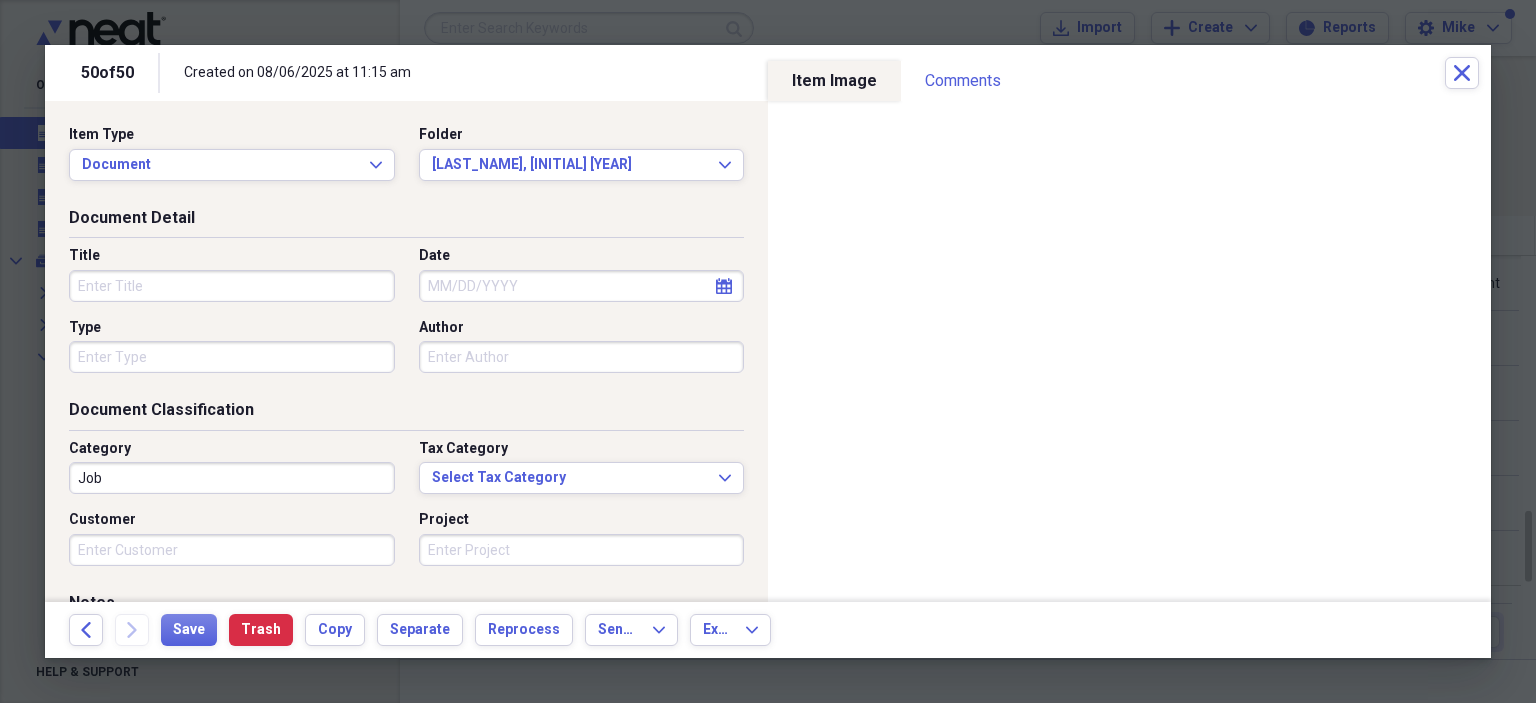 click on "Title" at bounding box center (232, 286) 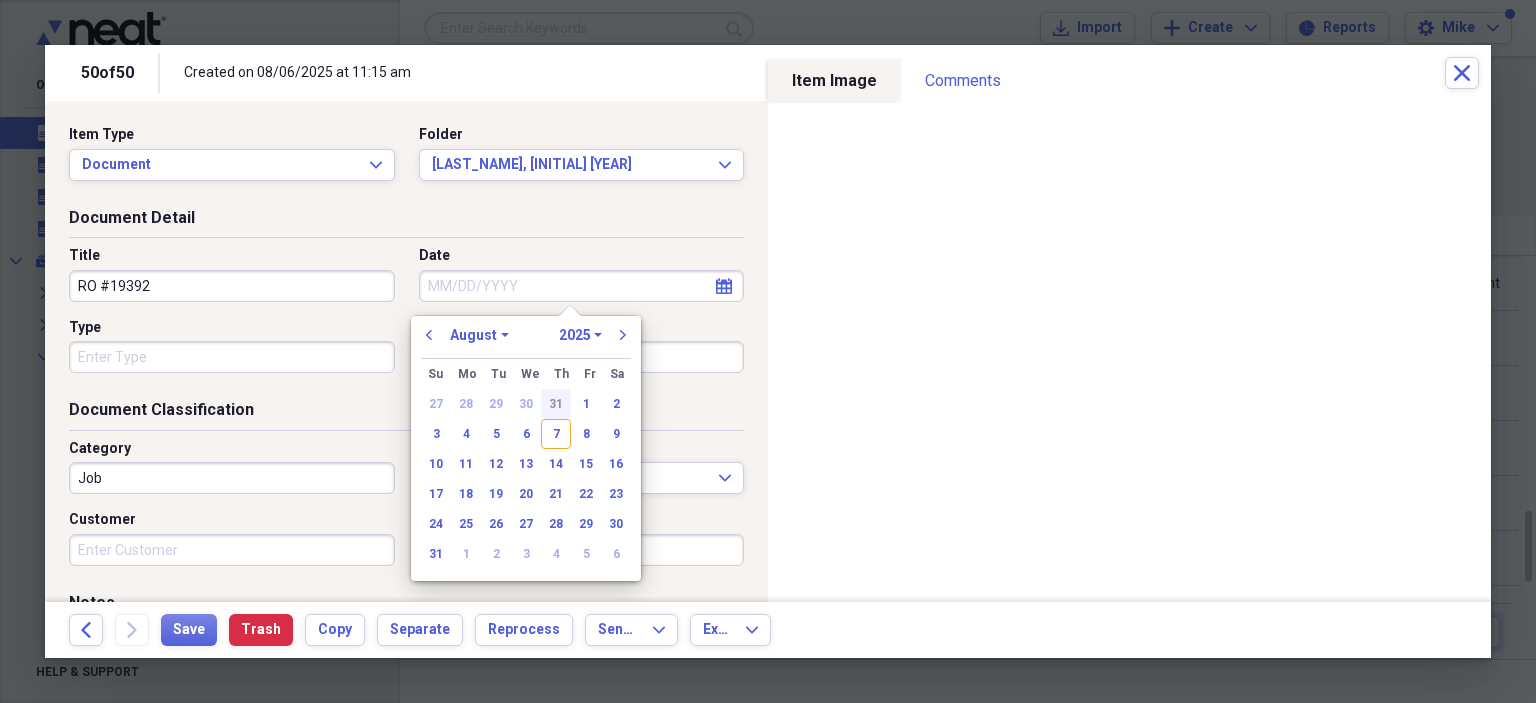 click on "31" at bounding box center [556, 404] 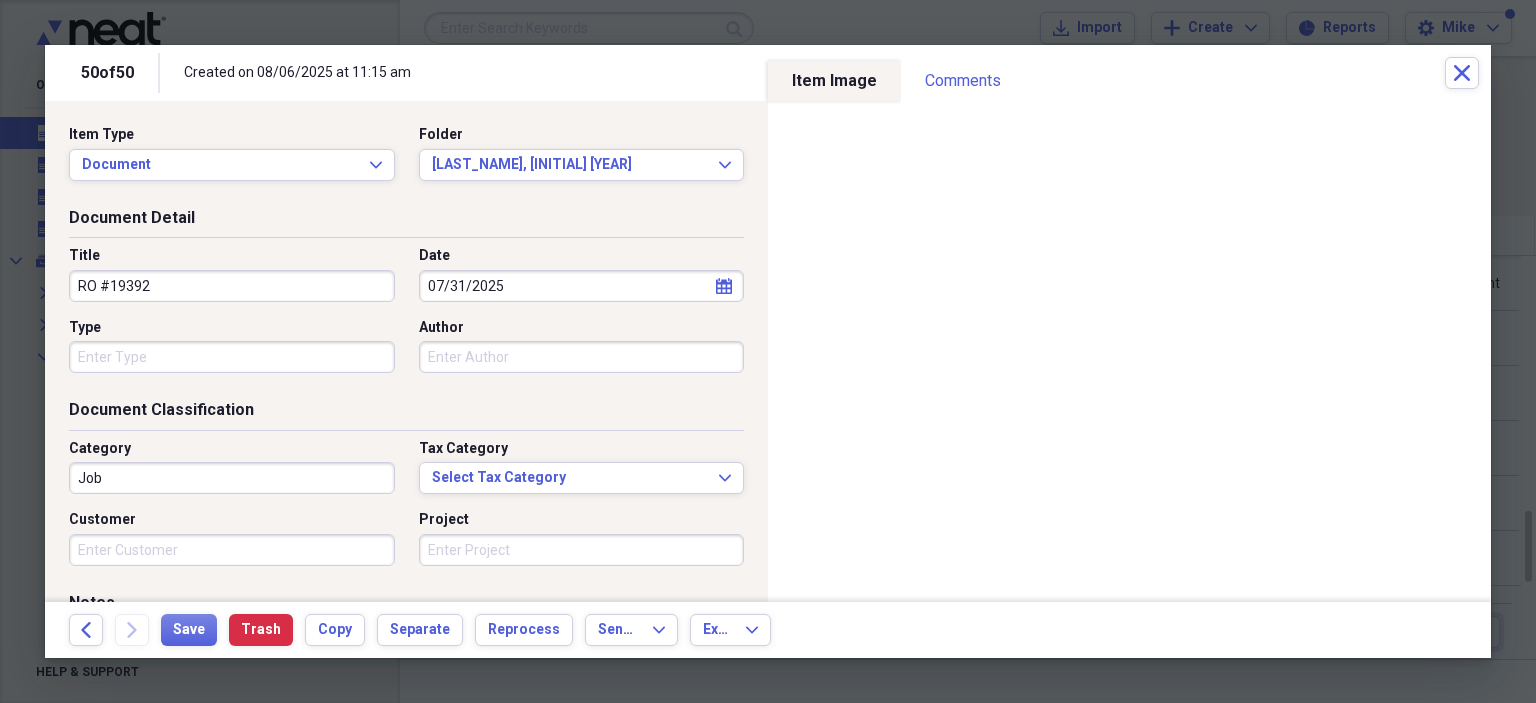 click on "Type" at bounding box center [232, 357] 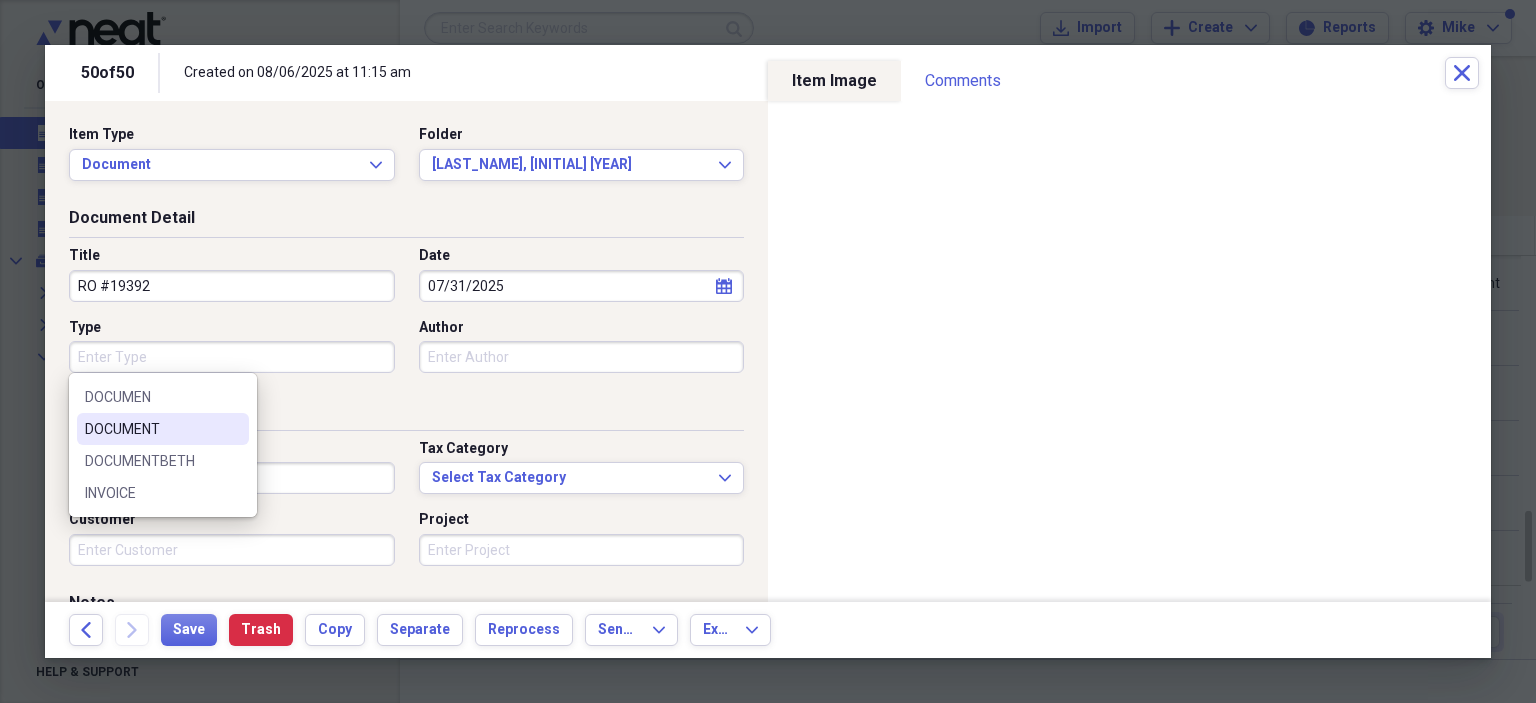 click on "DOCUMENT" at bounding box center [163, 429] 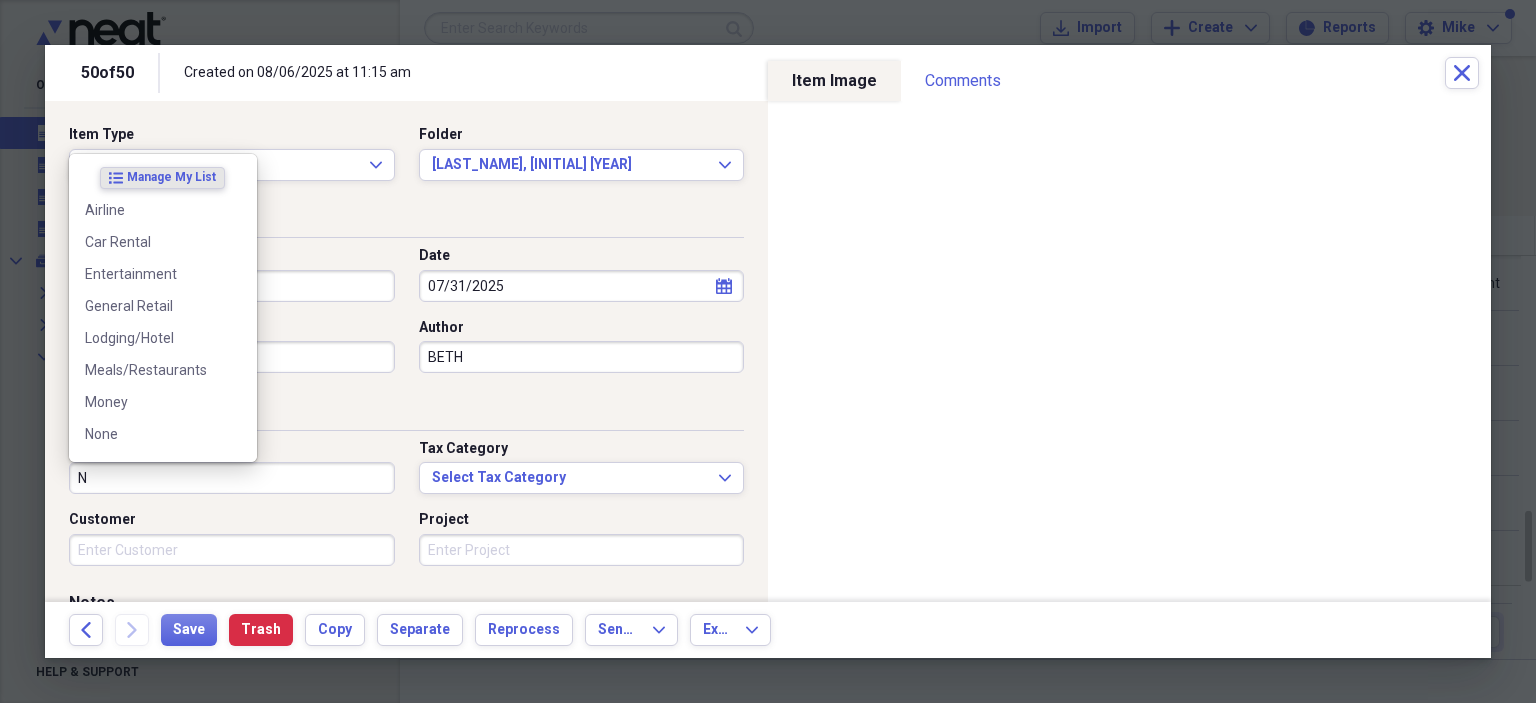 drag, startPoint x: 192, startPoint y: 431, endPoint x: 211, endPoint y: 448, distance: 25.495098 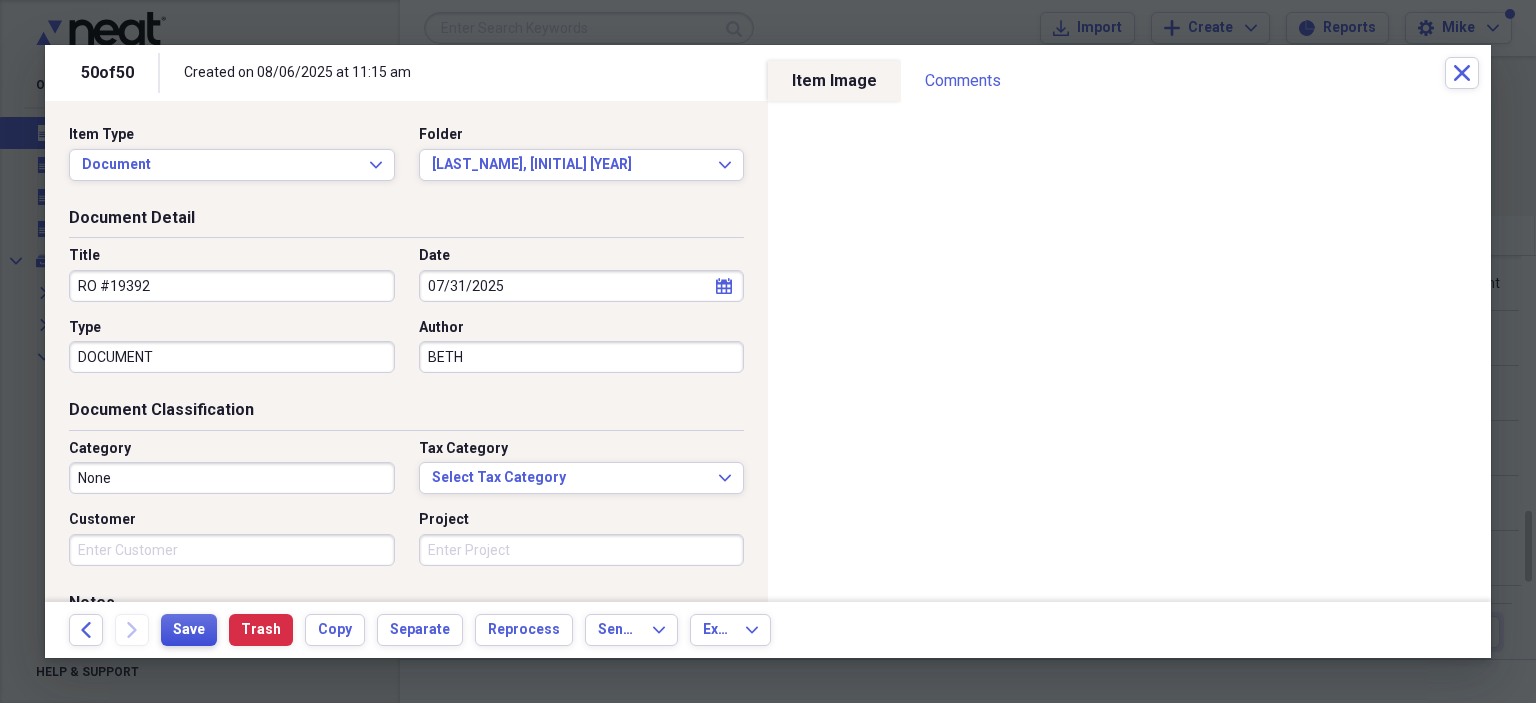 click on "Save" at bounding box center [189, 630] 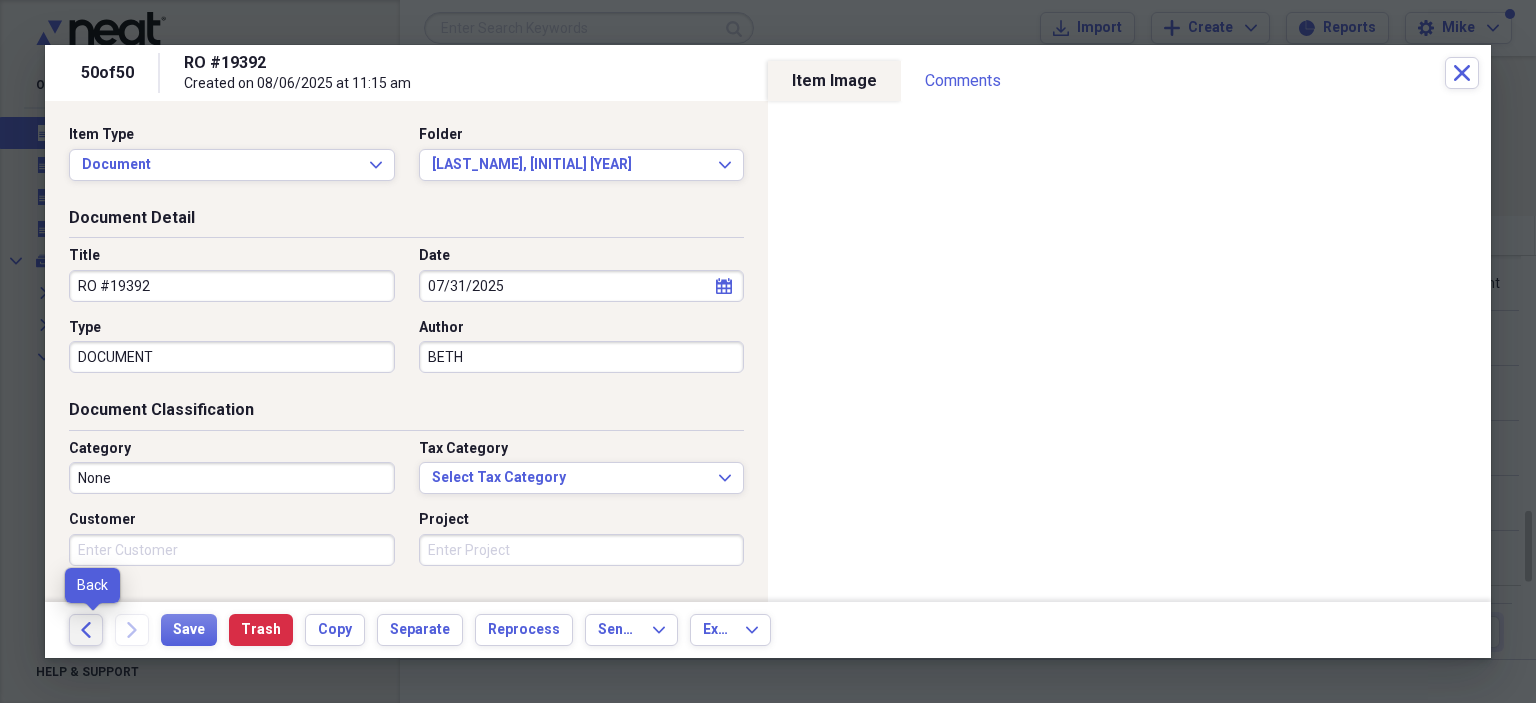 click on "Back" 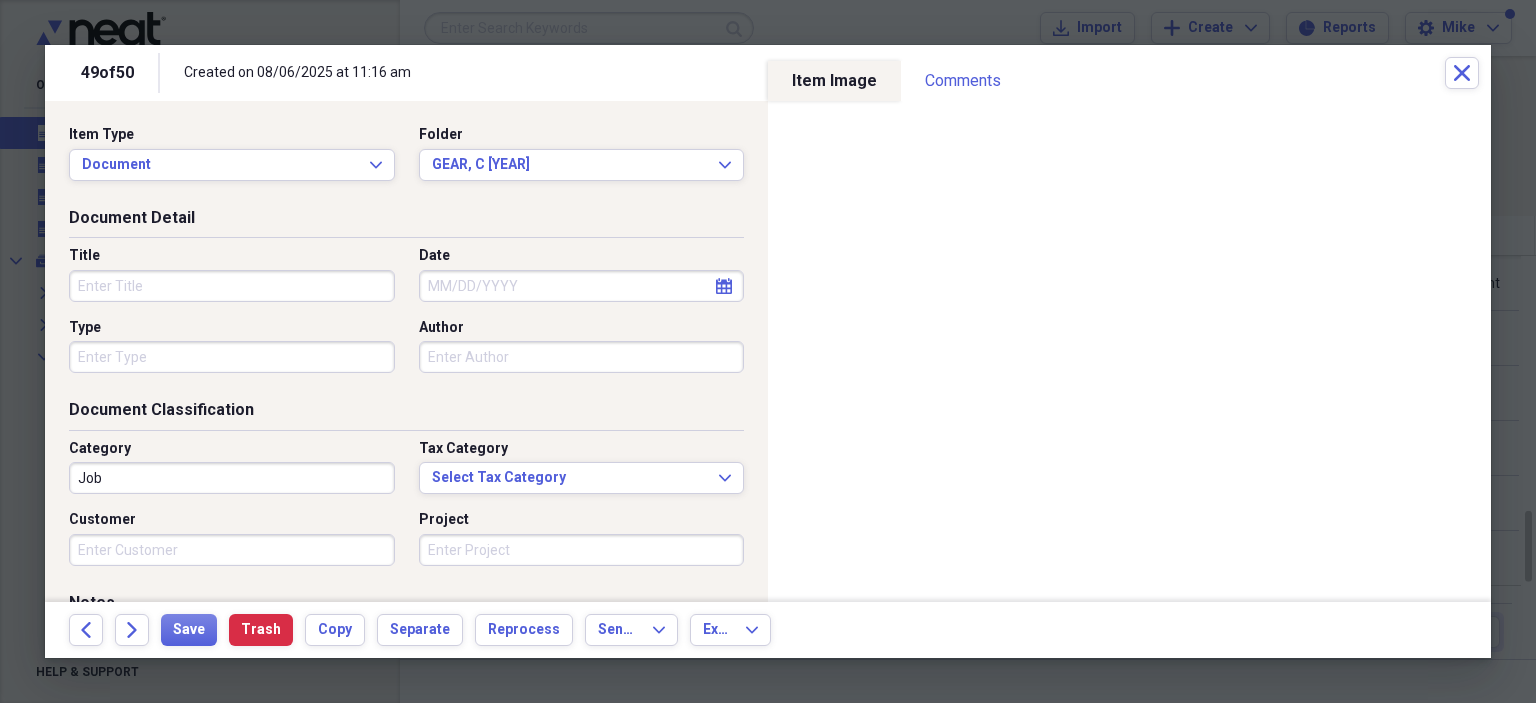 click on "Title" at bounding box center (232, 286) 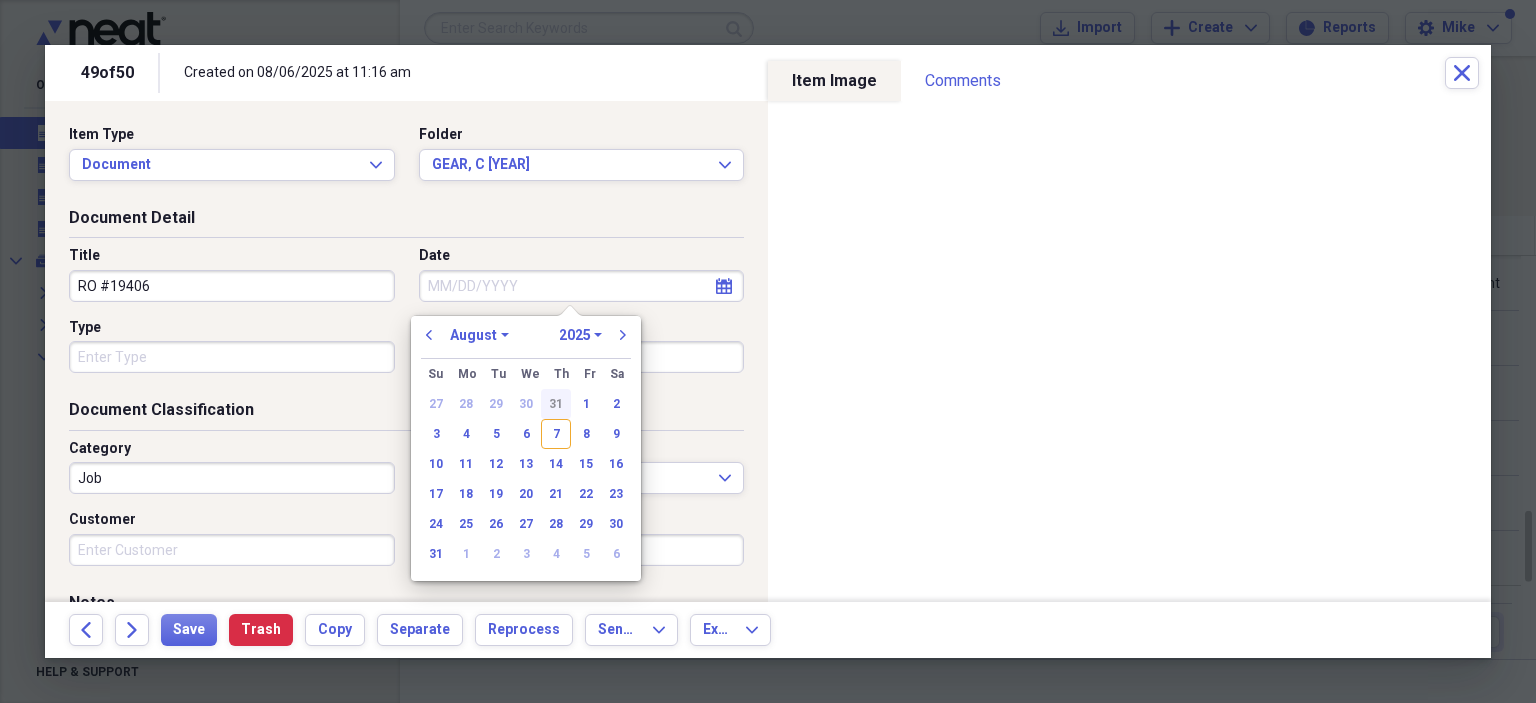 click on "31" at bounding box center (556, 404) 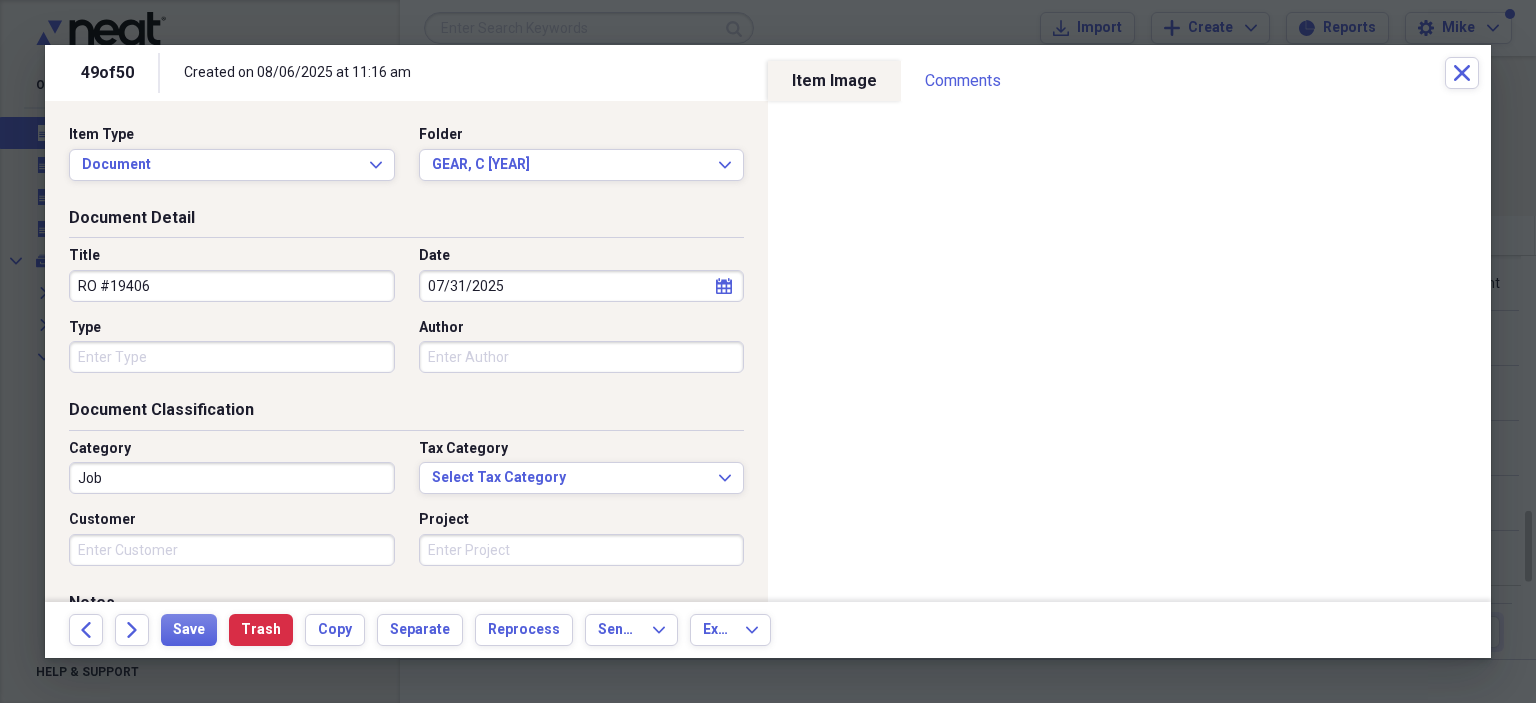 click on "Type" at bounding box center [232, 357] 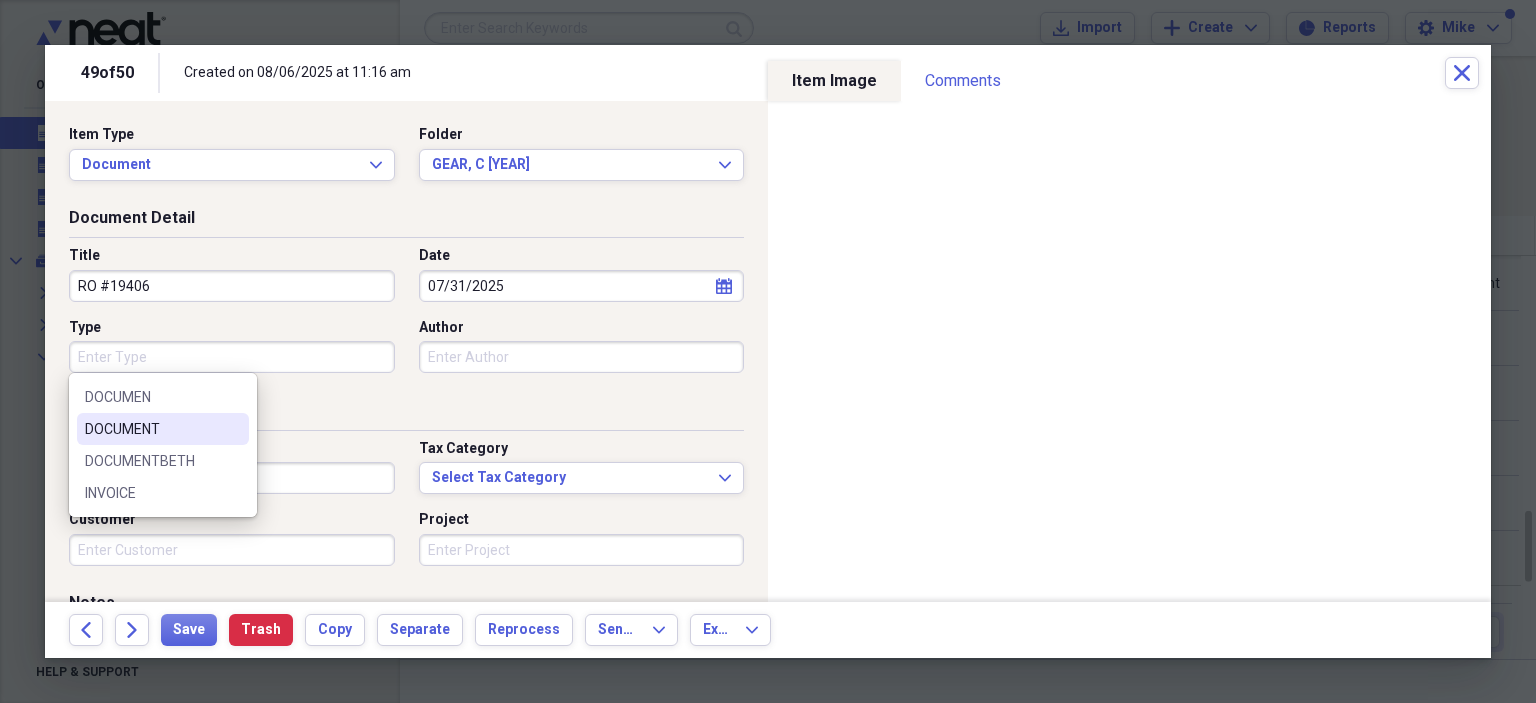 click on "DOCUMENT" at bounding box center [151, 429] 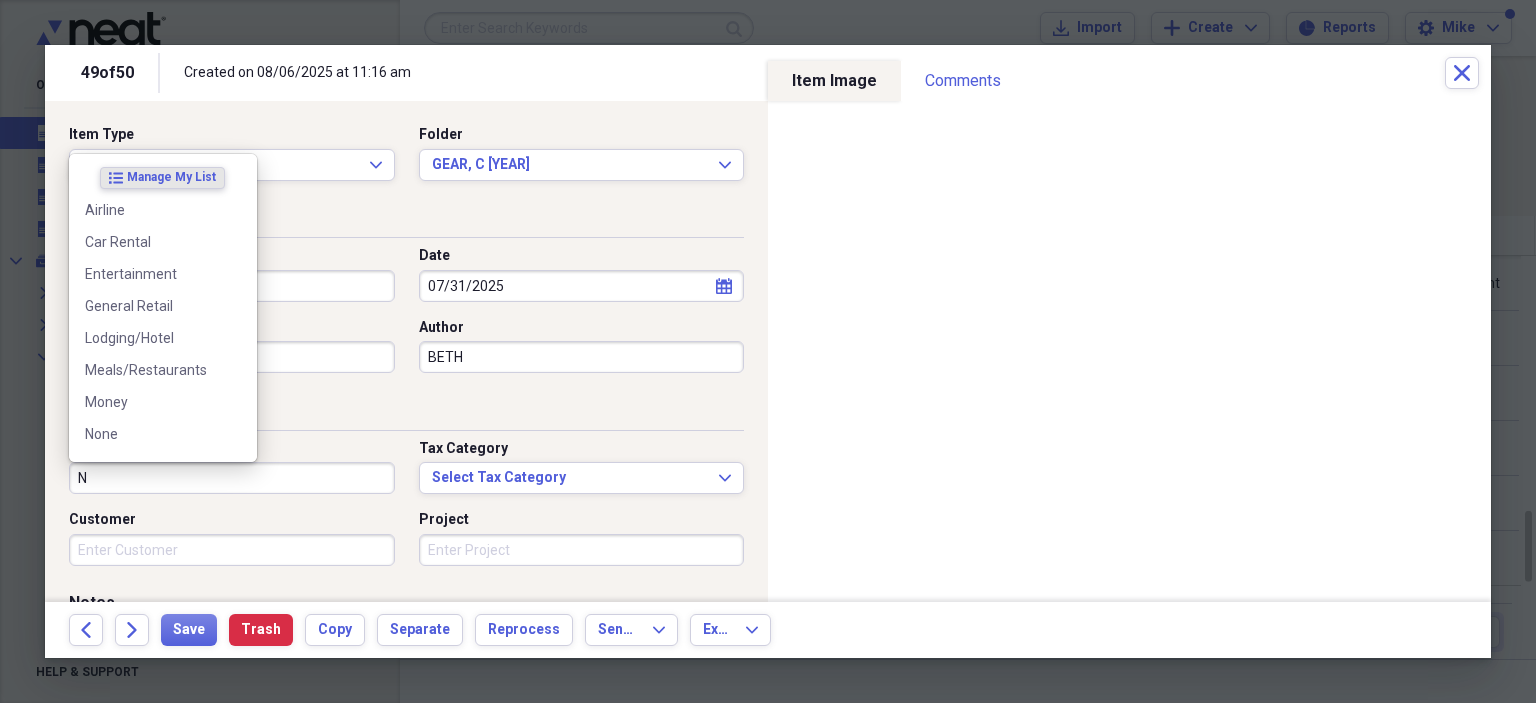click on "None" at bounding box center (151, 434) 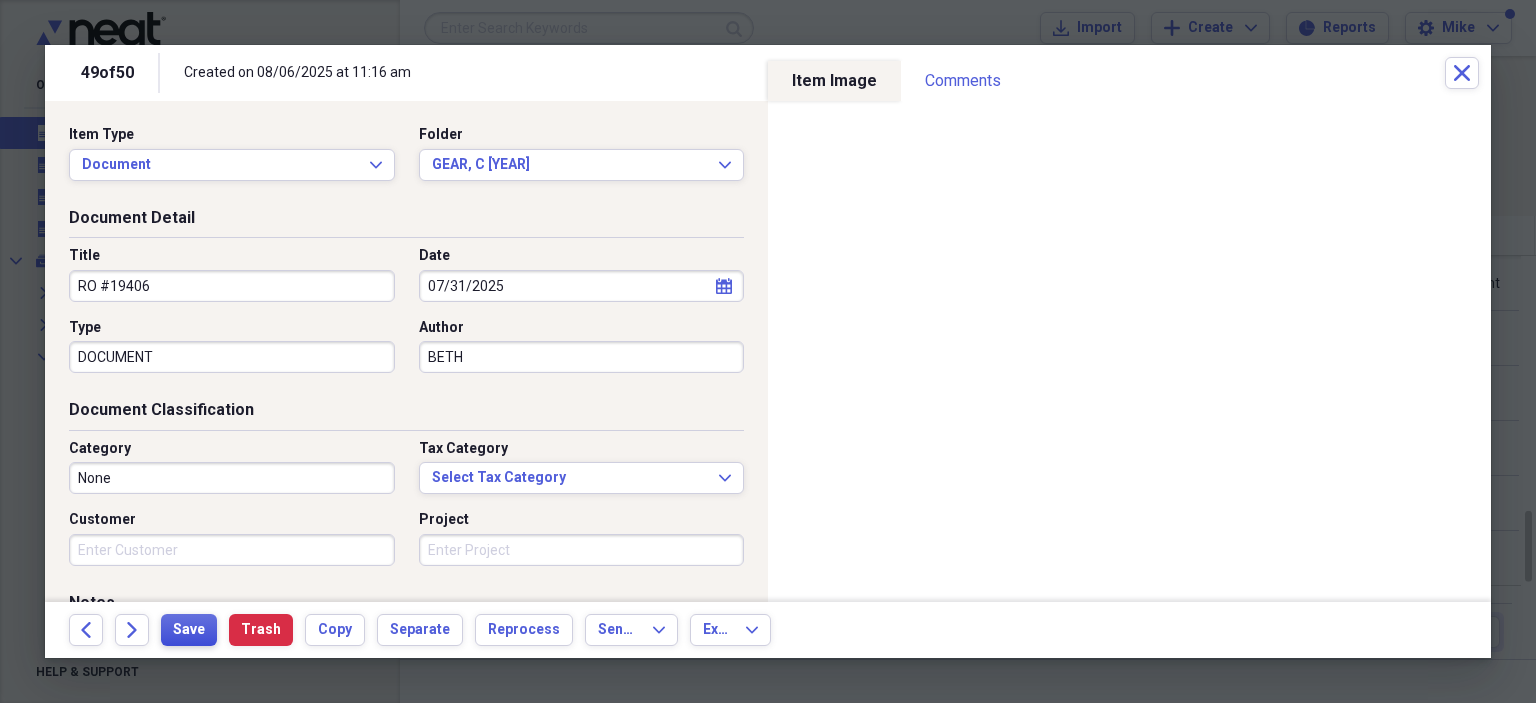 click on "Save" at bounding box center [189, 630] 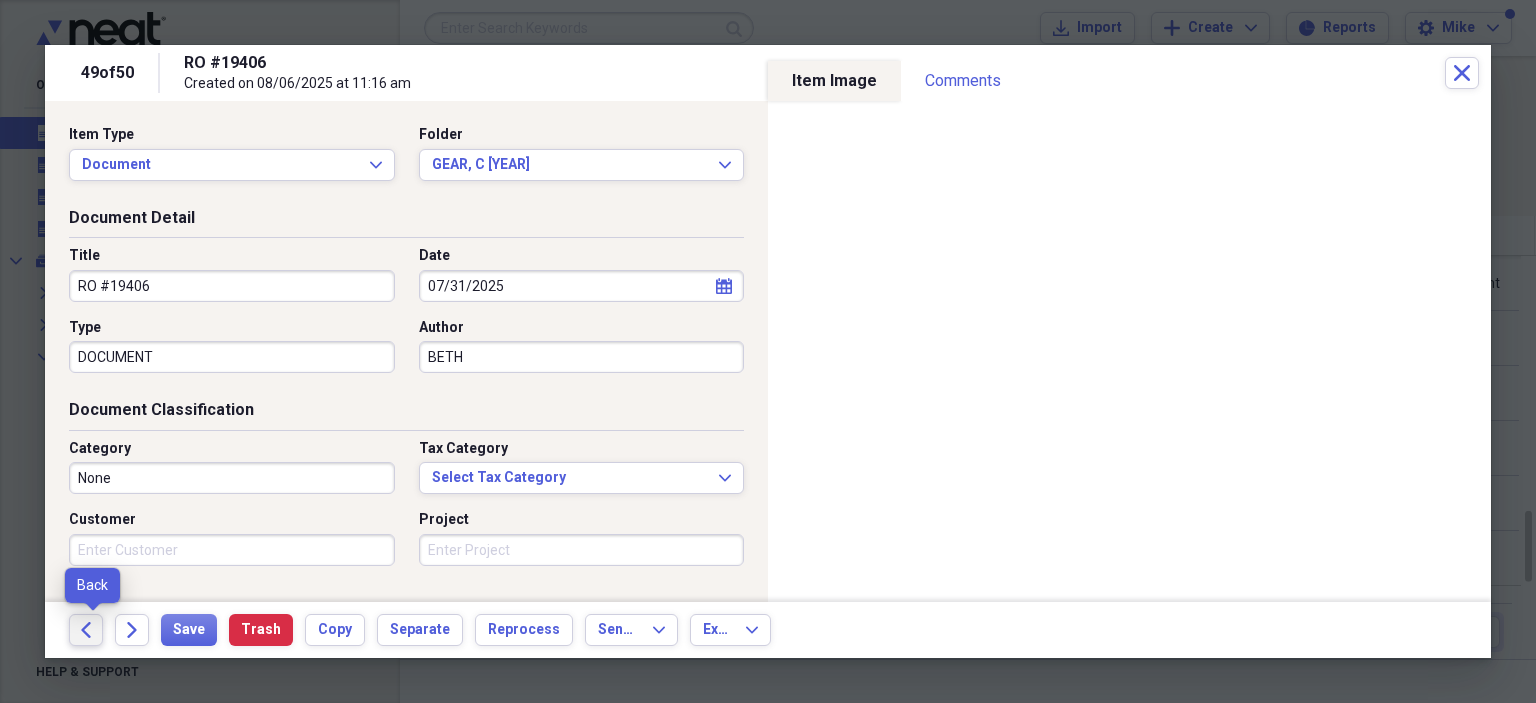 click on "Back" 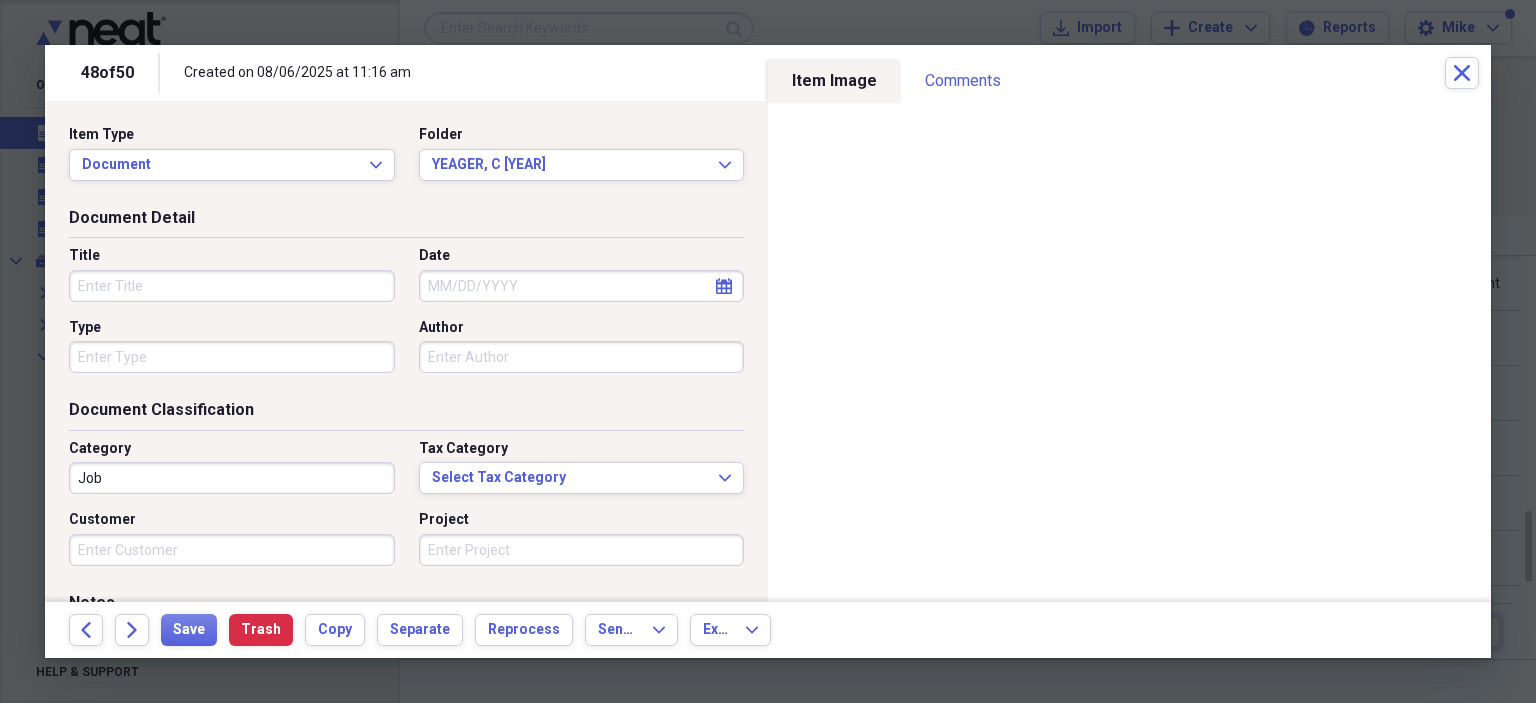 click on "Title" at bounding box center [232, 286] 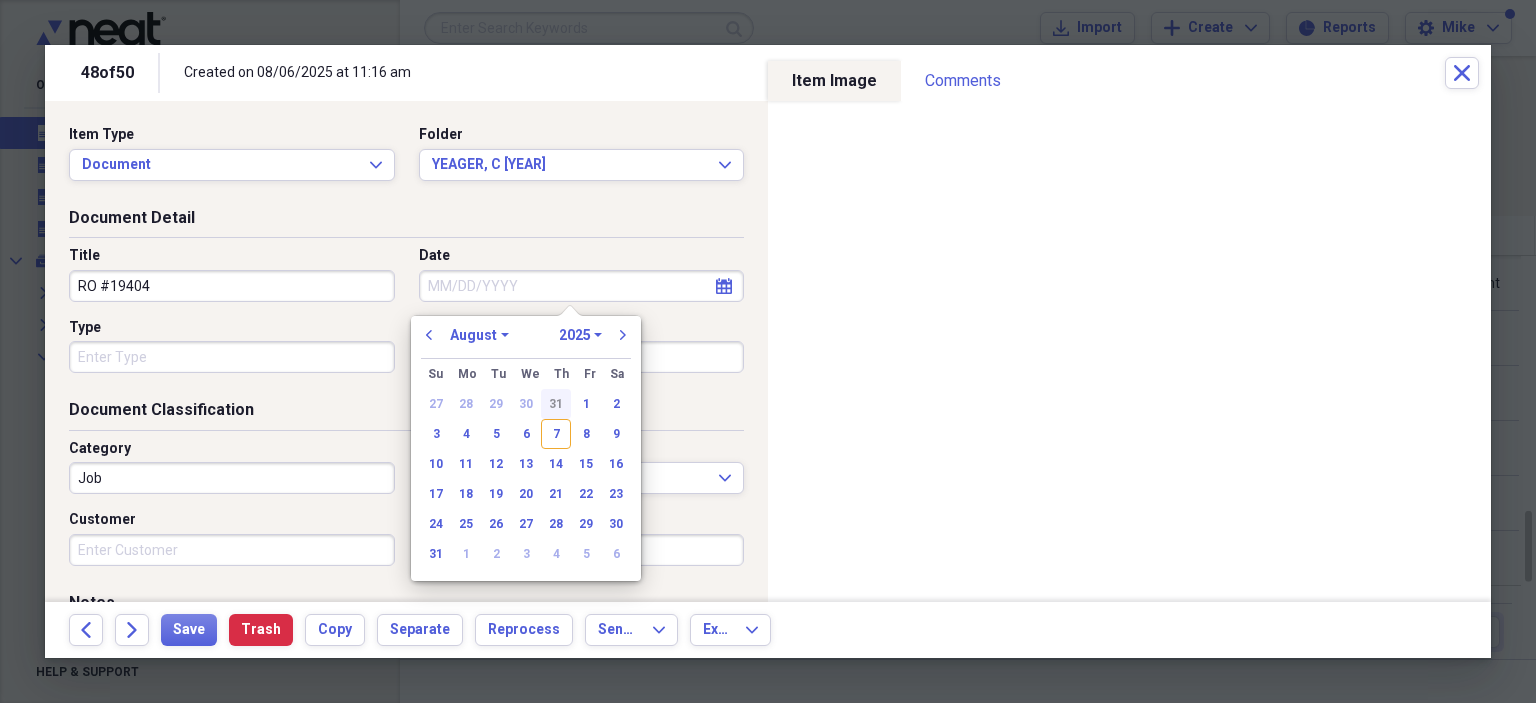 click on "31" at bounding box center [556, 404] 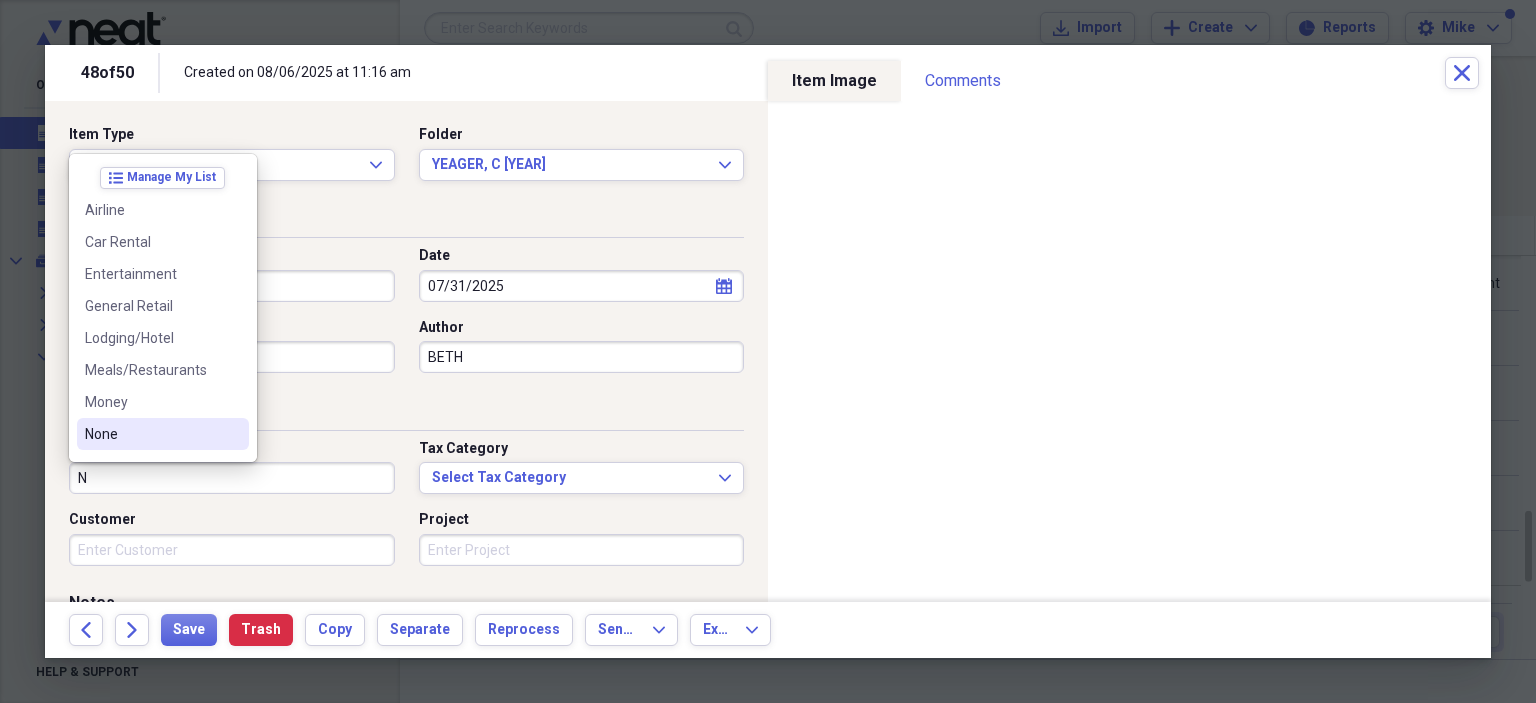 click on "None" at bounding box center [163, 434] 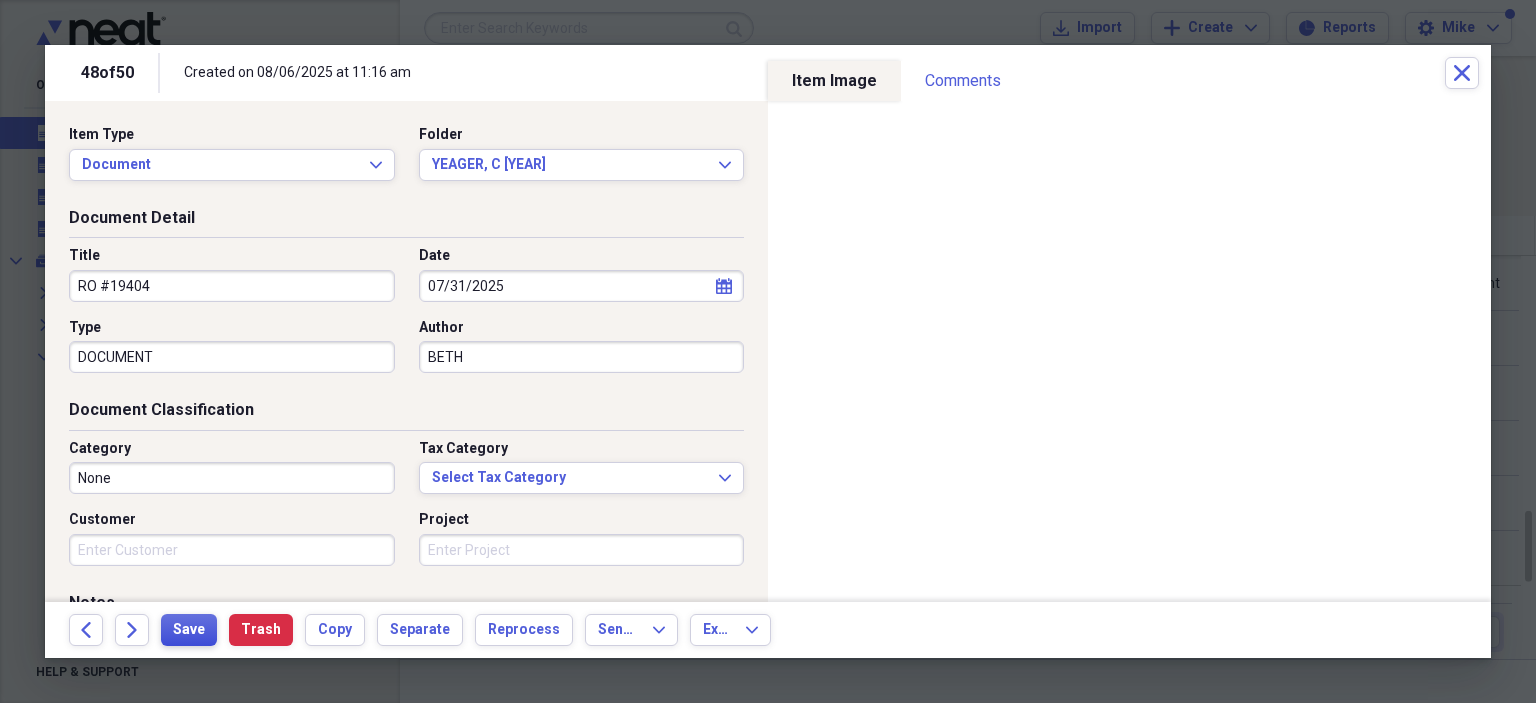 click on "Save" at bounding box center [189, 630] 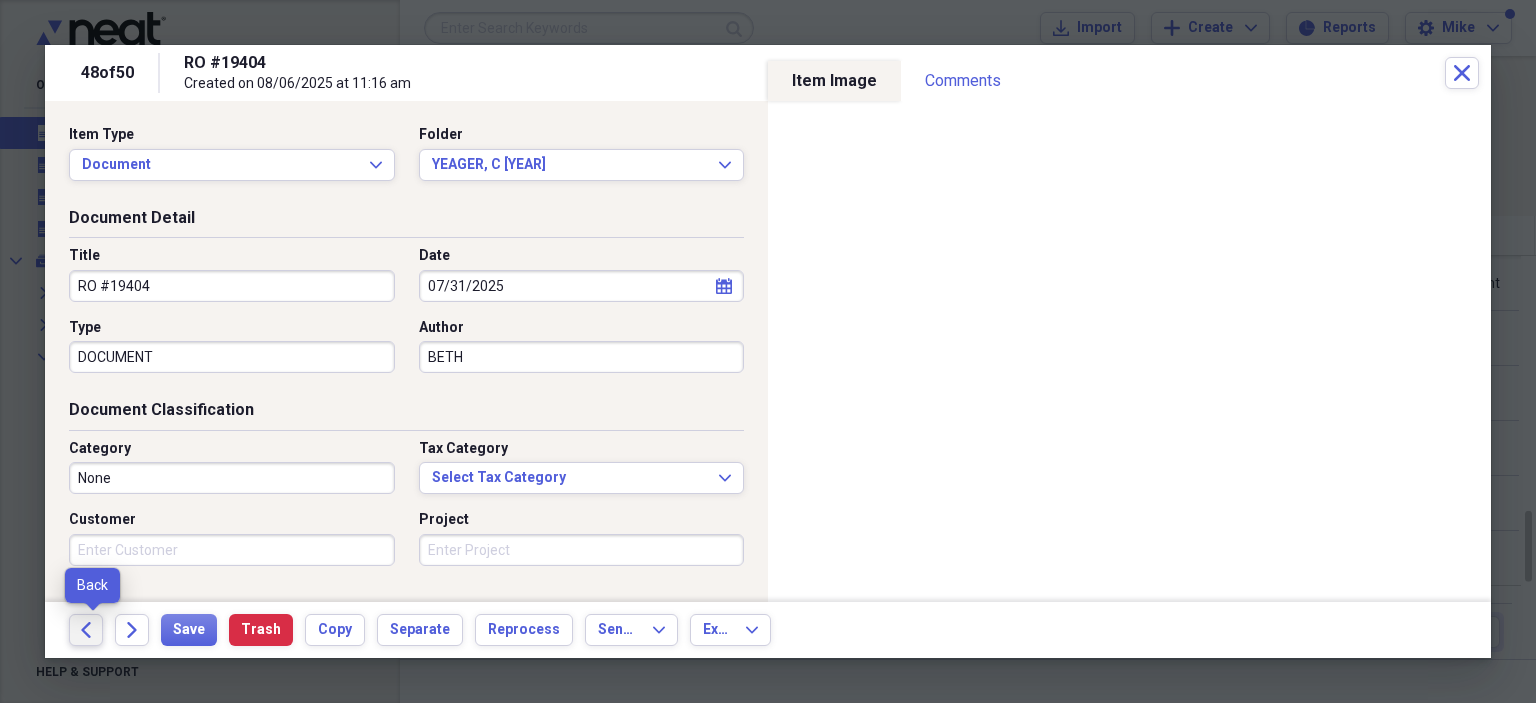 click on "Back" 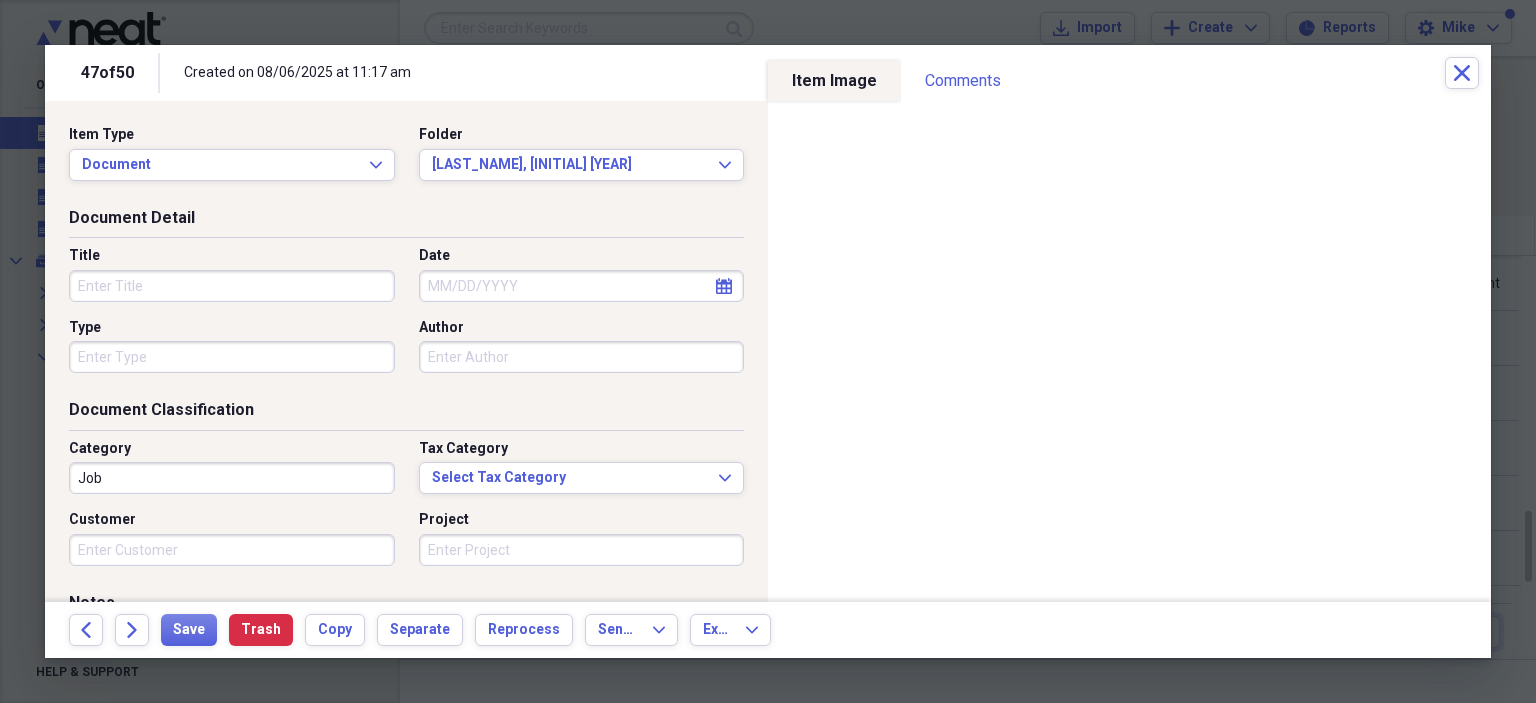click on "Title" at bounding box center (232, 286) 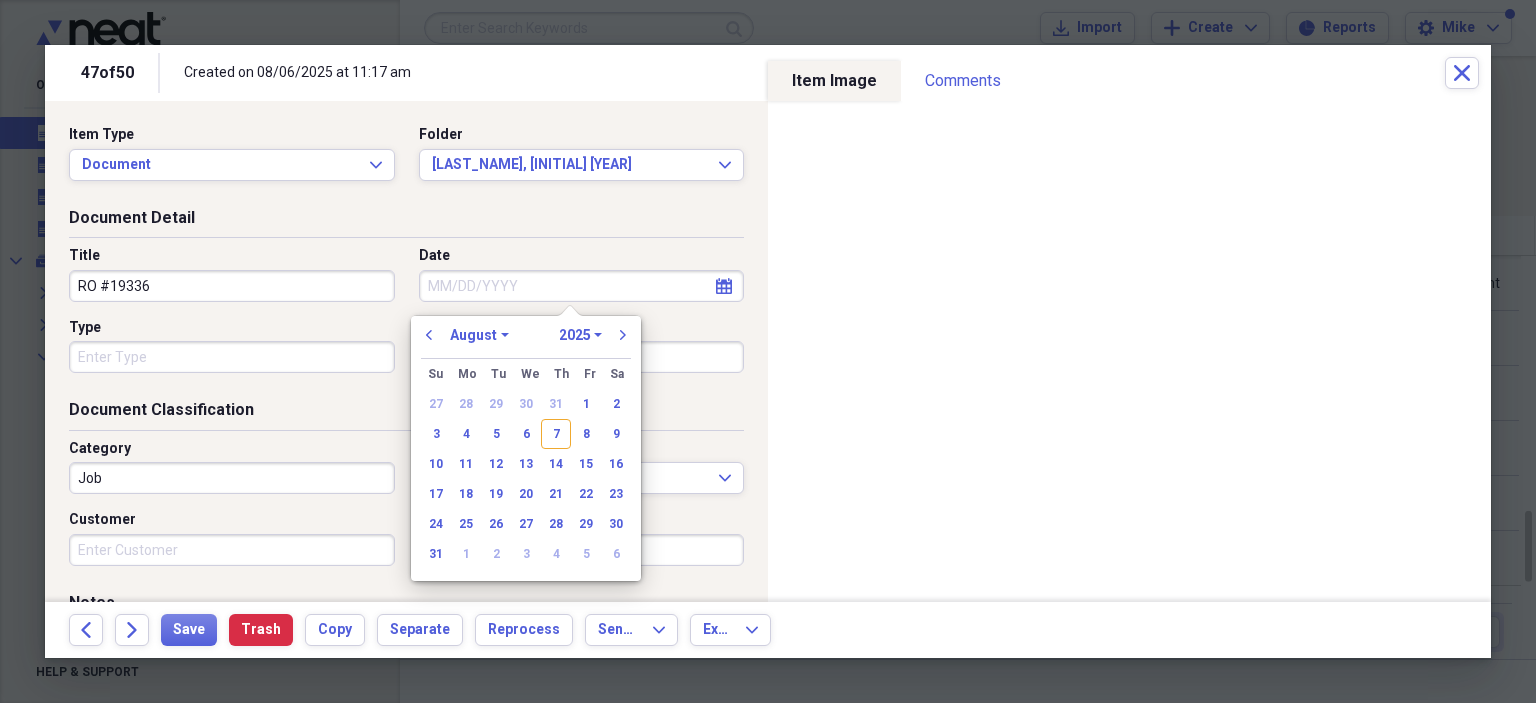 drag, startPoint x: 554, startPoint y: 399, endPoint x: 424, endPoint y: 389, distance: 130.38405 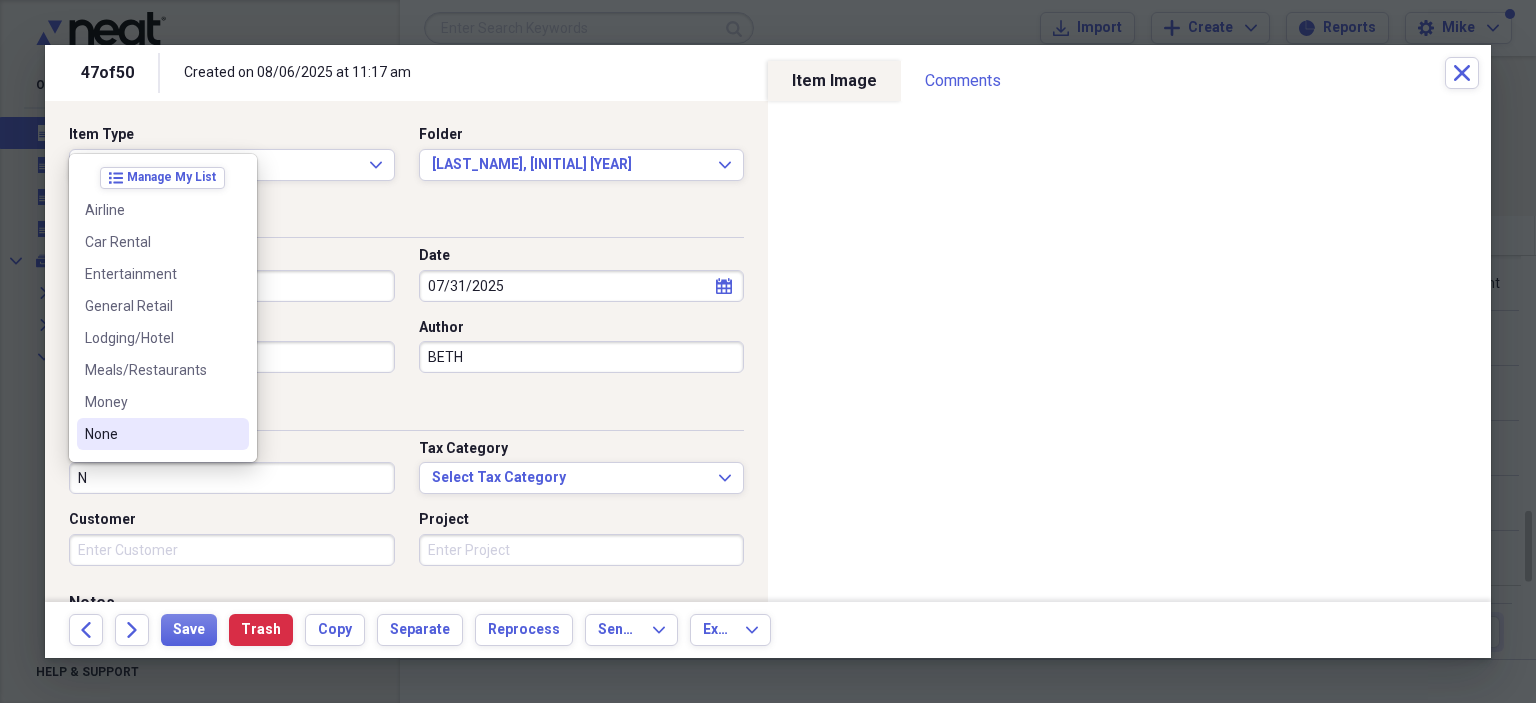 click on "None" at bounding box center (151, 434) 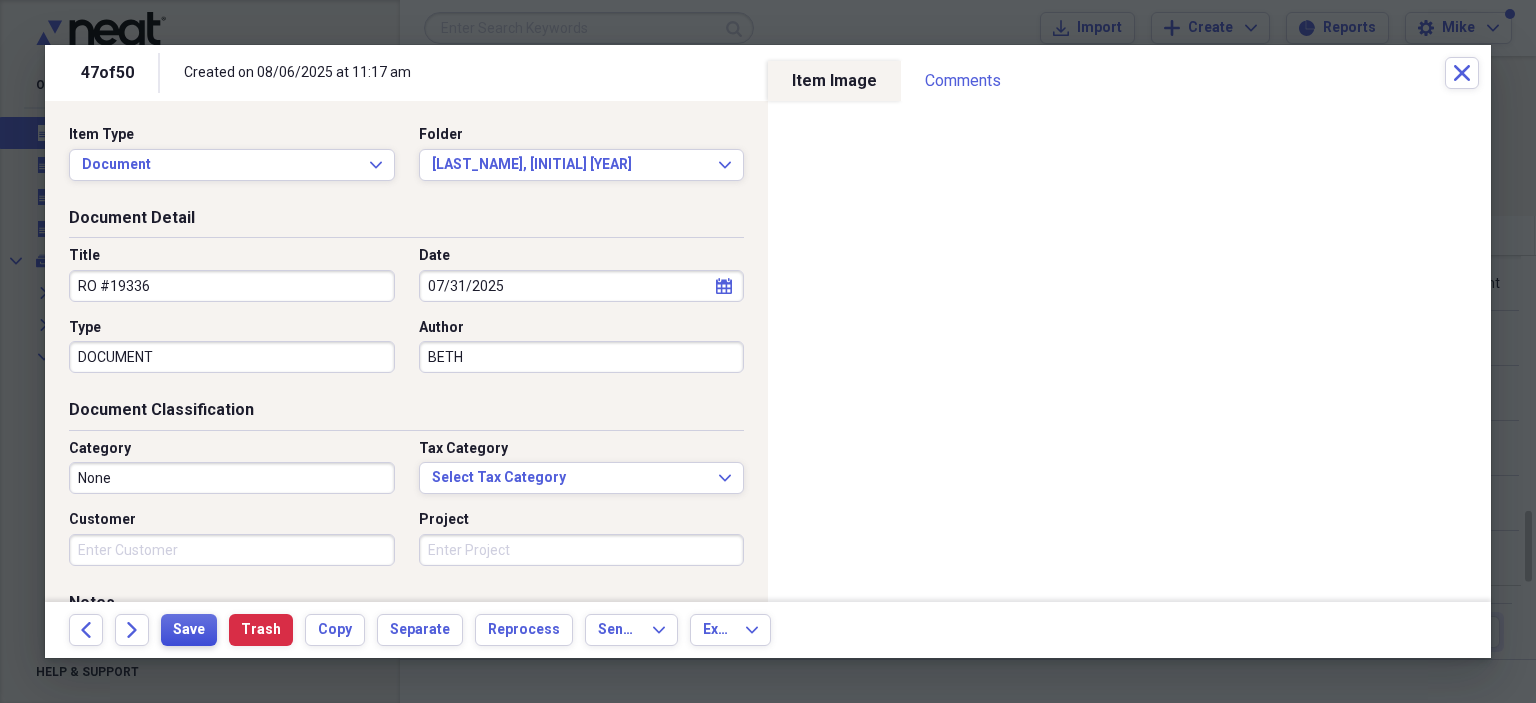click on "Save" at bounding box center [189, 630] 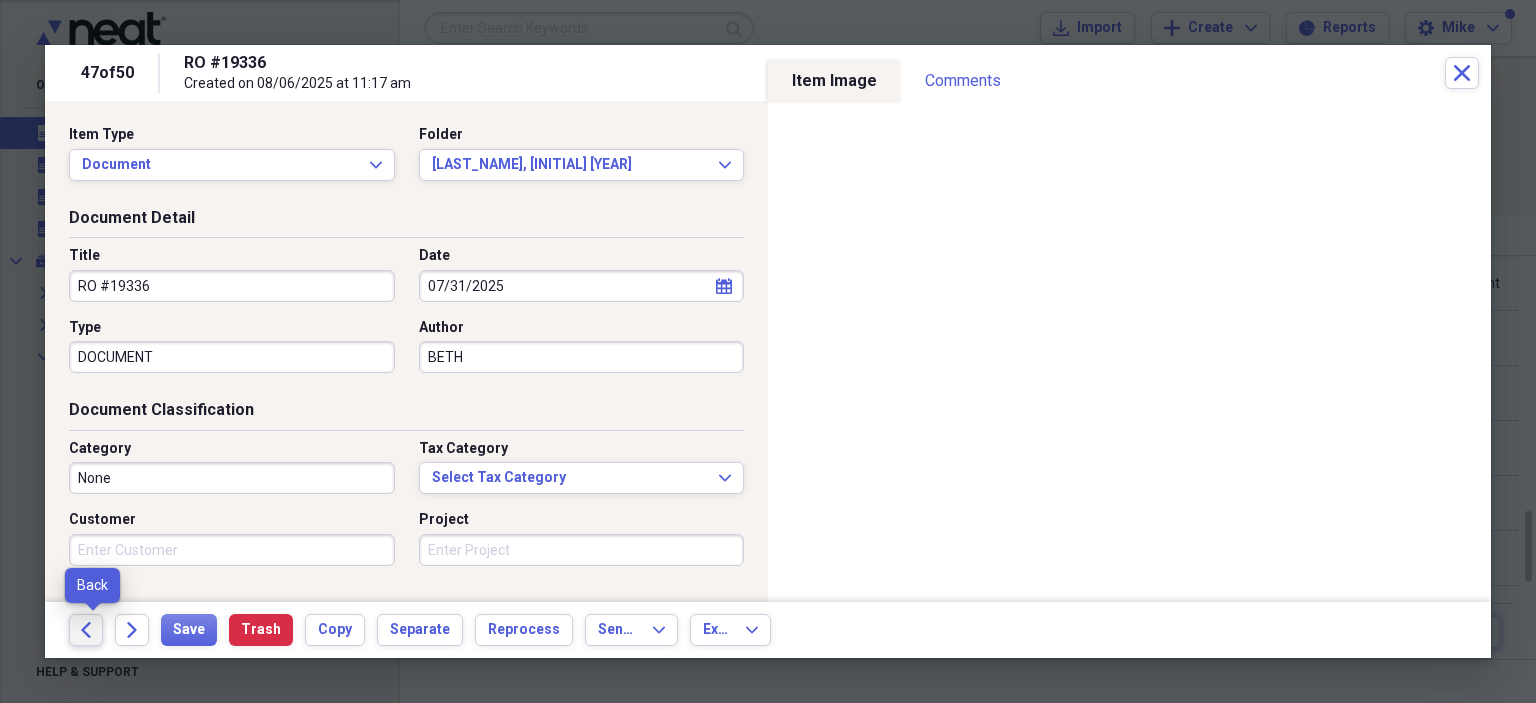 click 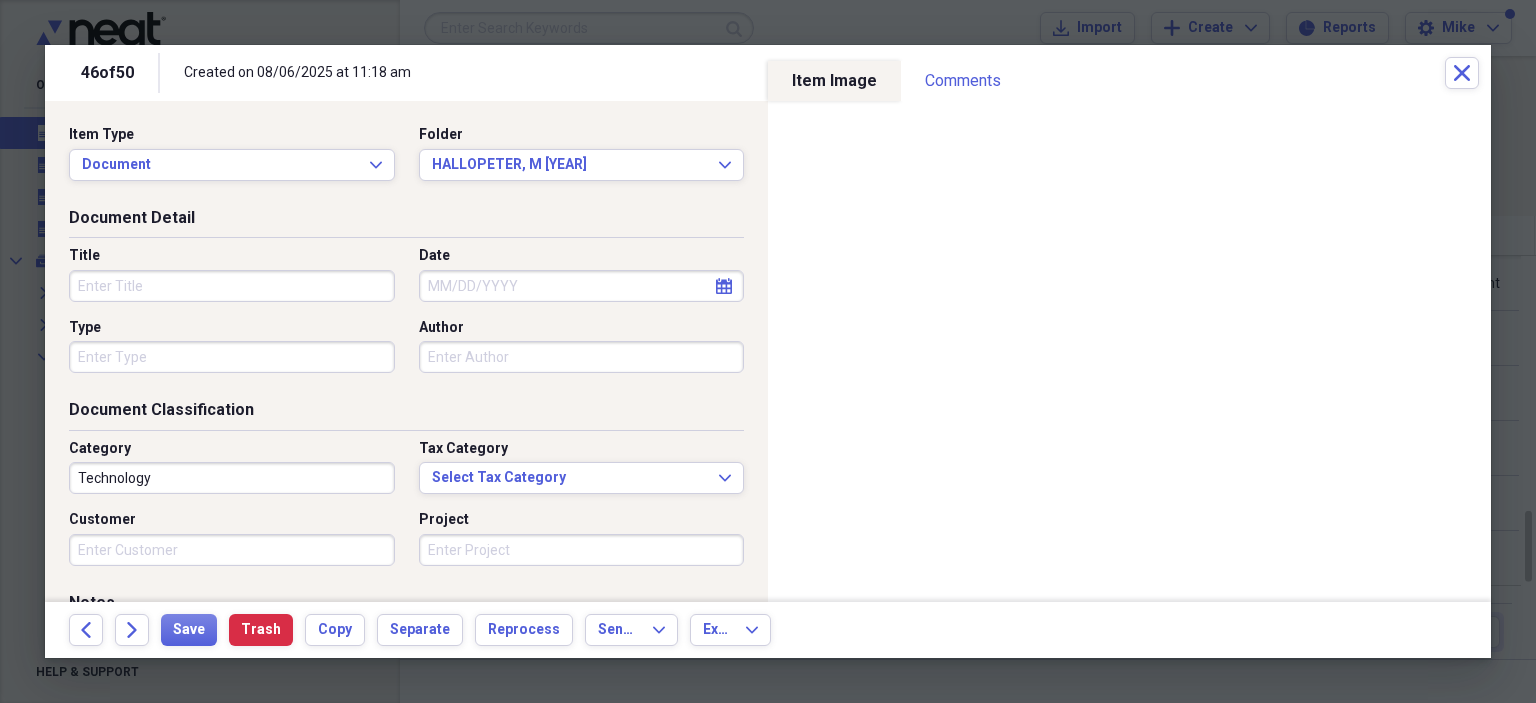 click on "Title" at bounding box center [232, 286] 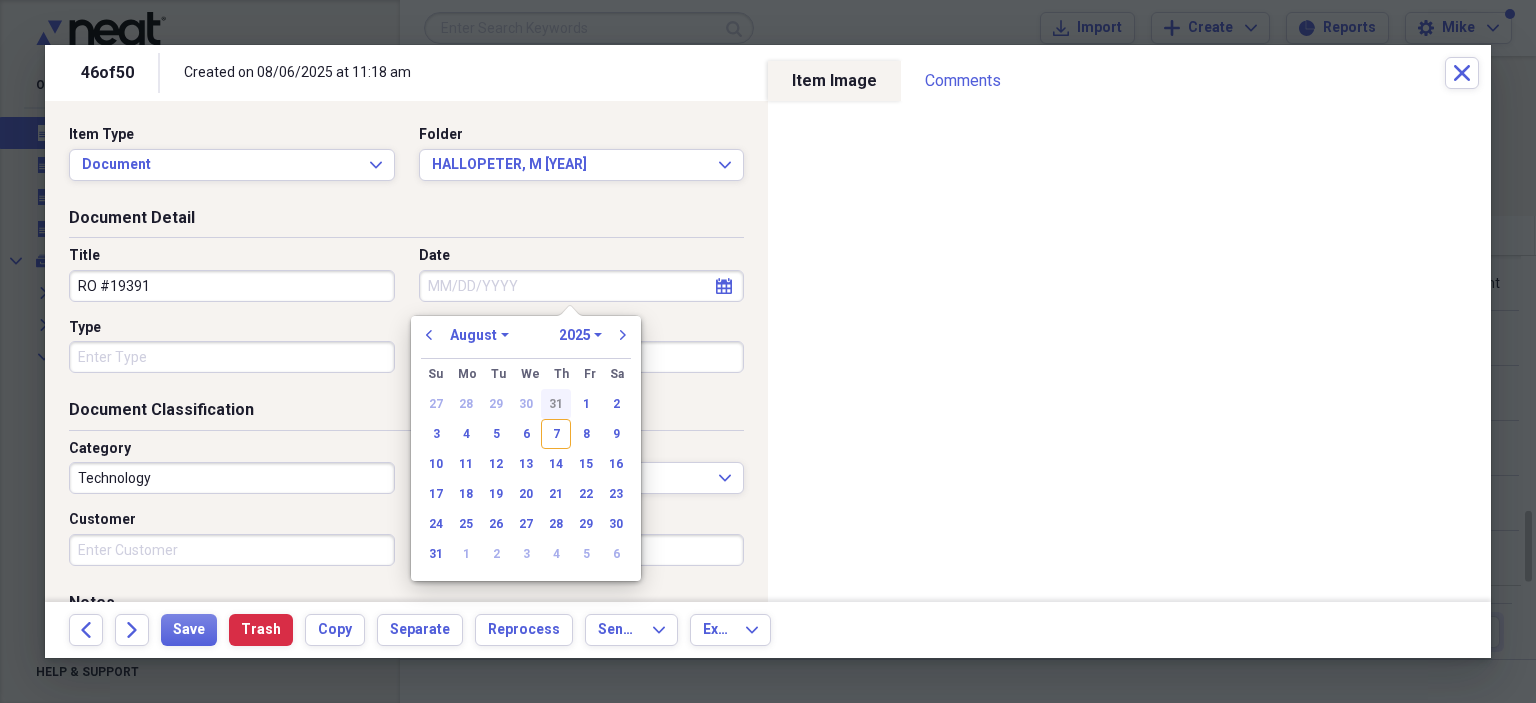 click on "31" at bounding box center [556, 404] 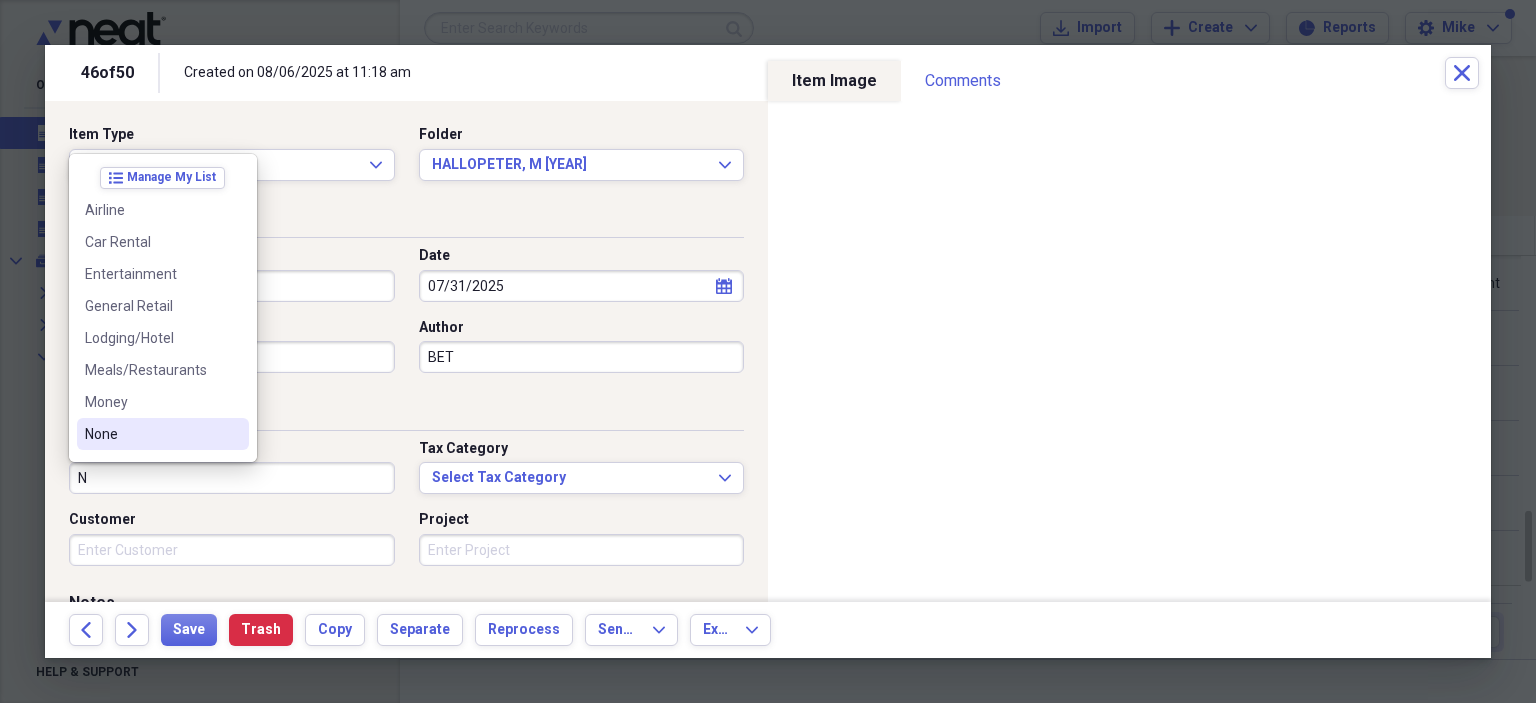 click on "None" at bounding box center [151, 434] 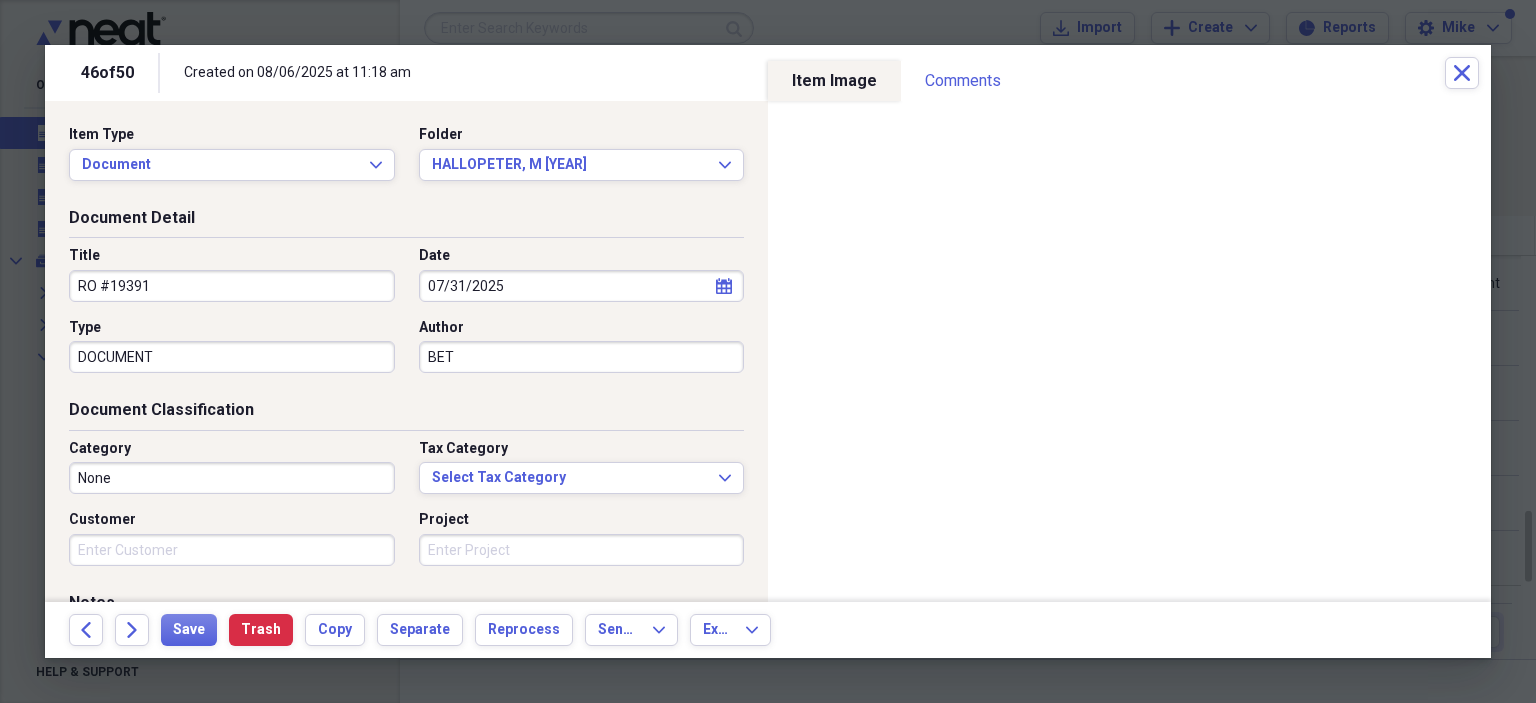 click on "BET" at bounding box center [582, 357] 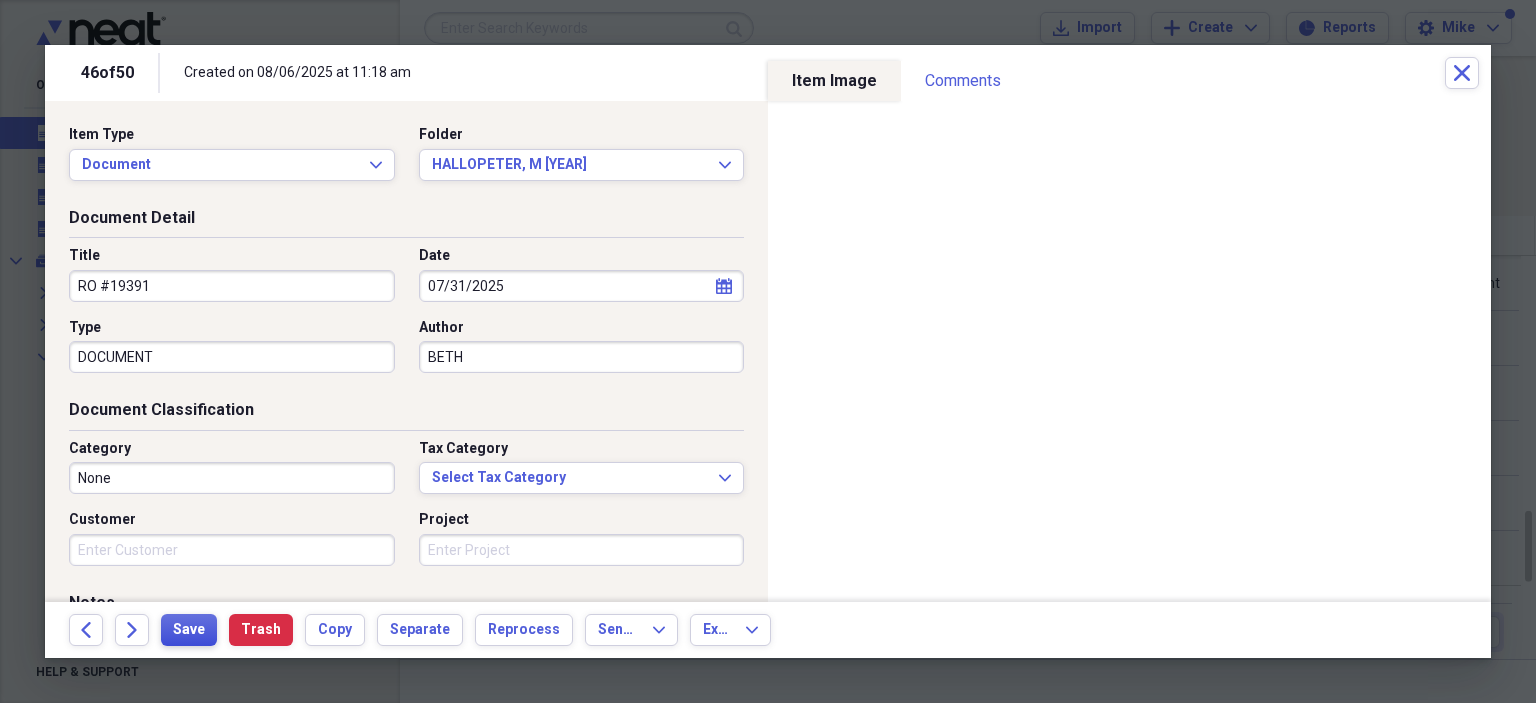 click on "Save" at bounding box center (189, 630) 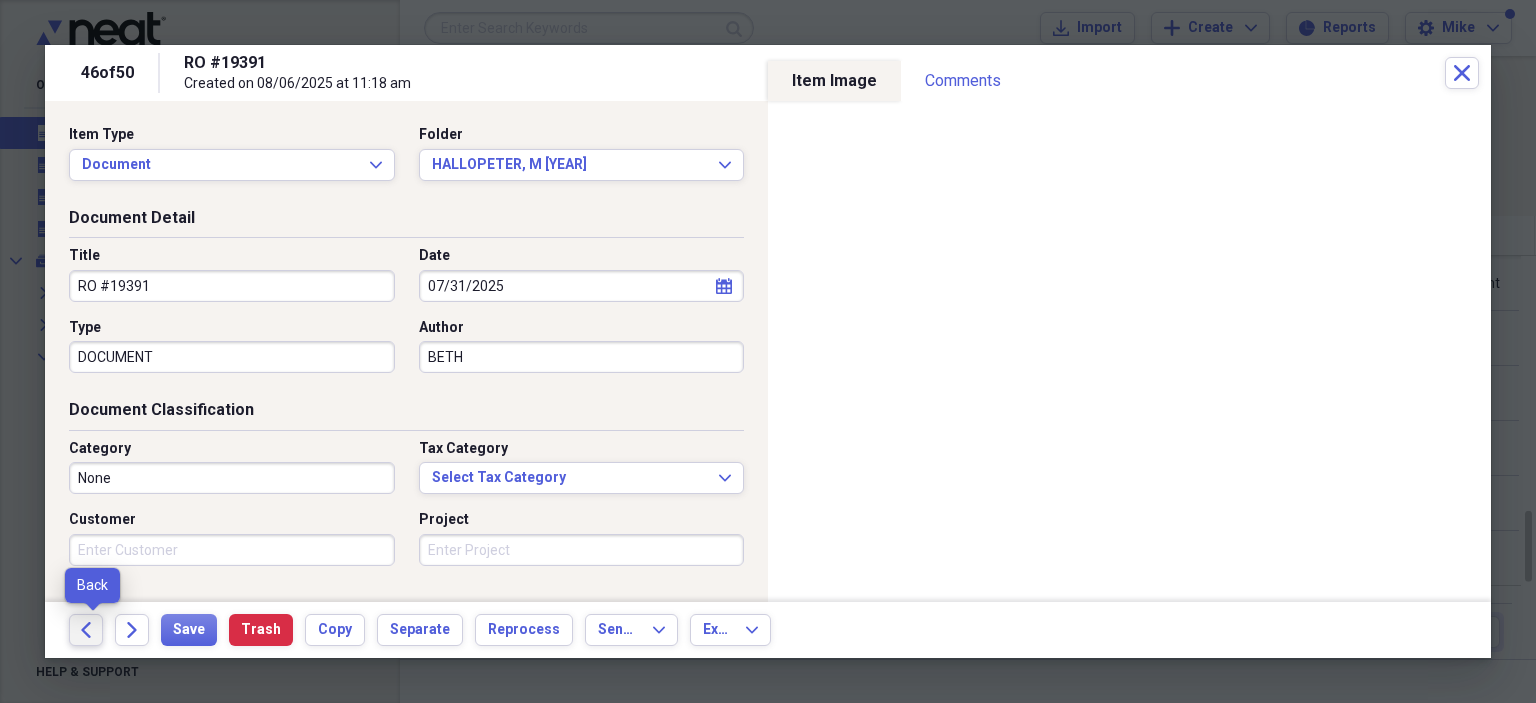 click on "Back" at bounding box center (86, 630) 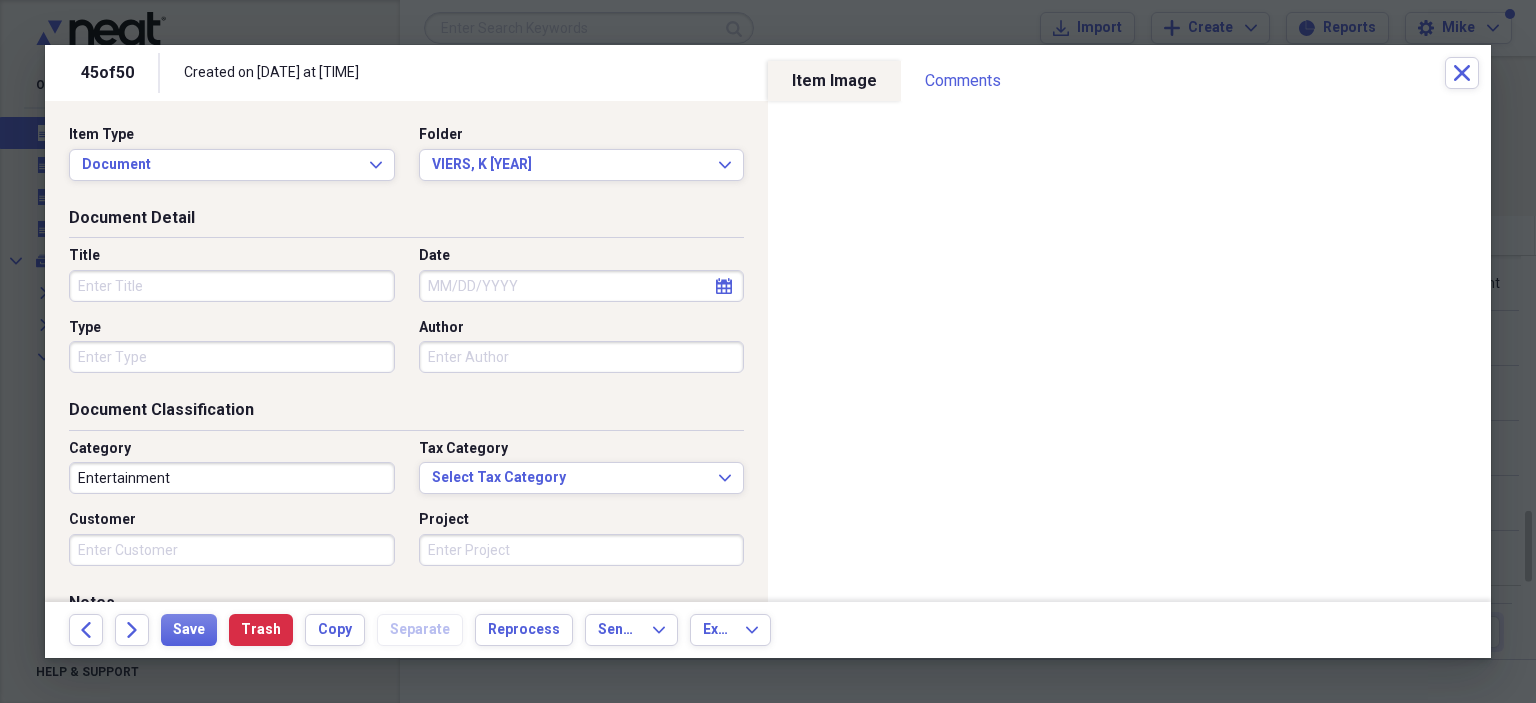 click on "Title" at bounding box center [232, 286] 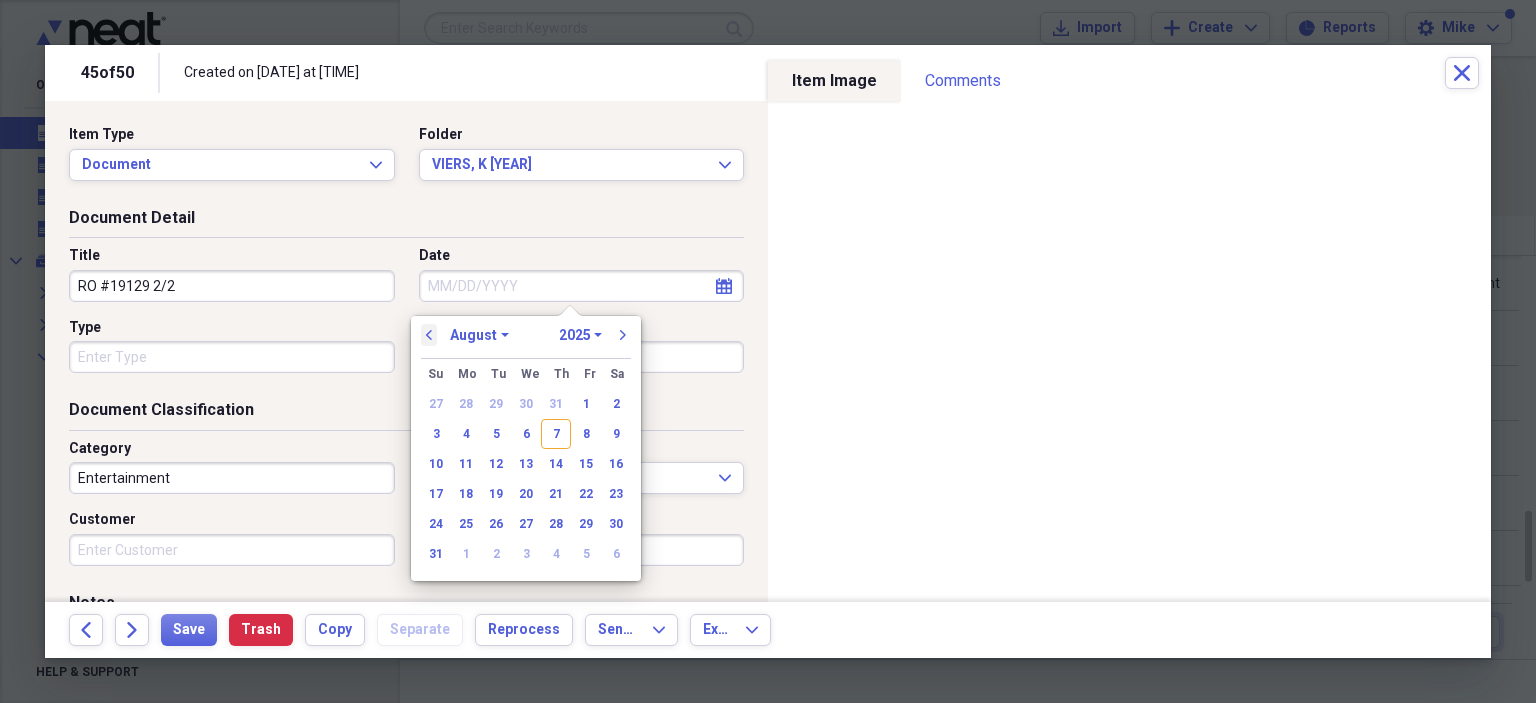 click on "previous" at bounding box center (429, 335) 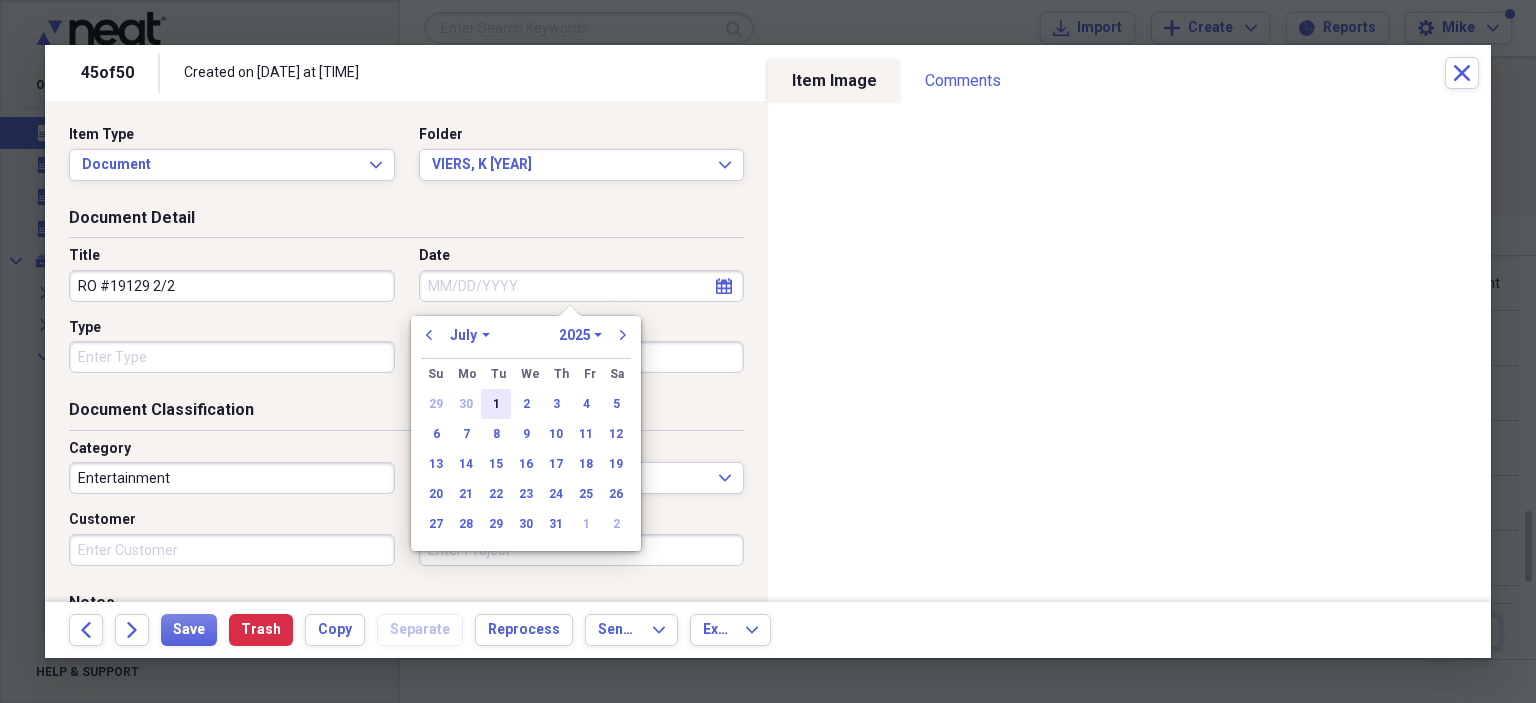 click on "1" at bounding box center [496, 404] 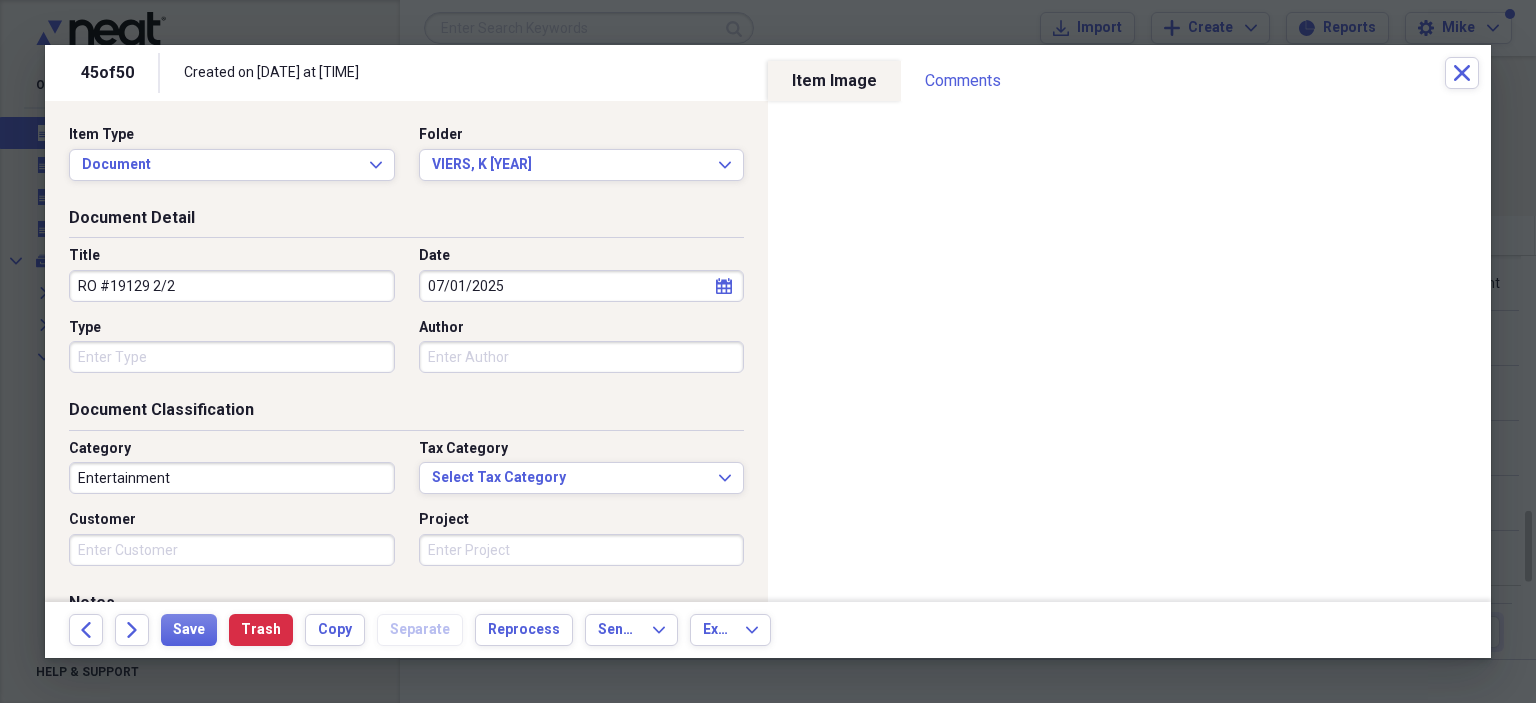 click on "Type" at bounding box center (232, 357) 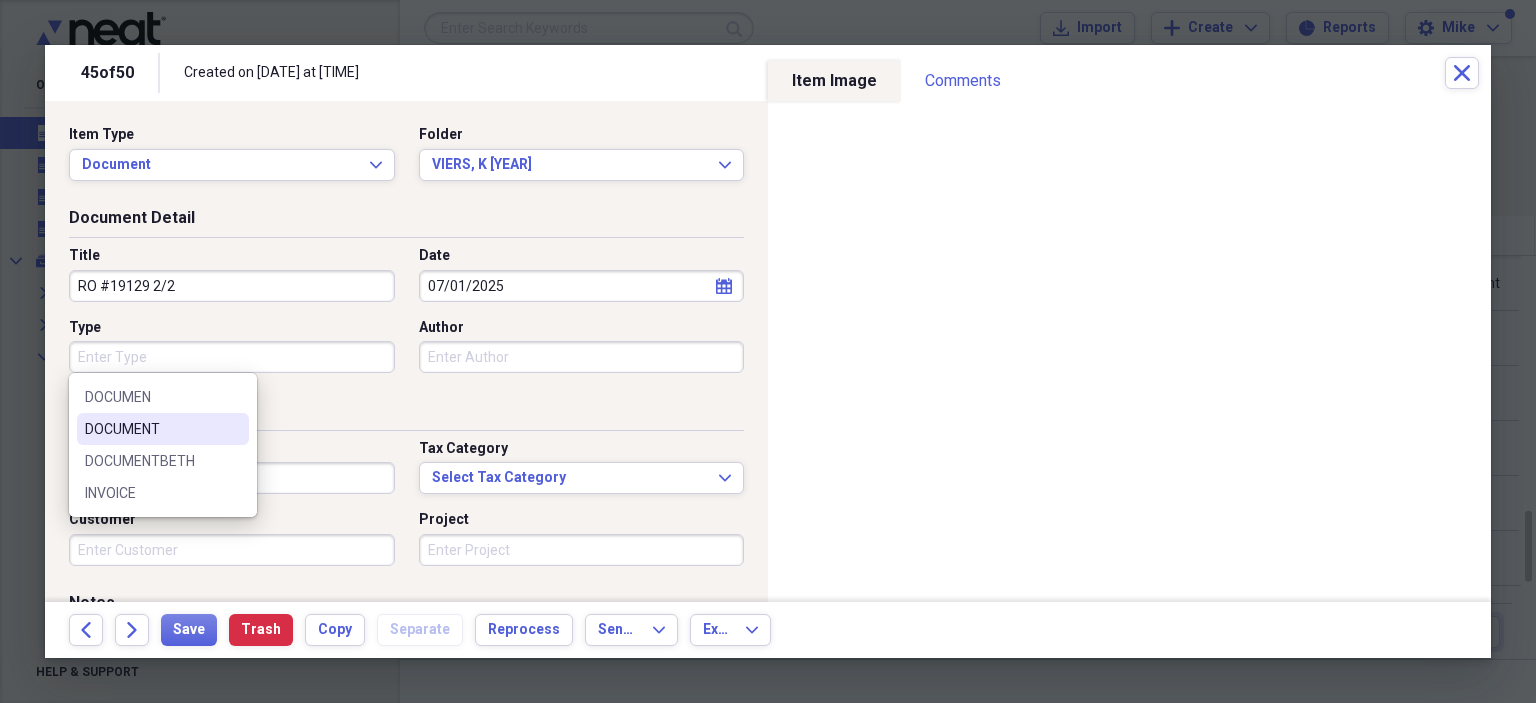click on "DOCUMENT" at bounding box center (151, 429) 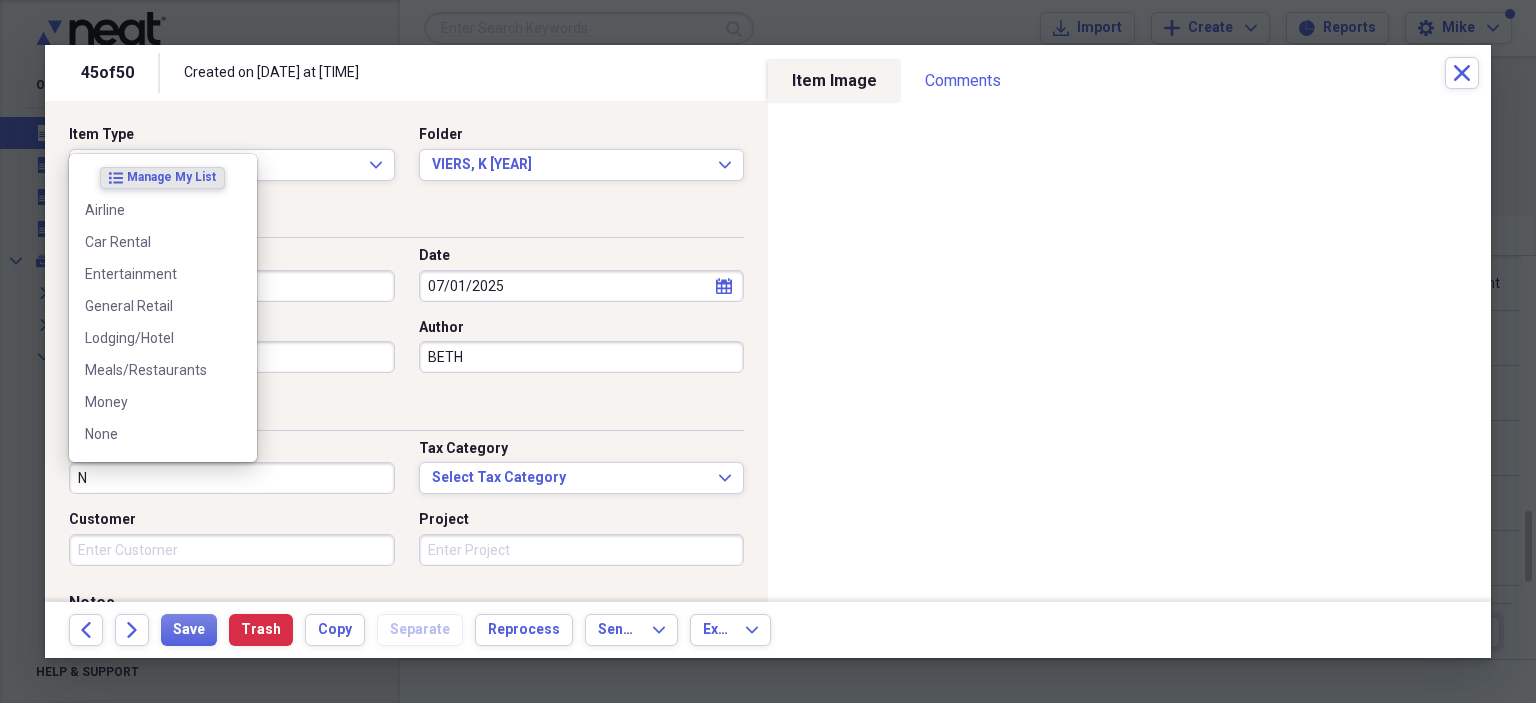 click on "None" at bounding box center [151, 434] 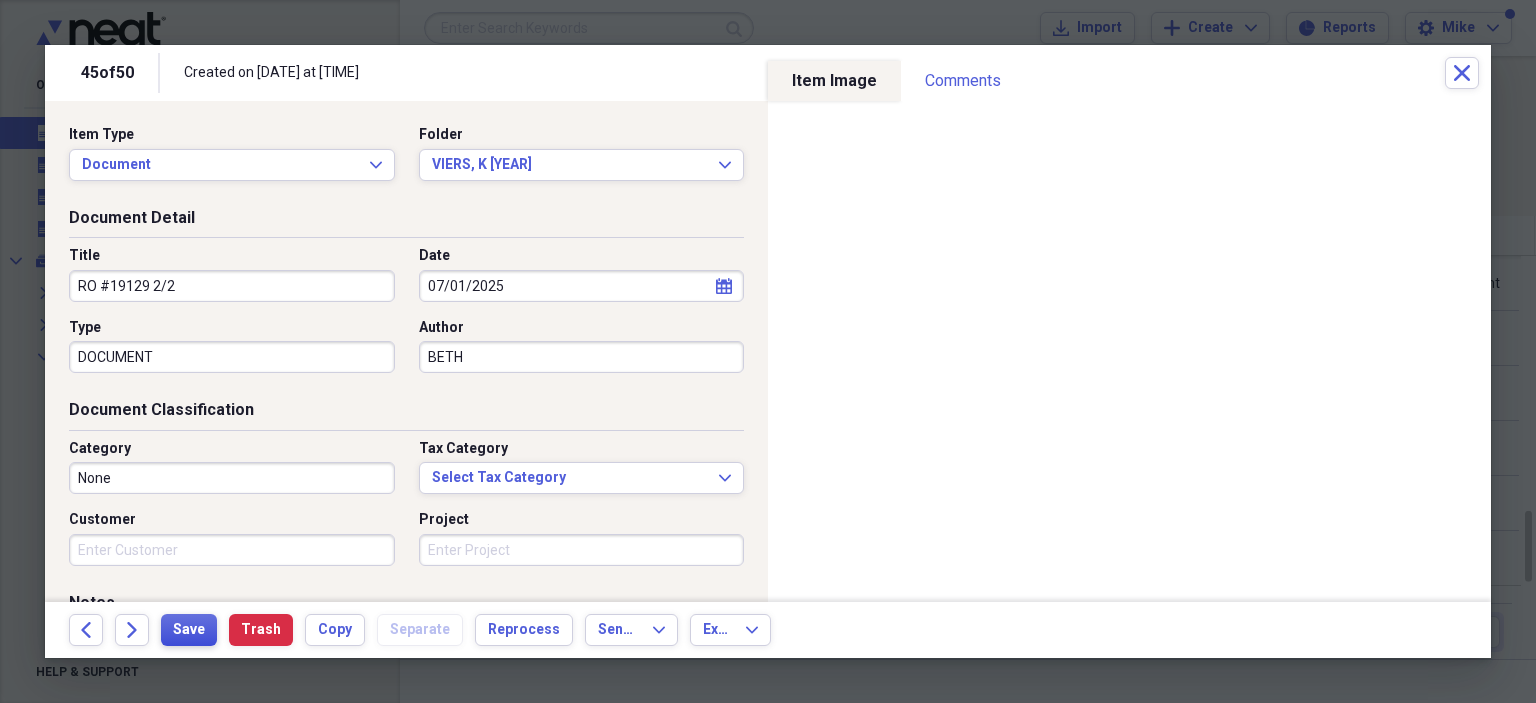 click on "Save" at bounding box center (189, 630) 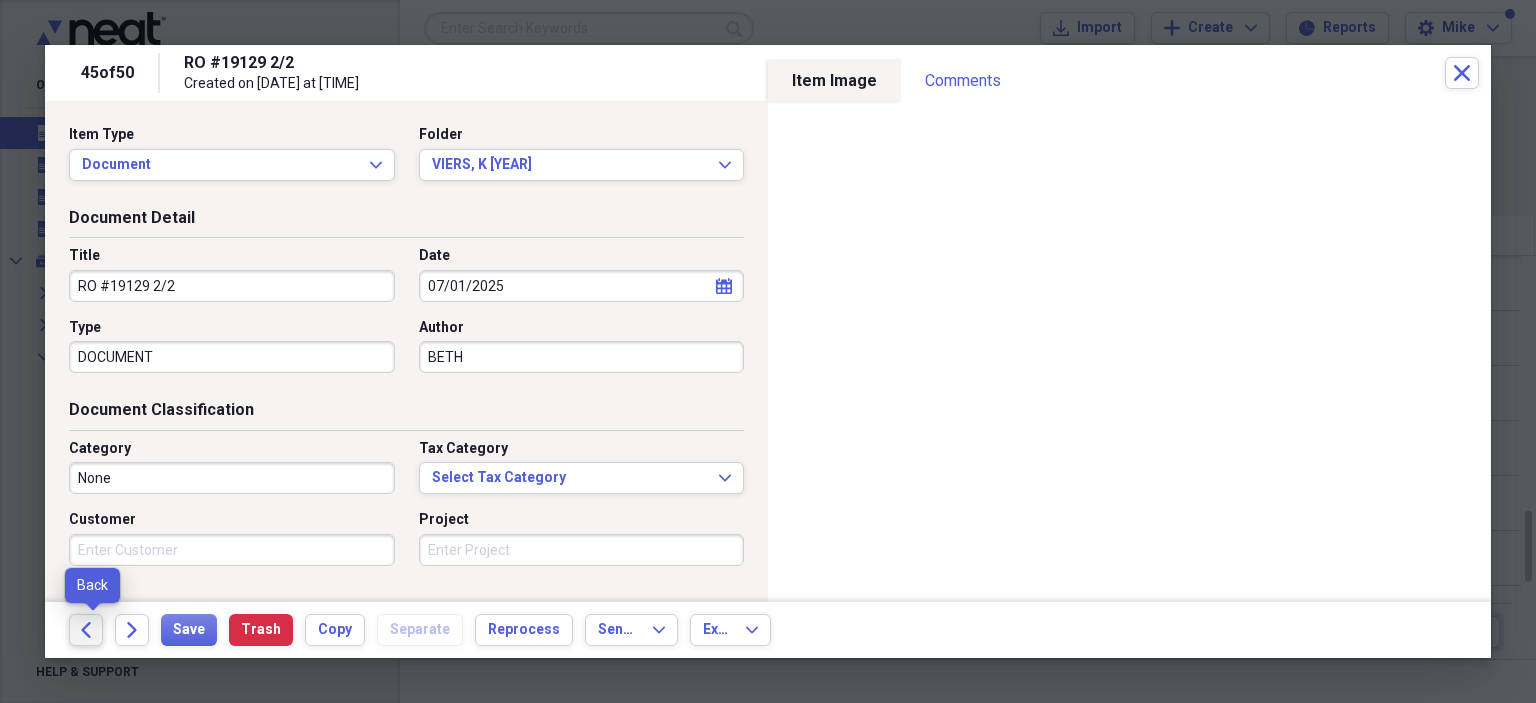 click on "Back" 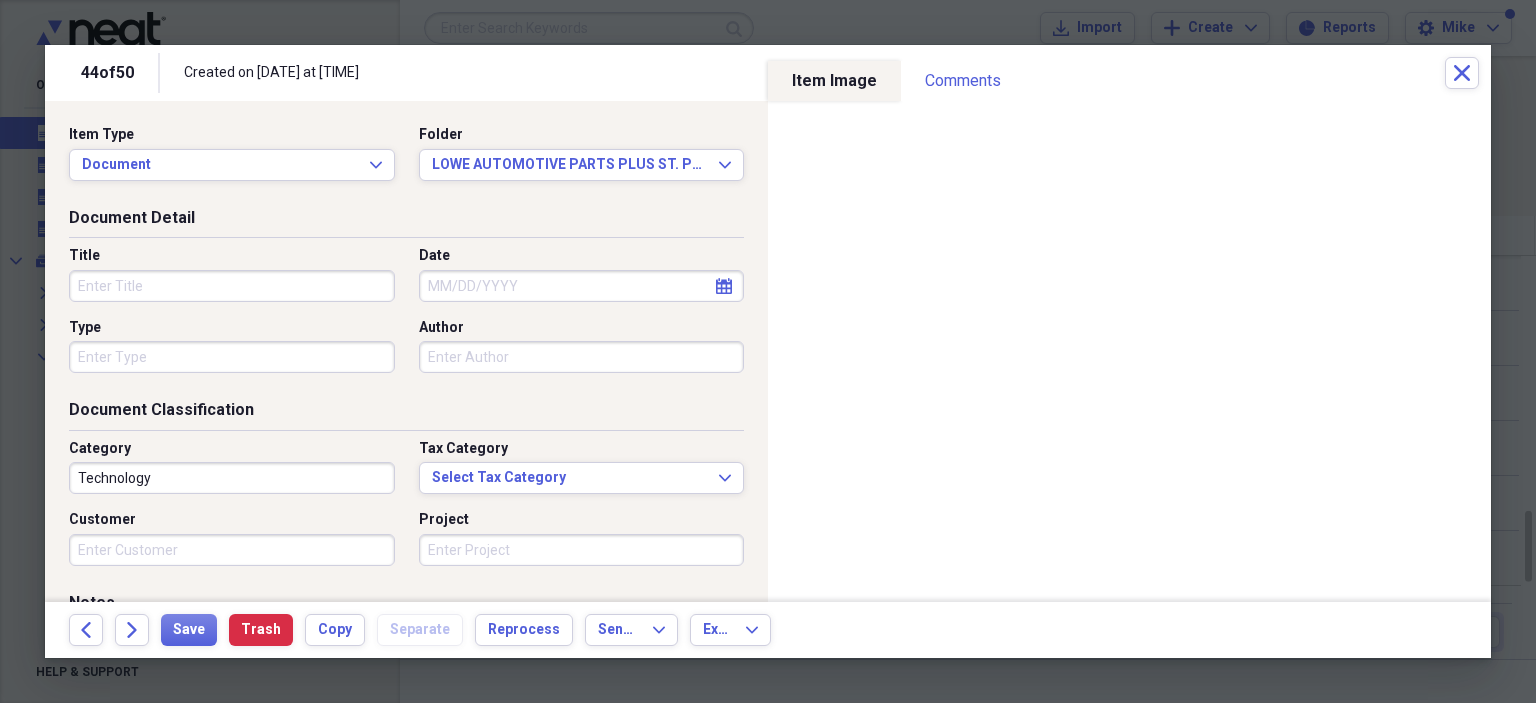 click on "Title" at bounding box center [232, 286] 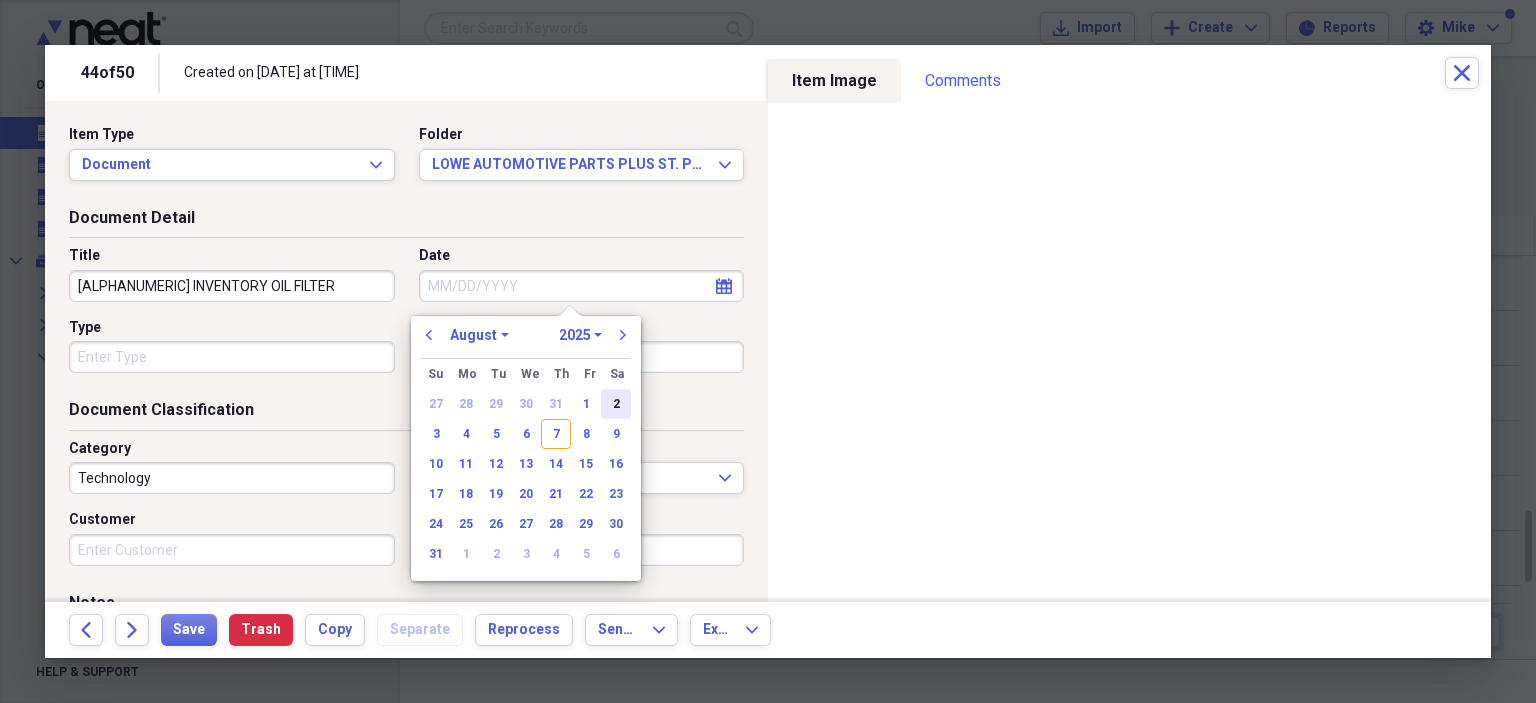 click on "2" at bounding box center (616, 404) 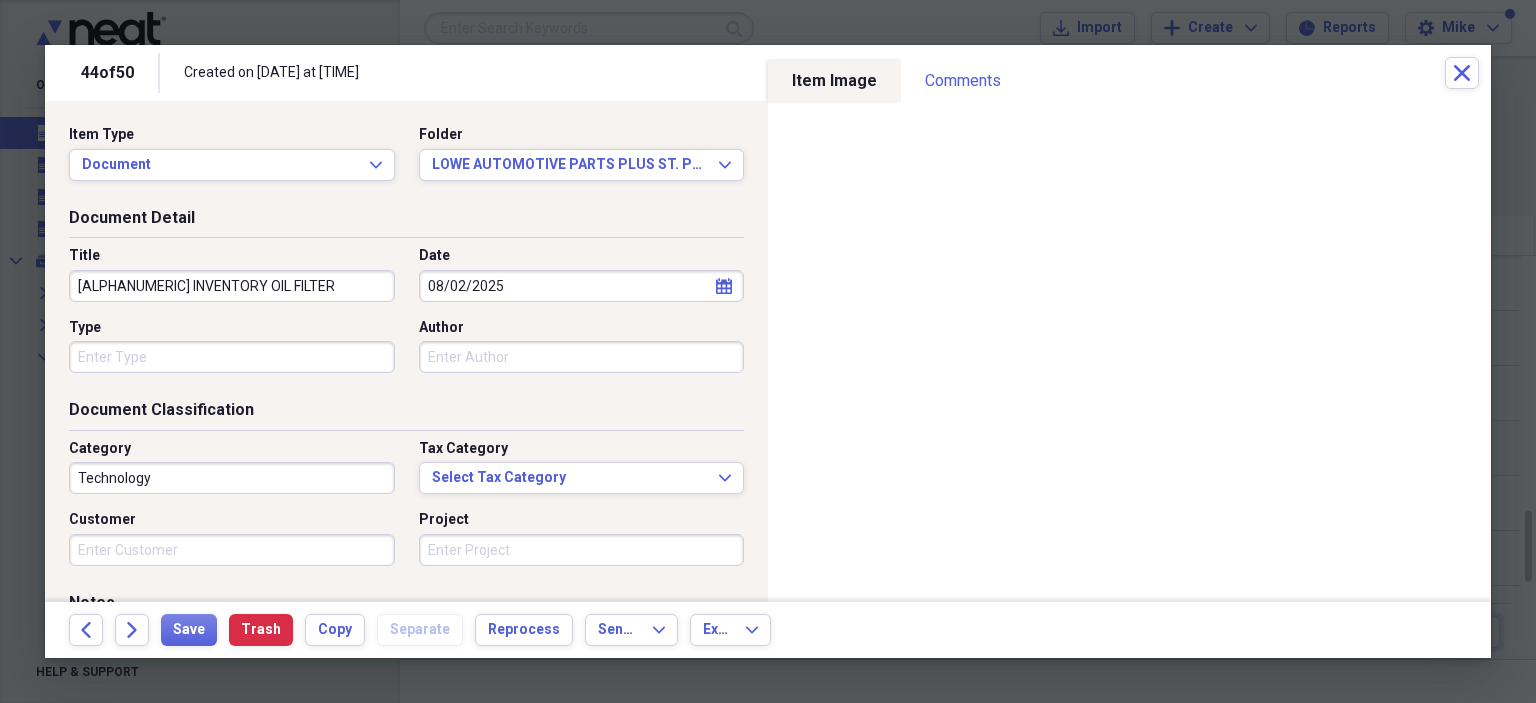 click on "Organize My Files 43 Collapse Unfiled Needs Review 43 Unfiled All Files Unfiled Unfiled Unfiled Saved Reports Collapse My Cabinet My Cabinet Add Folder Expand Folder BILL'S FILES Add Folder Expand Folder FORISTELL MTA Add Folder Collapse Open Folder ST. PETERS MTA Add Folder Expand Folder ACCOUNTS PAYABLE ST. PETERS Add Folder Collapse Open Folder CUSTOMER FILES ST. PETERS Add Folder Expand Folder A Add Folder Expand Folder B Add Folder Expand Folder C Add Folder Expand Folder D Add Folder Expand Folder E Add Folder Expand Folder F Add Folder Expand Folder G Add Folder Expand Folder GRAF, JACK Add Folder Expand Folder H Add Folder Expand Folder I Add Folder Expand Folder J Add Folder Expand Folder JONES, MATT Add Folder Expand Folder K Add Folder Expand Folder L Add Folder Expand Folder LITTMANN, CAROL Add Folder Expand Folder M Add Folder Expand Folder MYLES, BRIAN Add Folder Expand Folder N Add Folder Expand Folder NEMNICH, KEITH Add Folder Expand Folder O Add Folder Expand Folder P Add Folder Expand Folder" at bounding box center [768, 351] 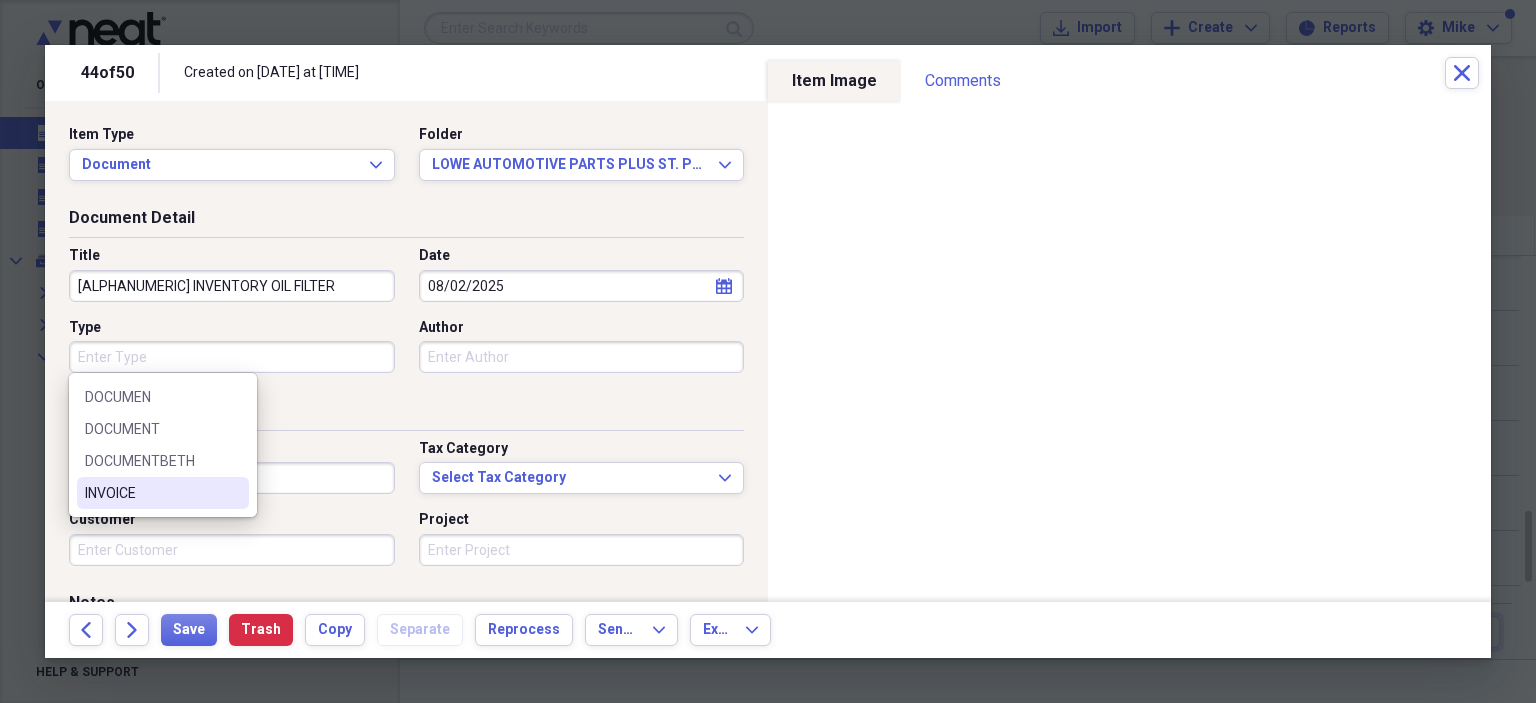 drag, startPoint x: 169, startPoint y: 493, endPoint x: 188, endPoint y: 480, distance: 23.021729 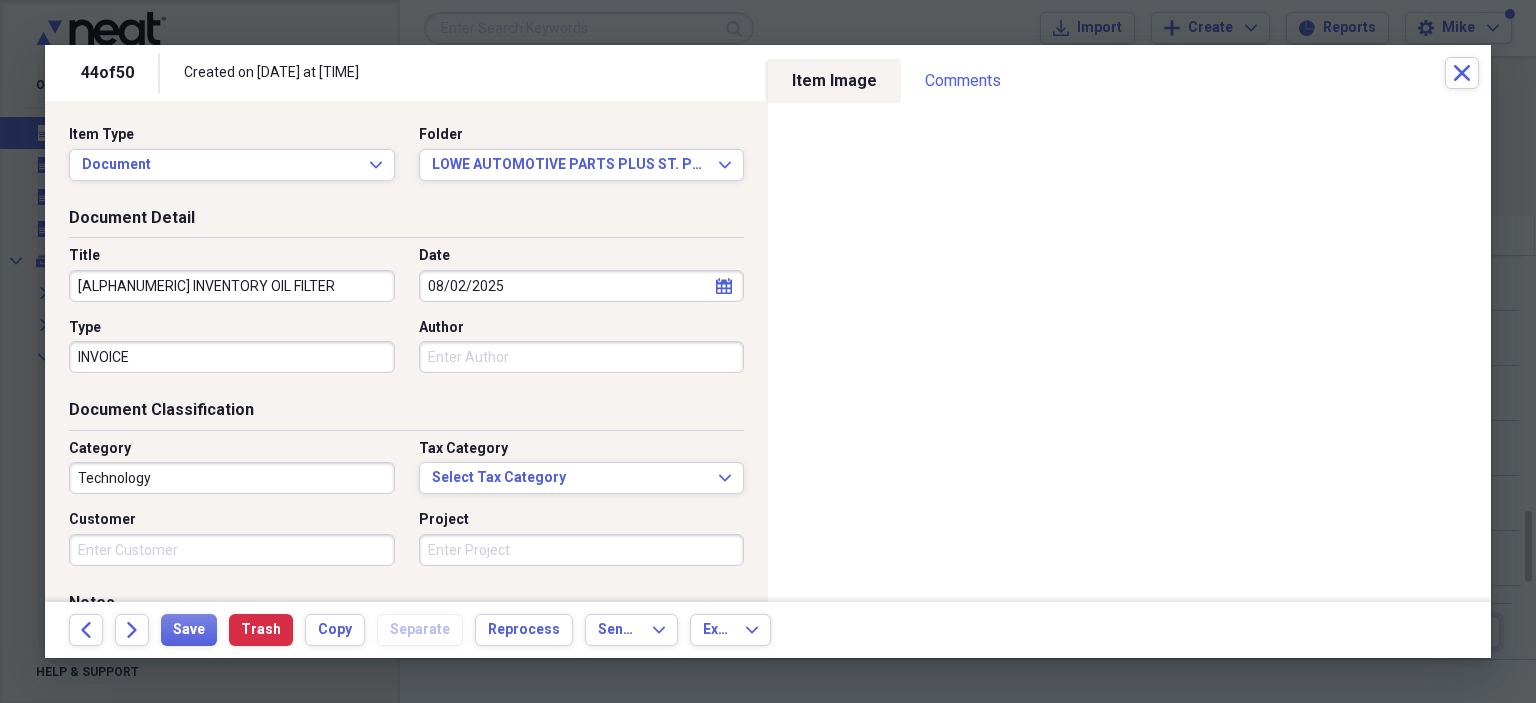 click on "Author" at bounding box center [582, 357] 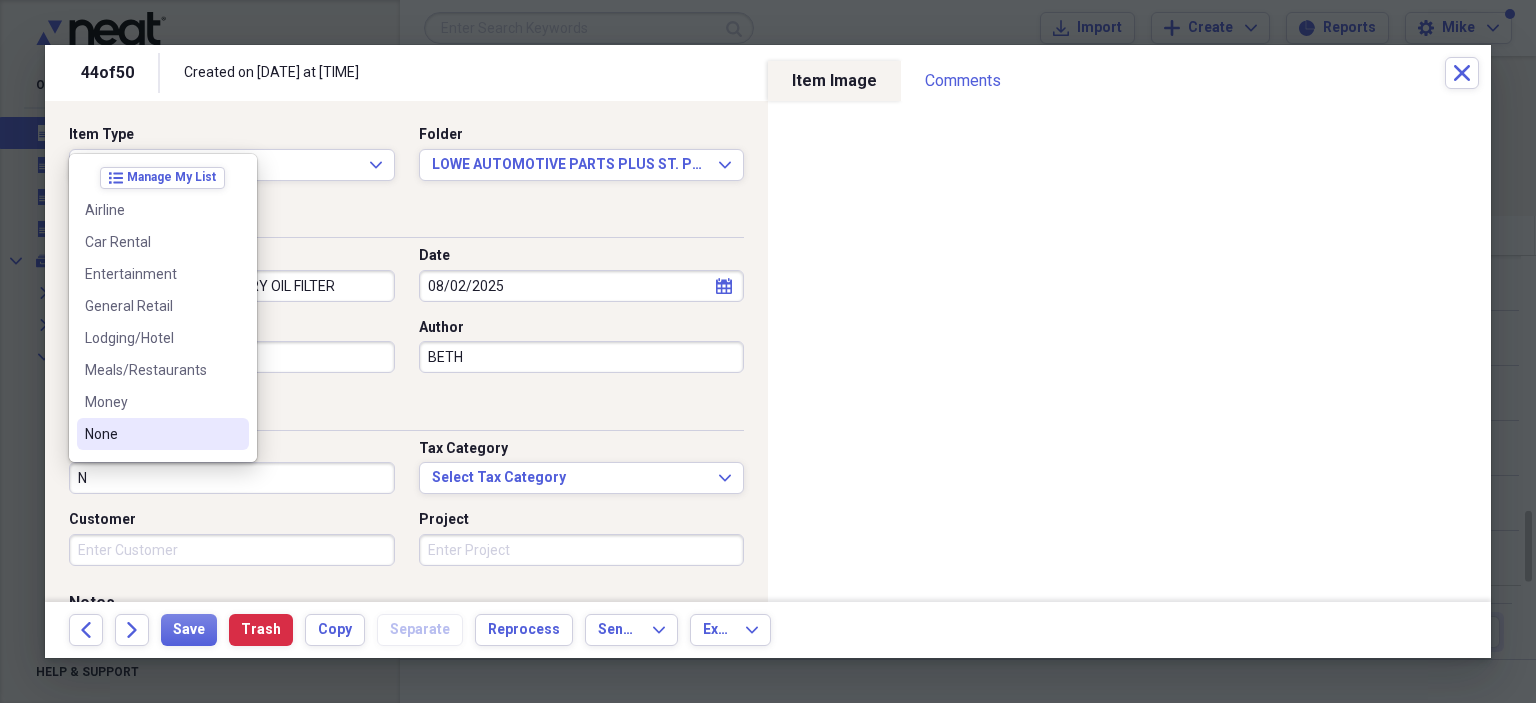 click on "None" at bounding box center (163, 434) 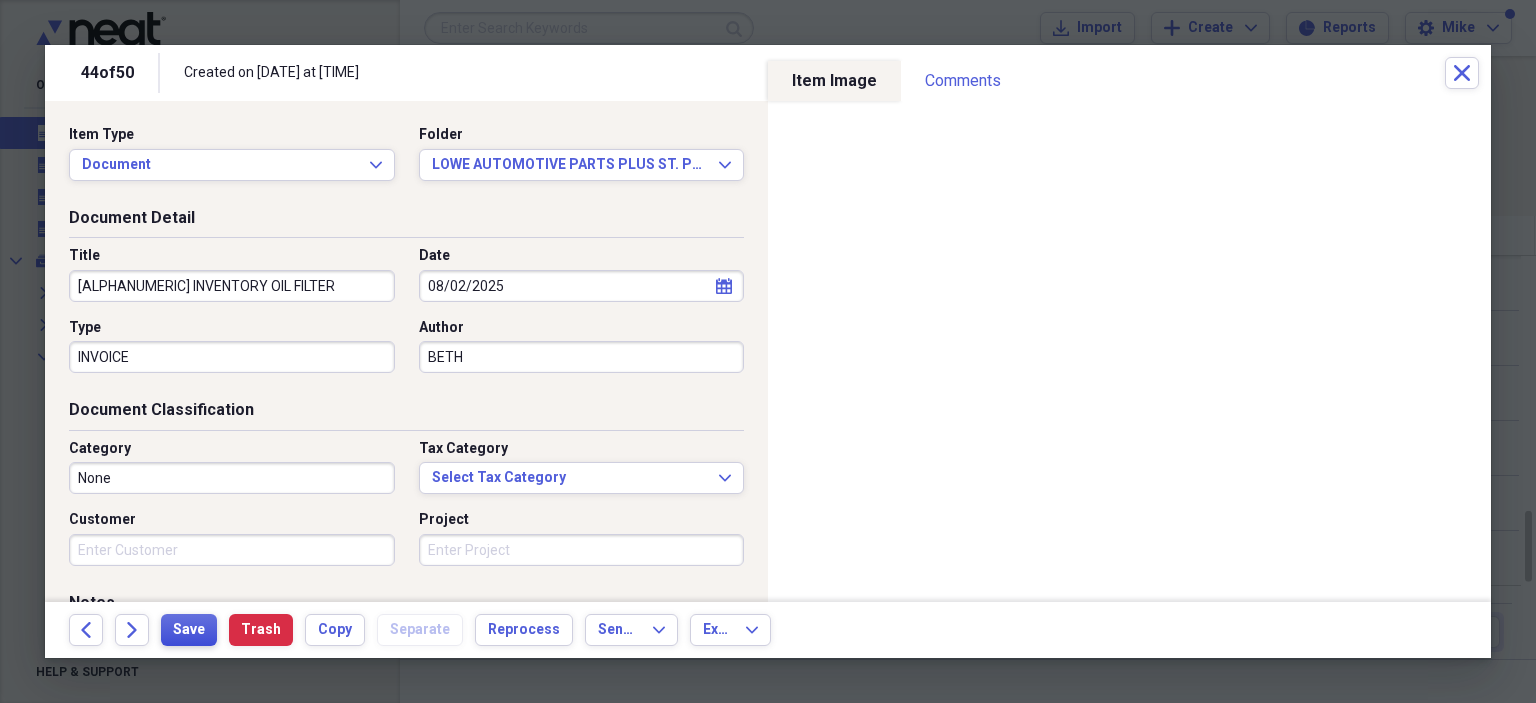 click on "Save" at bounding box center (189, 630) 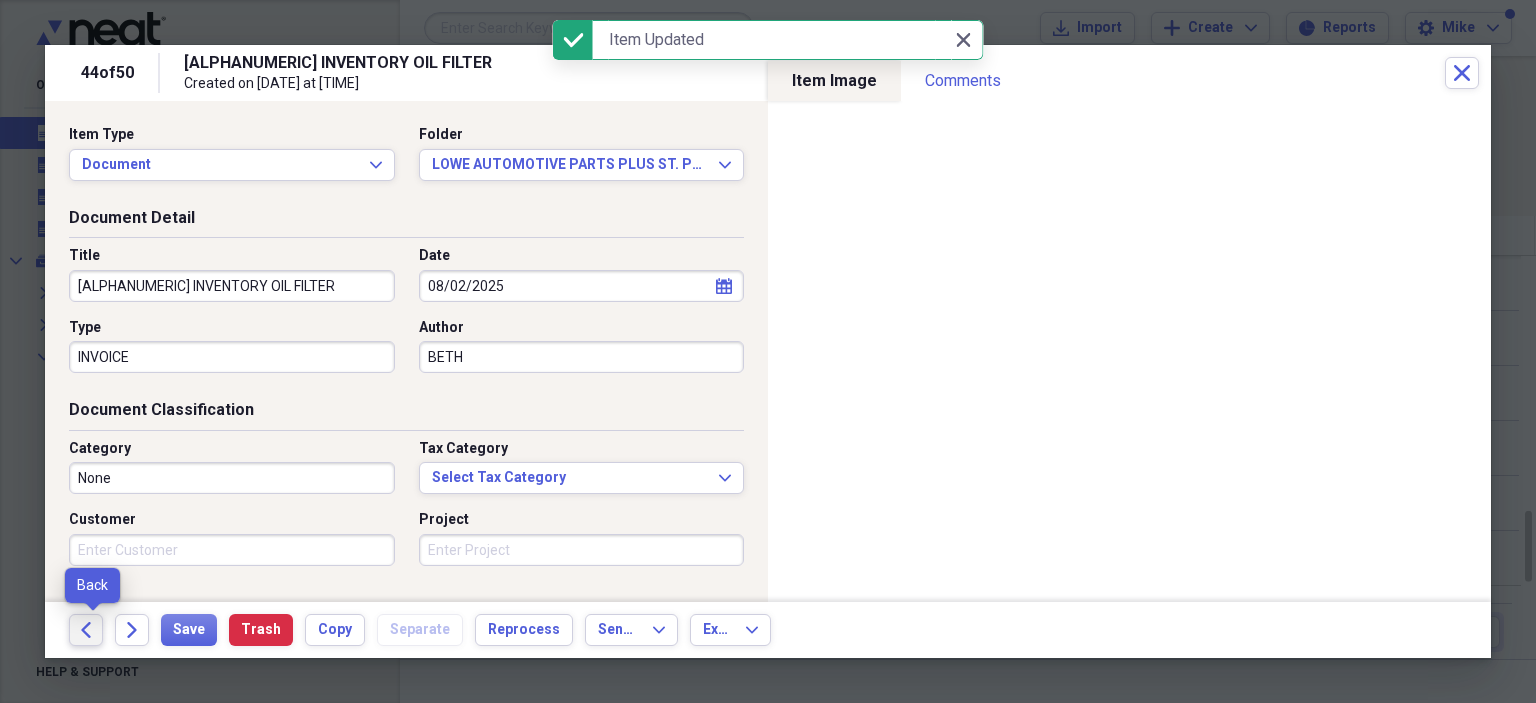 click 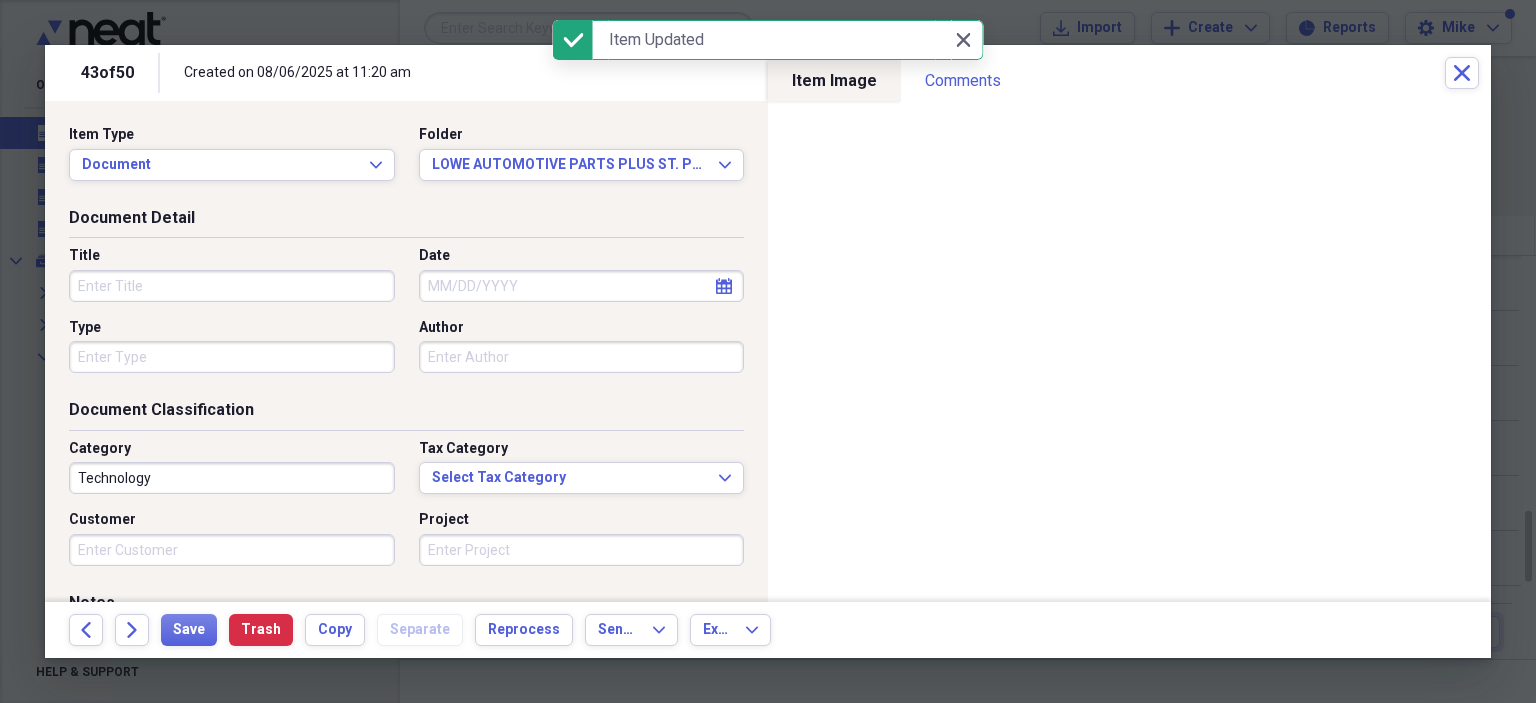 click on "Title" at bounding box center [232, 286] 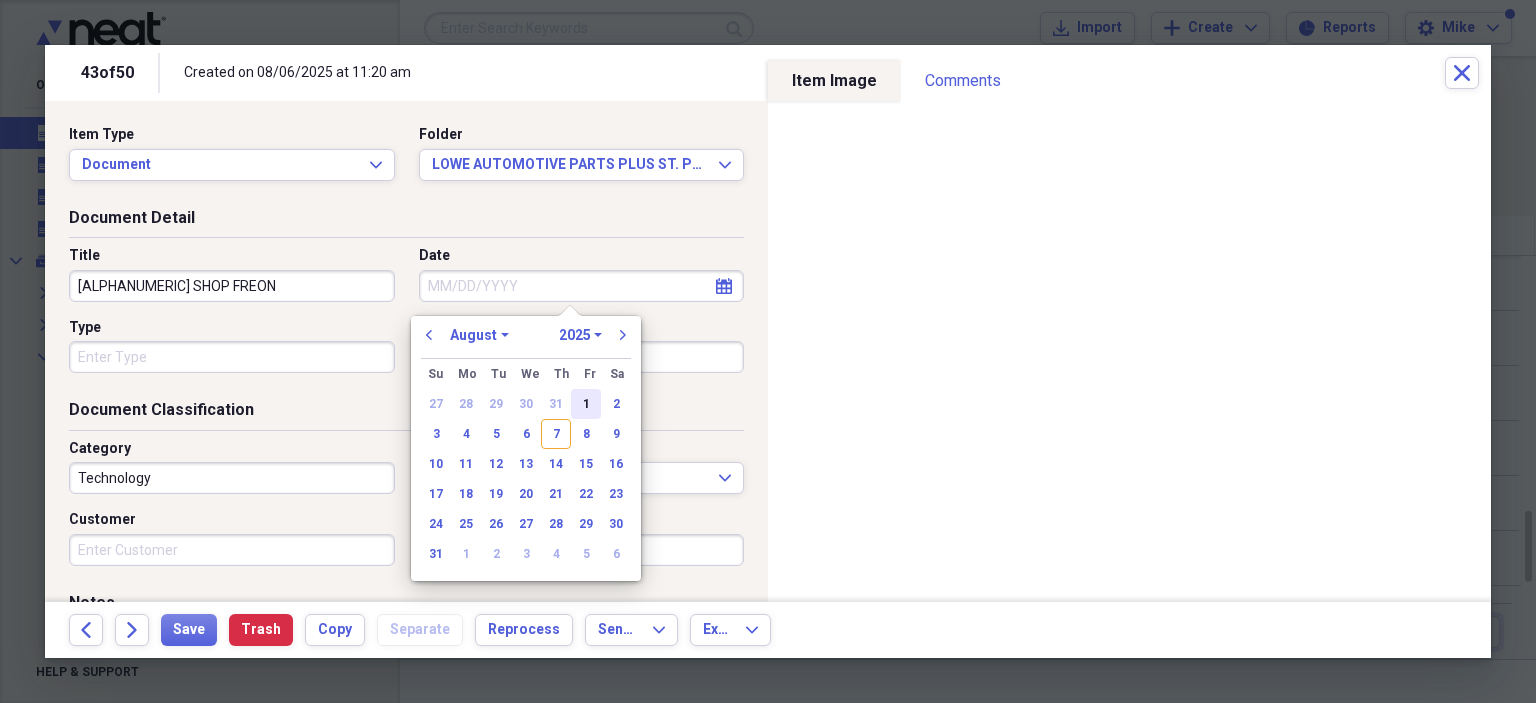 drag, startPoint x: 585, startPoint y: 403, endPoint x: 547, endPoint y: 403, distance: 38 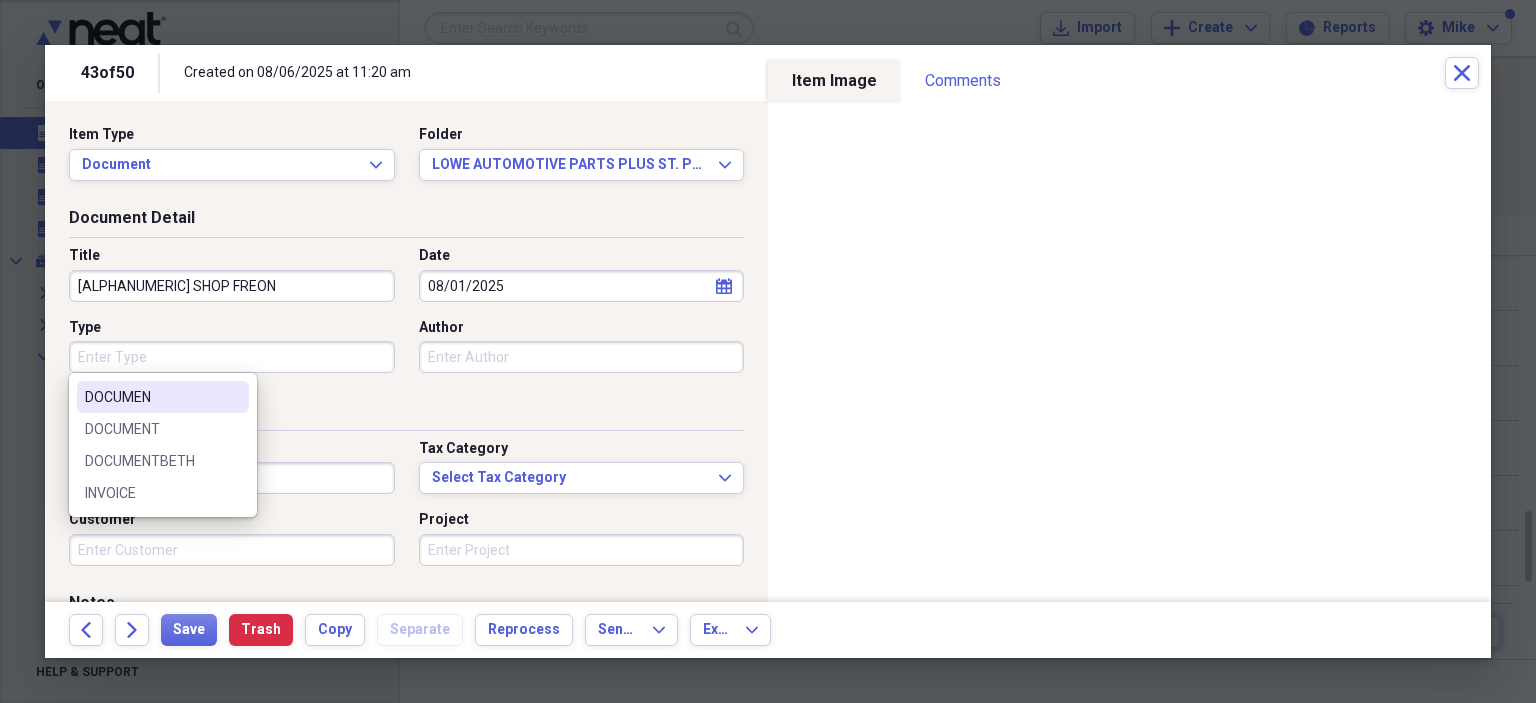 click on "Type" at bounding box center (232, 357) 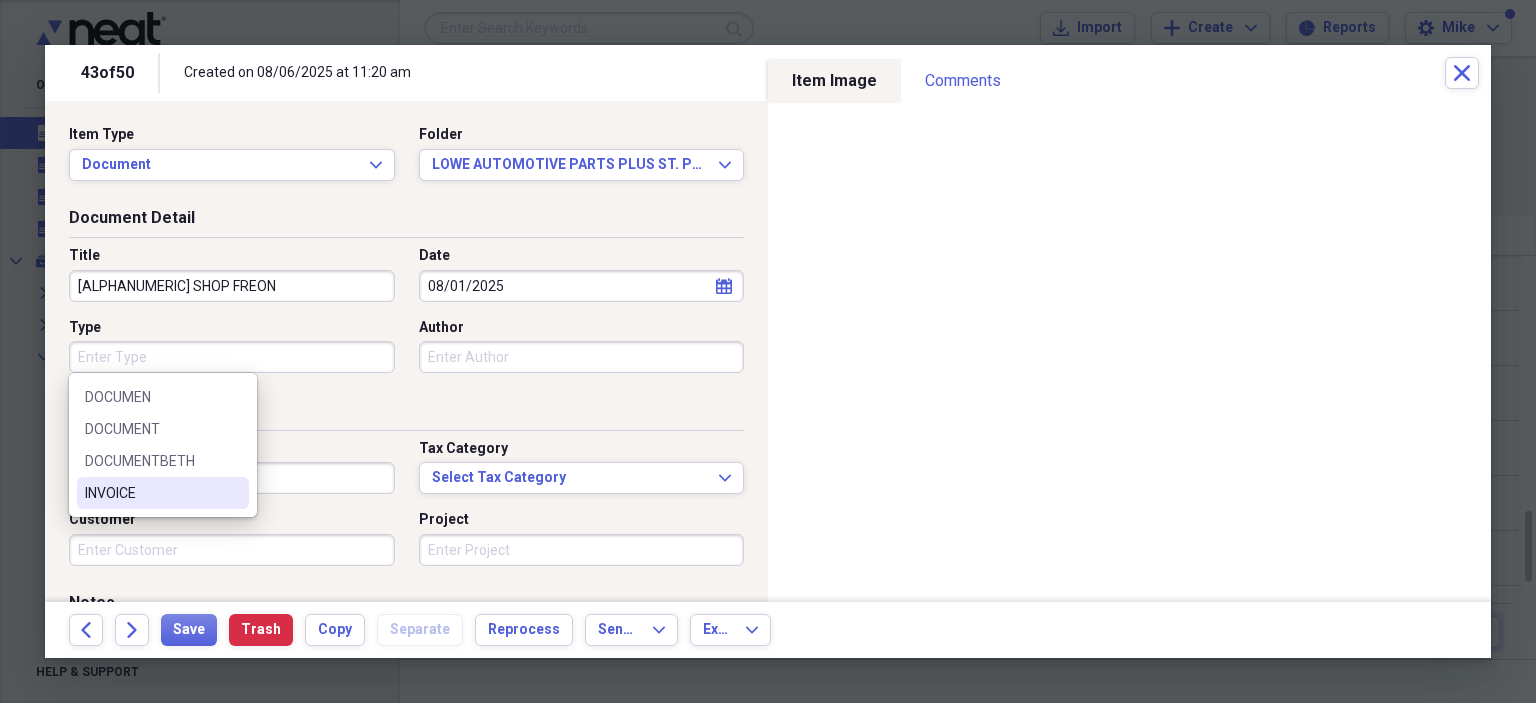 click on "INVOICE" at bounding box center [151, 493] 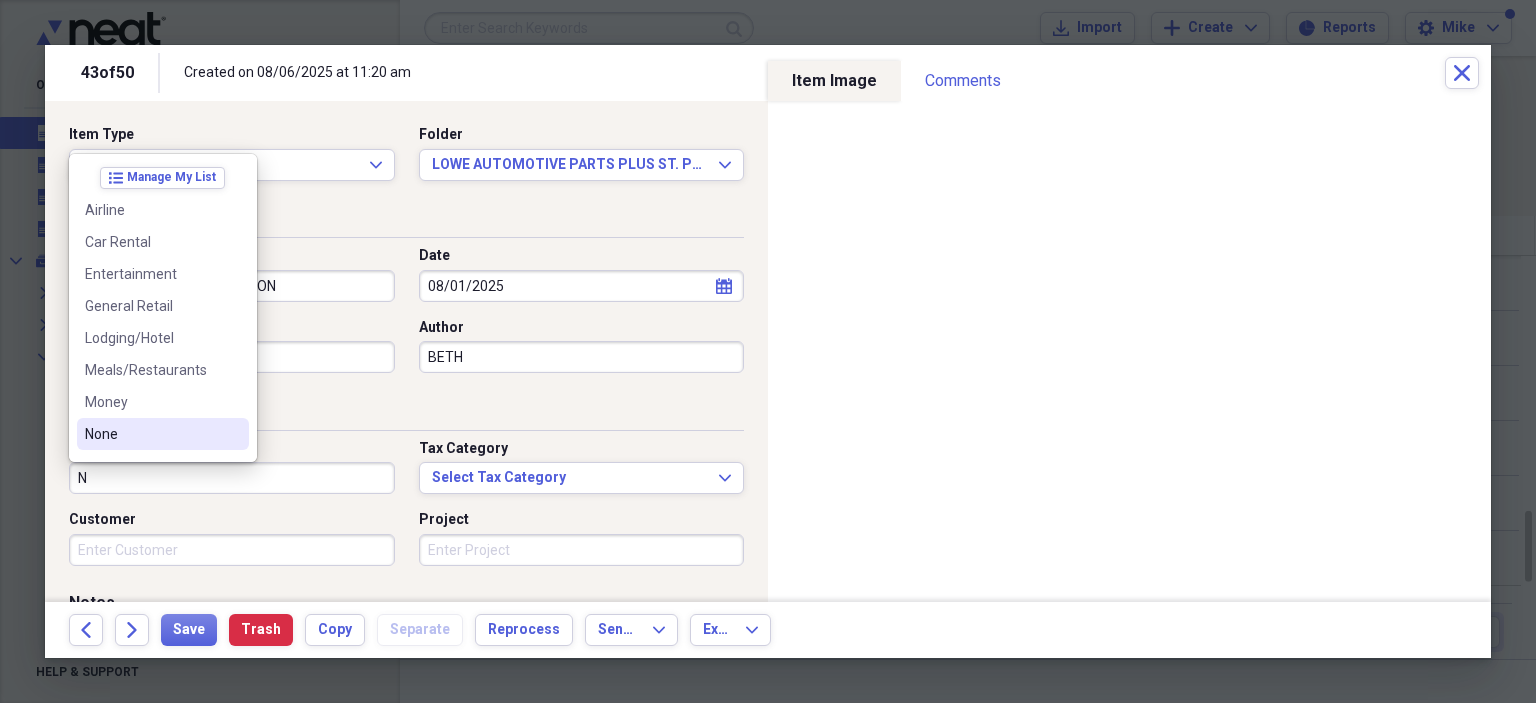 click on "None" at bounding box center [151, 434] 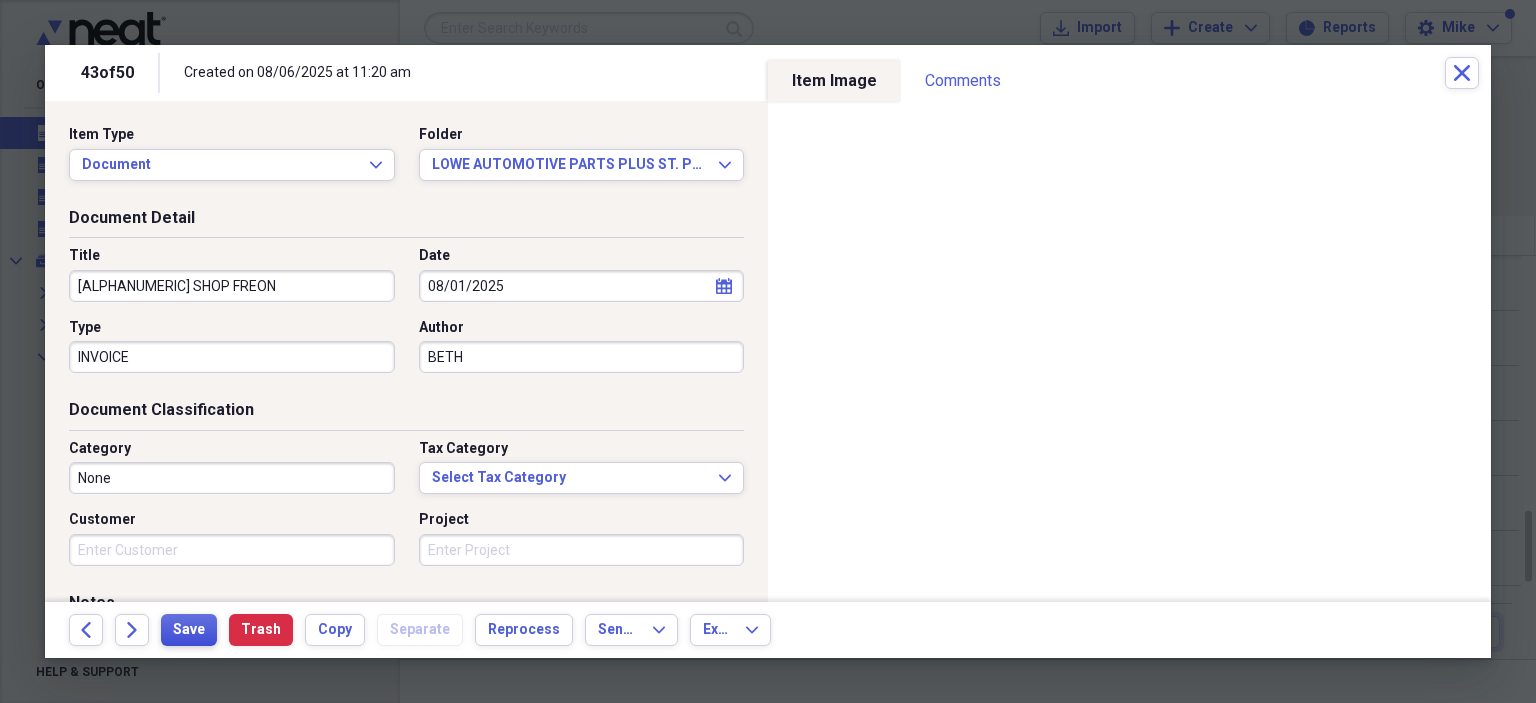 click on "Save" at bounding box center (189, 630) 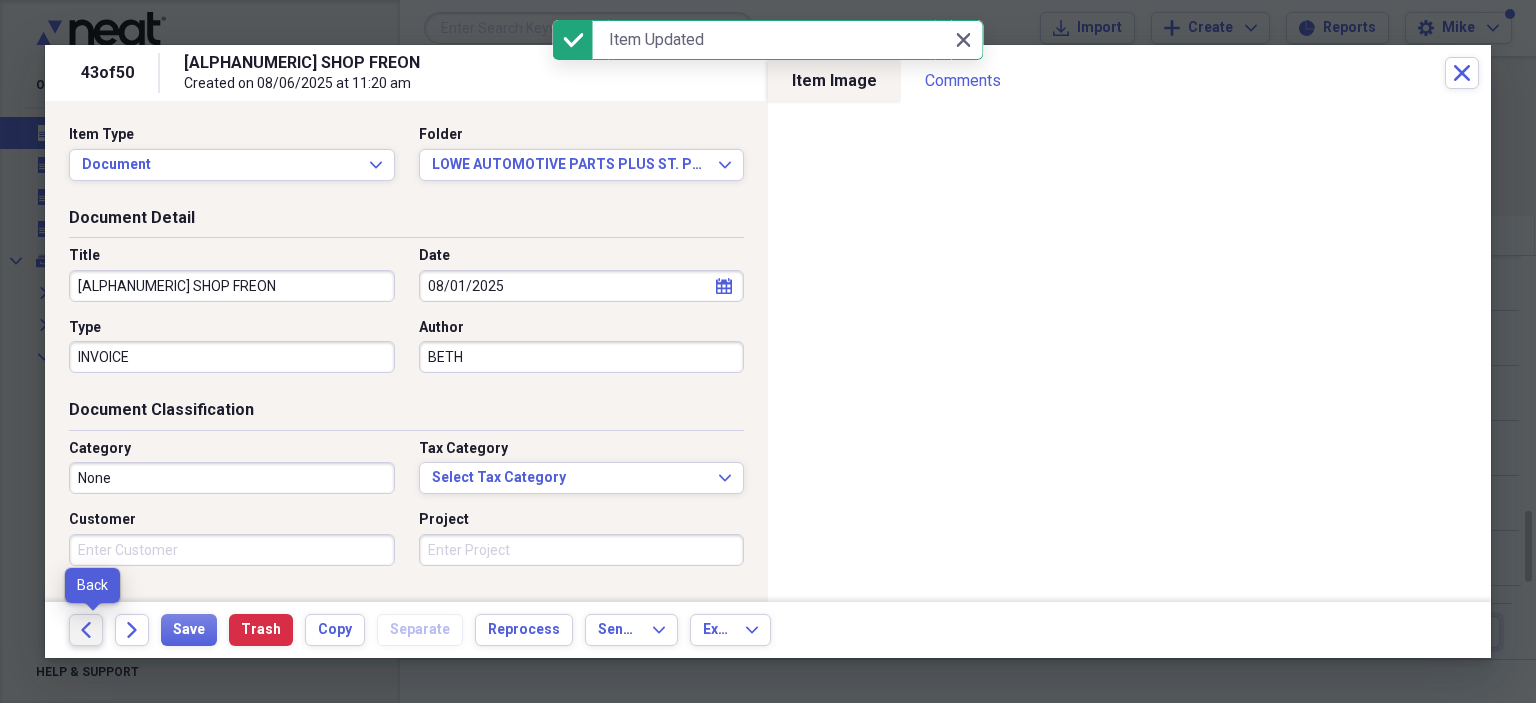 click on "Back" 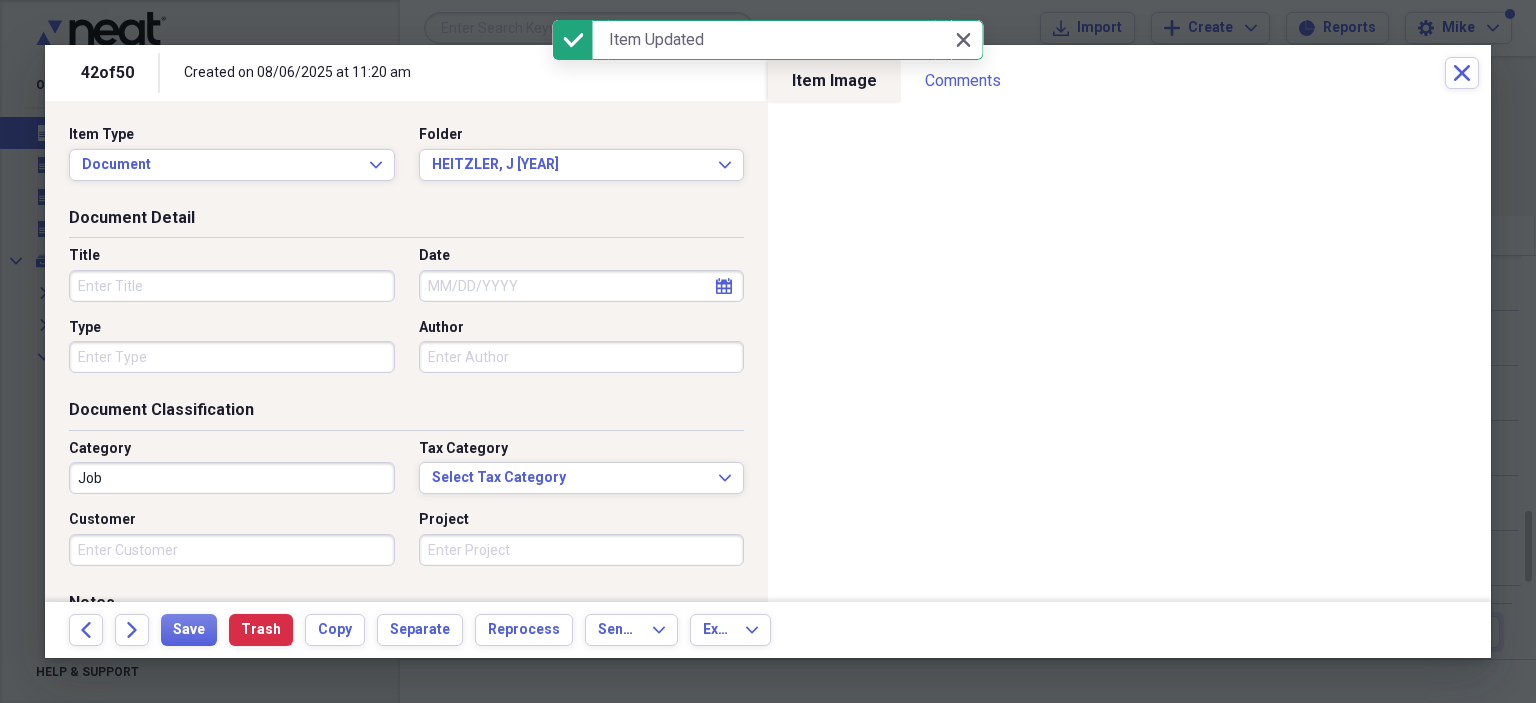 click on "Title" at bounding box center [232, 286] 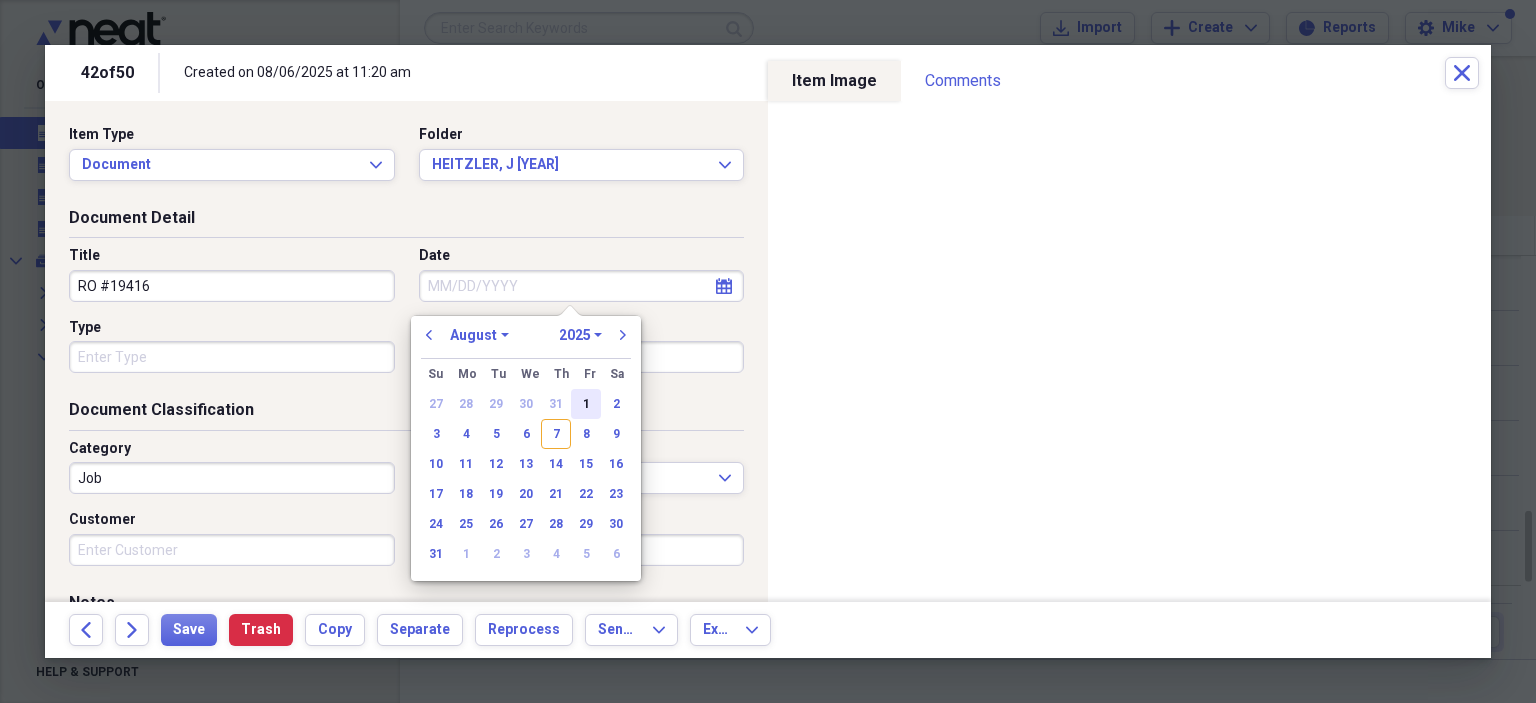drag, startPoint x: 592, startPoint y: 395, endPoint x: 582, endPoint y: 396, distance: 10.049875 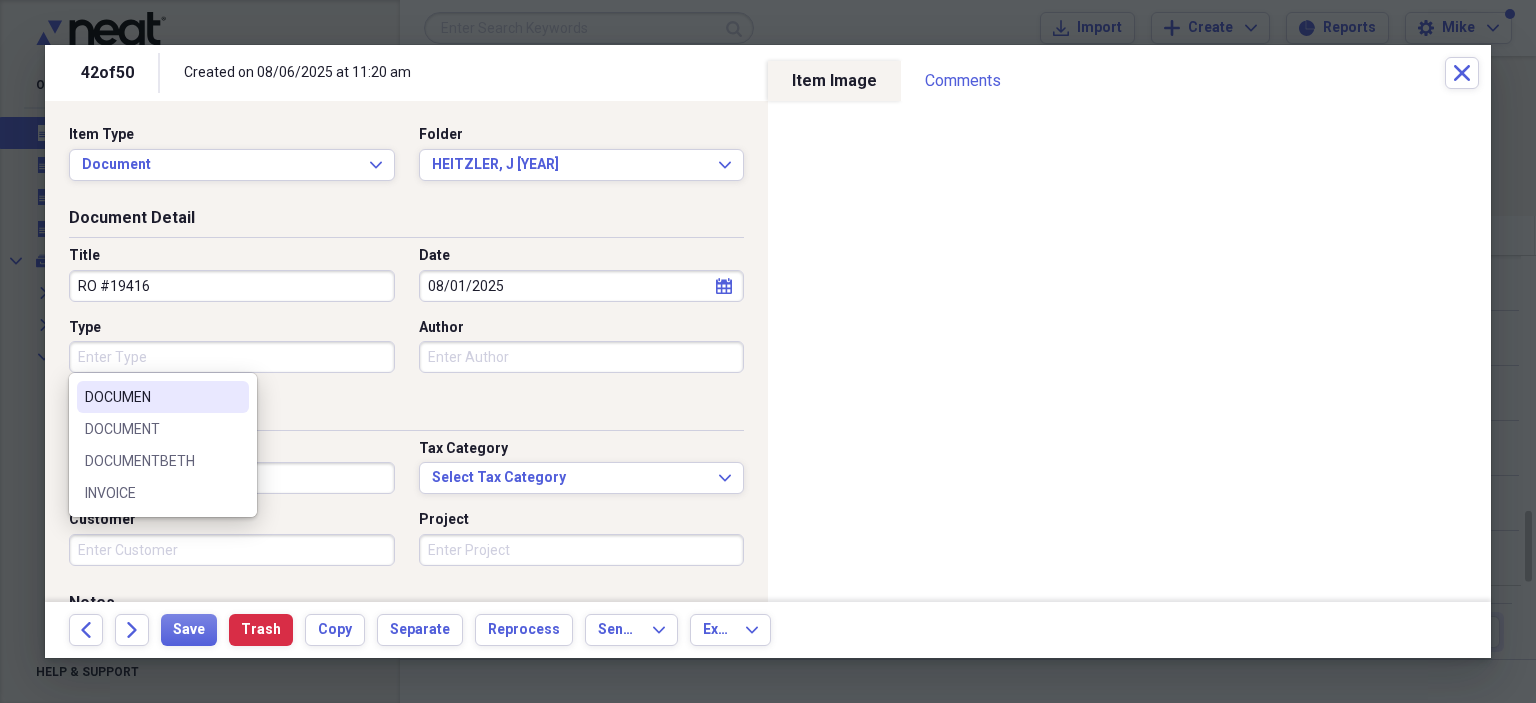 click on "Type" at bounding box center [232, 357] 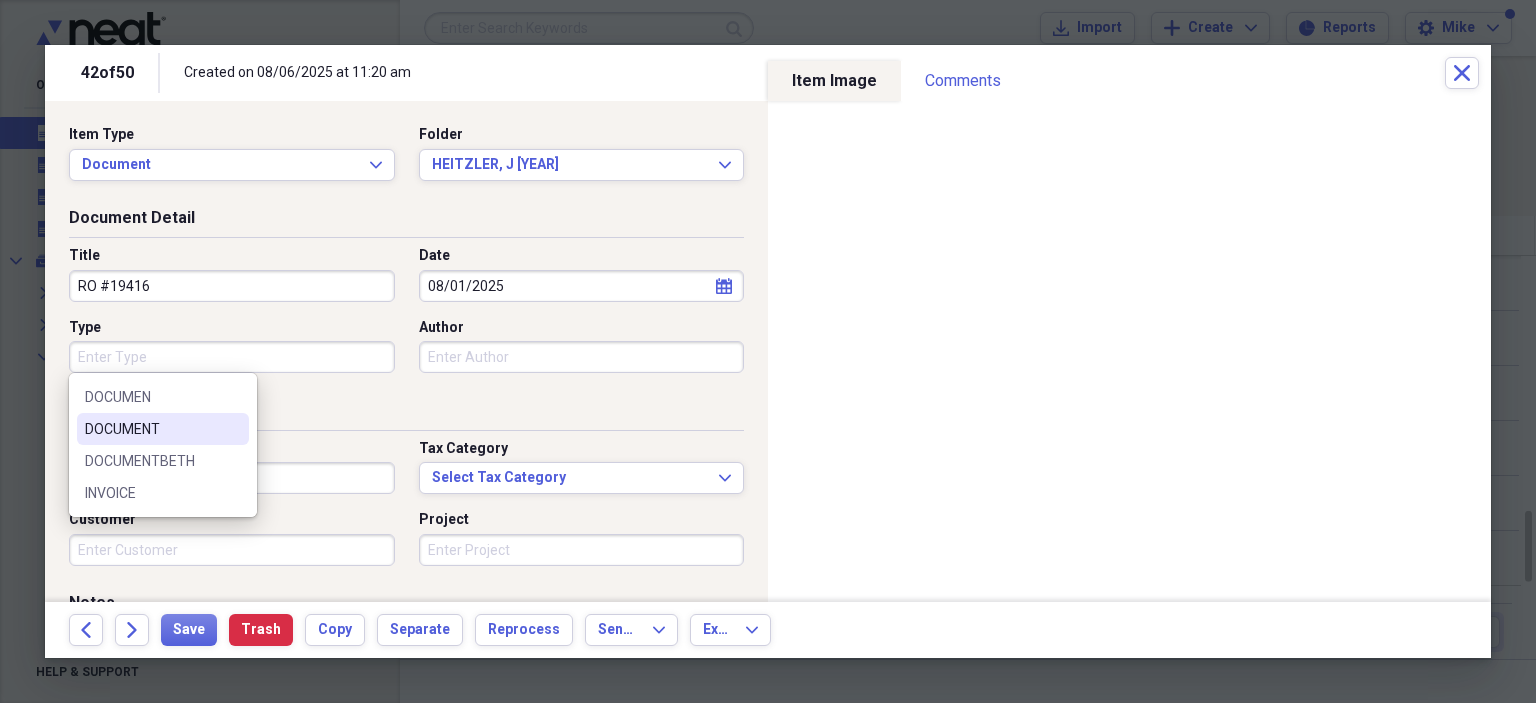 click on "DOCUMENT" at bounding box center (151, 429) 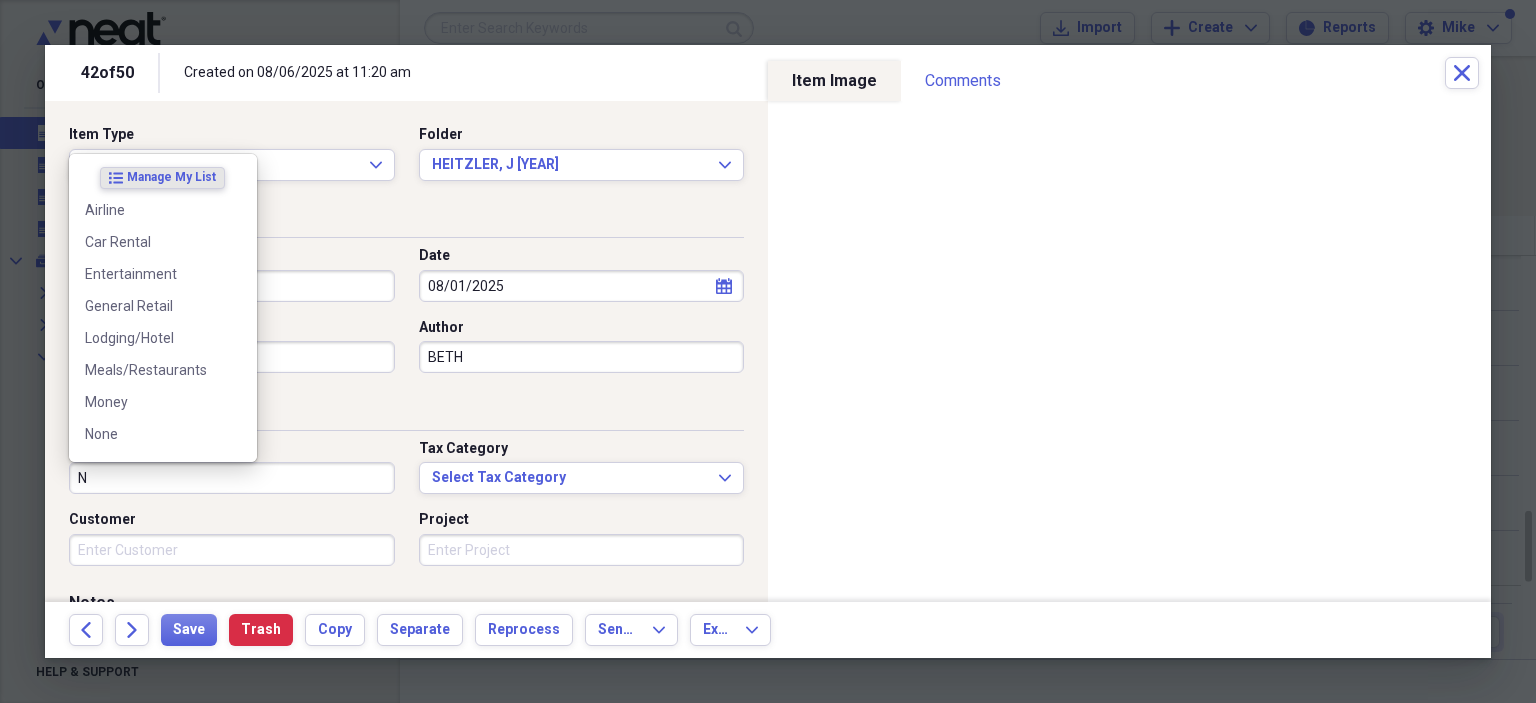 click on "None" at bounding box center (151, 434) 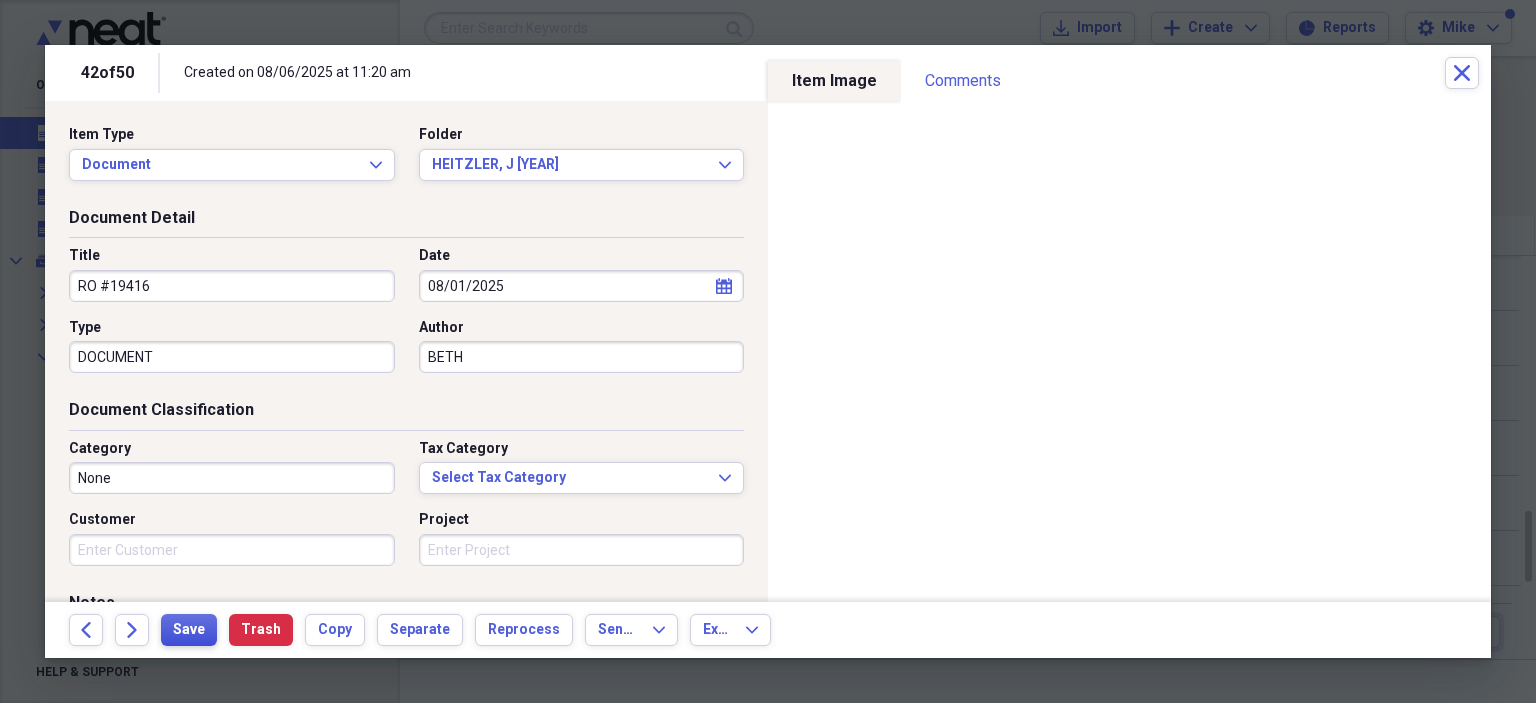 click on "Save" at bounding box center [189, 630] 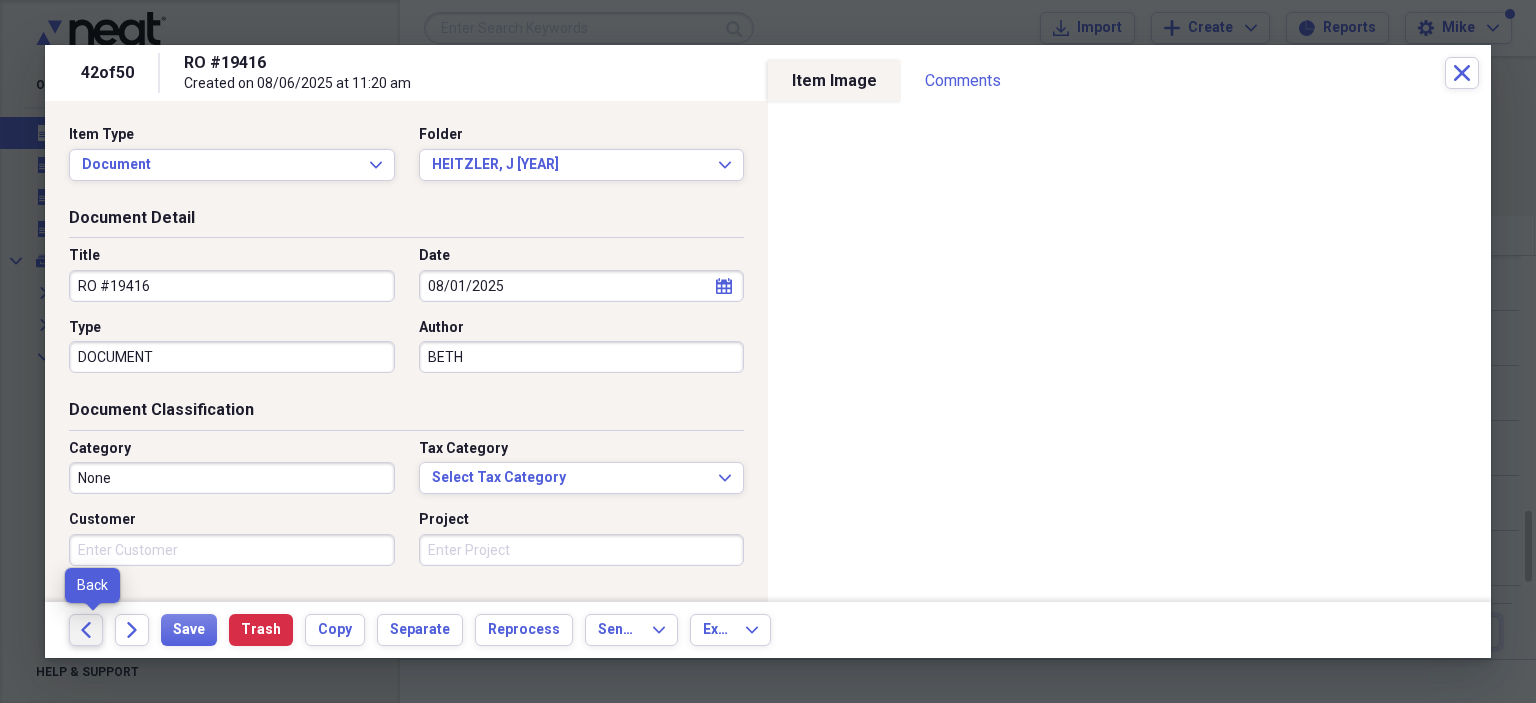 click on "Back" at bounding box center (86, 630) 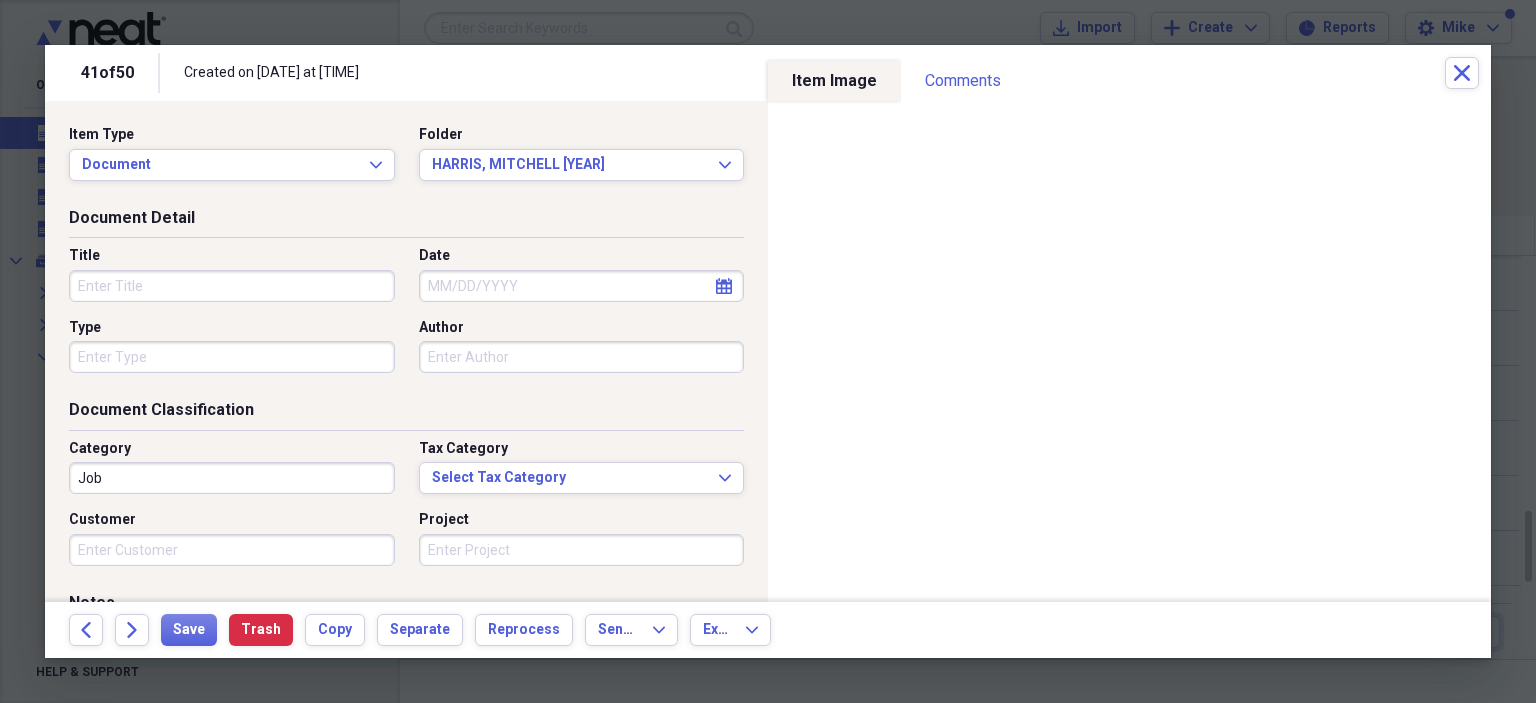 click on "Title" at bounding box center [232, 286] 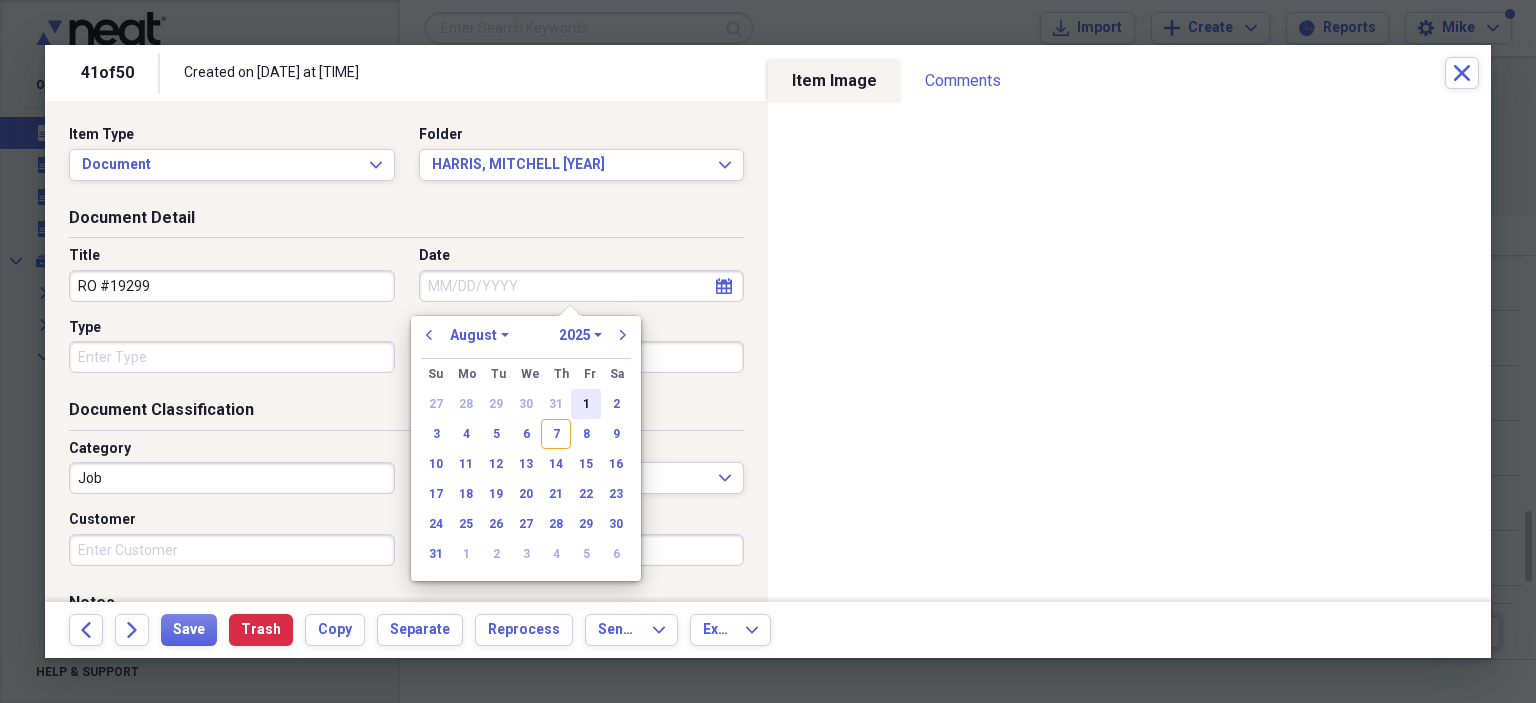 drag, startPoint x: 588, startPoint y: 397, endPoint x: 543, endPoint y: 401, distance: 45.17743 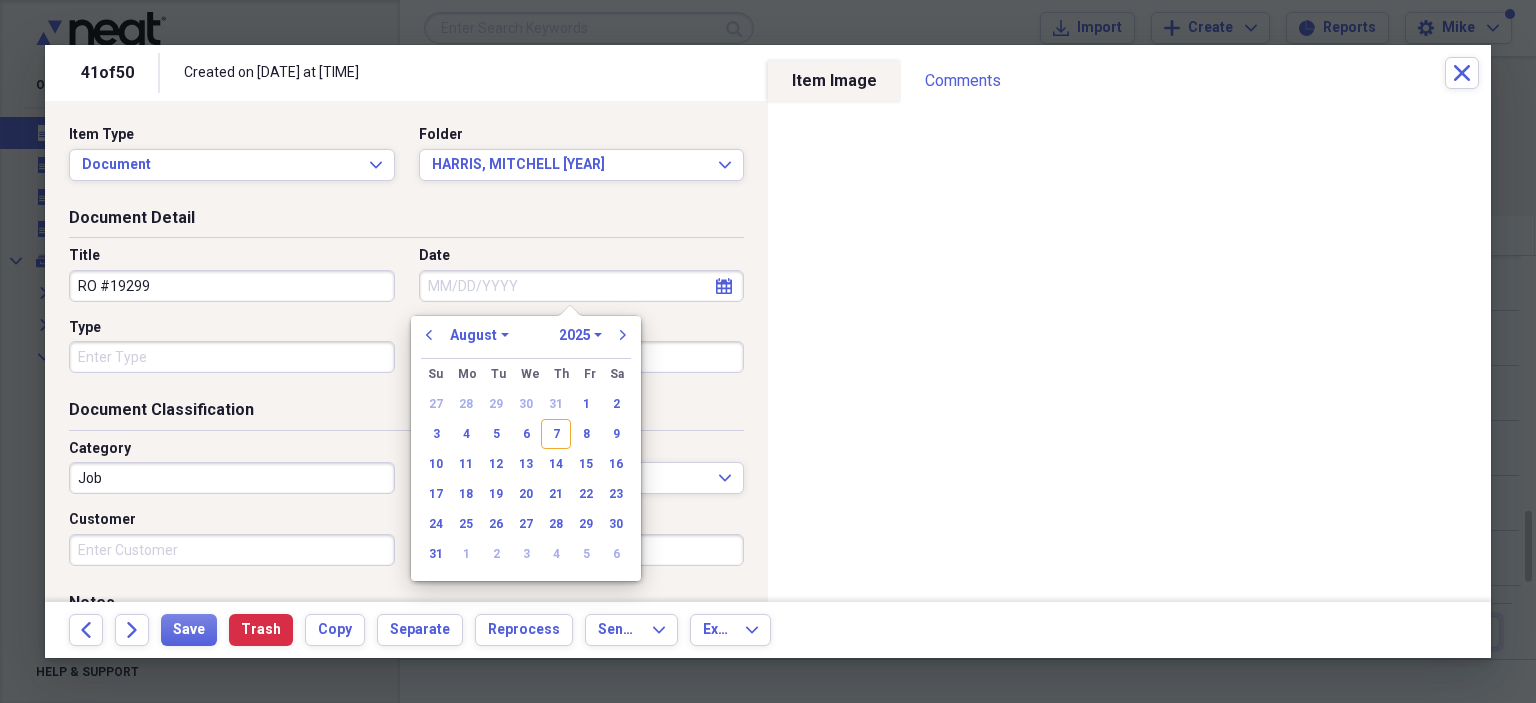 click on "1" at bounding box center [586, 404] 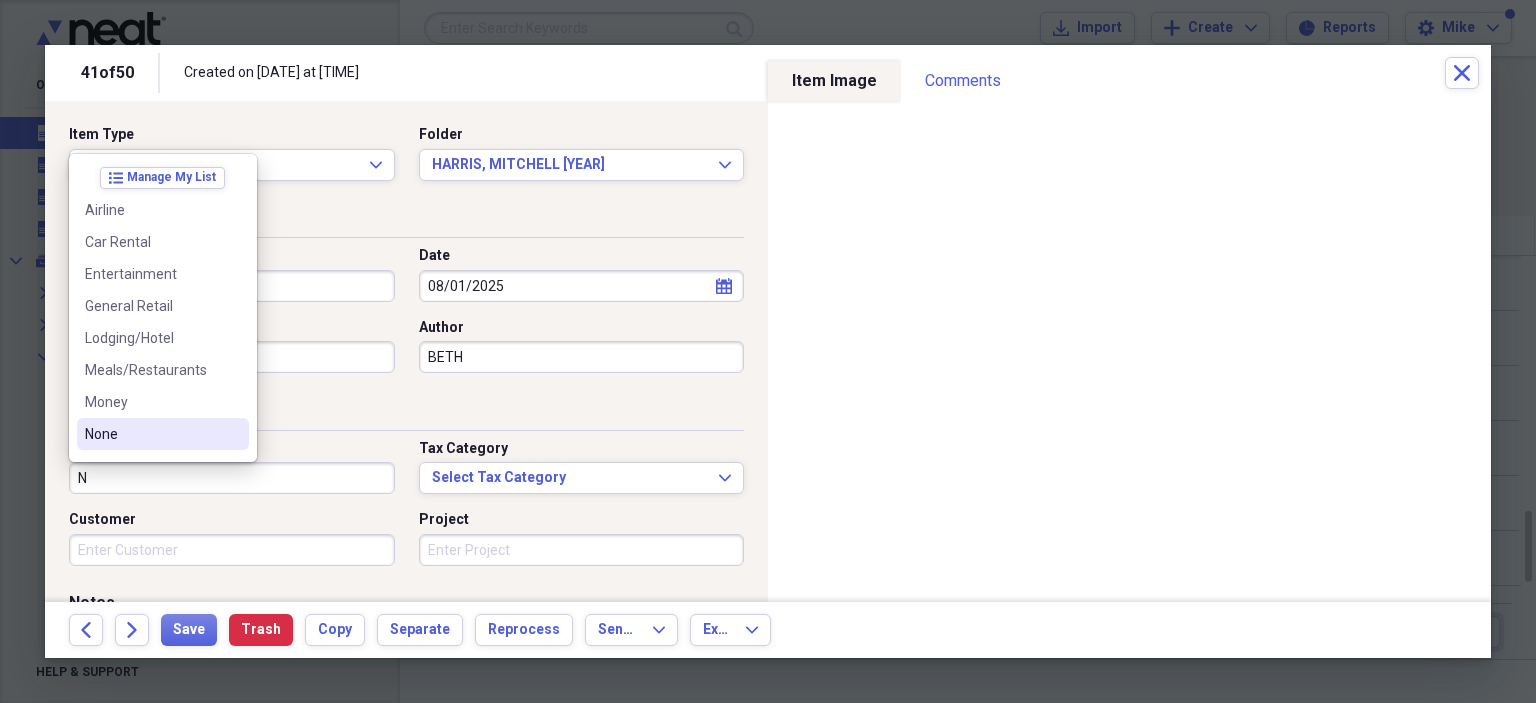 click on "None" at bounding box center (151, 434) 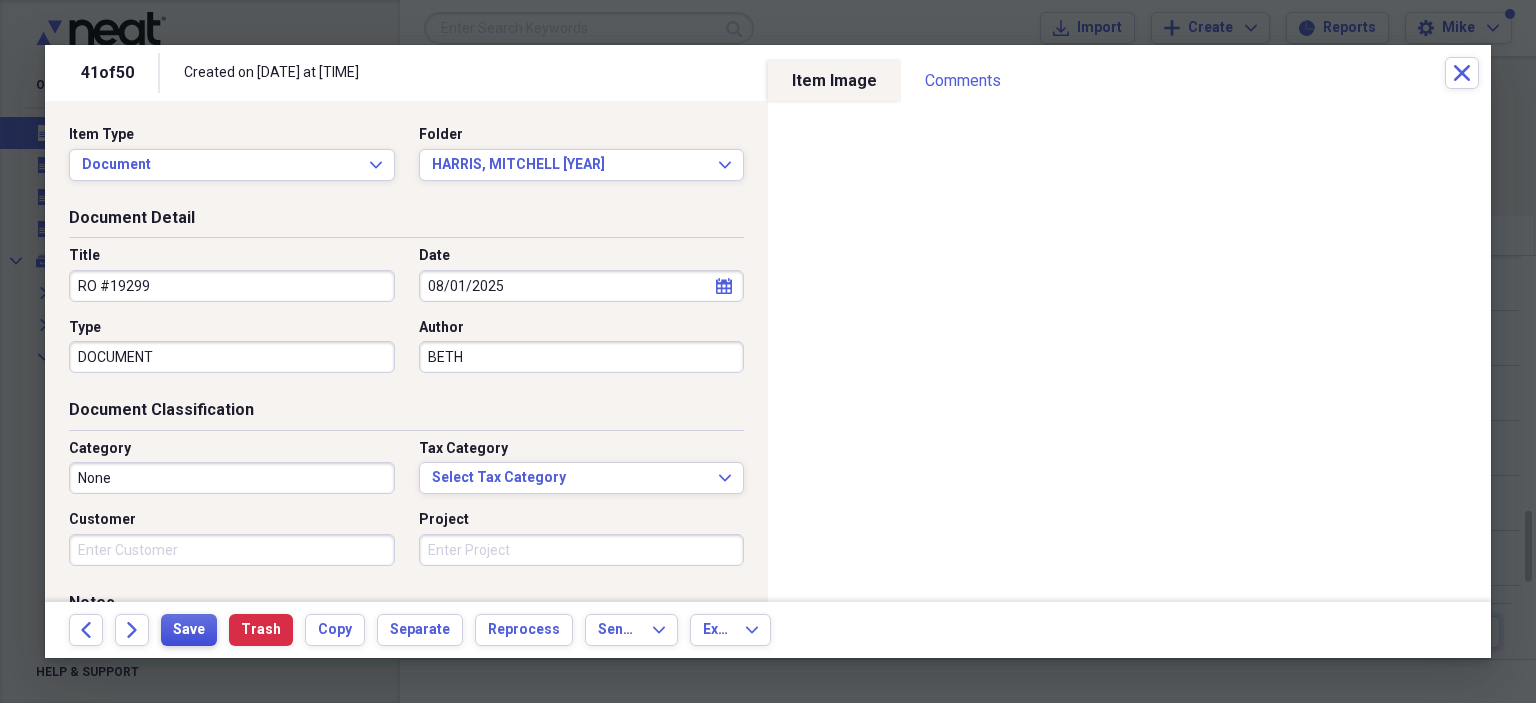 click on "Save" at bounding box center (189, 630) 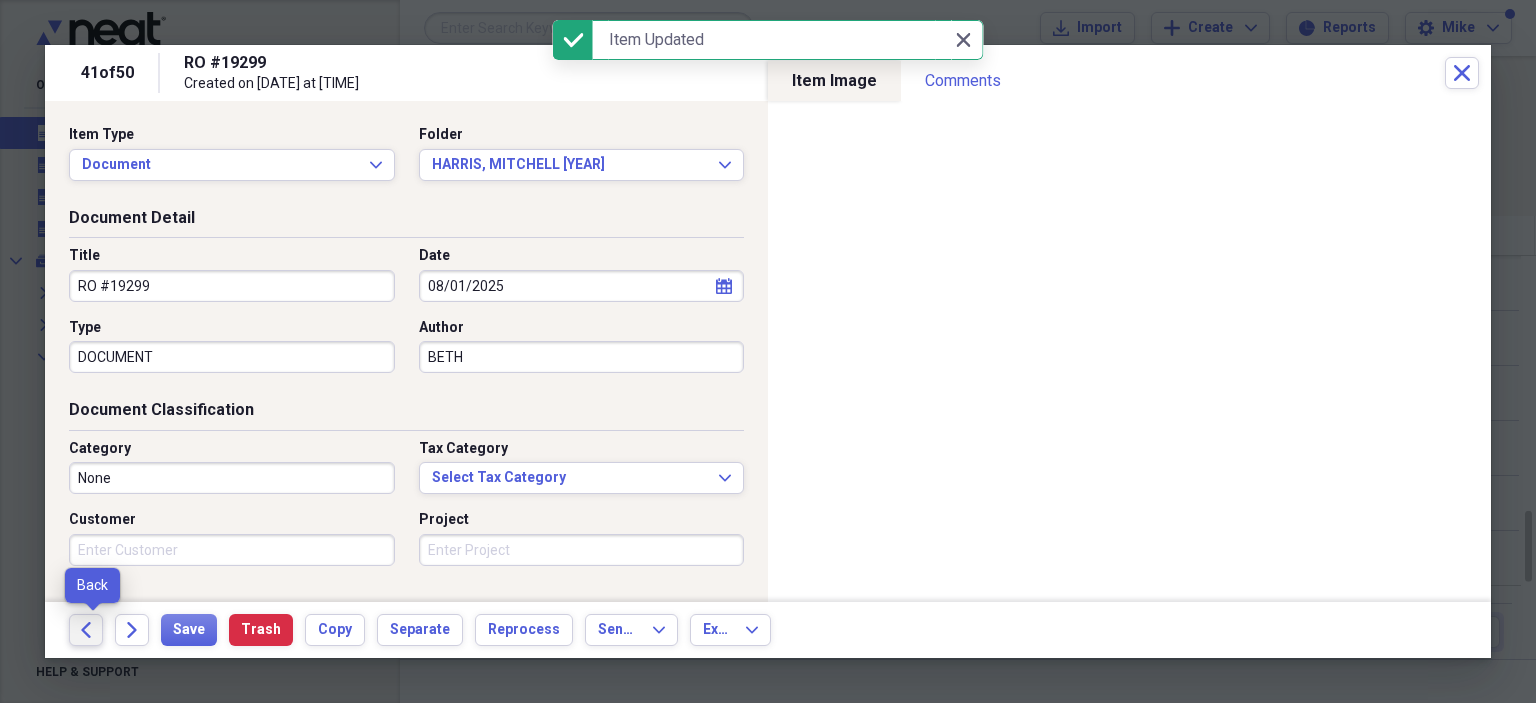 click on "Back" 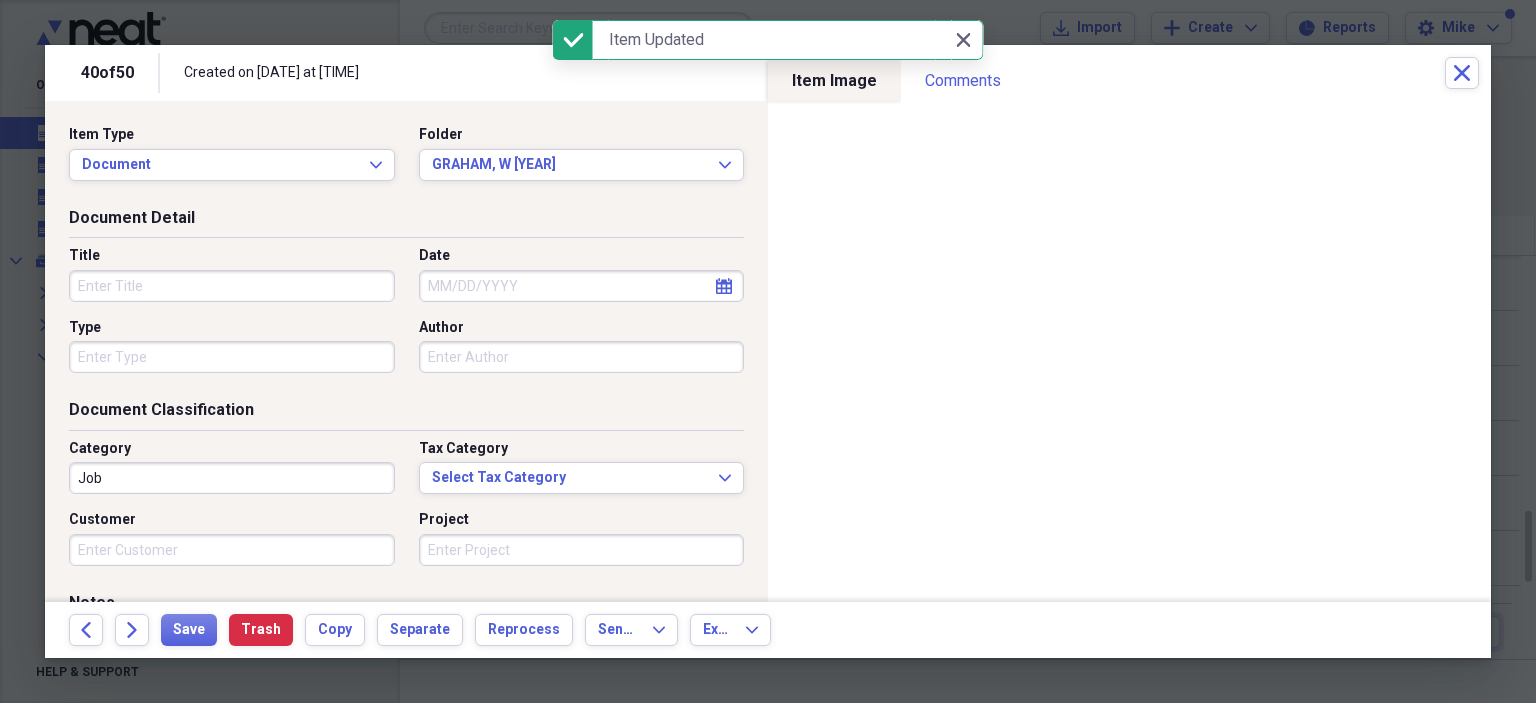 click on "Title" at bounding box center (232, 286) 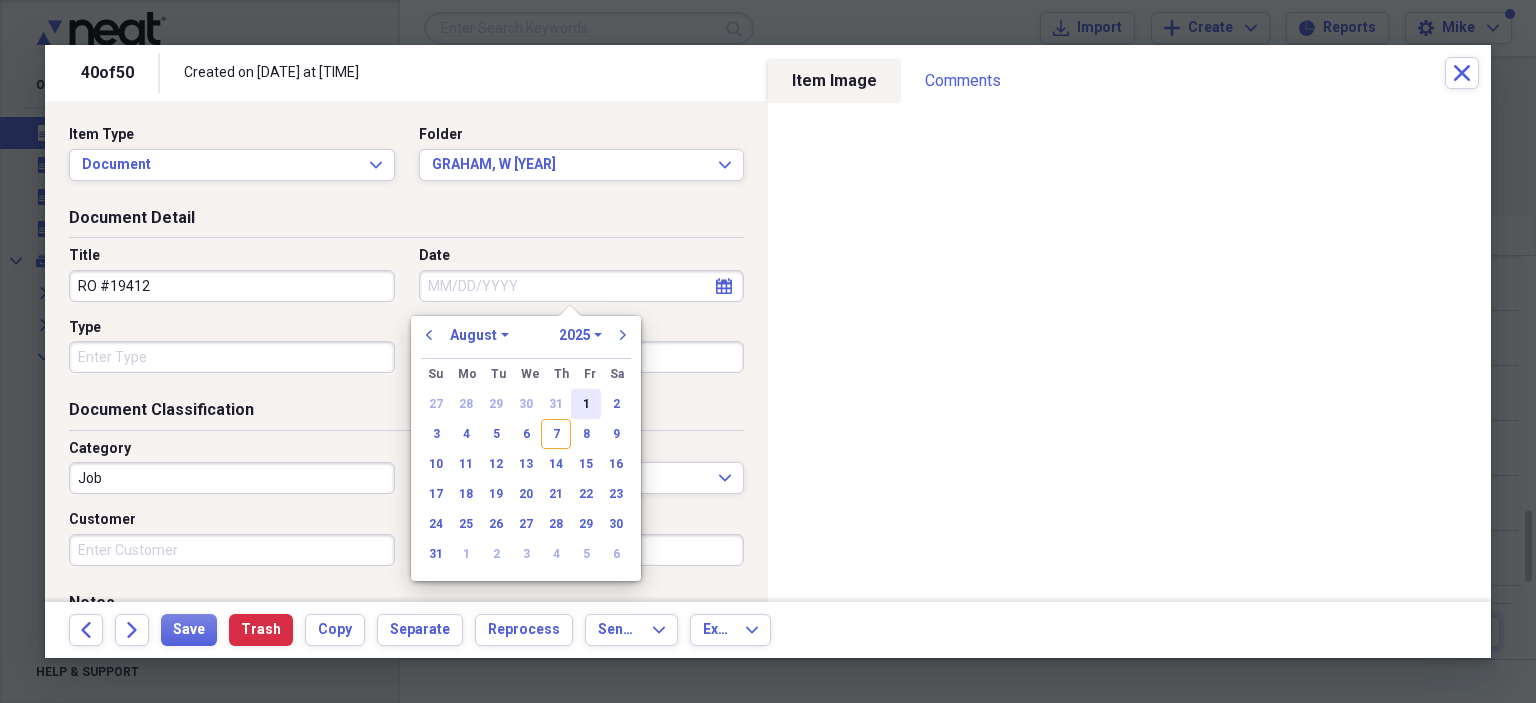 click on "1" at bounding box center [586, 404] 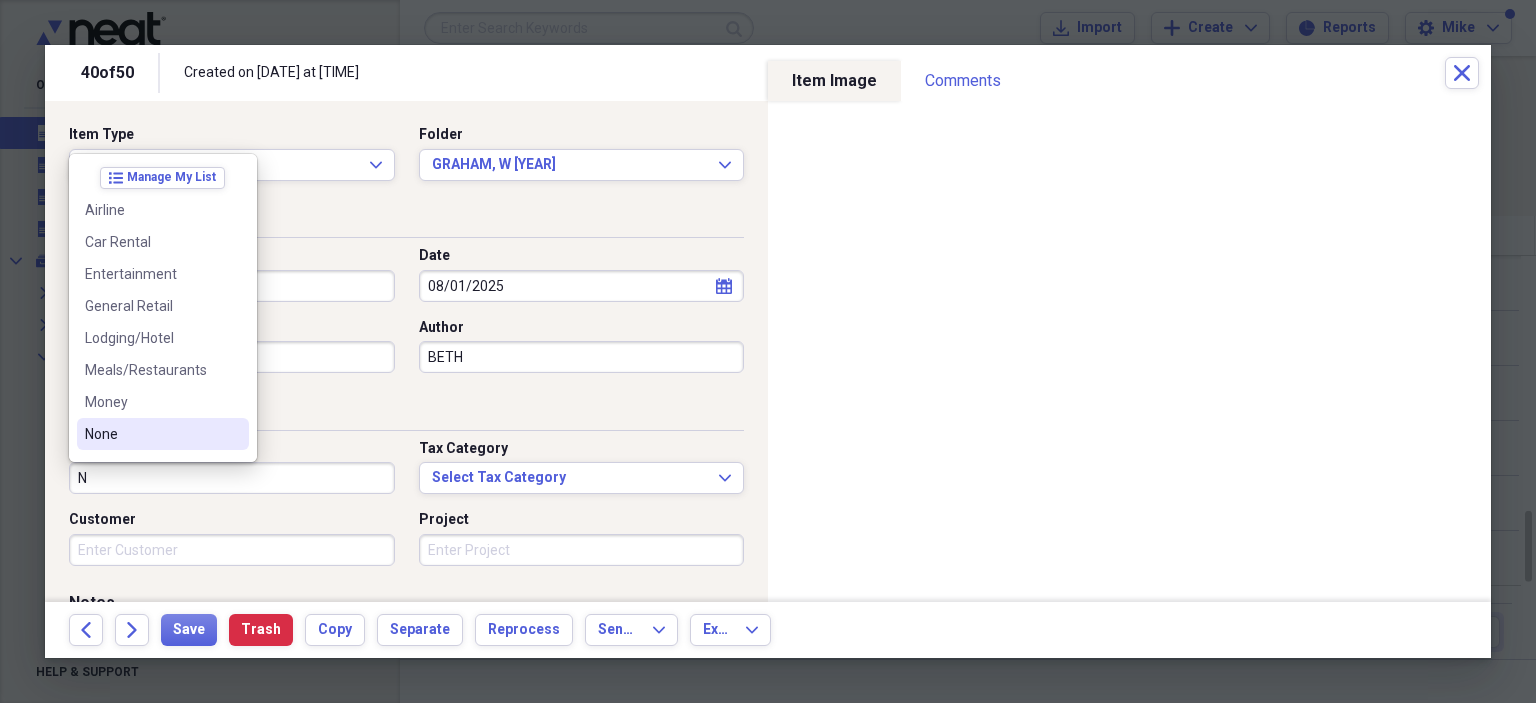 click on "None" at bounding box center [151, 434] 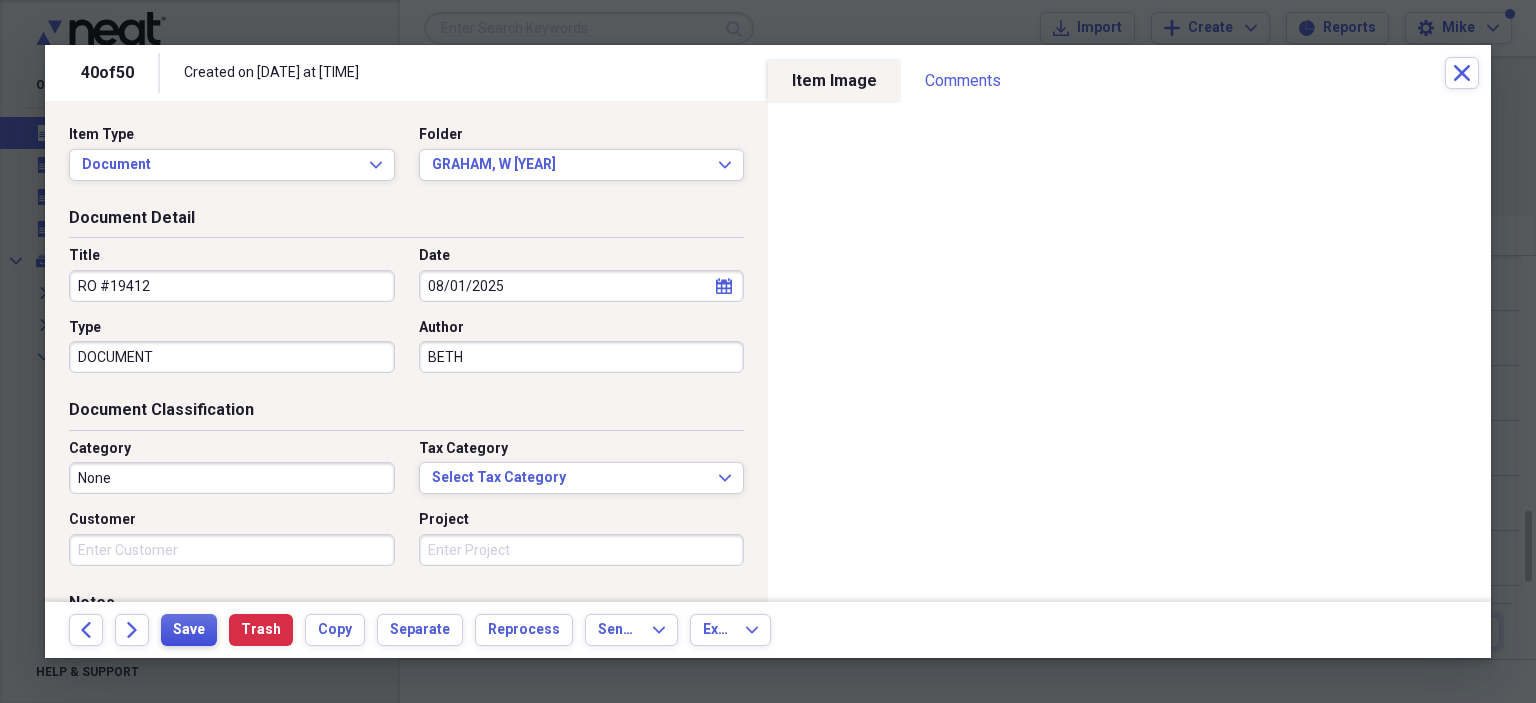 click on "Save" at bounding box center [189, 630] 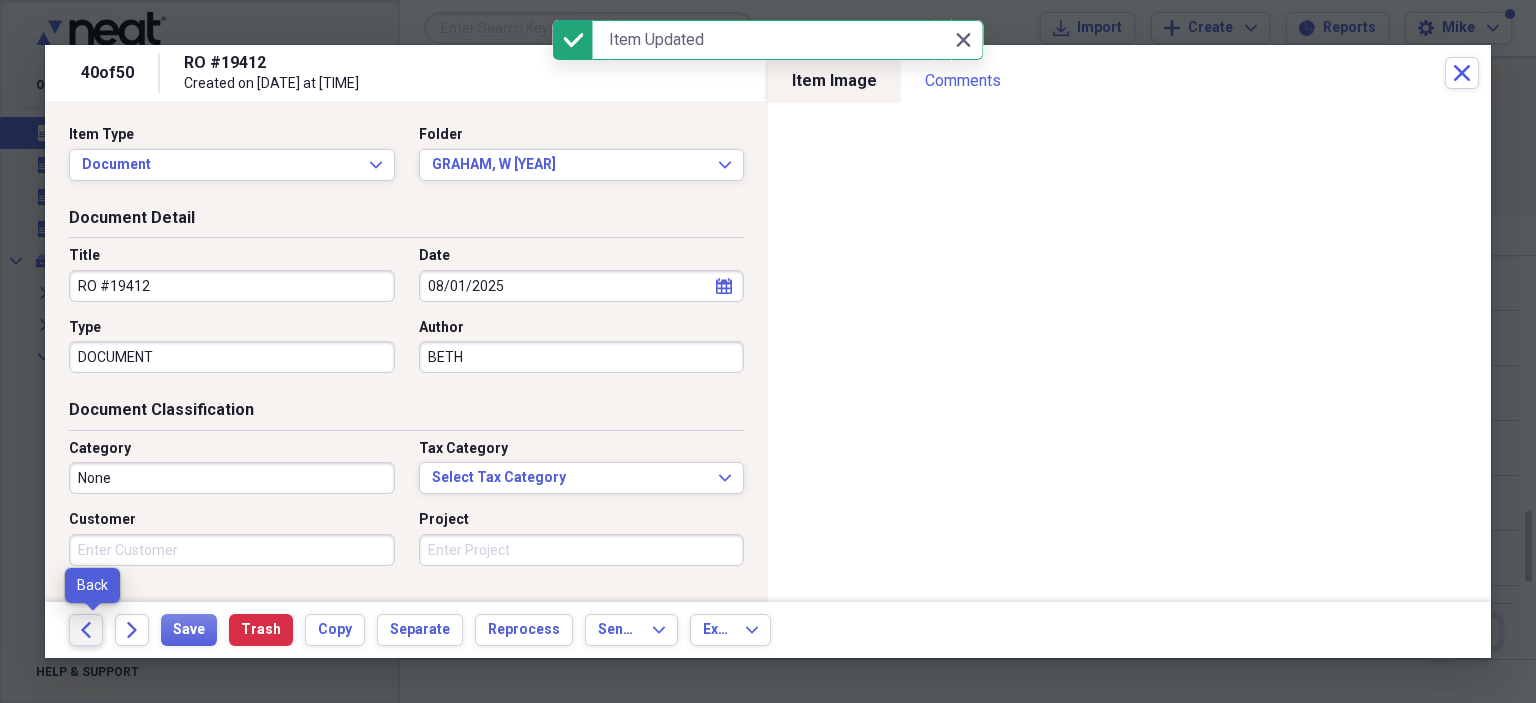 click on "Back" at bounding box center [86, 630] 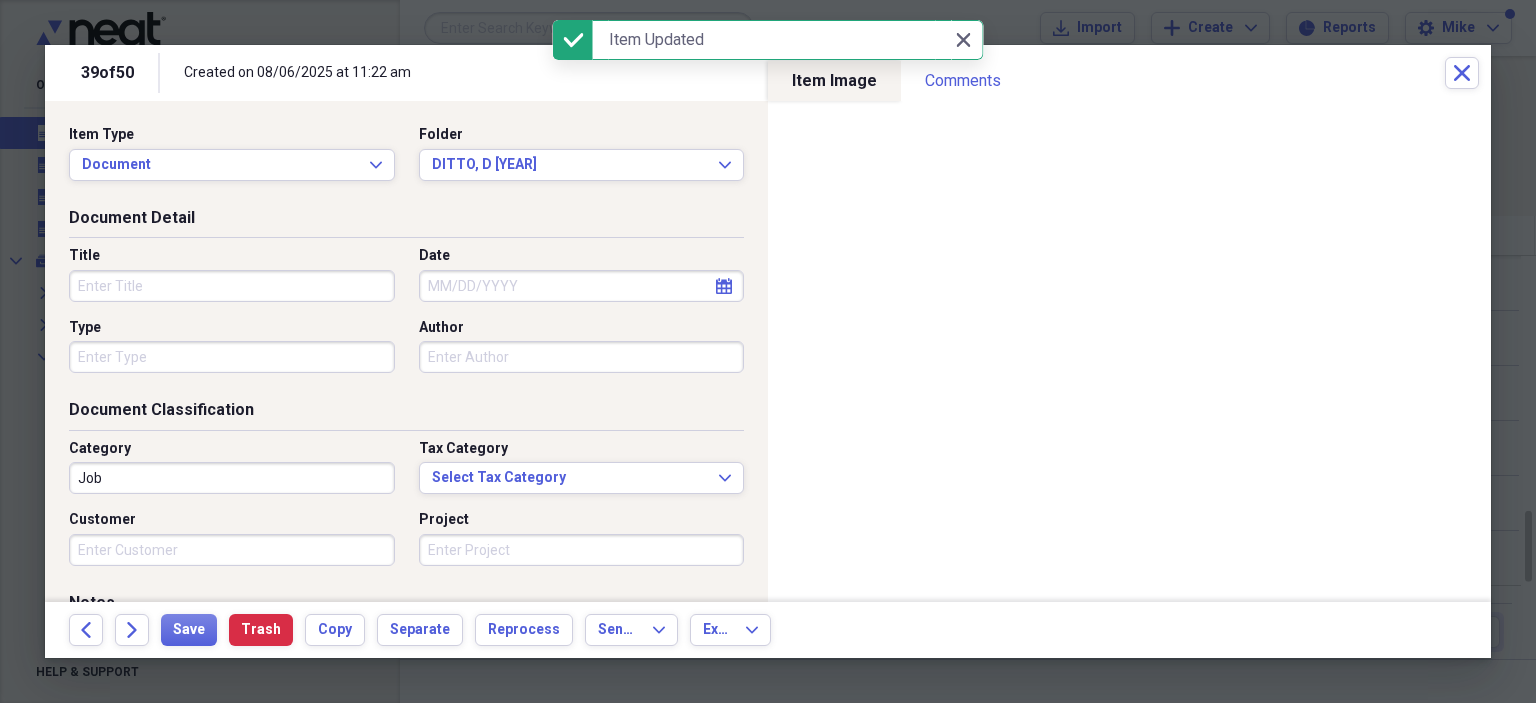 click on "Title" at bounding box center [232, 286] 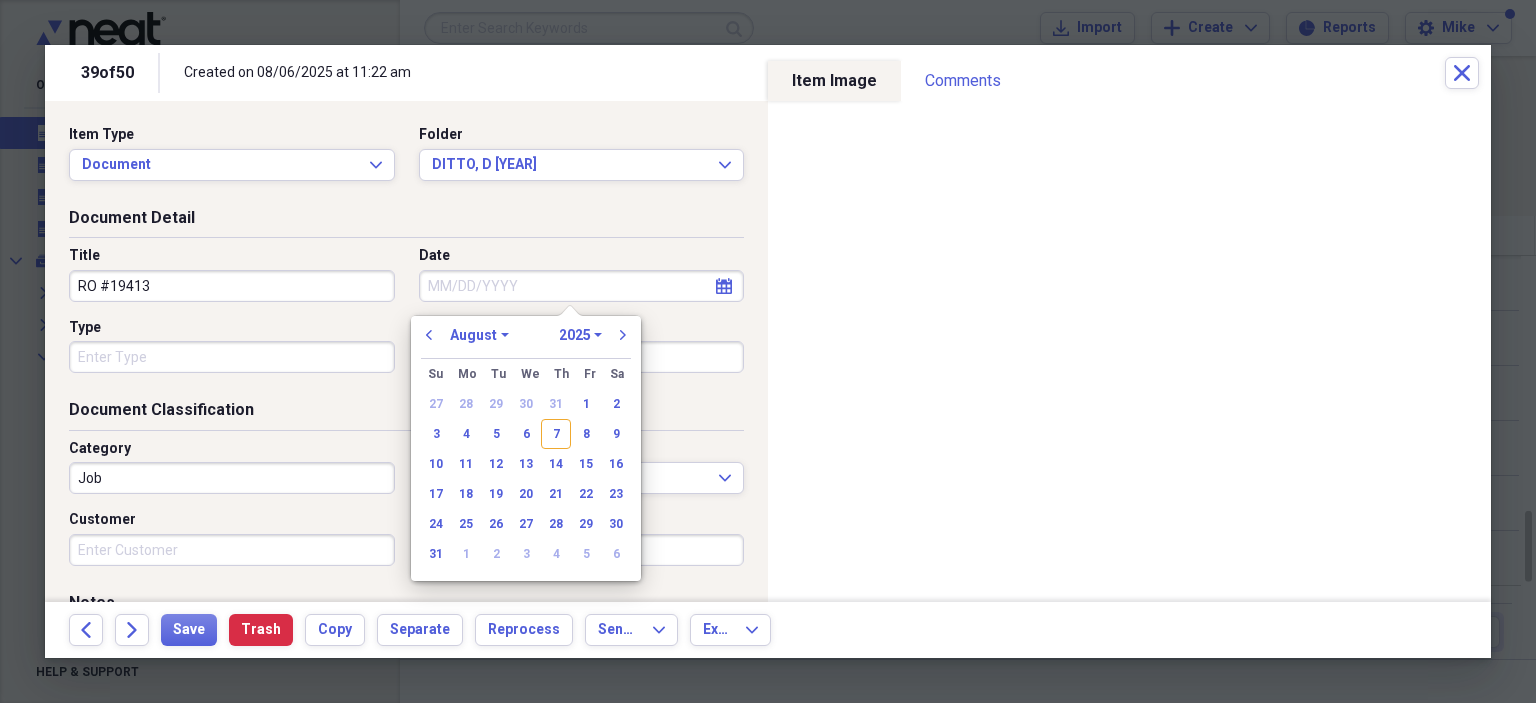 drag, startPoint x: 591, startPoint y: 407, endPoint x: 542, endPoint y: 411, distance: 49.162994 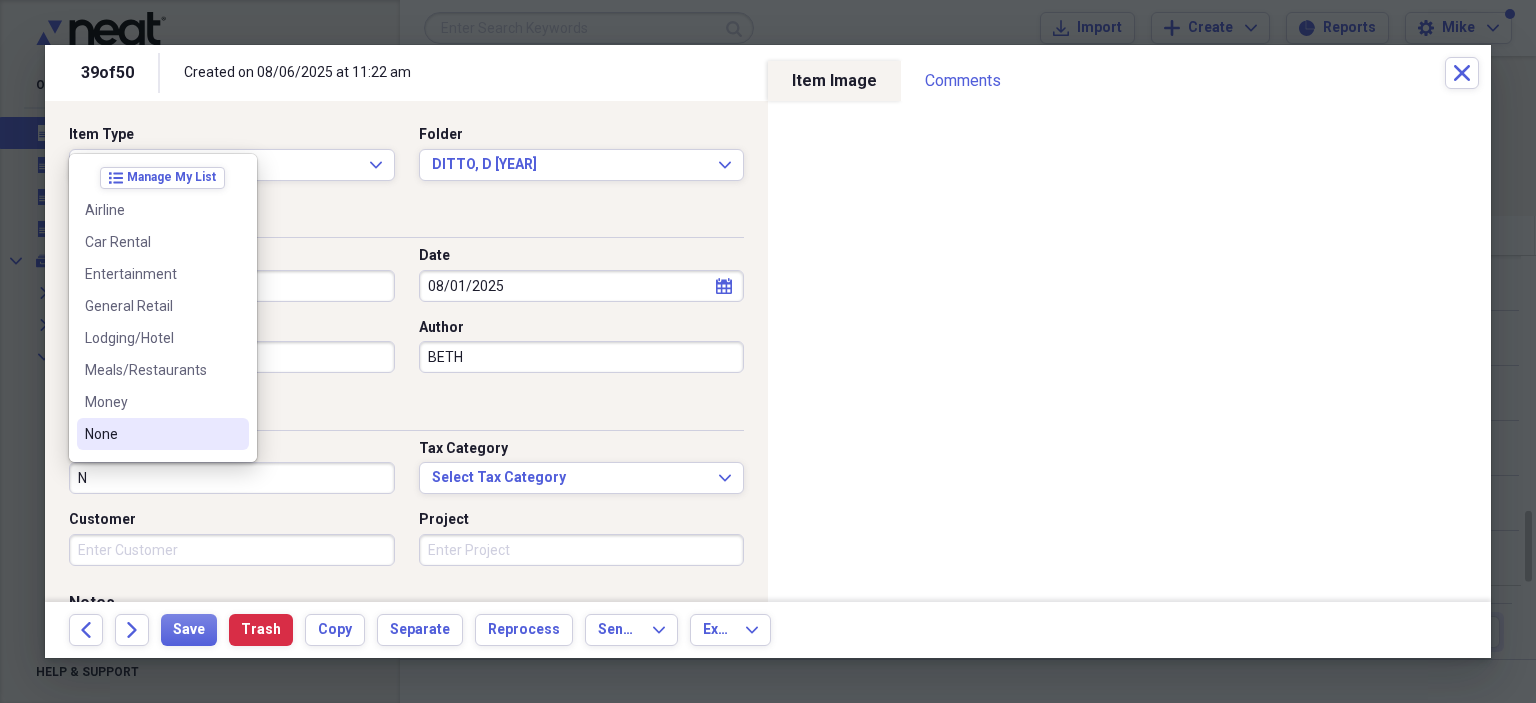 click on "None" at bounding box center (151, 434) 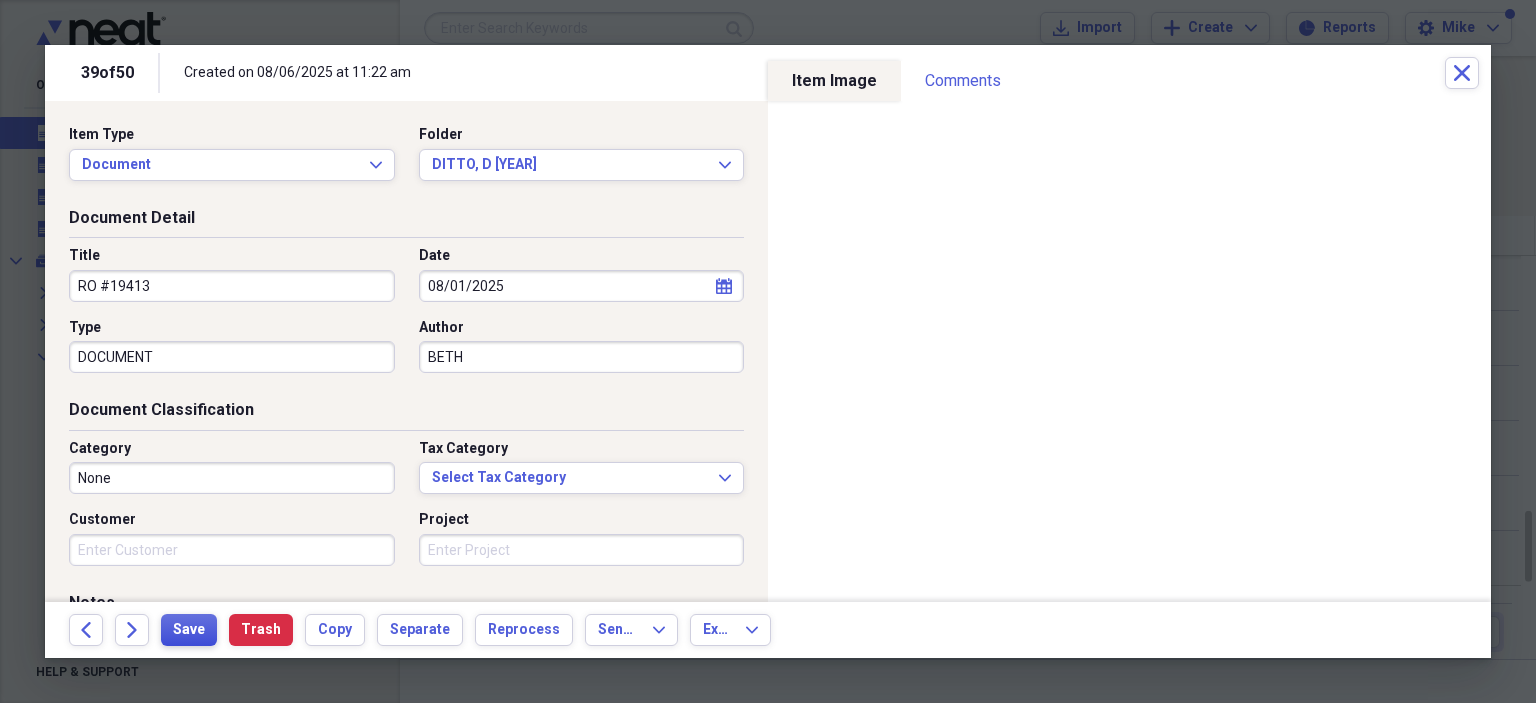 click on "Save" at bounding box center [189, 630] 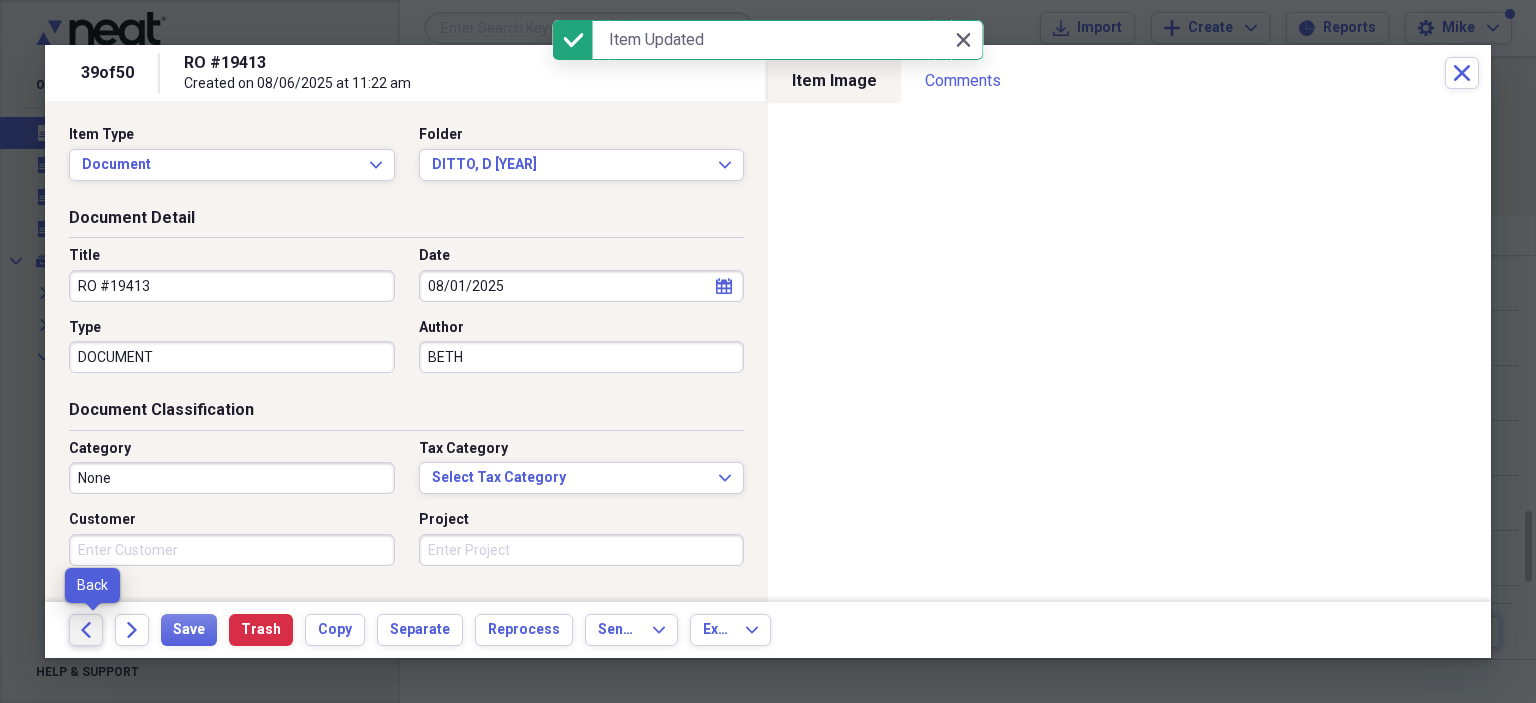 click on "Back" 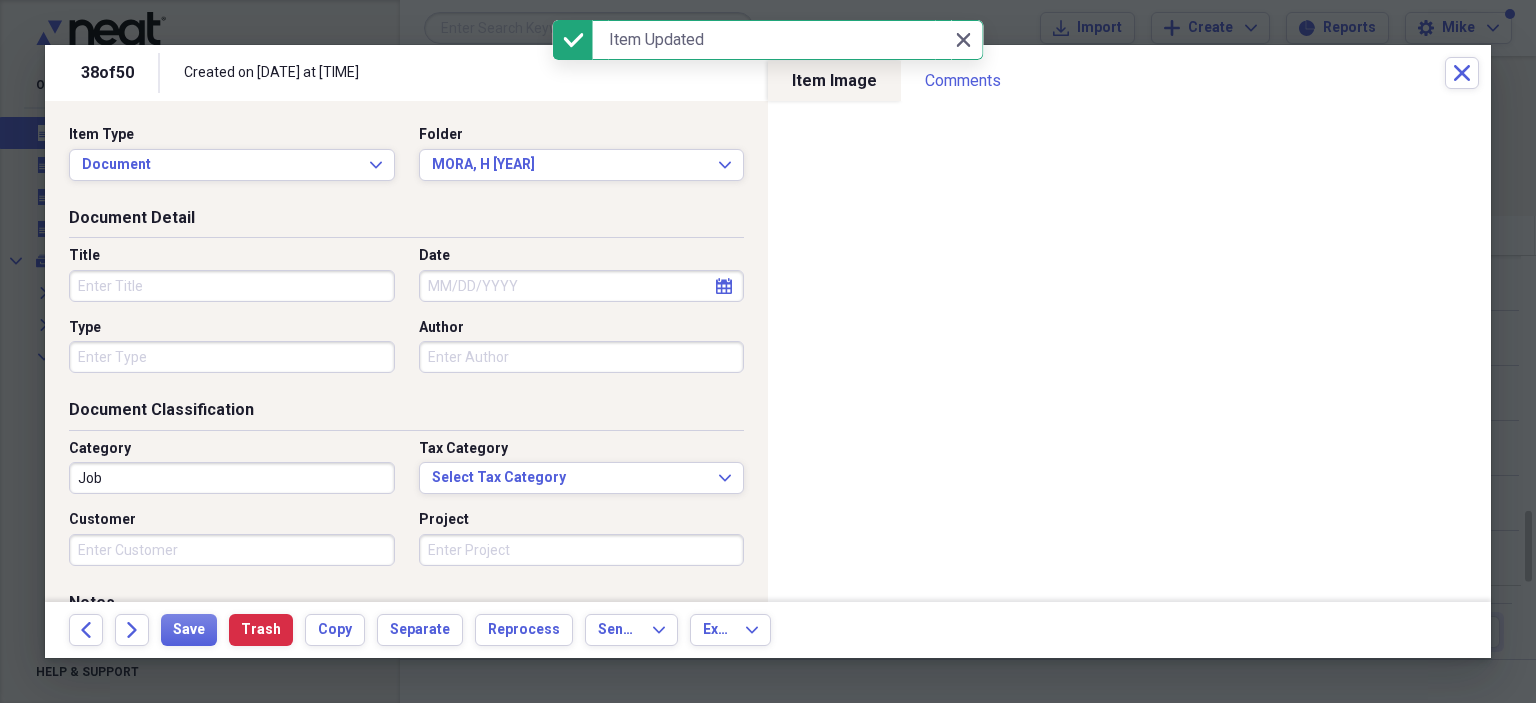 click on "Title" at bounding box center [232, 286] 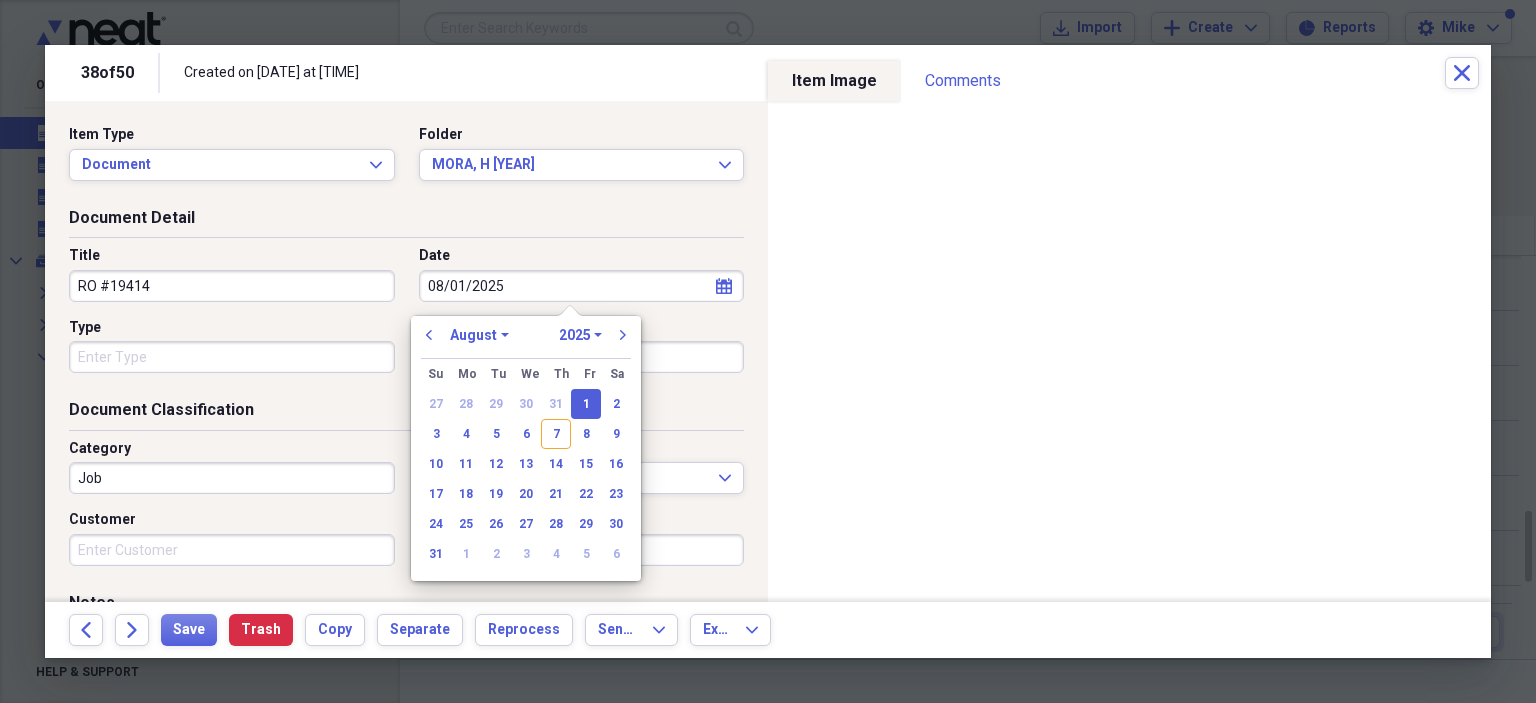 click on "previous" at bounding box center [429, 335] 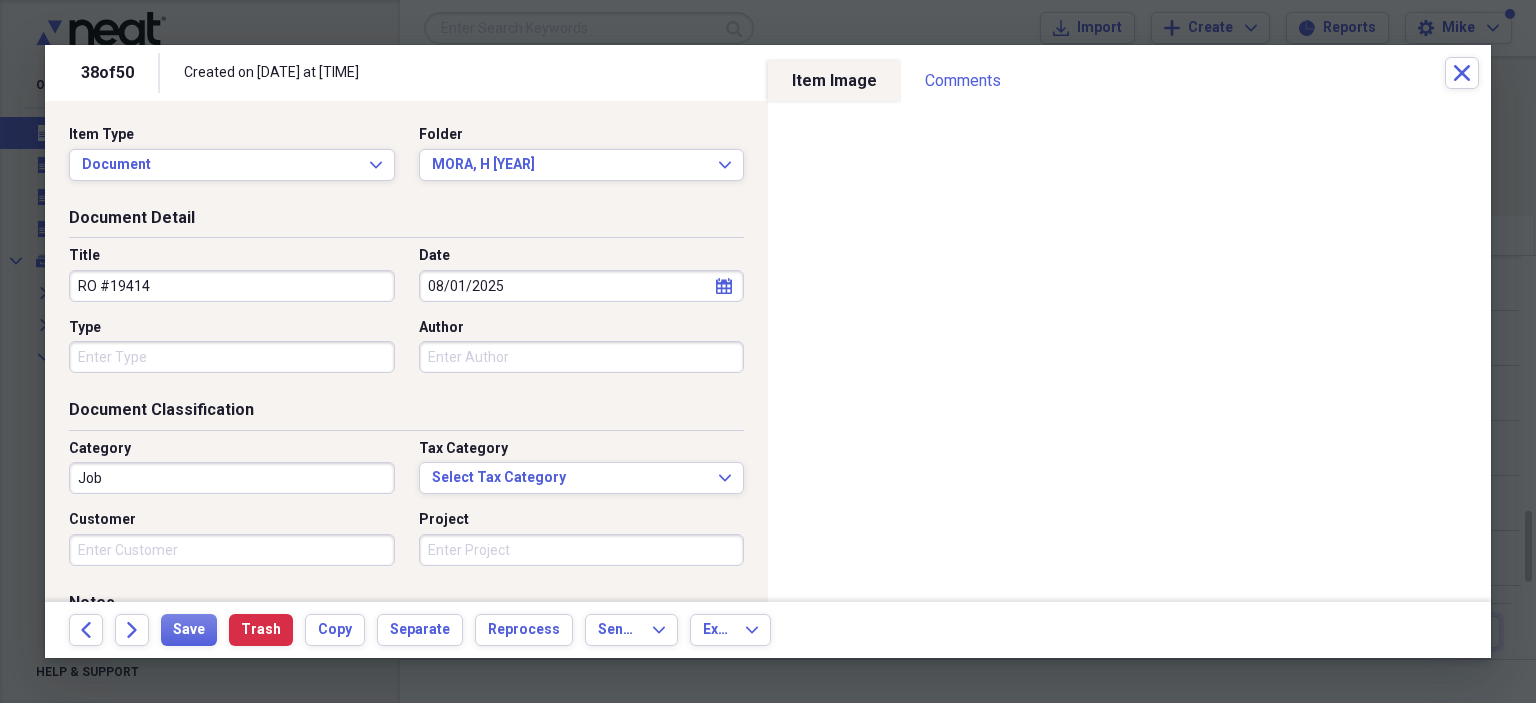 click on "Type" at bounding box center (232, 357) 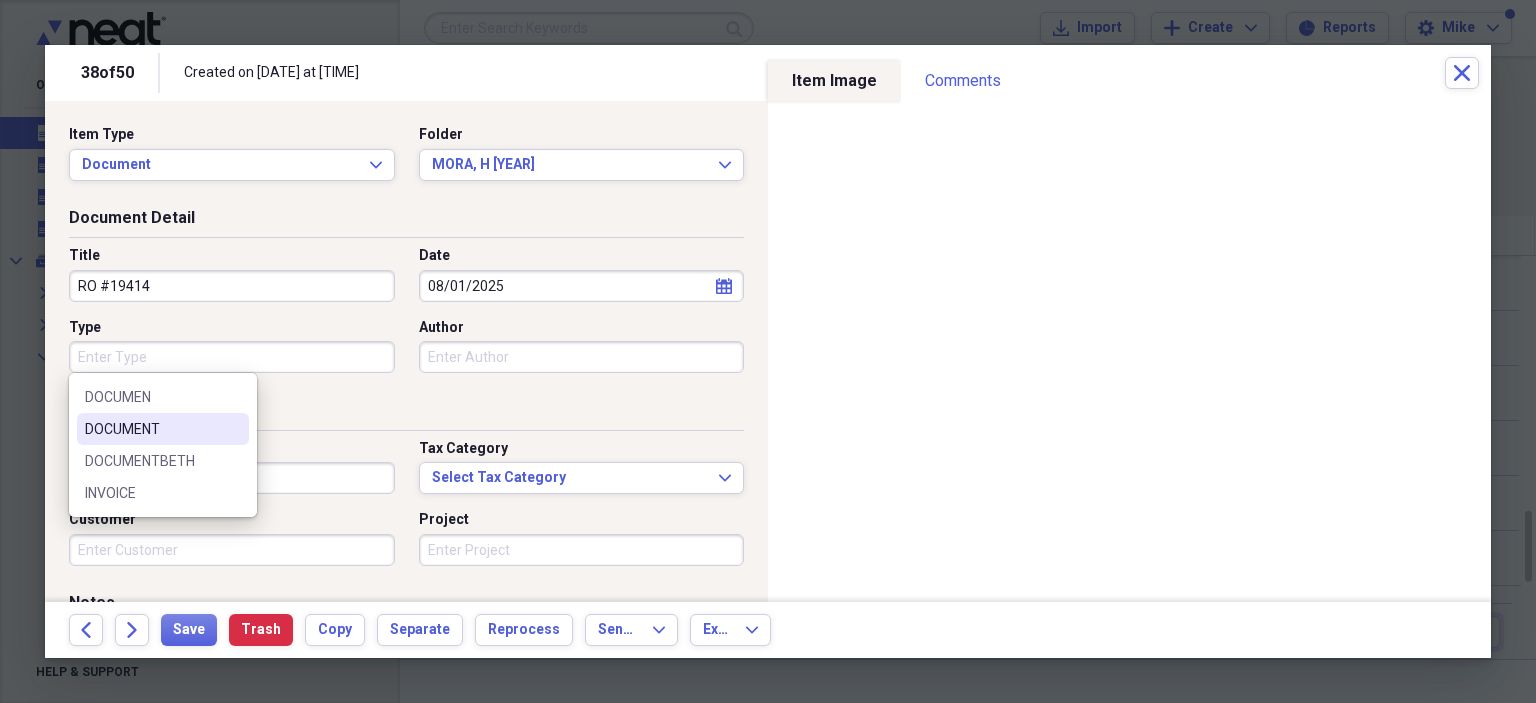 click on "DOCUMENT" at bounding box center [163, 429] 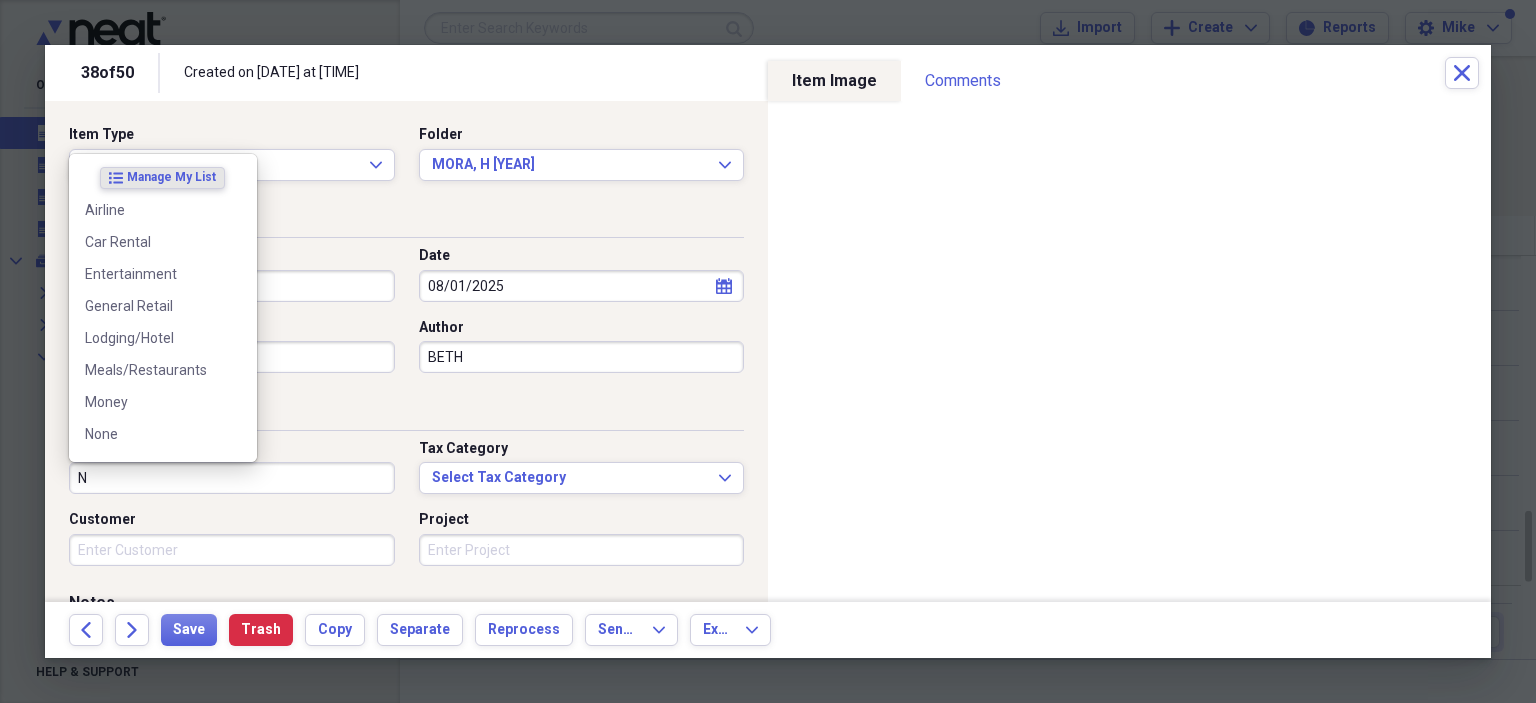 click on "None" at bounding box center (151, 434) 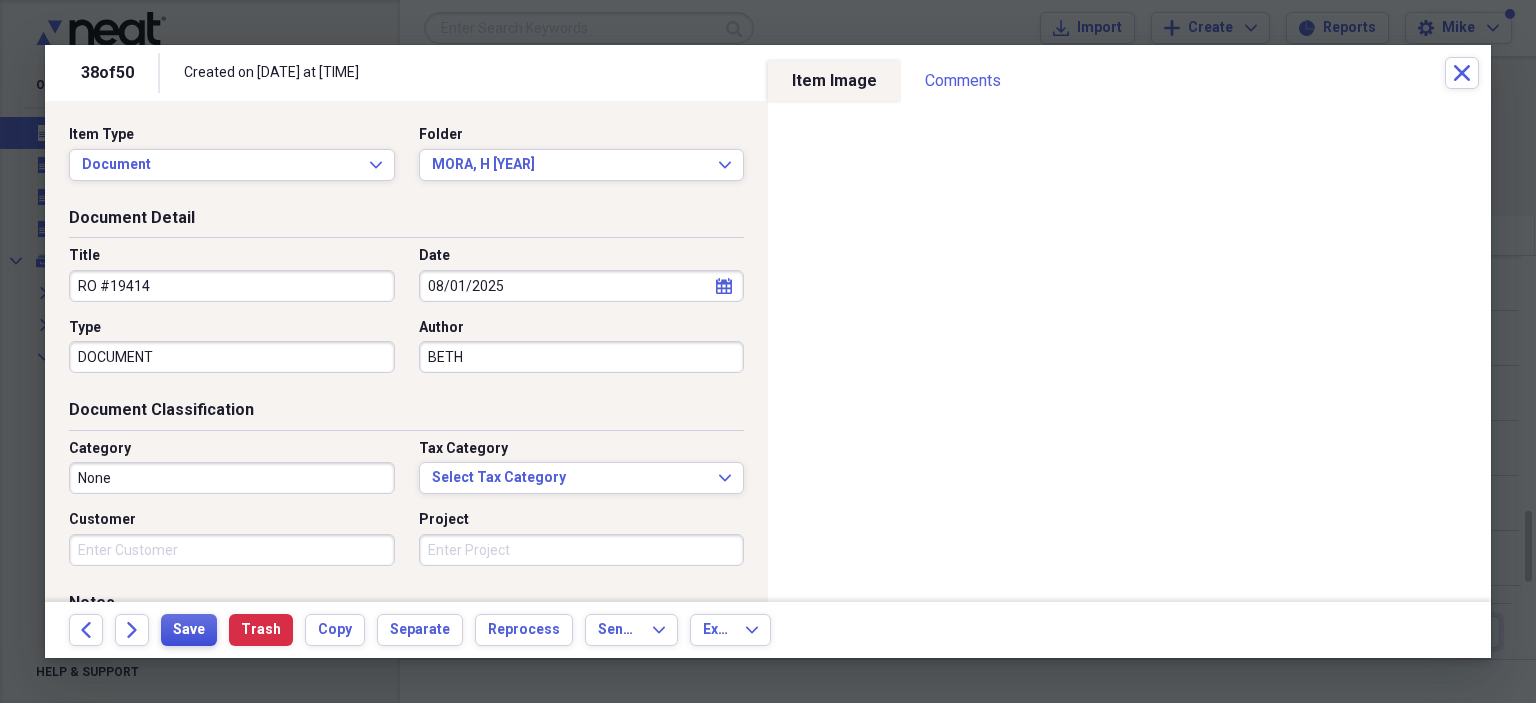 click on "Save" at bounding box center [189, 630] 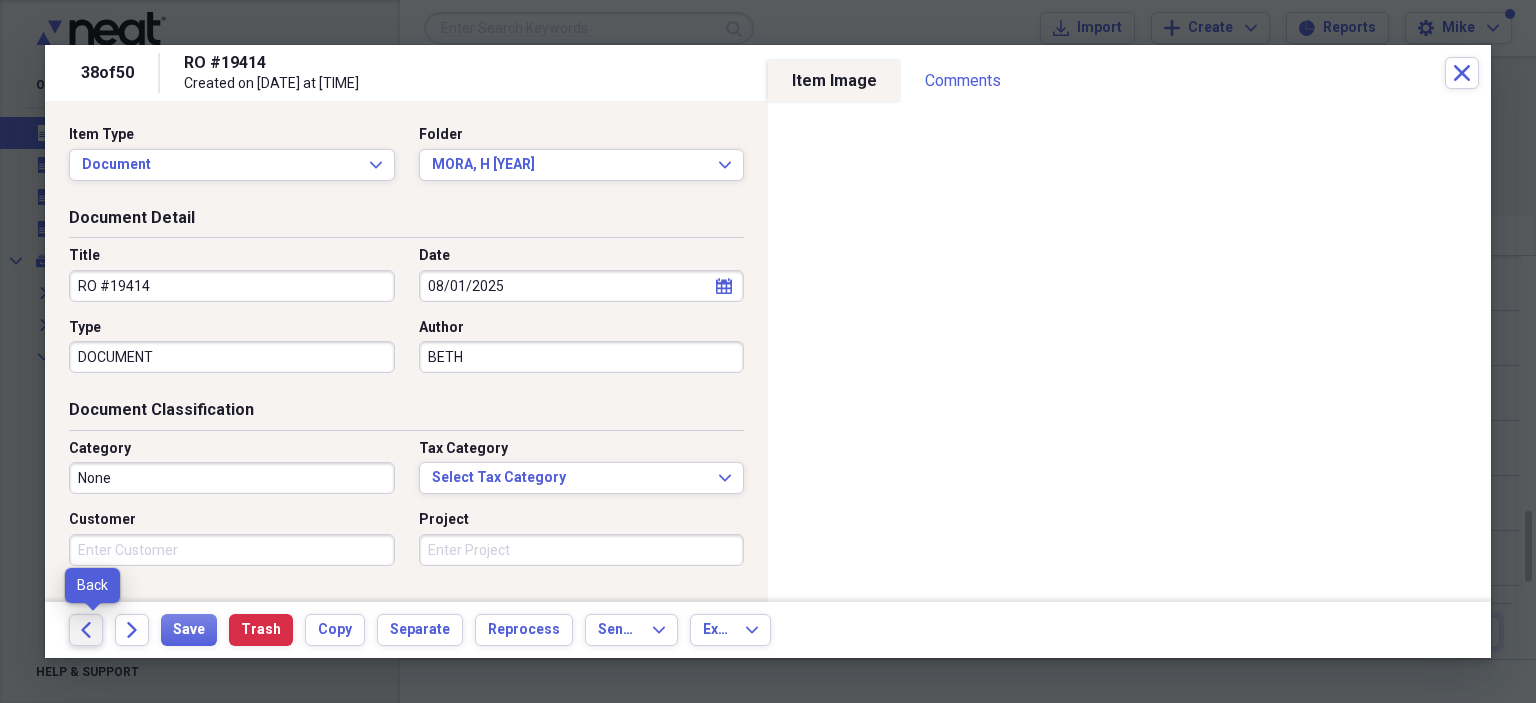 click on "Back" 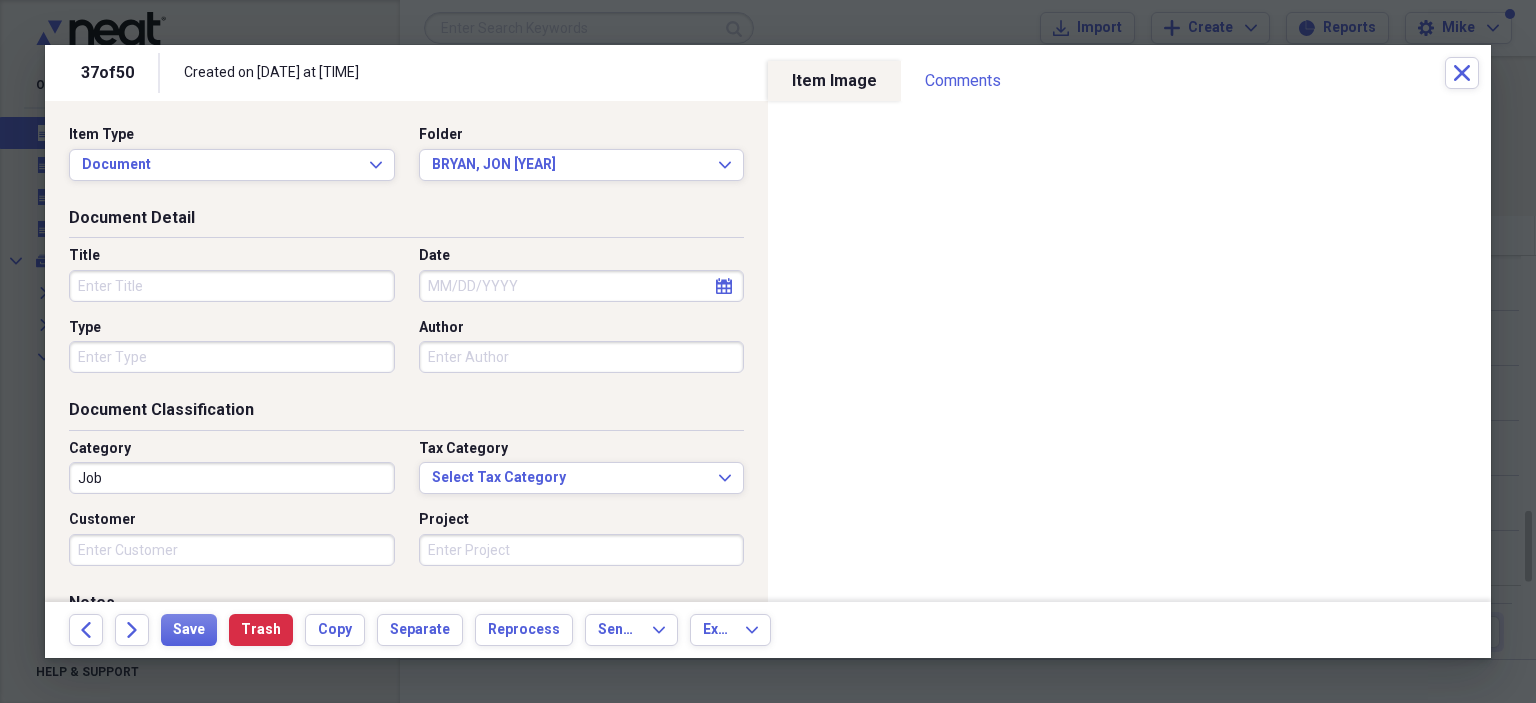 click on "Title" at bounding box center (232, 286) 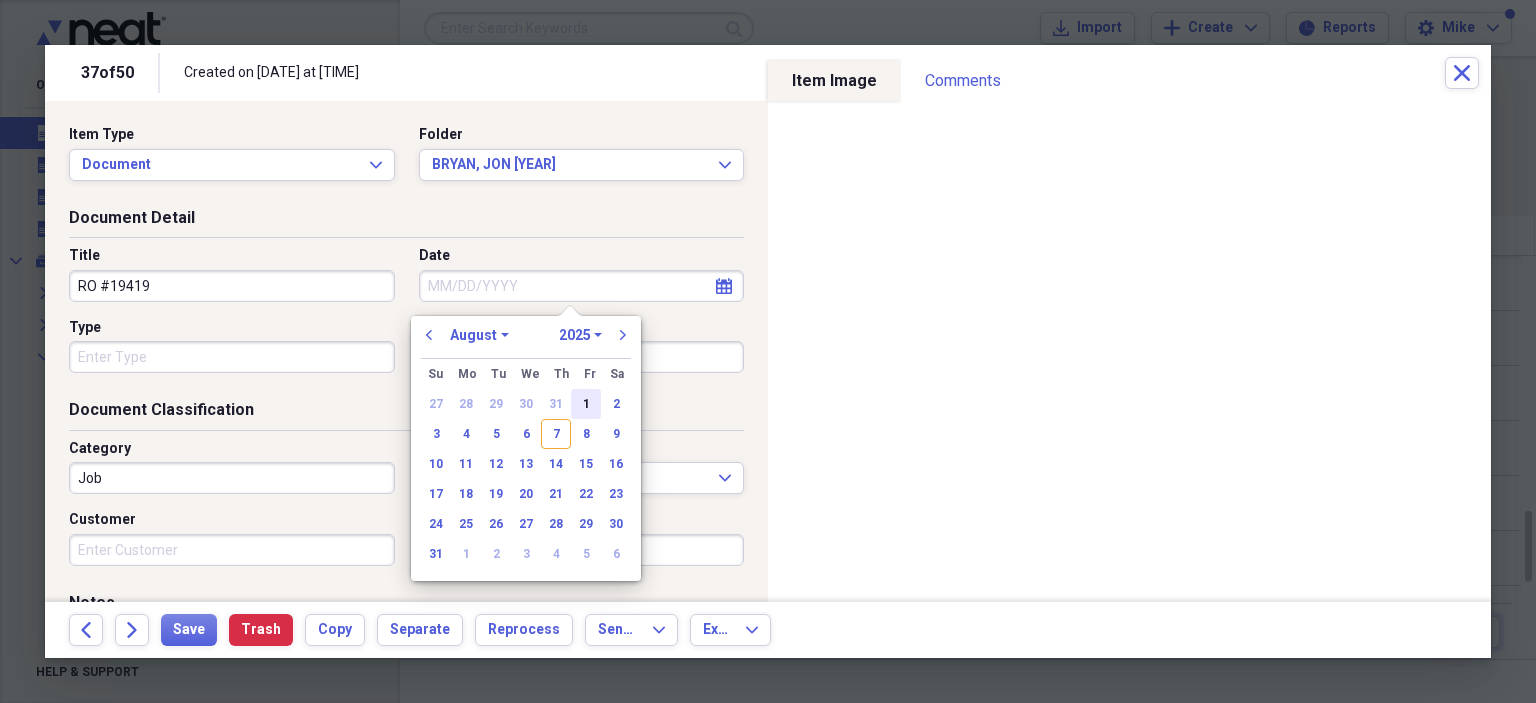 click on "1" at bounding box center [586, 404] 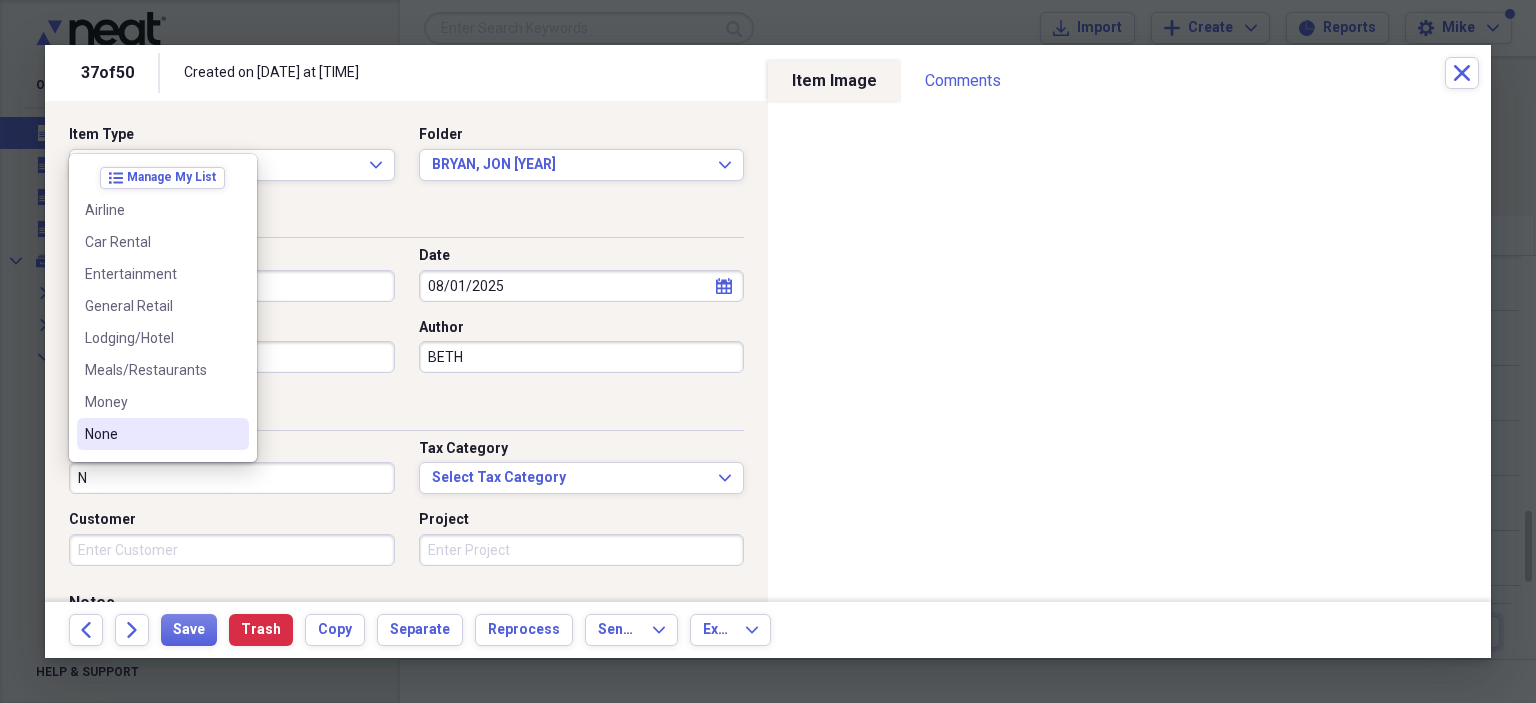 click on "None" at bounding box center [151, 434] 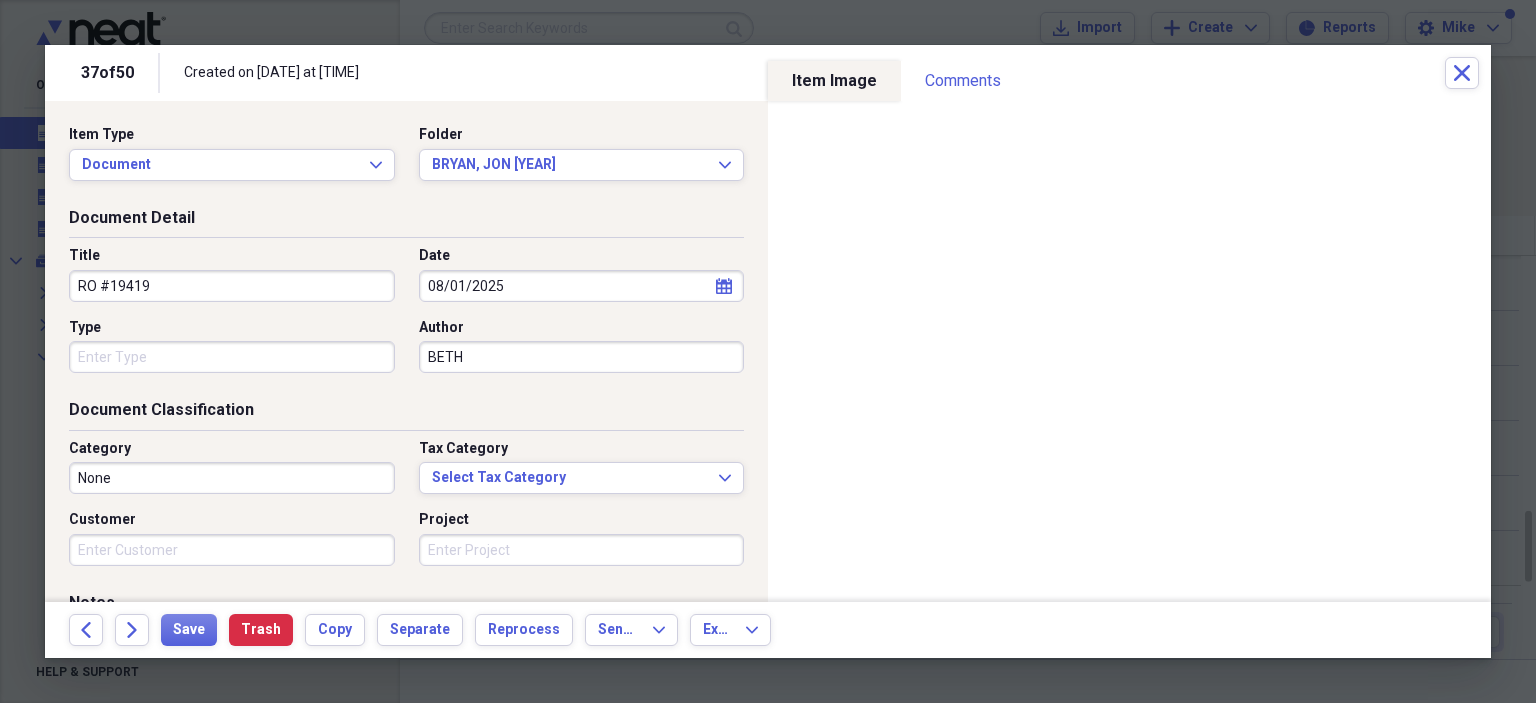 click on "Type" at bounding box center [232, 328] 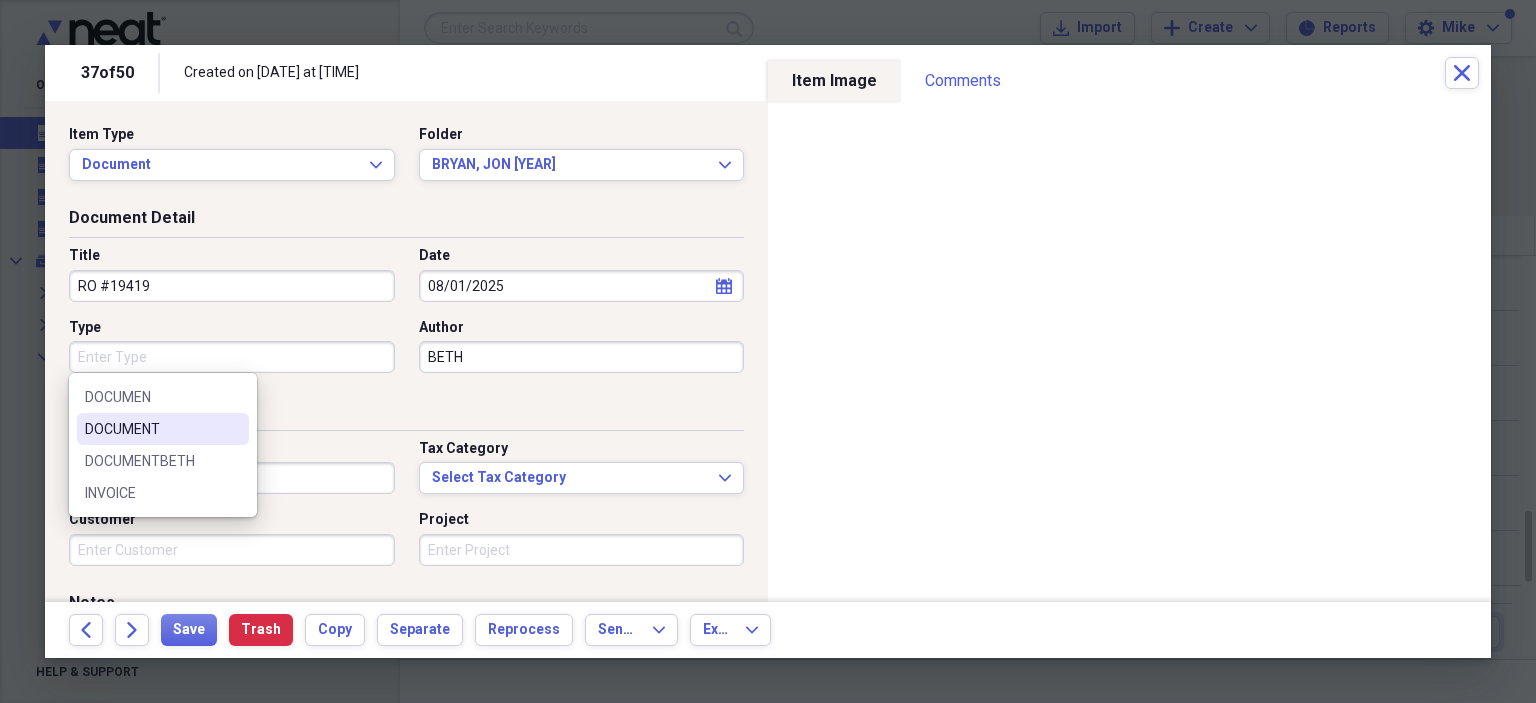 click on "Type" at bounding box center (232, 357) 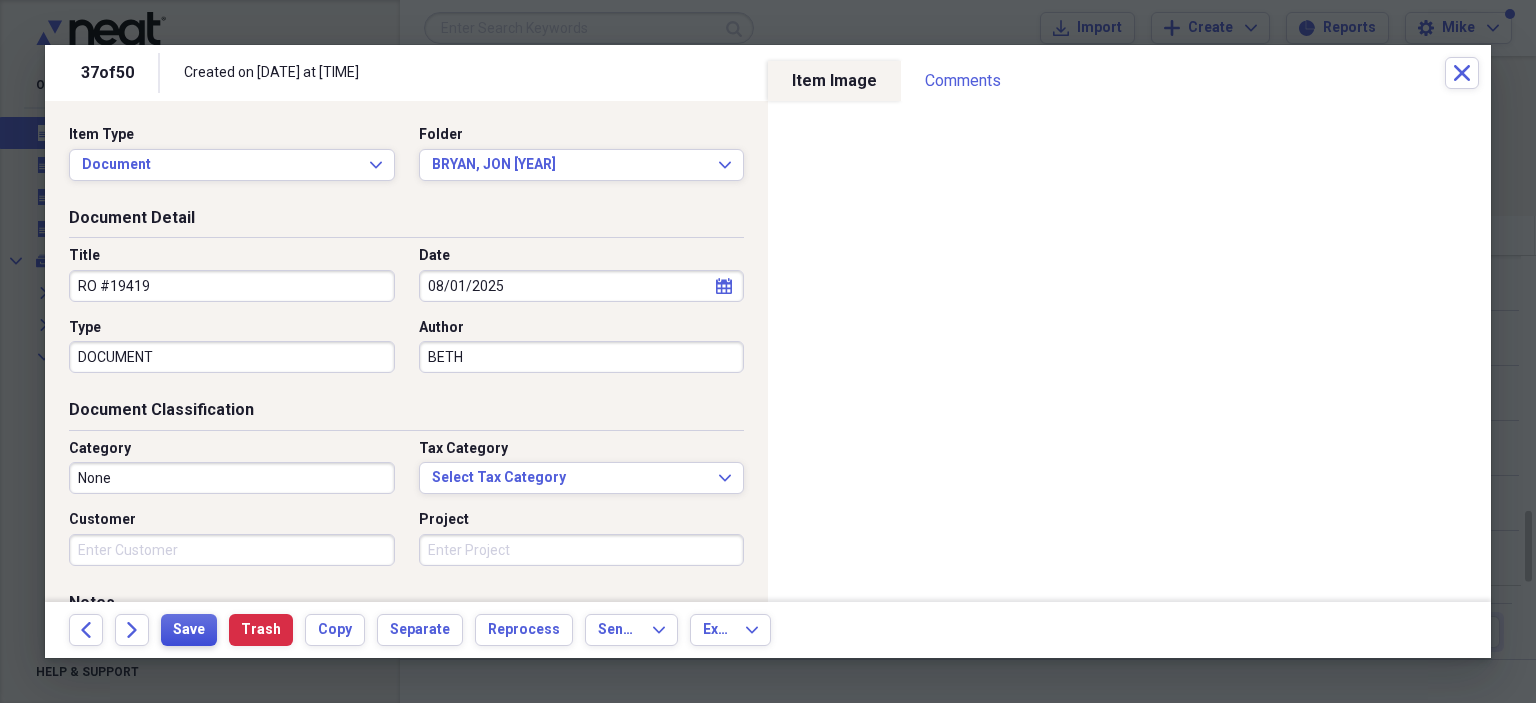 click on "Save" at bounding box center [189, 630] 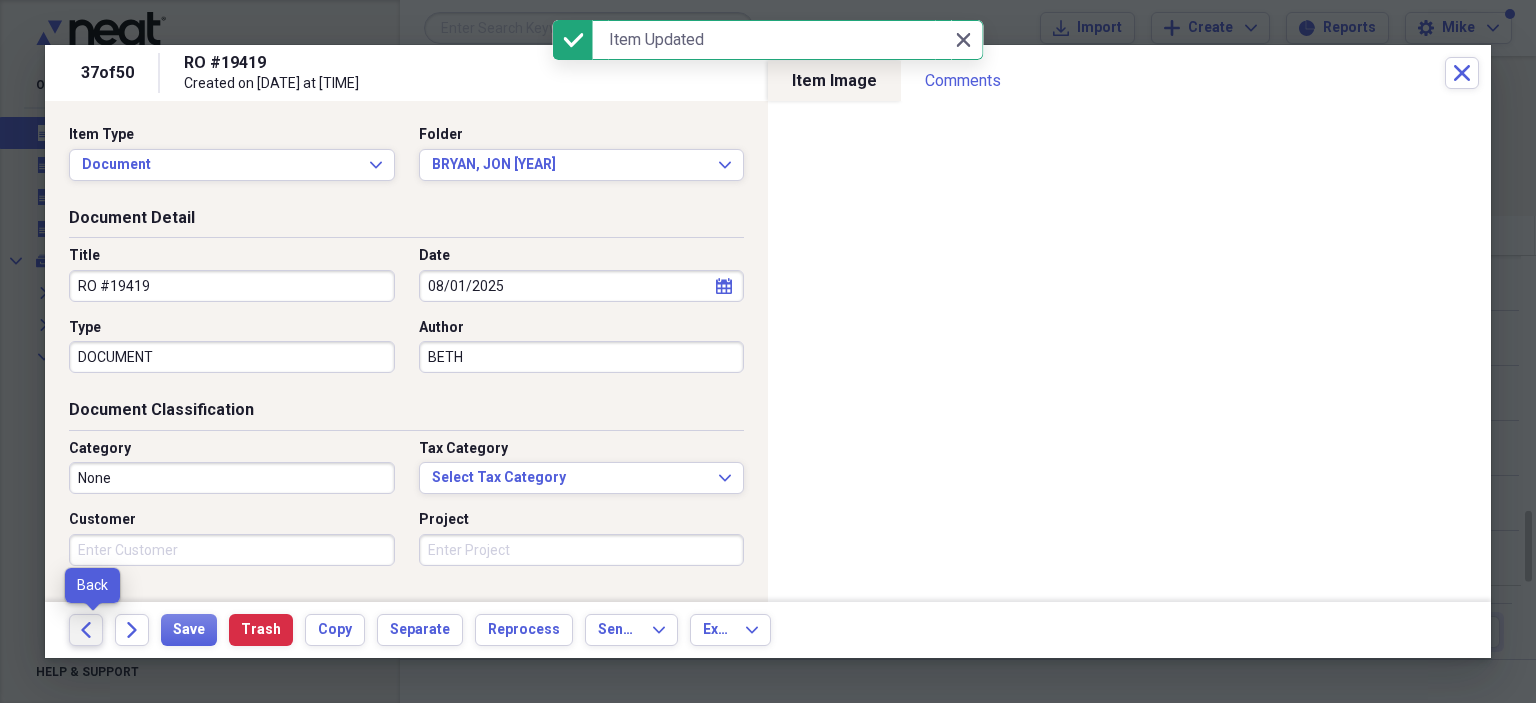 click on "Back" at bounding box center [86, 630] 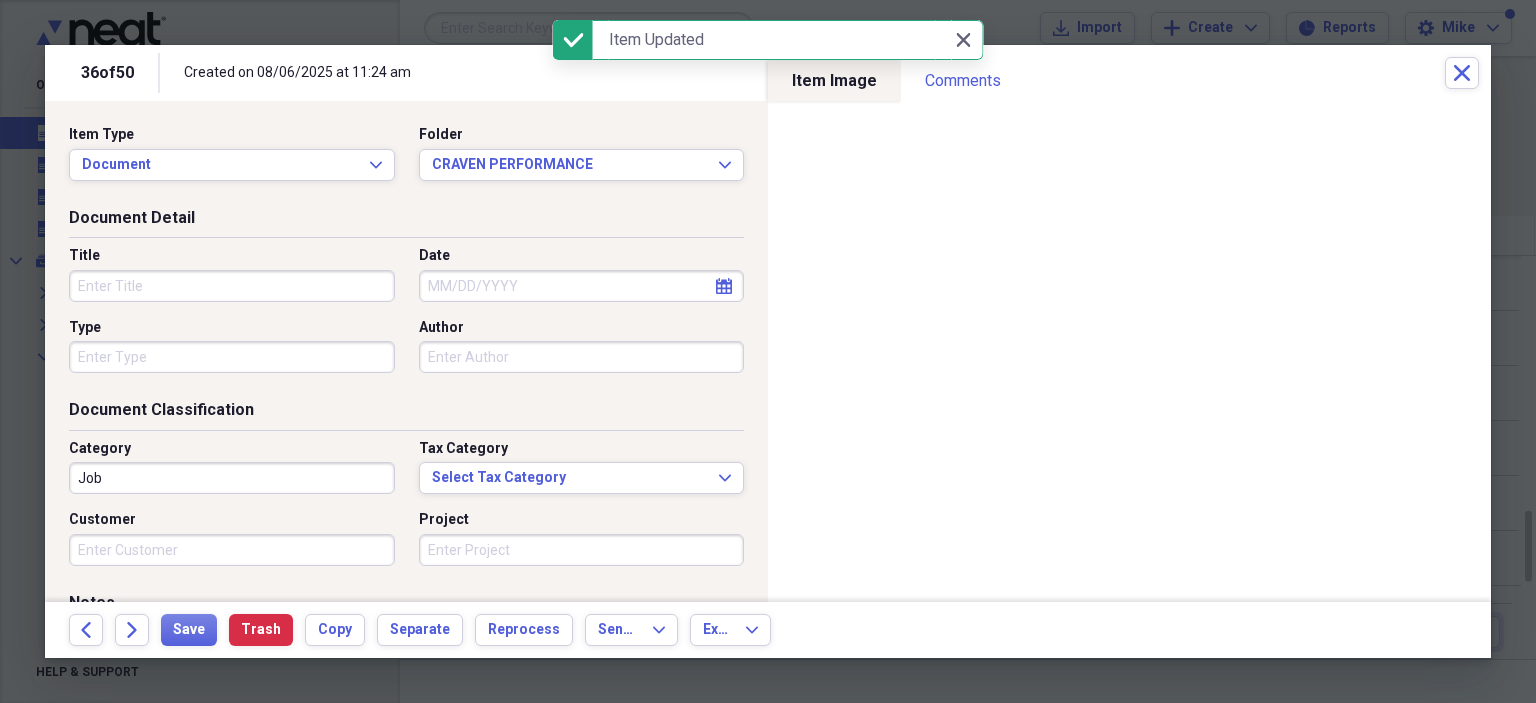 click on "Title" at bounding box center (232, 286) 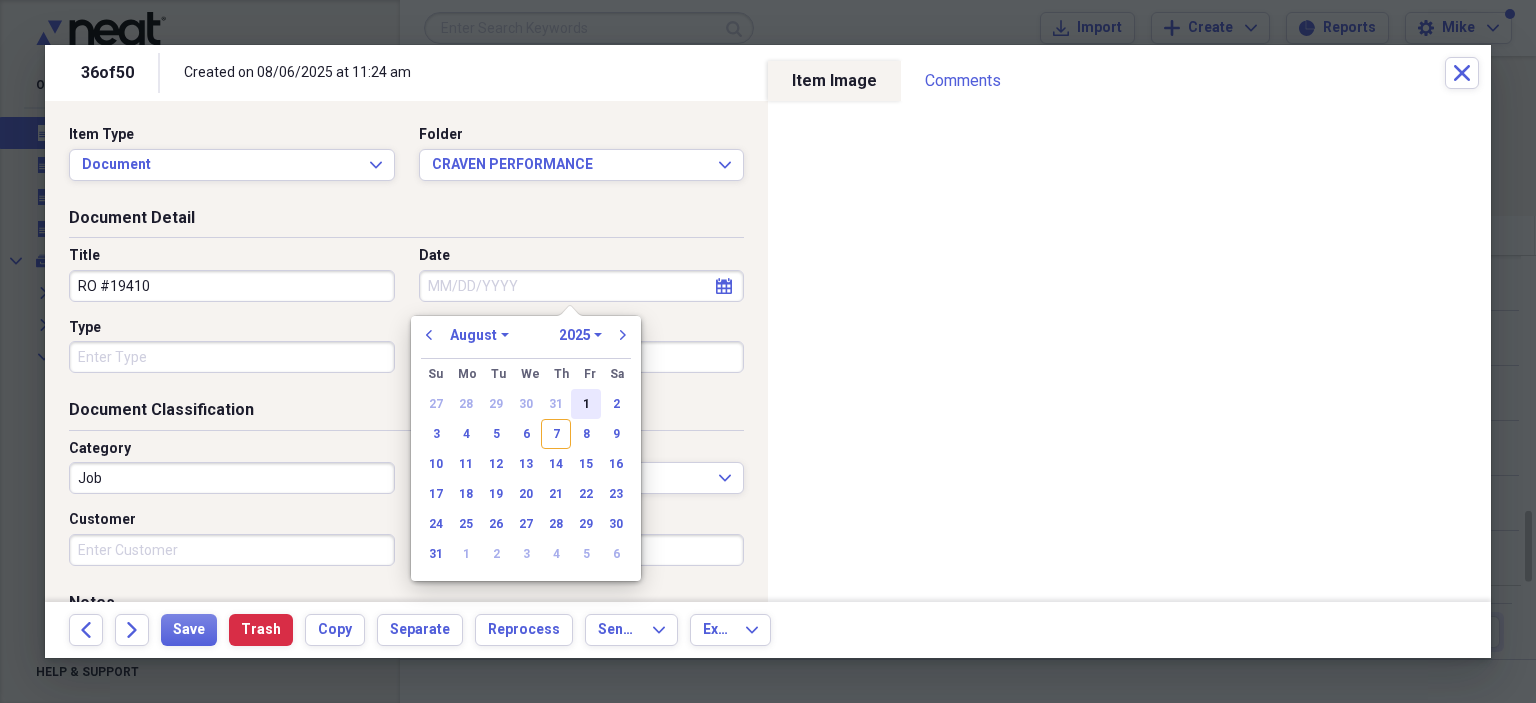 click on "1" at bounding box center (586, 404) 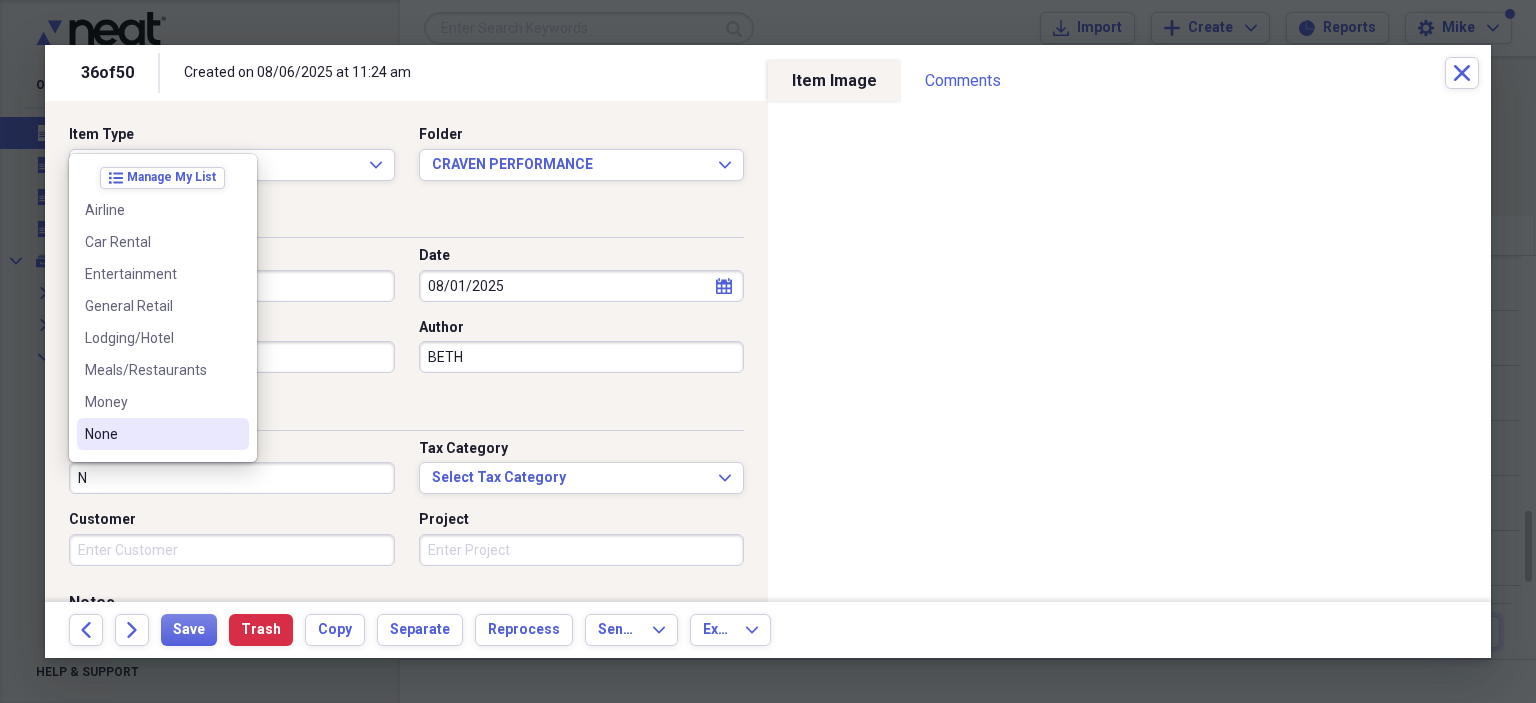 click on "None" at bounding box center [163, 434] 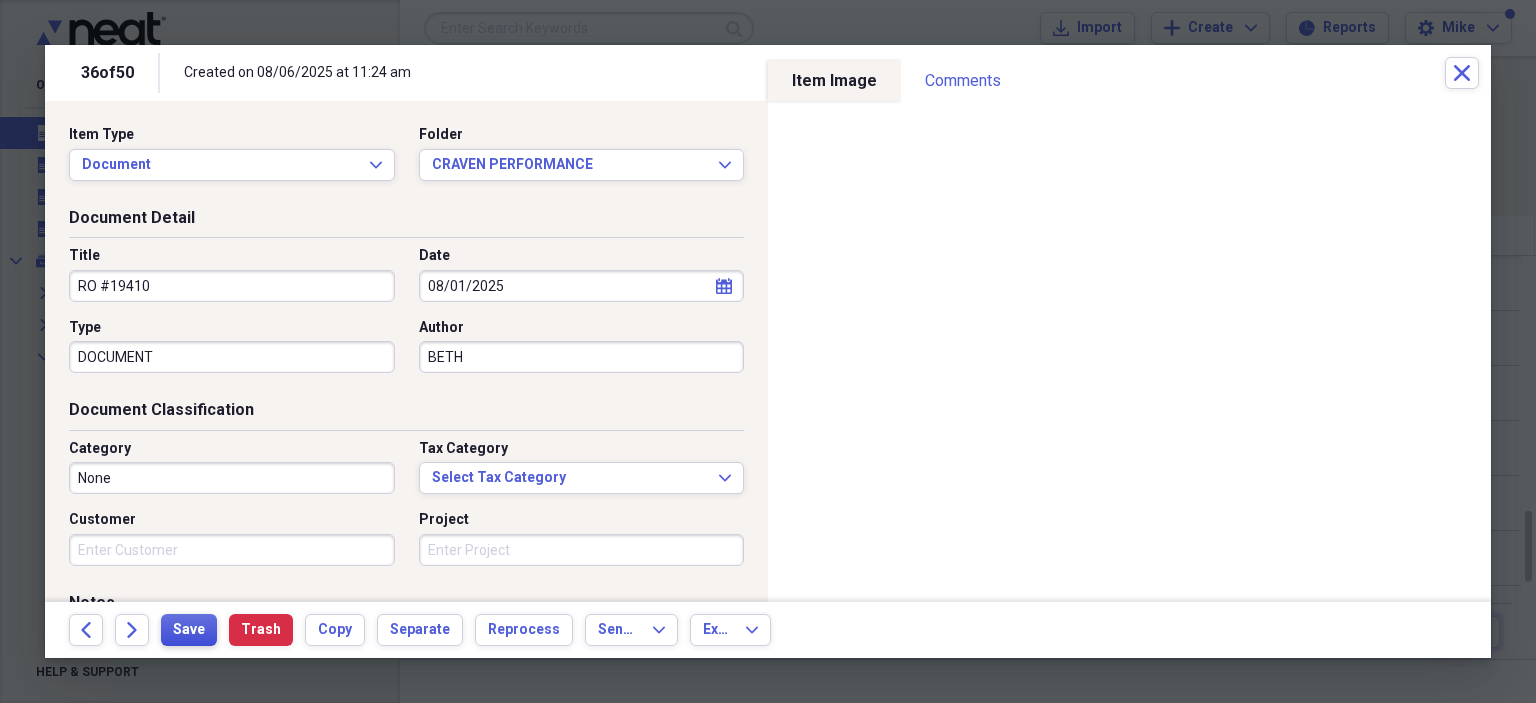 click on "Save" at bounding box center [189, 630] 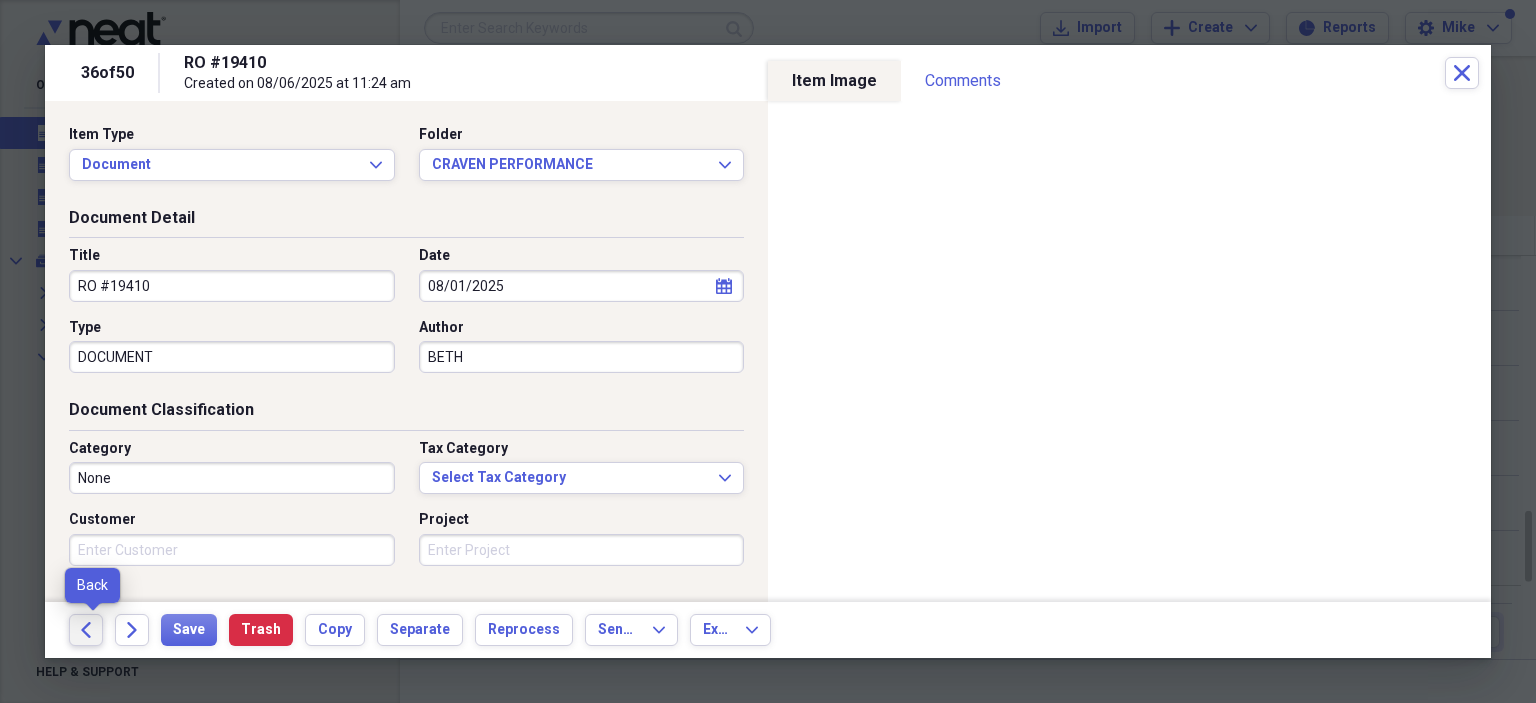 click on "Back" 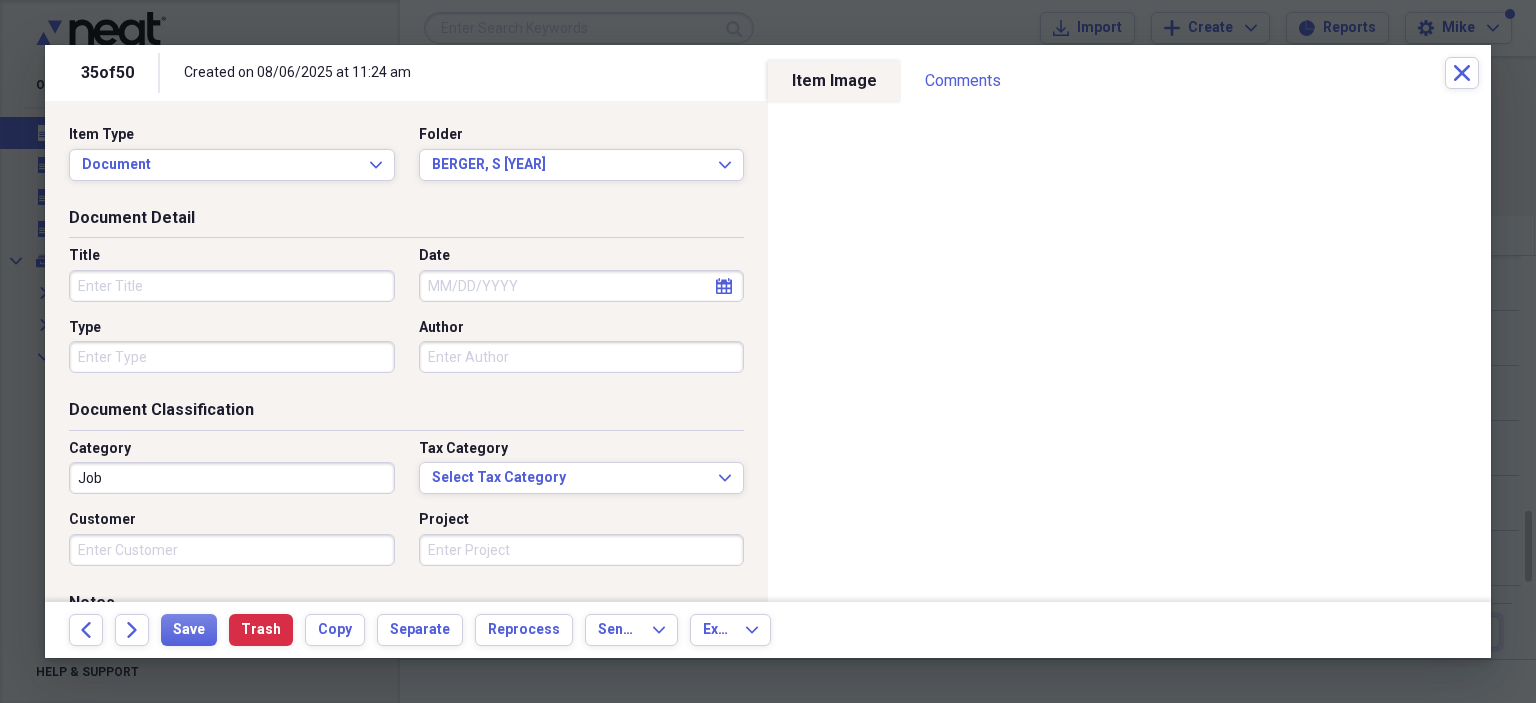 click on "Title" at bounding box center (232, 286) 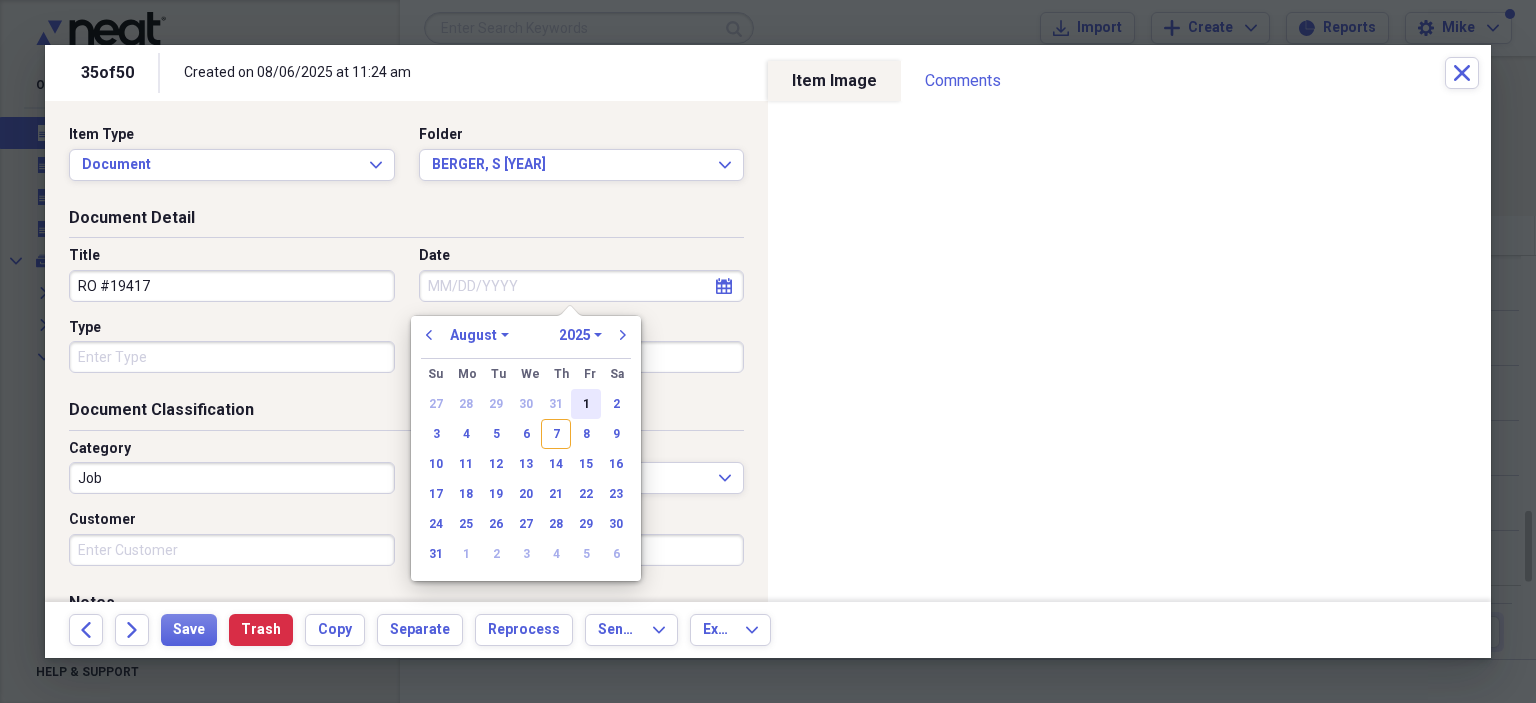 click on "1" at bounding box center (586, 404) 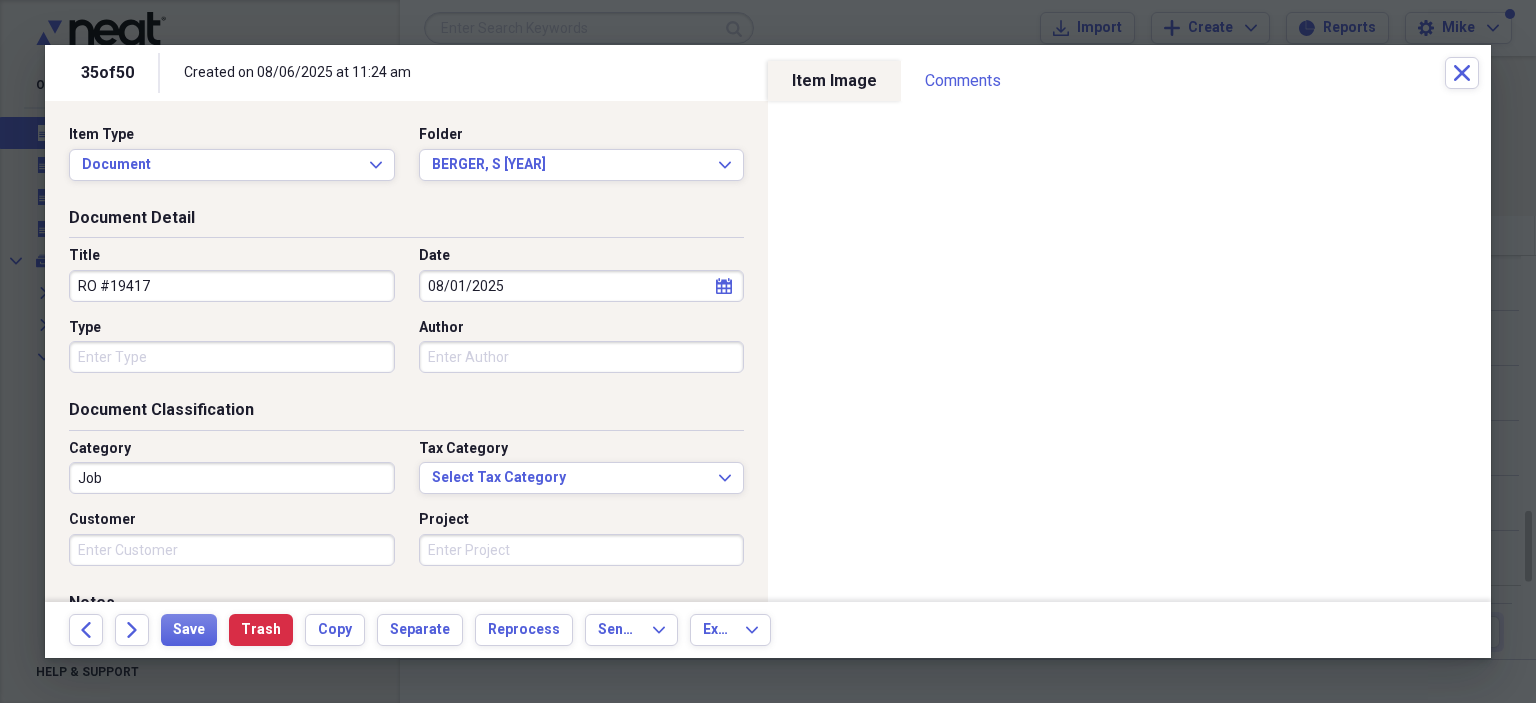 click on "Type" at bounding box center [232, 357] 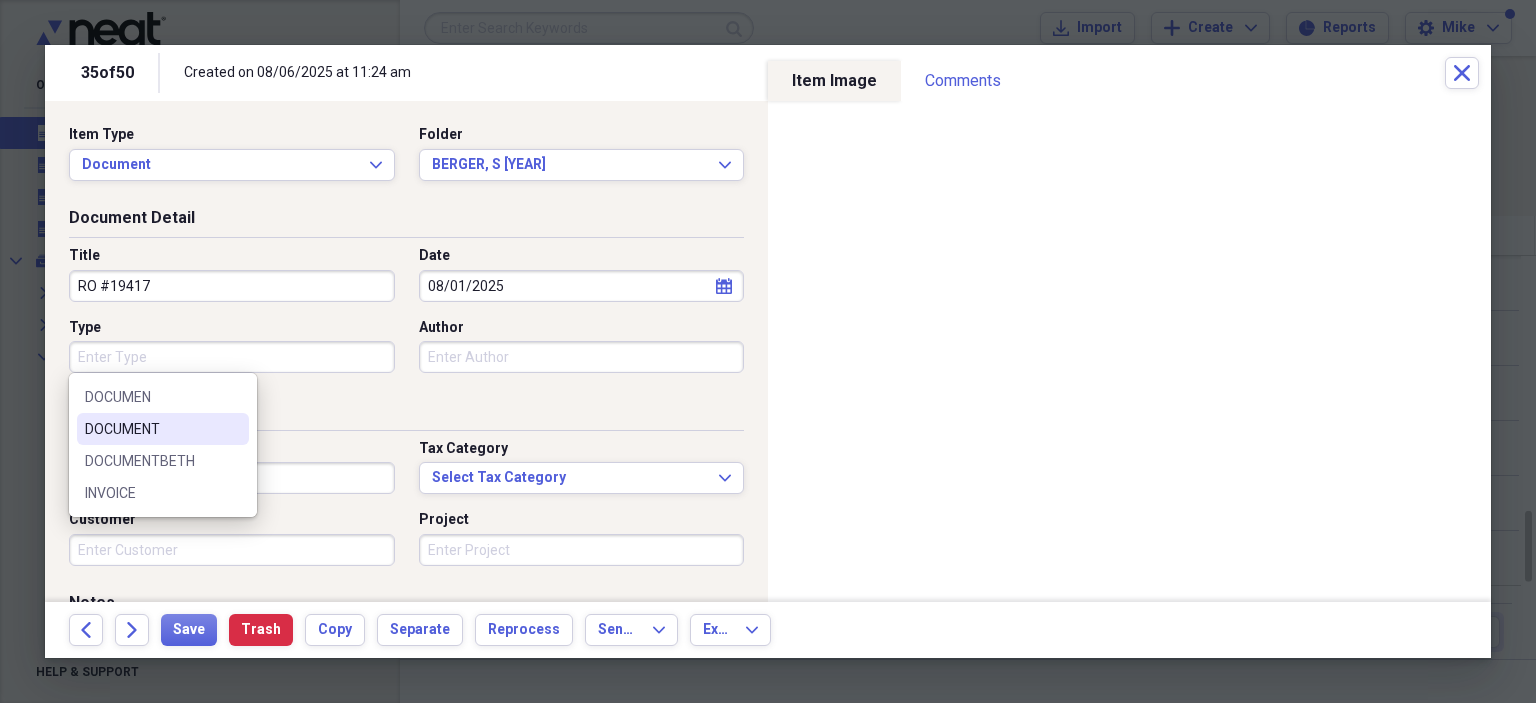 click on "DOCUMENT" at bounding box center [151, 429] 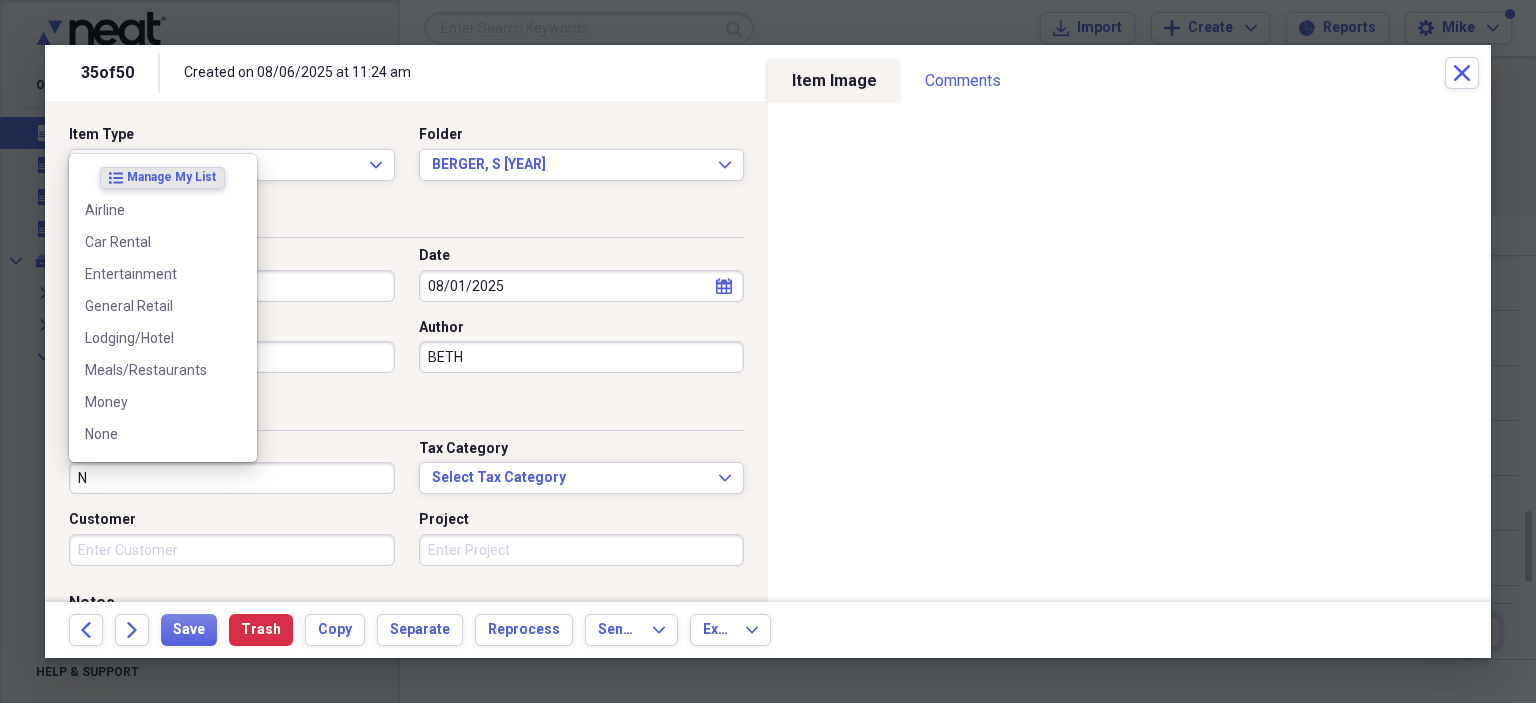click on "None" at bounding box center [151, 434] 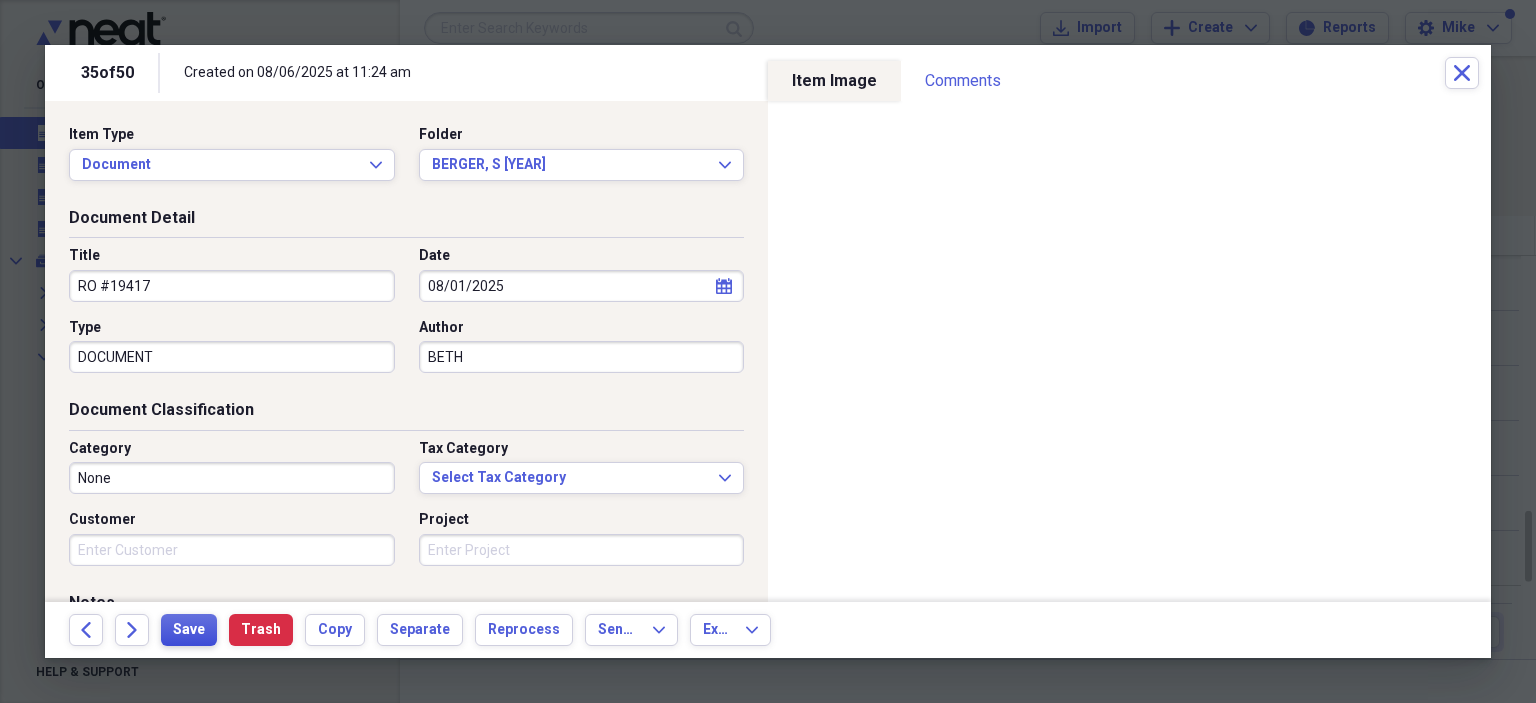 click on "Save" at bounding box center (189, 630) 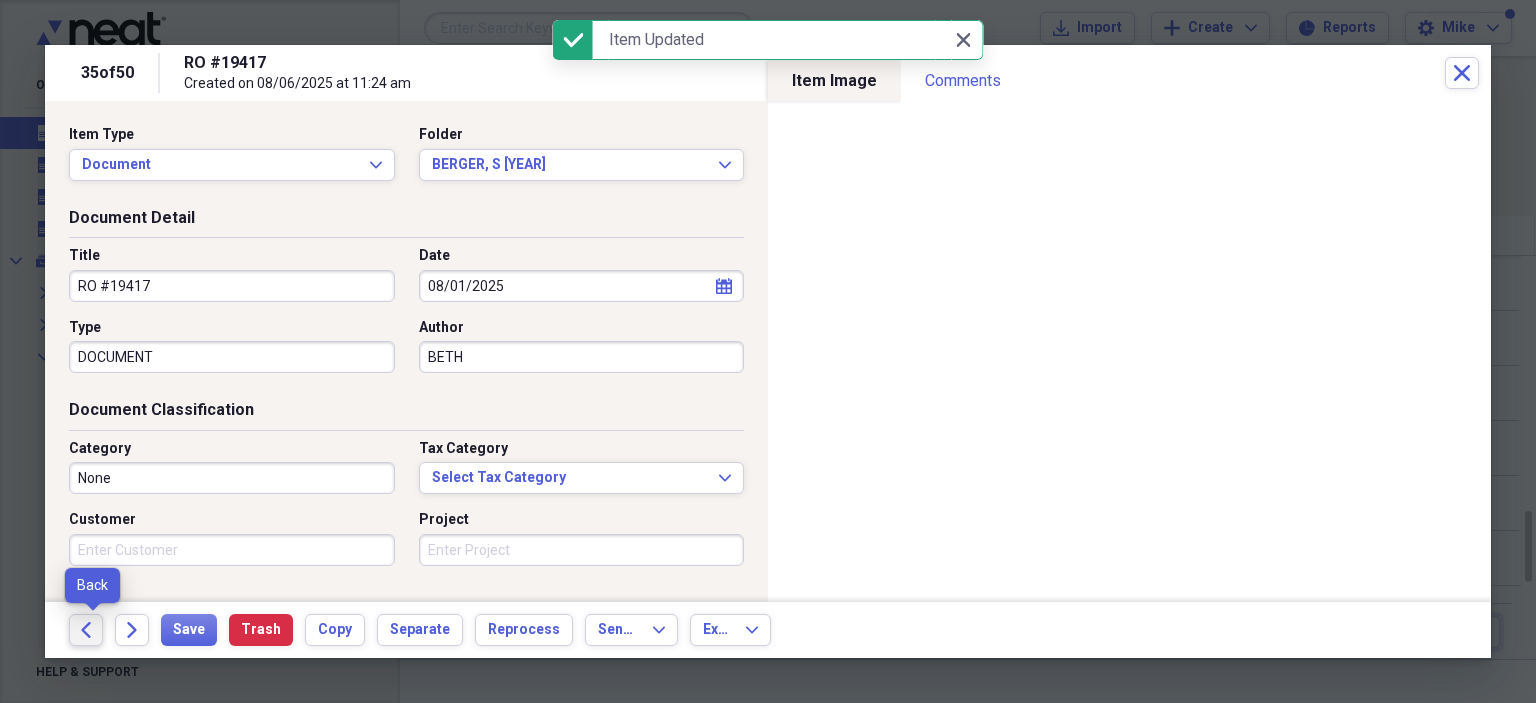 click on "Back" 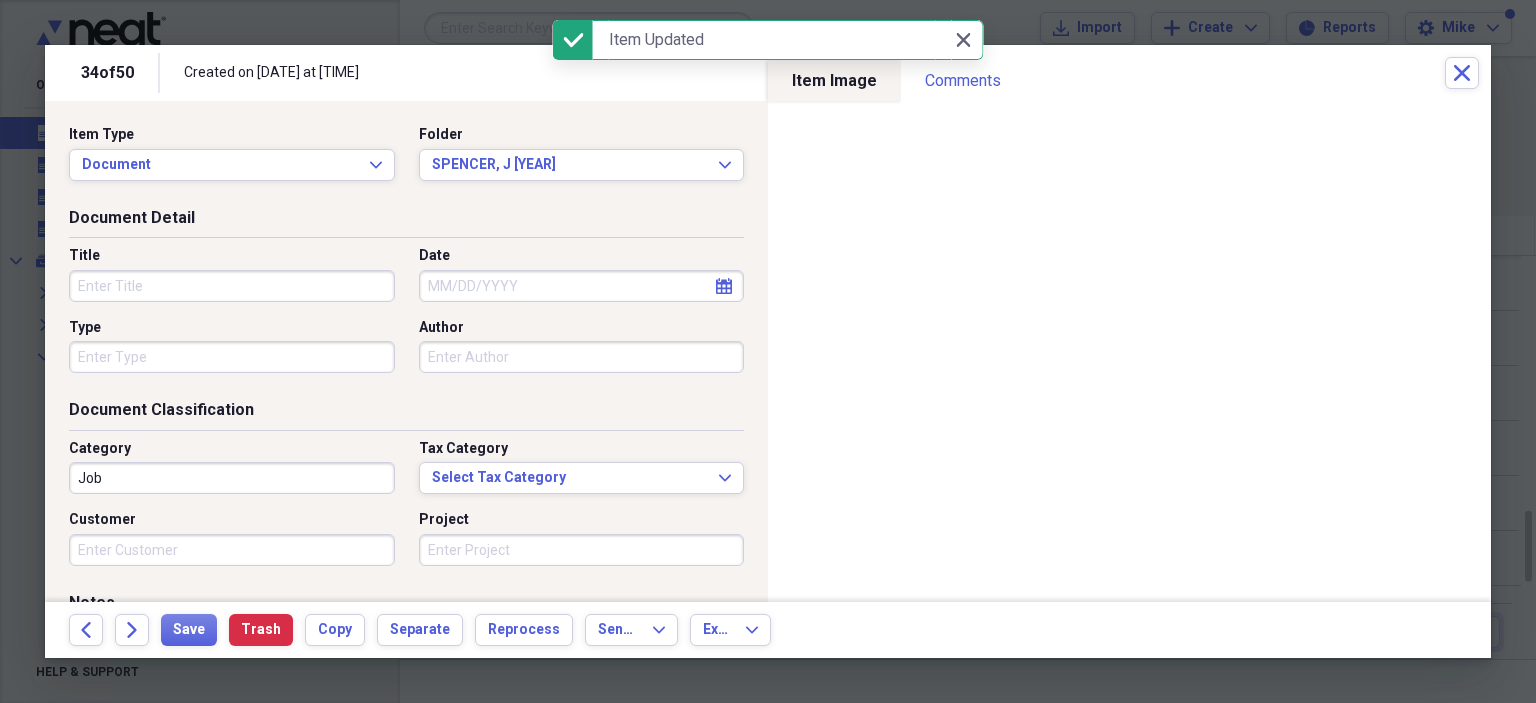 click on "Title" at bounding box center (232, 286) 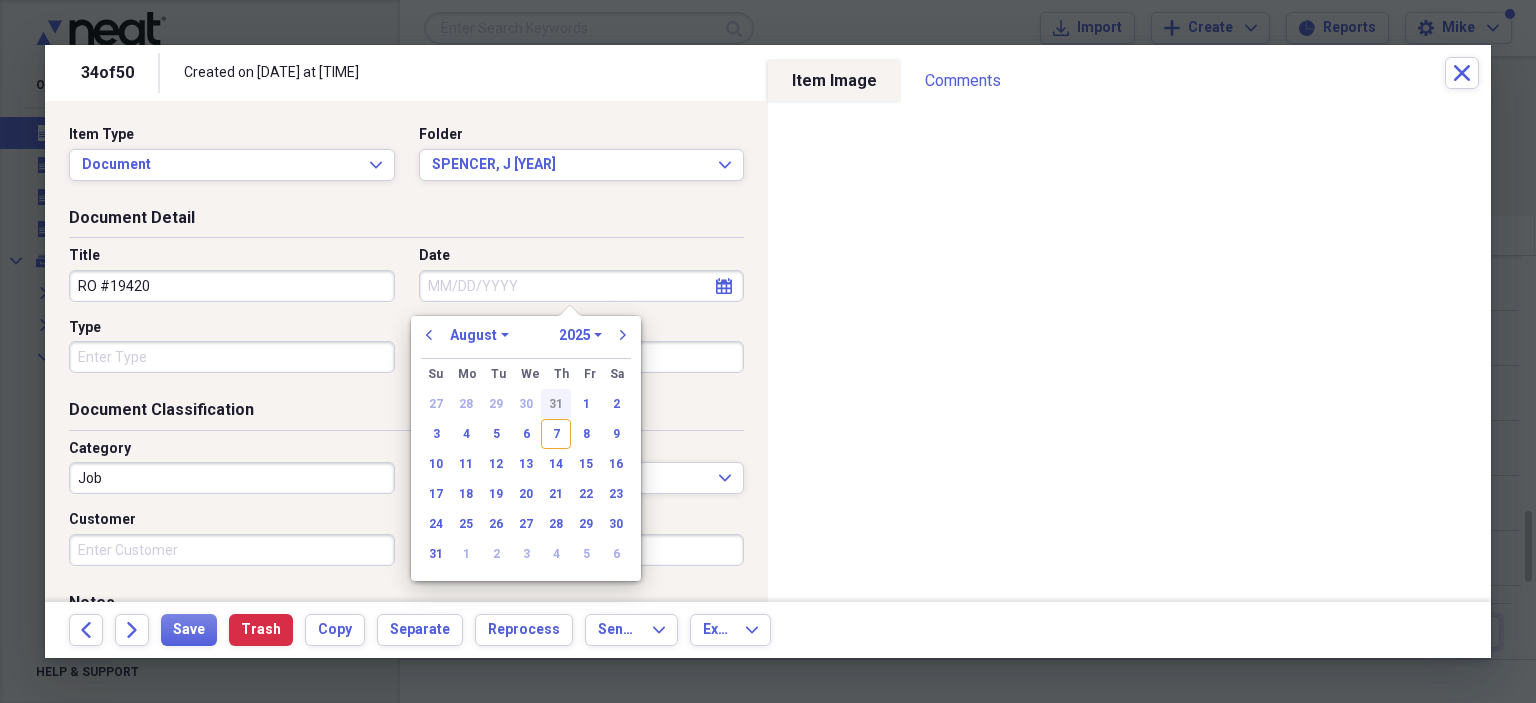 click on "1" at bounding box center [586, 404] 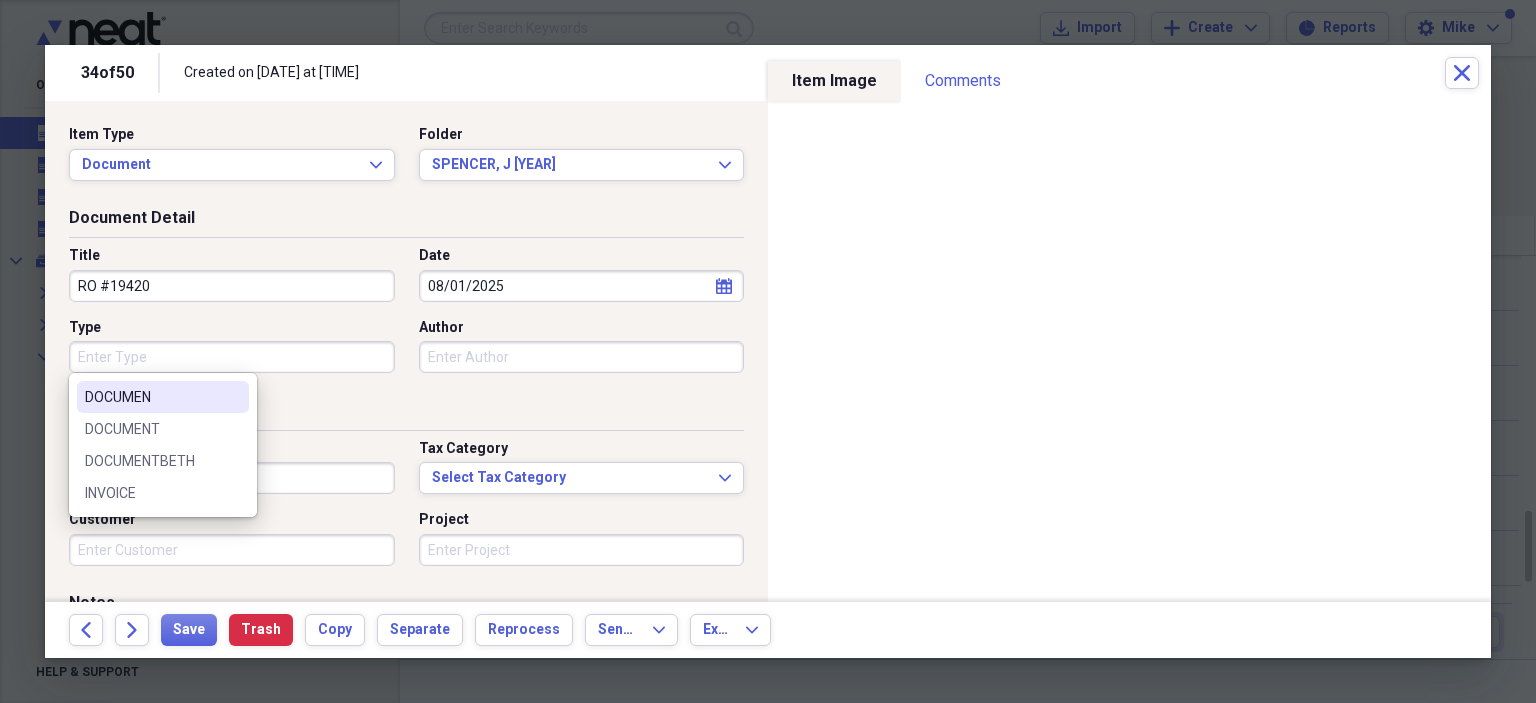 click on "Type" at bounding box center (232, 357) 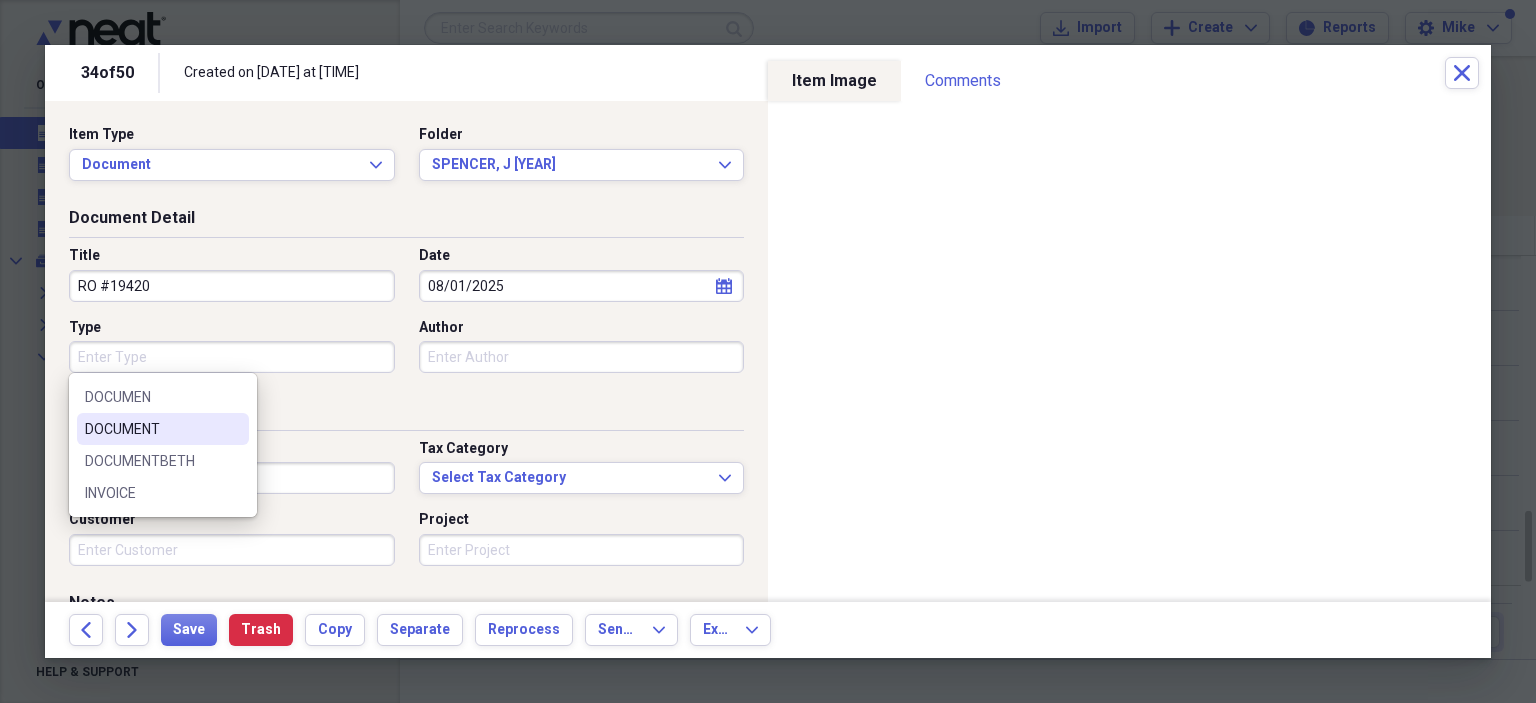 click on "DOCUMENT" at bounding box center [151, 429] 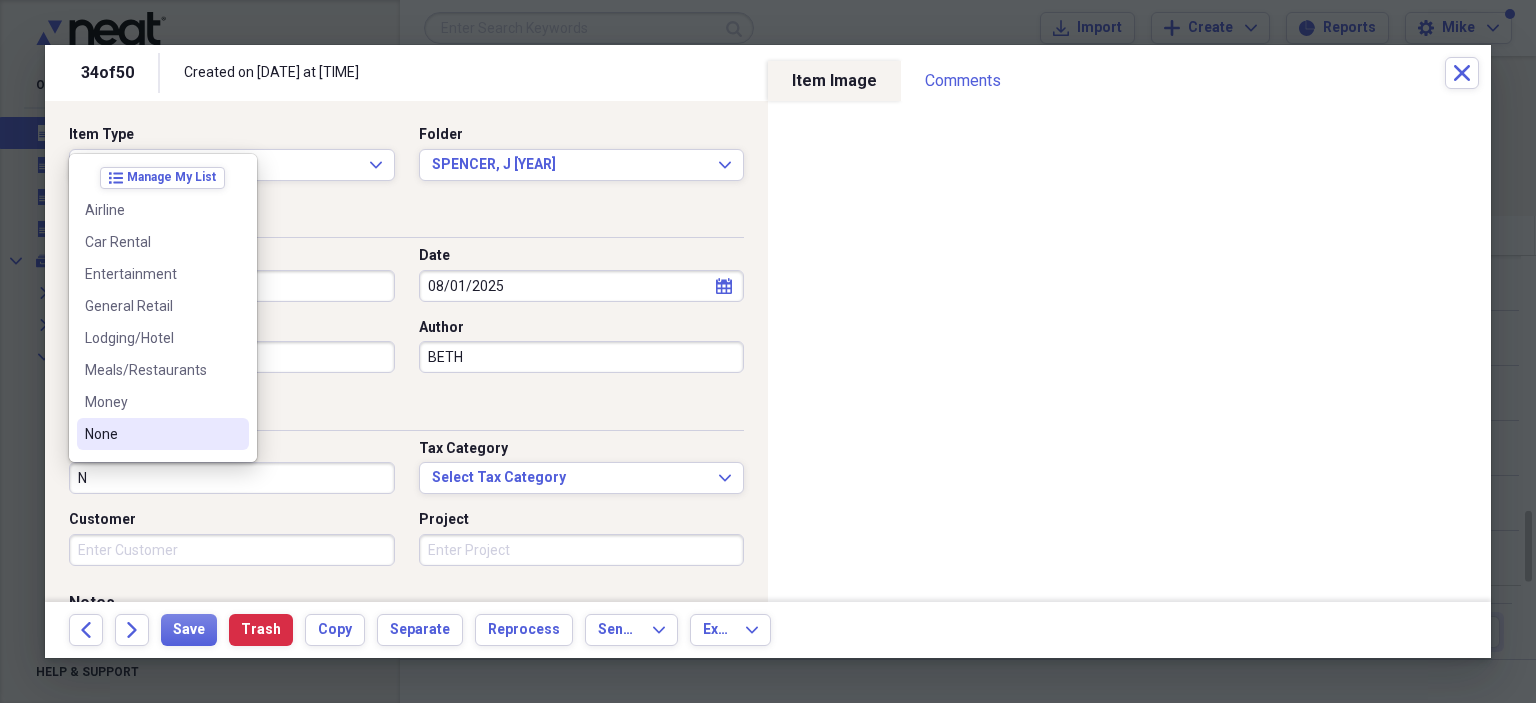 click on "None" at bounding box center [151, 434] 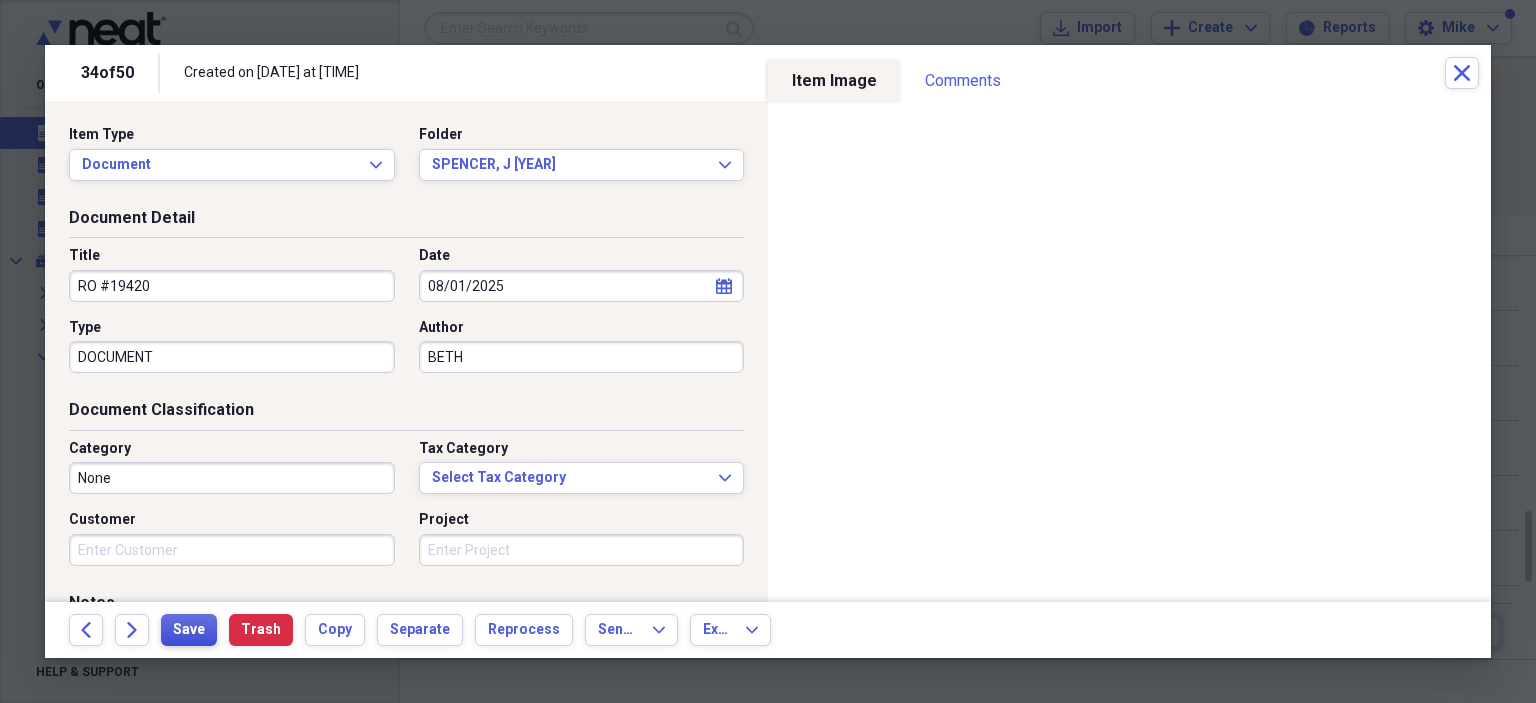 click on "Save" at bounding box center (189, 630) 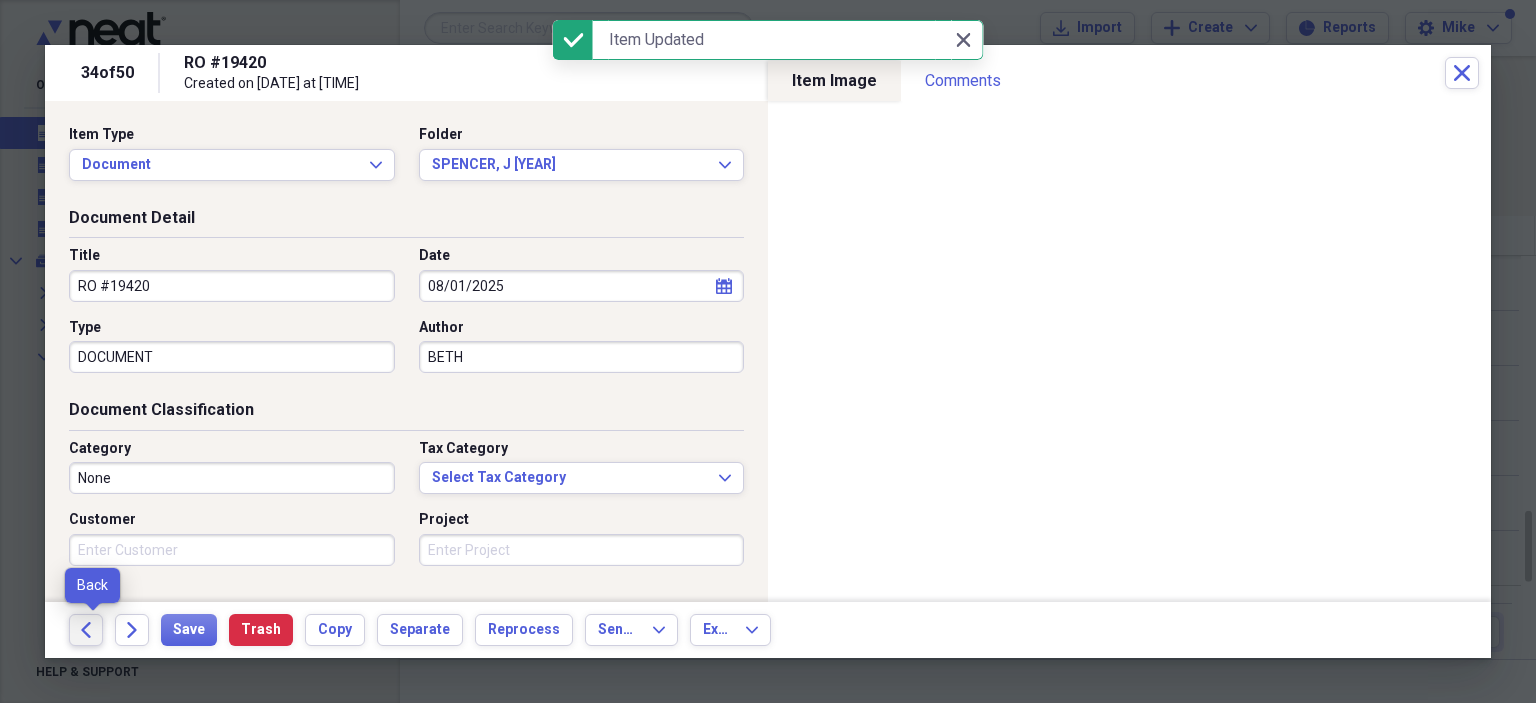 click on "Back" 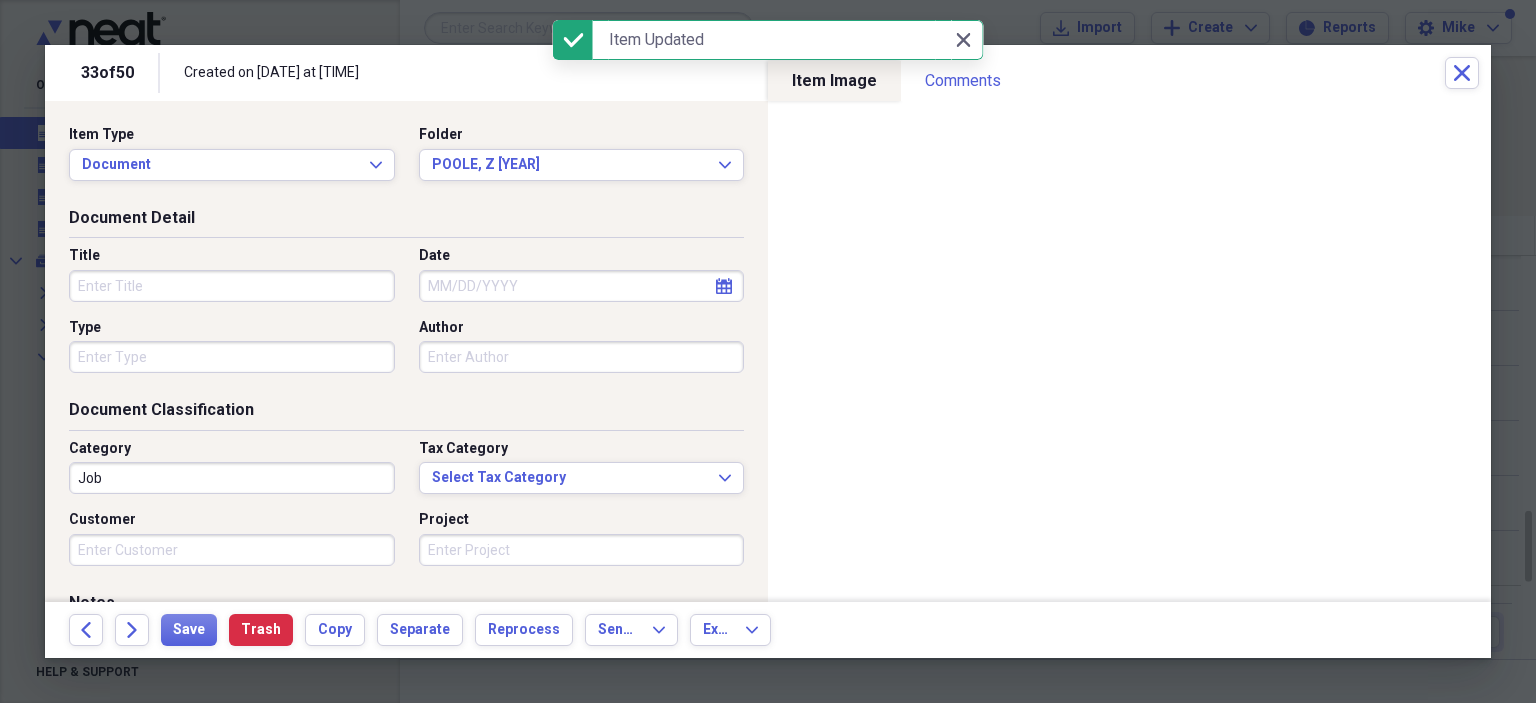 click on "Title" at bounding box center (232, 286) 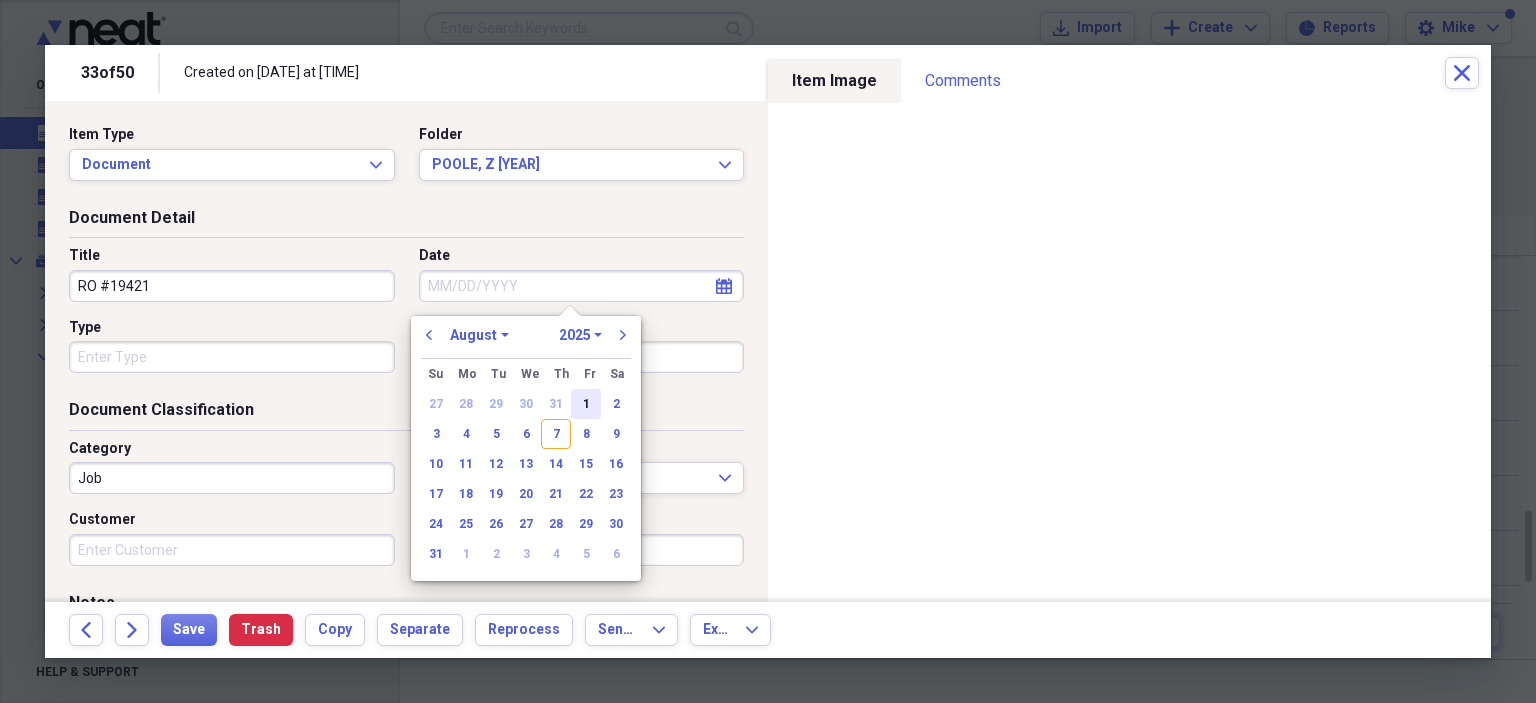 click on "1" at bounding box center [586, 404] 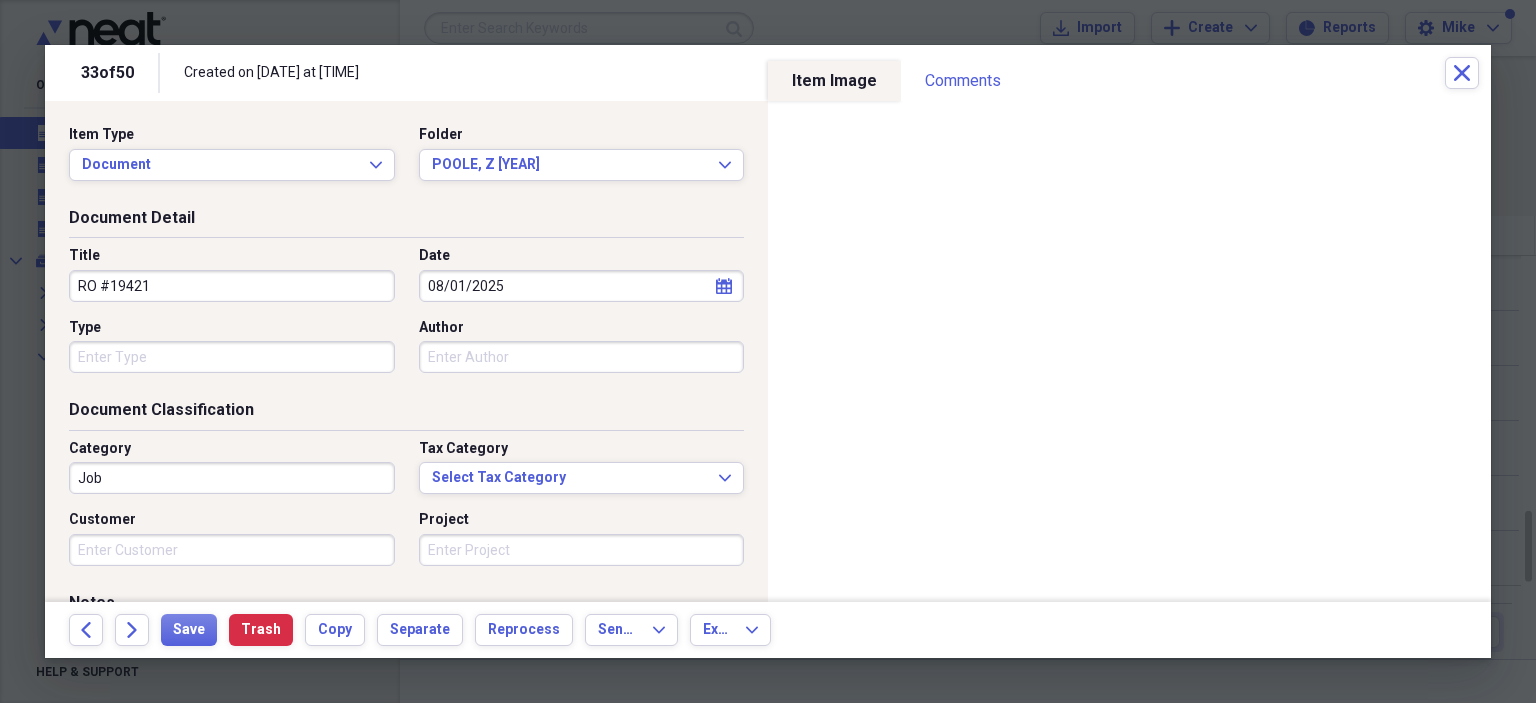 click on "Type" at bounding box center [232, 357] 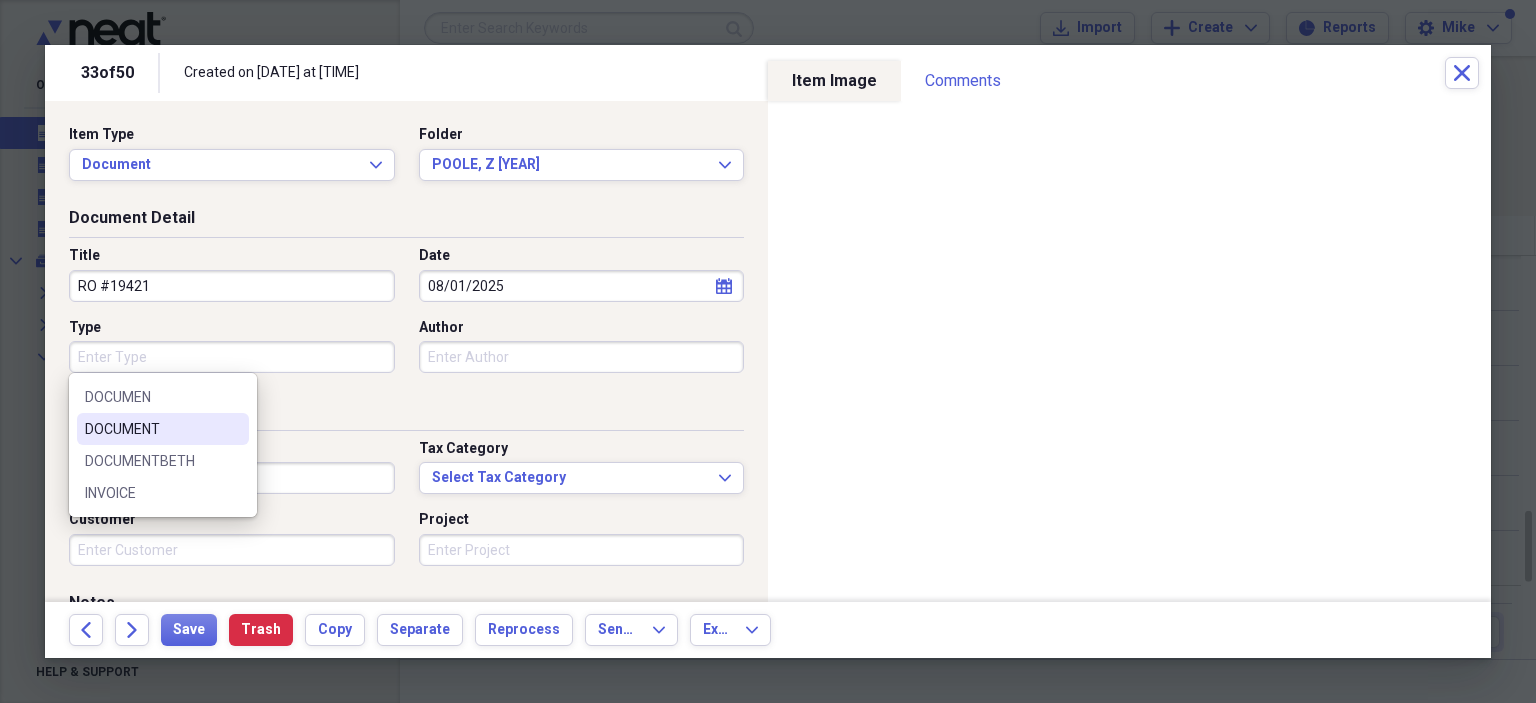 click on "DOCUMENT" at bounding box center [163, 429] 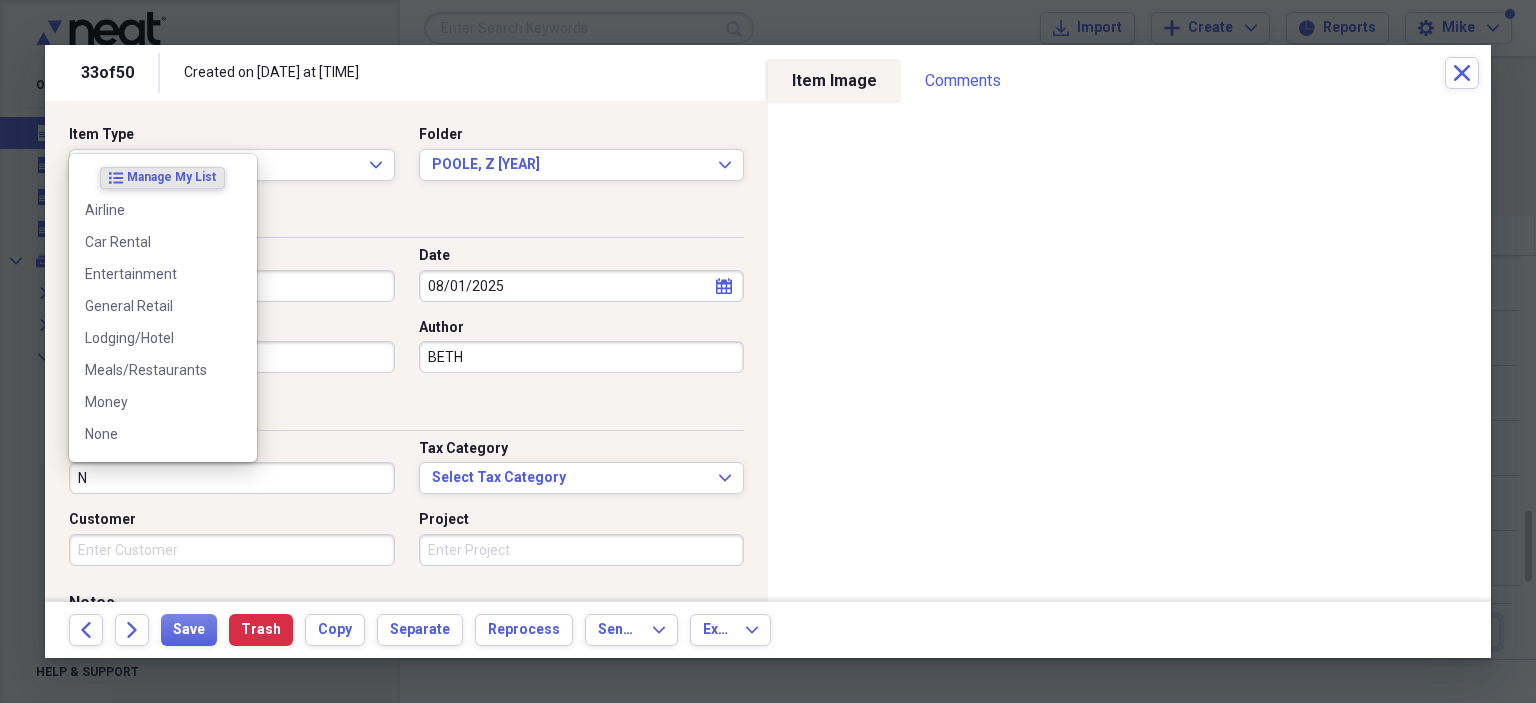 click at bounding box center (233, 434) 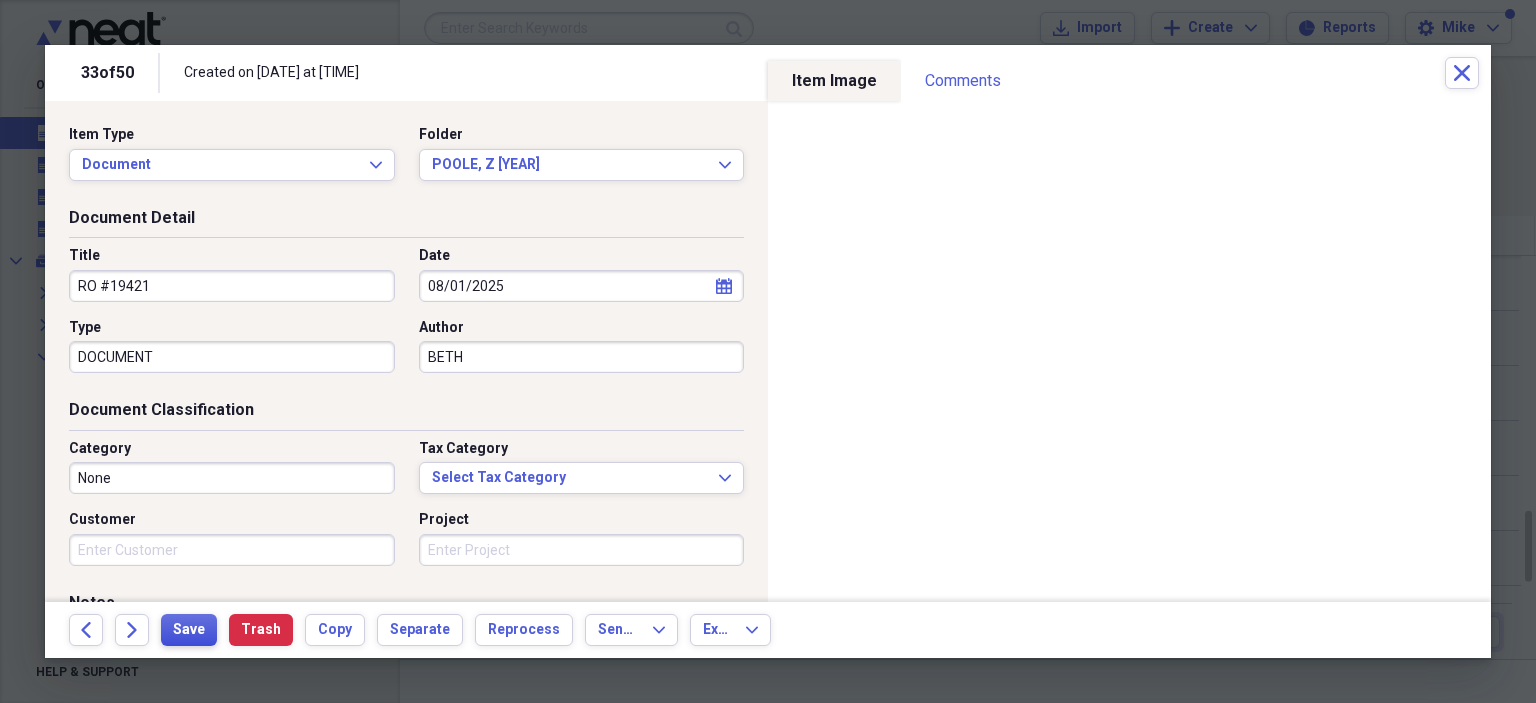 click on "Save" at bounding box center [189, 630] 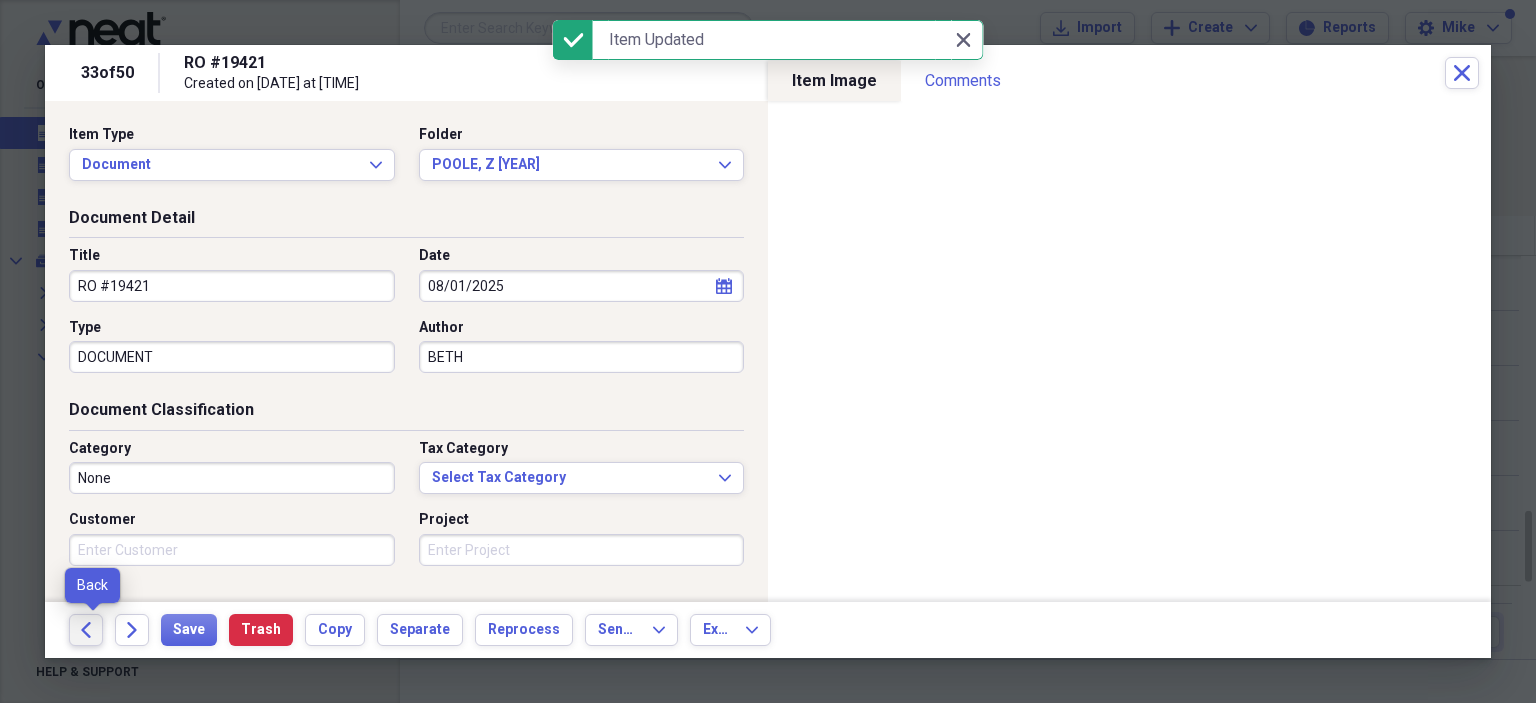 click on "Back" 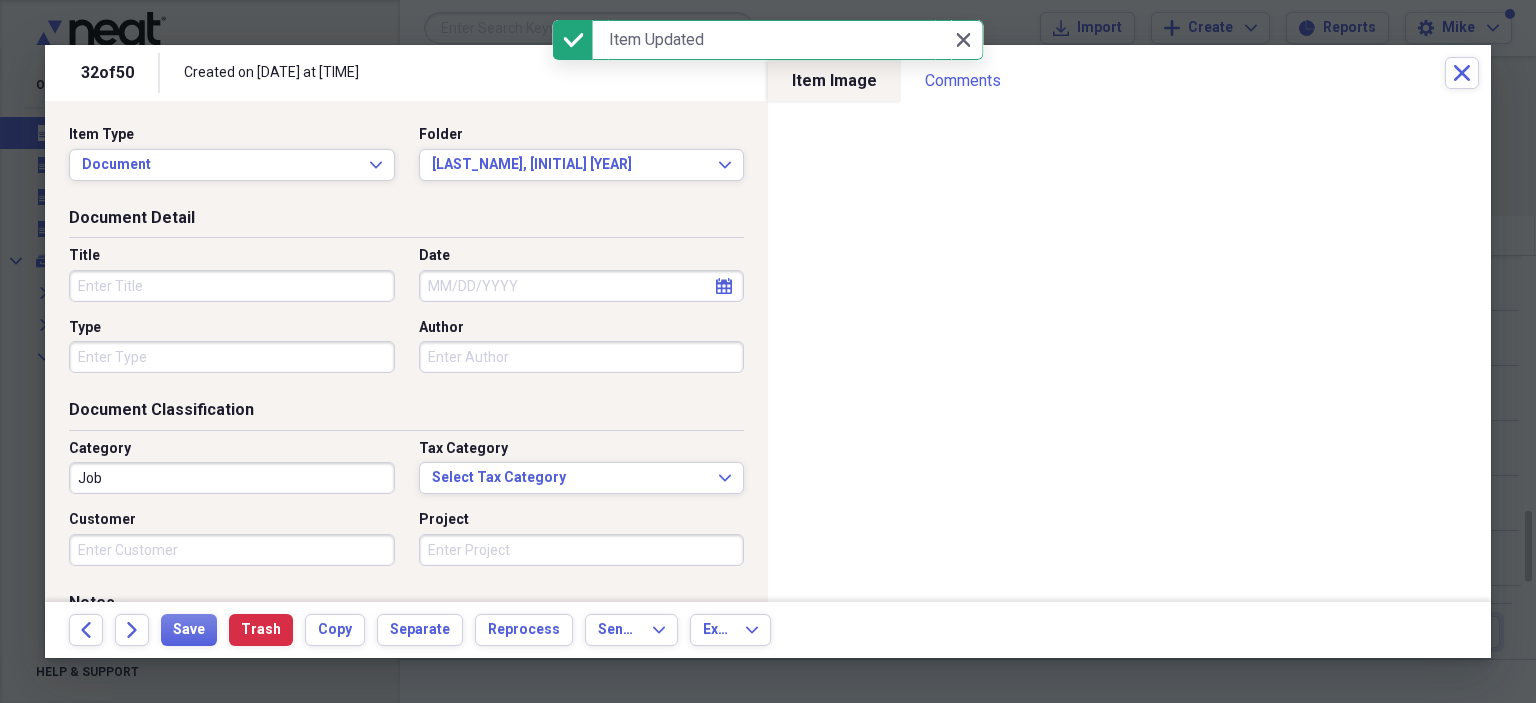 click on "Title" at bounding box center [232, 286] 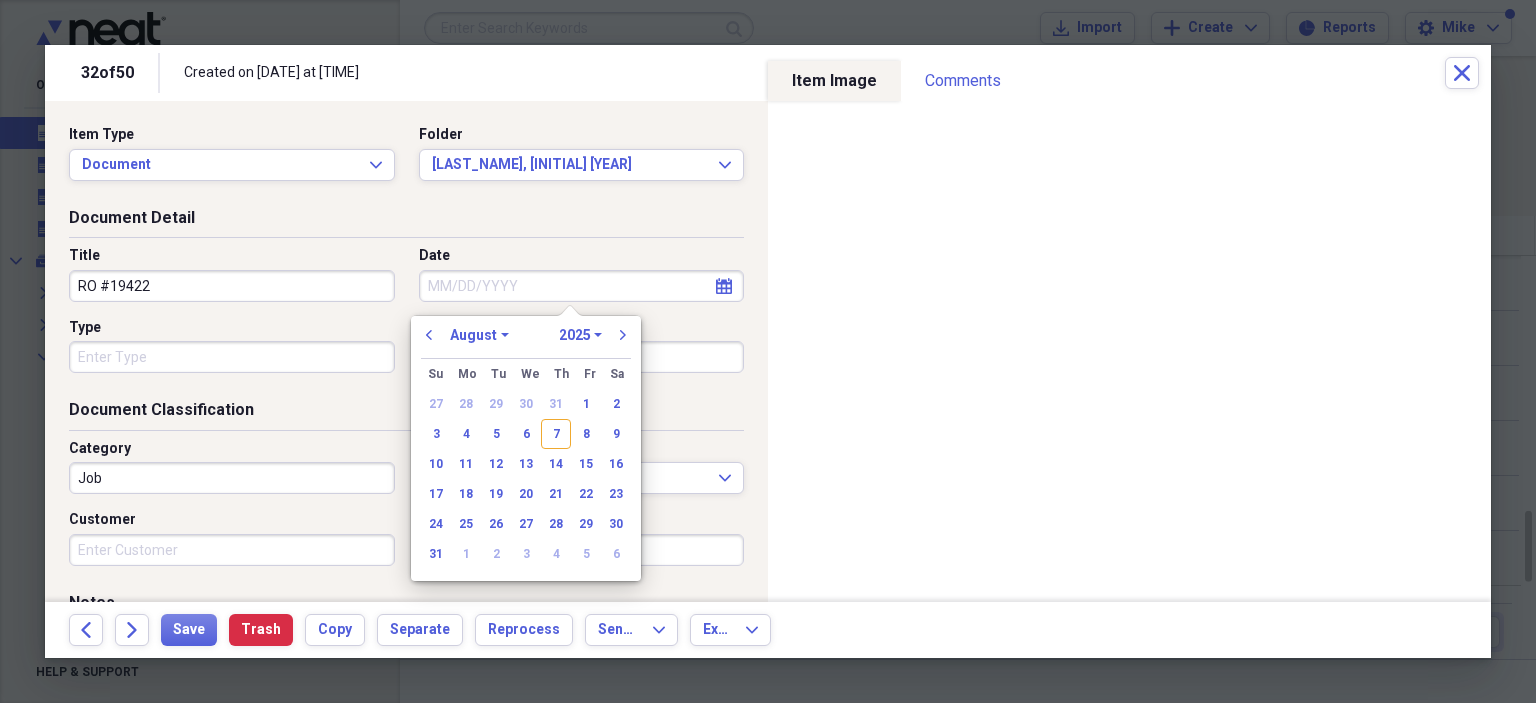 drag, startPoint x: 596, startPoint y: 399, endPoint x: 576, endPoint y: 399, distance: 20 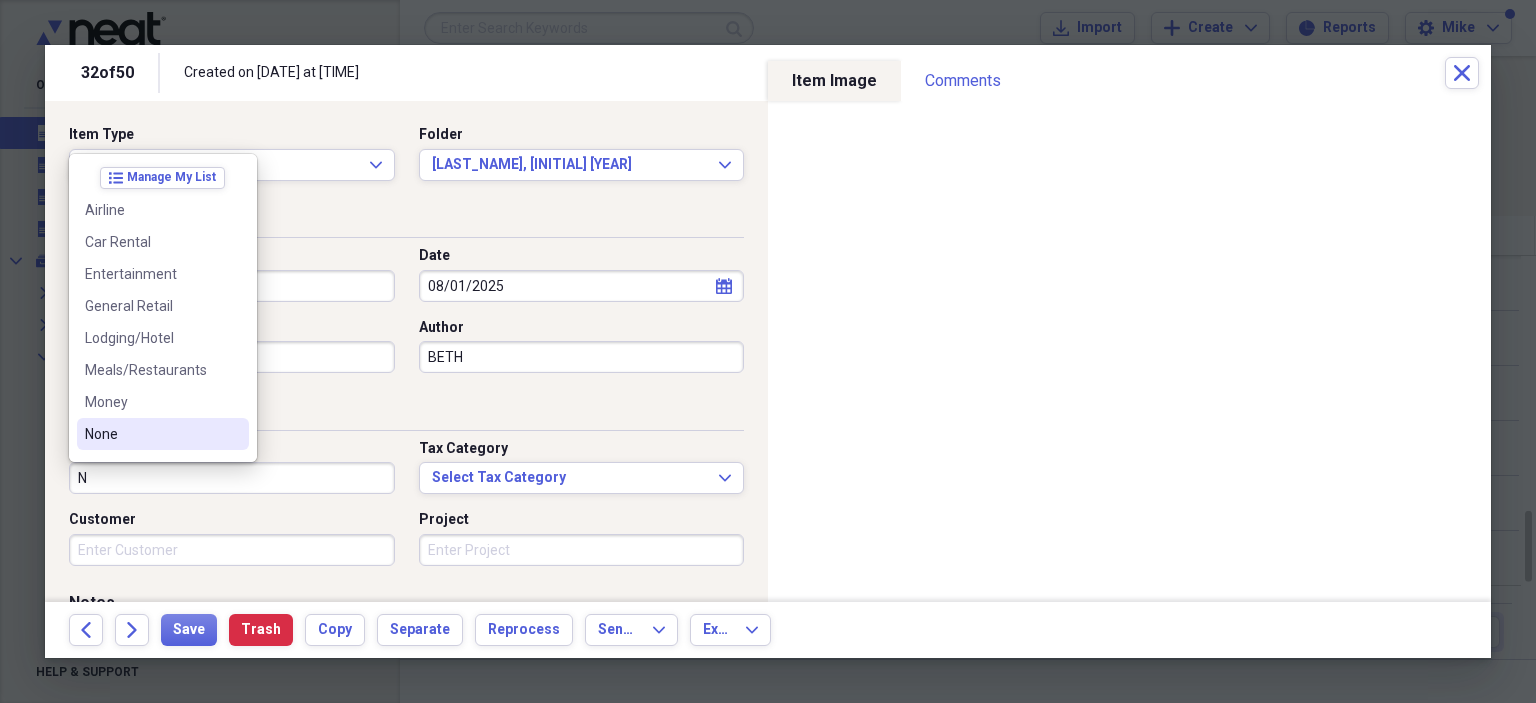 click on "None" at bounding box center (151, 434) 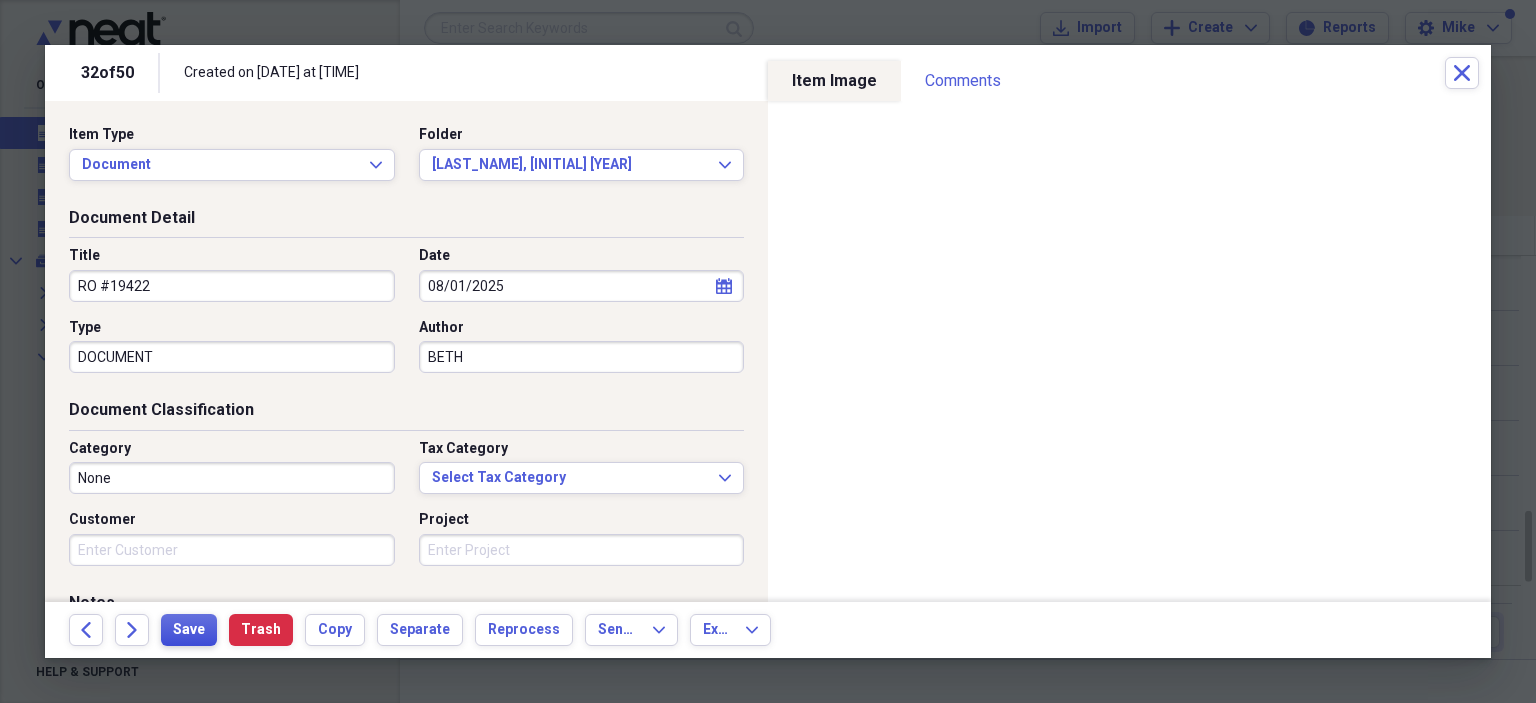 click on "Save" at bounding box center (189, 630) 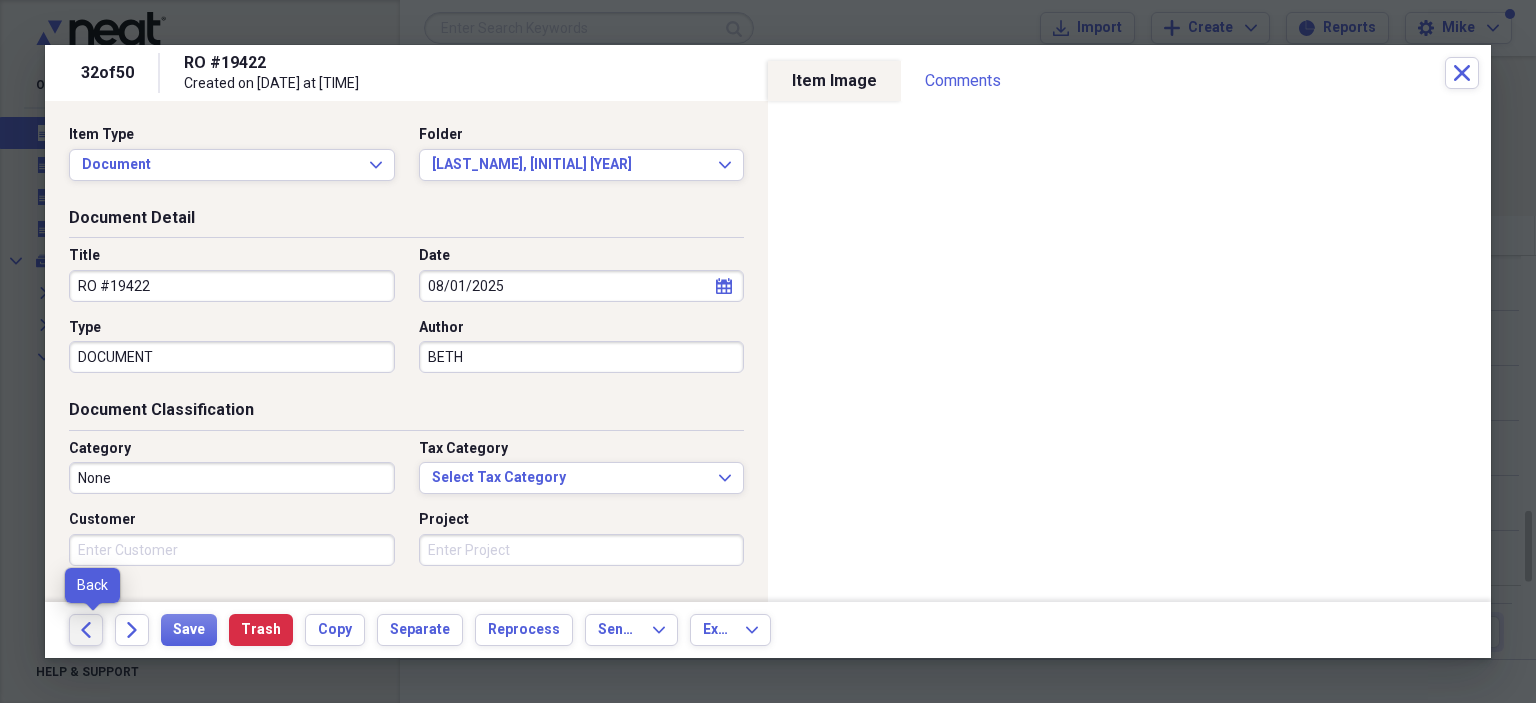 click on "Back" 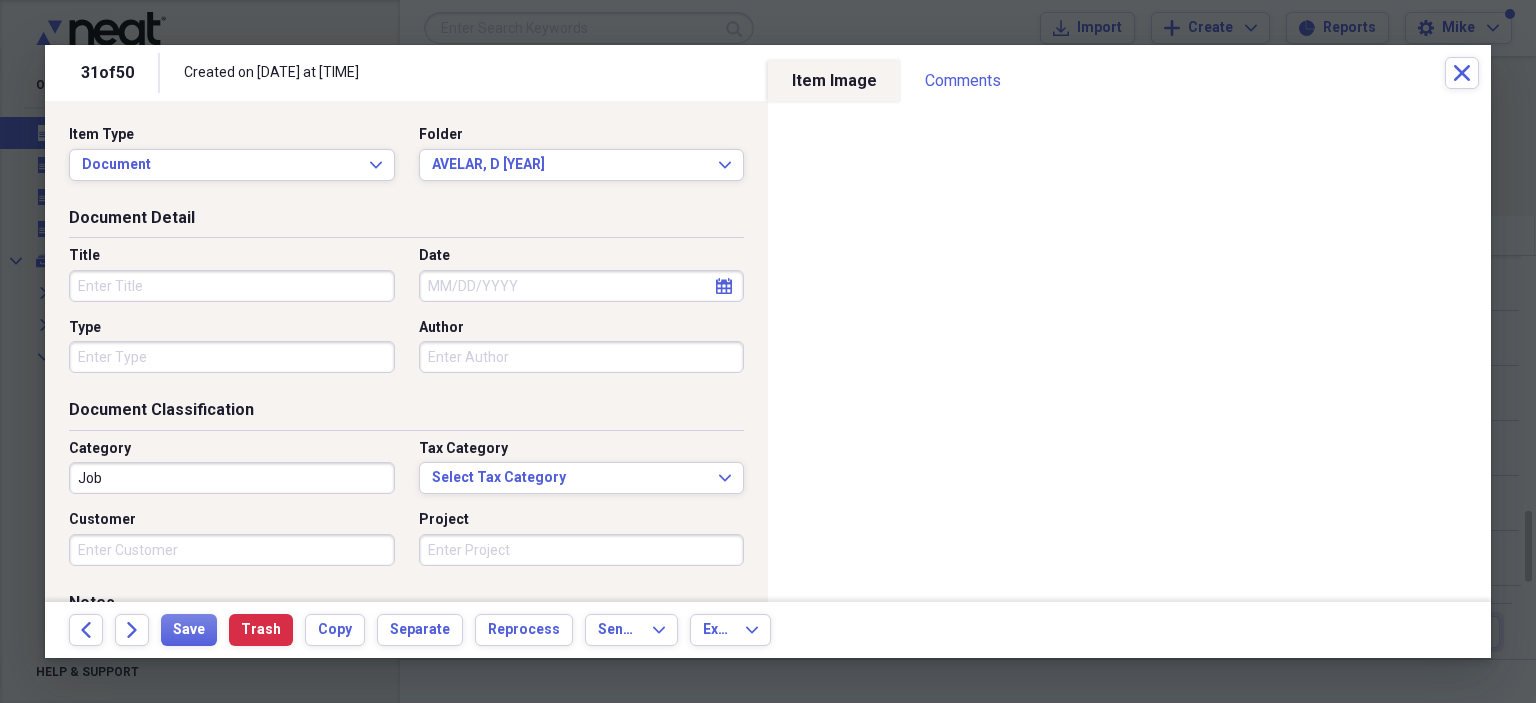 click on "Title" at bounding box center (232, 286) 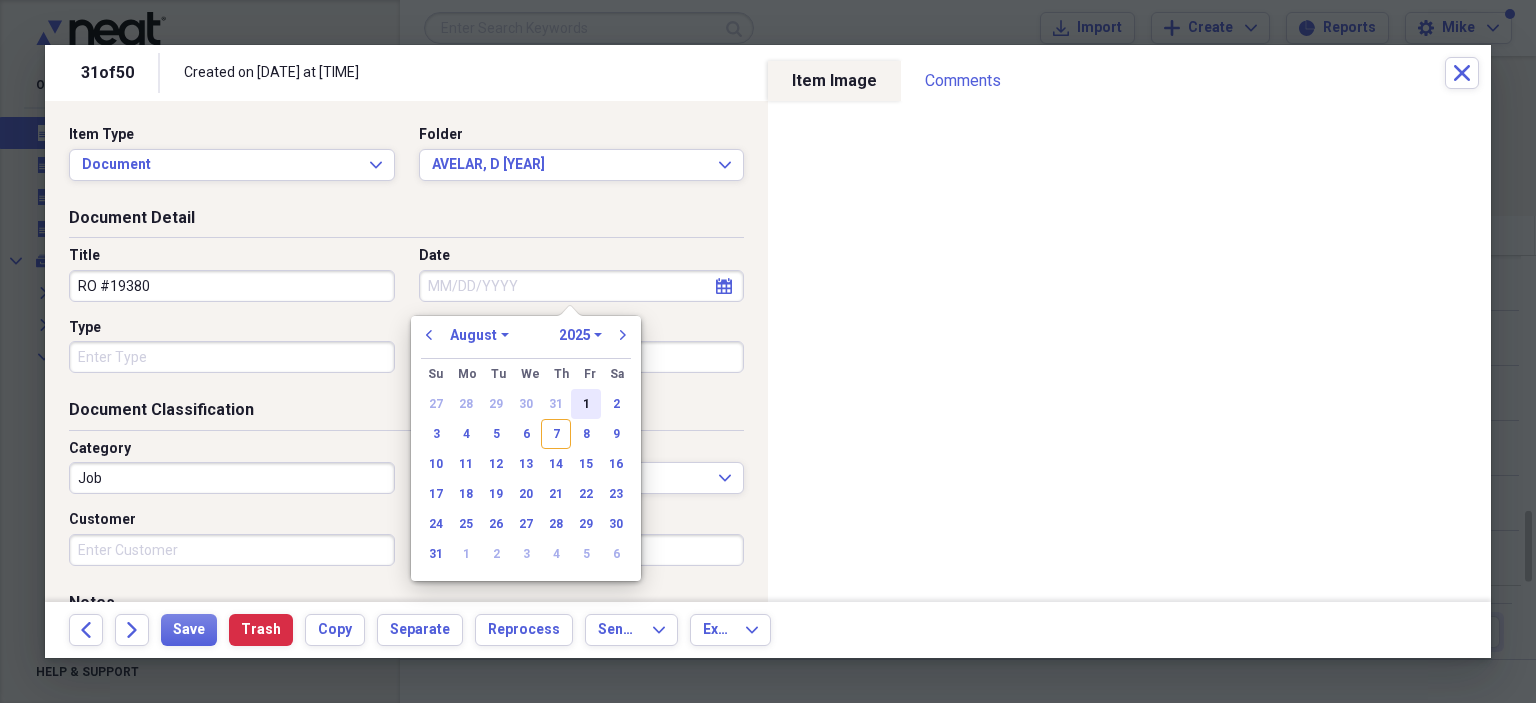 click on "1" at bounding box center (586, 404) 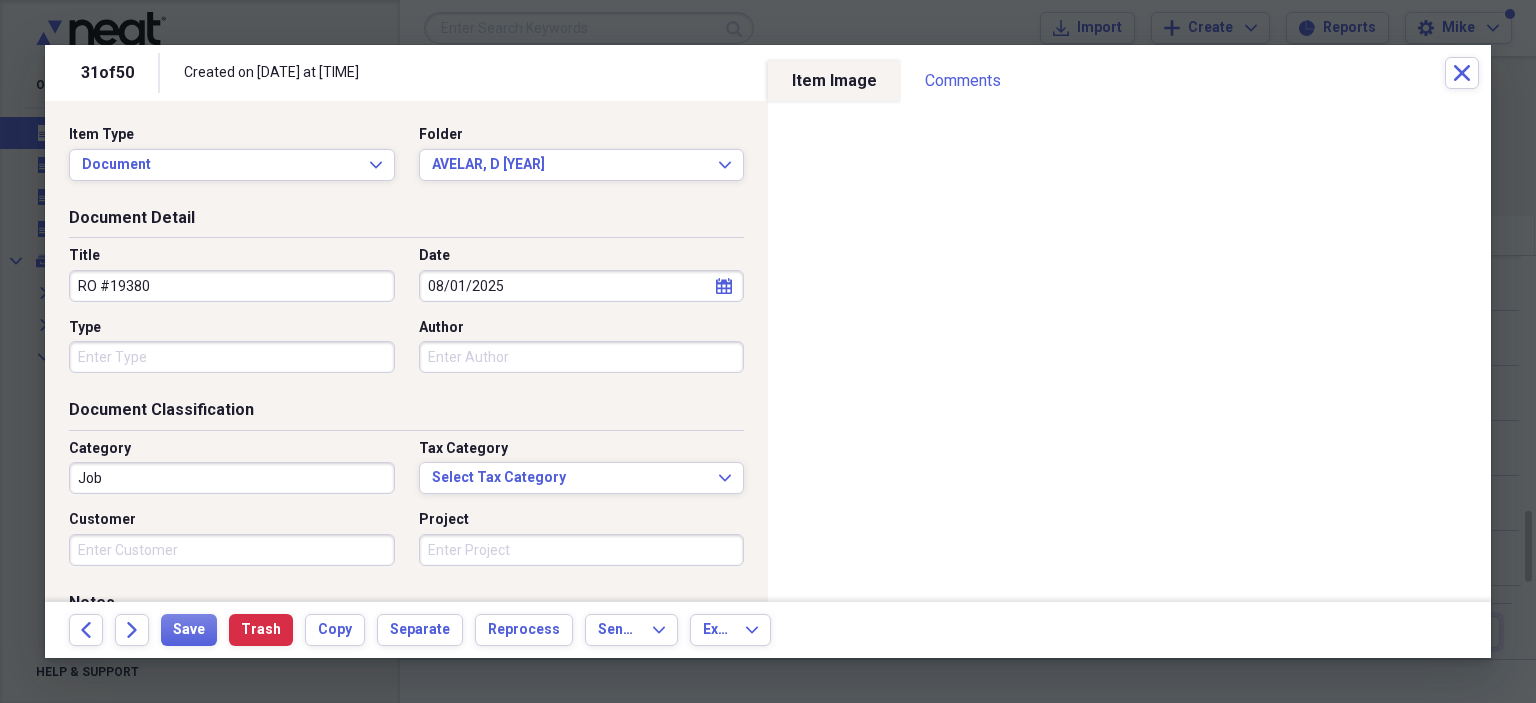 click on "08/01/2025" at bounding box center [582, 286] 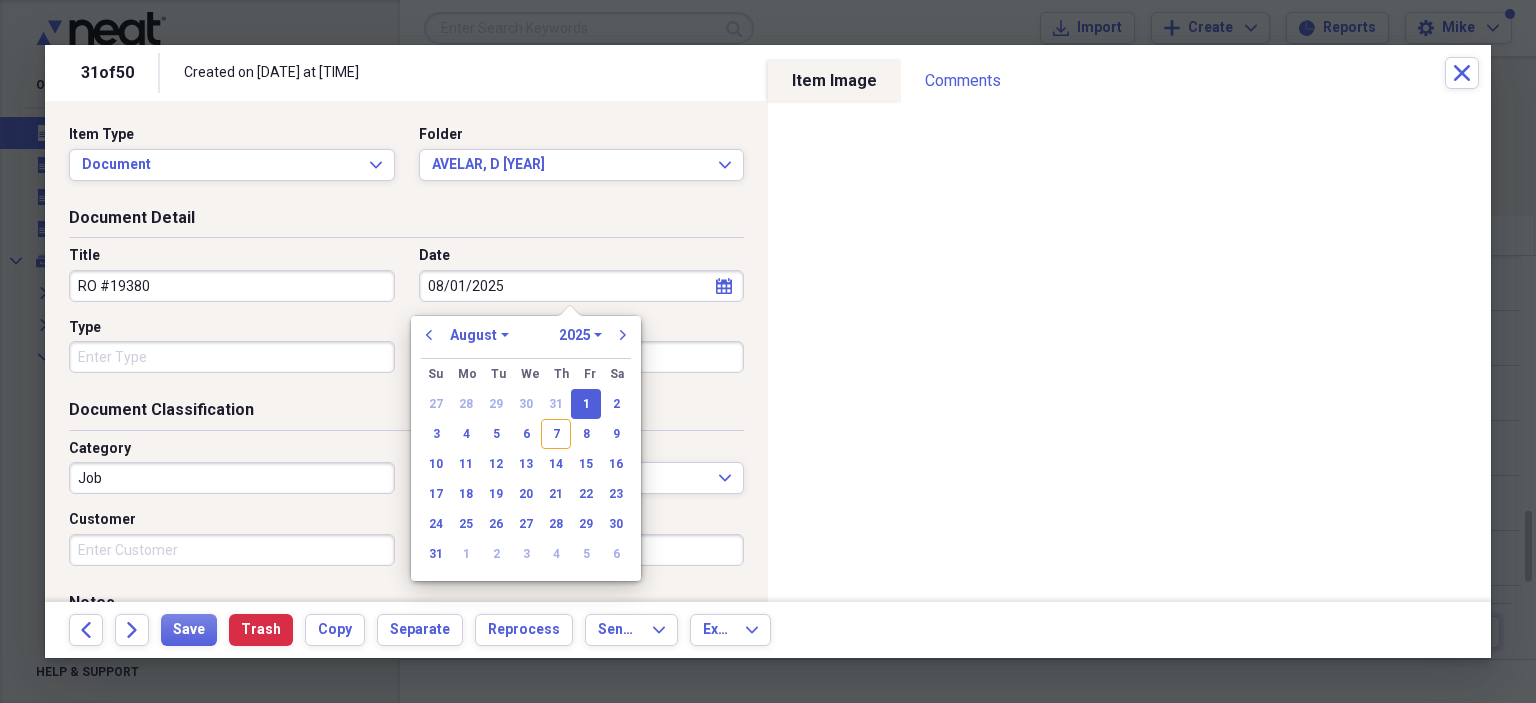 drag, startPoint x: 546, startPoint y: 400, endPoint x: 516, endPoint y: 410, distance: 31.622776 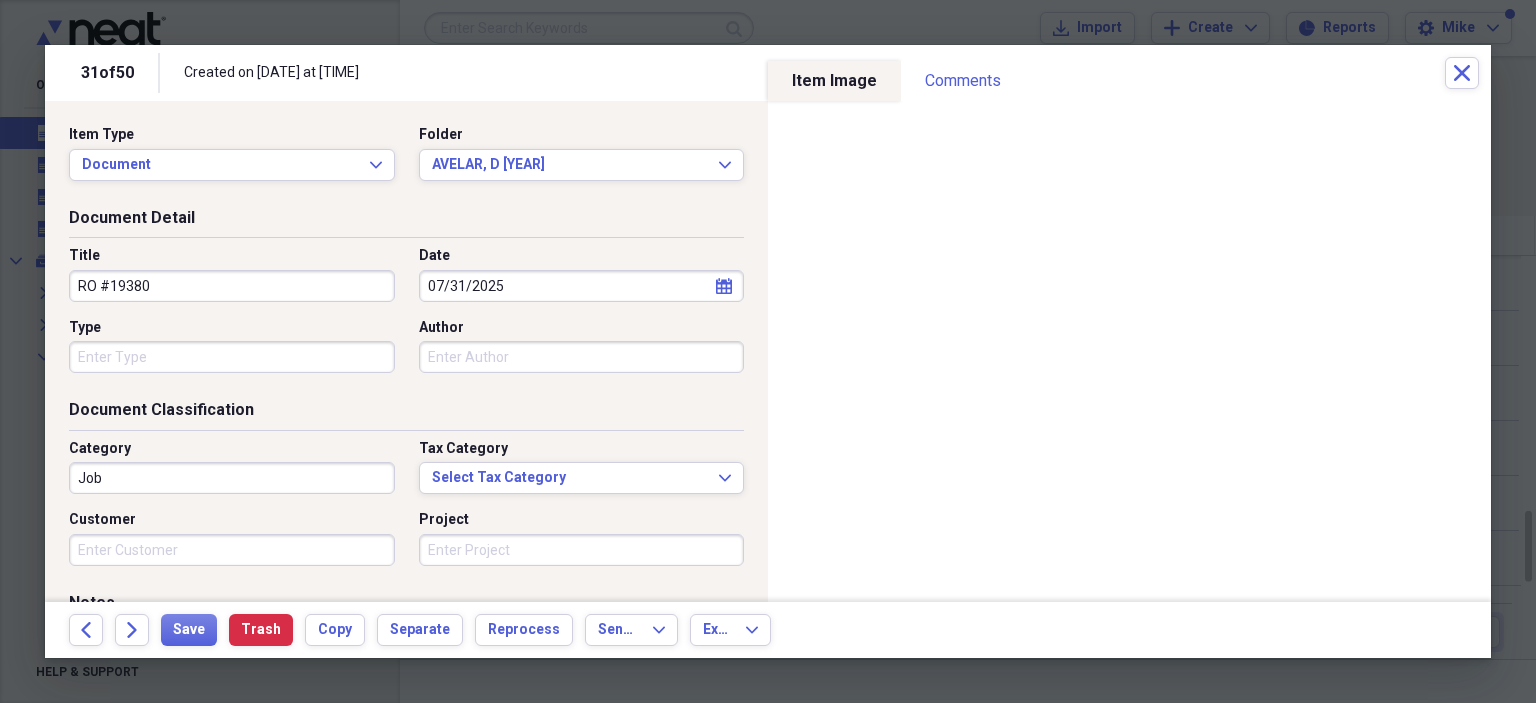 click on "Type" at bounding box center [232, 357] 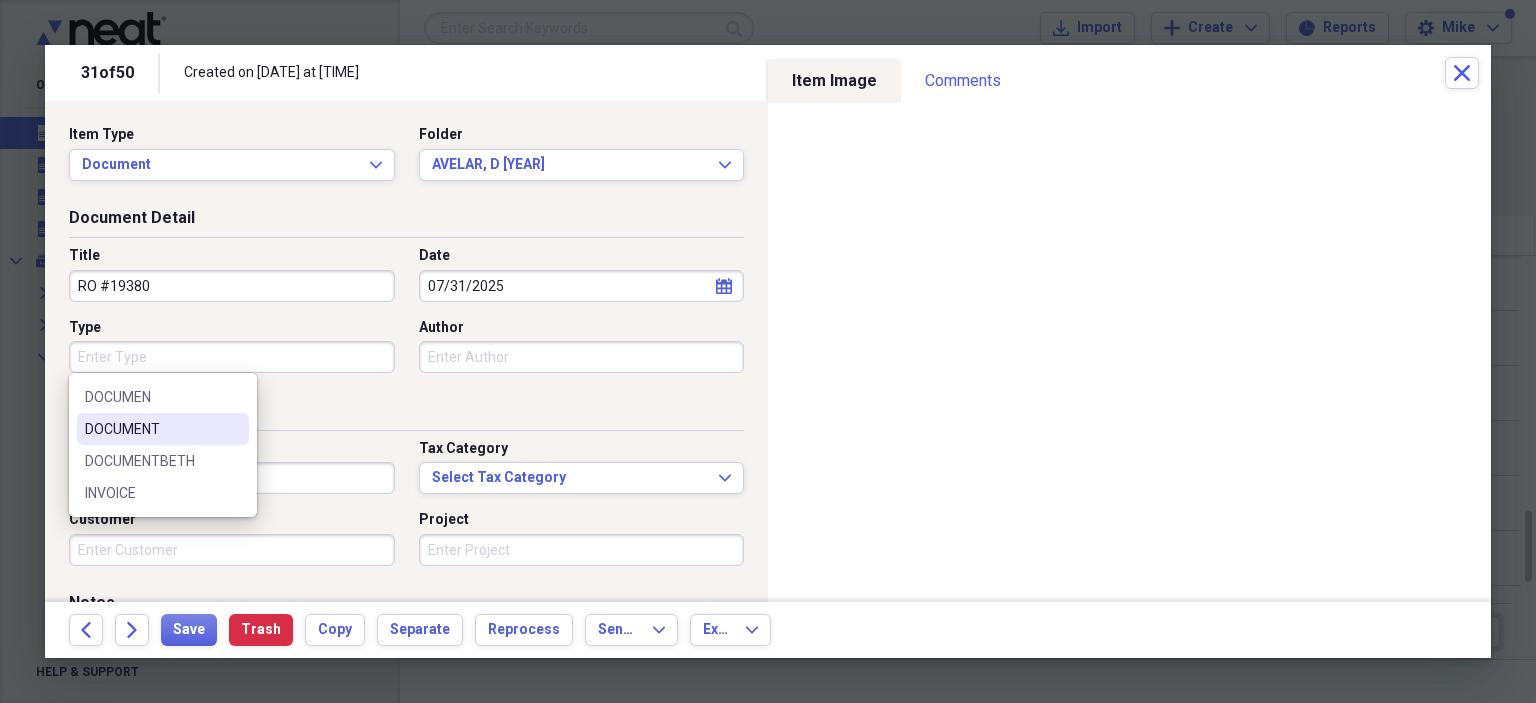 click on "DOCUMENT" at bounding box center (151, 429) 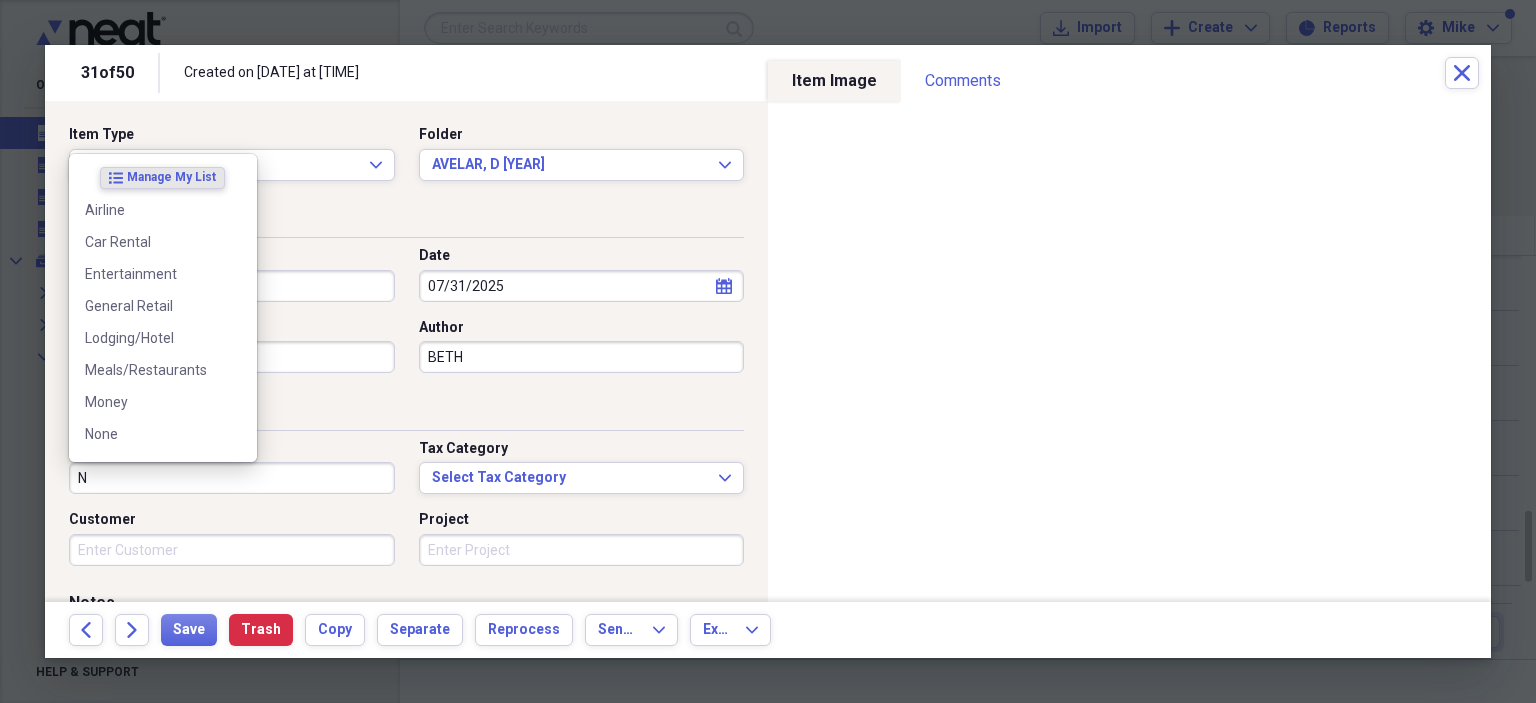 click on "None" at bounding box center [151, 434] 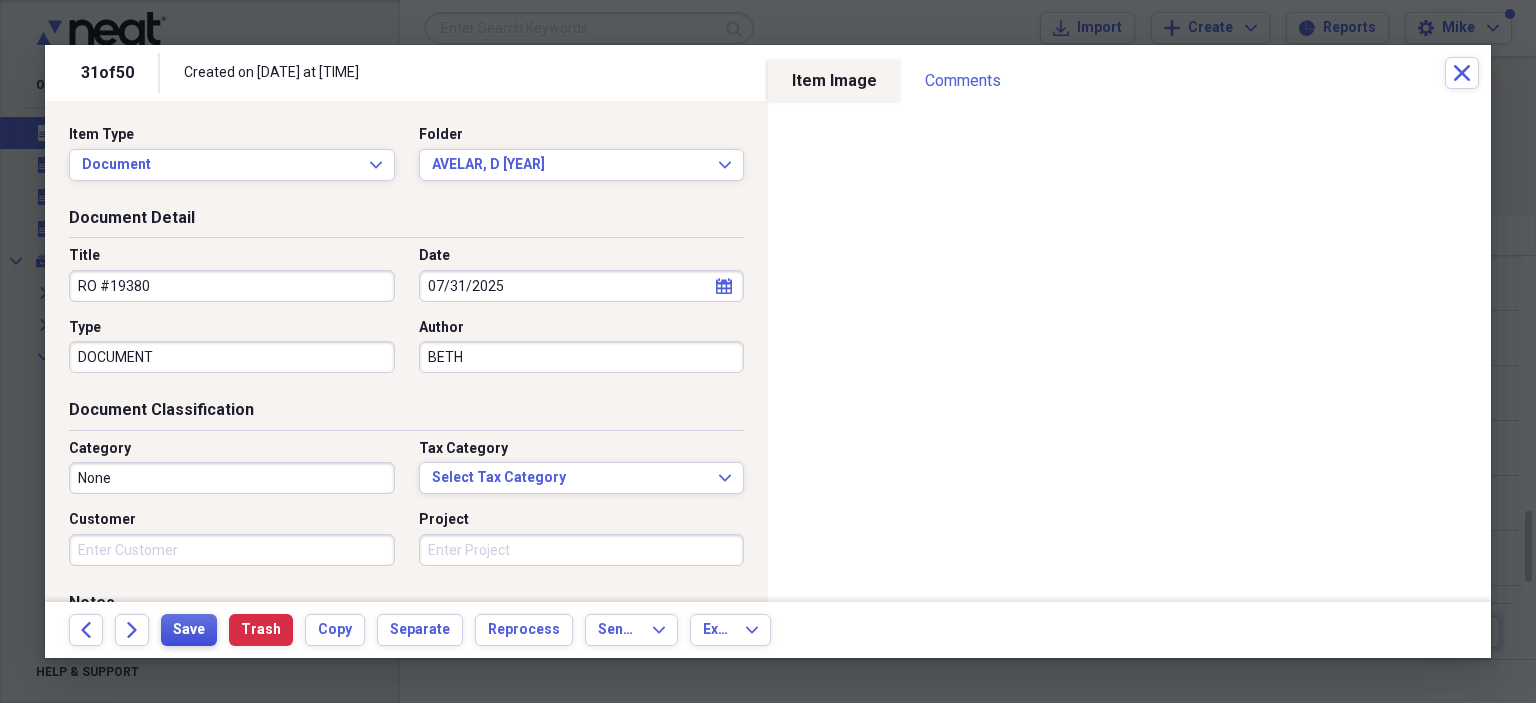 click on "Save" at bounding box center [189, 630] 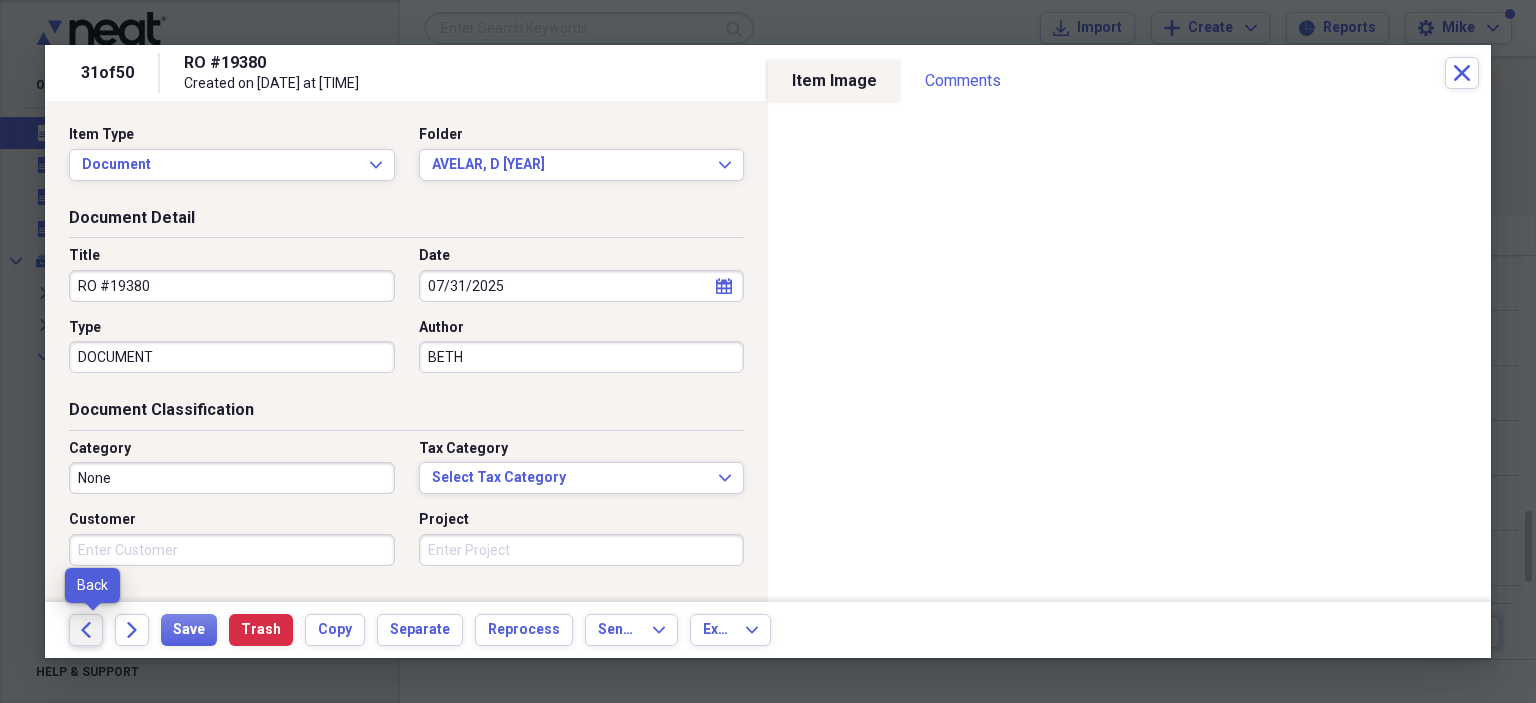 click on "Back" at bounding box center [86, 630] 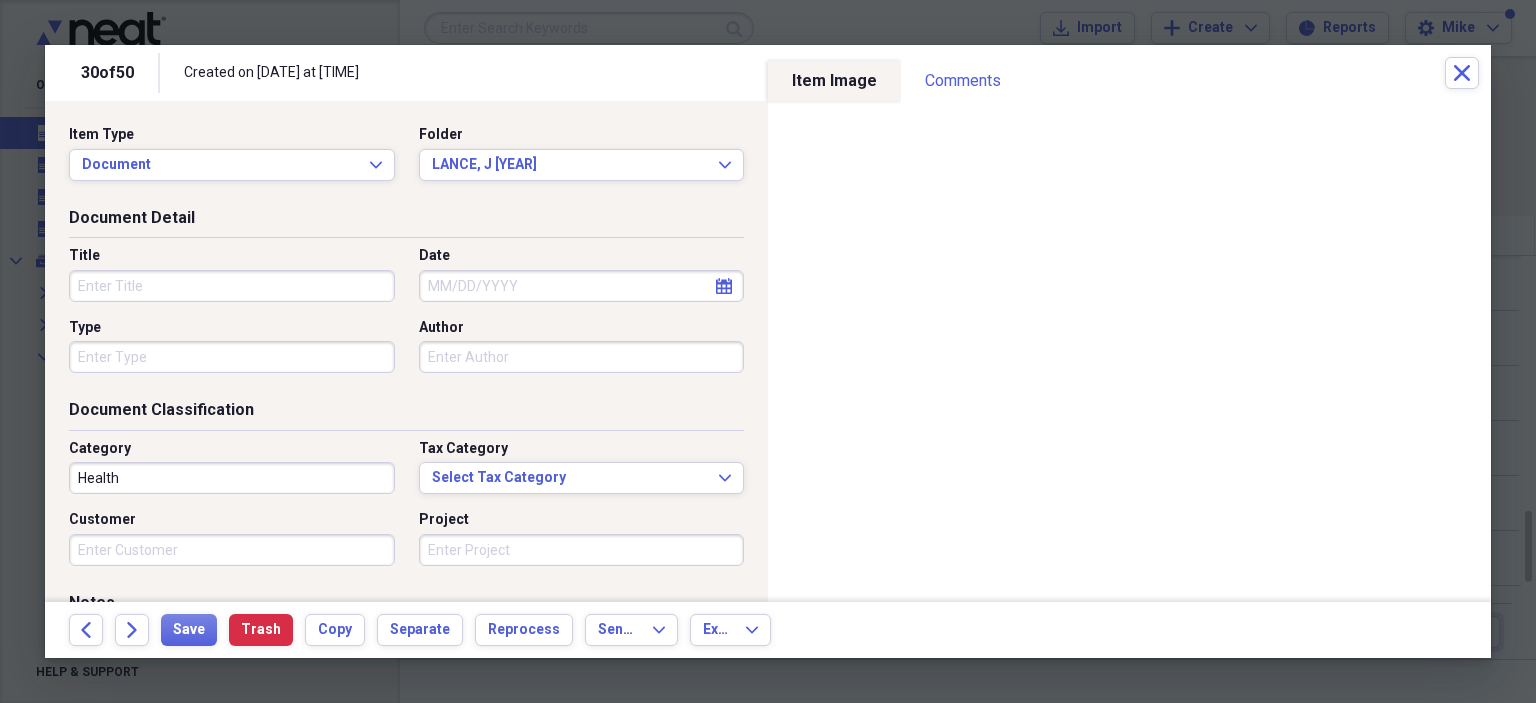 click on "Title" at bounding box center [232, 286] 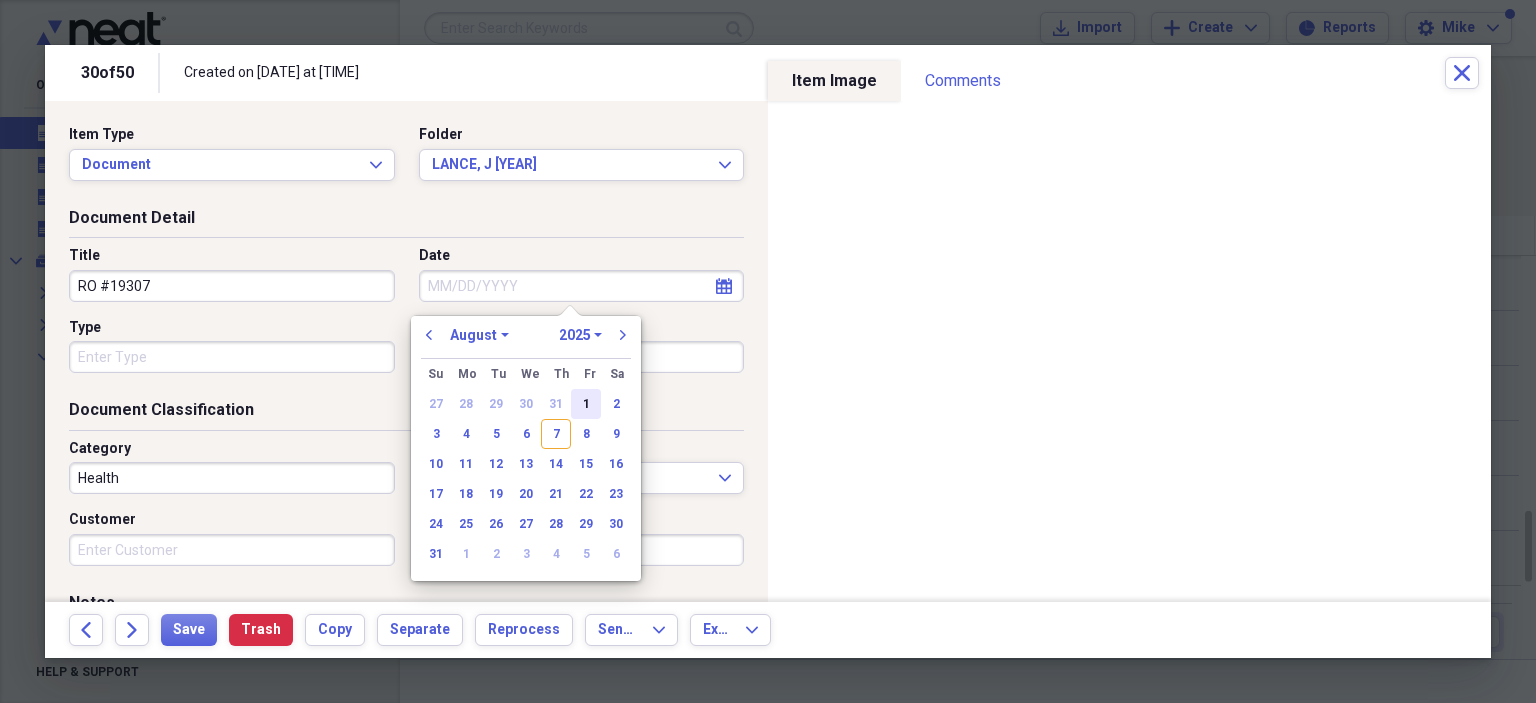 click on "1" at bounding box center [586, 404] 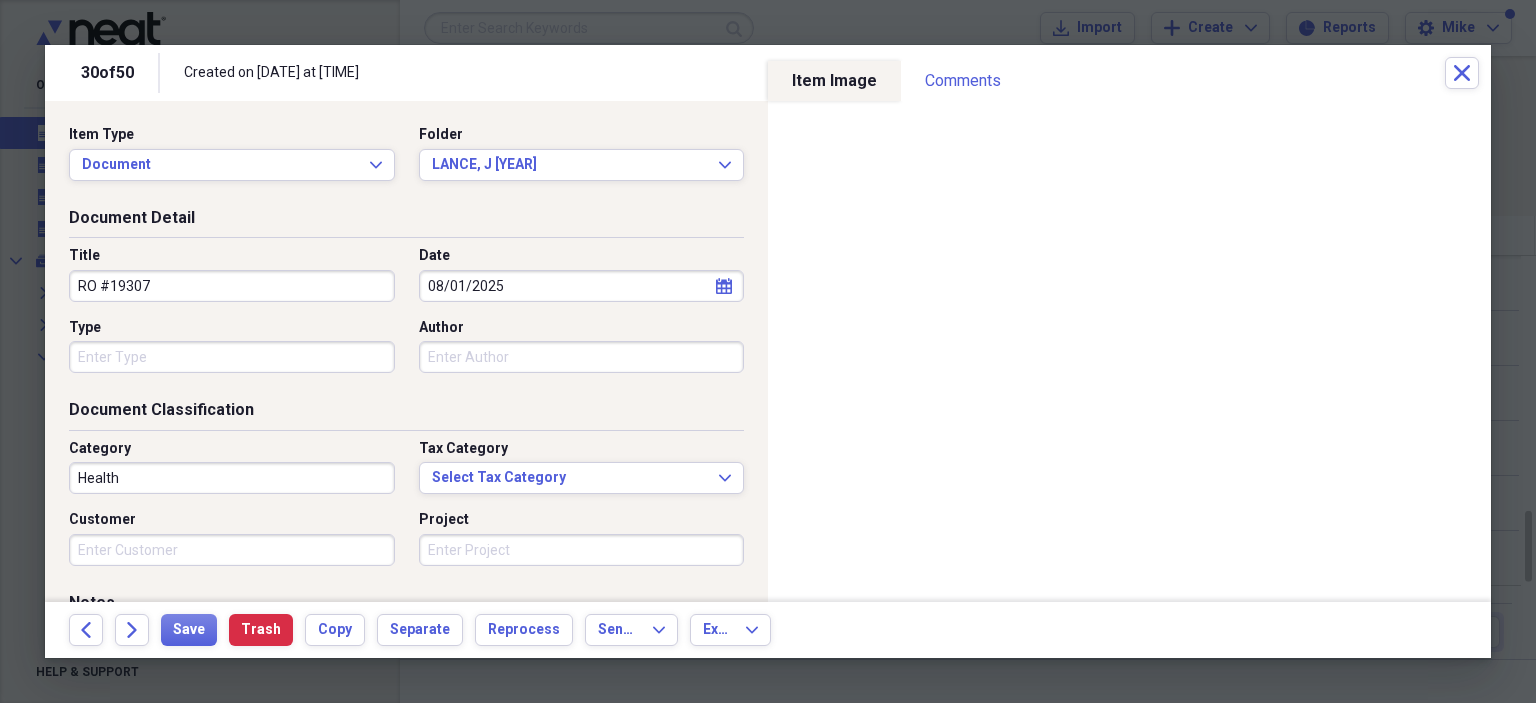 click on "Organize My Files 29 Collapse Unfiled Needs Review 29 Unfiled All Files Unfiled Unfiled Unfiled Saved Reports Collapse My Cabinet My Cabinet Add Folder Expand Folder BILL'S FILES Add Folder Expand Folder FORISTELL MTA Add Folder Collapse Open Folder ST. PETERS MTA Add Folder Expand Folder ACCOUNTS PAYABLE ST. PETERS Add Folder Collapse Open Folder CUSTOMER FILES ST. PETERS Add Folder Expand Folder A Add Folder Expand Folder B Add Folder Expand Folder C Add Folder Expand Folder D Add Folder Expand Folder E Add Folder Expand Folder F Add Folder Expand Folder G Add Folder Expand Folder GRAF, JACK Add Folder Expand Folder H Add Folder Expand Folder I Add Folder Expand Folder J Add Folder Expand Folder JONES, MATT Add Folder Expand Folder K Add Folder Expand Folder L Add Folder Expand Folder LITTMANN, CAROL Add Folder Expand Folder M Add Folder Expand Folder MYLES, BRIAN Add Folder Expand Folder N Add Folder Expand Folder NEMNICH, KEITH Add Folder Expand Folder O Add Folder Expand Folder P Add Folder Expand Folder" at bounding box center [768, 351] 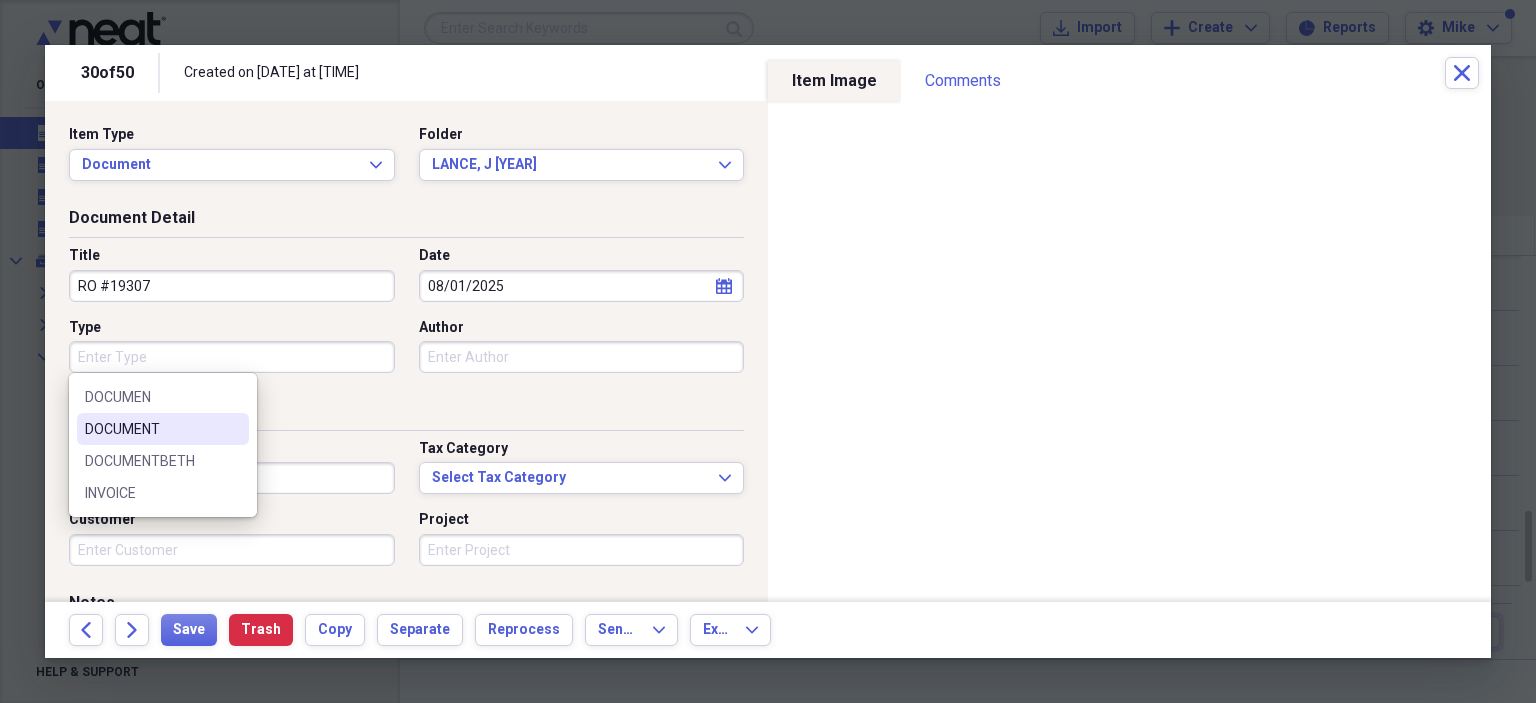click on "DOCUMENT" at bounding box center (151, 429) 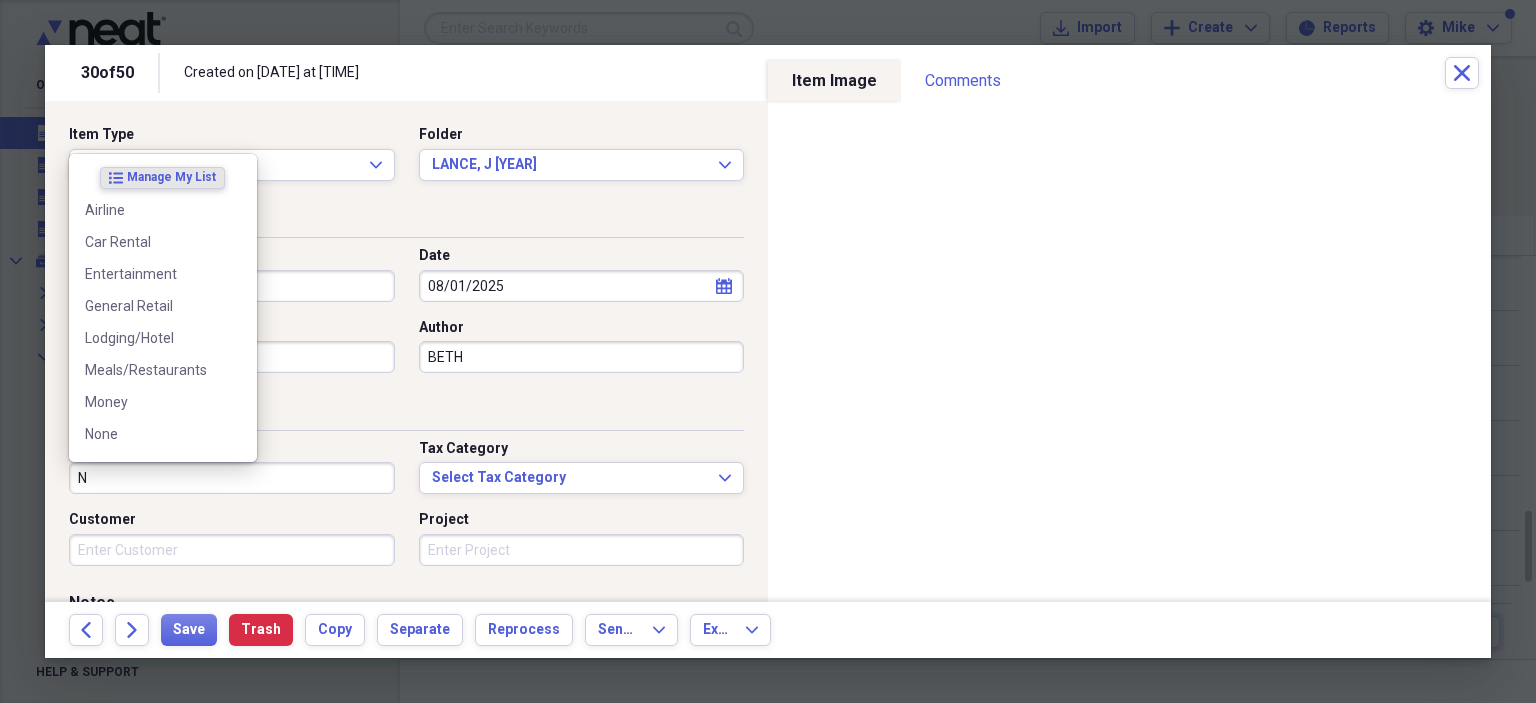 click on "None" at bounding box center [151, 434] 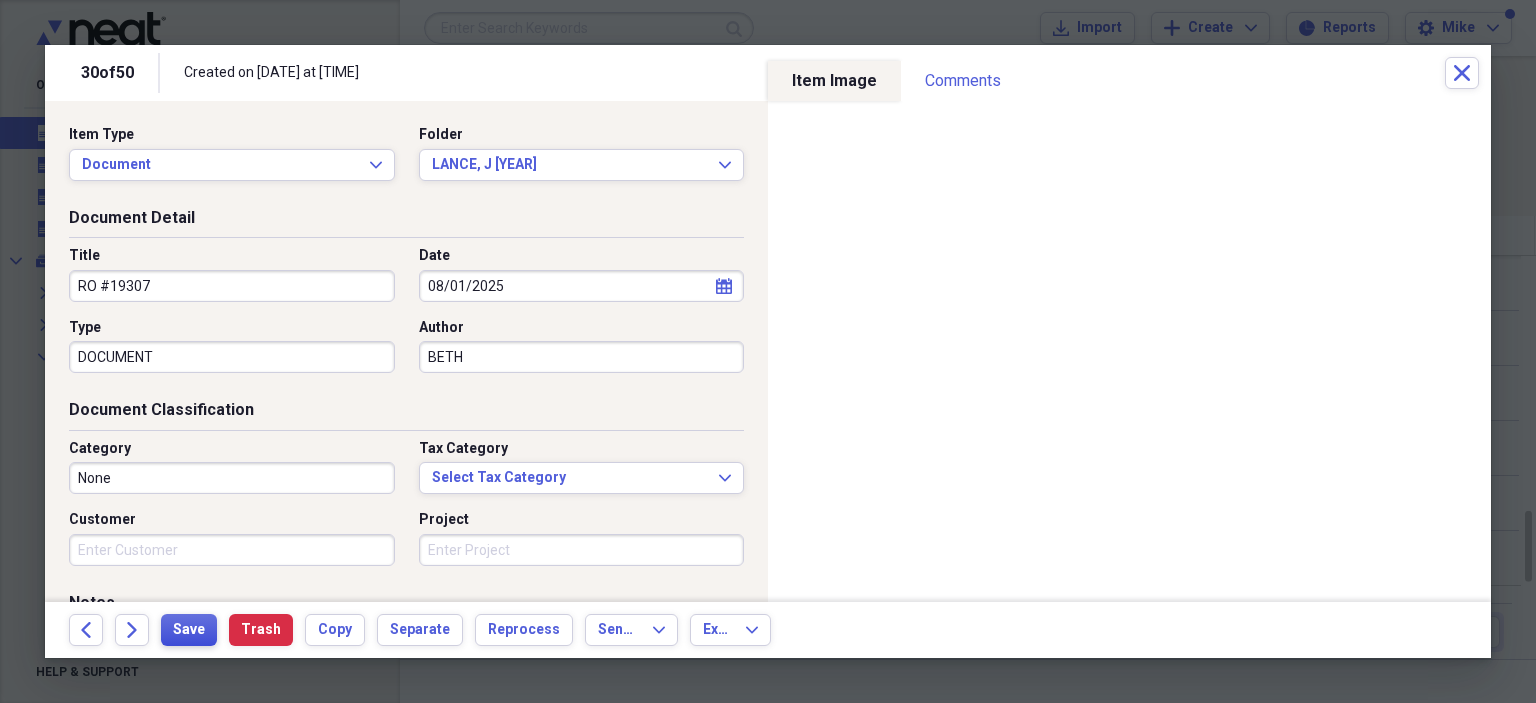 click on "Save" at bounding box center [189, 630] 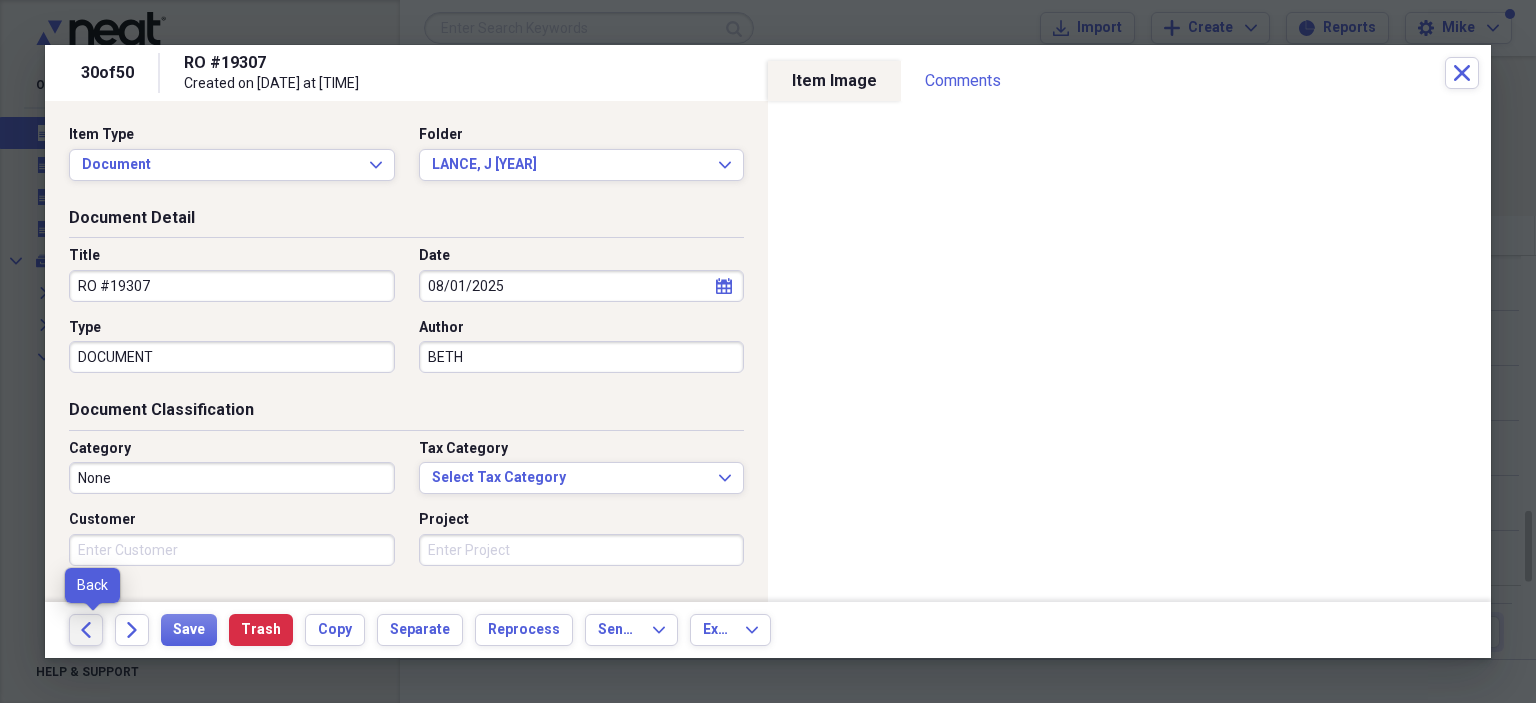 click on "Back" at bounding box center (86, 630) 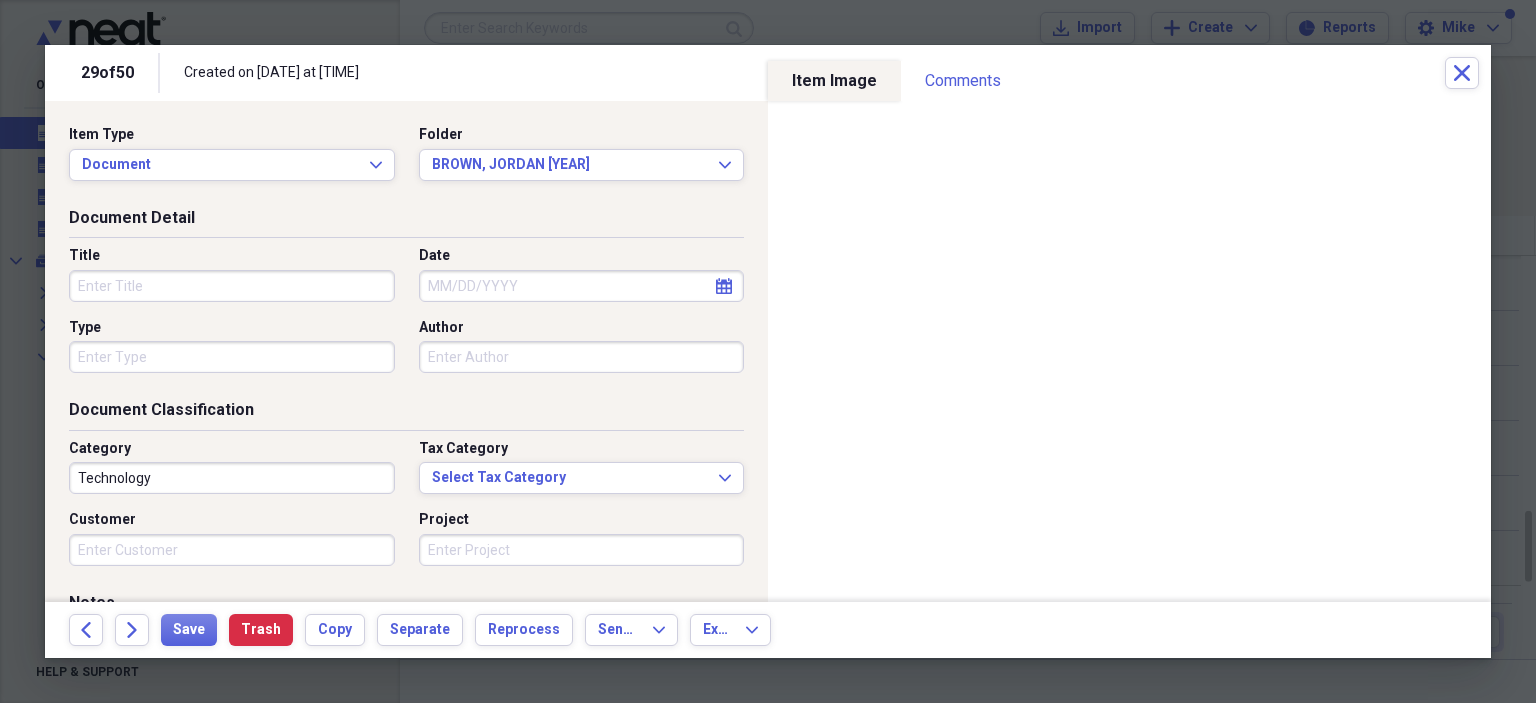 click on "Title" at bounding box center (232, 286) 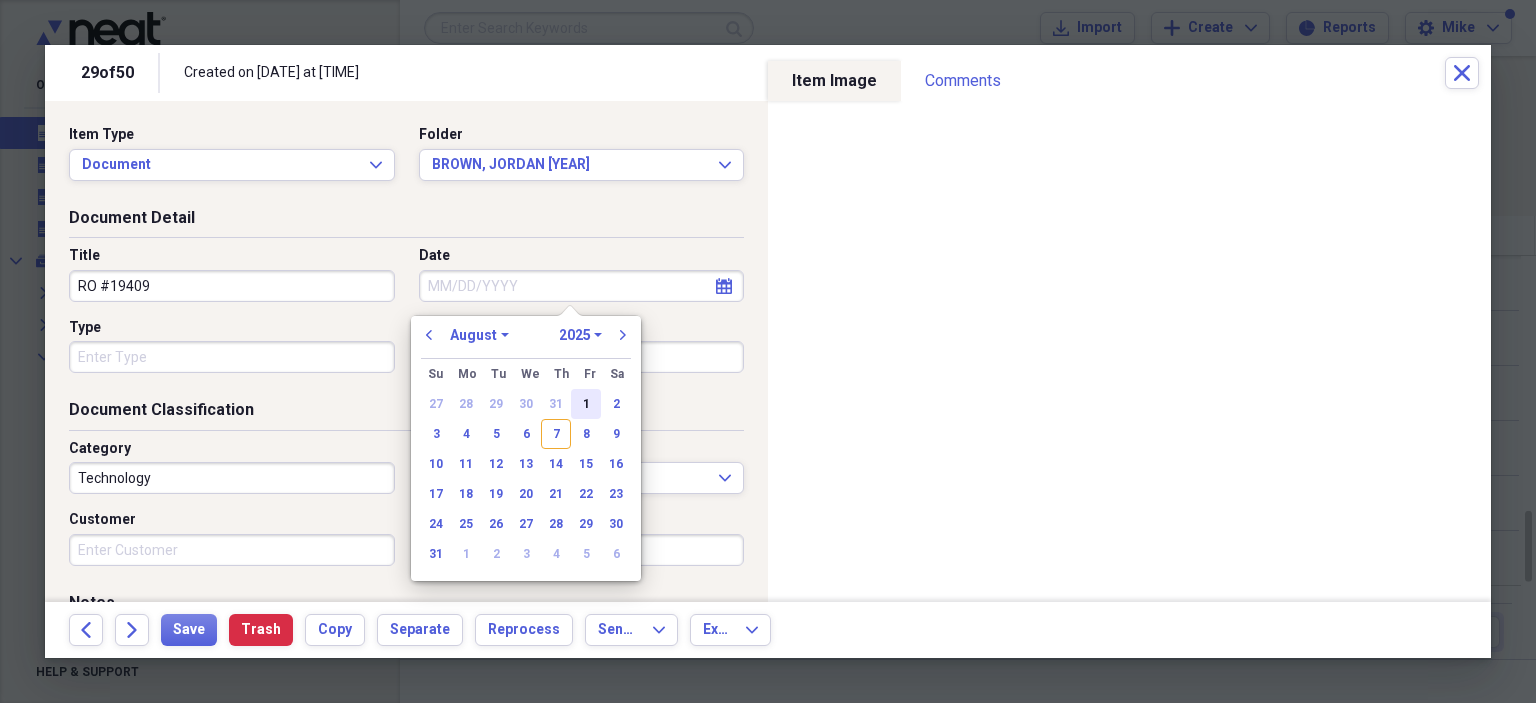 click on "1" at bounding box center [586, 404] 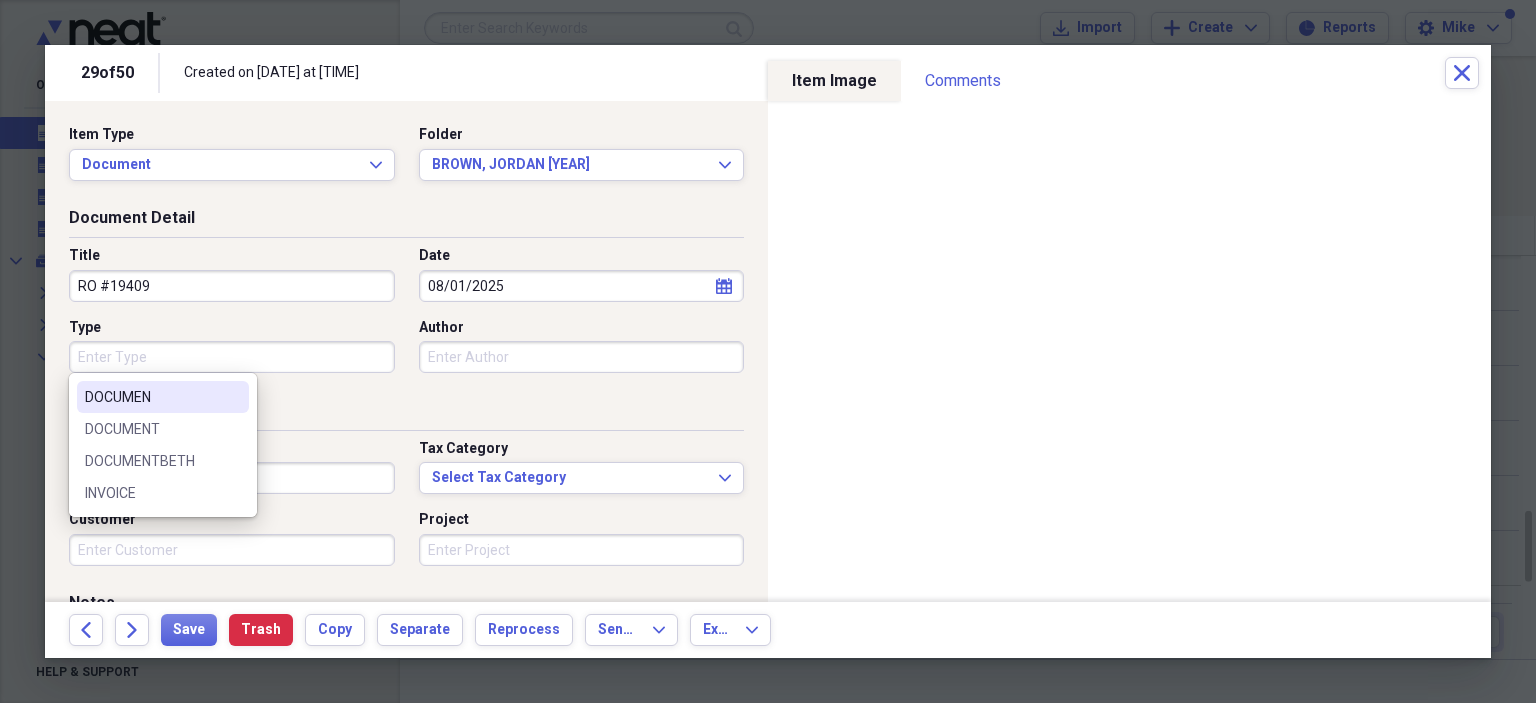 drag, startPoint x: 191, startPoint y: 345, endPoint x: 186, endPoint y: 360, distance: 15.811388 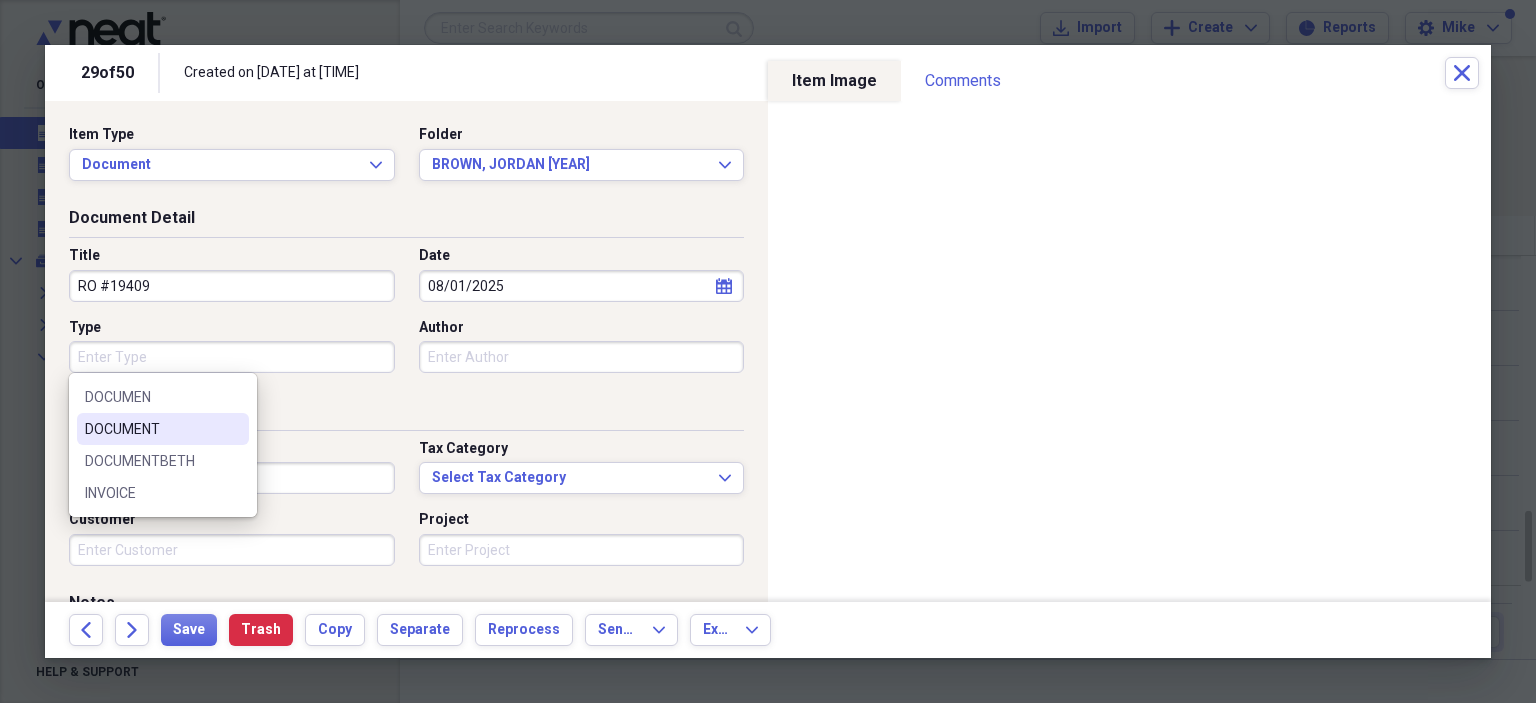 click on "DOCUMENT" at bounding box center [163, 429] 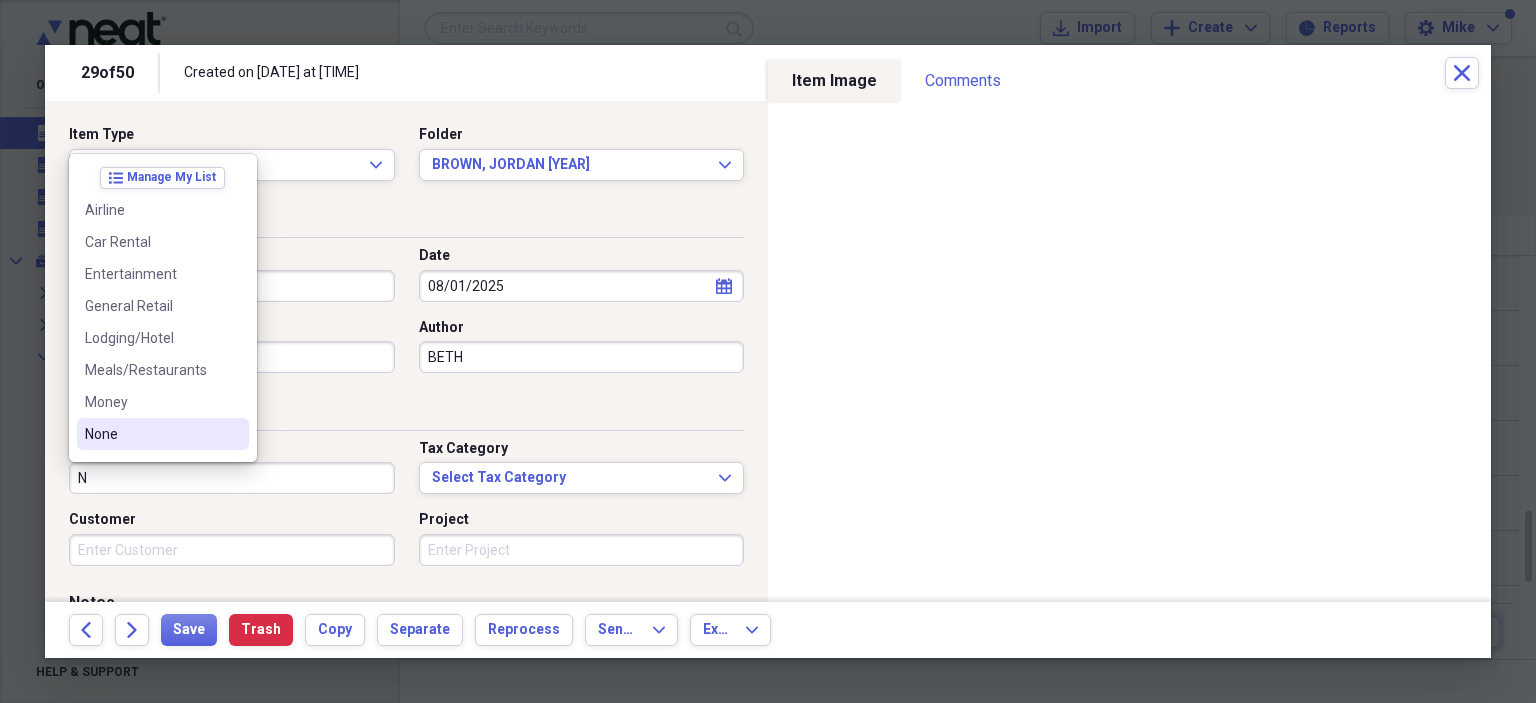 click on "None" at bounding box center [151, 434] 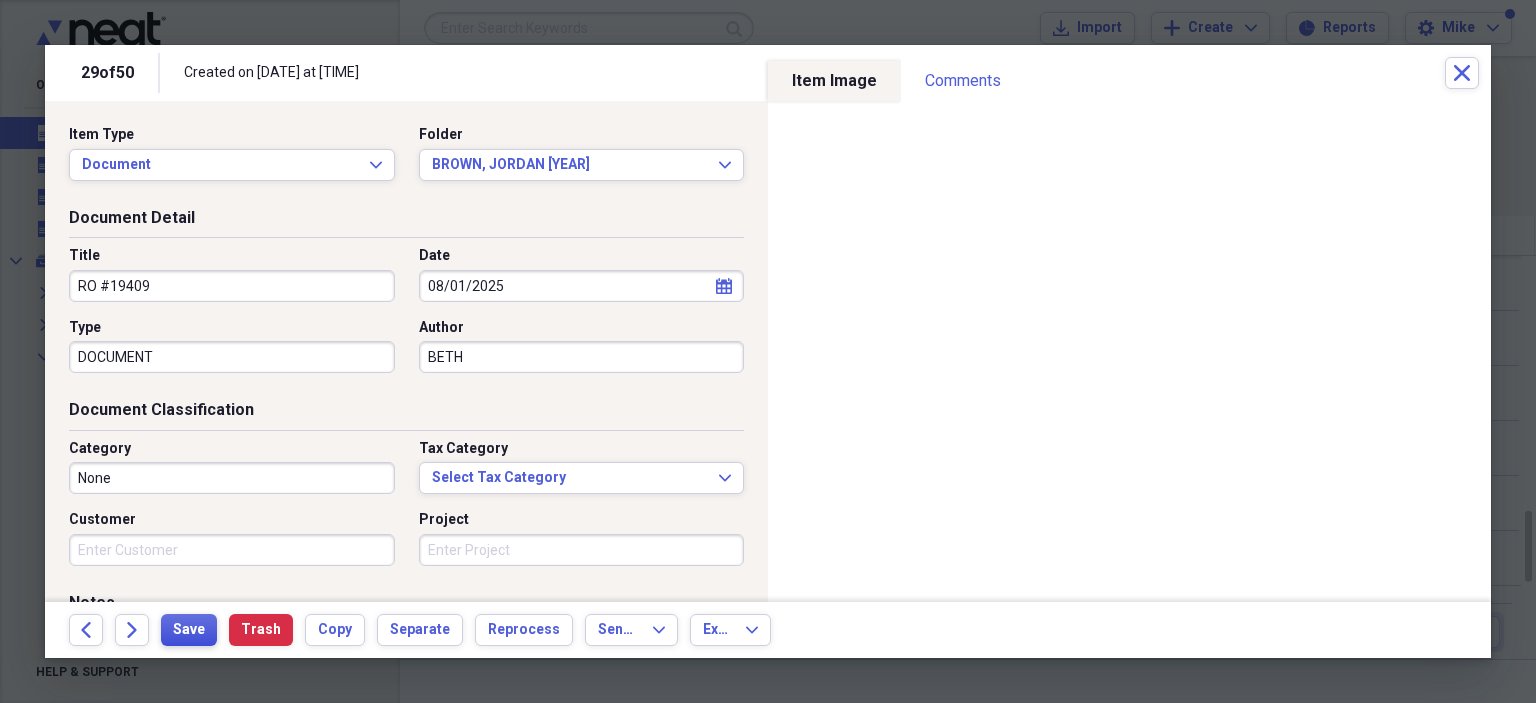 click on "Save" at bounding box center (189, 630) 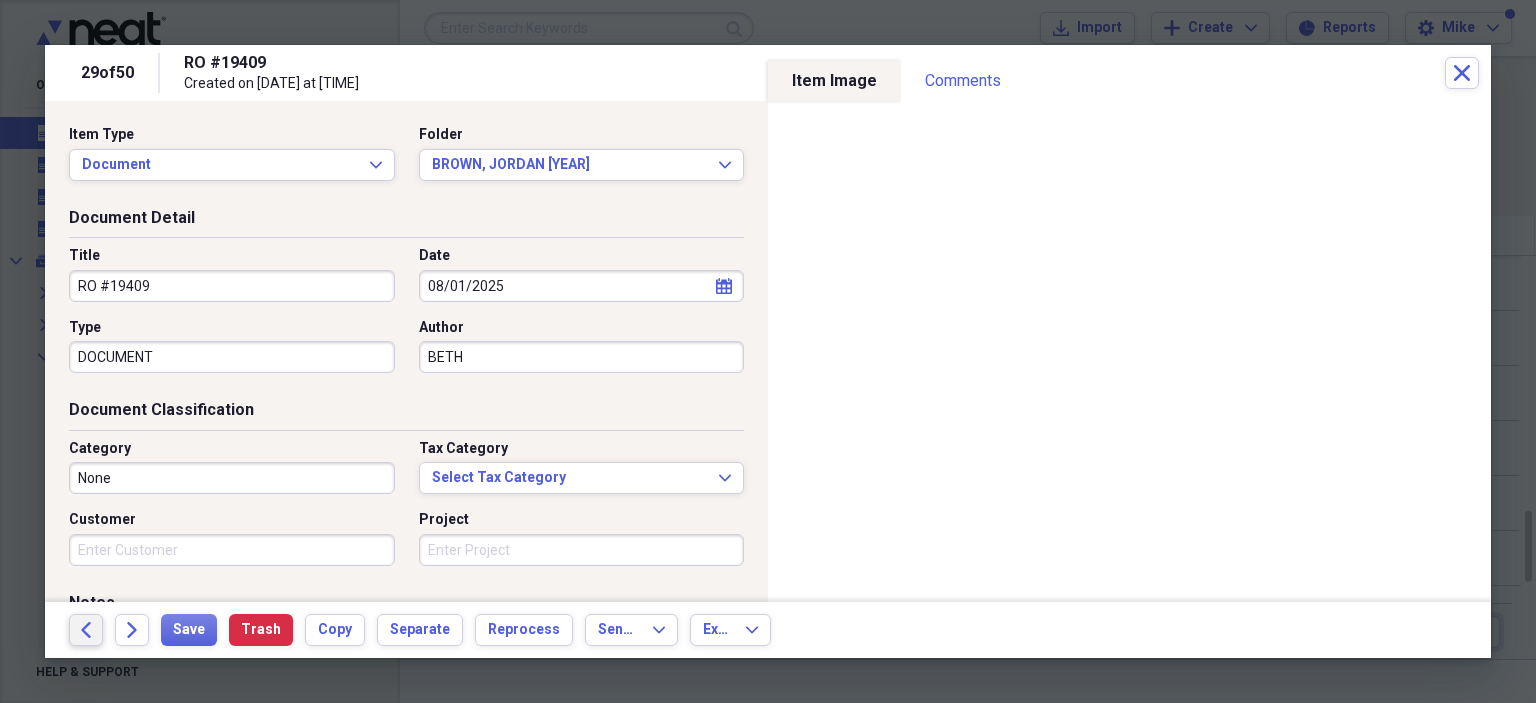 click on "Back" 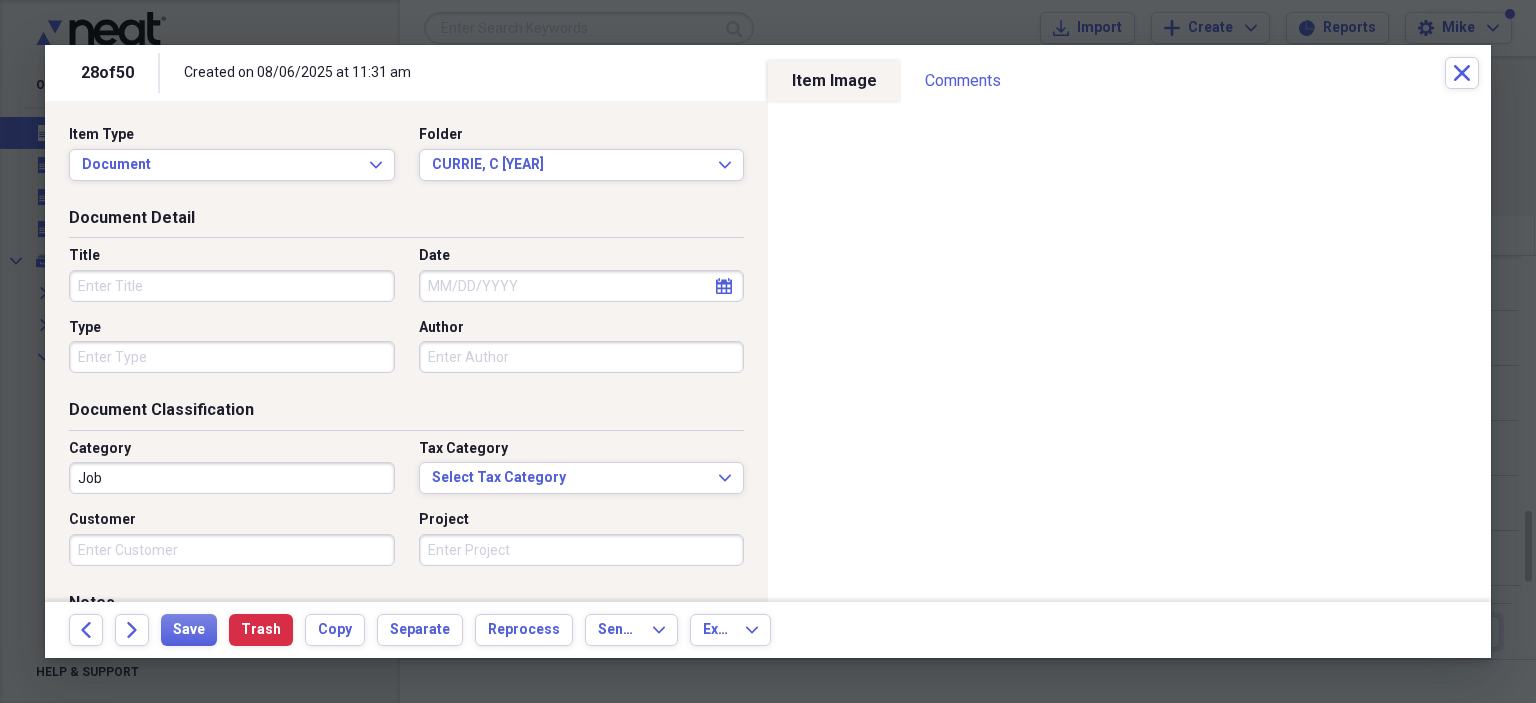 click on "Title" at bounding box center [232, 286] 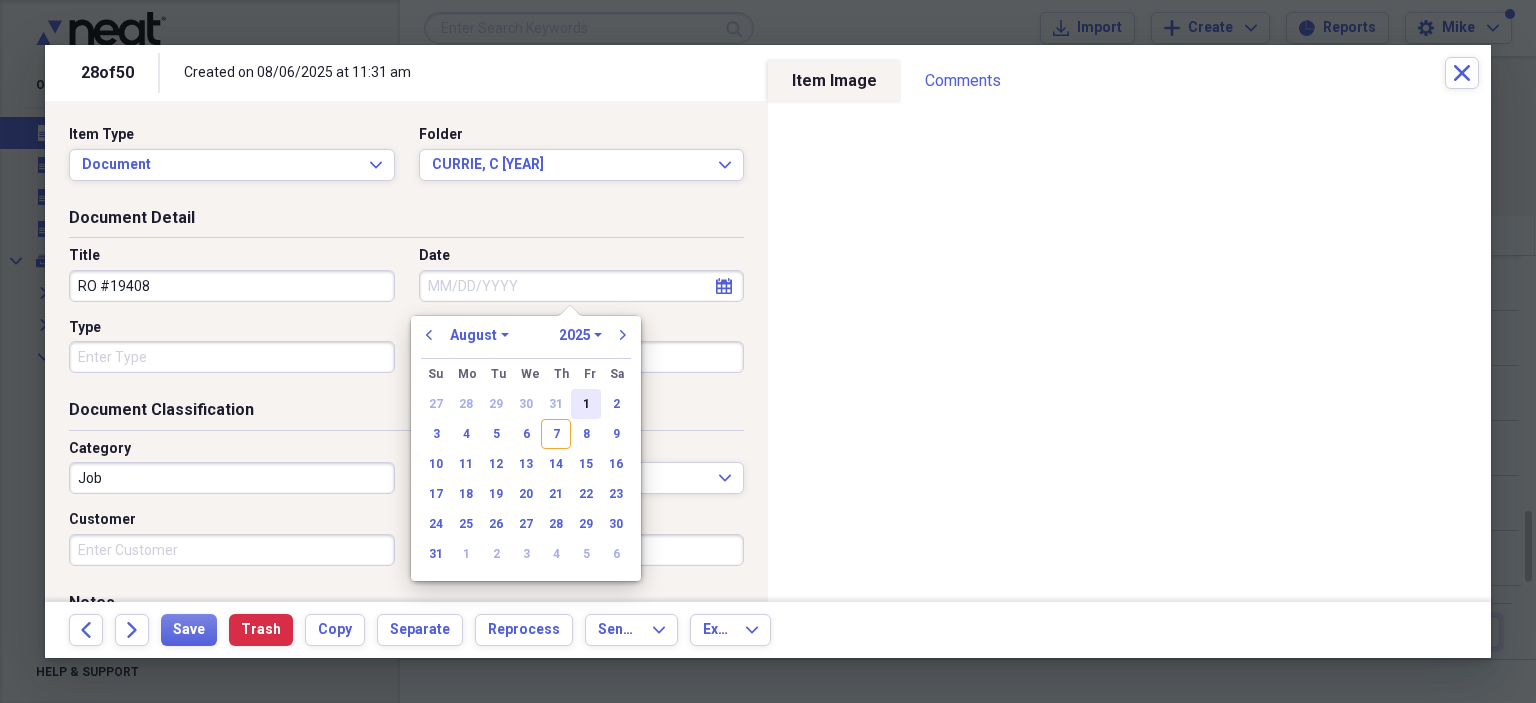 click on "1" at bounding box center [586, 404] 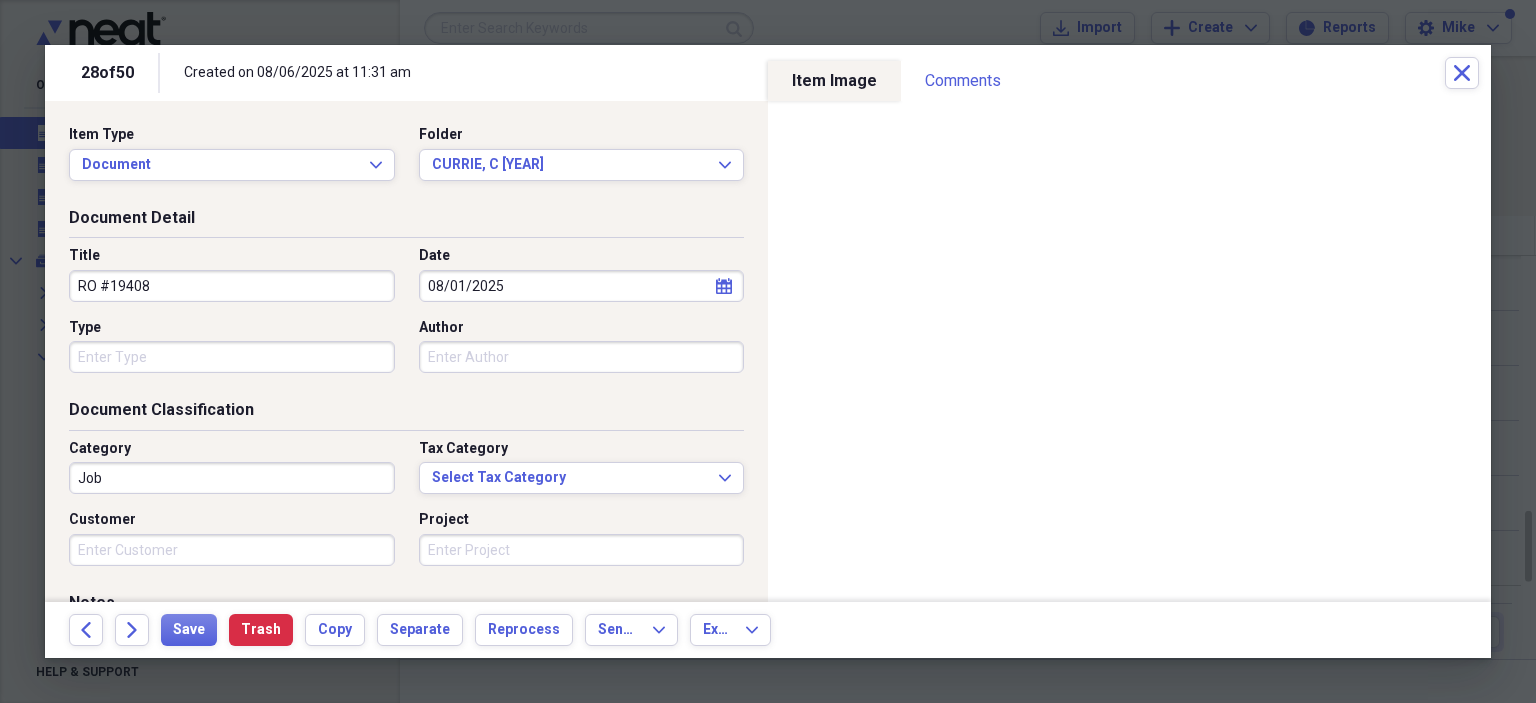 click on "Type" at bounding box center (232, 357) 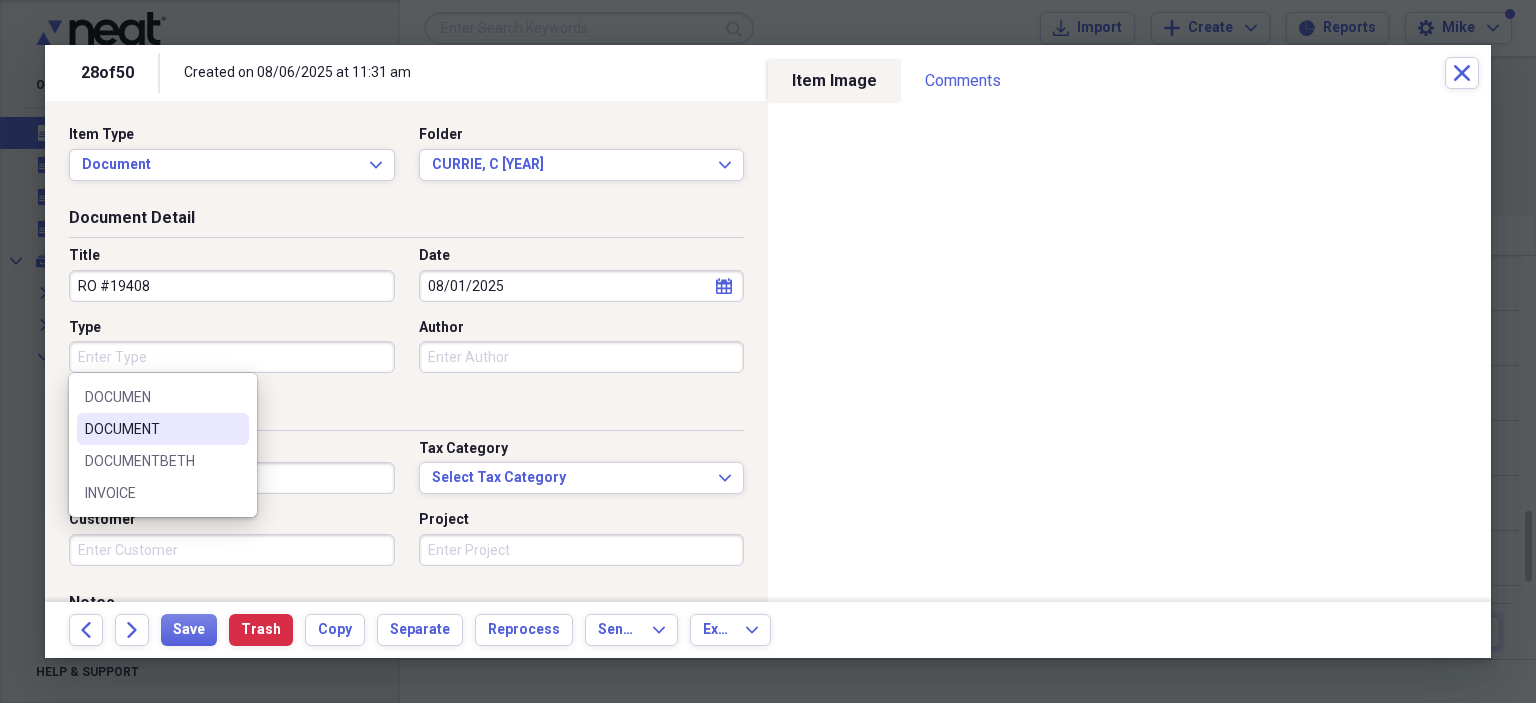 click on "DOCUMENT" at bounding box center (163, 429) 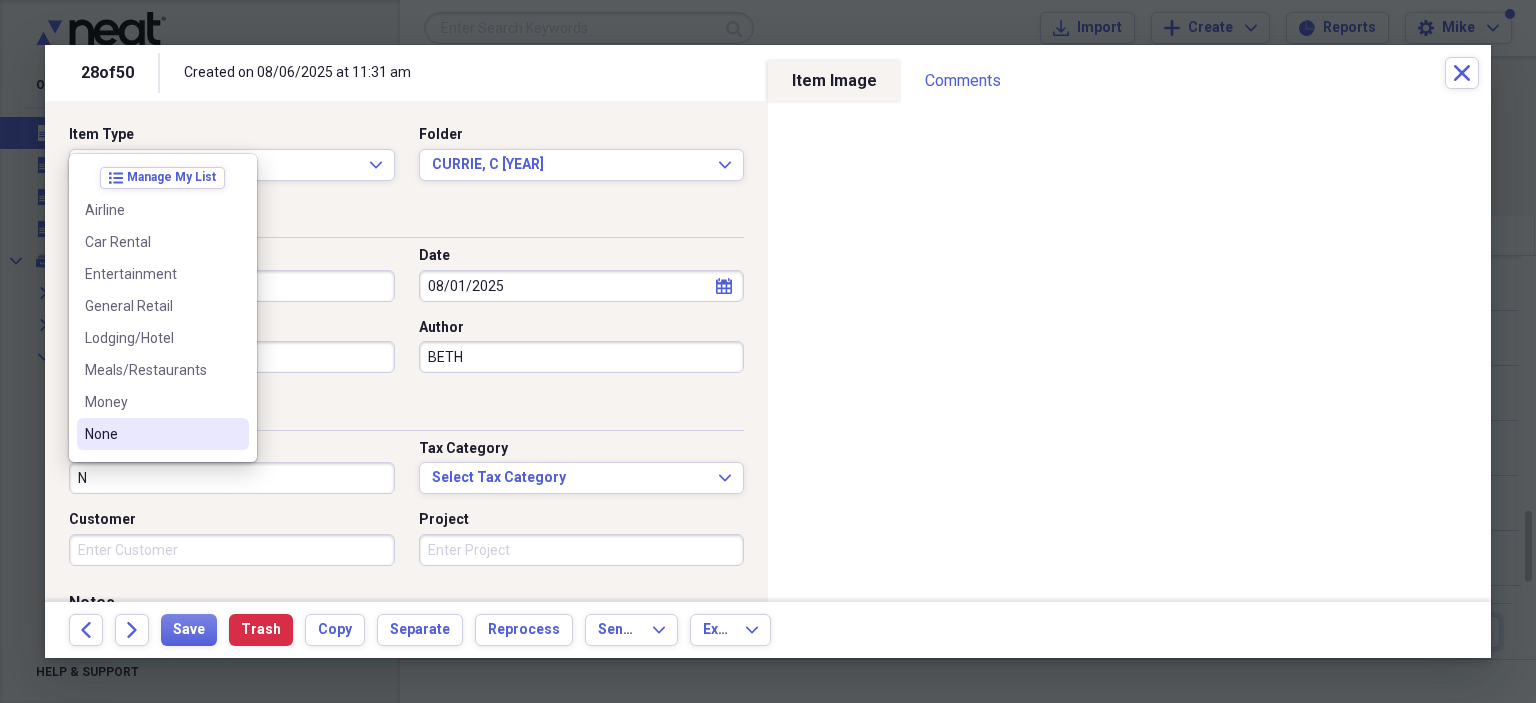 click on "None" at bounding box center (151, 434) 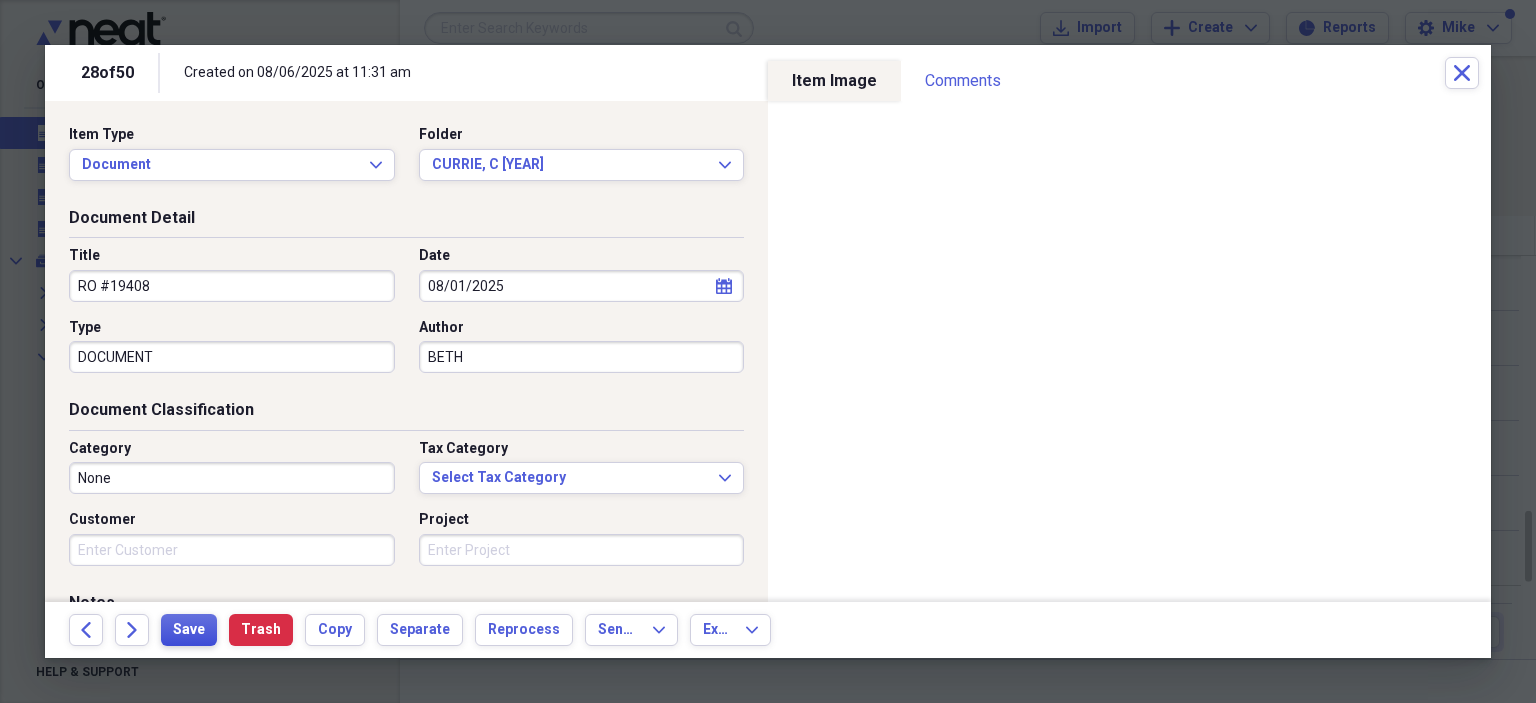 click on "Save" at bounding box center (189, 630) 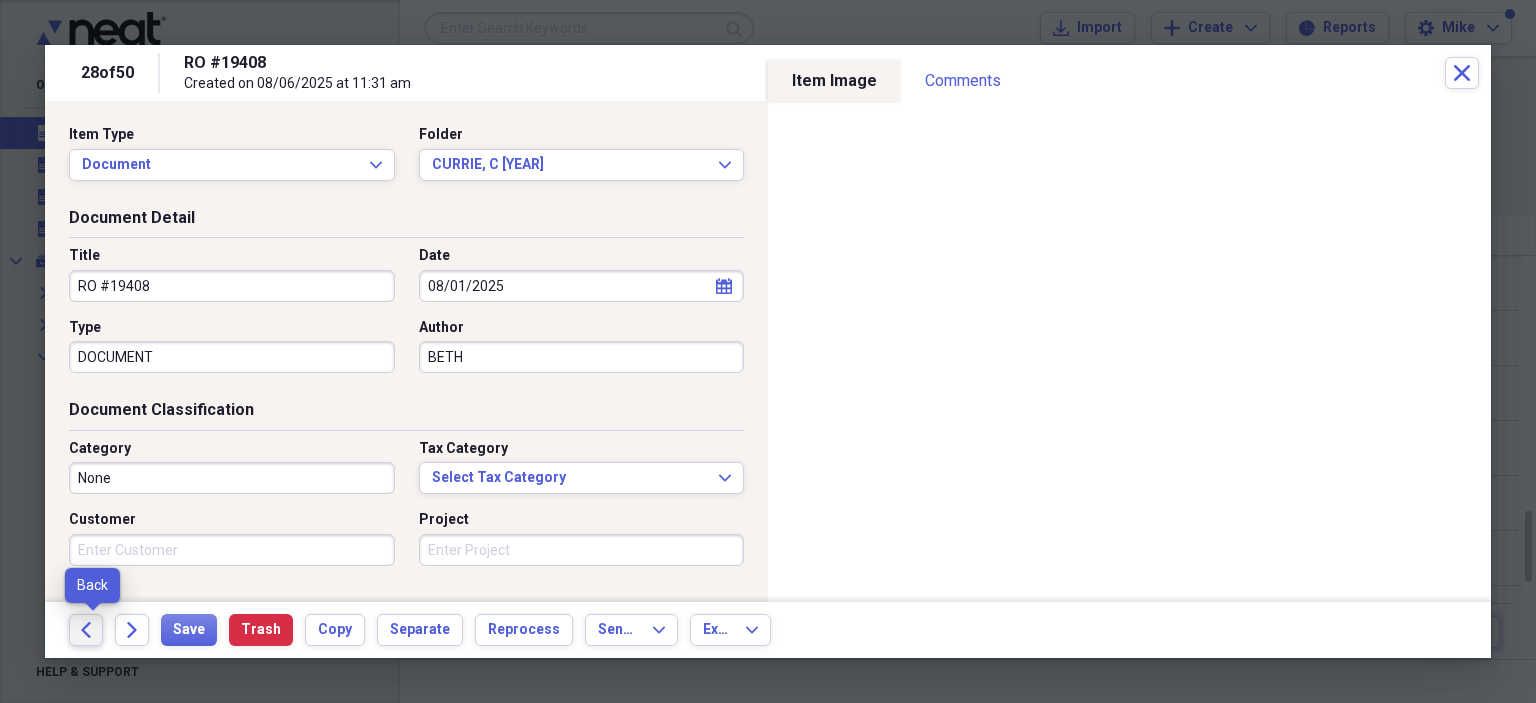 click on "Back" 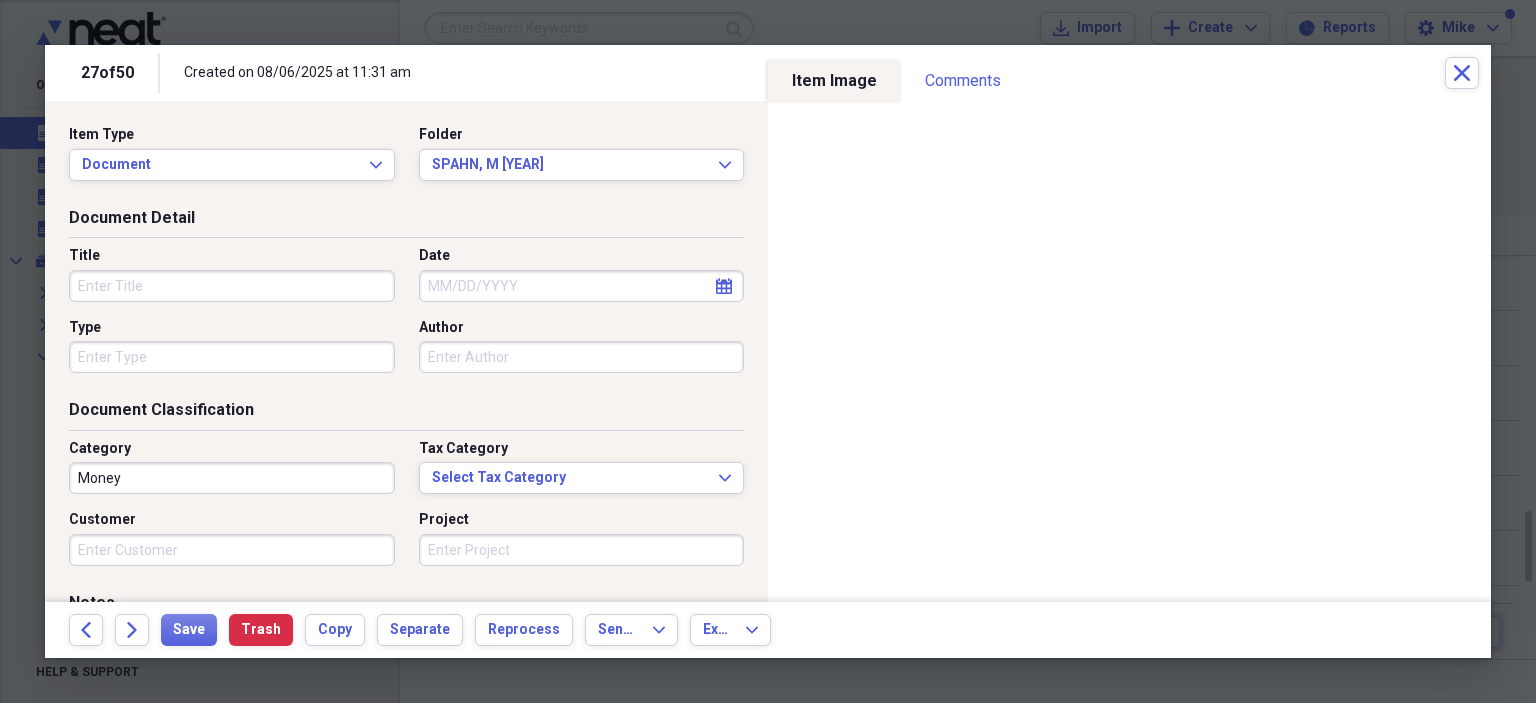 click on "Title" at bounding box center [232, 286] 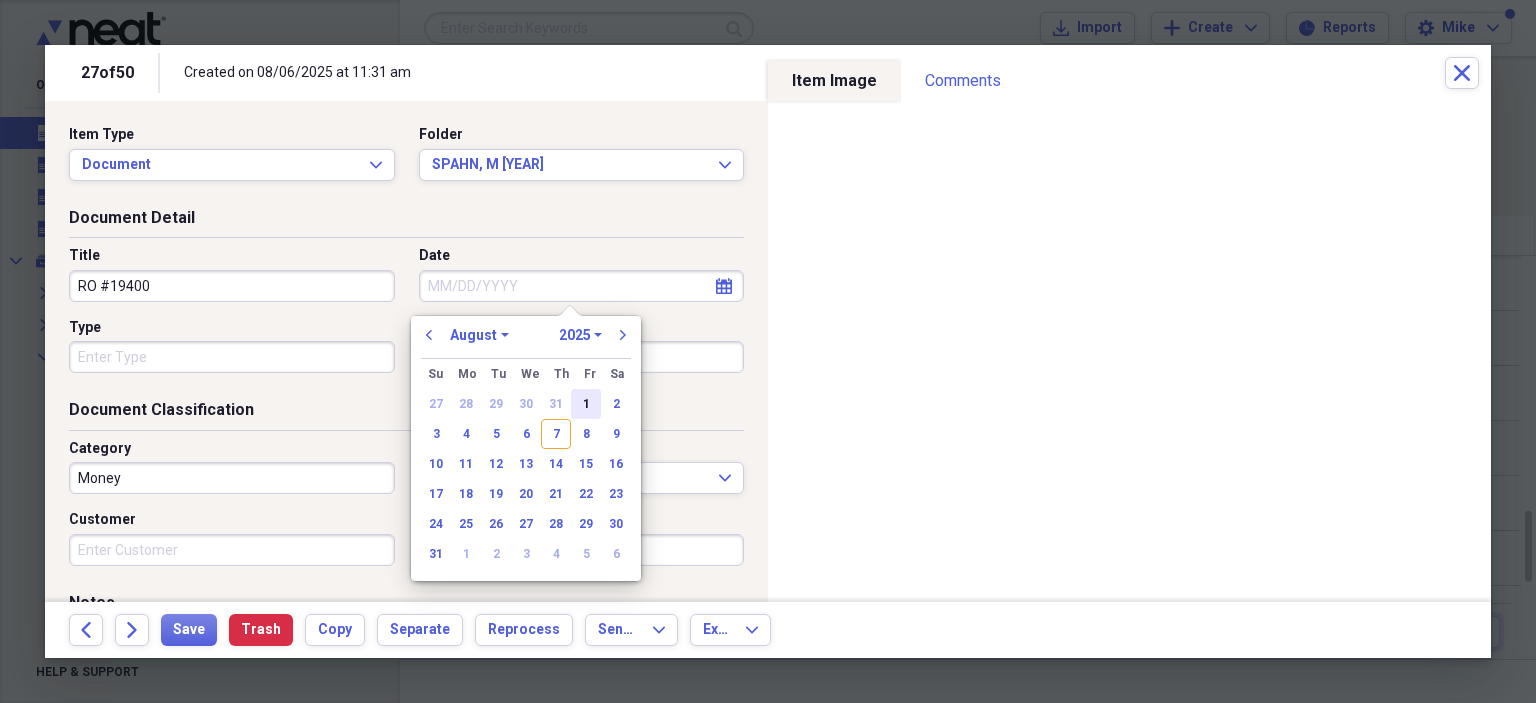 click on "1" at bounding box center (586, 404) 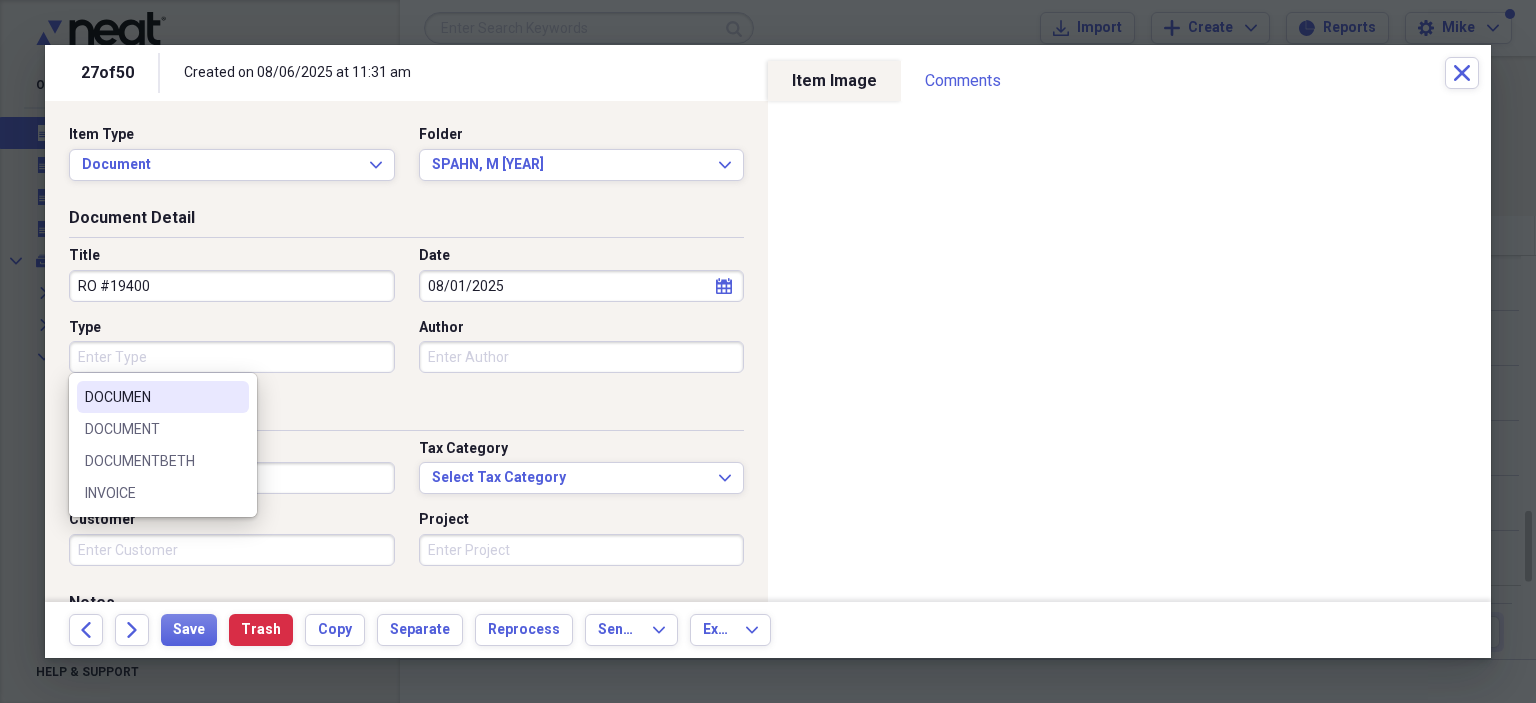 click on "Type" at bounding box center [232, 357] 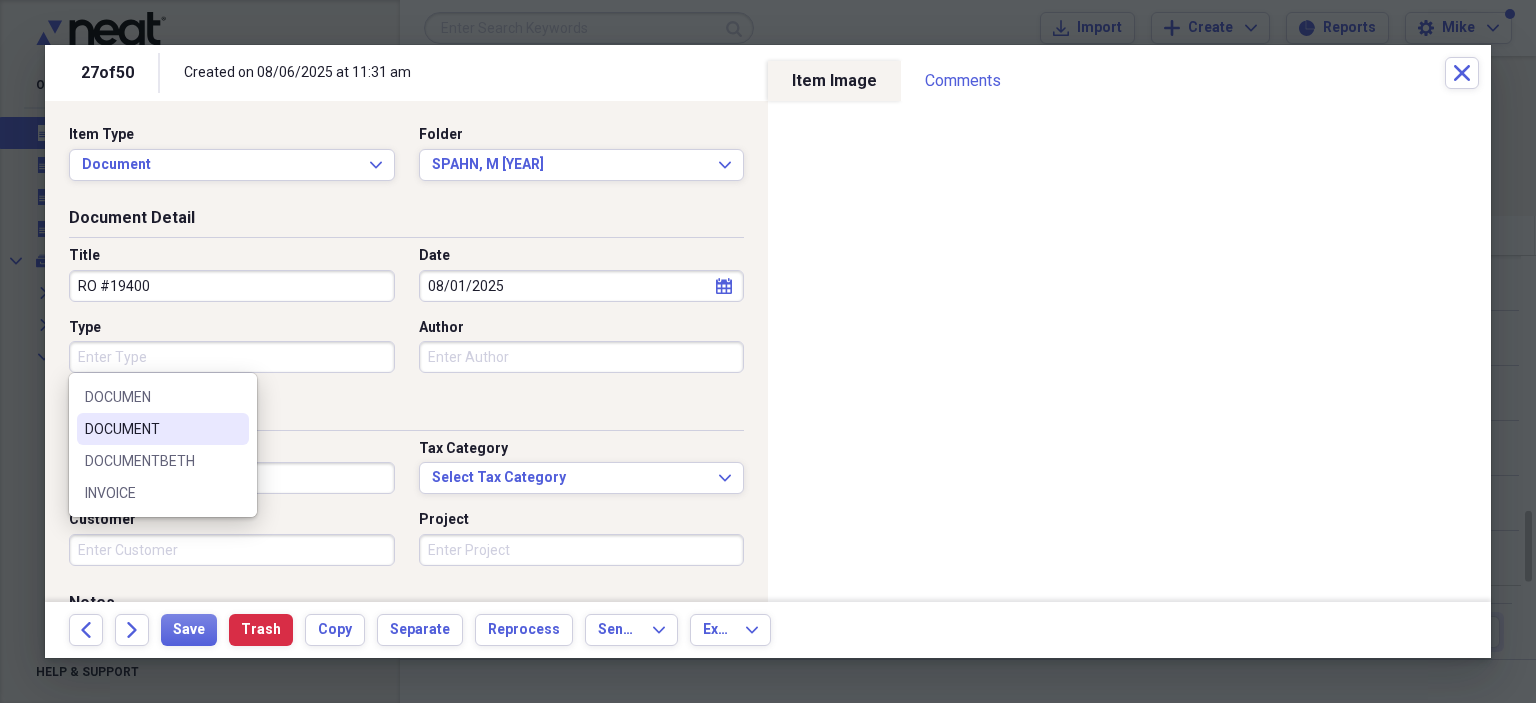 click on "DOCUMENT" at bounding box center [151, 429] 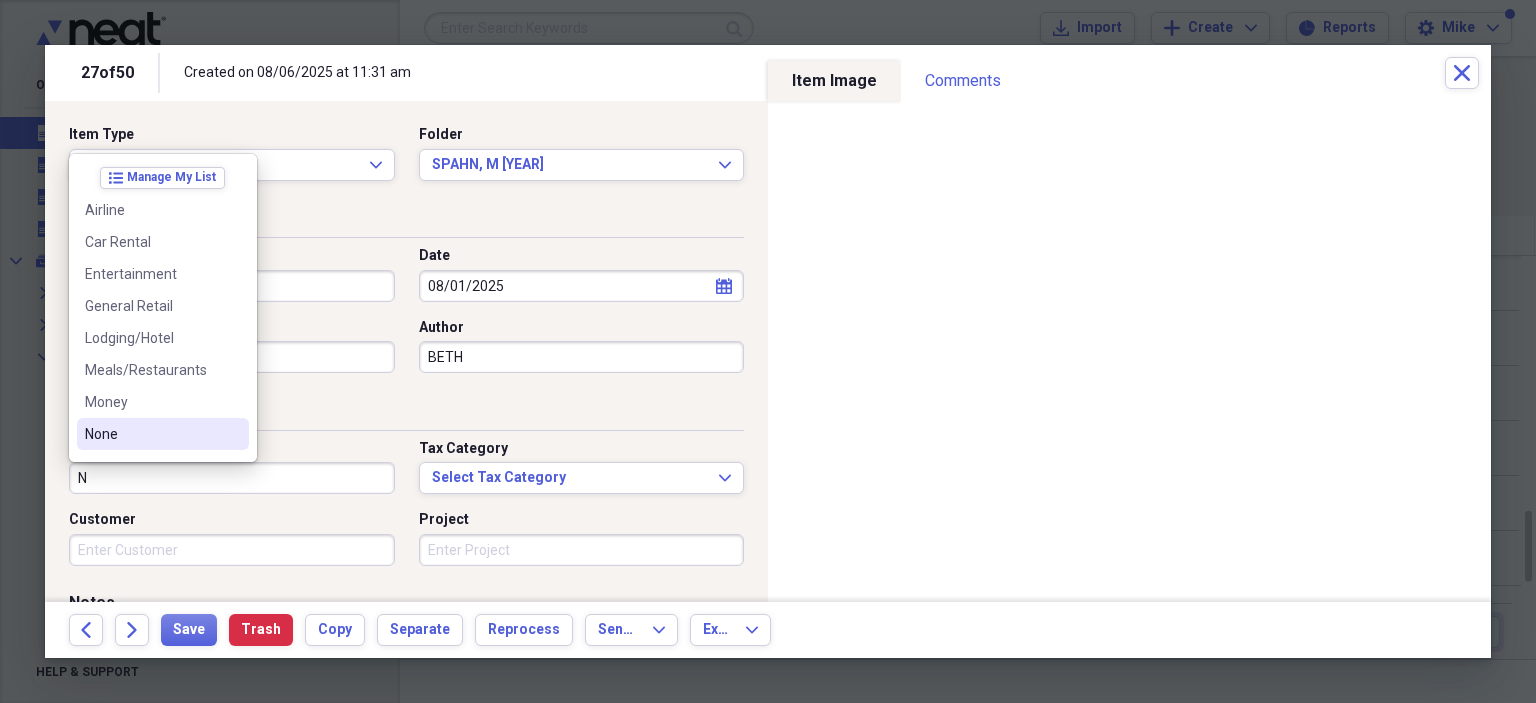 click on "None" at bounding box center [151, 434] 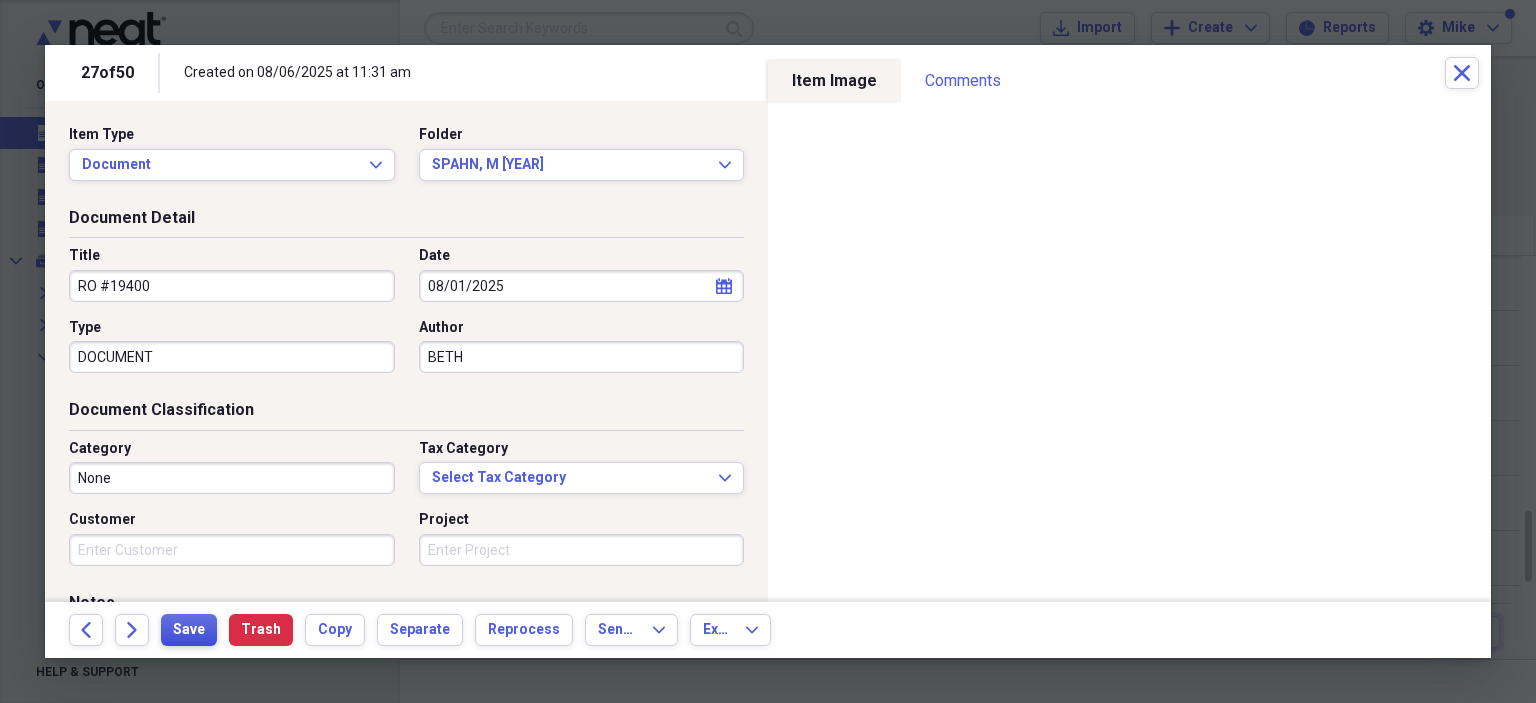 click on "Save" at bounding box center (189, 630) 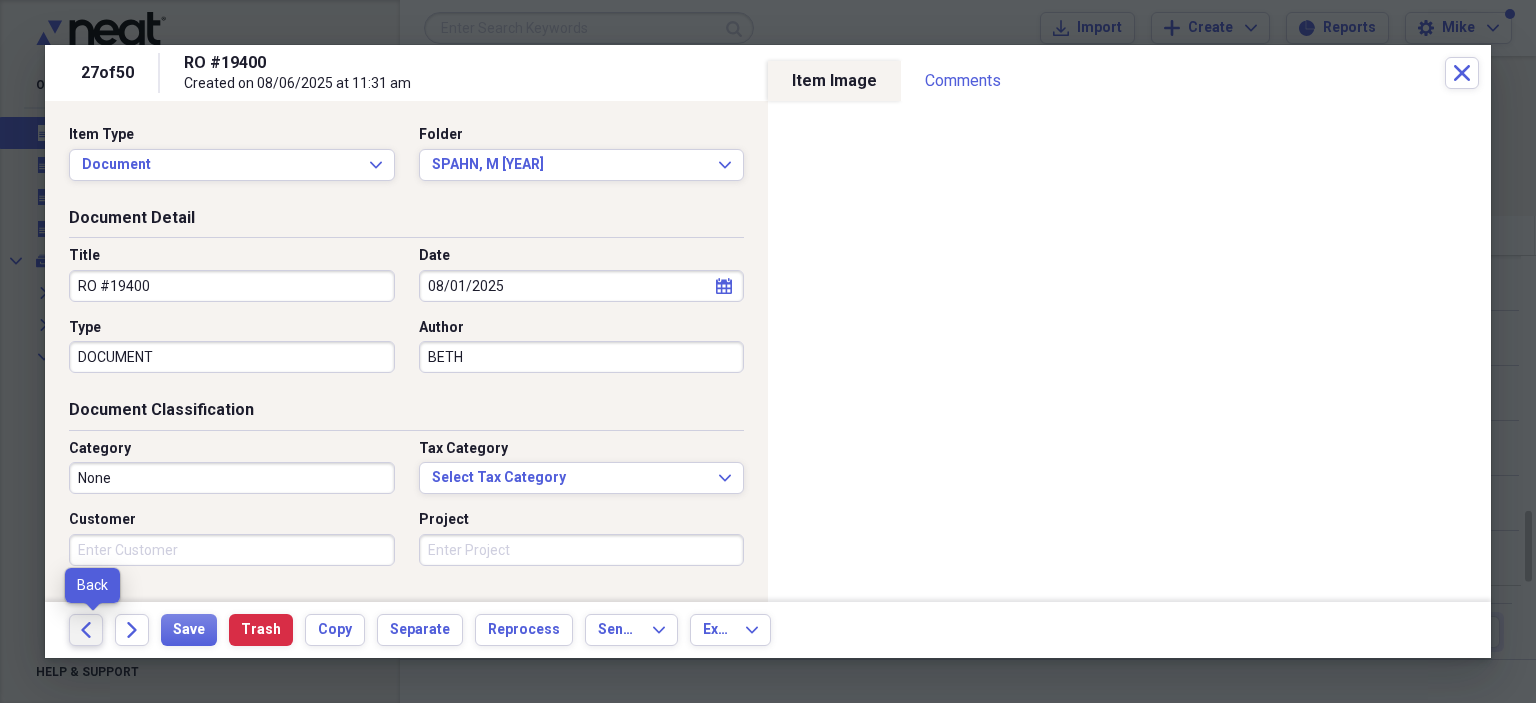 click on "Back" at bounding box center [86, 630] 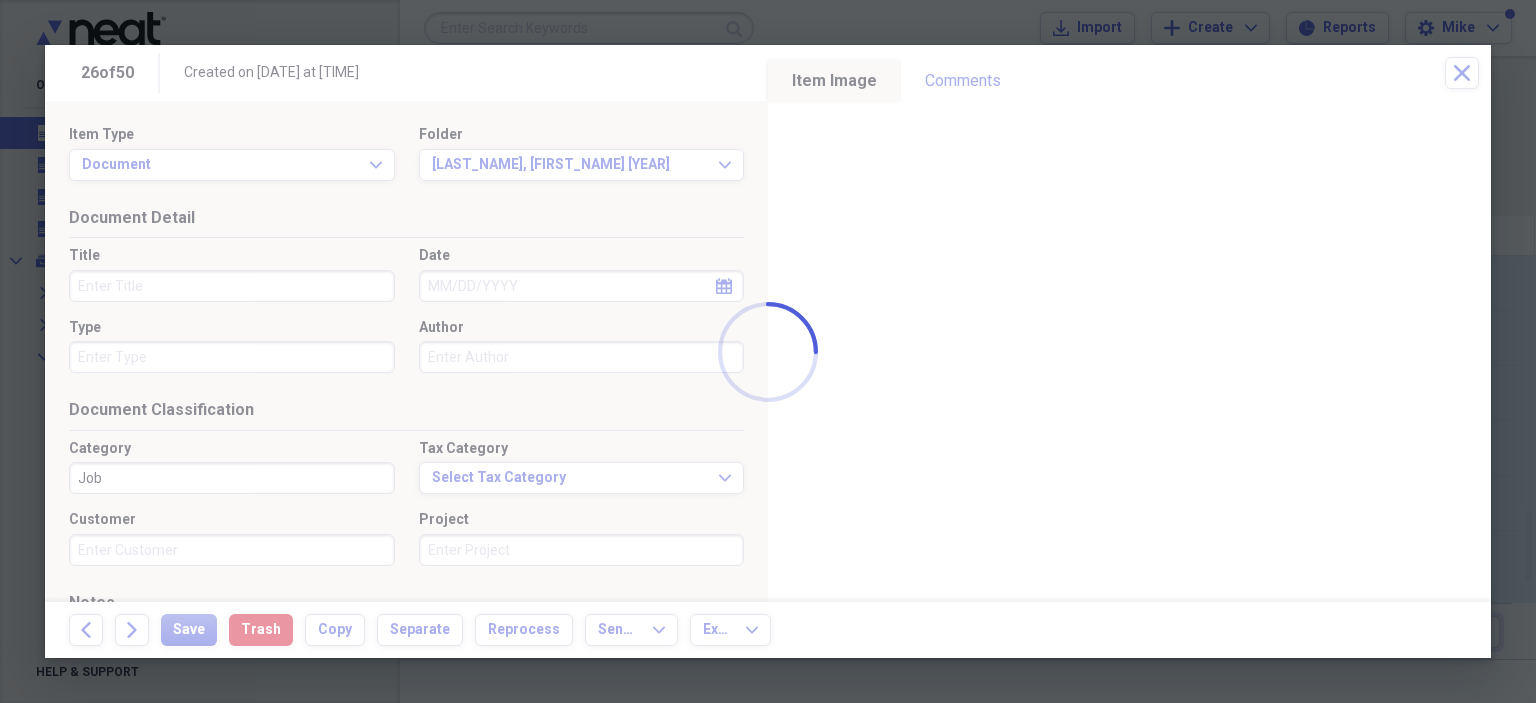 click at bounding box center [768, 351] 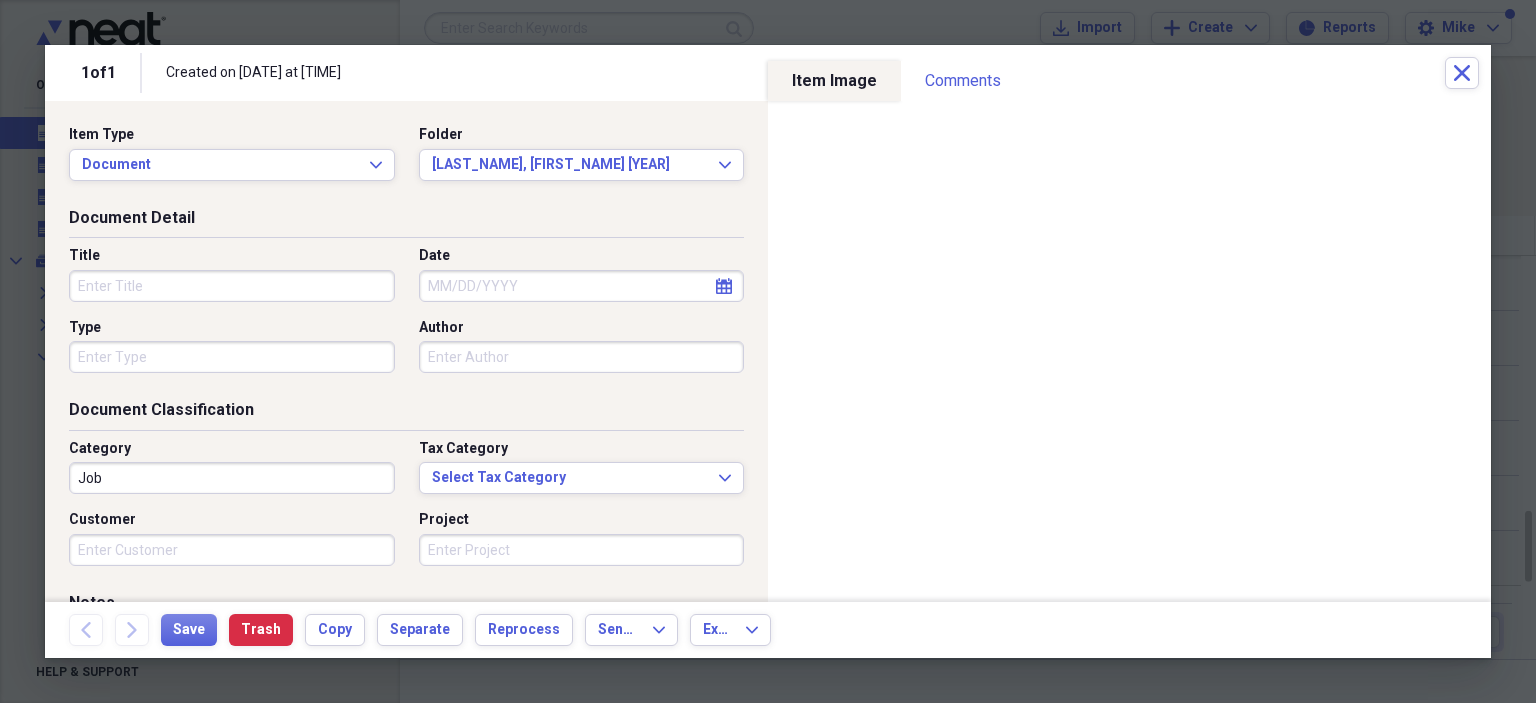 click on "Title" at bounding box center (232, 286) 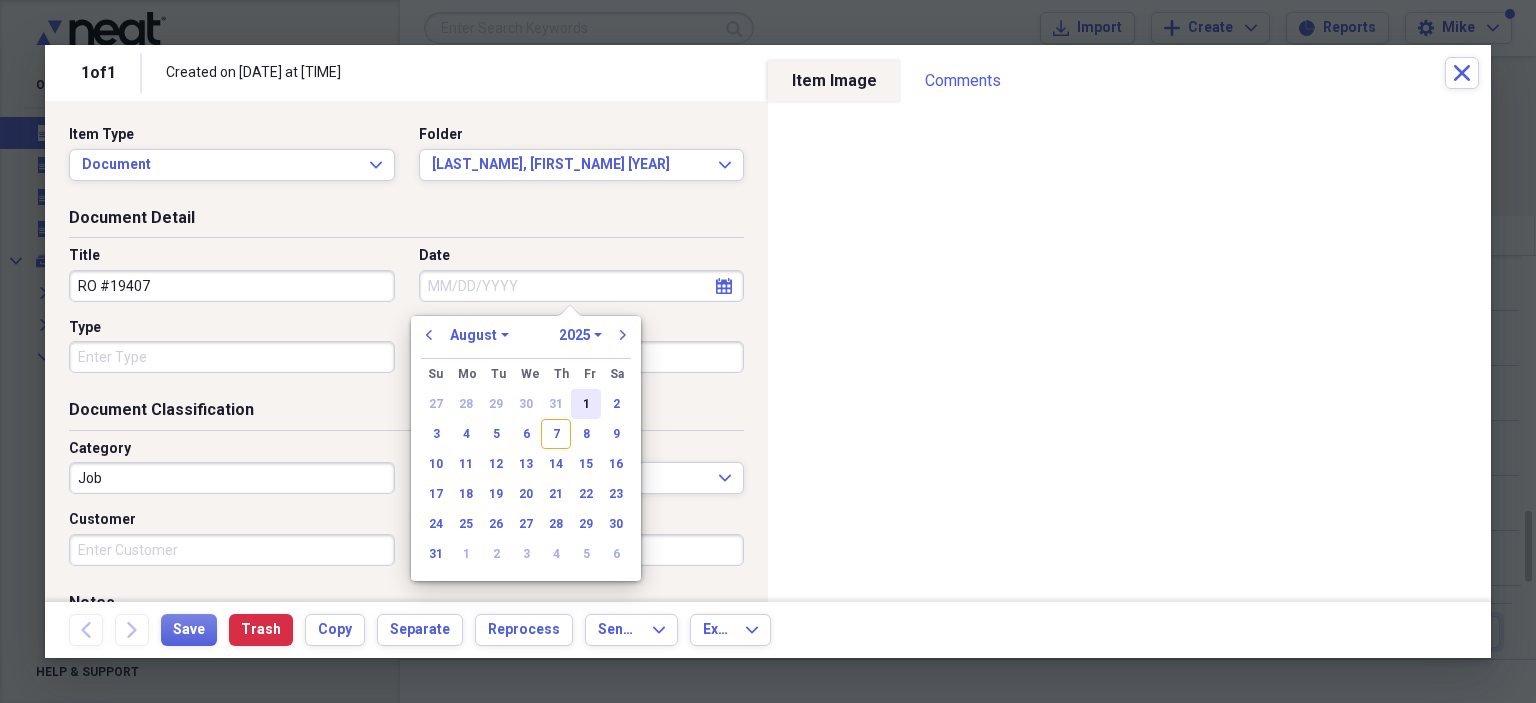 click on "1" at bounding box center (586, 404) 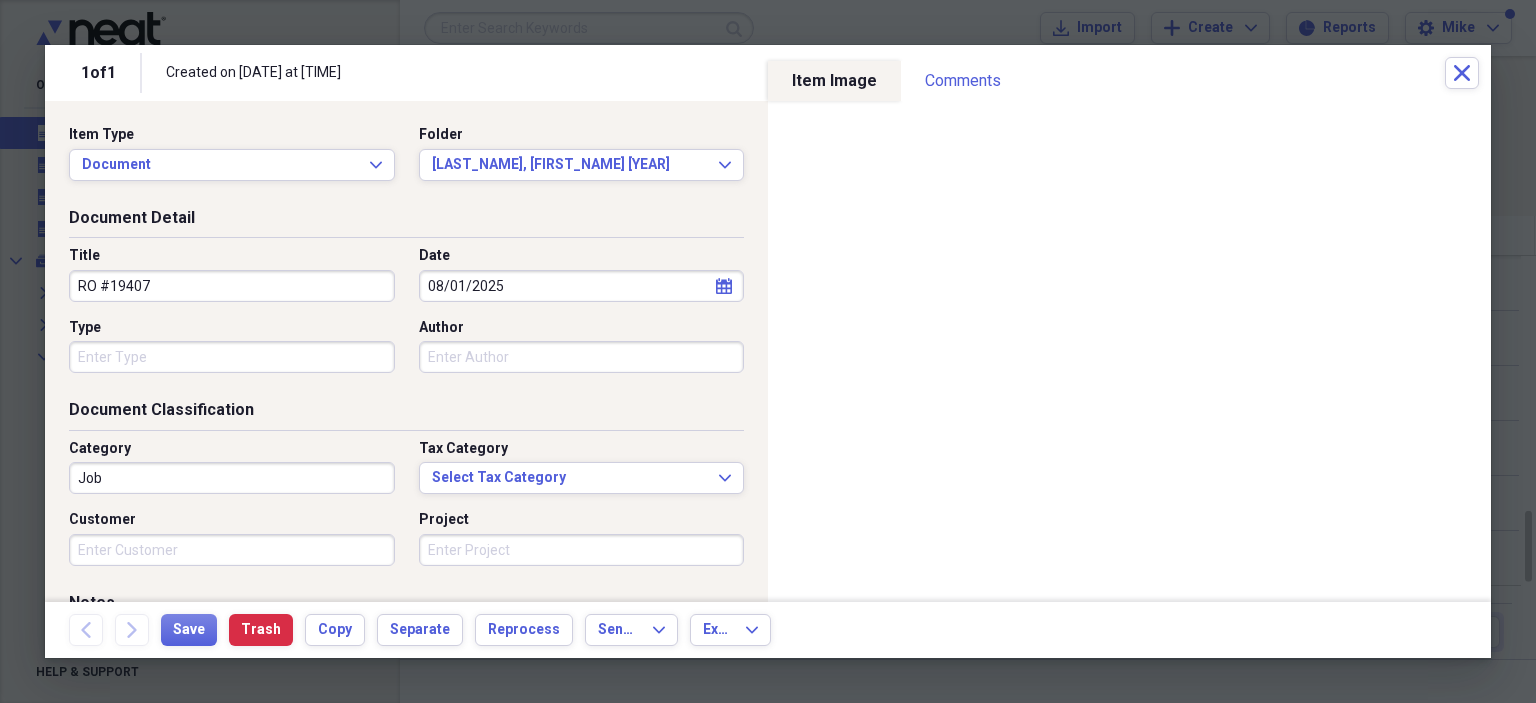 click on "Type" at bounding box center (232, 357) 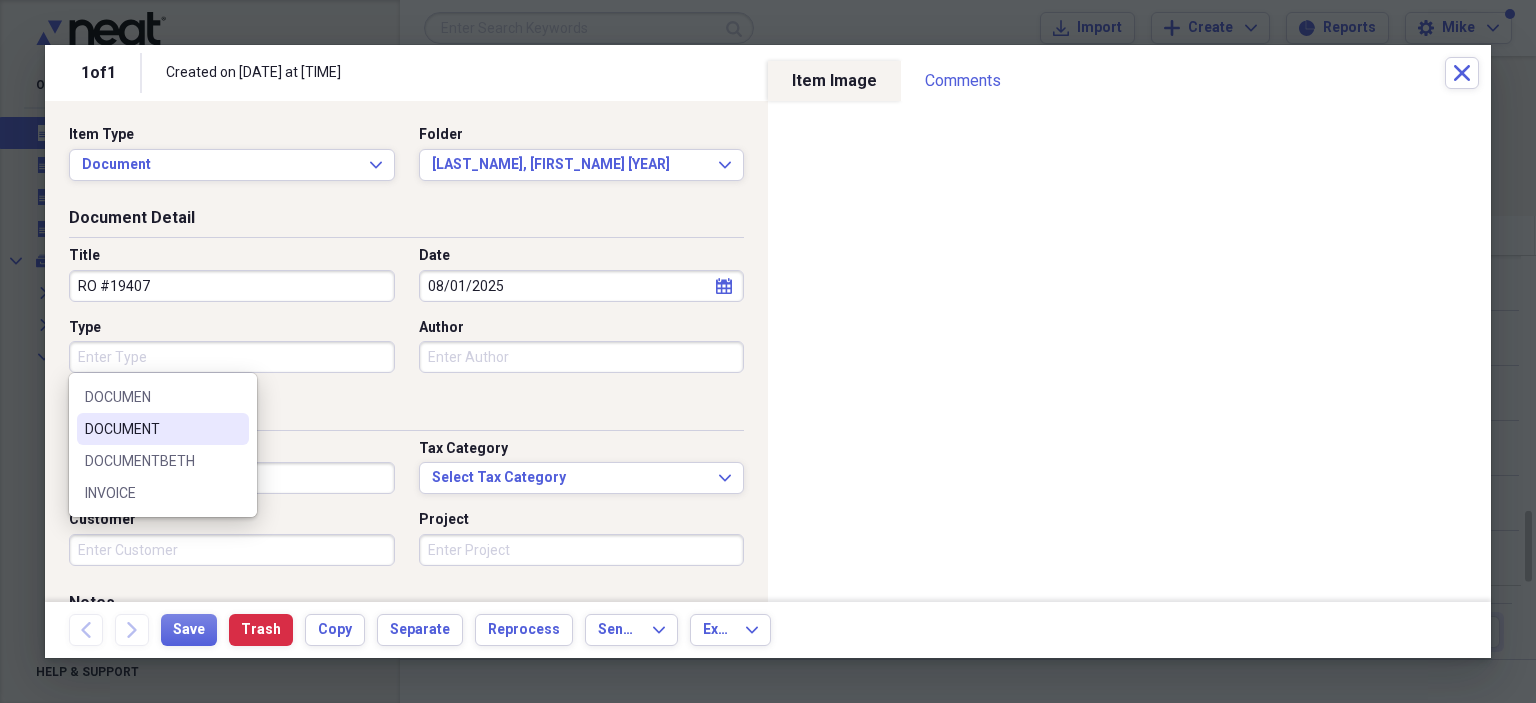 click on "DOCUMENT" at bounding box center (151, 429) 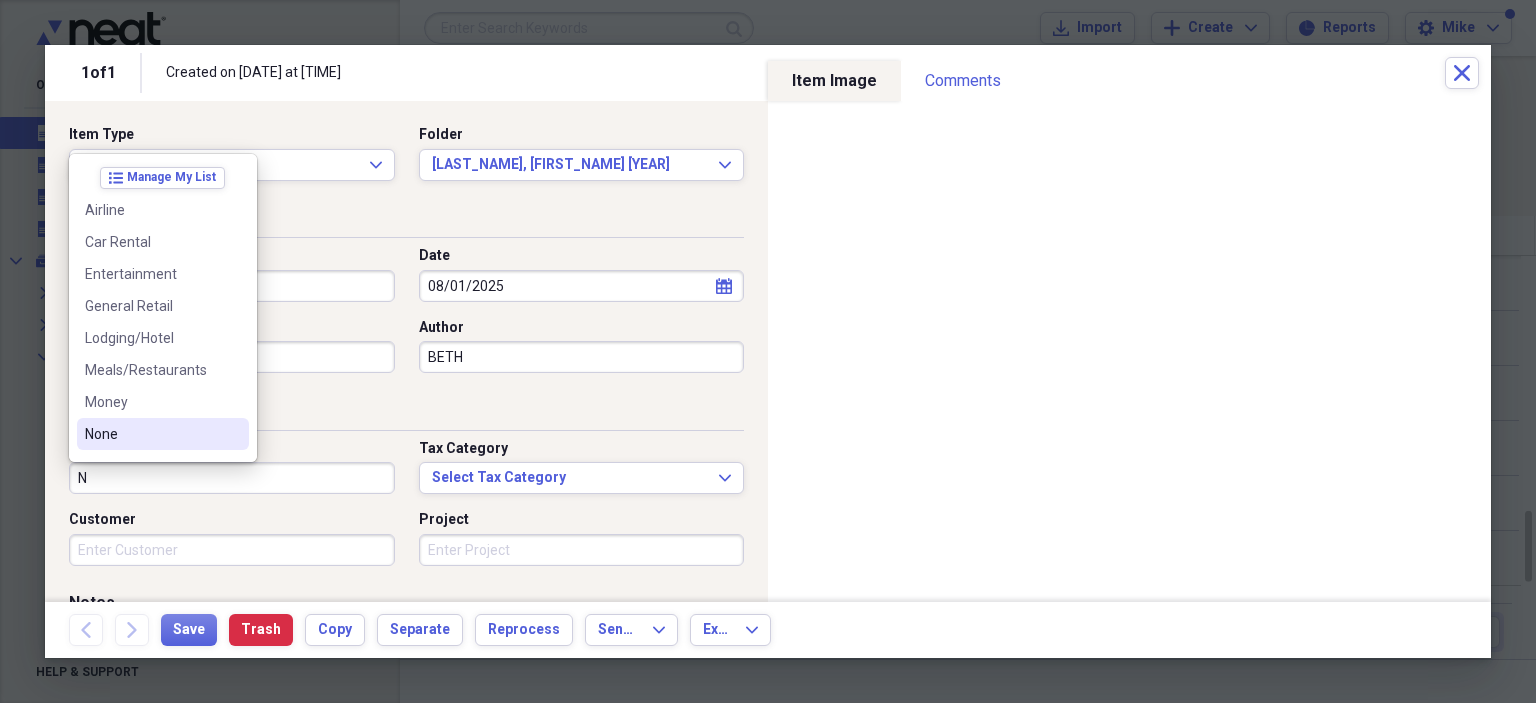 click on "None" at bounding box center [163, 434] 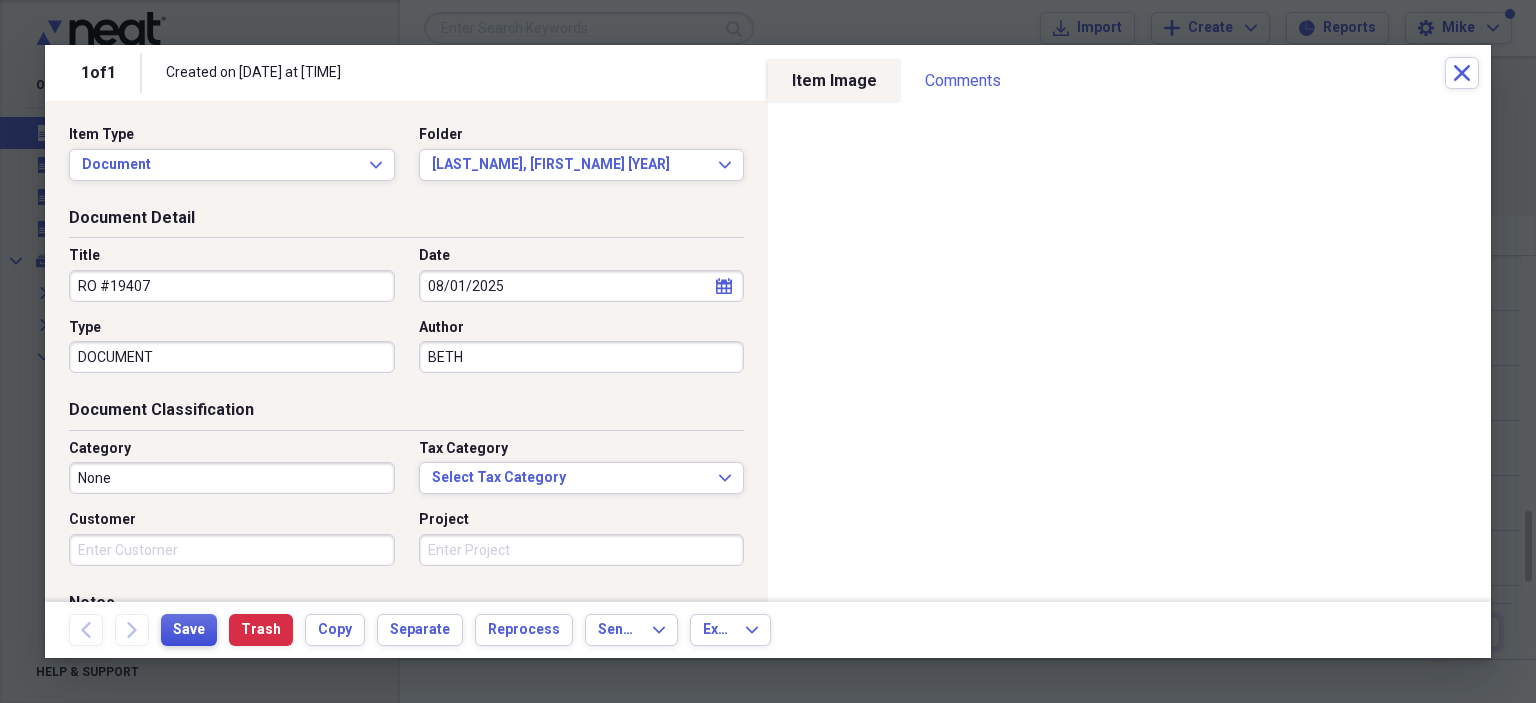 click on "Save" at bounding box center [189, 630] 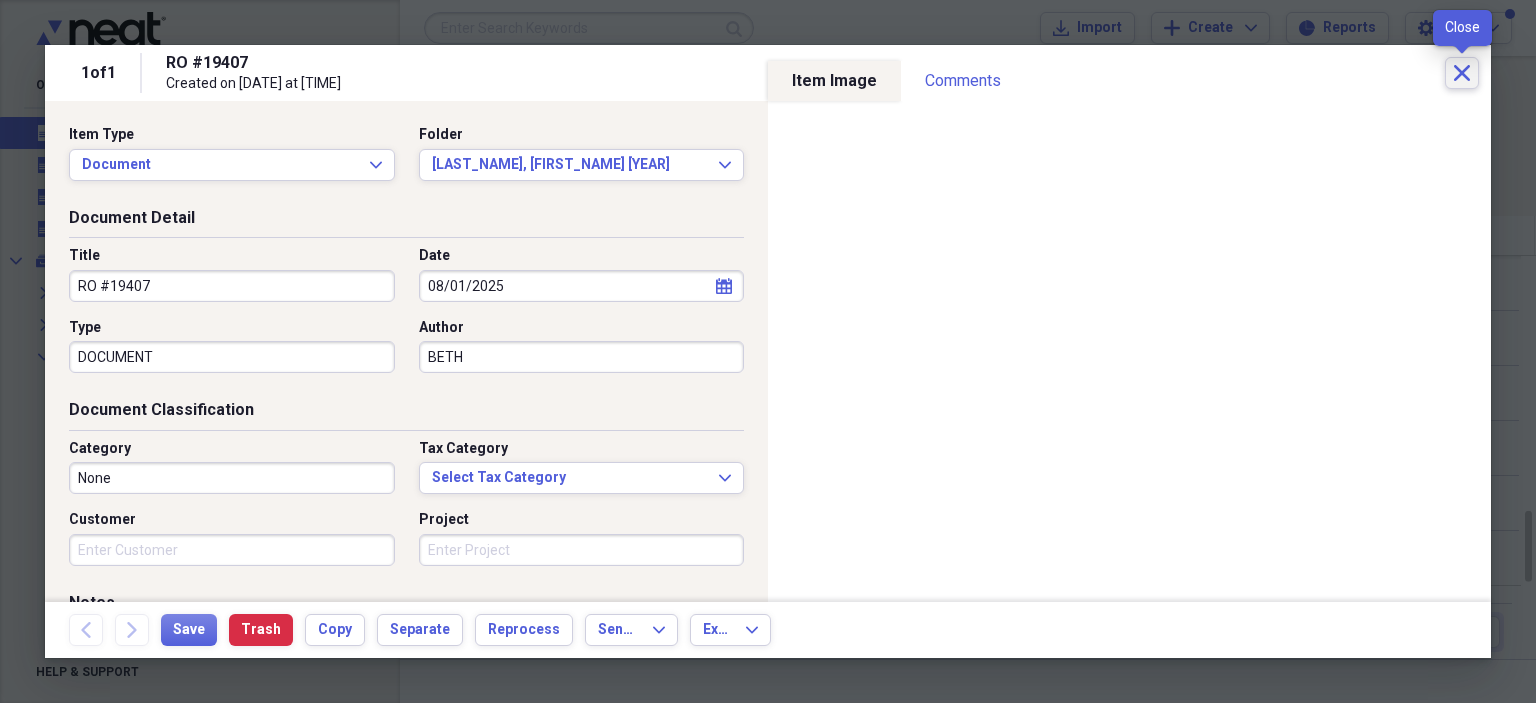 click on "Close" 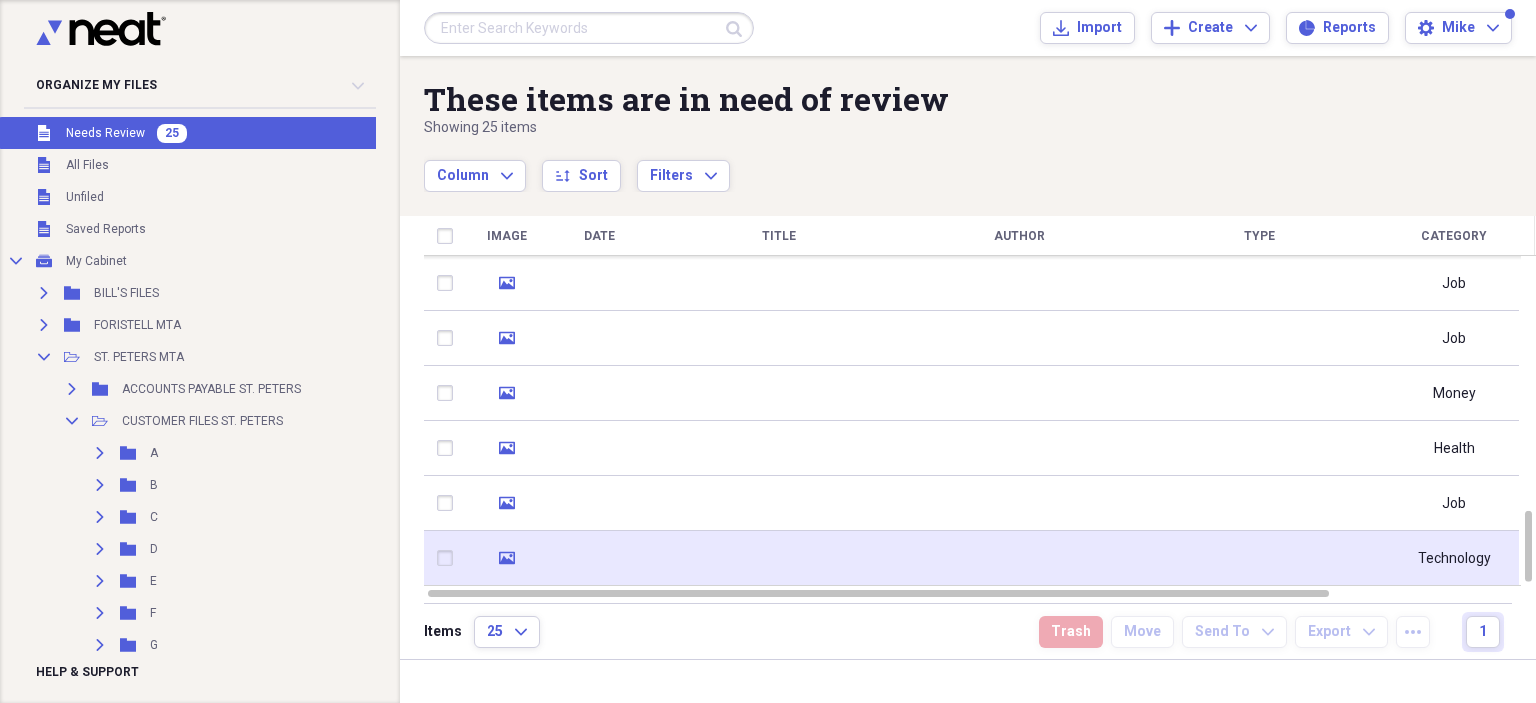 click at bounding box center (1019, 558) 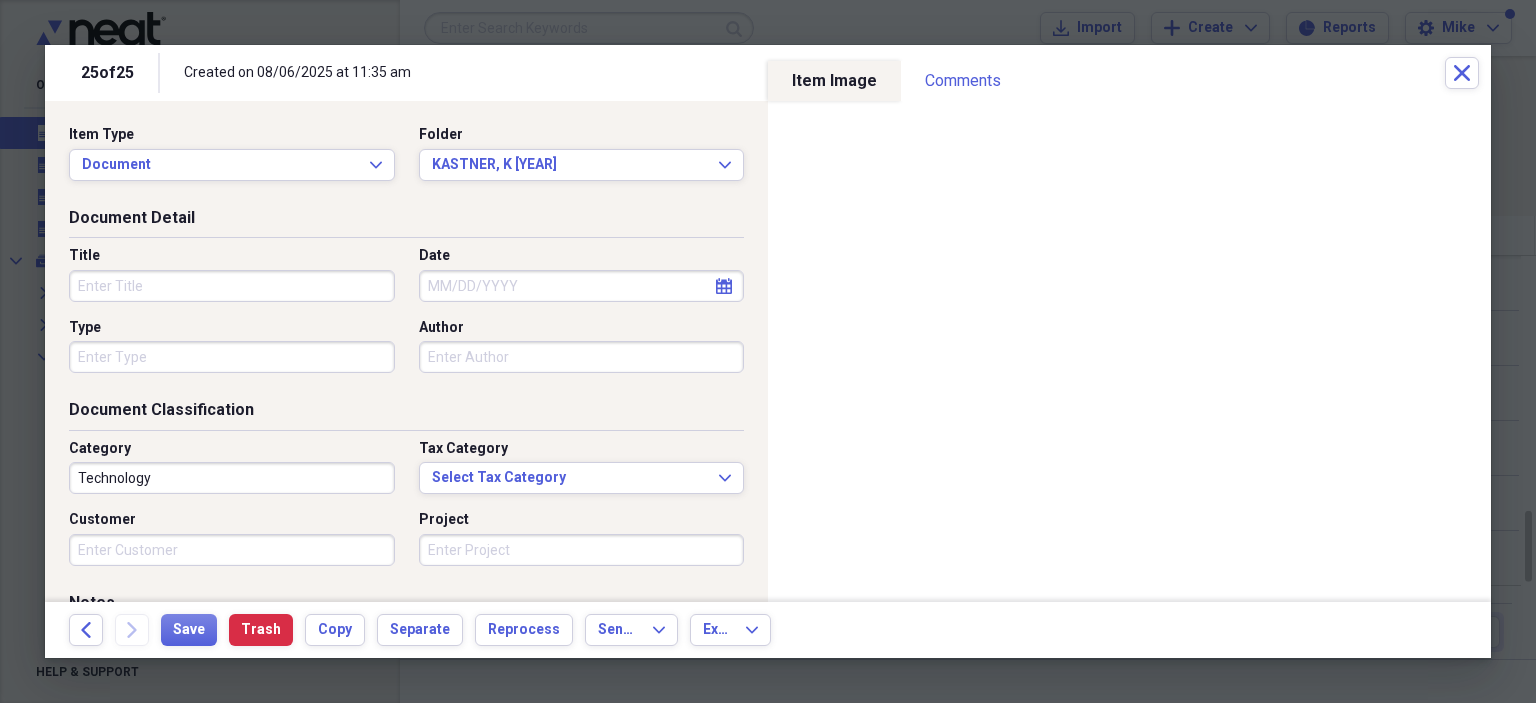 click on "Title" at bounding box center (232, 286) 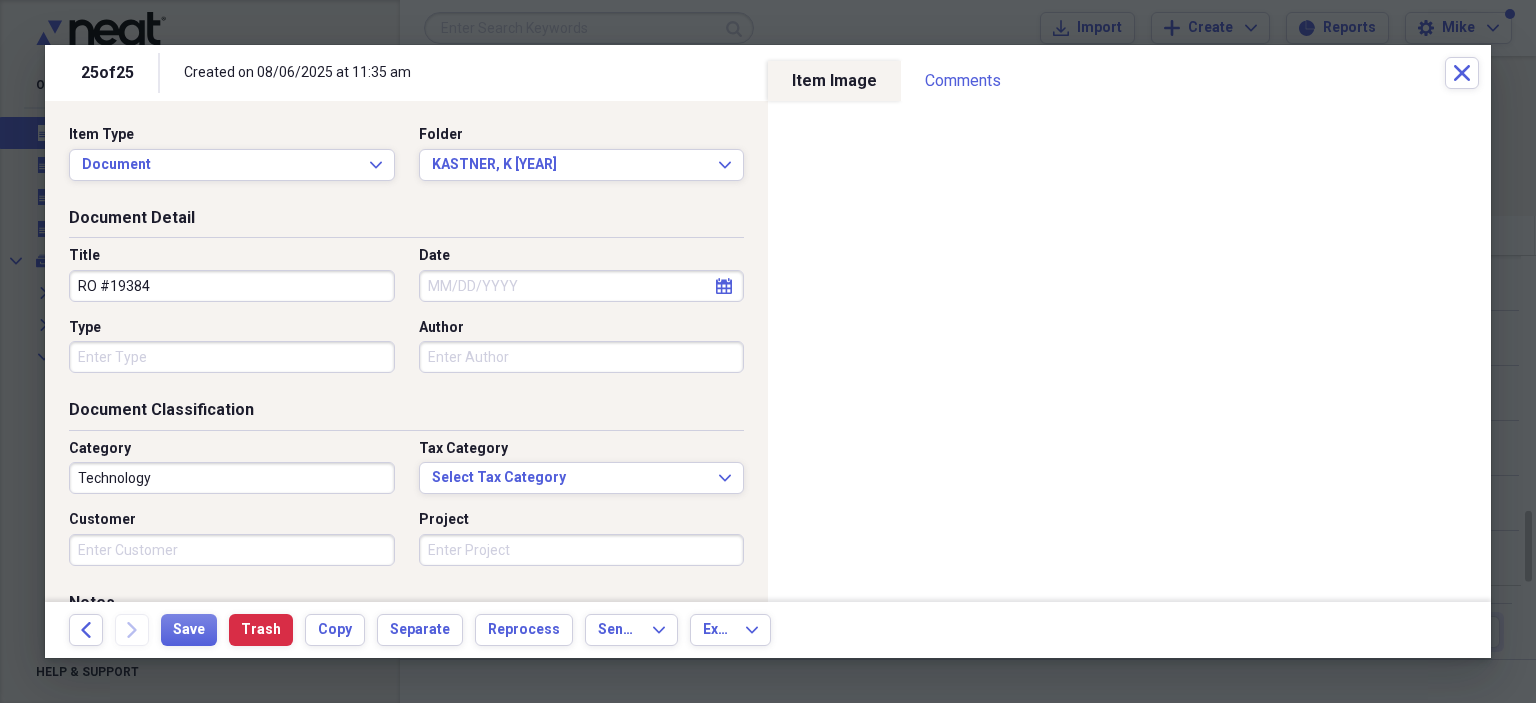 click on "Date" at bounding box center [582, 286] 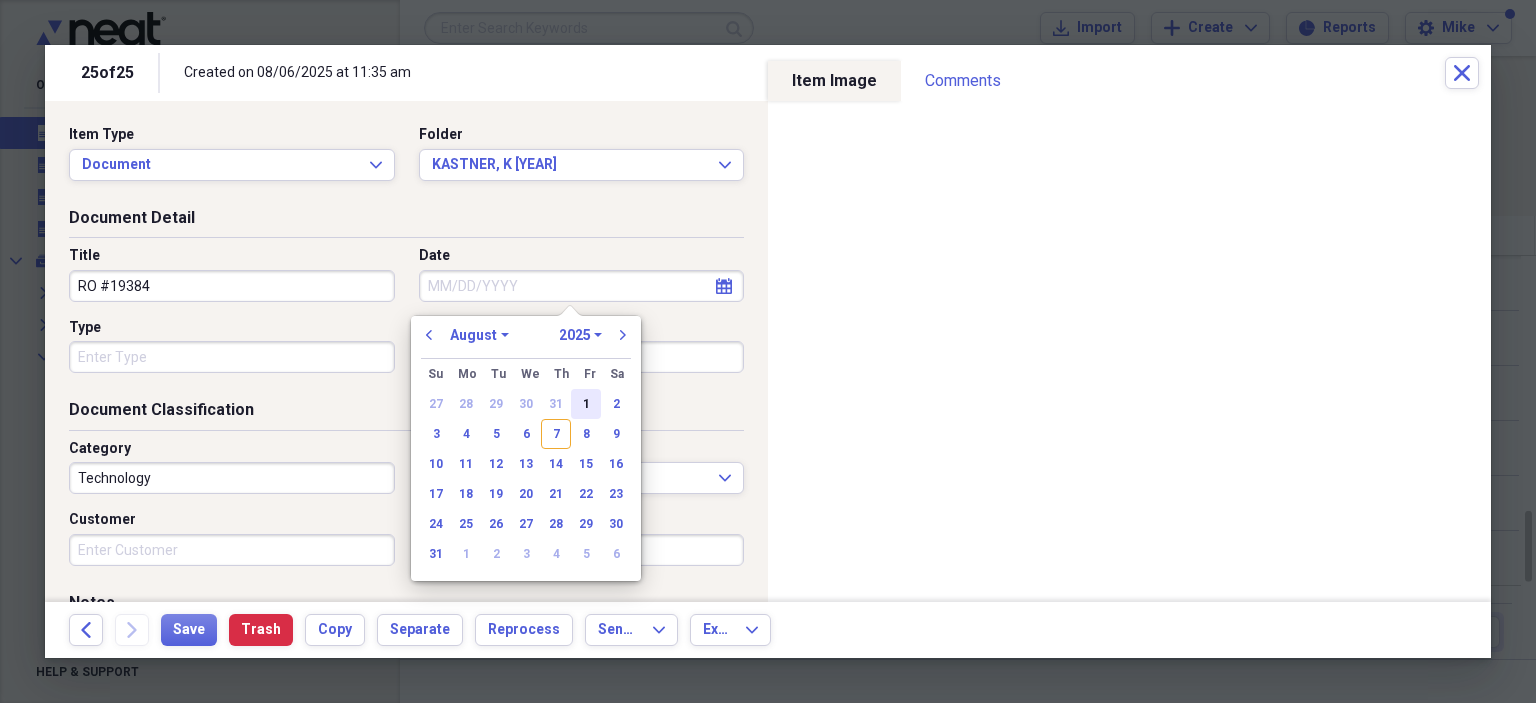 click on "1" at bounding box center [586, 404] 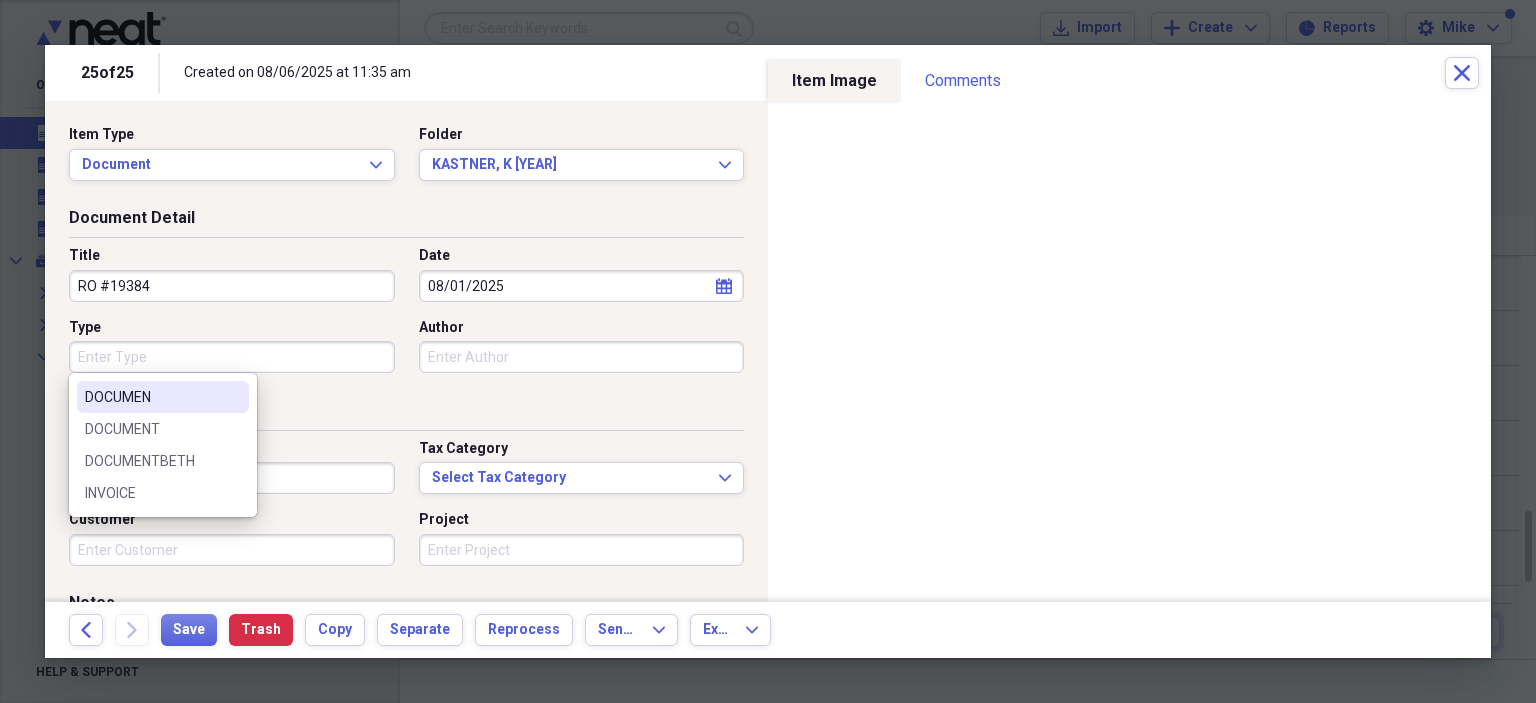 drag, startPoint x: 236, startPoint y: 371, endPoint x: 192, endPoint y: 396, distance: 50.606323 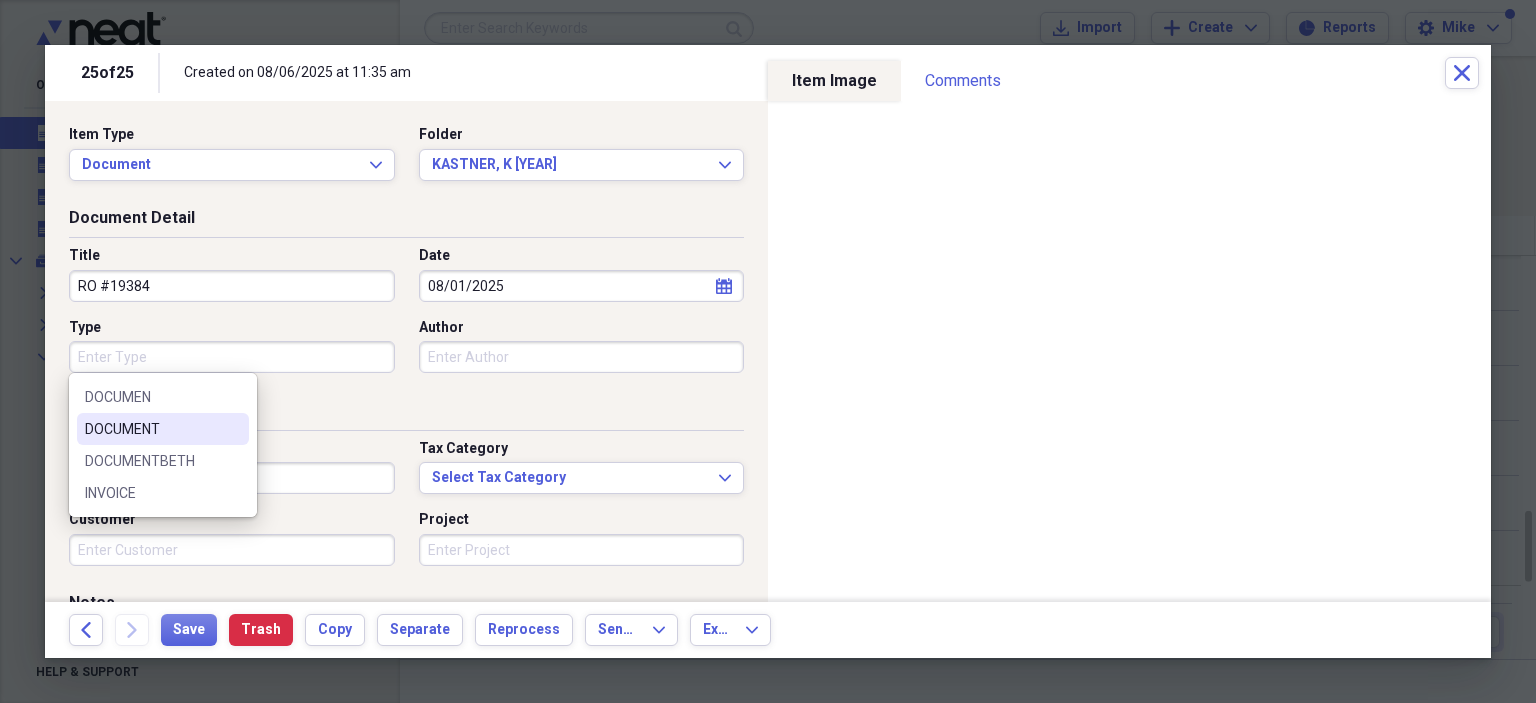 click on "DOCUMENT" at bounding box center (151, 429) 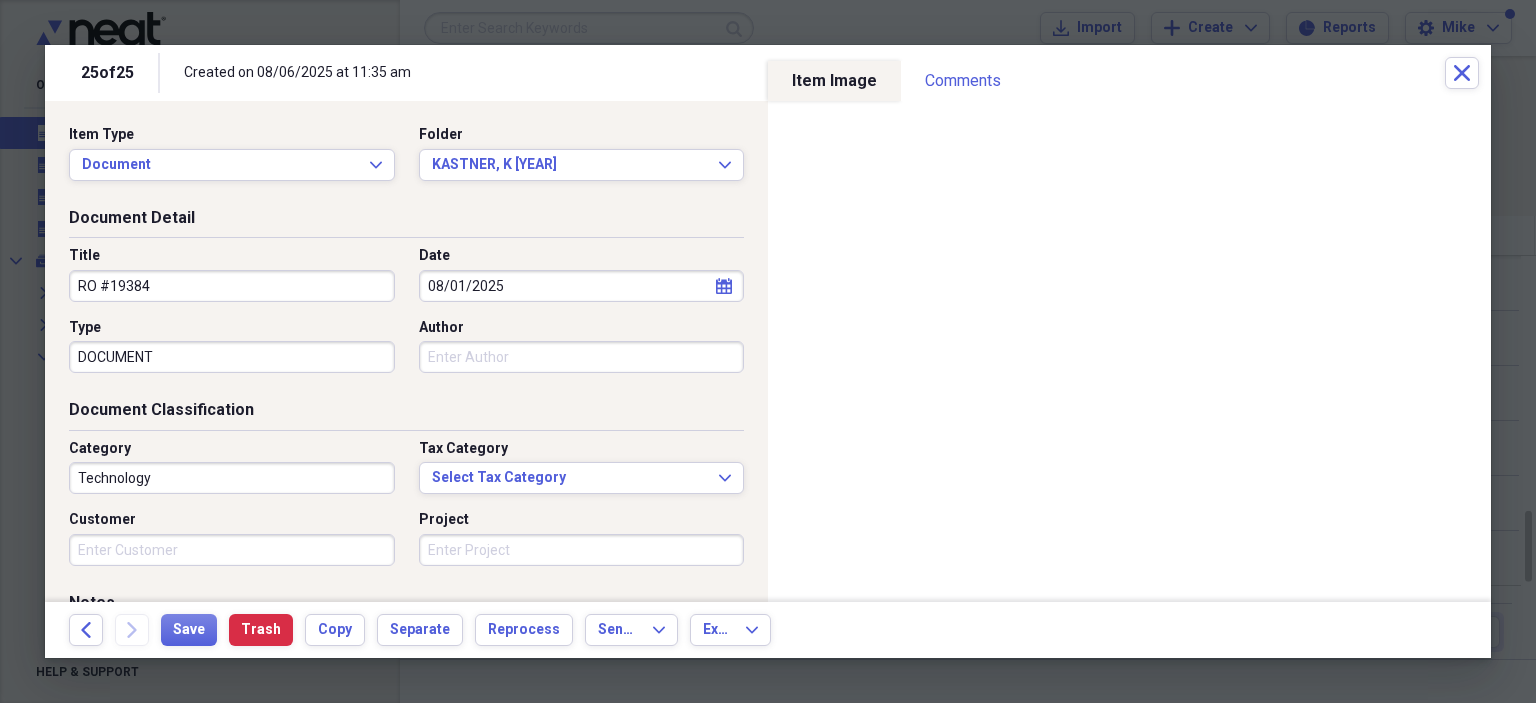 drag, startPoint x: 455, startPoint y: 362, endPoint x: 445, endPoint y: 382, distance: 22.36068 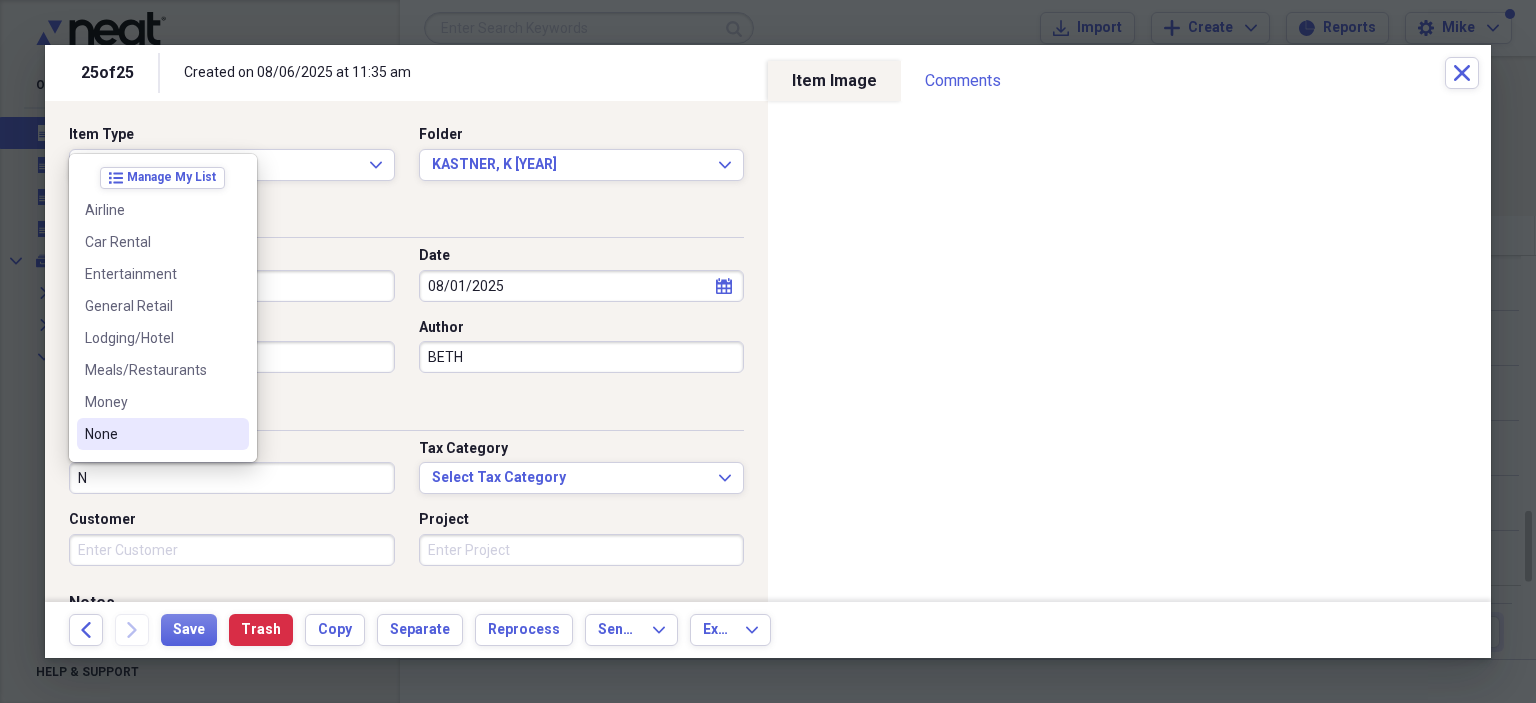 click on "None" at bounding box center (151, 434) 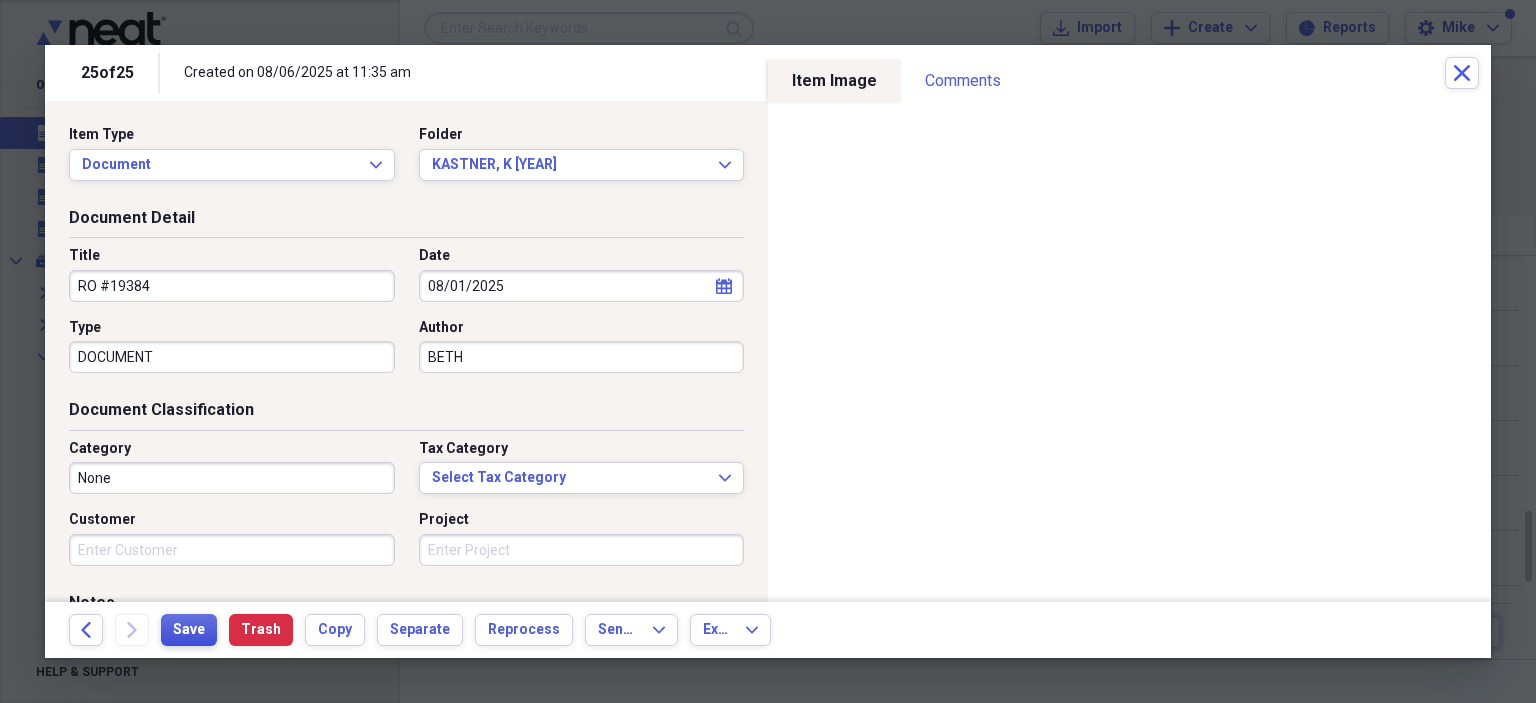 click on "Save" at bounding box center [189, 630] 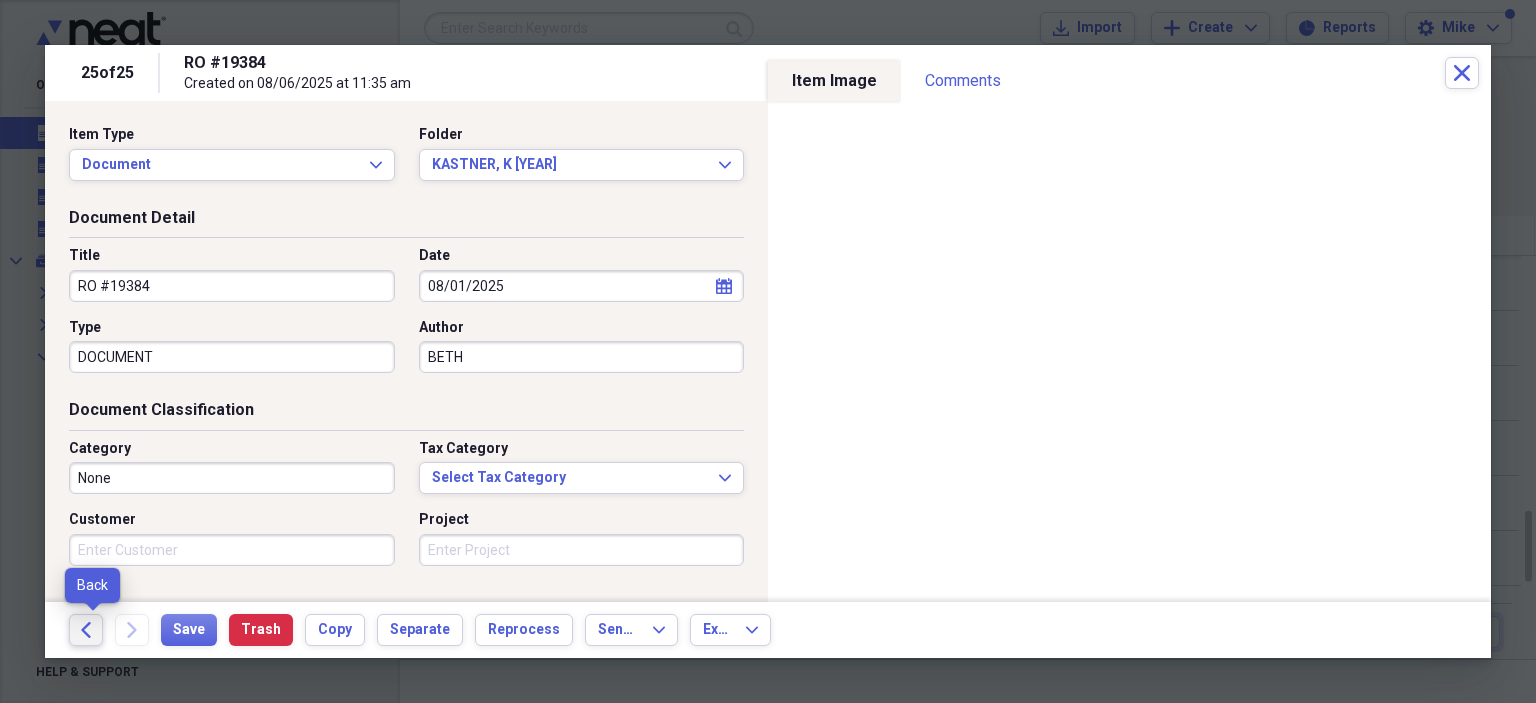 click on "Back" 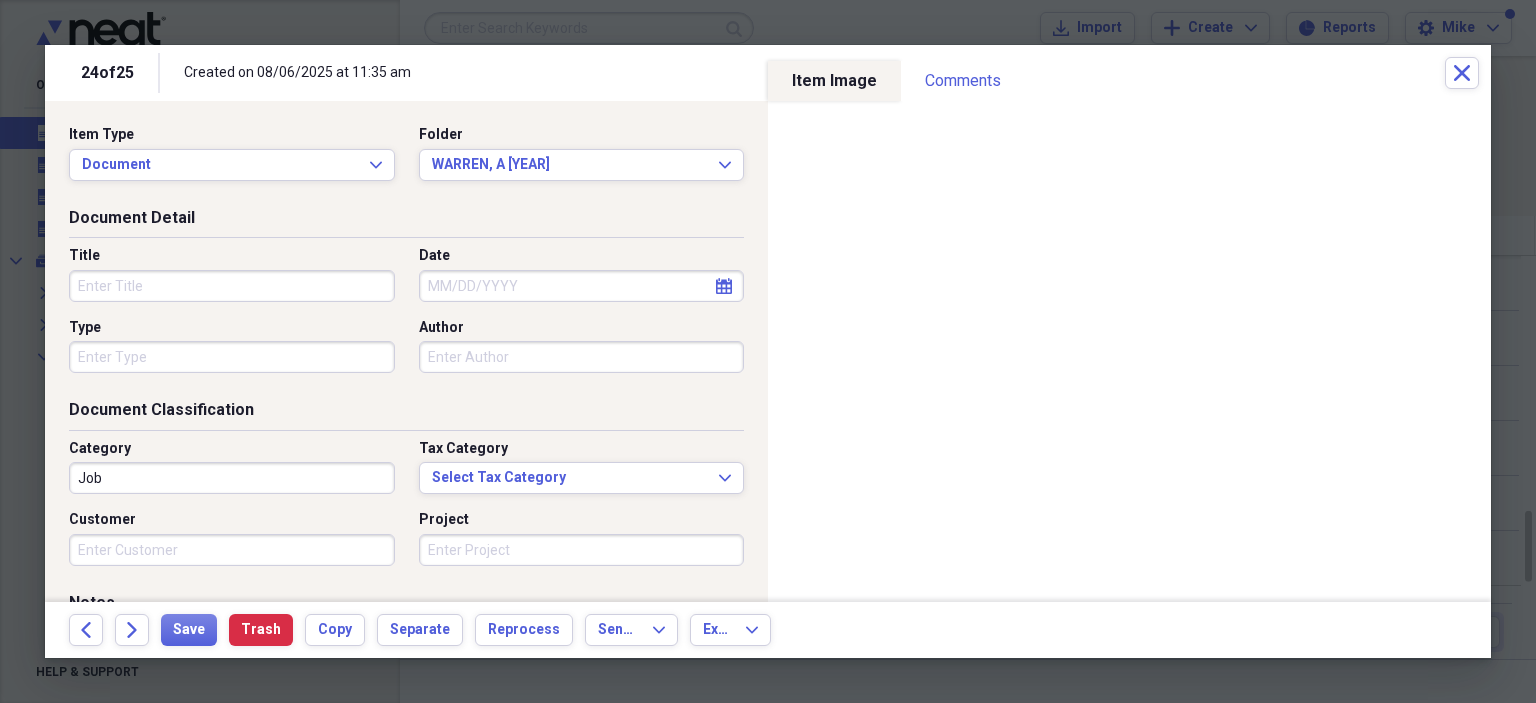click on "Title" at bounding box center (232, 286) 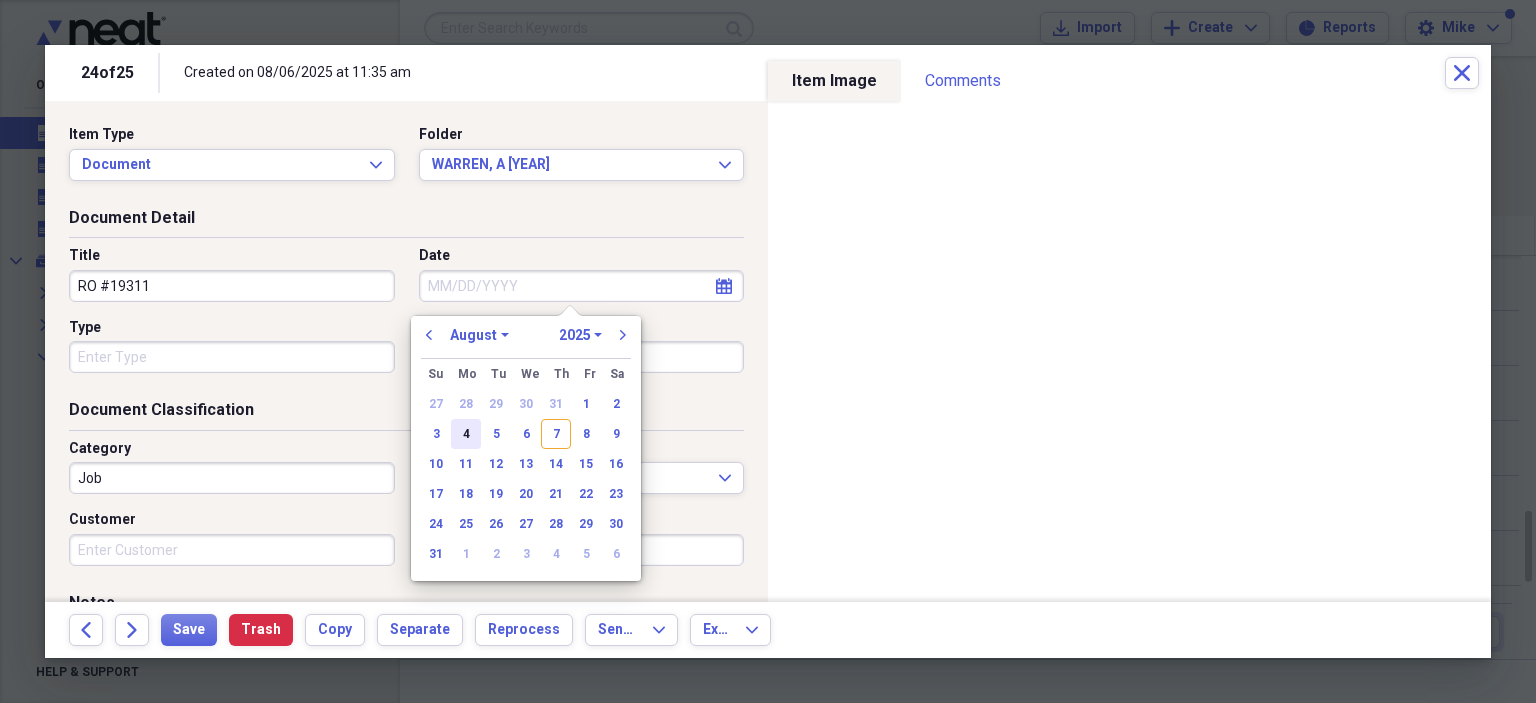 click on "4" at bounding box center (466, 434) 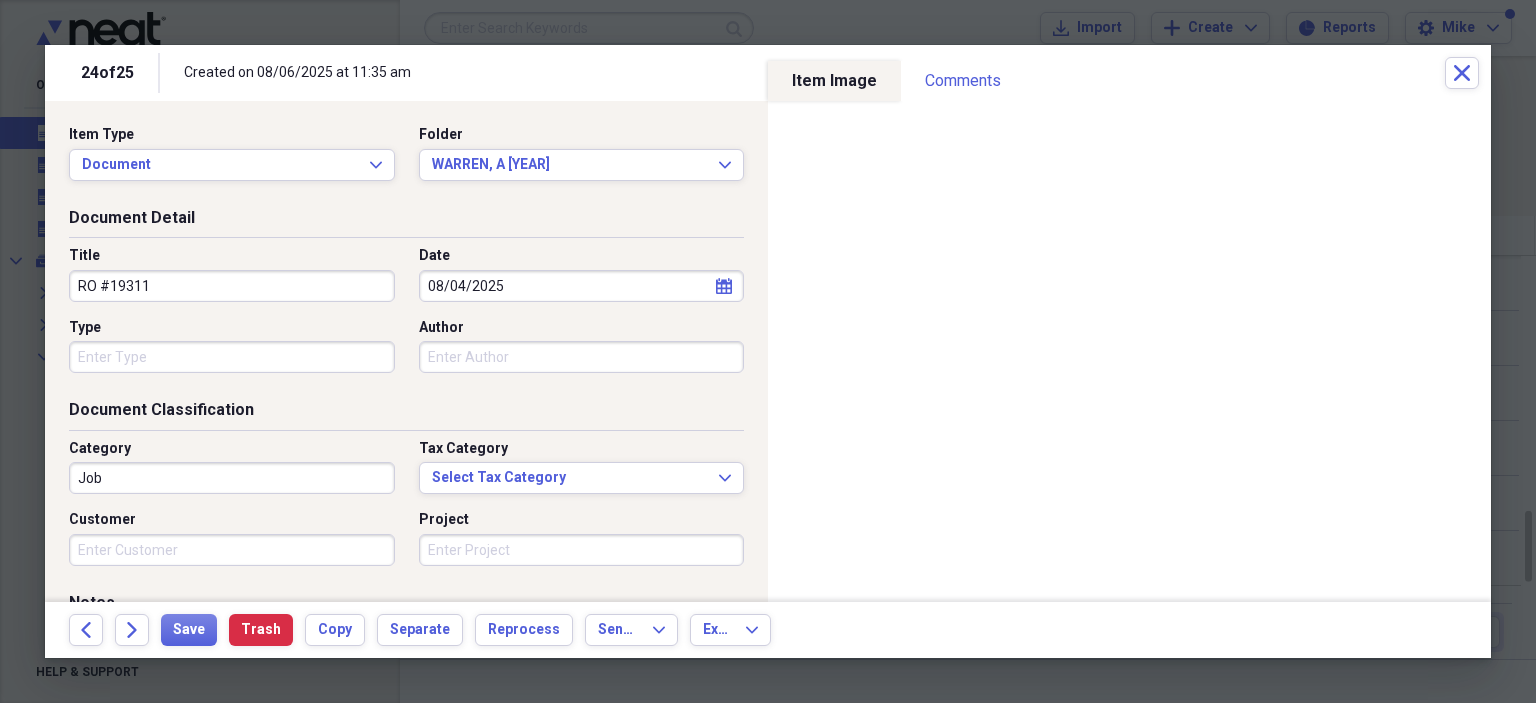 click on "Type" at bounding box center [232, 357] 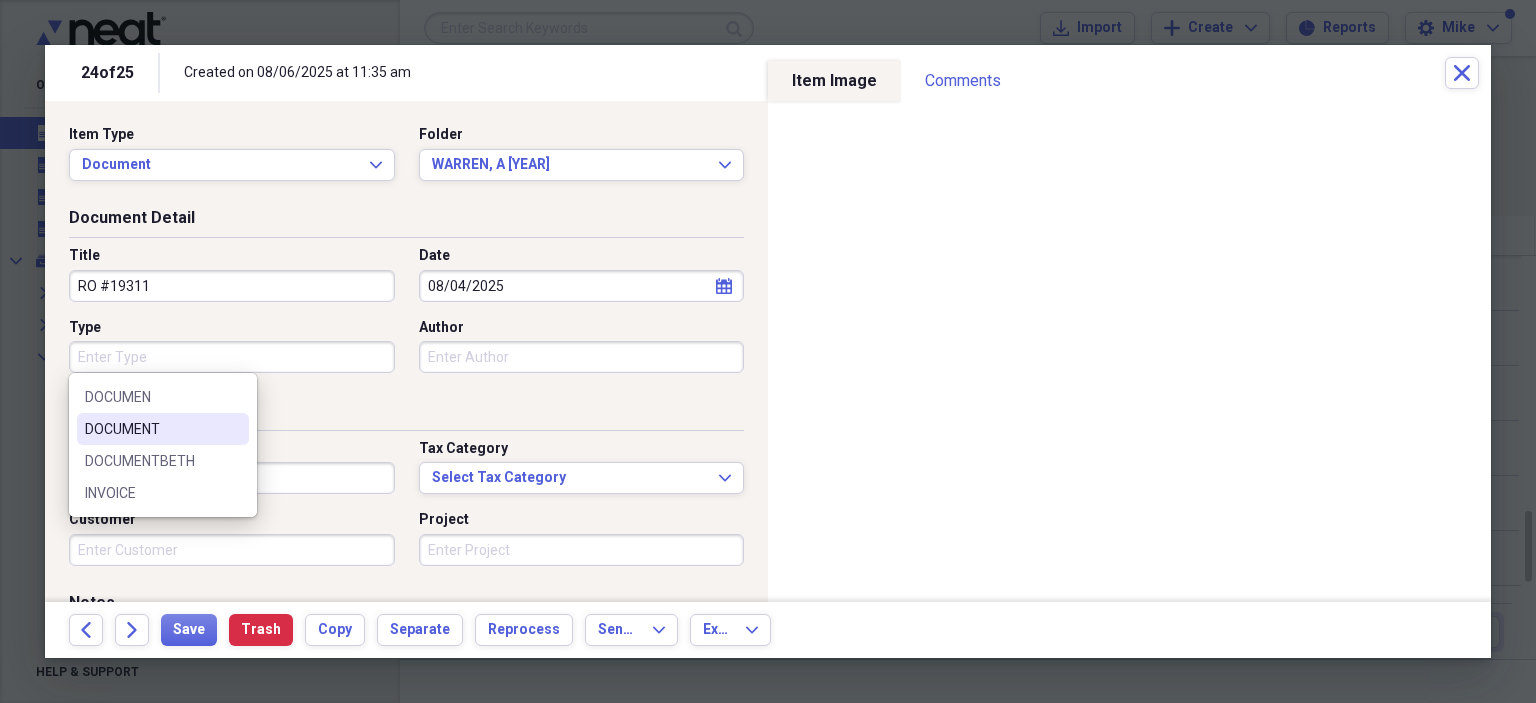 click on "DOCUMENT" at bounding box center (151, 429) 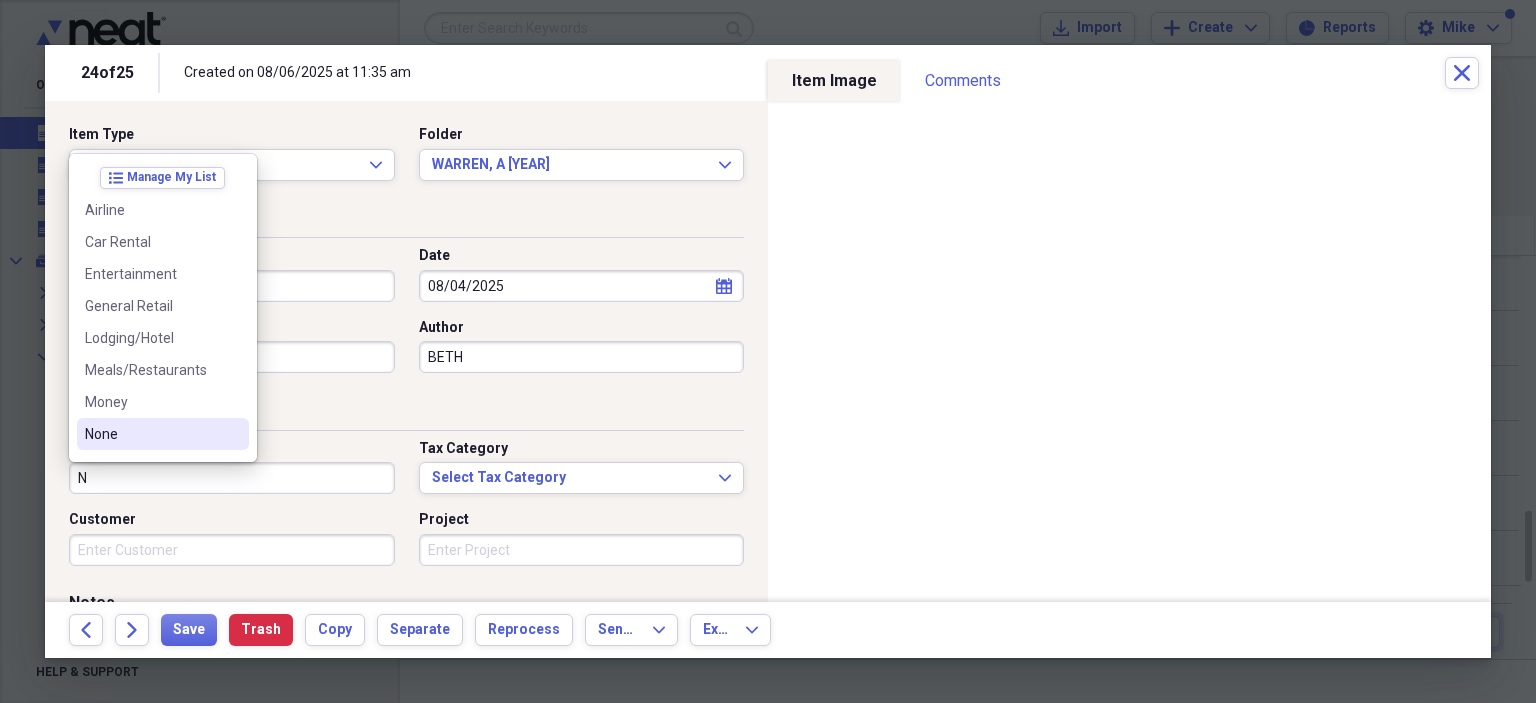 click on "None" at bounding box center (151, 434) 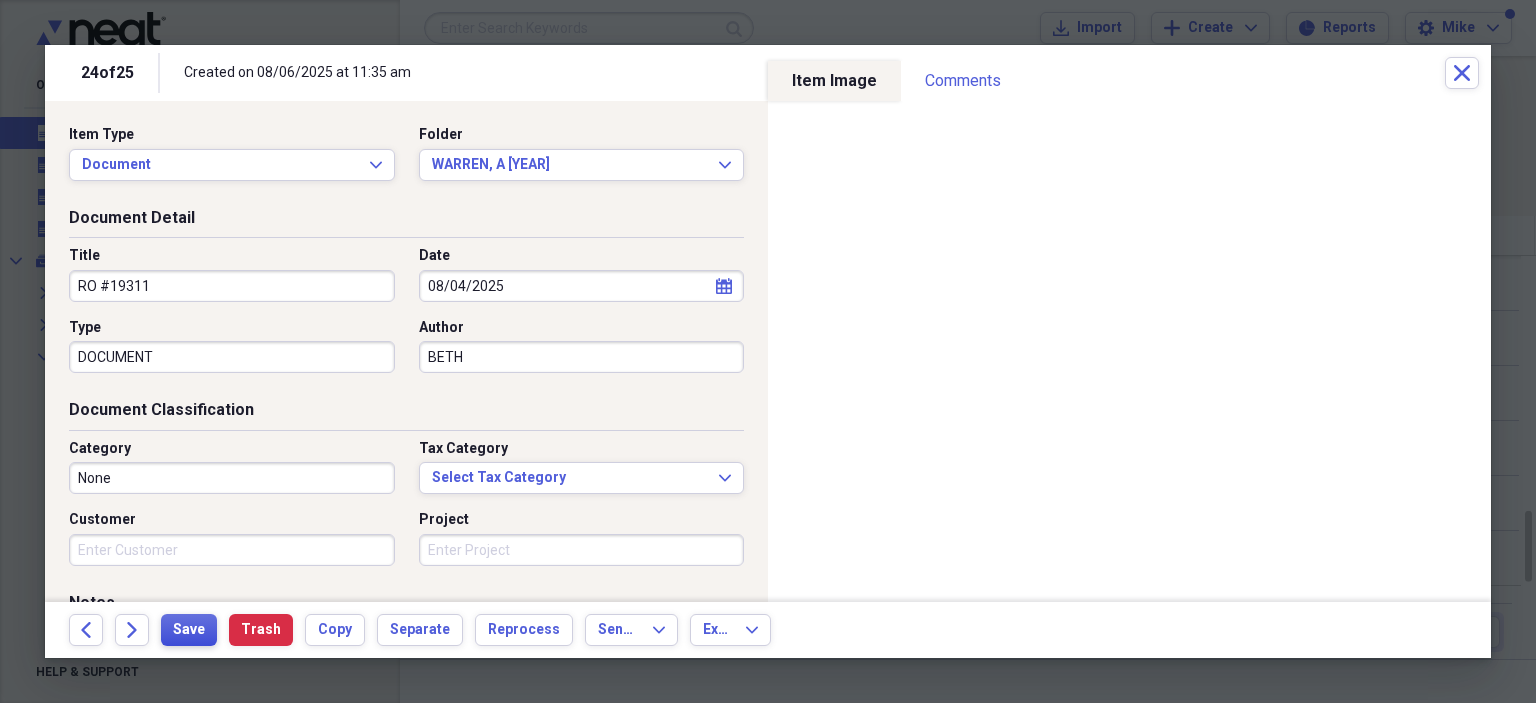 click on "Save" at bounding box center [189, 630] 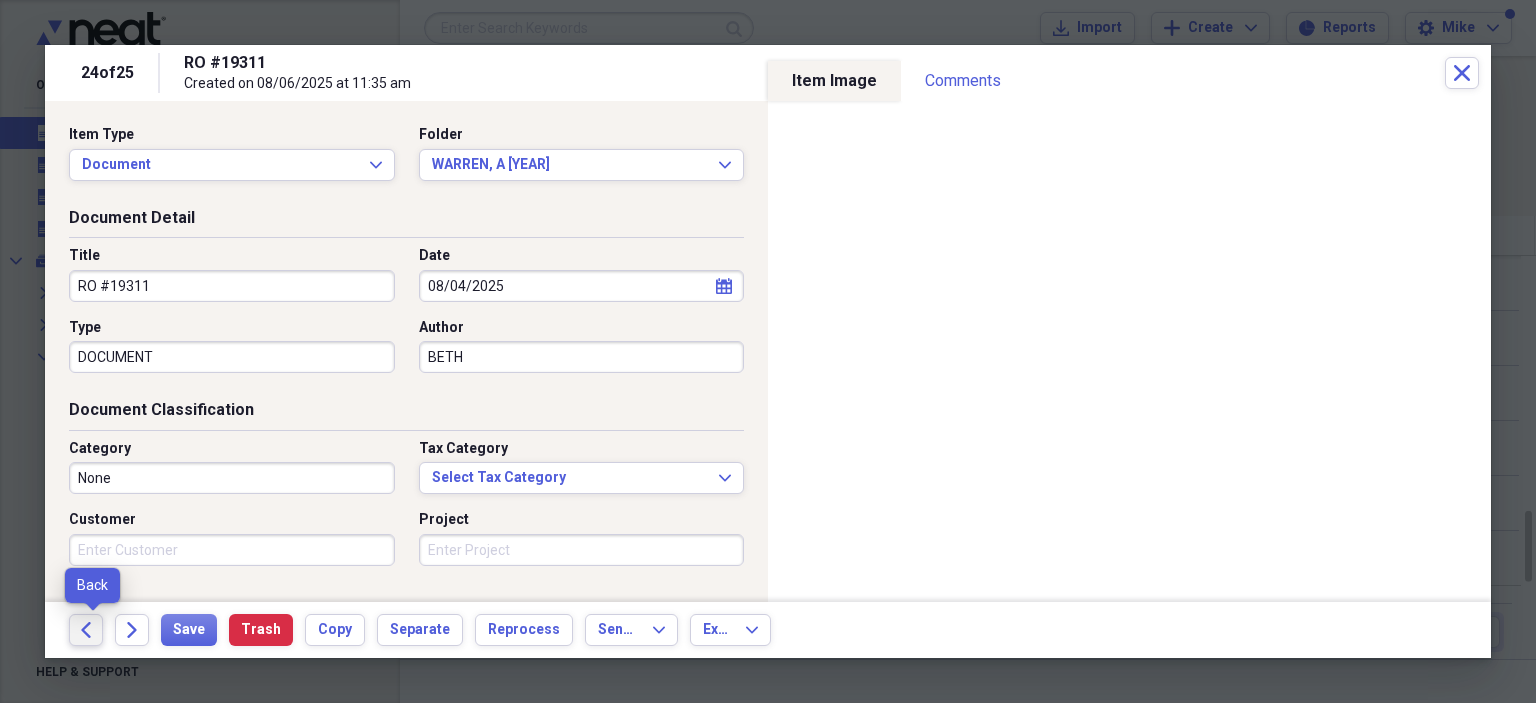 click on "Back" 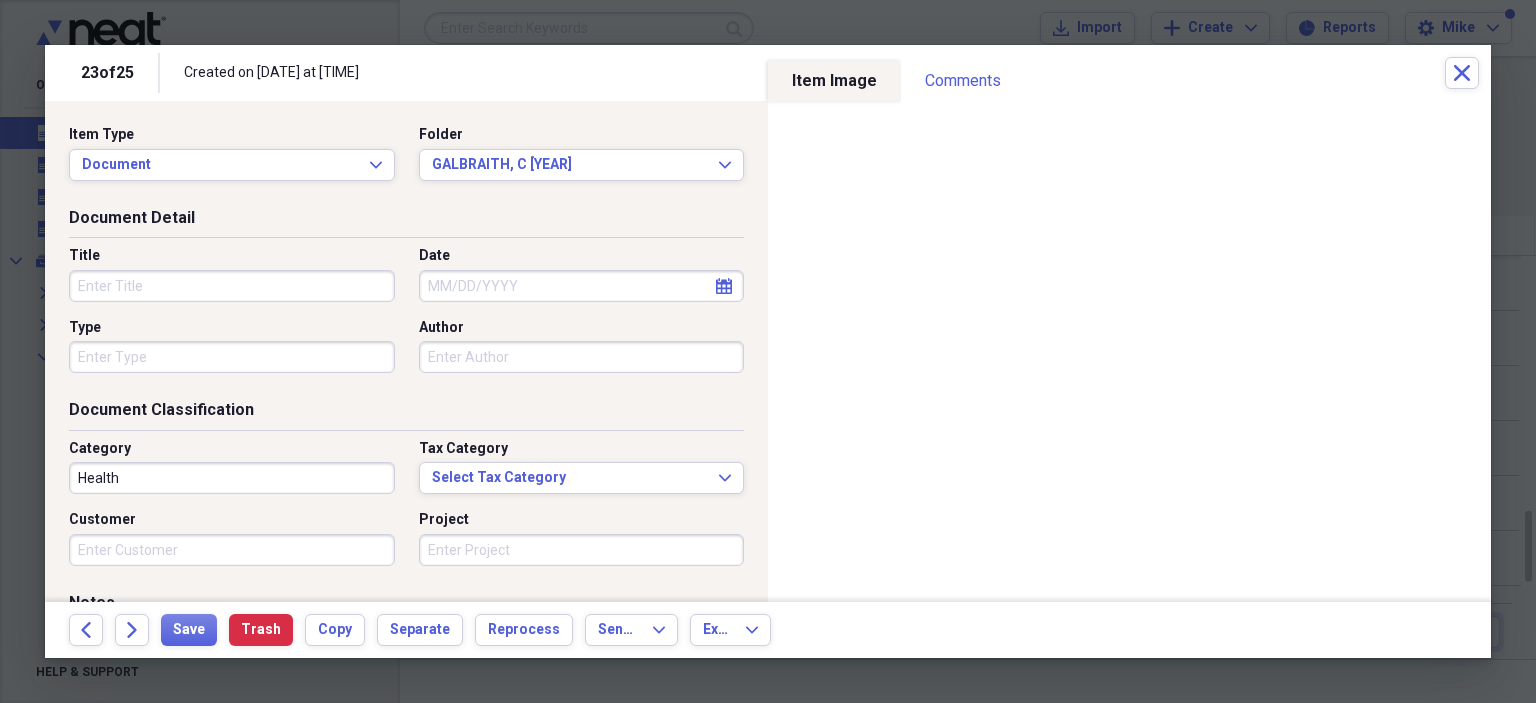 click on "Title" at bounding box center (232, 286) 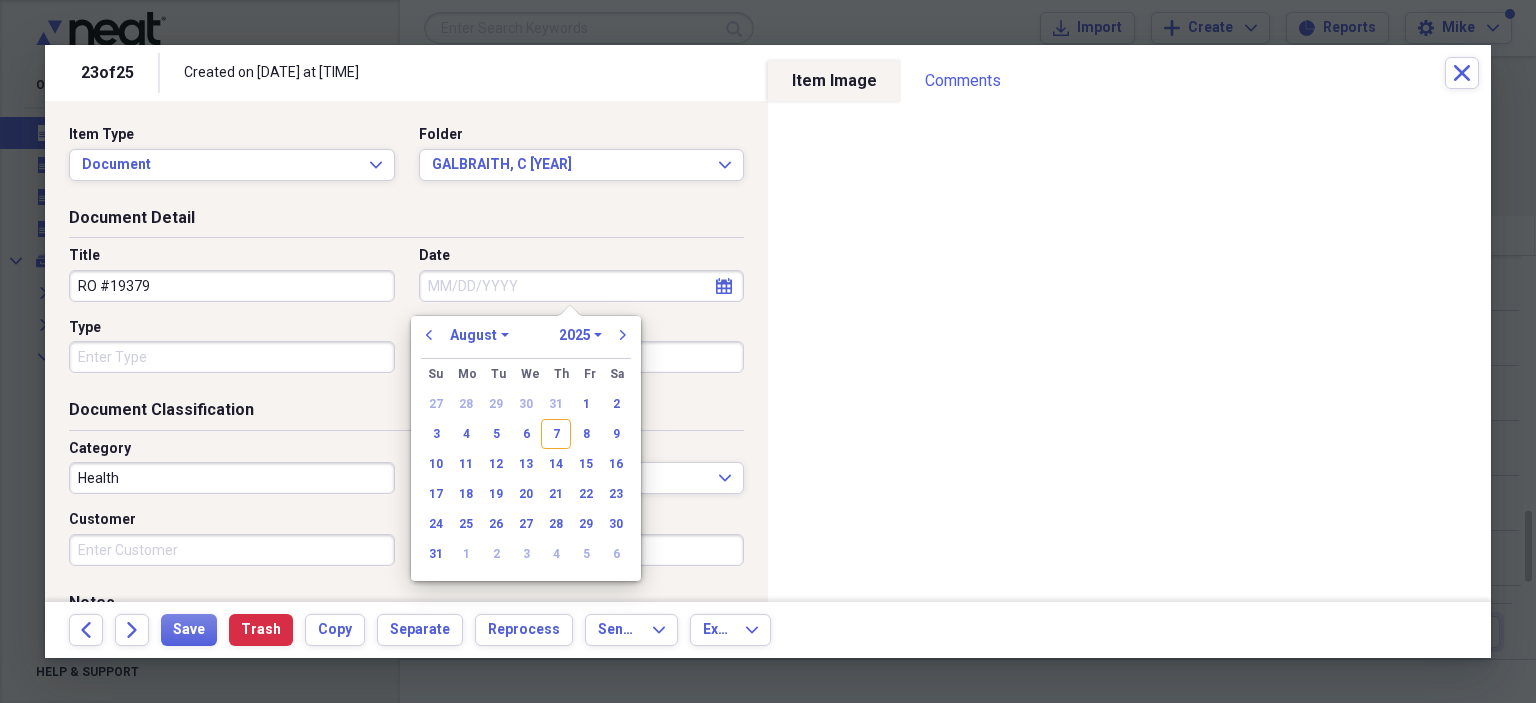 drag, startPoint x: 584, startPoint y: 397, endPoint x: 467, endPoint y: 383, distance: 117.83463 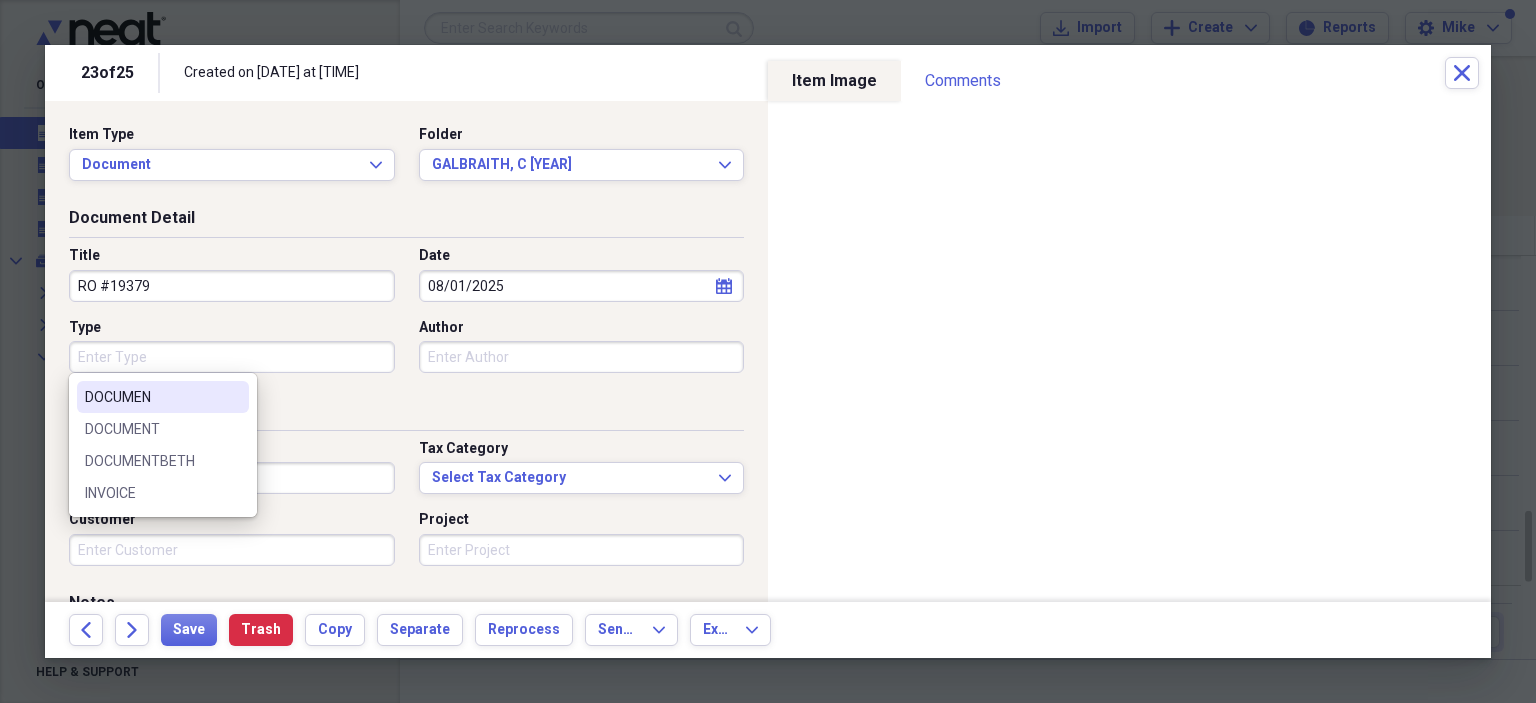 click on "Type" at bounding box center [232, 357] 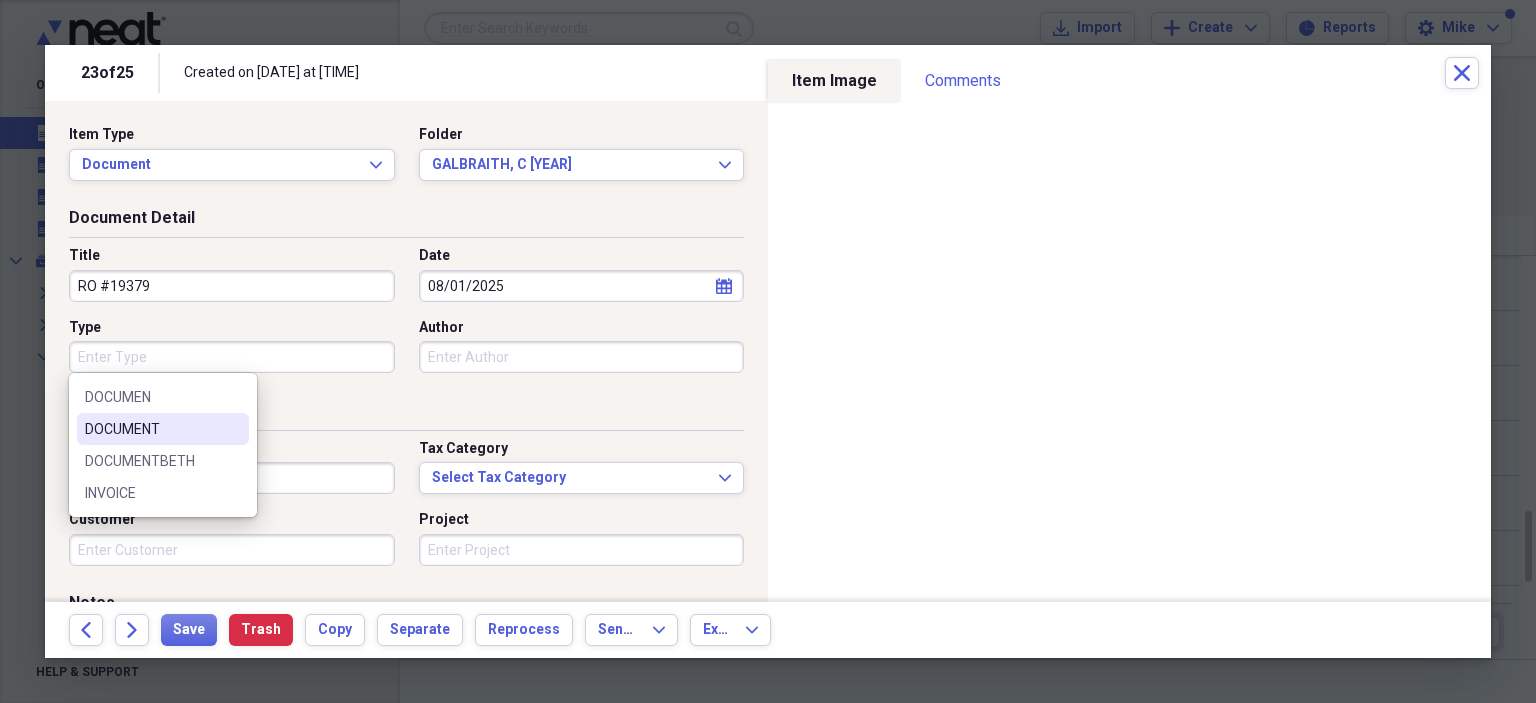 click on "DOCUMENT" at bounding box center [151, 429] 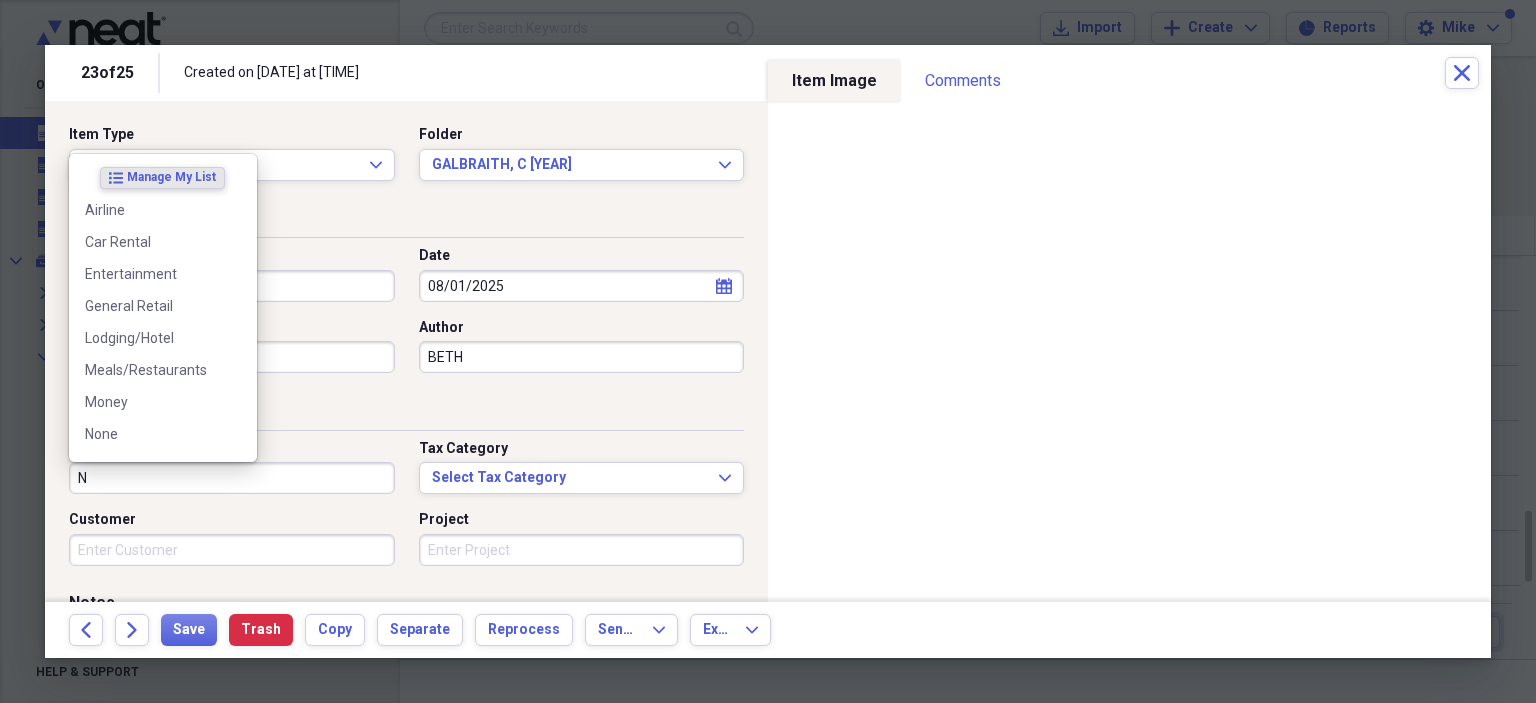 click on "None" at bounding box center (151, 434) 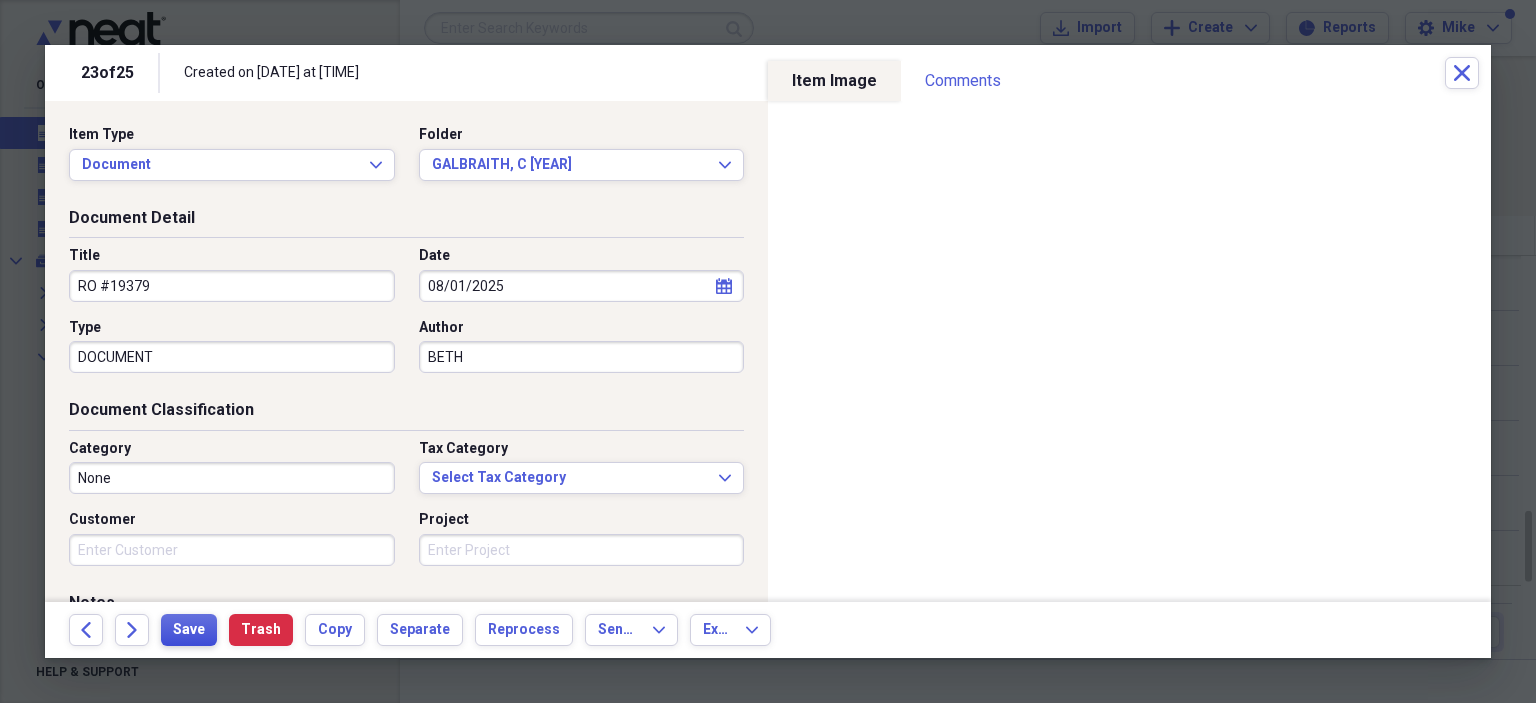 click on "Save" at bounding box center (189, 630) 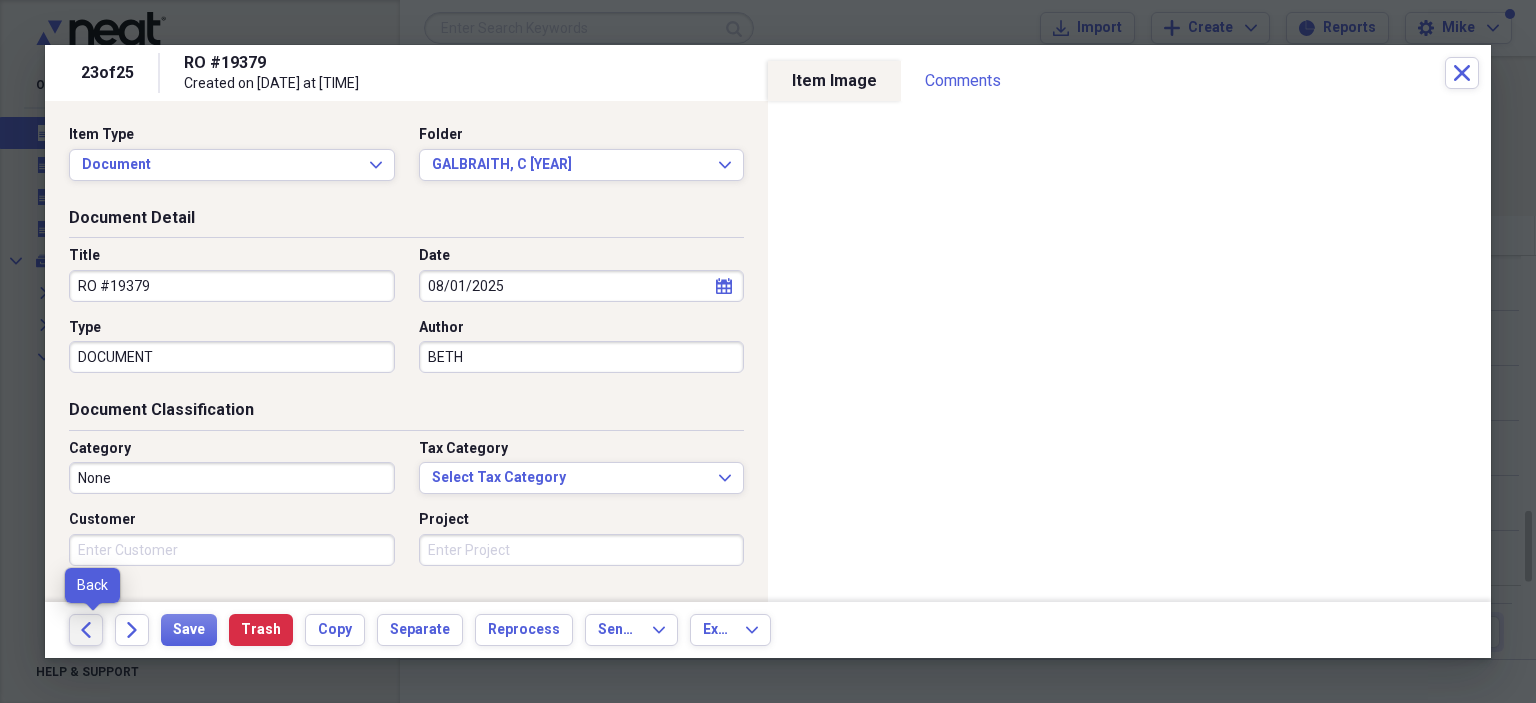 click 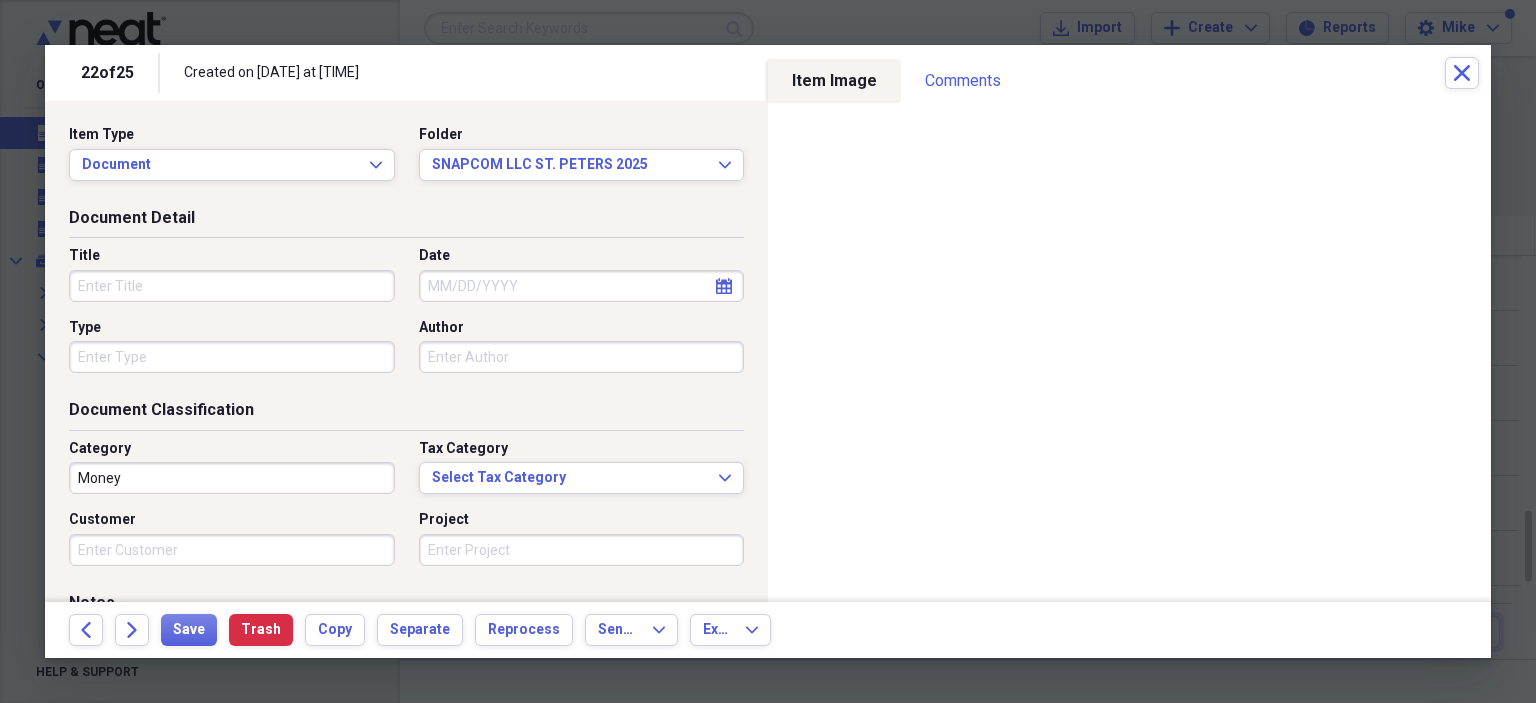 click on "Title" at bounding box center [232, 286] 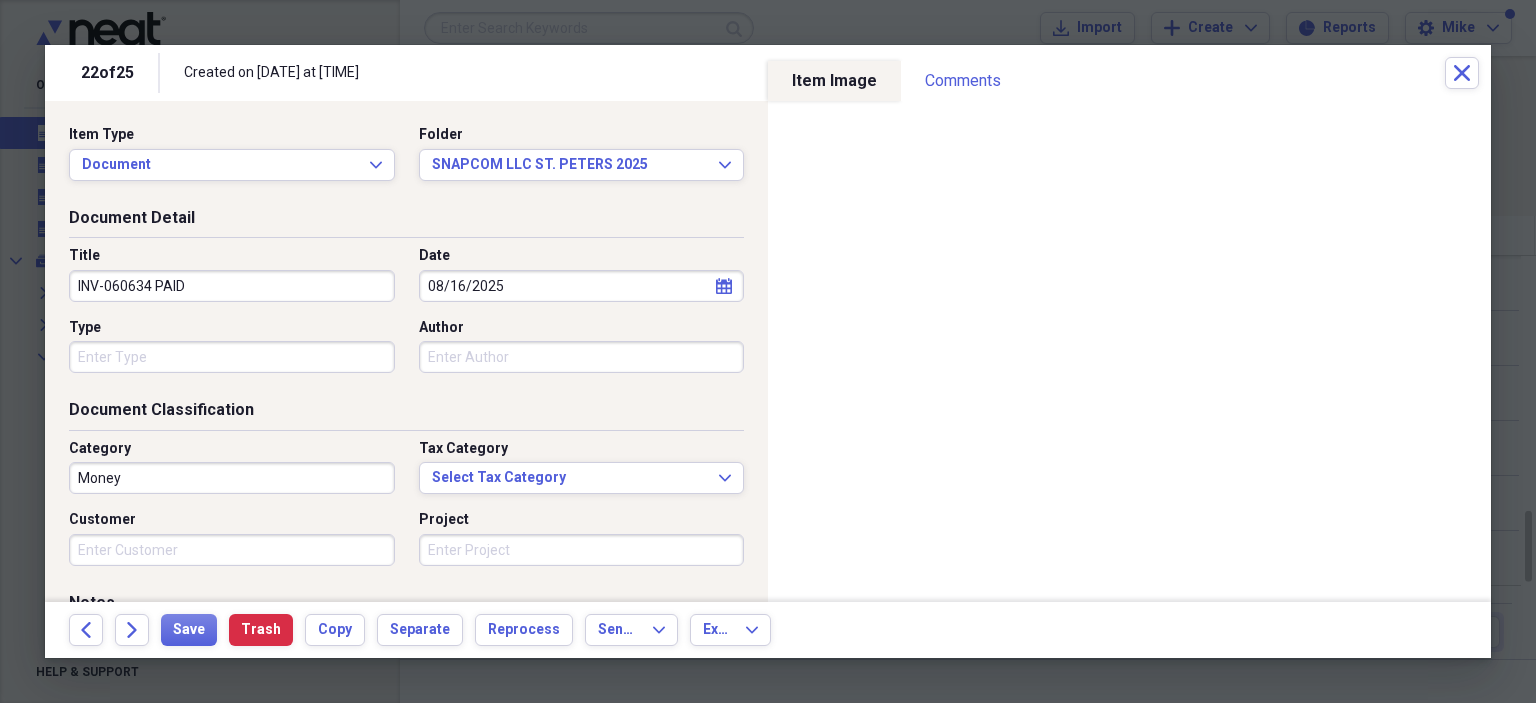 click on "Type" at bounding box center (232, 357) 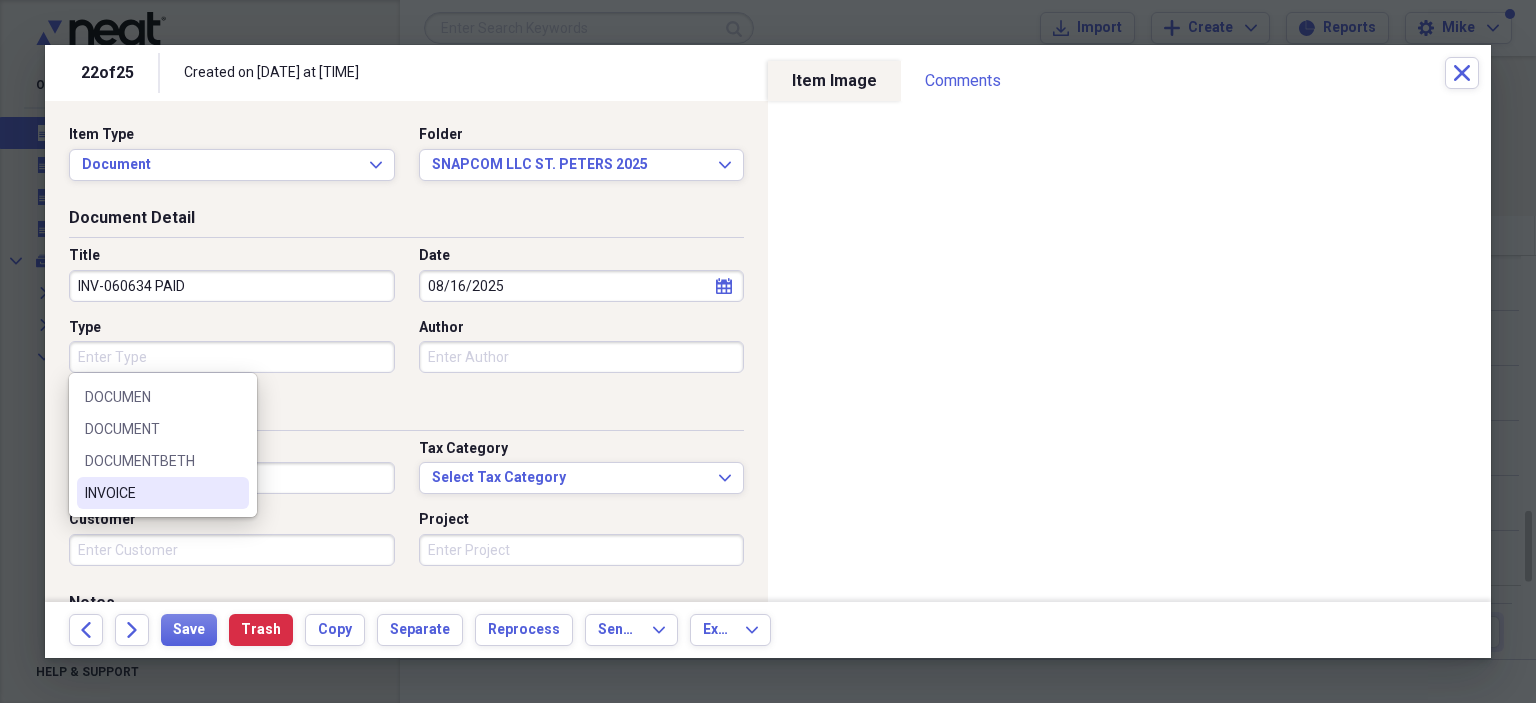 click on "INVOICE" at bounding box center [151, 493] 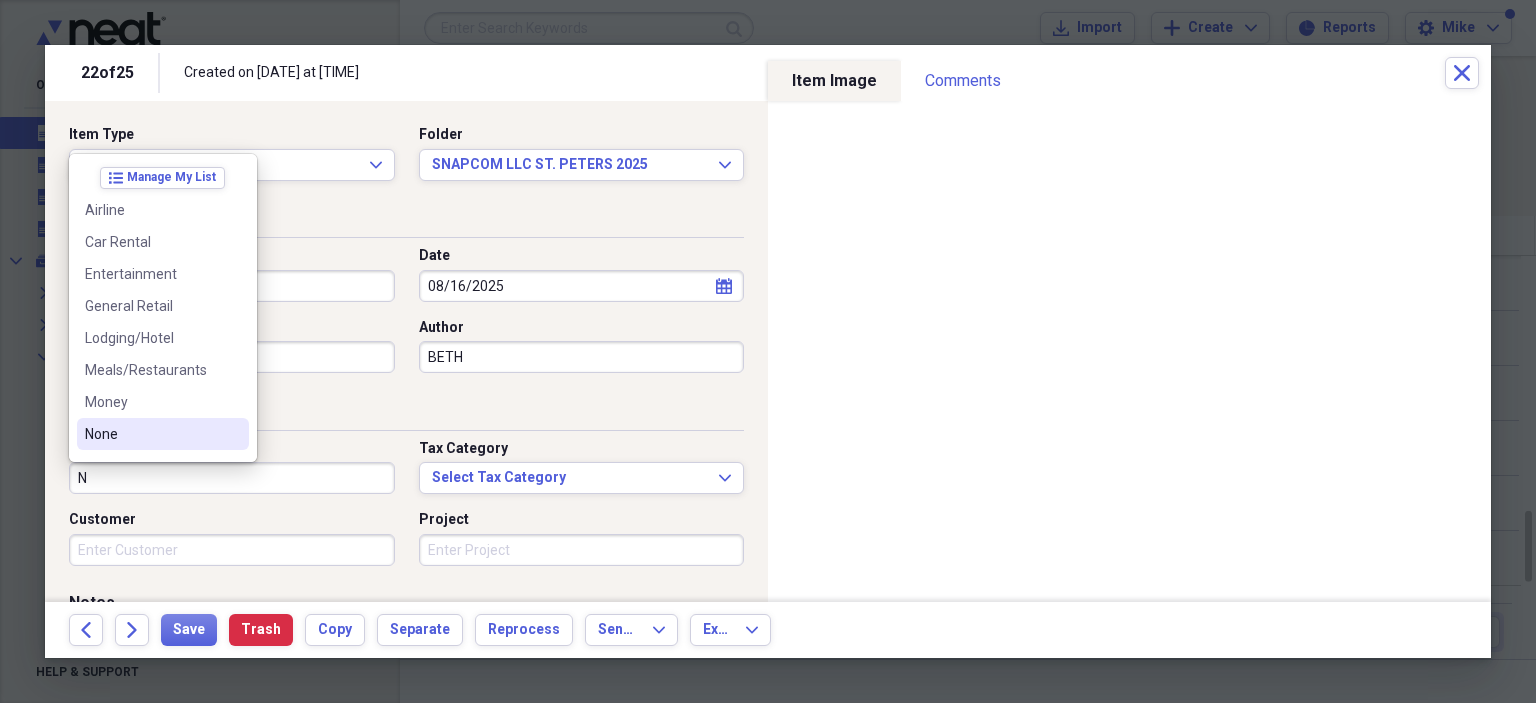 click on "None" at bounding box center (151, 434) 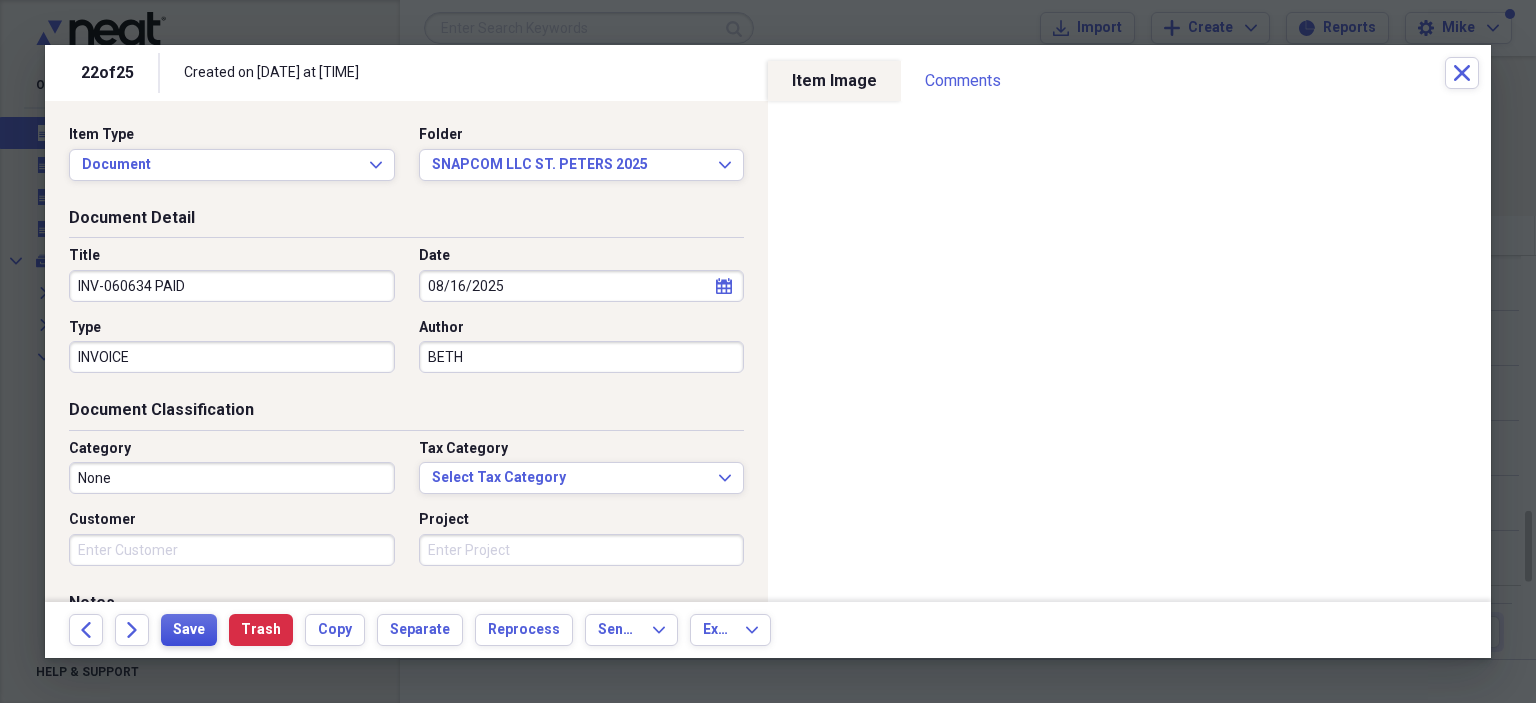 click on "Save" at bounding box center [189, 630] 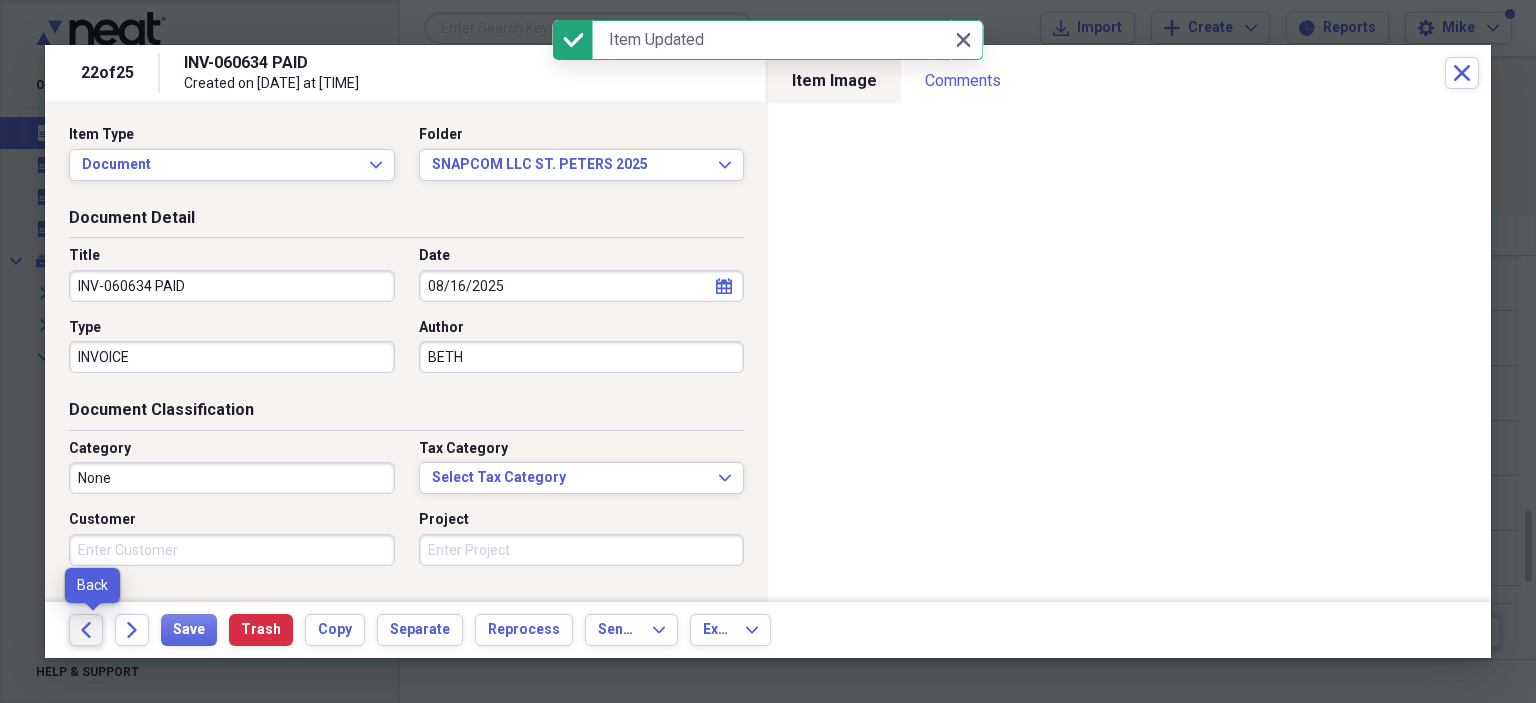 click 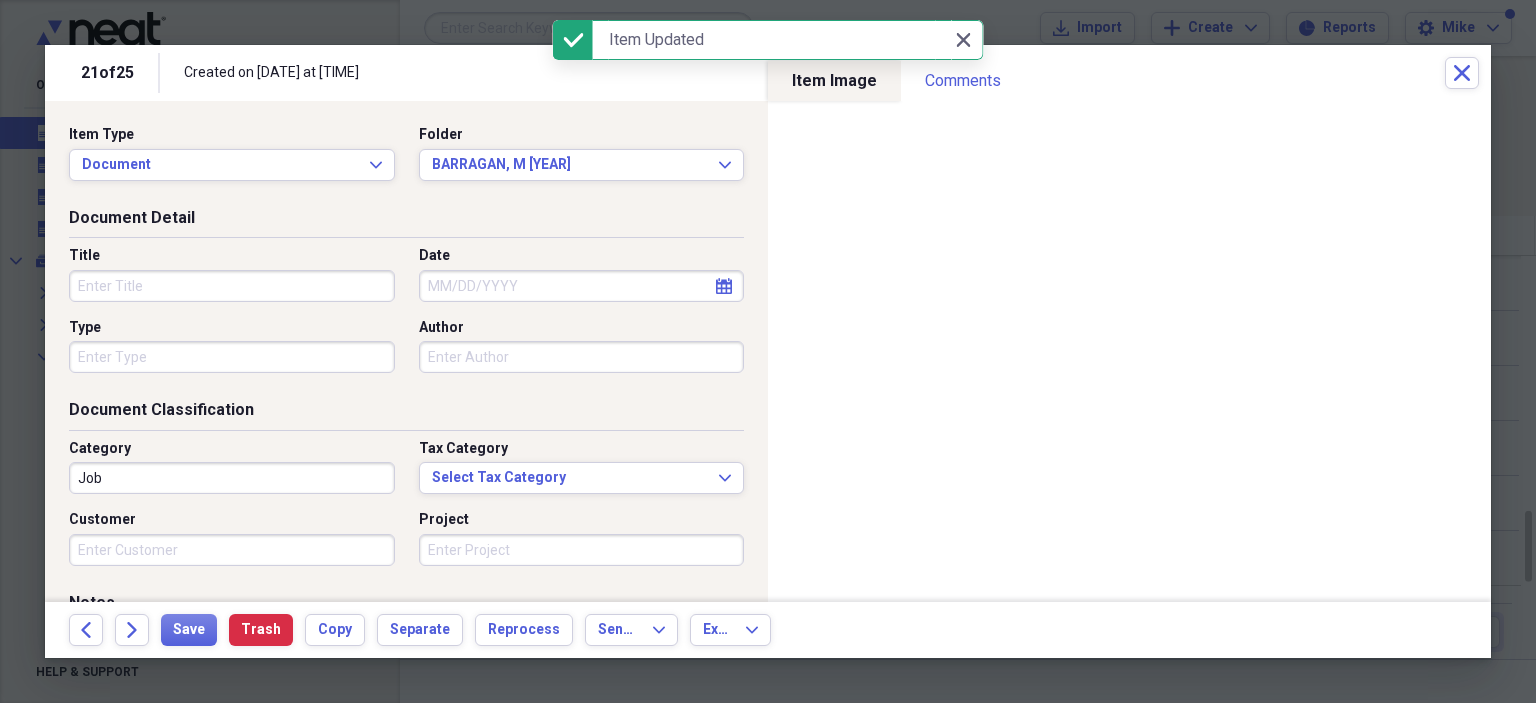 click on "Title" at bounding box center (232, 286) 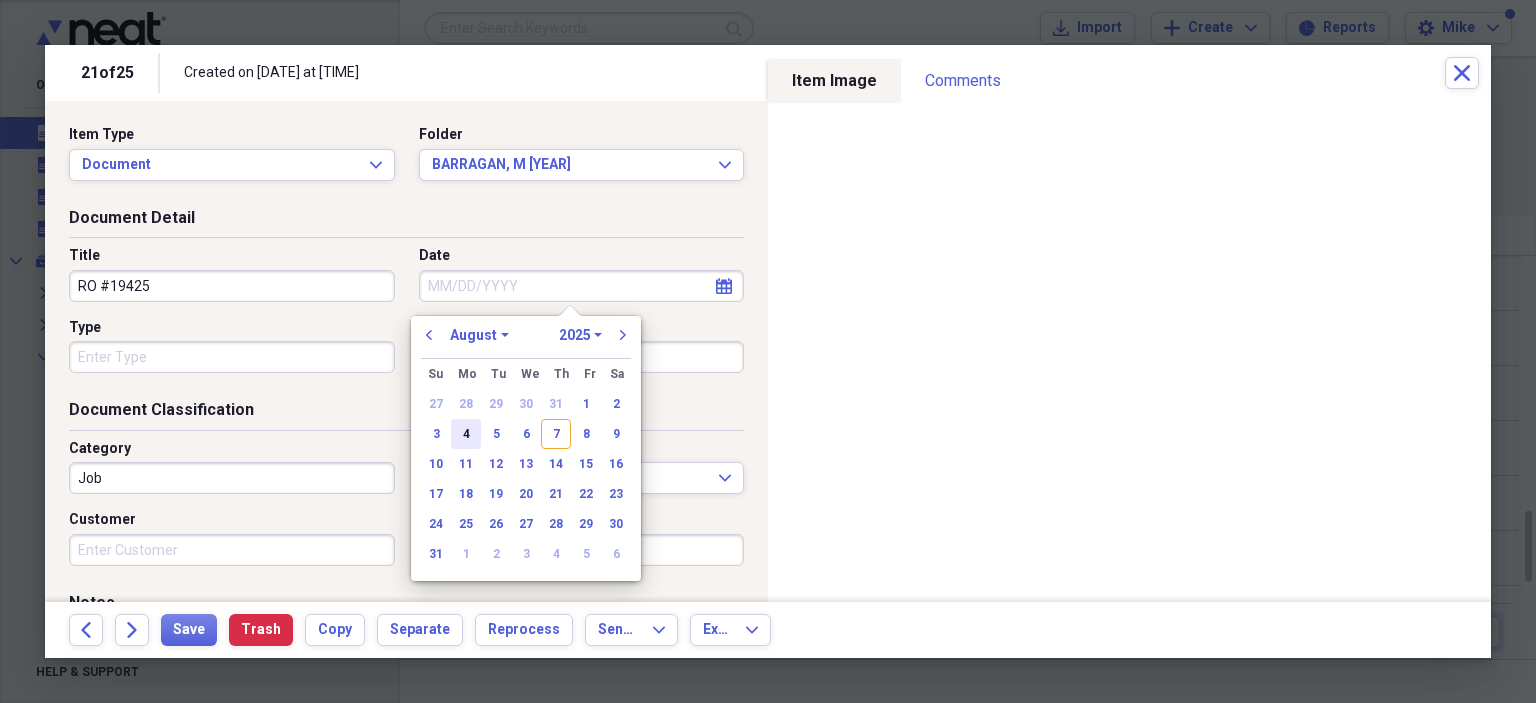 click on "4" at bounding box center [466, 434] 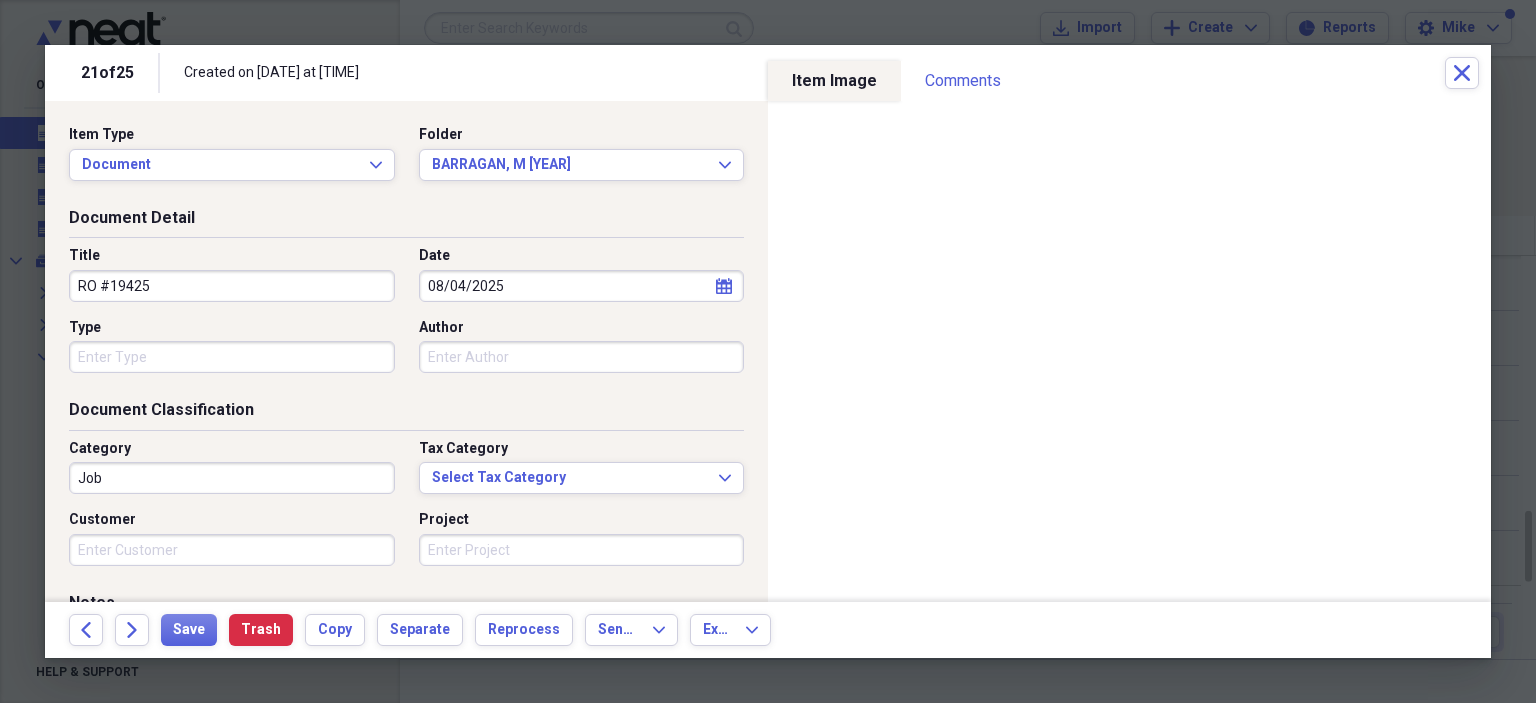 click on "Type" at bounding box center [232, 357] 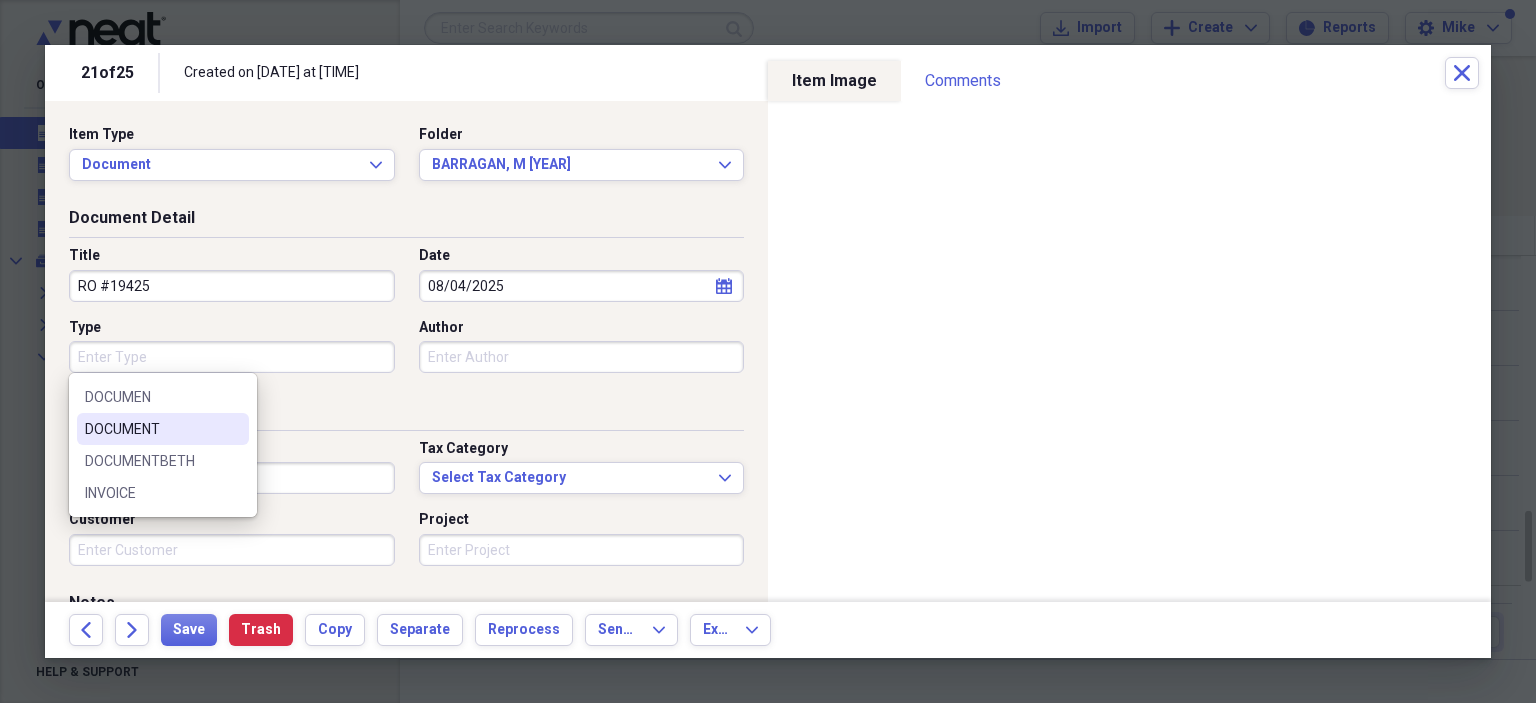 click on "DOCUMENT" at bounding box center (163, 429) 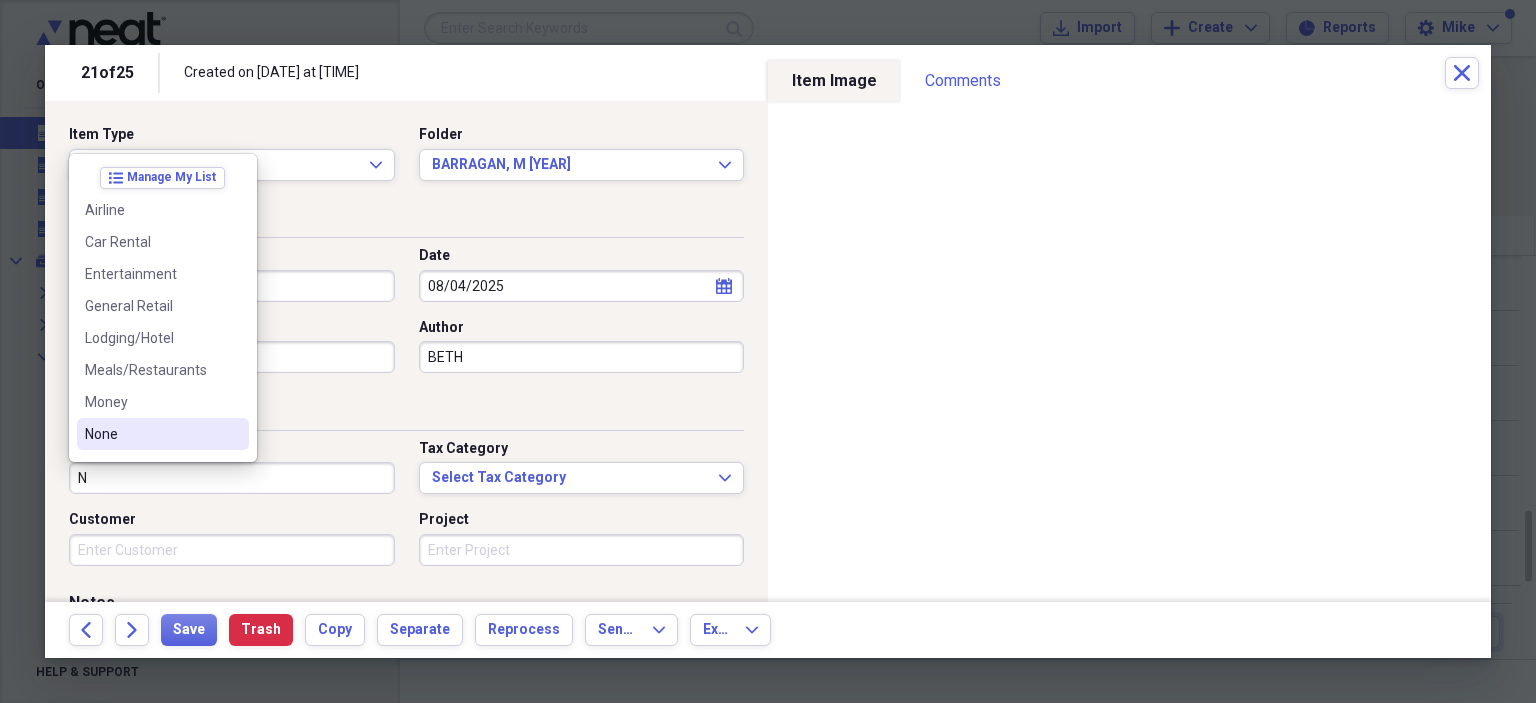 click on "None" at bounding box center (151, 434) 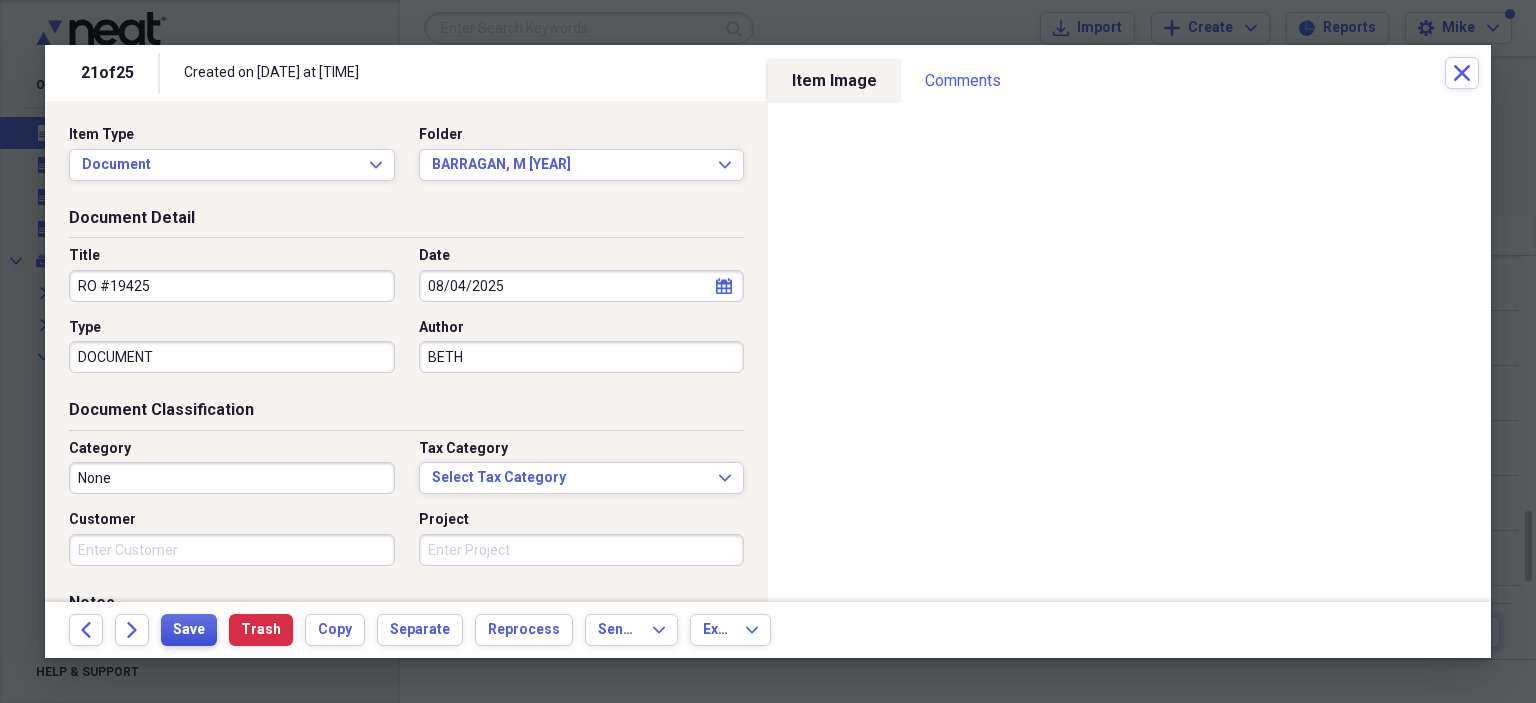 click on "Save" at bounding box center (189, 630) 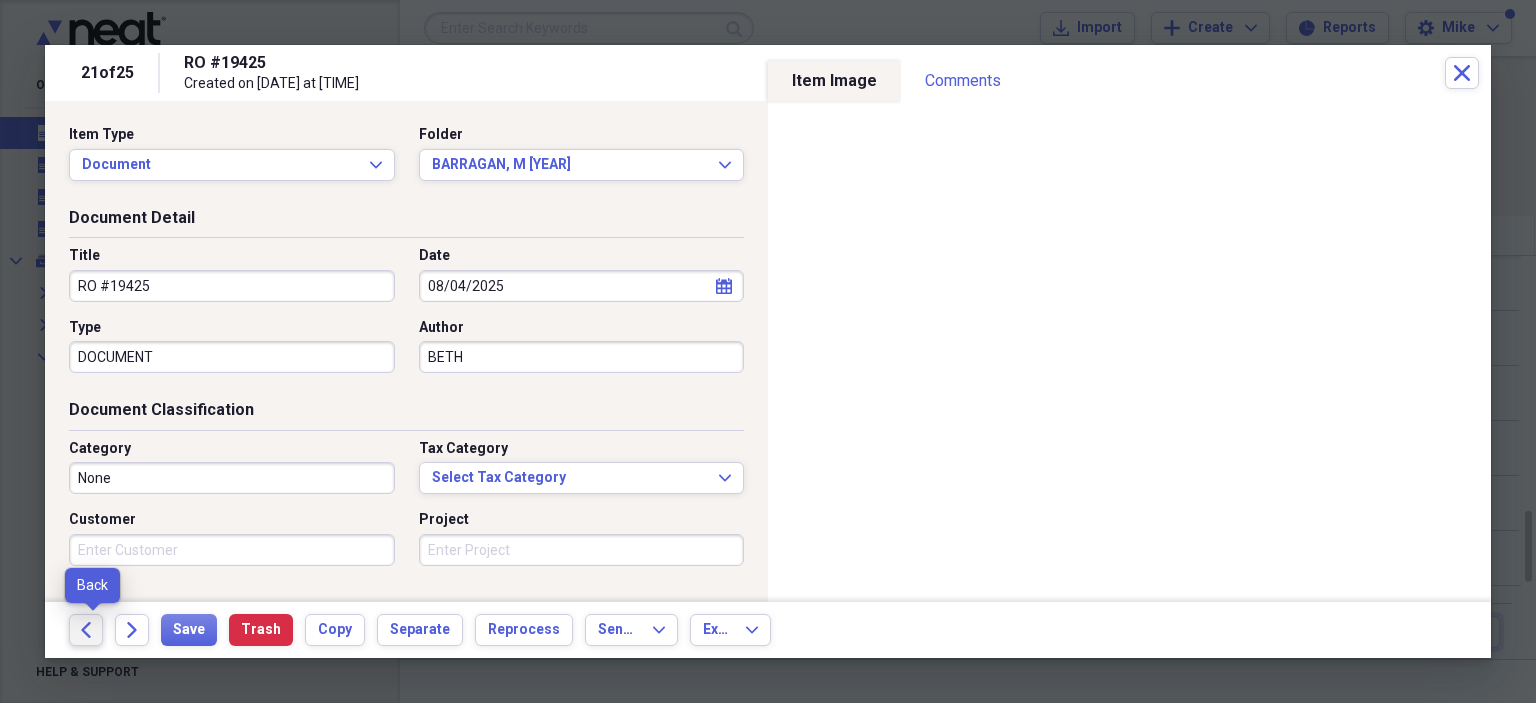click on "Back" 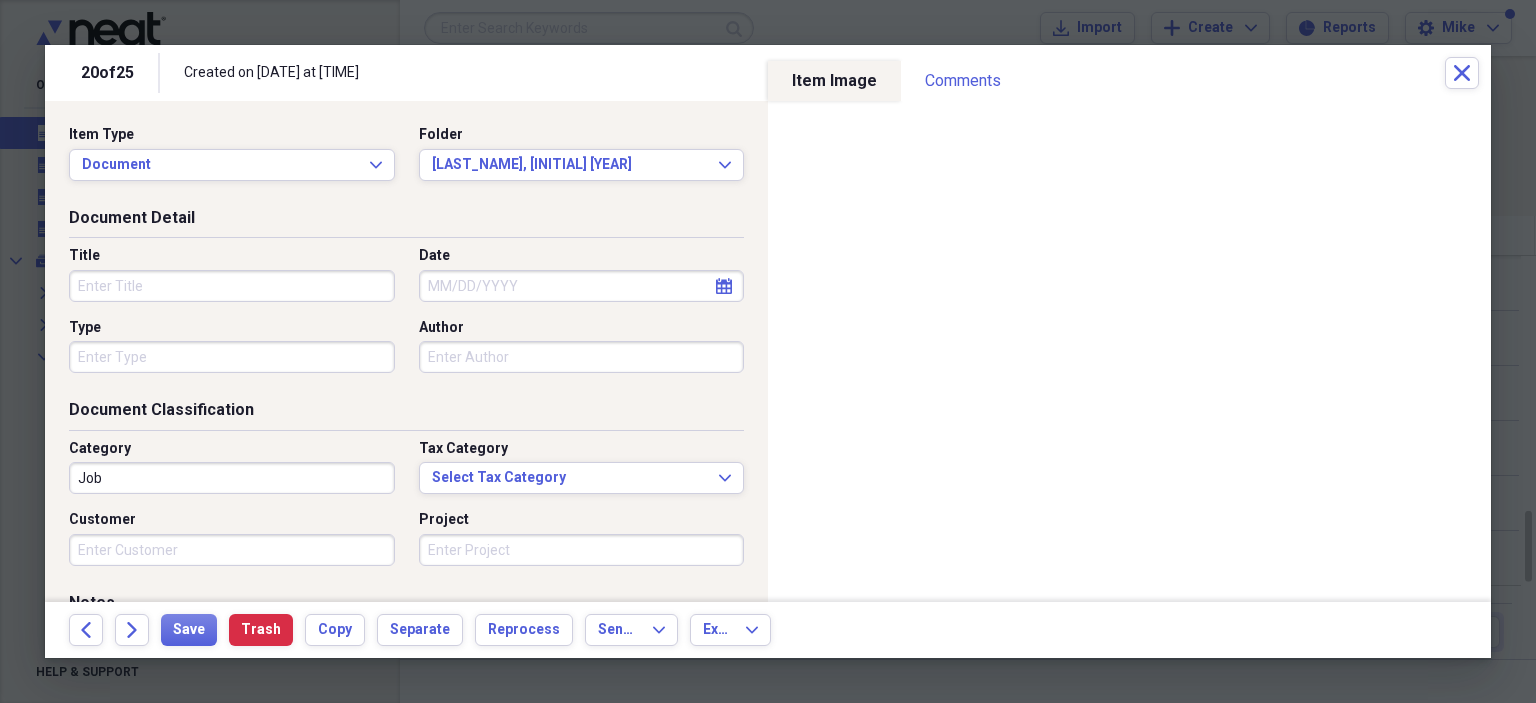 click on "Title" at bounding box center (232, 286) 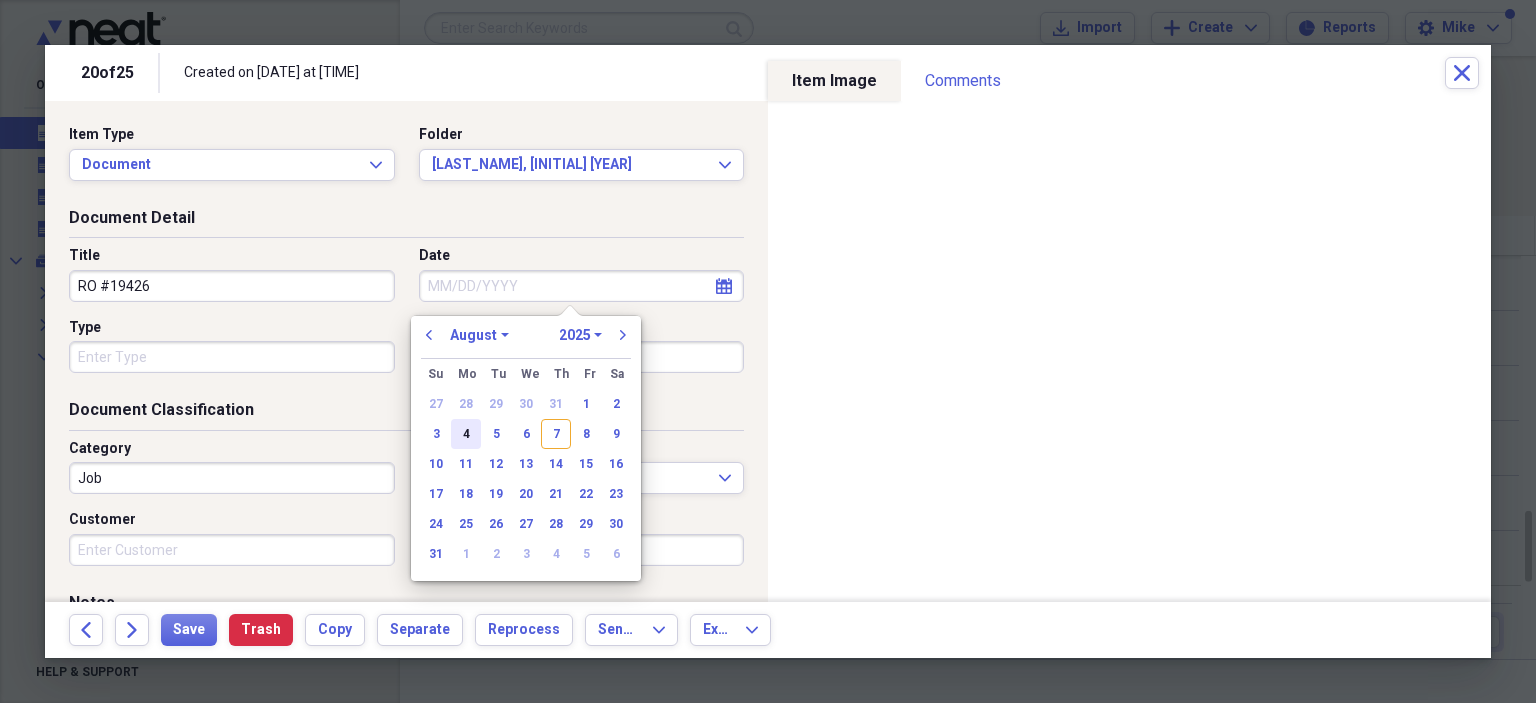 click on "4" at bounding box center [466, 434] 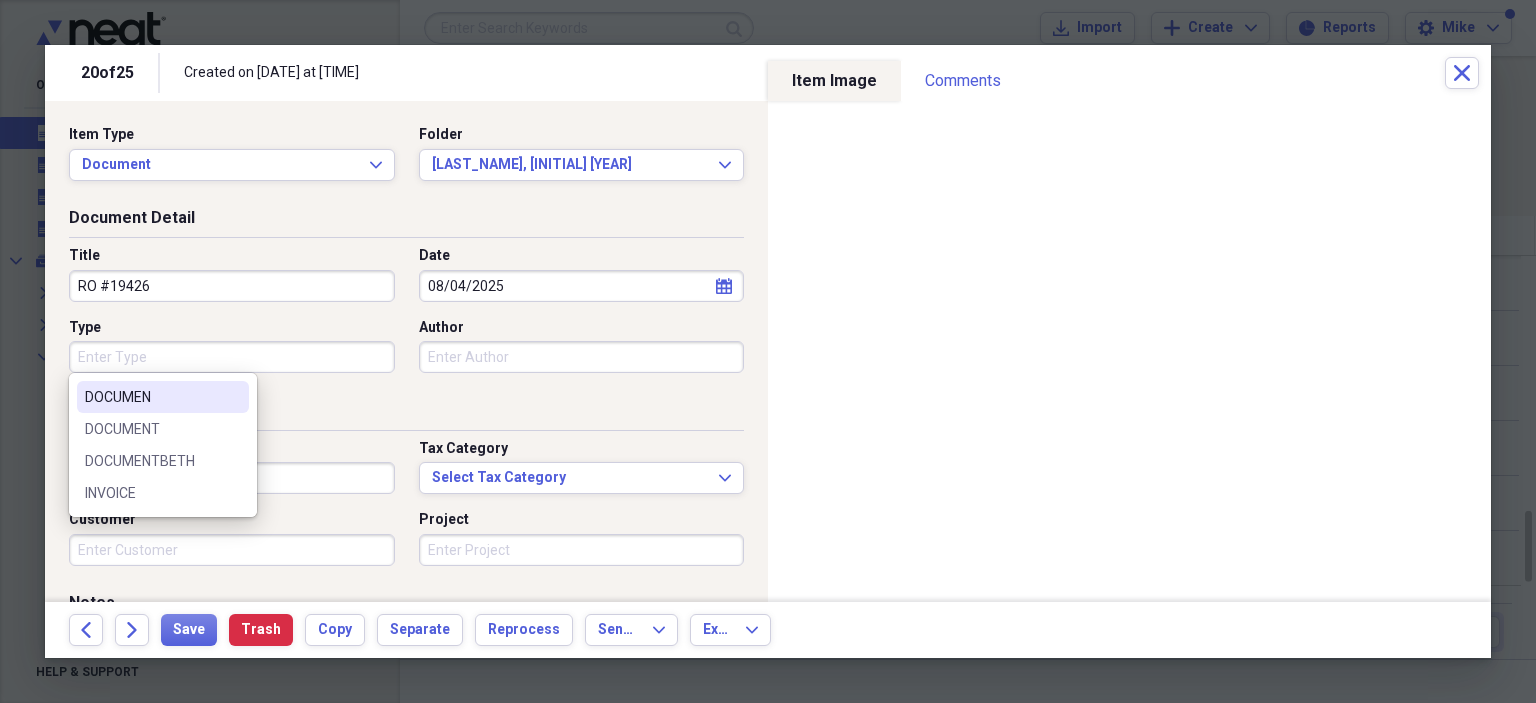click on "Type" at bounding box center (232, 357) 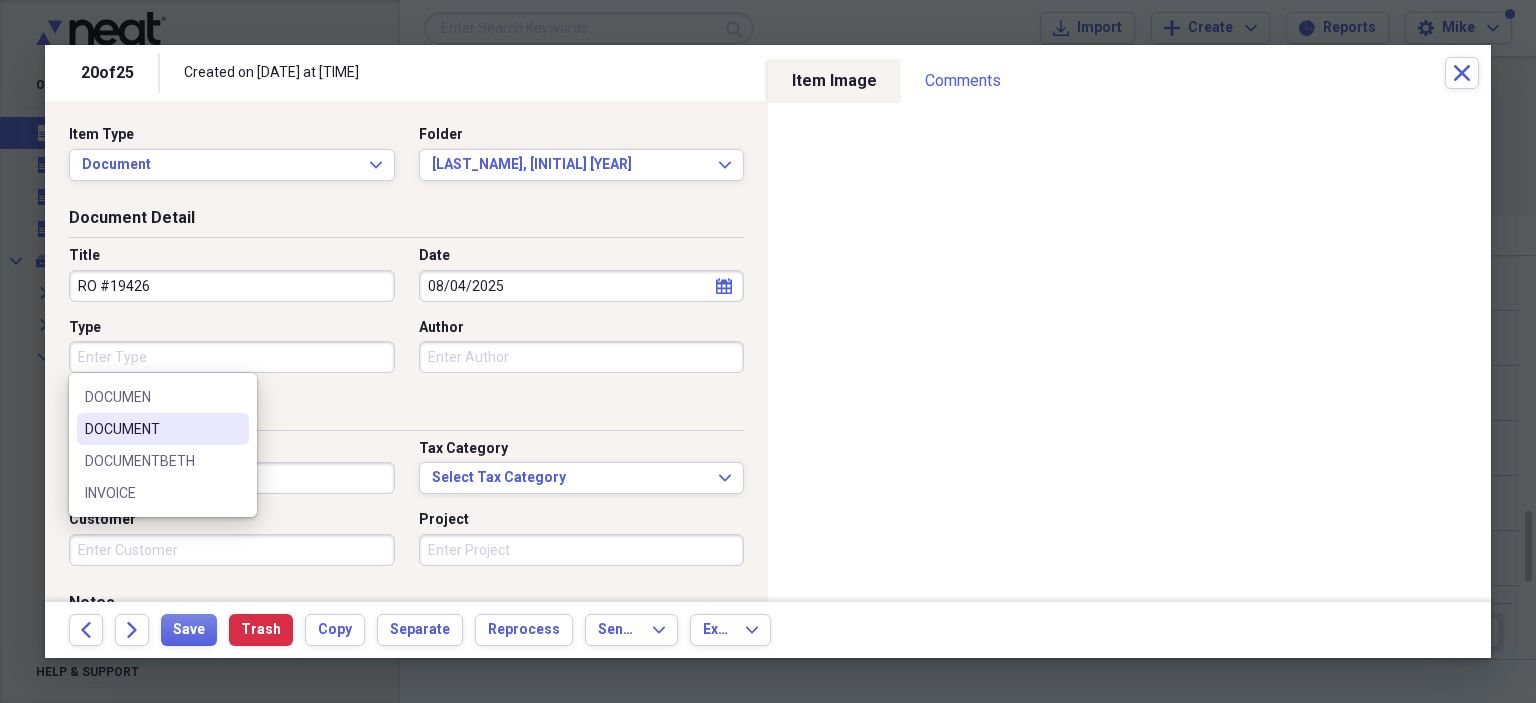 click on "DOCUMENT" at bounding box center [151, 429] 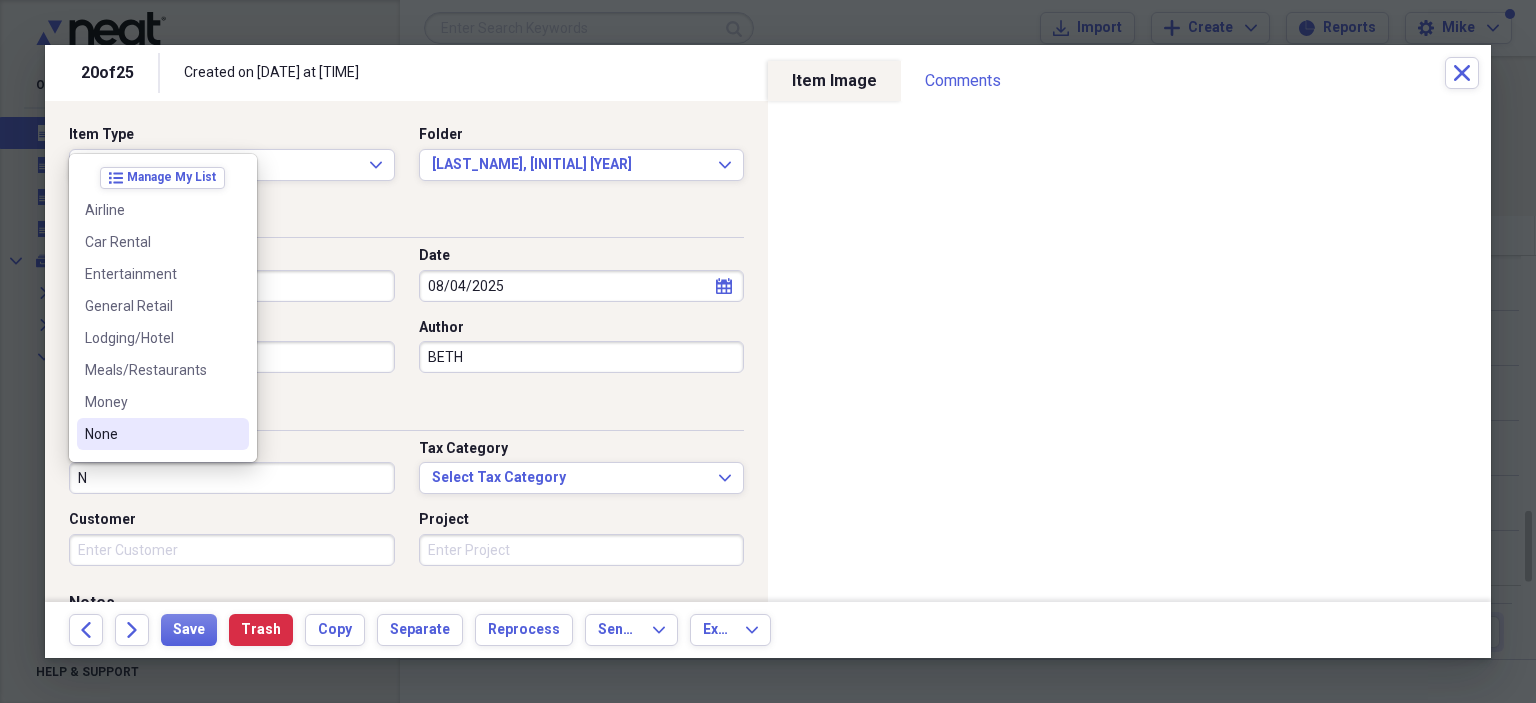 click on "None" at bounding box center (151, 434) 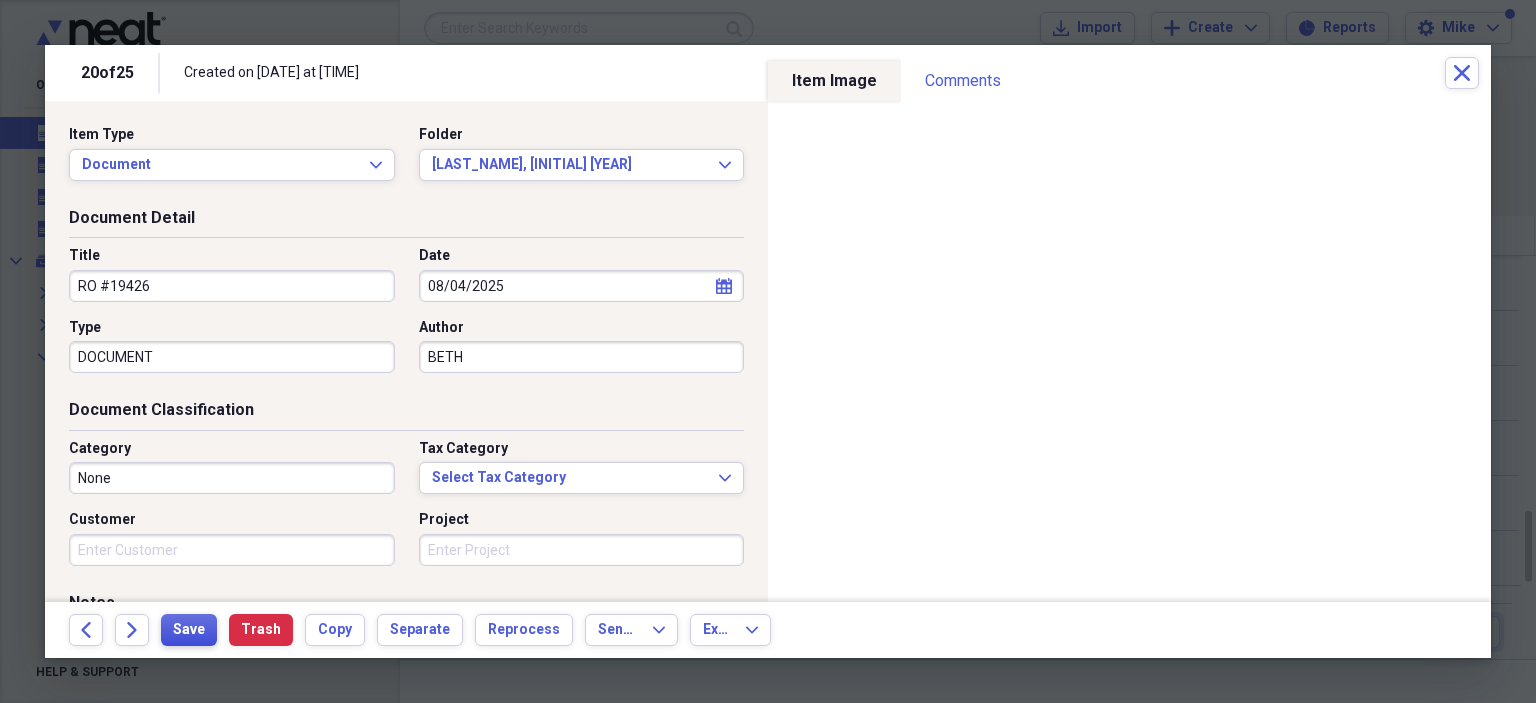 click on "Save" at bounding box center (189, 630) 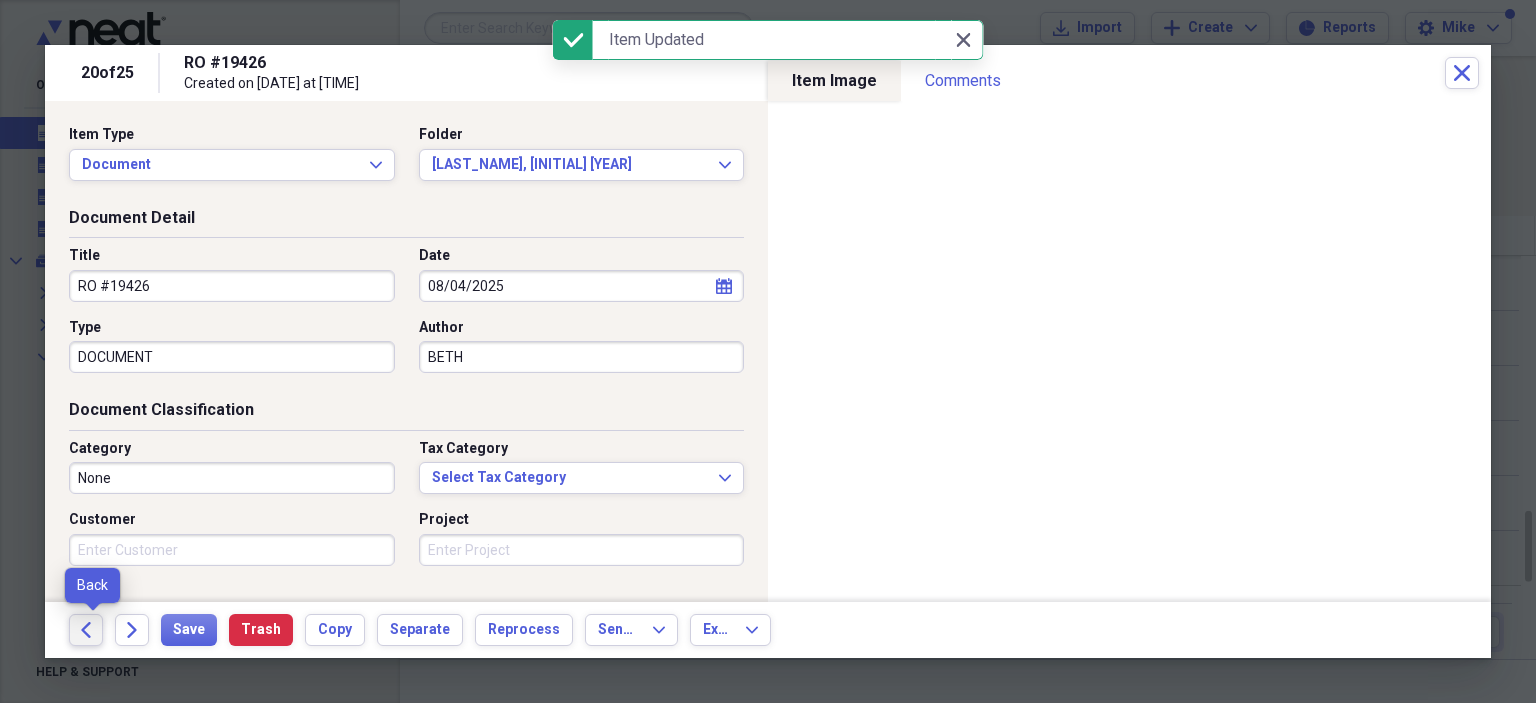 click on "Back" at bounding box center [86, 630] 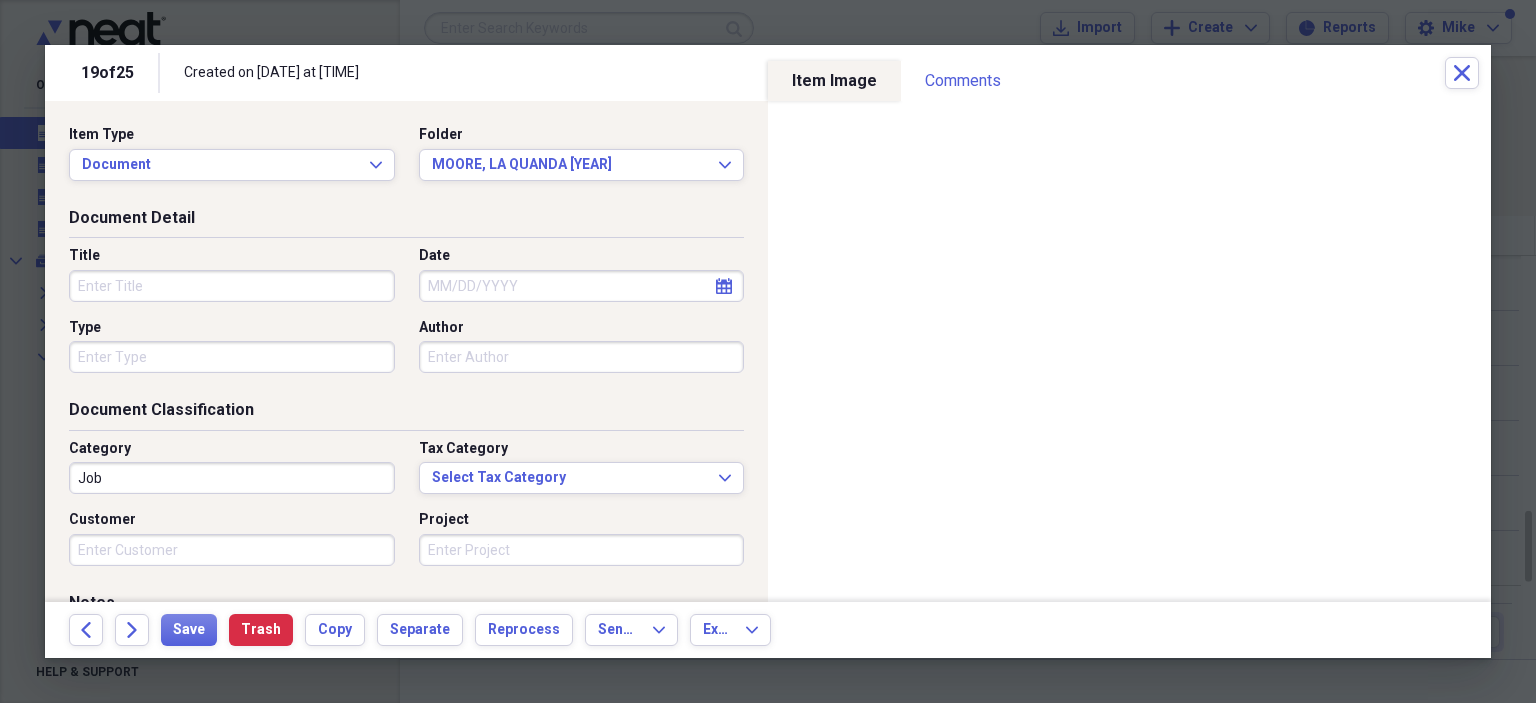 click on "Title" at bounding box center [232, 286] 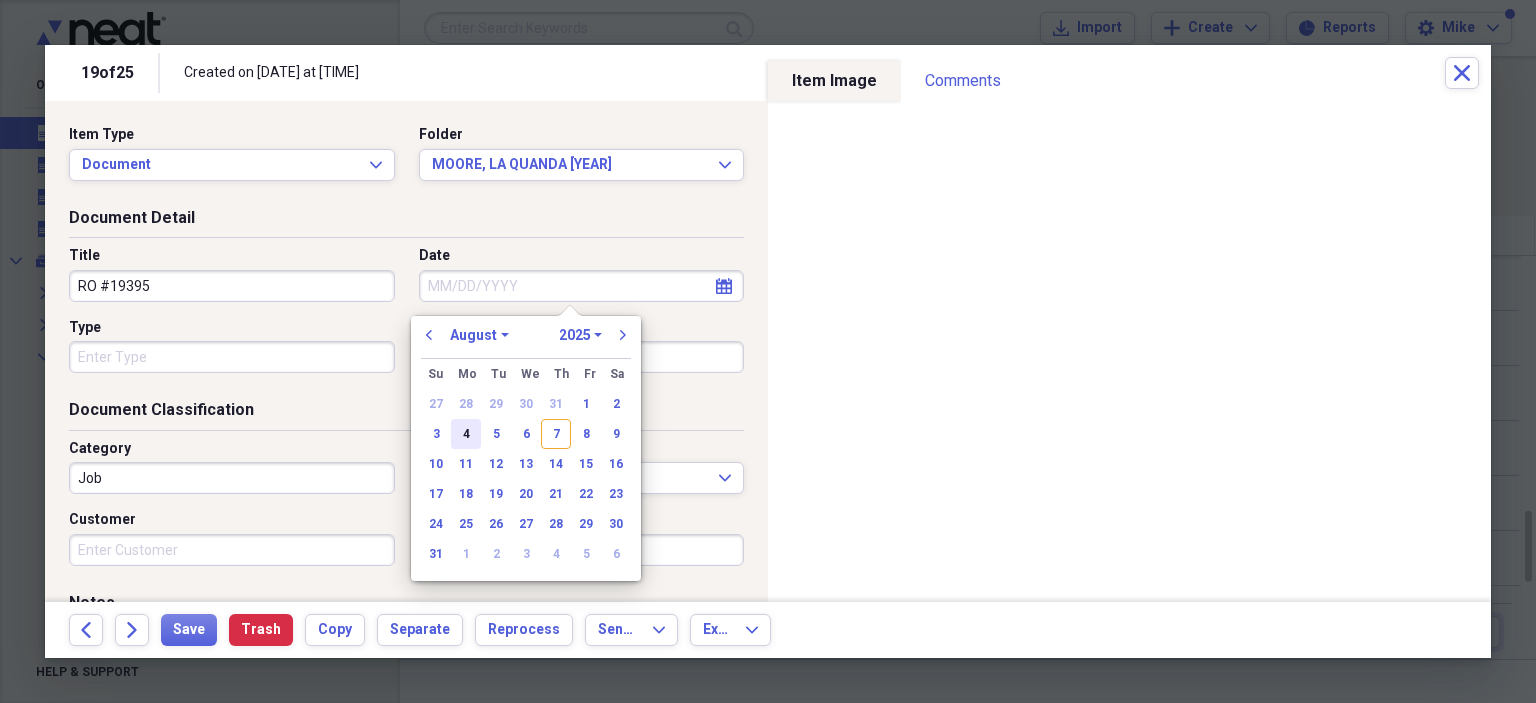 click on "4" at bounding box center (466, 434) 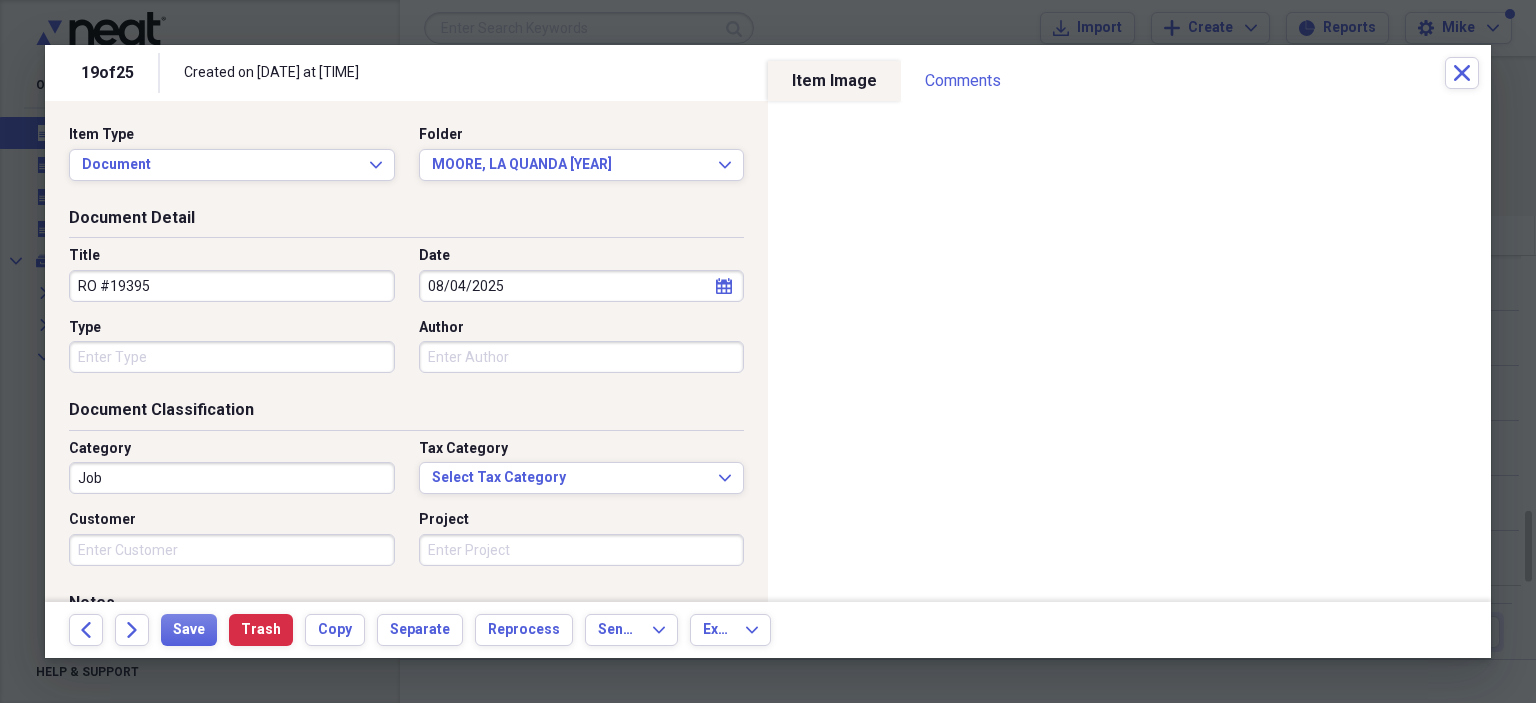 click on "Type" at bounding box center [232, 357] 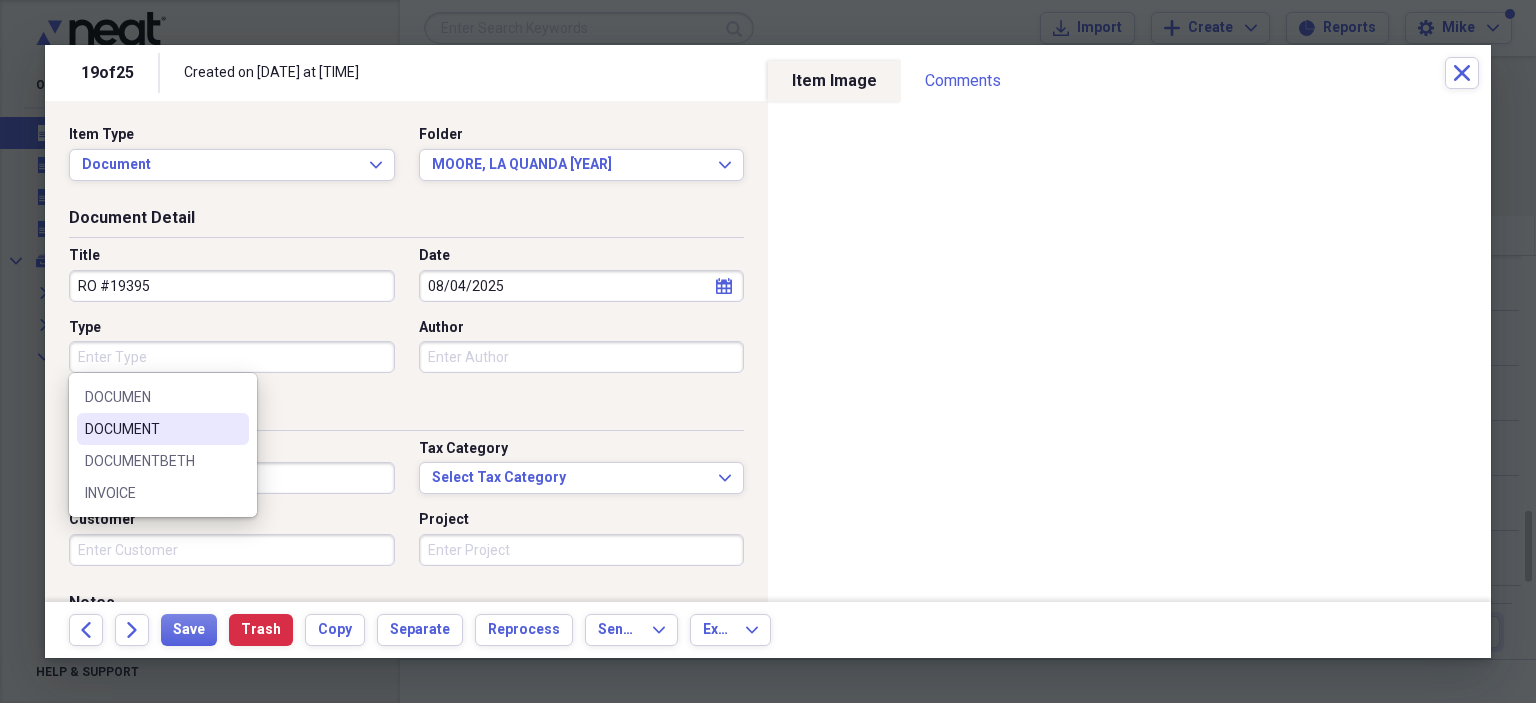 click on "DOCUMENT" at bounding box center [151, 429] 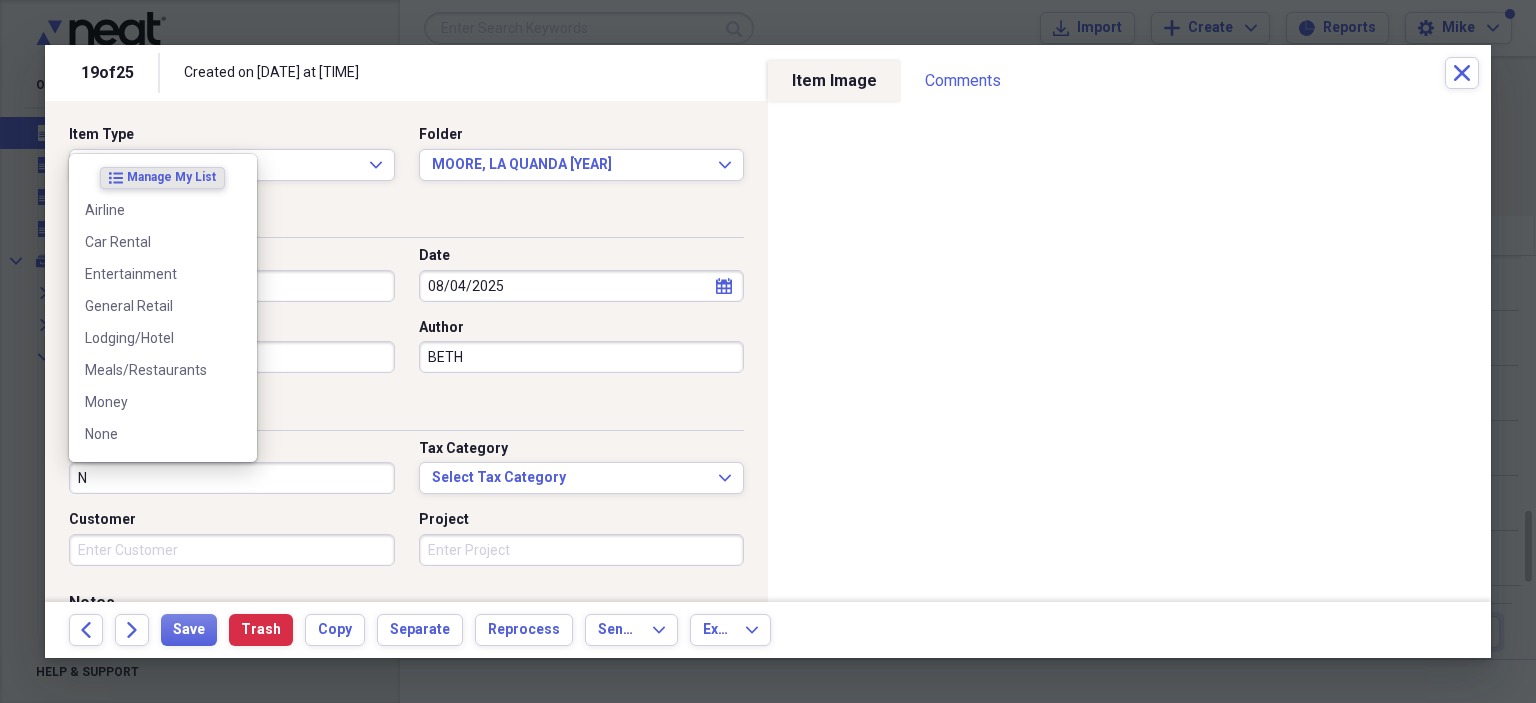 click on "None" at bounding box center [151, 434] 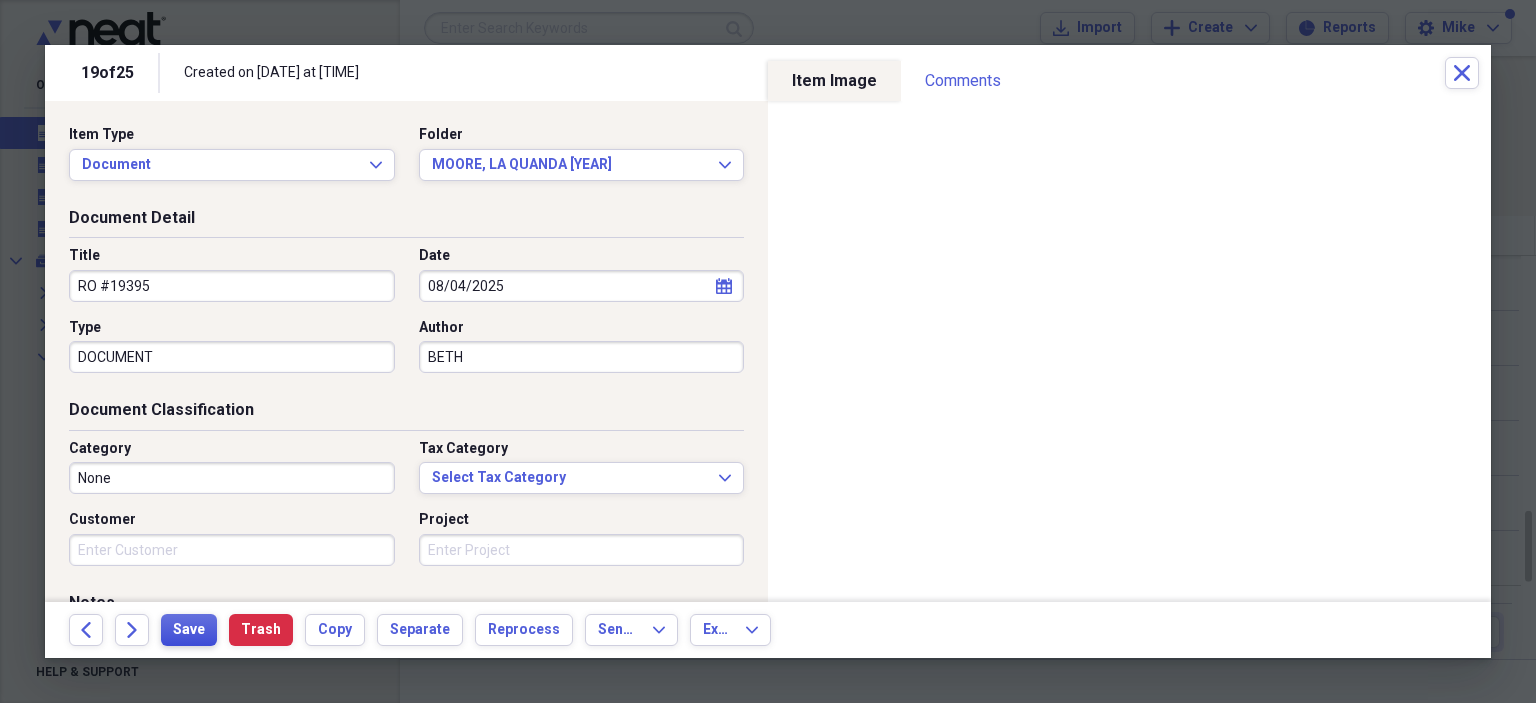 click on "Save" at bounding box center (189, 630) 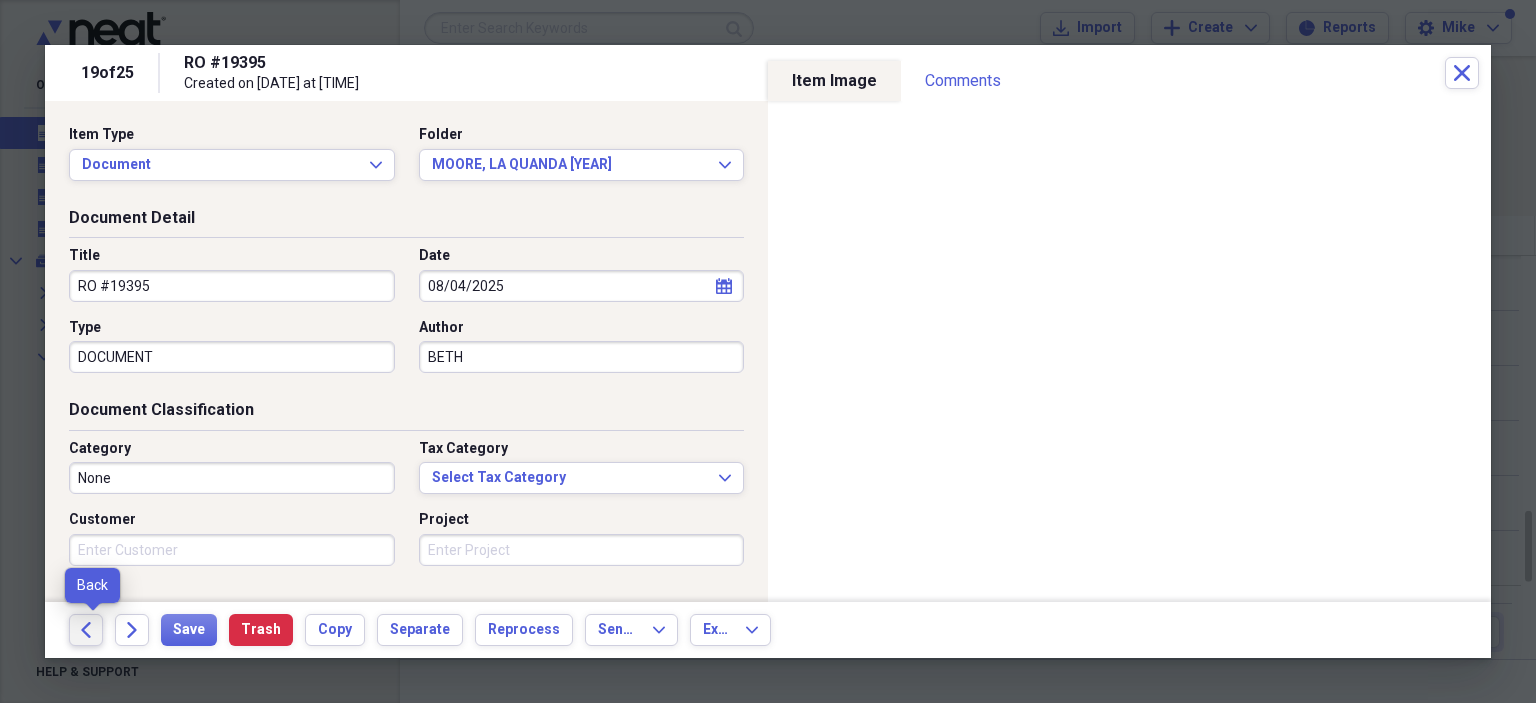 click on "Back" at bounding box center (86, 630) 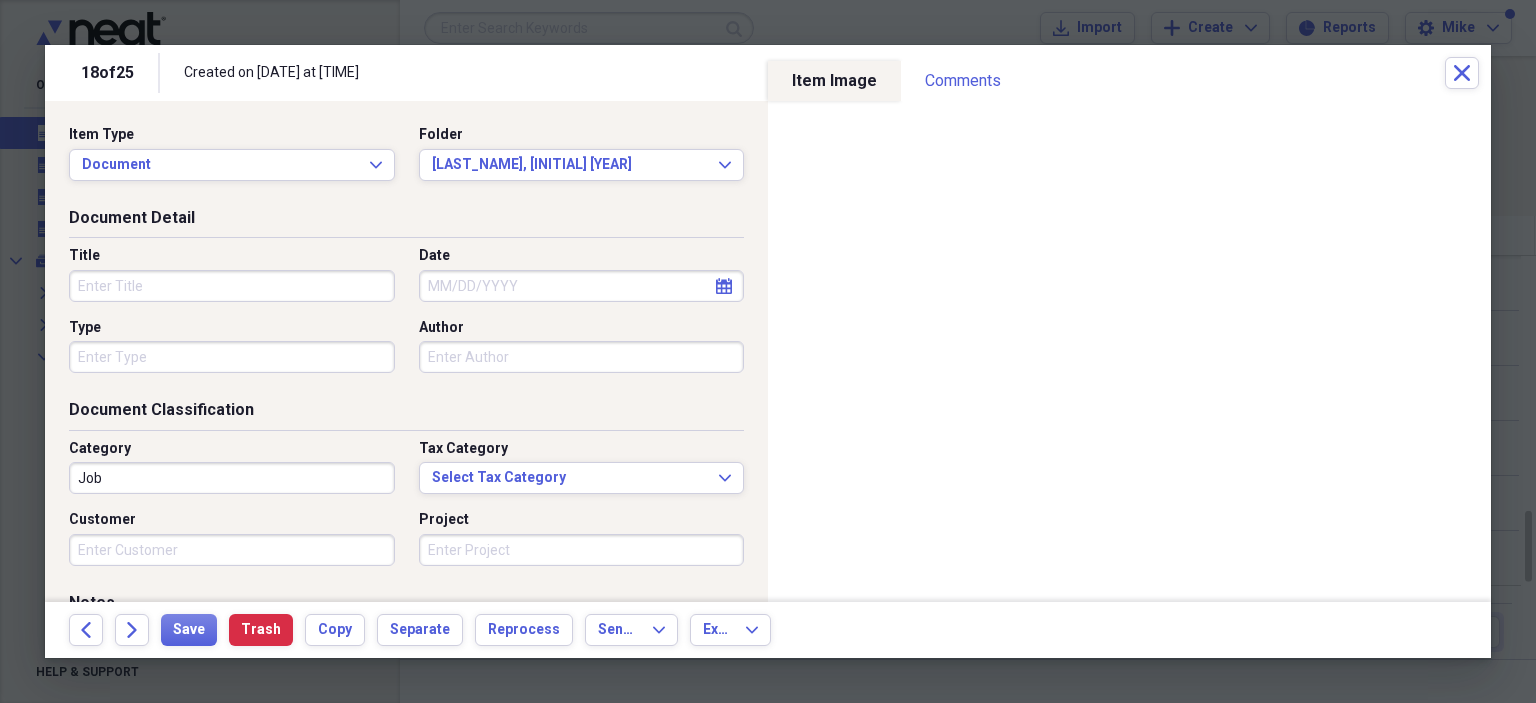 click on "Title" at bounding box center (232, 286) 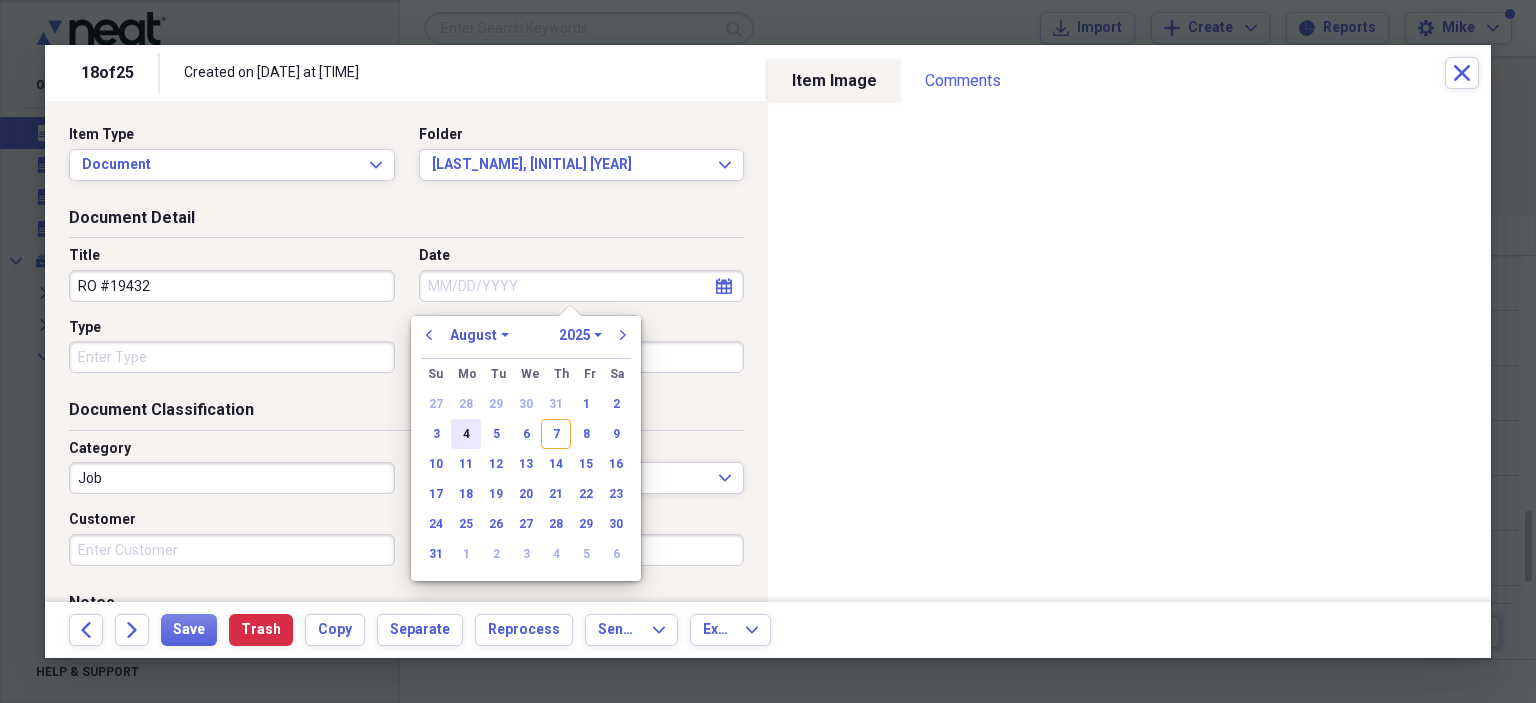 click on "4" at bounding box center (466, 434) 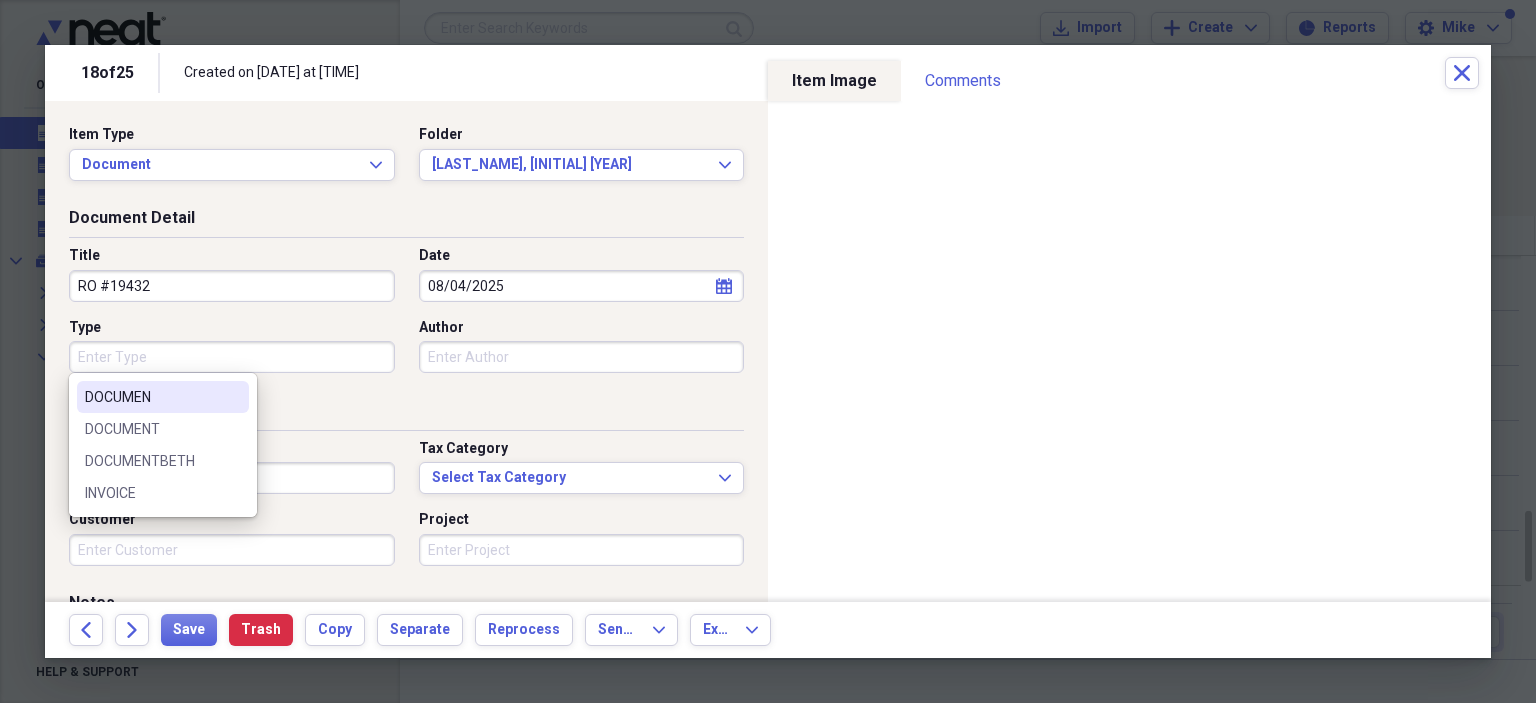 click on "Type" at bounding box center (232, 357) 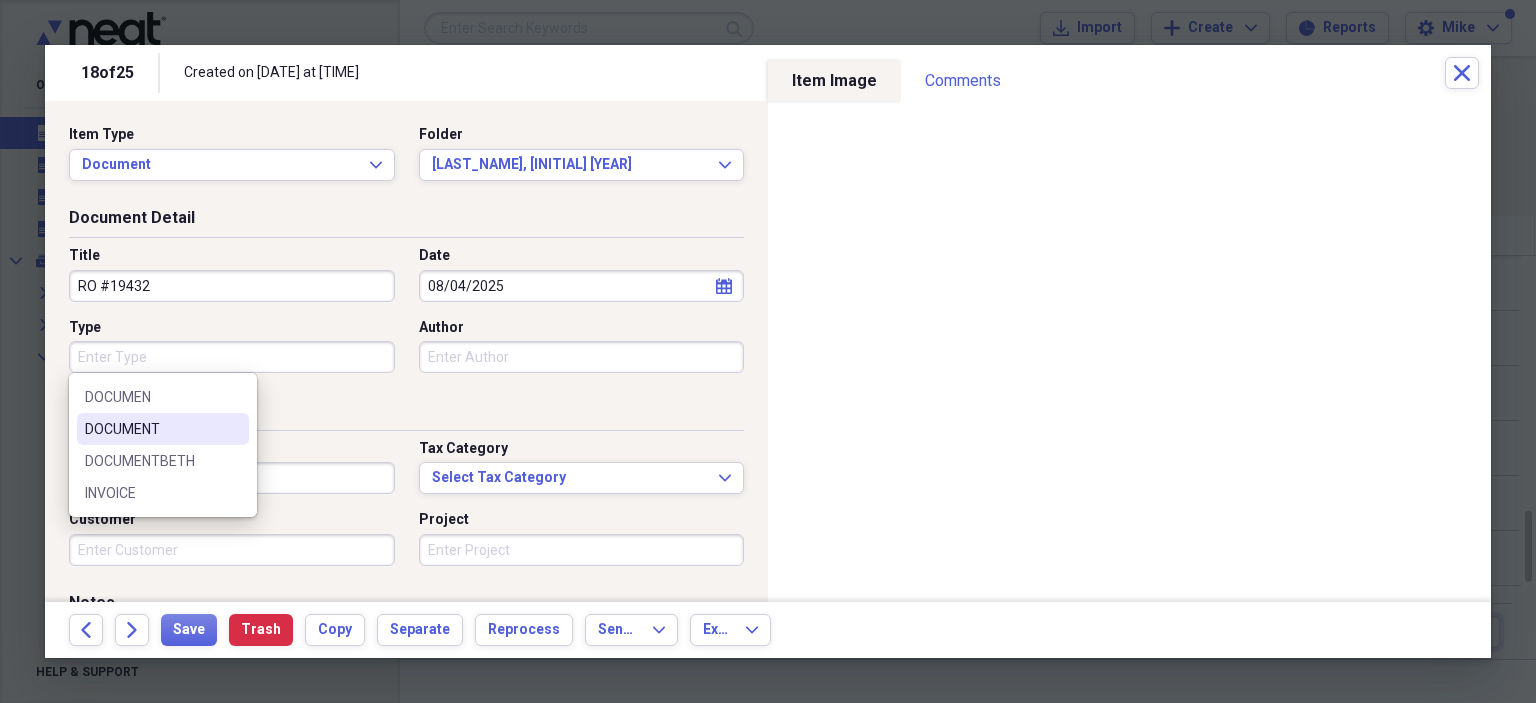 click on "DOCUMENT" at bounding box center [151, 429] 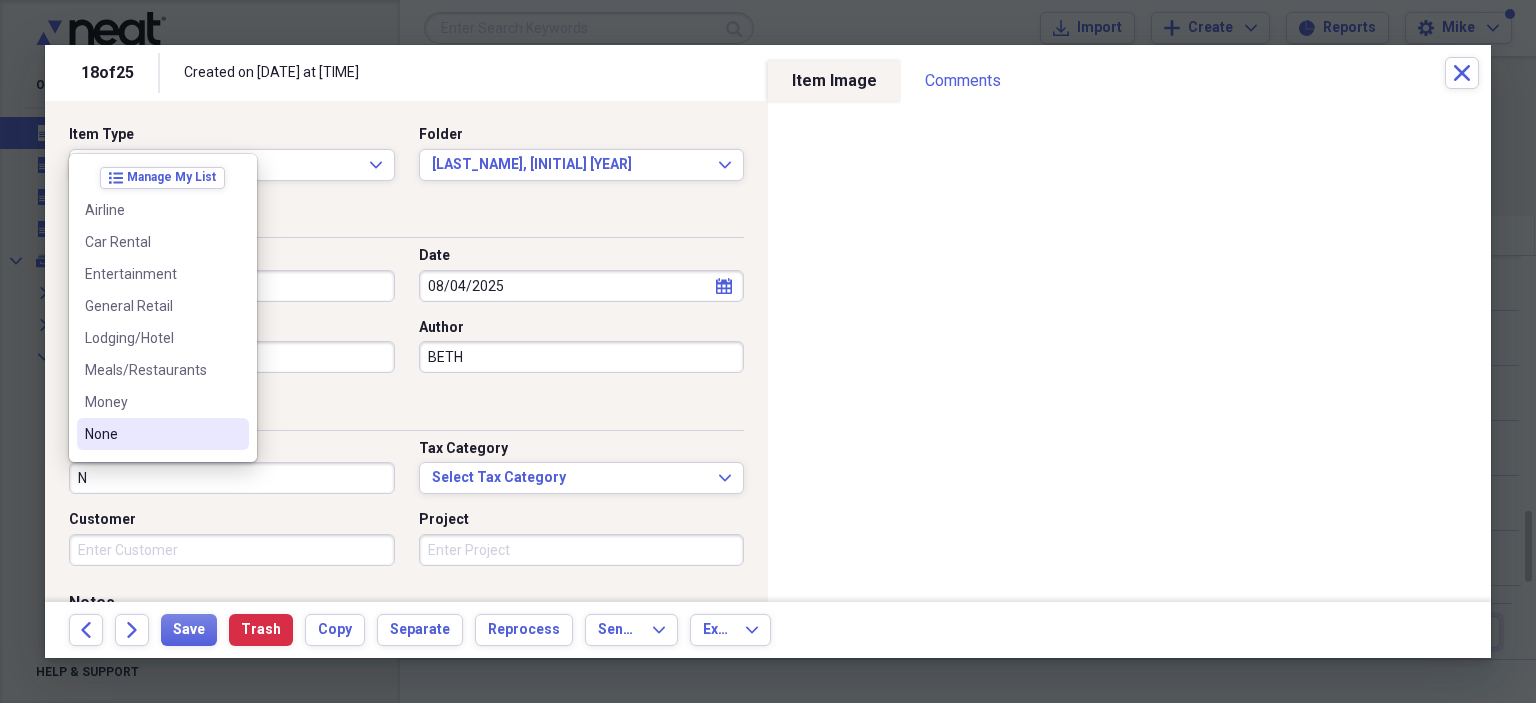 click on "None" at bounding box center (151, 434) 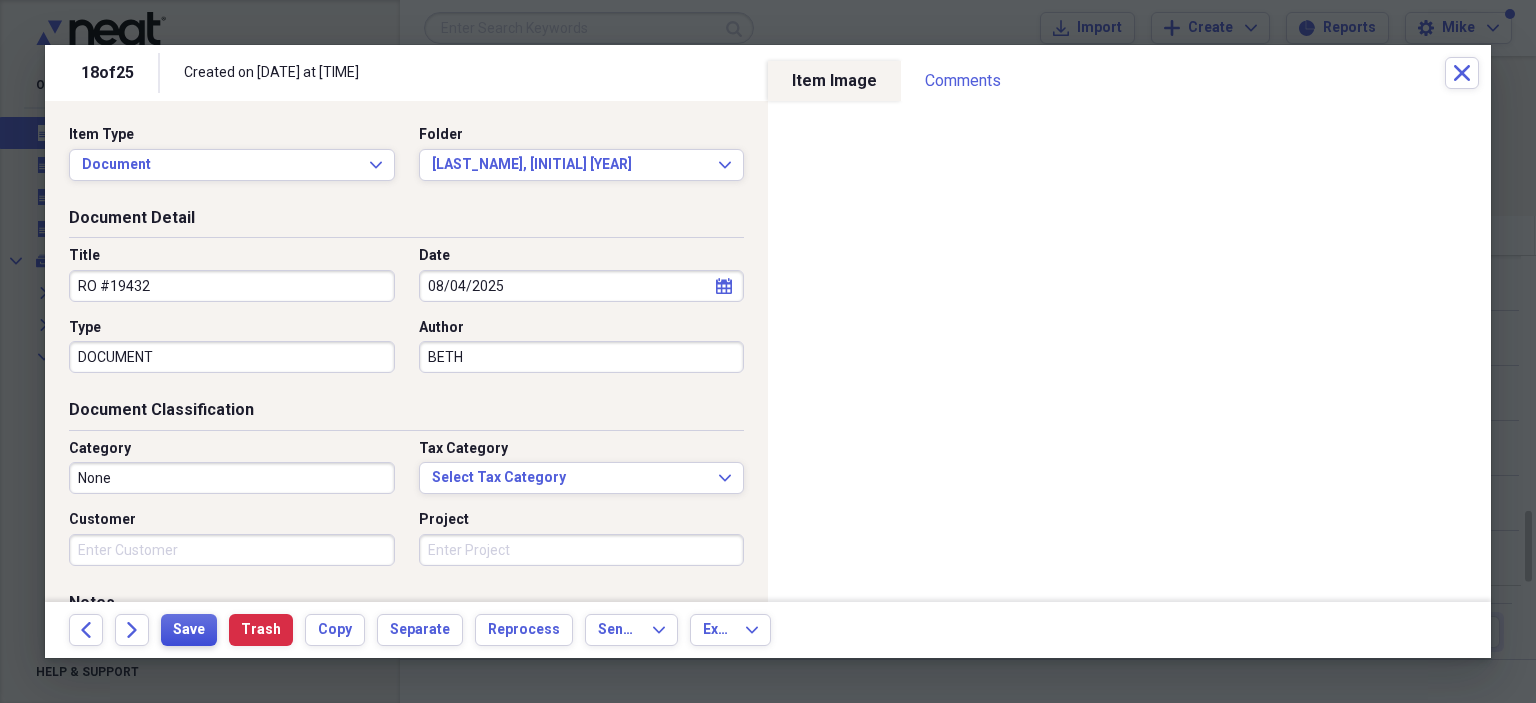 click on "Save" at bounding box center [189, 630] 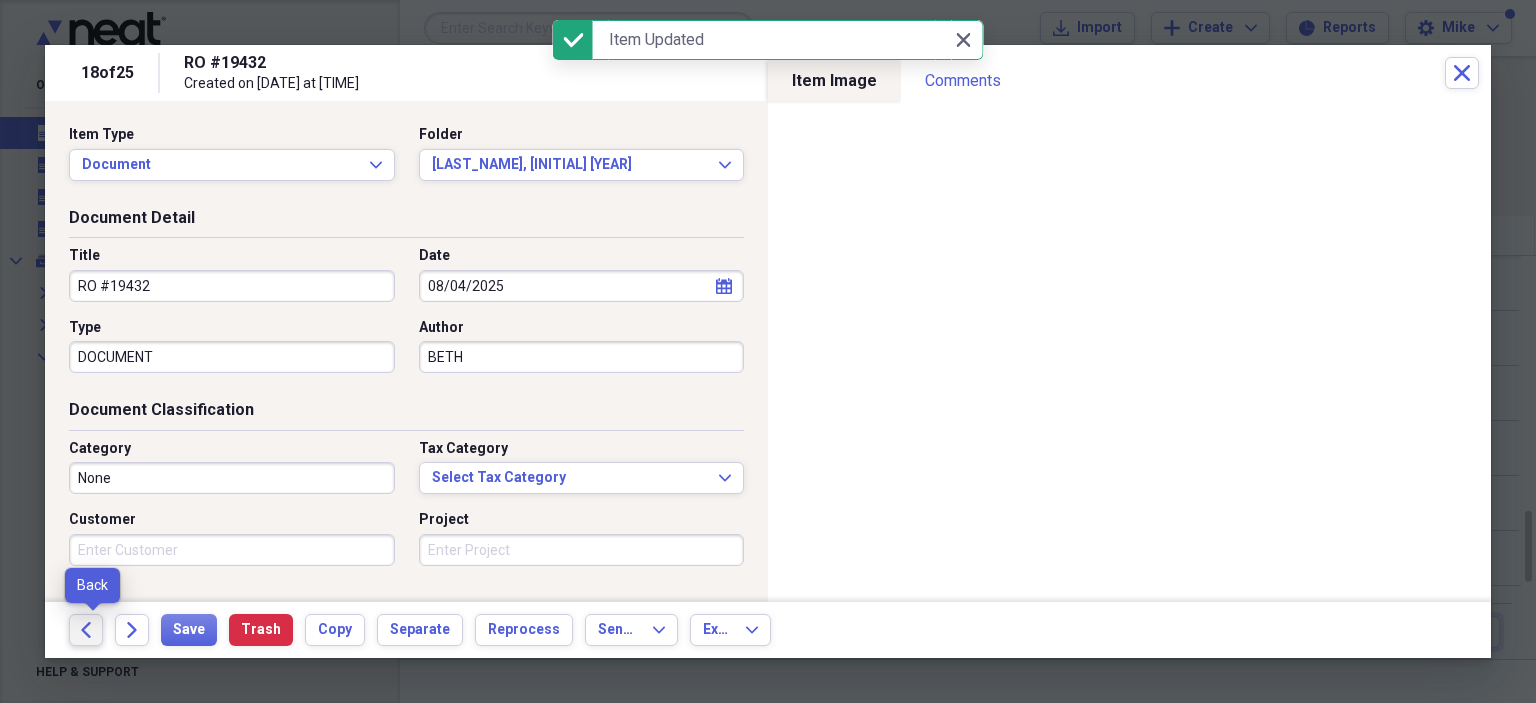 click 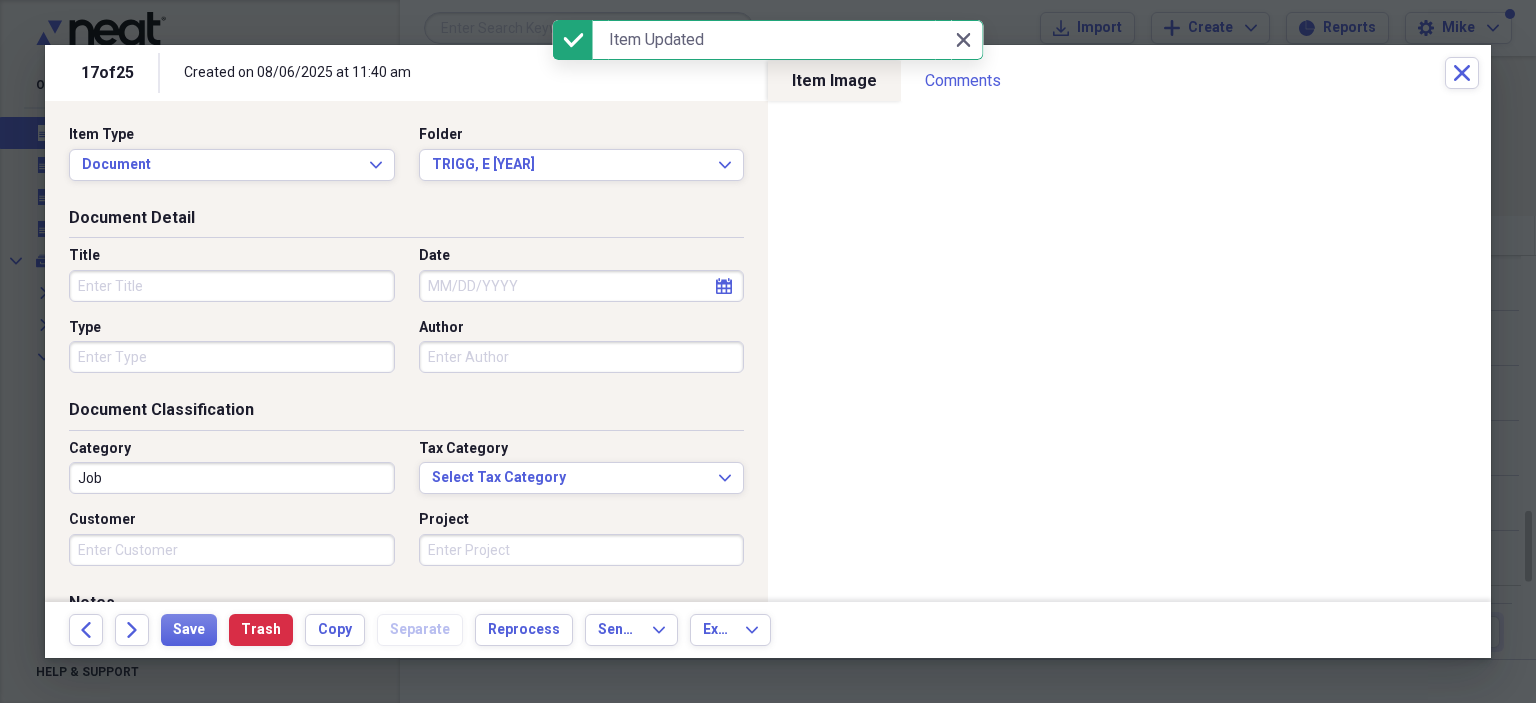 click on "Title" at bounding box center (232, 286) 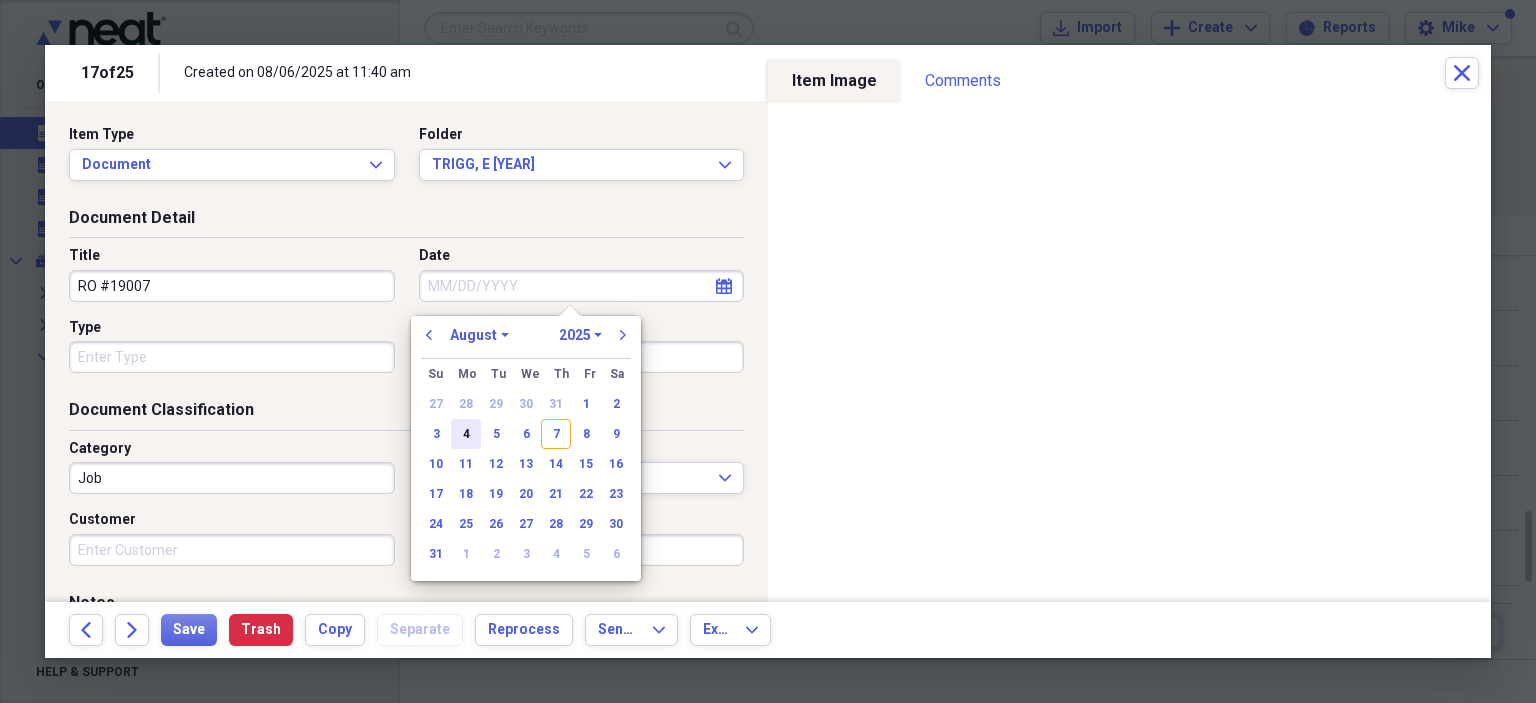 click on "4" at bounding box center (466, 434) 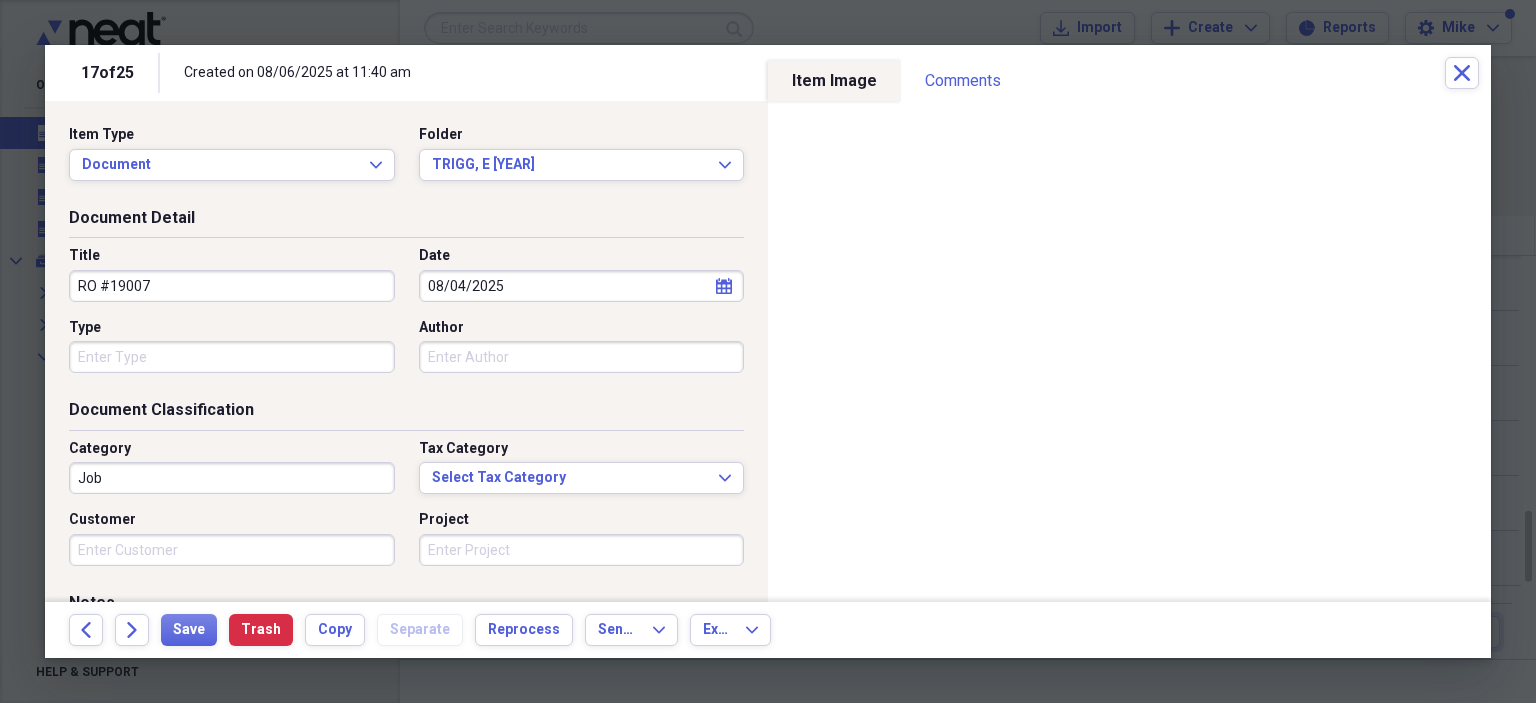 click on "Type" at bounding box center (232, 357) 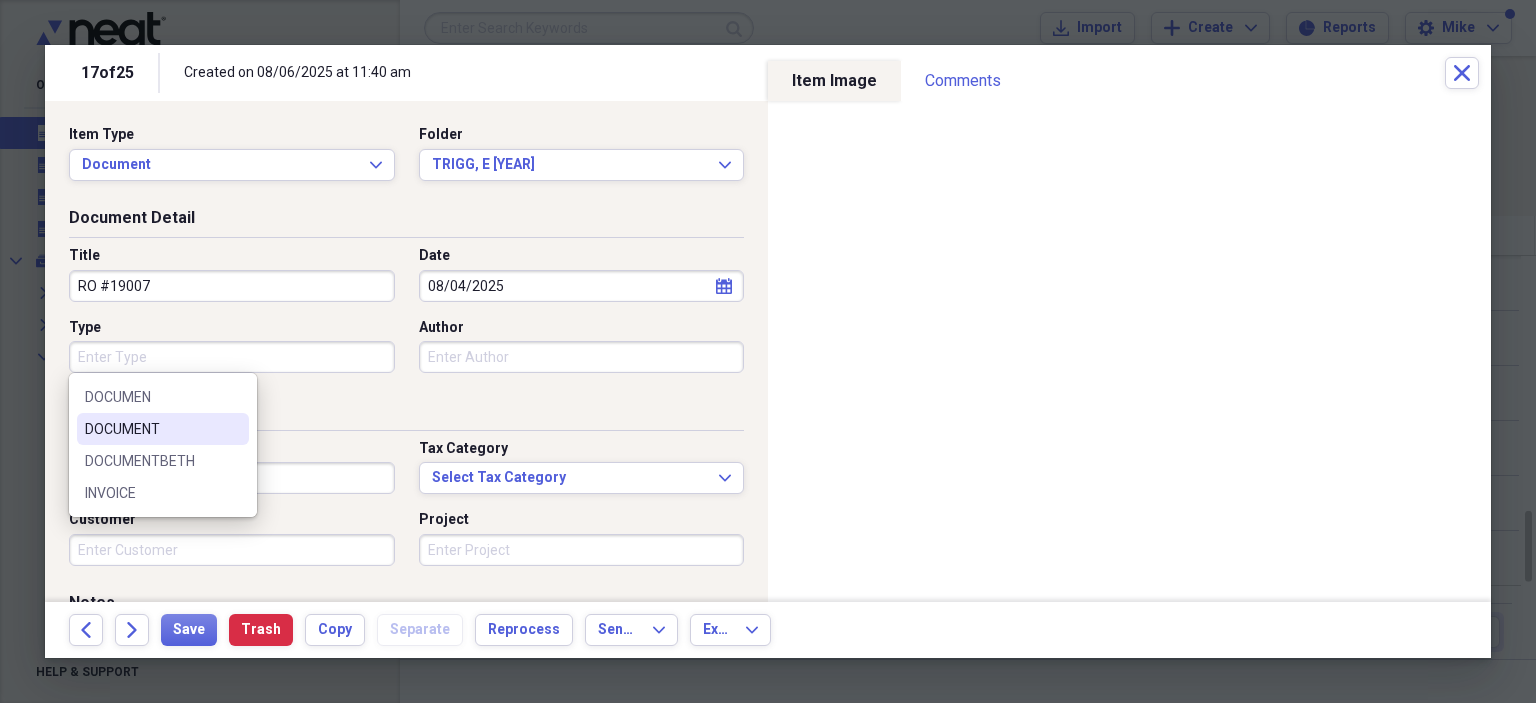click on "DOCUMENT" at bounding box center [163, 429] 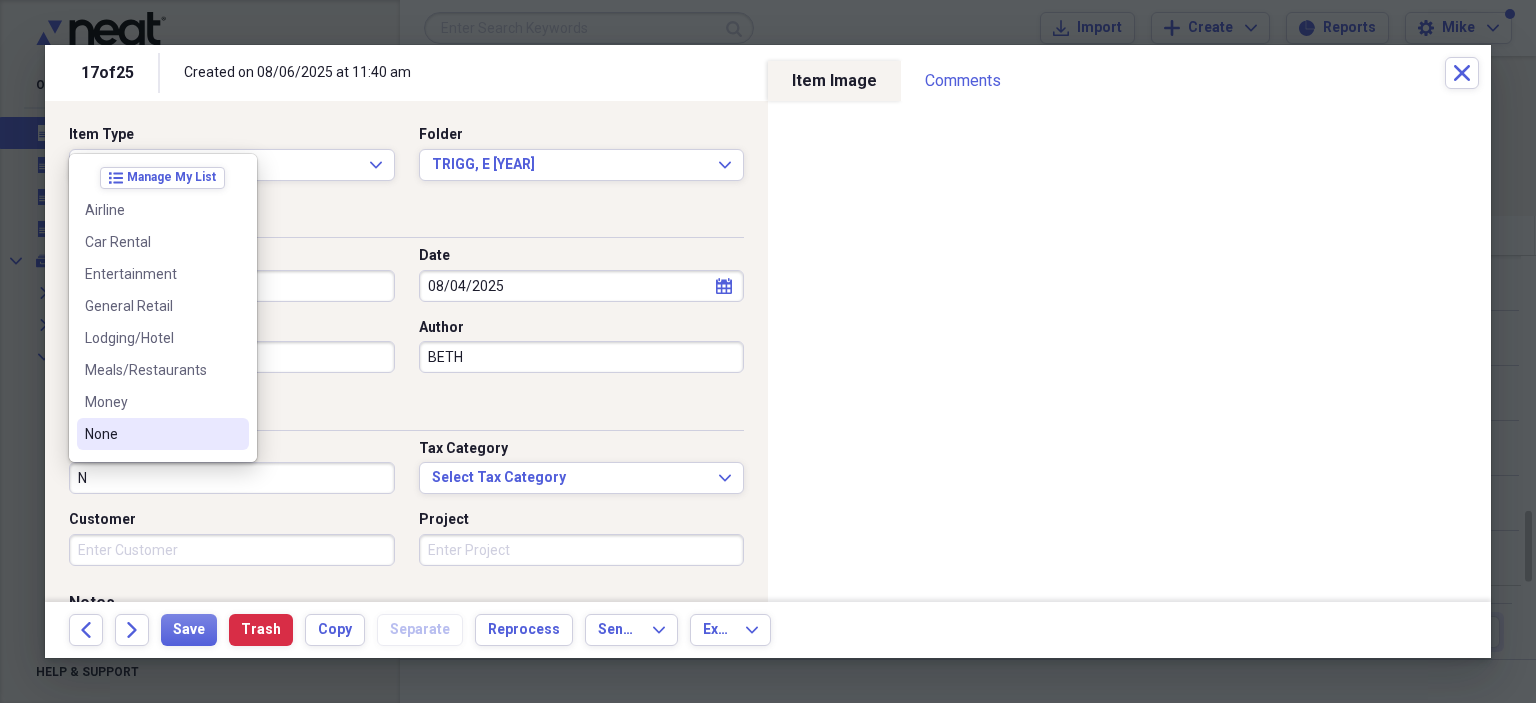 click on "None" at bounding box center [151, 434] 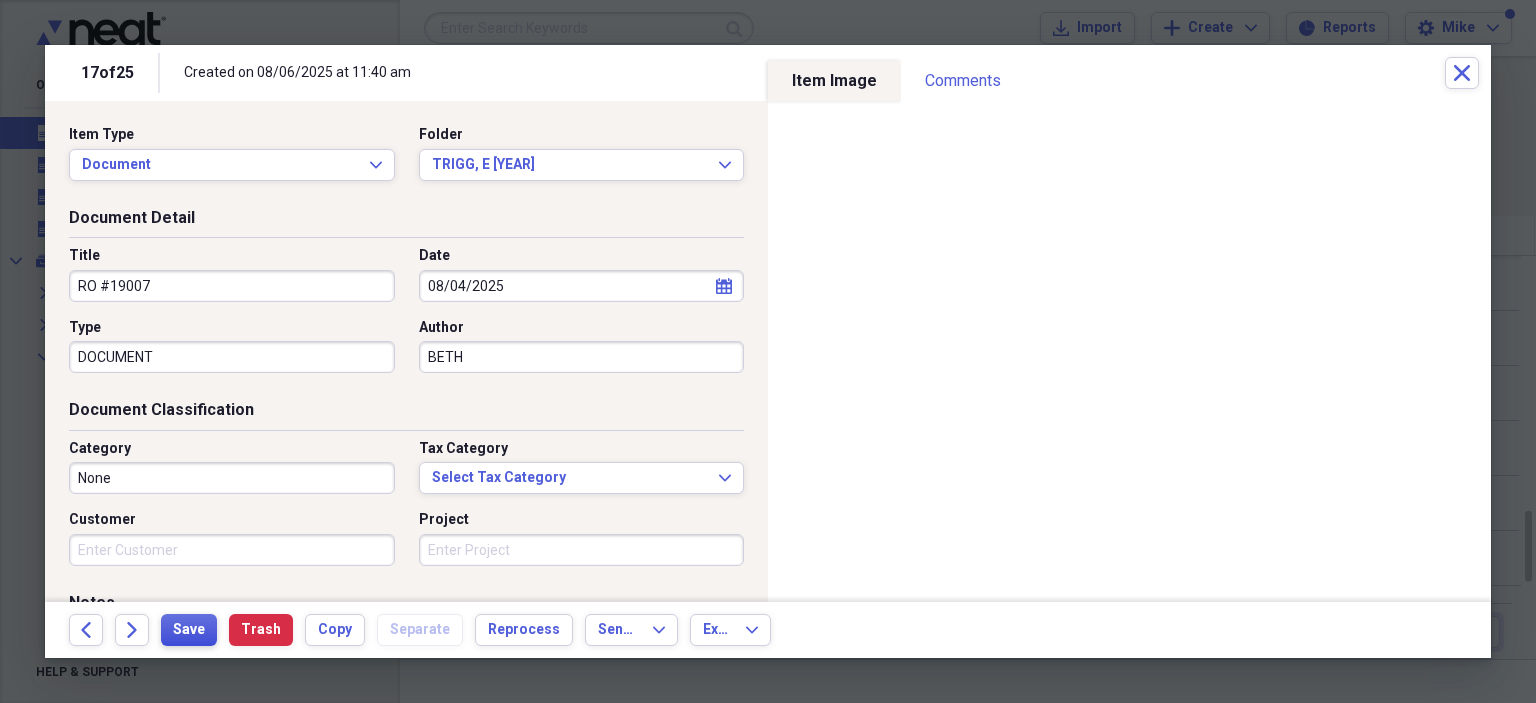 click on "Save" at bounding box center [189, 630] 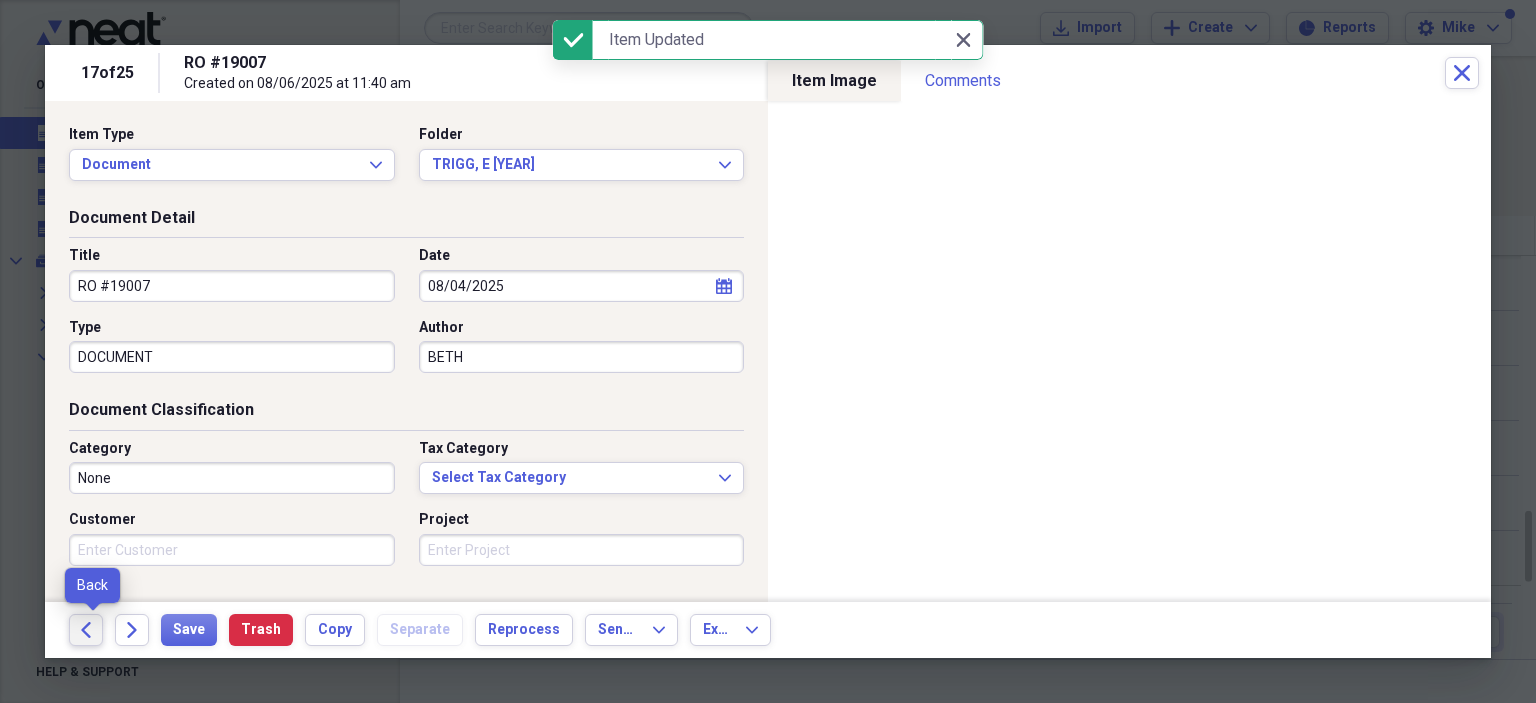 click 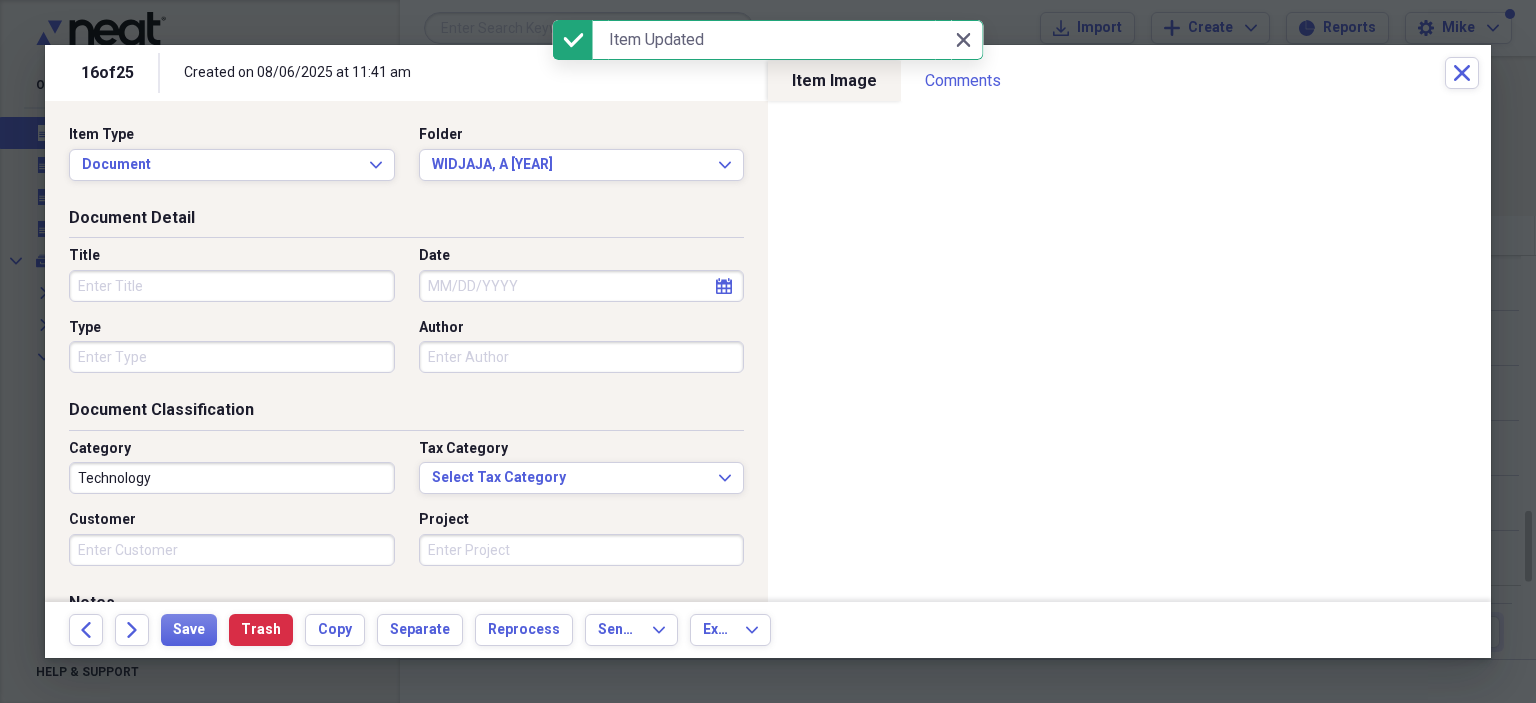 click on "Title" at bounding box center [232, 286] 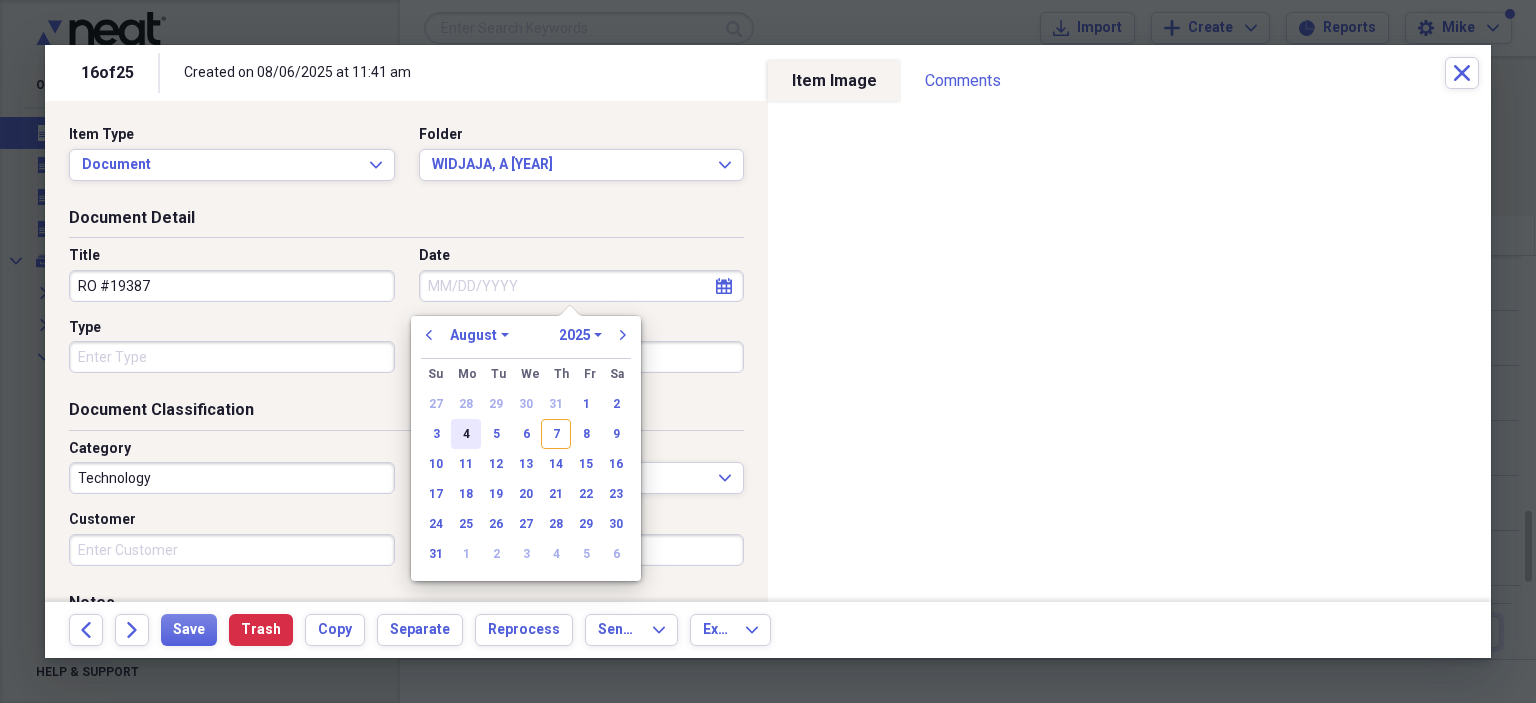 click on "4" at bounding box center (466, 434) 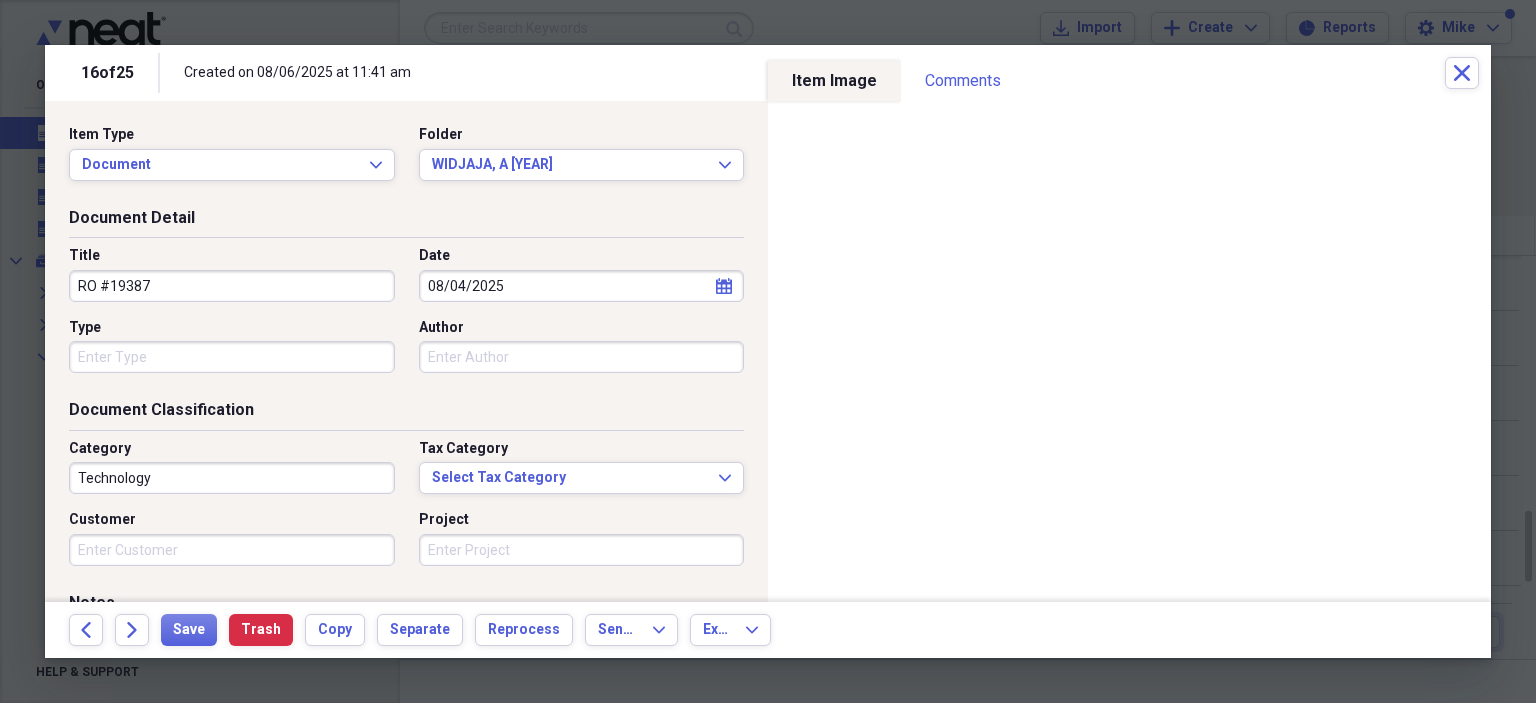 click on "Type" at bounding box center [232, 357] 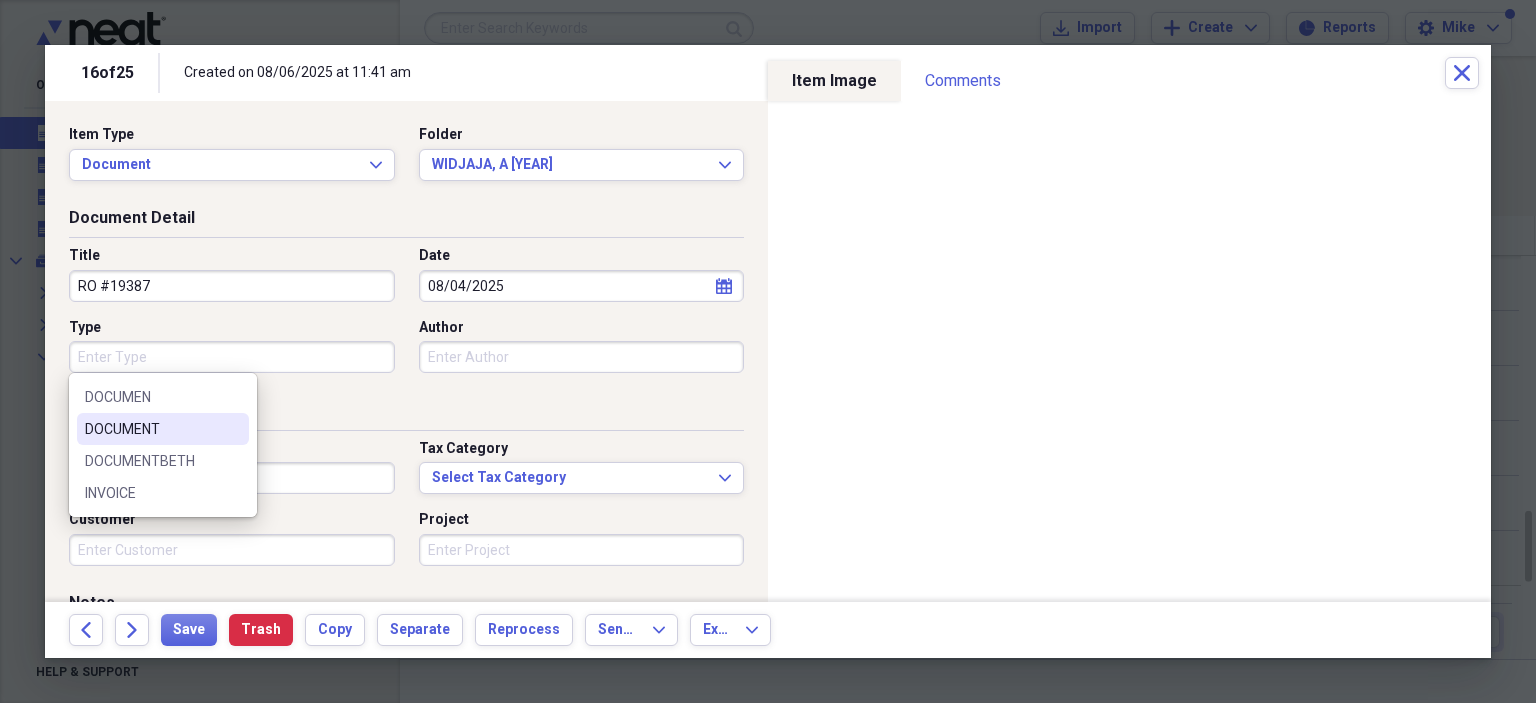 click on "DOCUMENT" at bounding box center (151, 429) 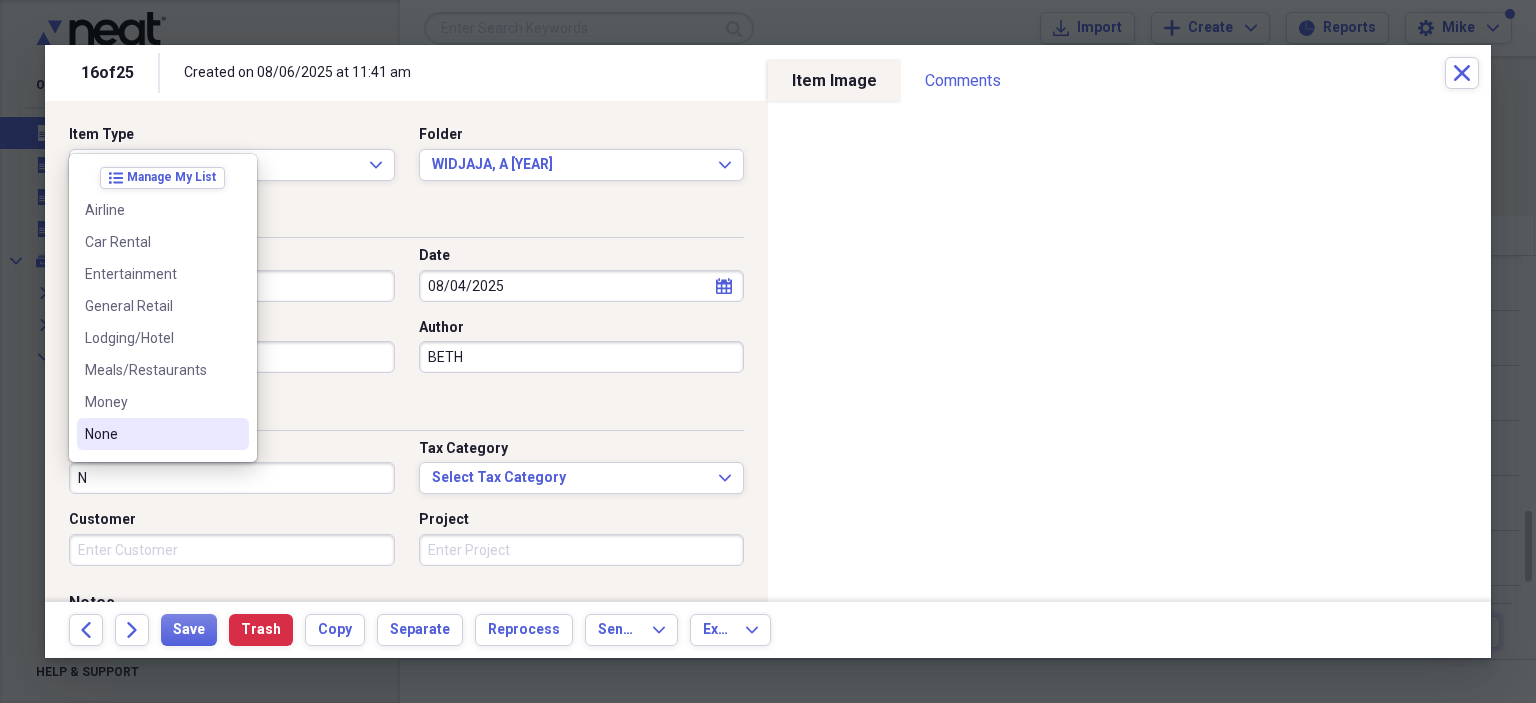 click on "None" at bounding box center [151, 434] 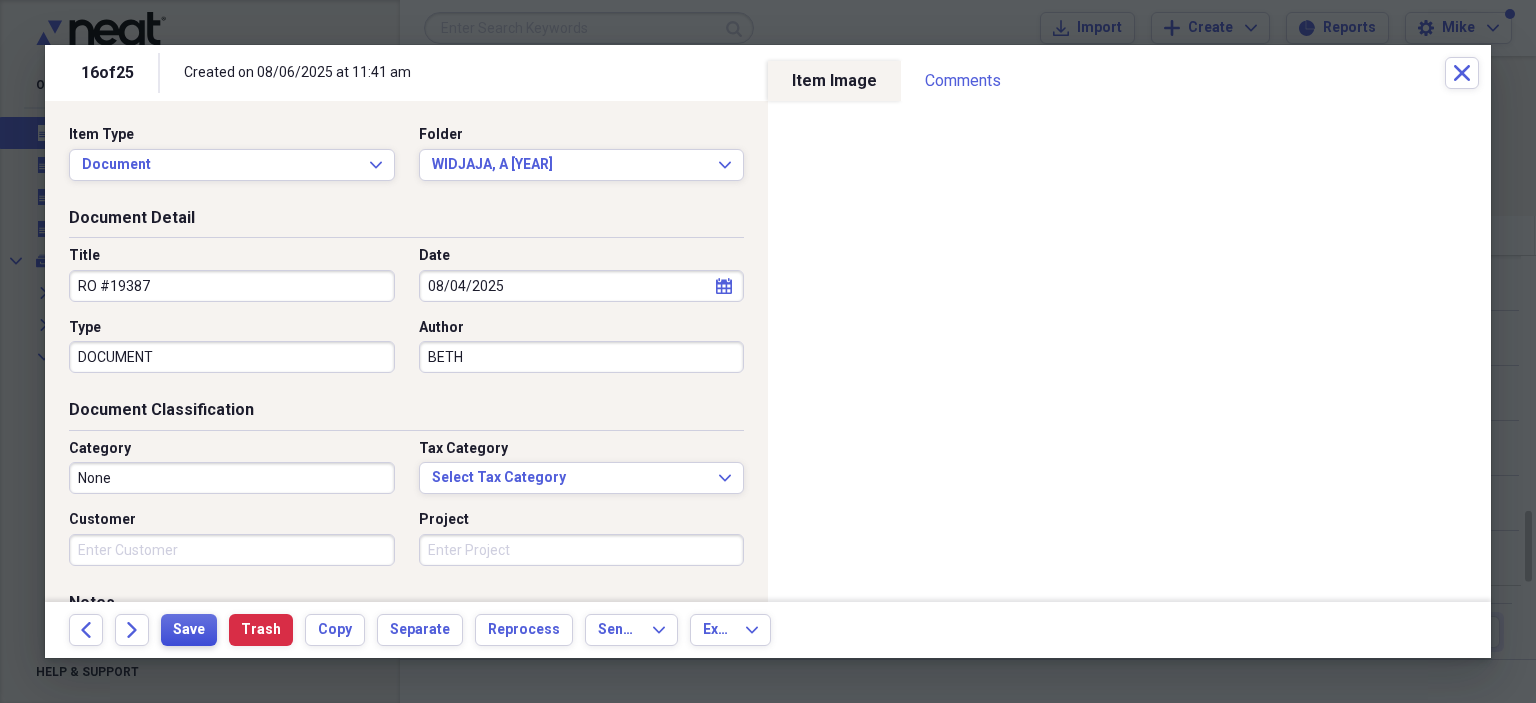 click on "Save" at bounding box center [189, 630] 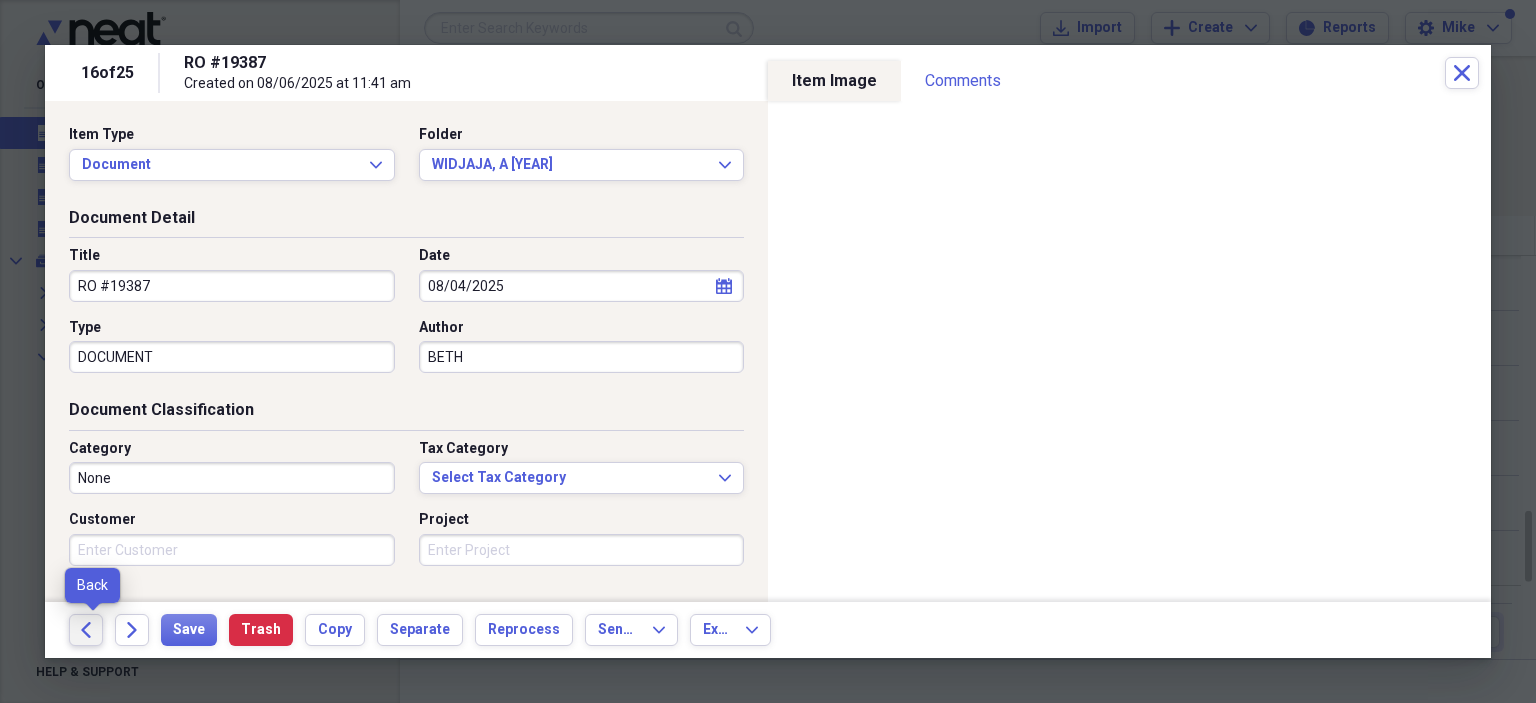click on "Back" 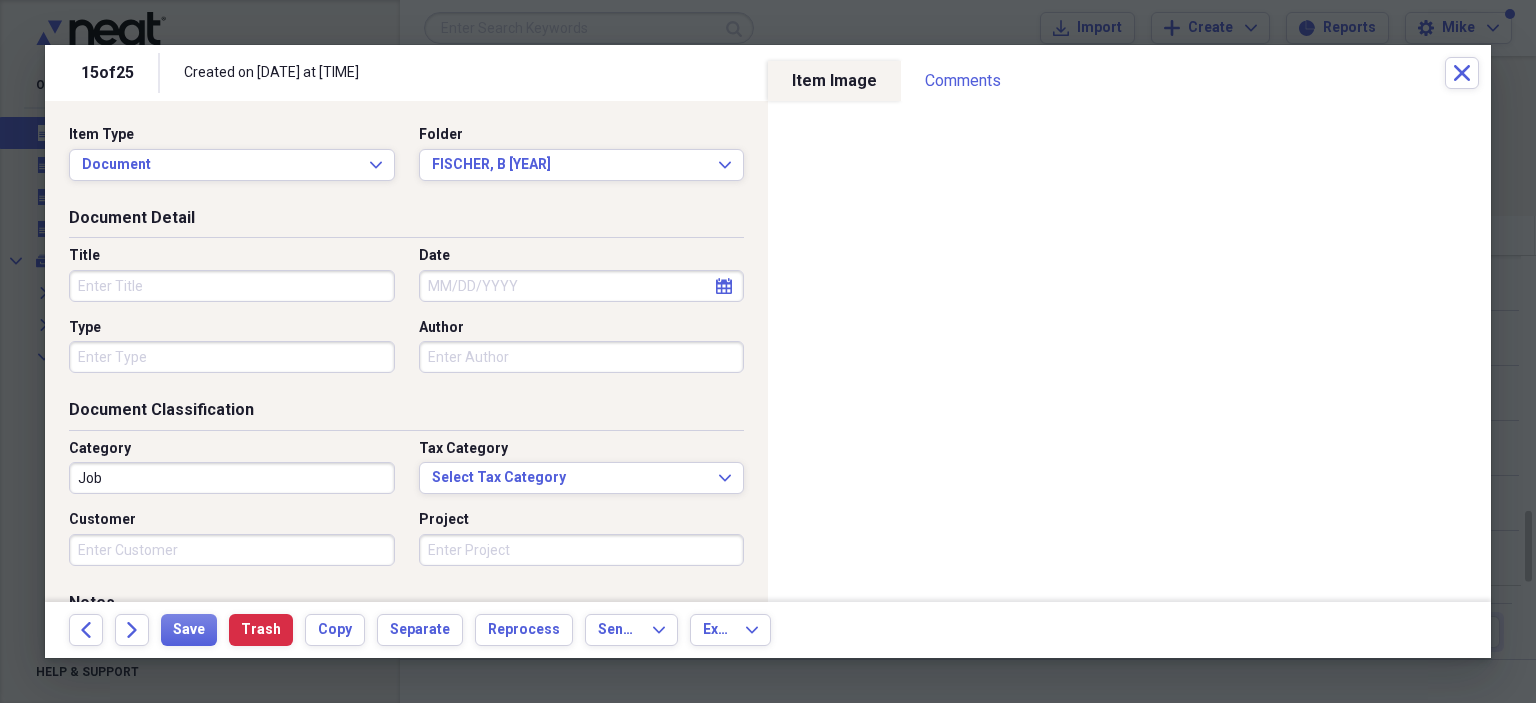 click on "Title" at bounding box center [232, 286] 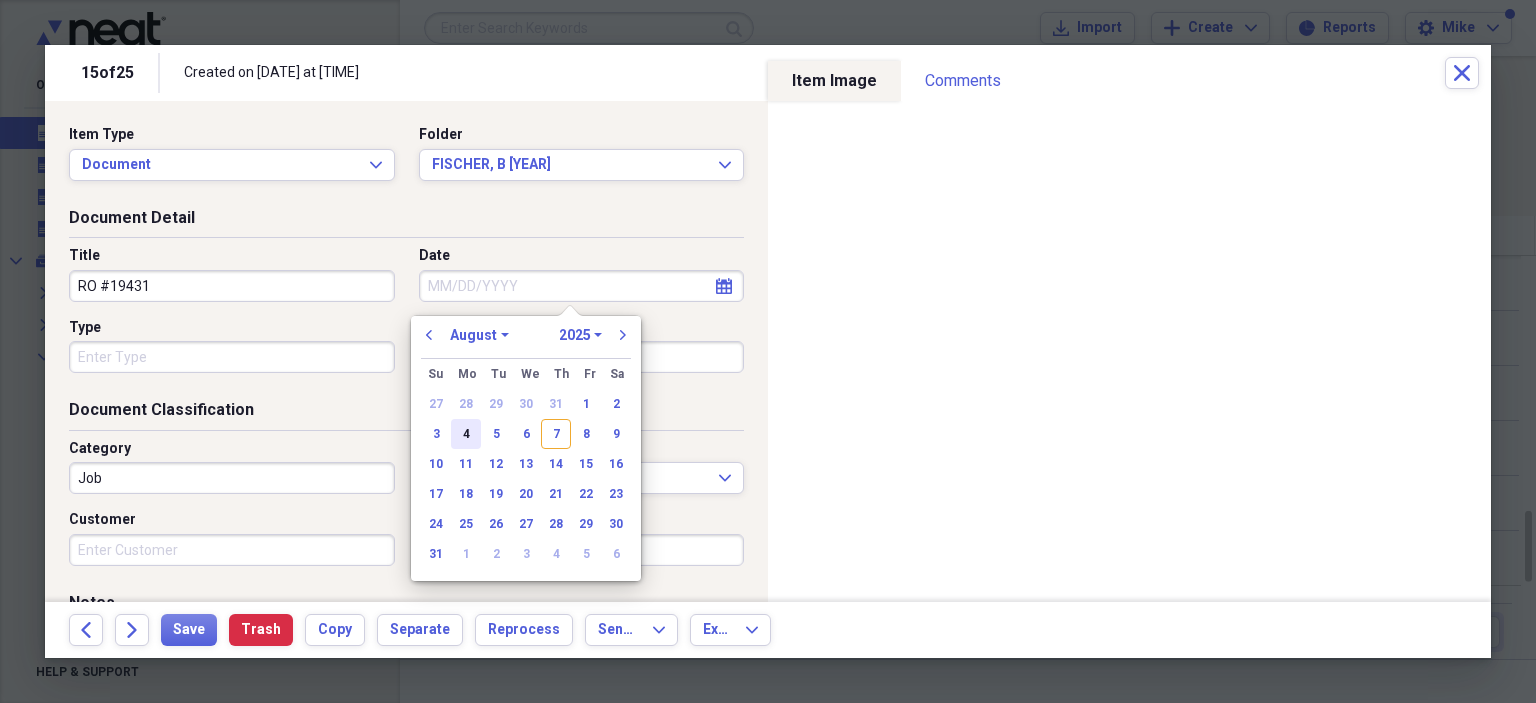 click on "4" at bounding box center [466, 434] 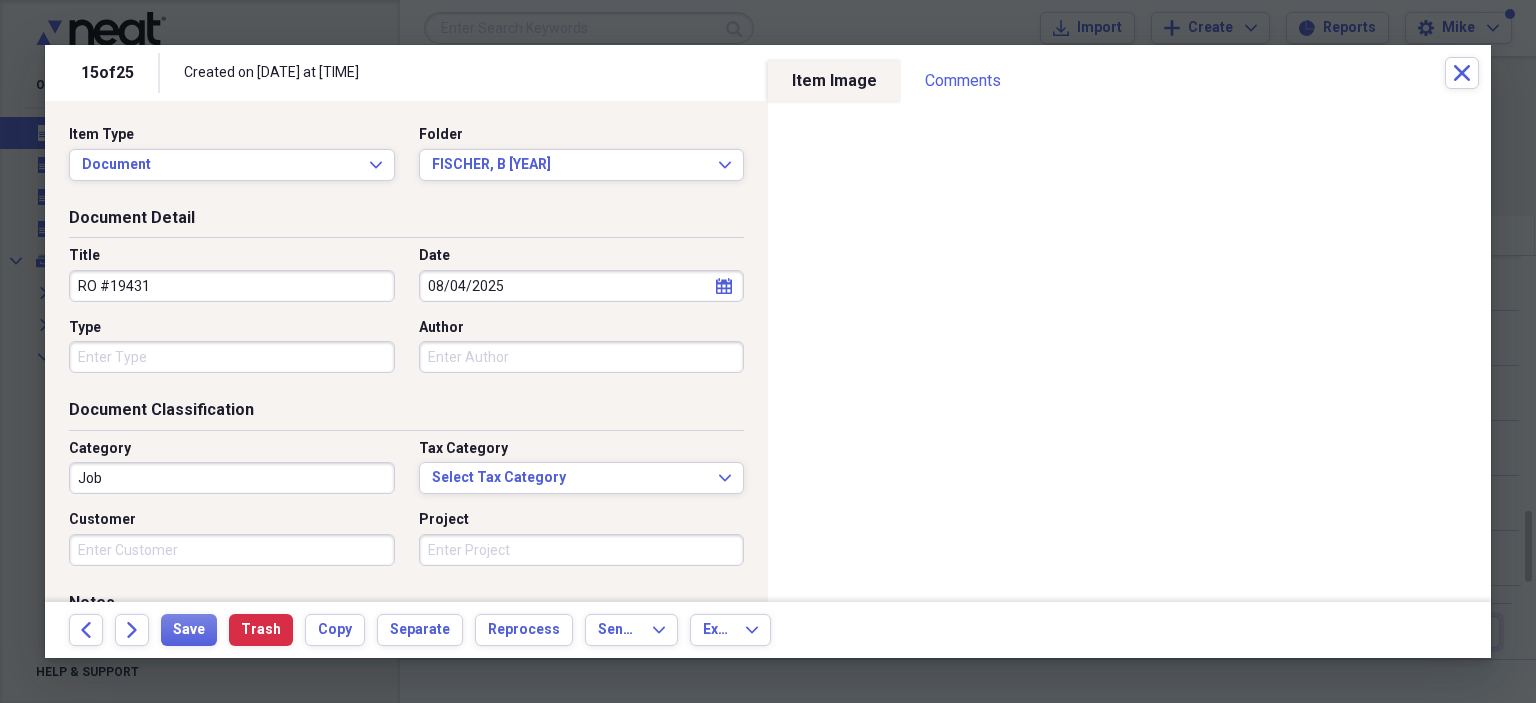 click on "Type" at bounding box center (232, 357) 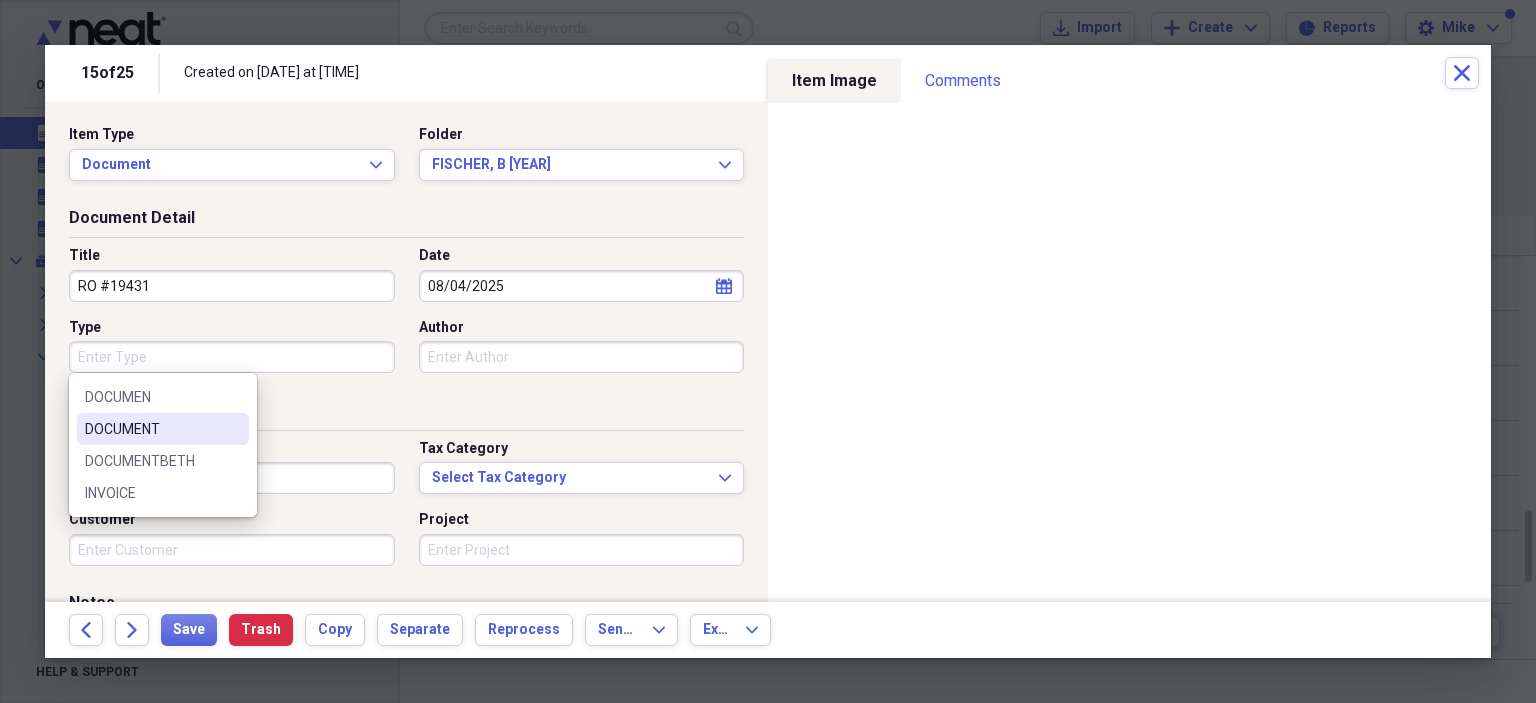 click on "DOCUMENT" at bounding box center (163, 429) 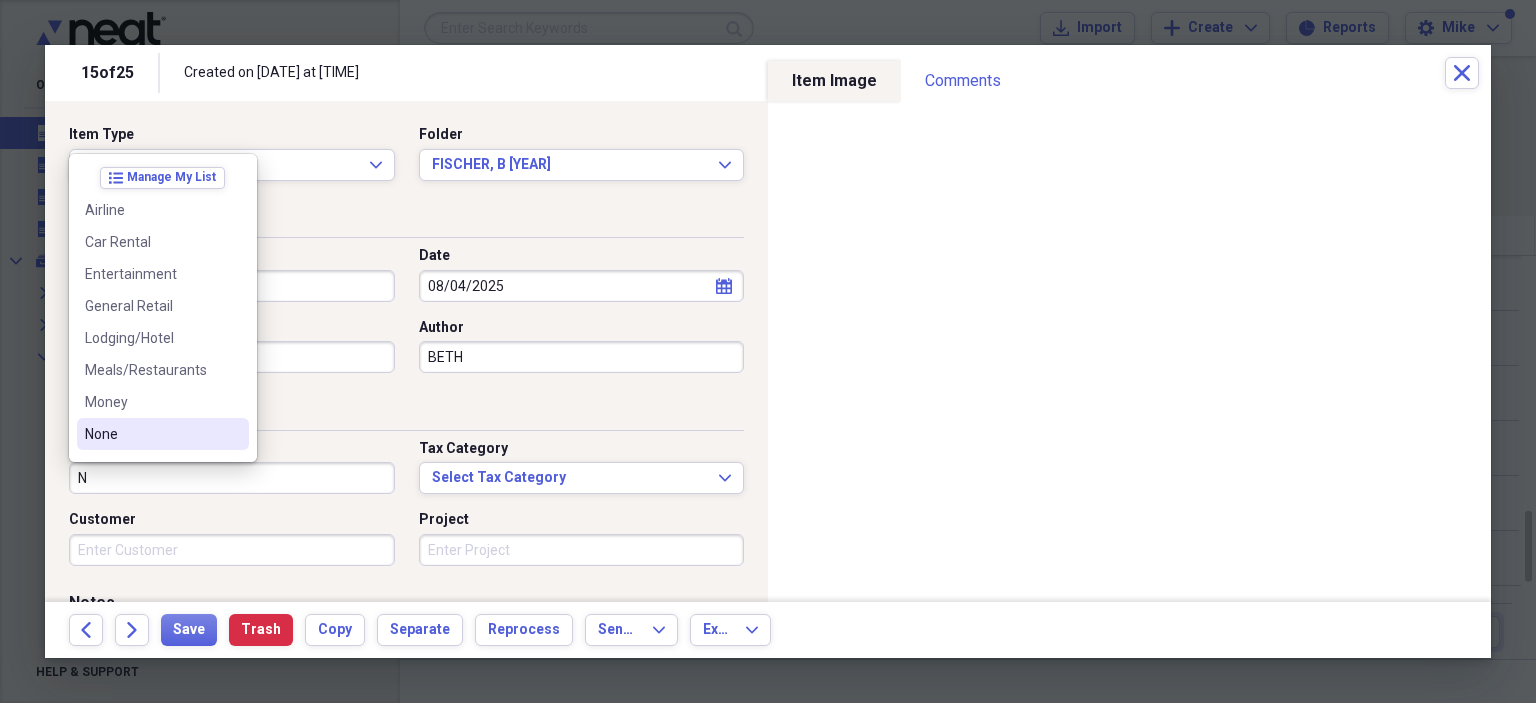 click on "None" at bounding box center [151, 434] 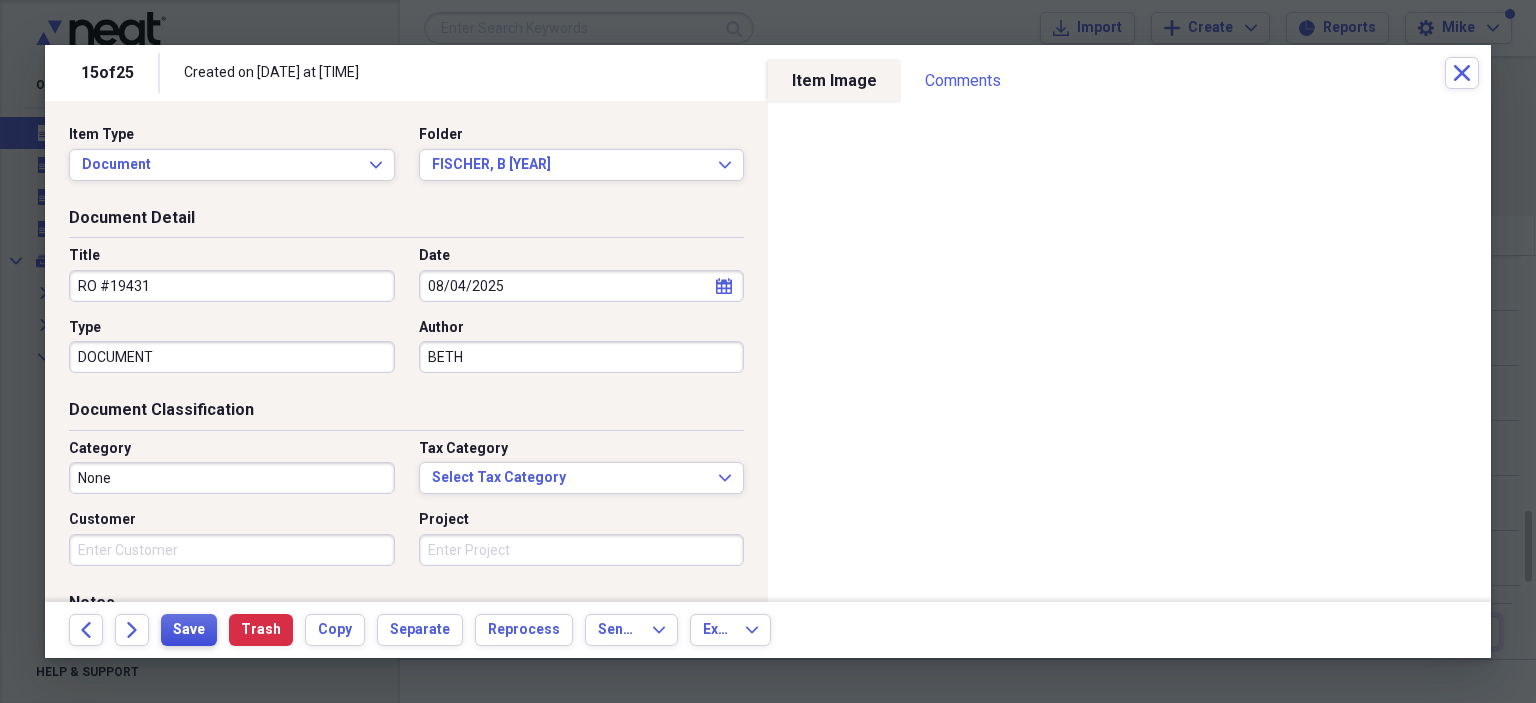 click on "Save" at bounding box center [189, 630] 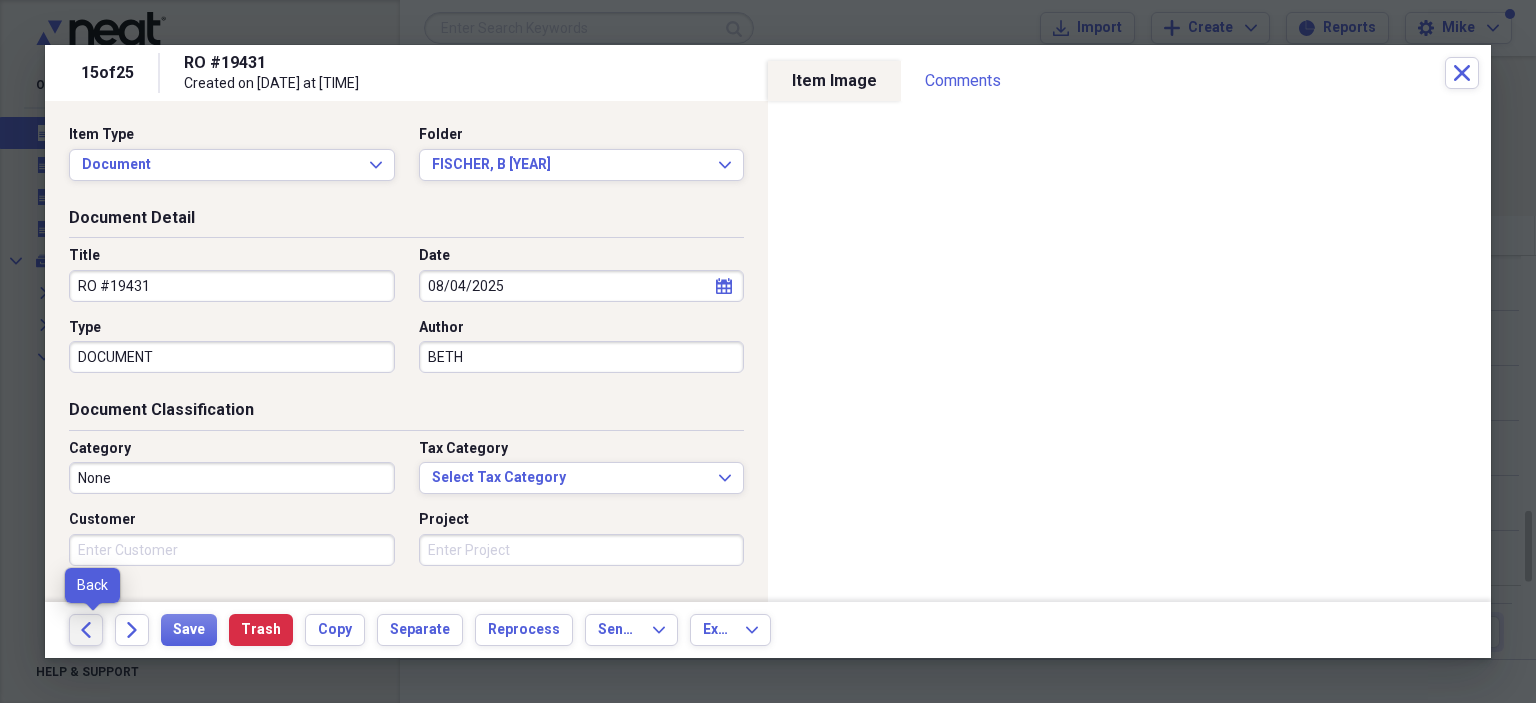 click on "Back" 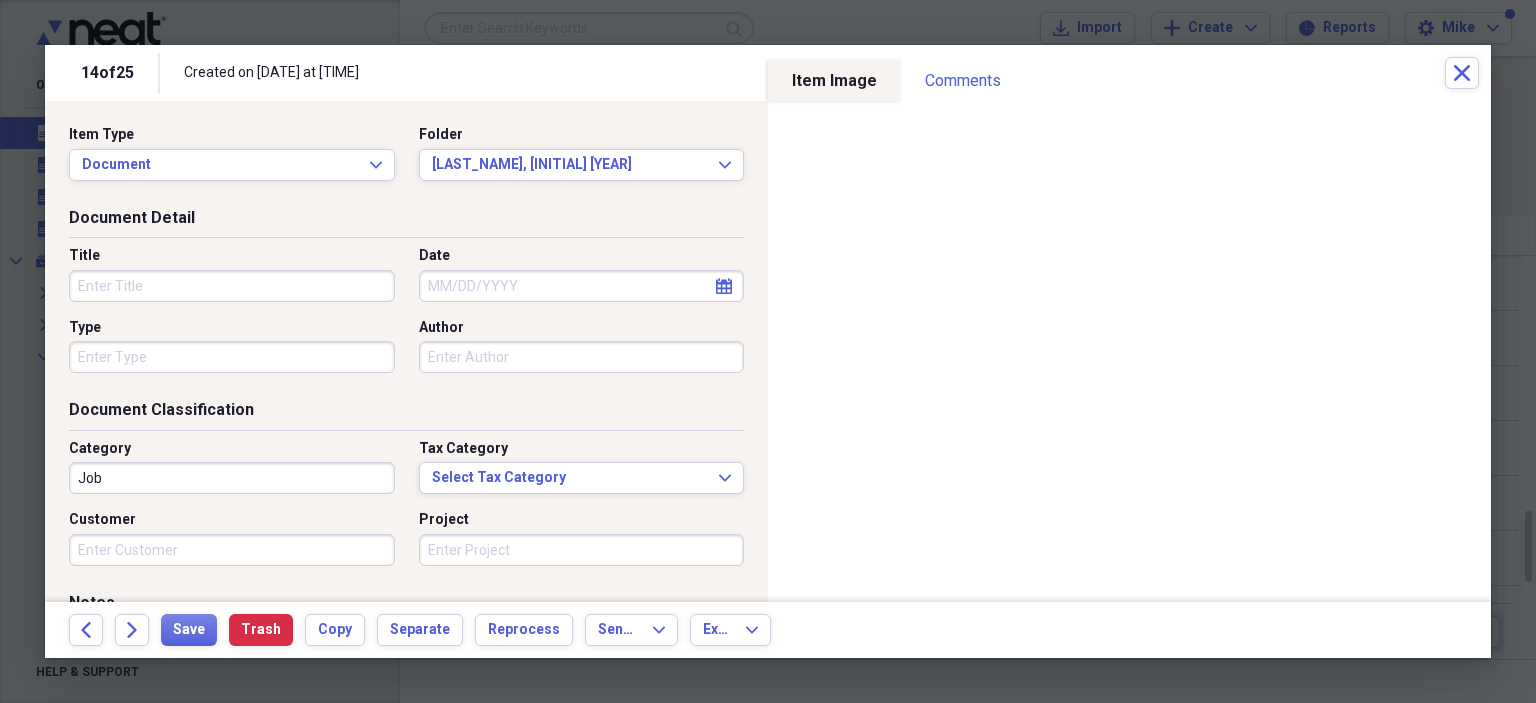 click on "Title" at bounding box center [232, 286] 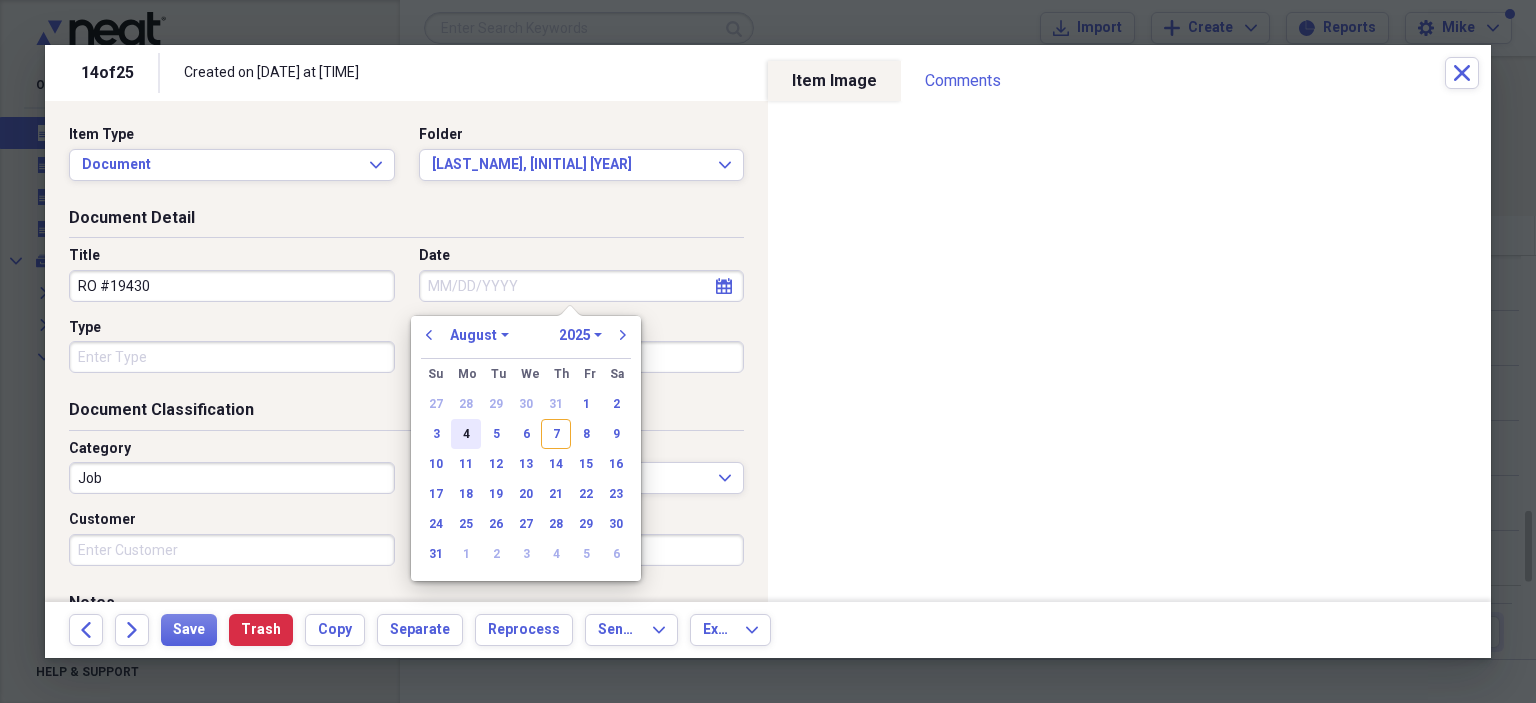 click on "4" at bounding box center (466, 434) 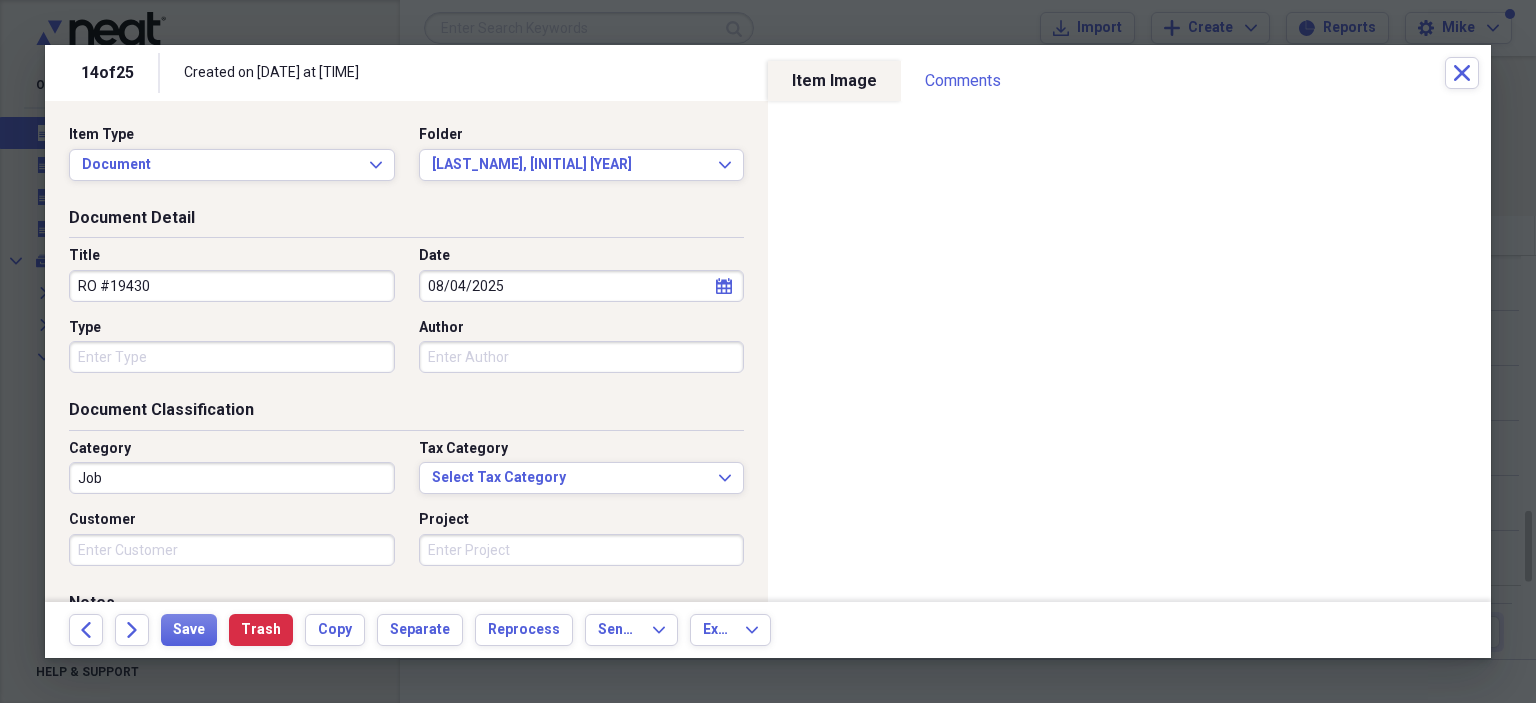 click on "Type" at bounding box center [232, 357] 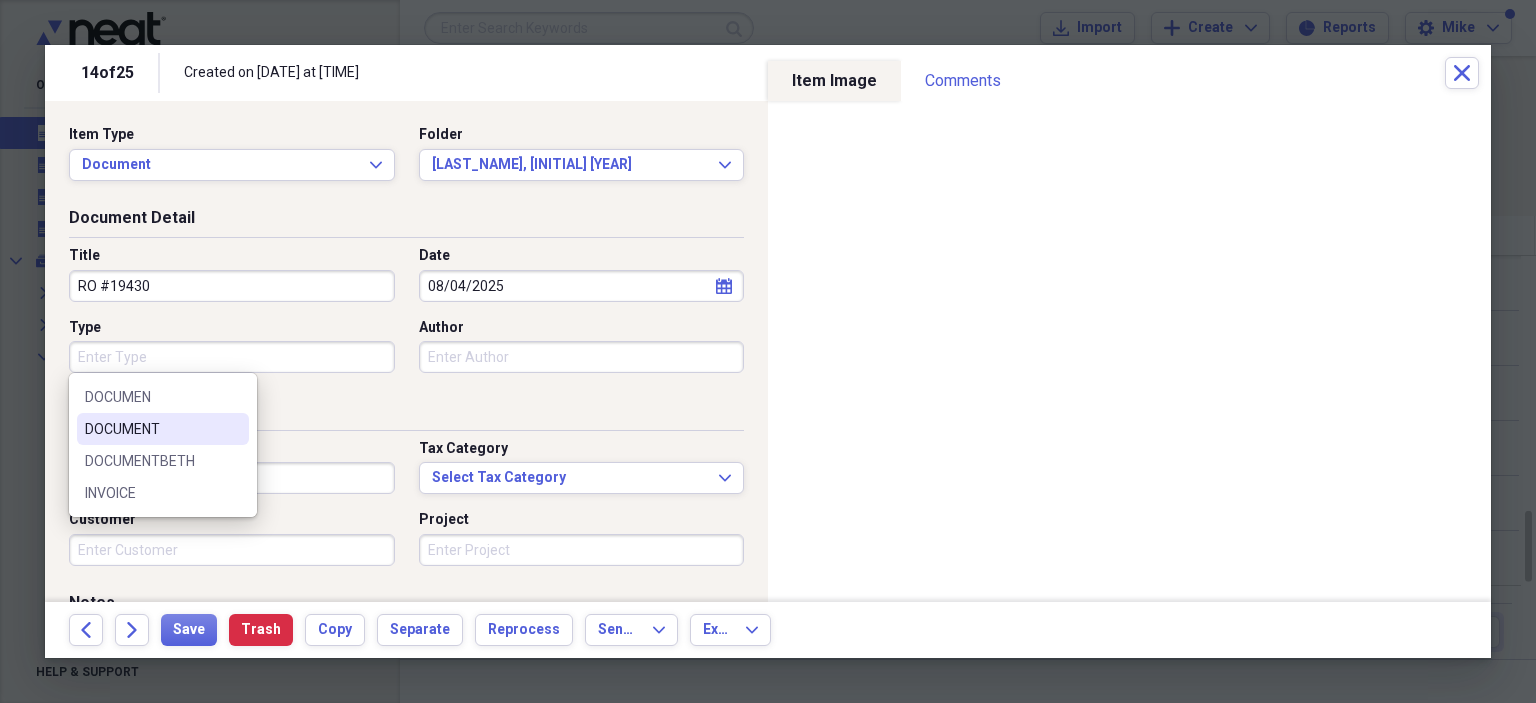 click on "DOCUMENT" at bounding box center (151, 429) 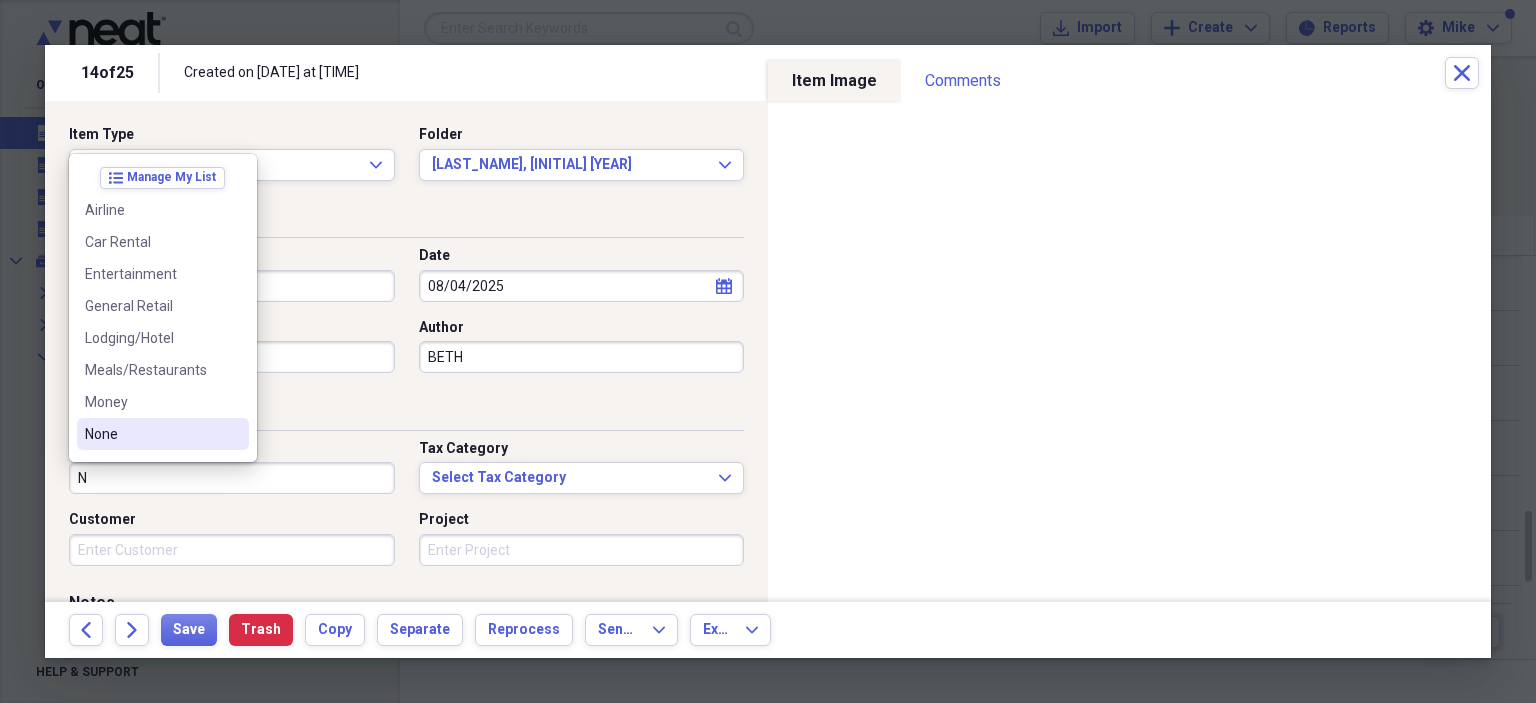 click on "None" at bounding box center (151, 434) 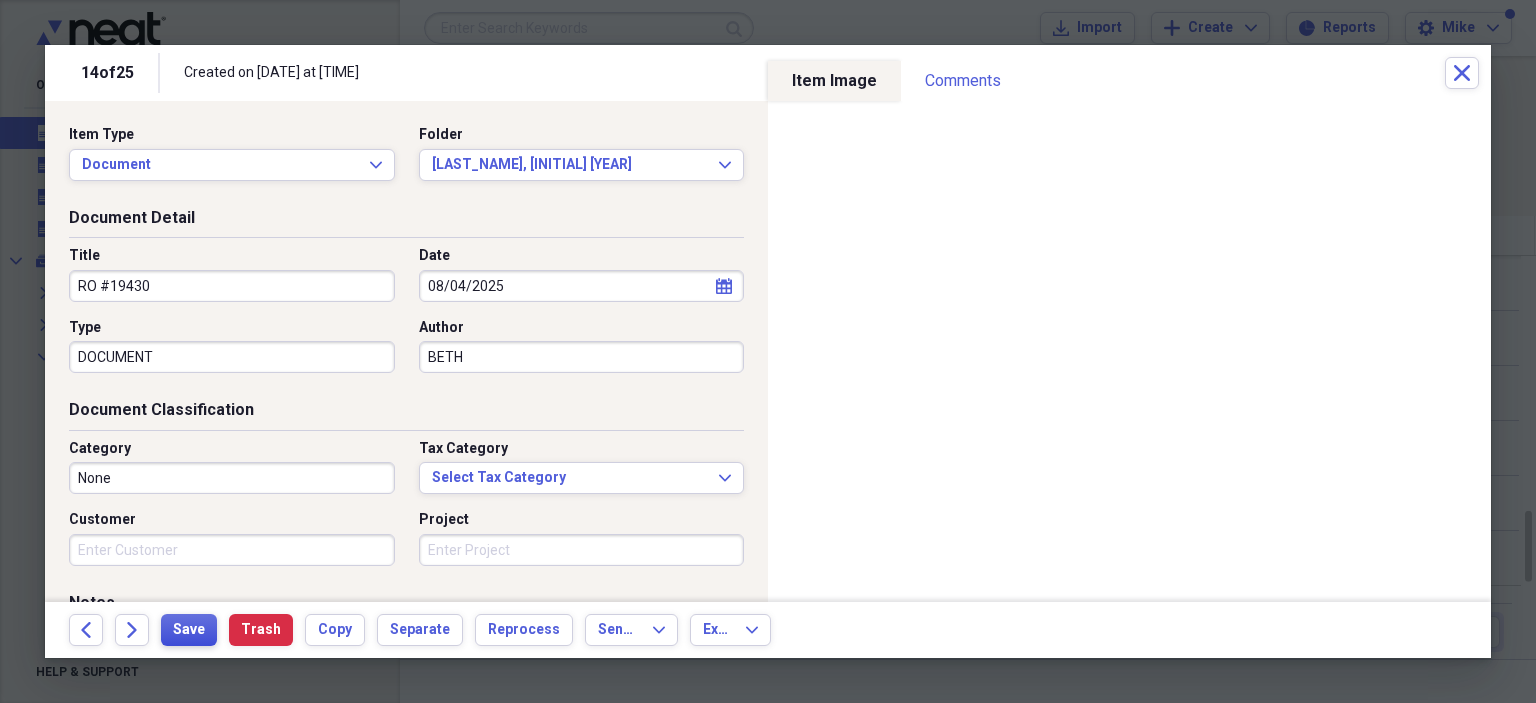 click on "Save" at bounding box center [189, 630] 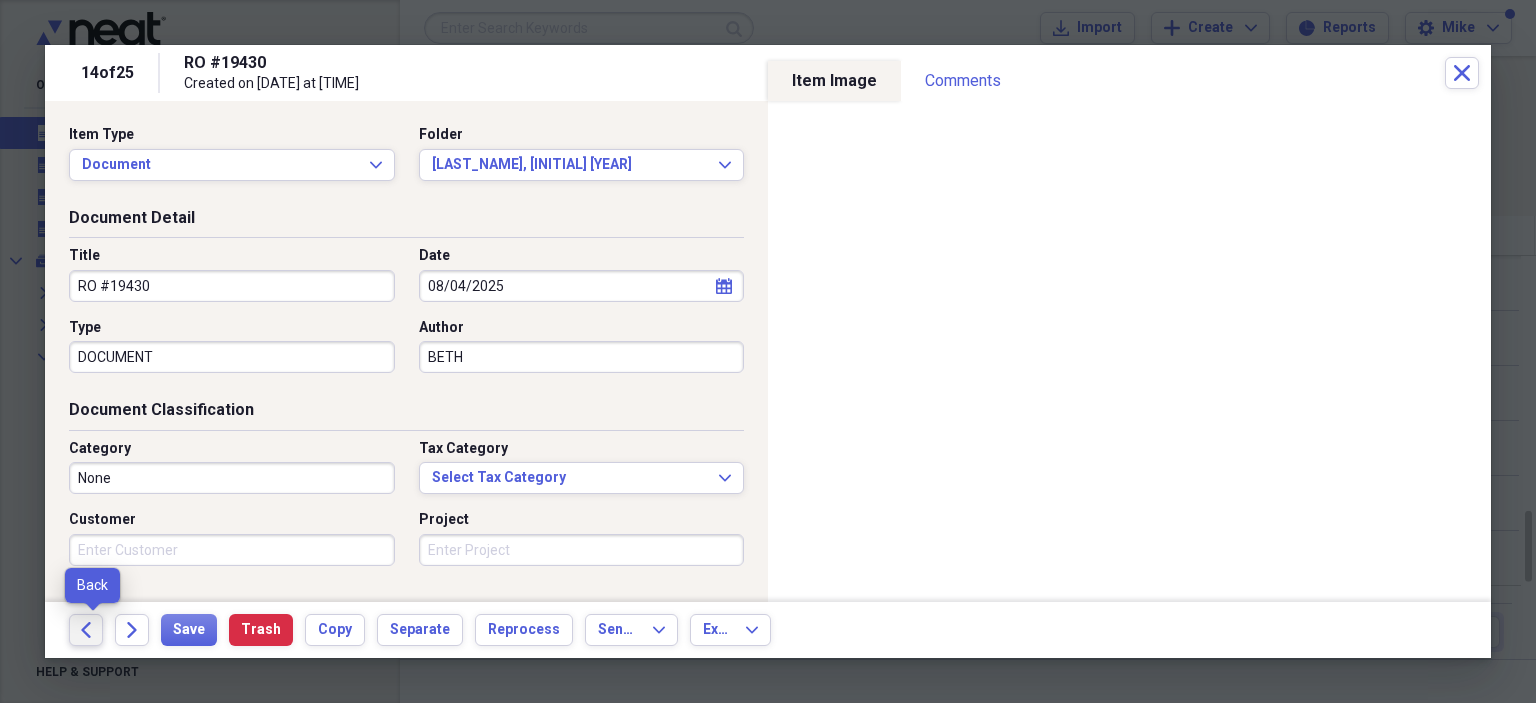 click 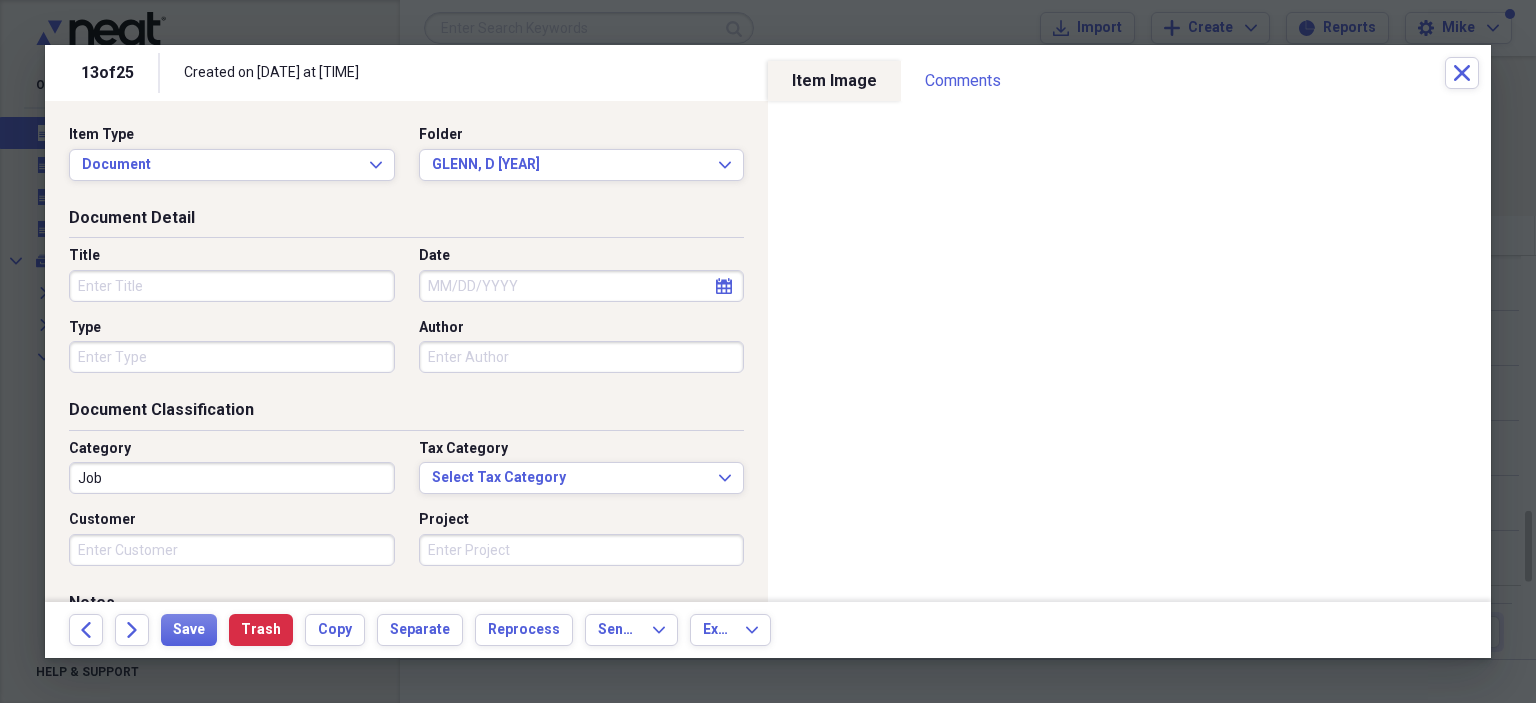 click on "Title" at bounding box center [232, 286] 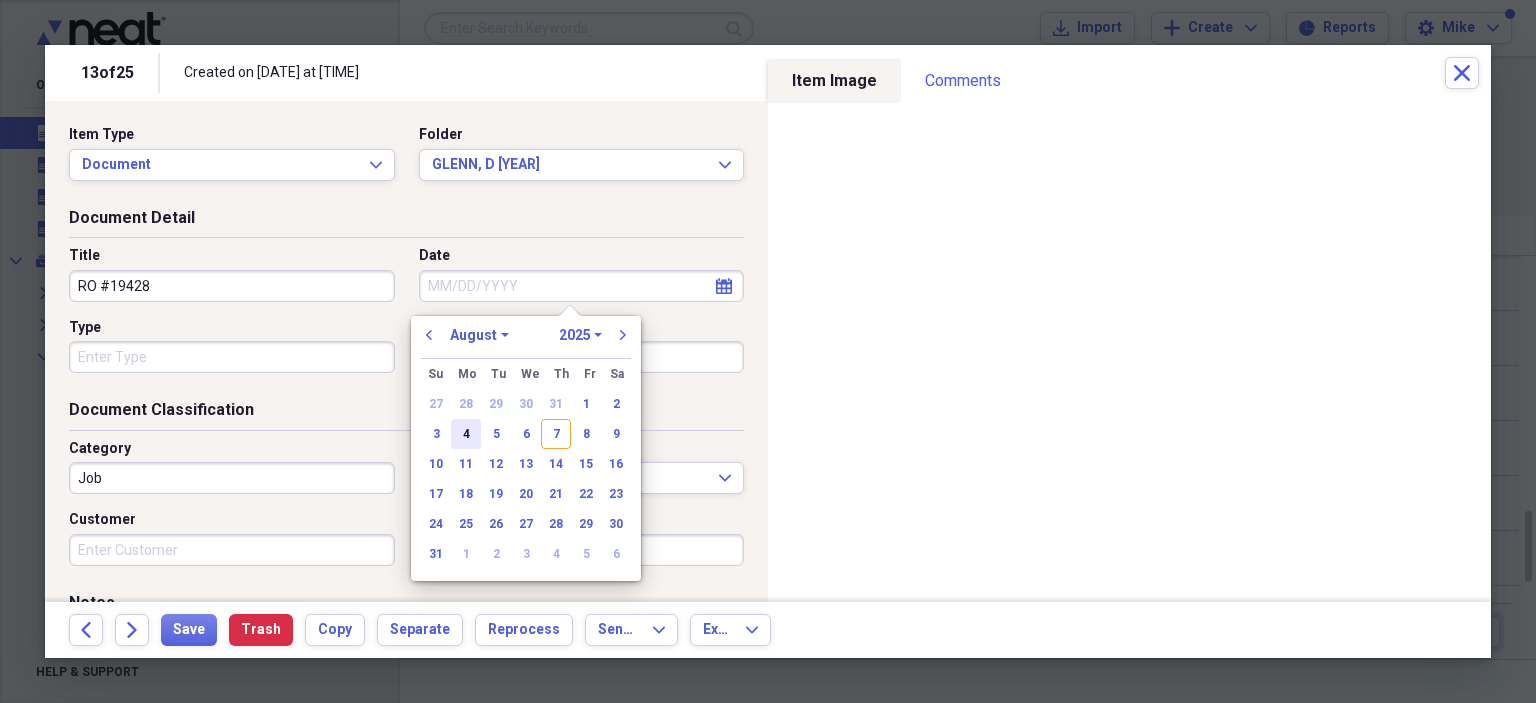 click on "4" at bounding box center [466, 434] 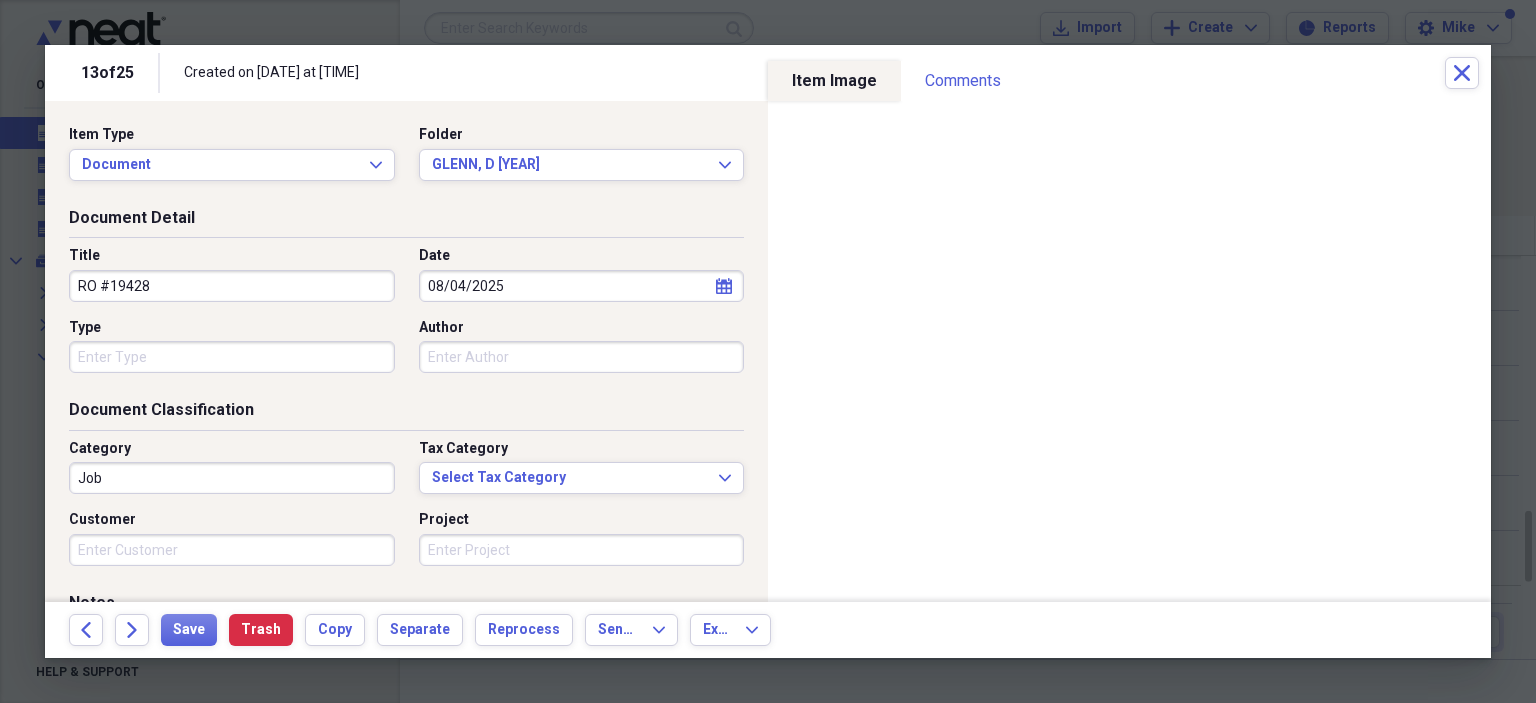 drag, startPoint x: 181, startPoint y: 359, endPoint x: 169, endPoint y: 371, distance: 16.970562 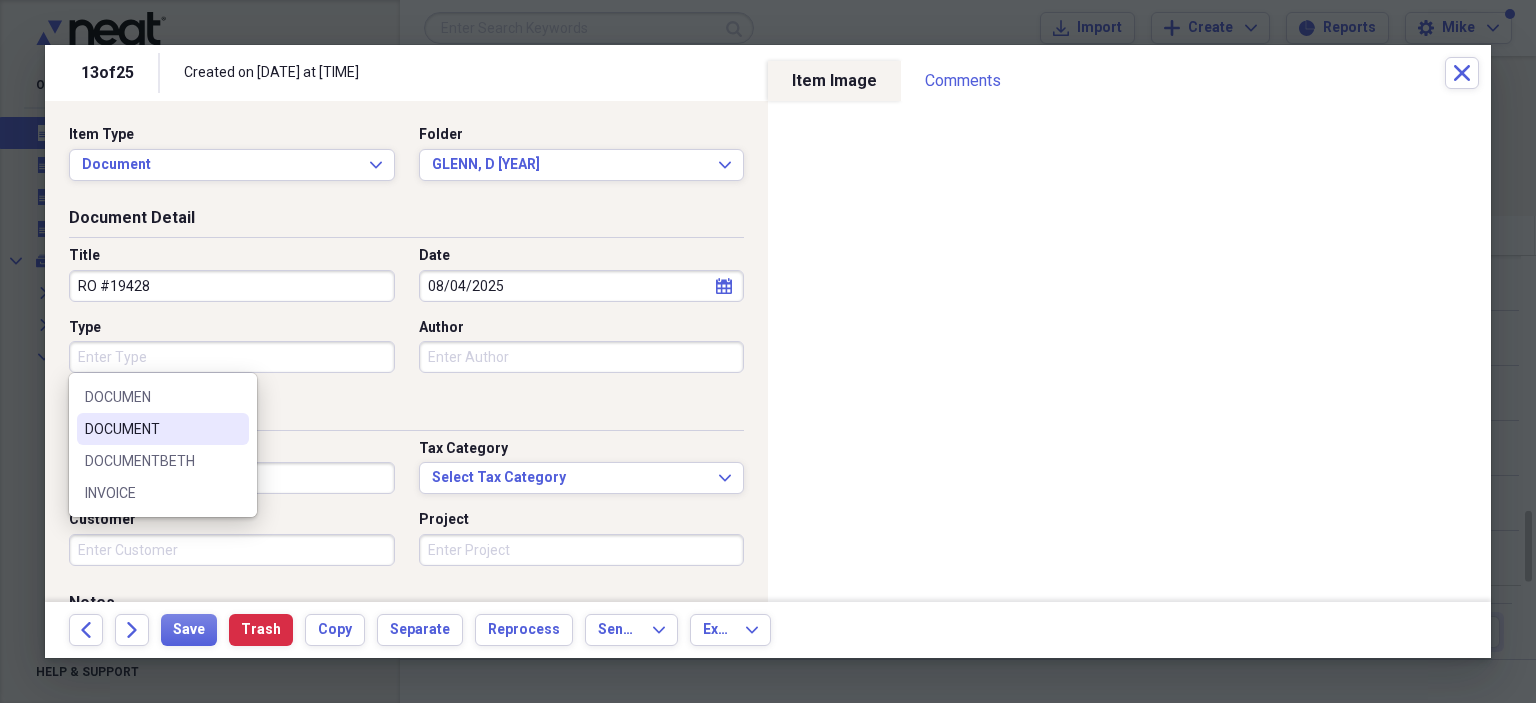 click on "DOCUMENT" at bounding box center (151, 429) 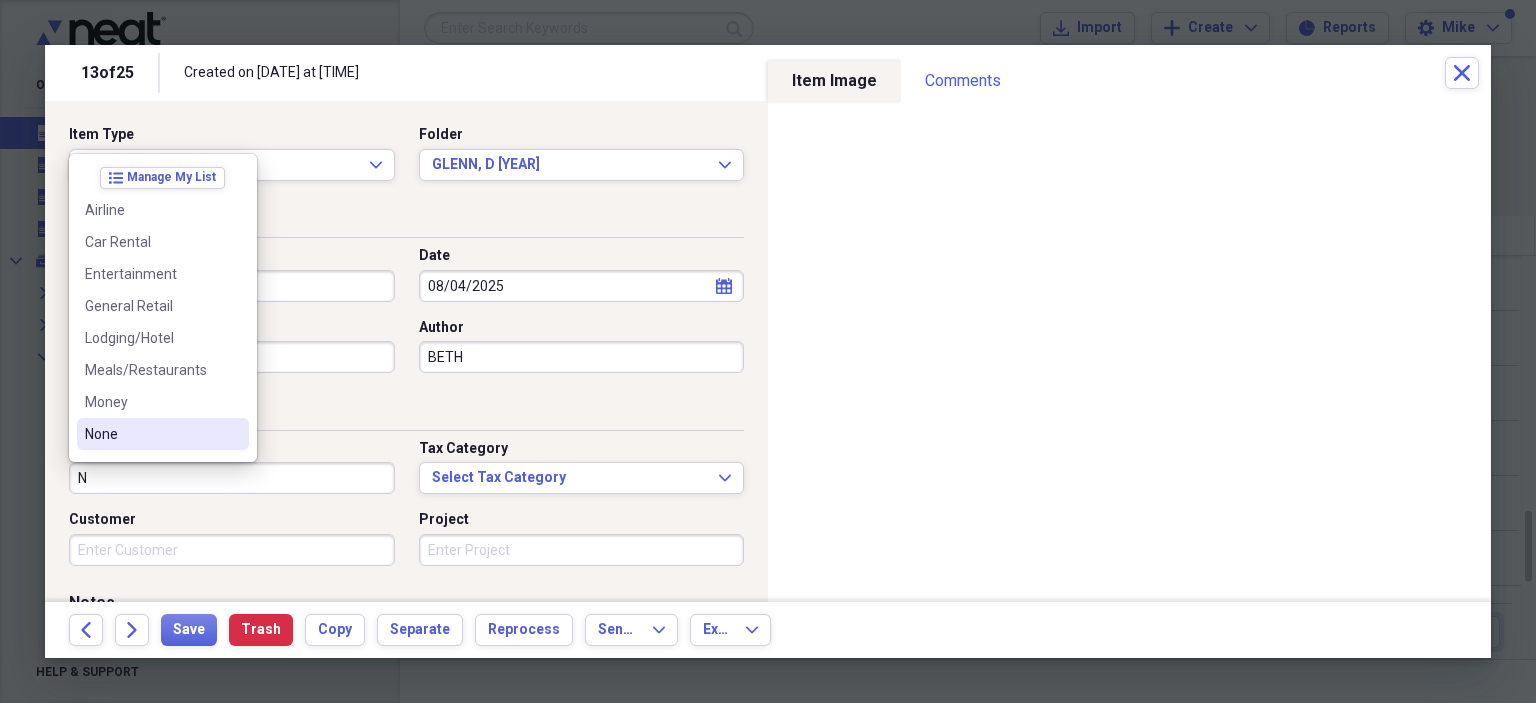 click on "None" at bounding box center (151, 434) 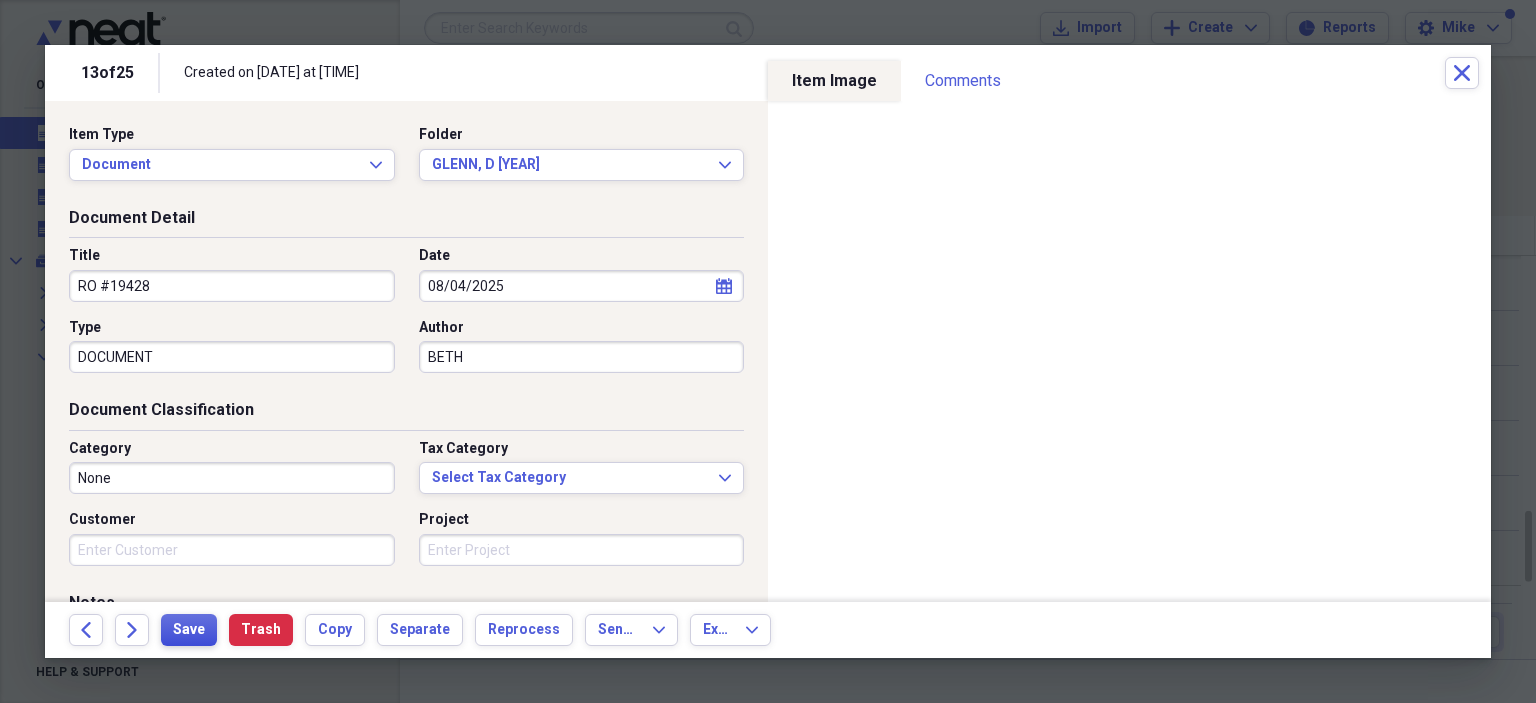 click on "Save" at bounding box center [189, 630] 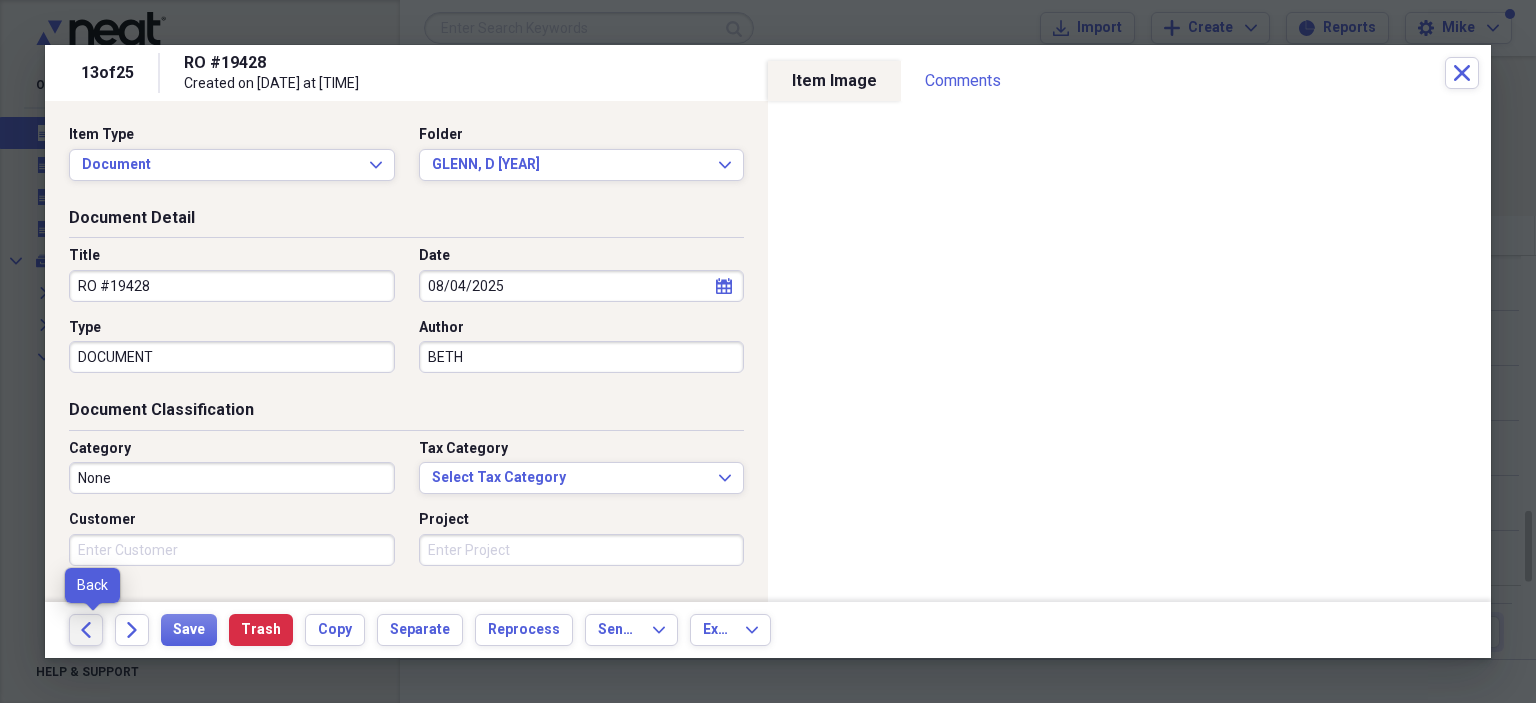 click on "Back" 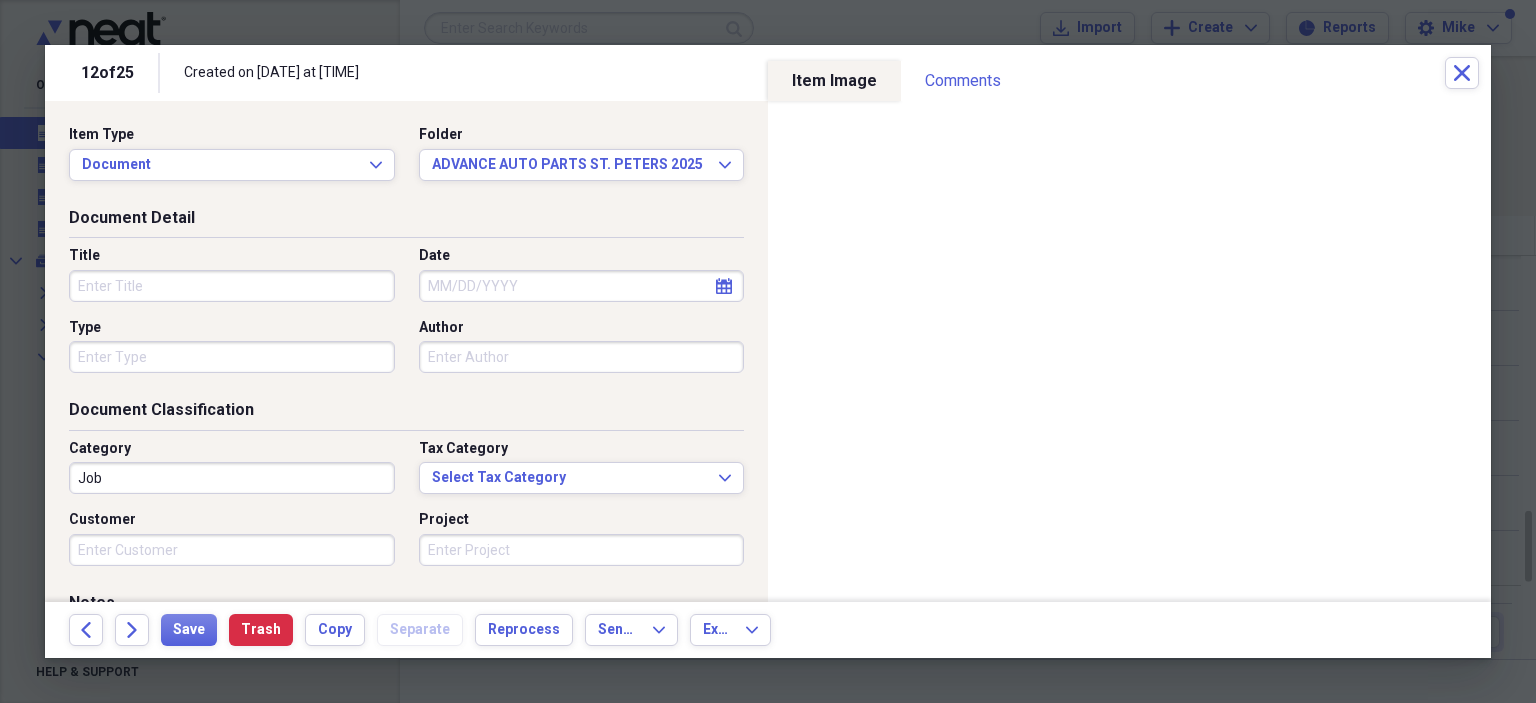 click on "Title" at bounding box center (232, 286) 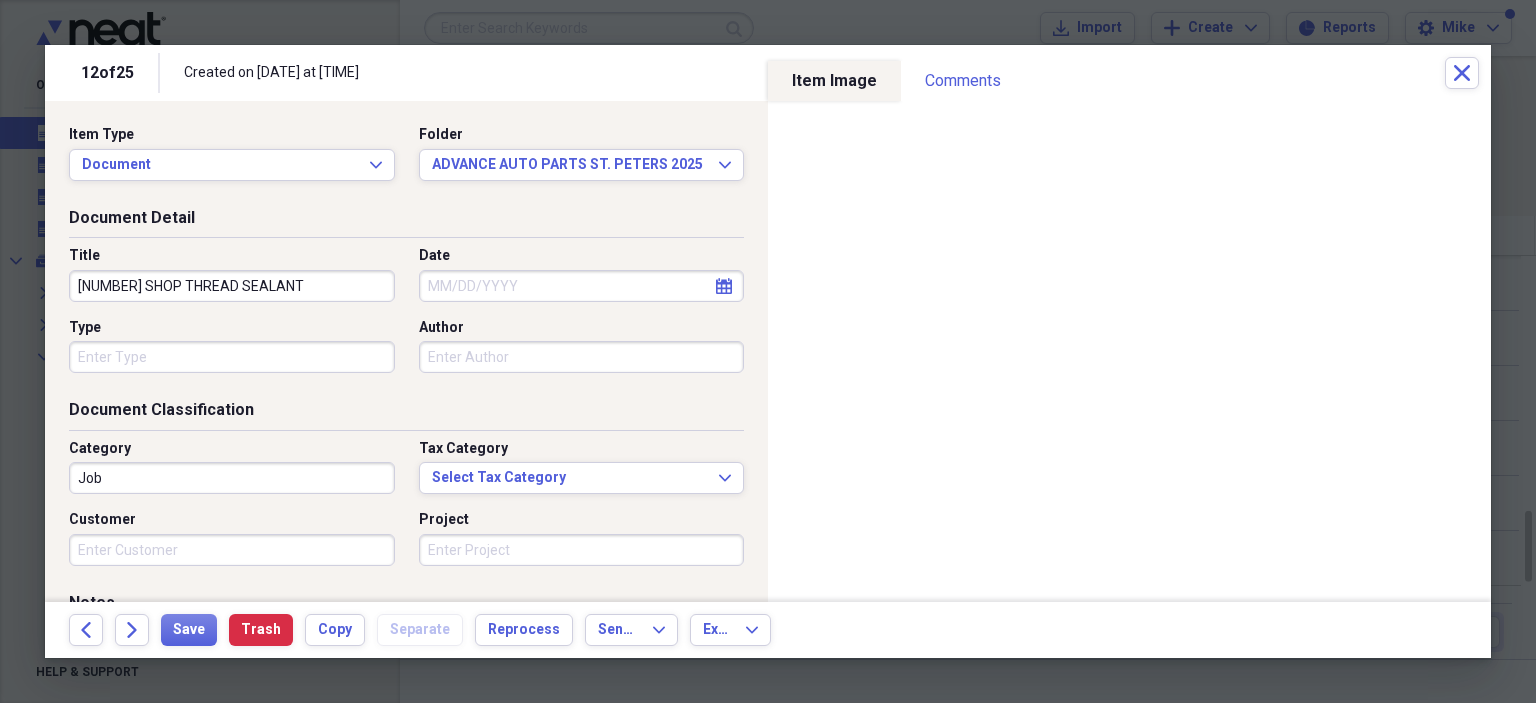click on "Date" at bounding box center [582, 286] 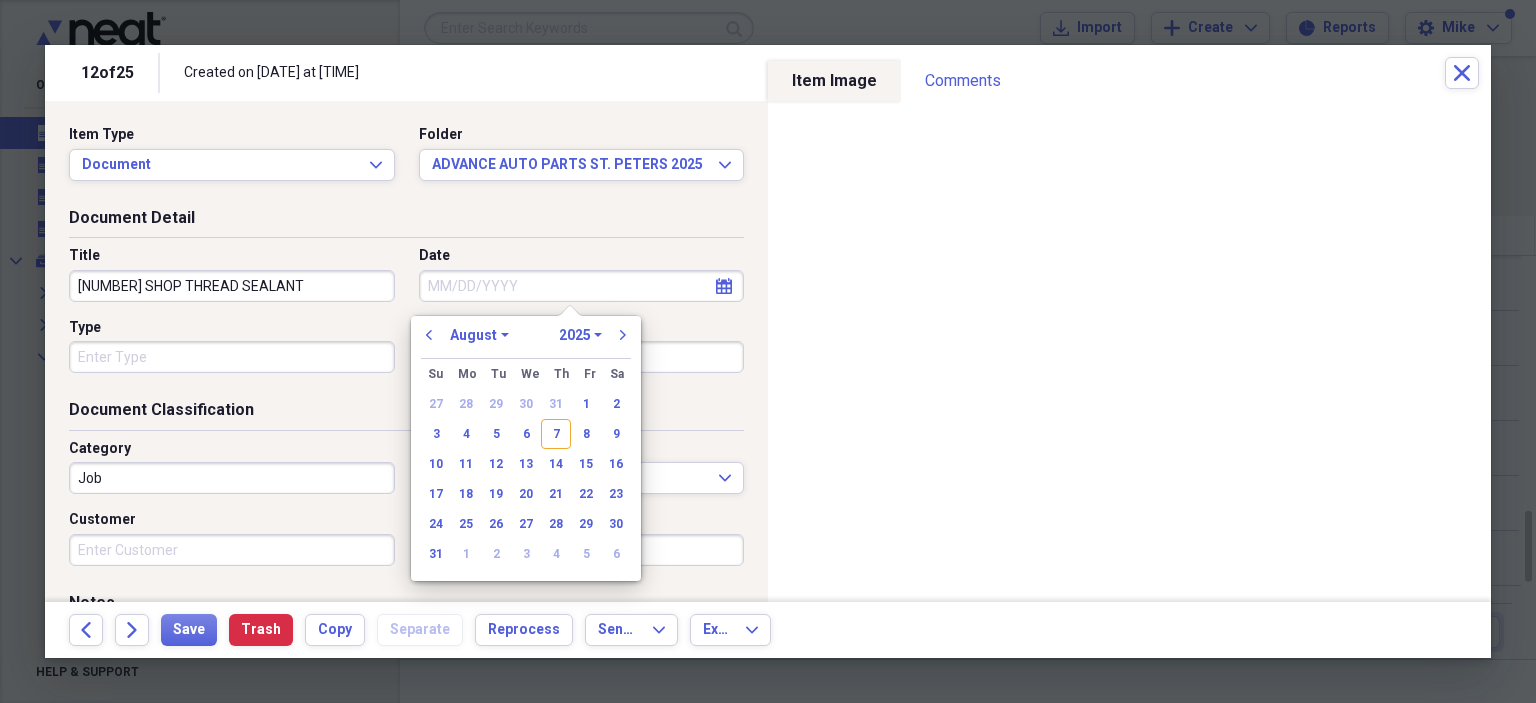 drag, startPoint x: 490, startPoint y: 429, endPoint x: 451, endPoint y: 418, distance: 40.5216 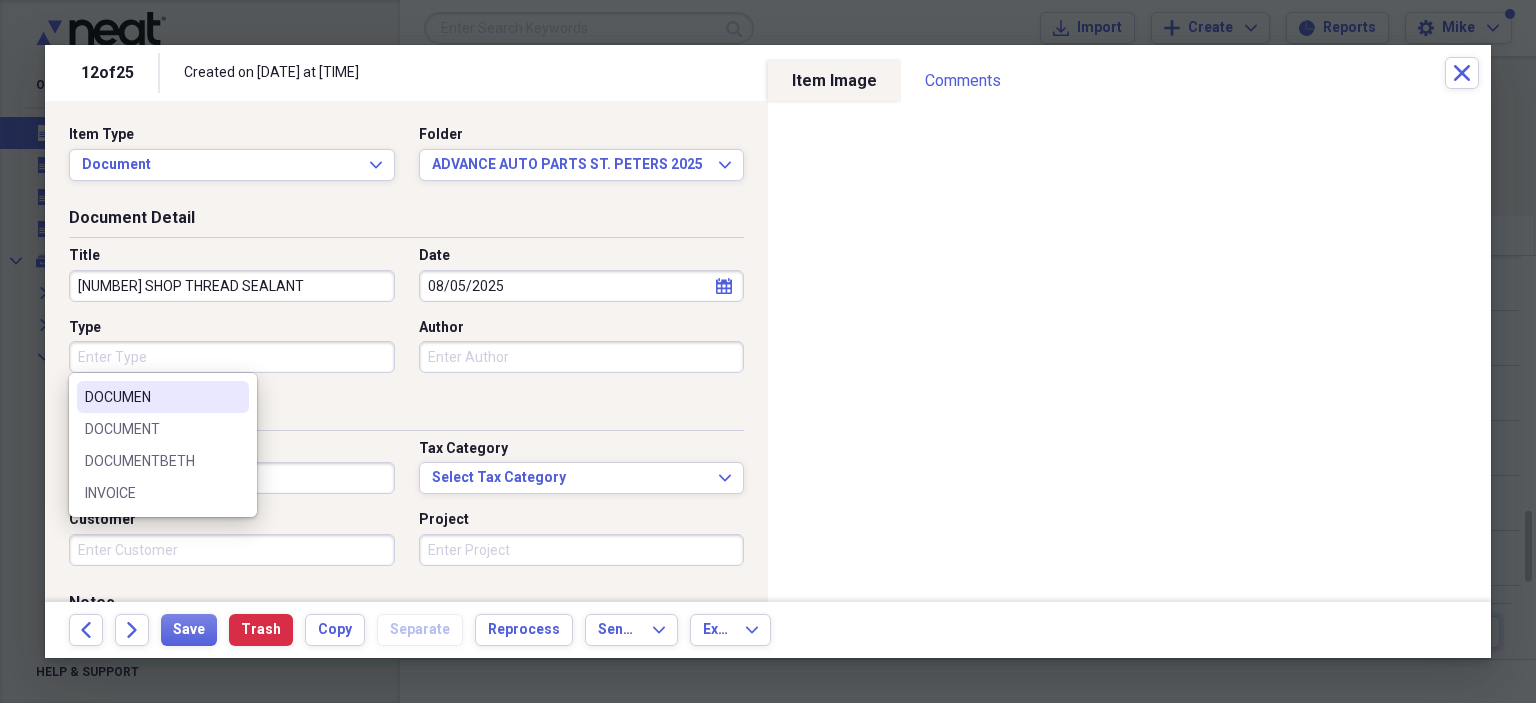 click on "Type" at bounding box center (232, 357) 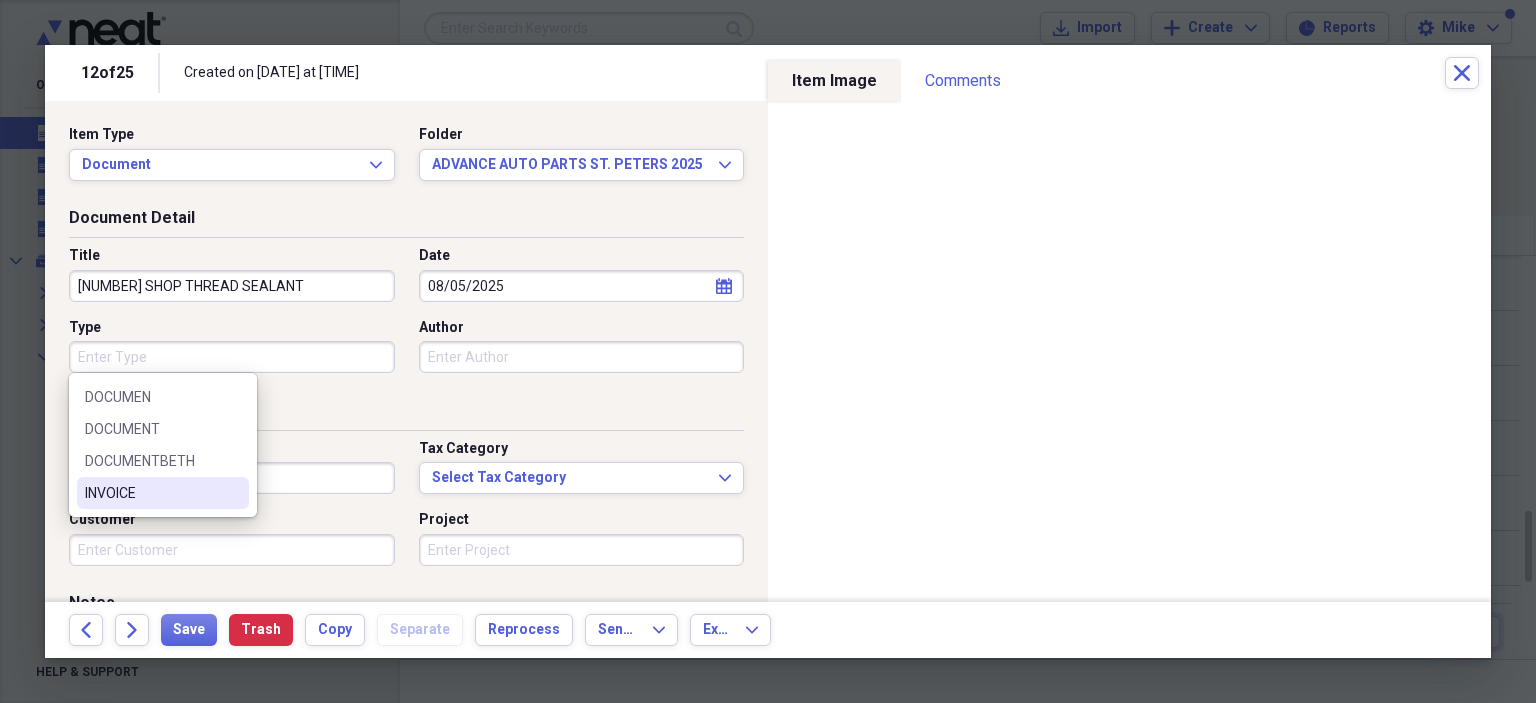 drag, startPoint x: 170, startPoint y: 480, endPoint x: 249, endPoint y: 442, distance: 87.66413 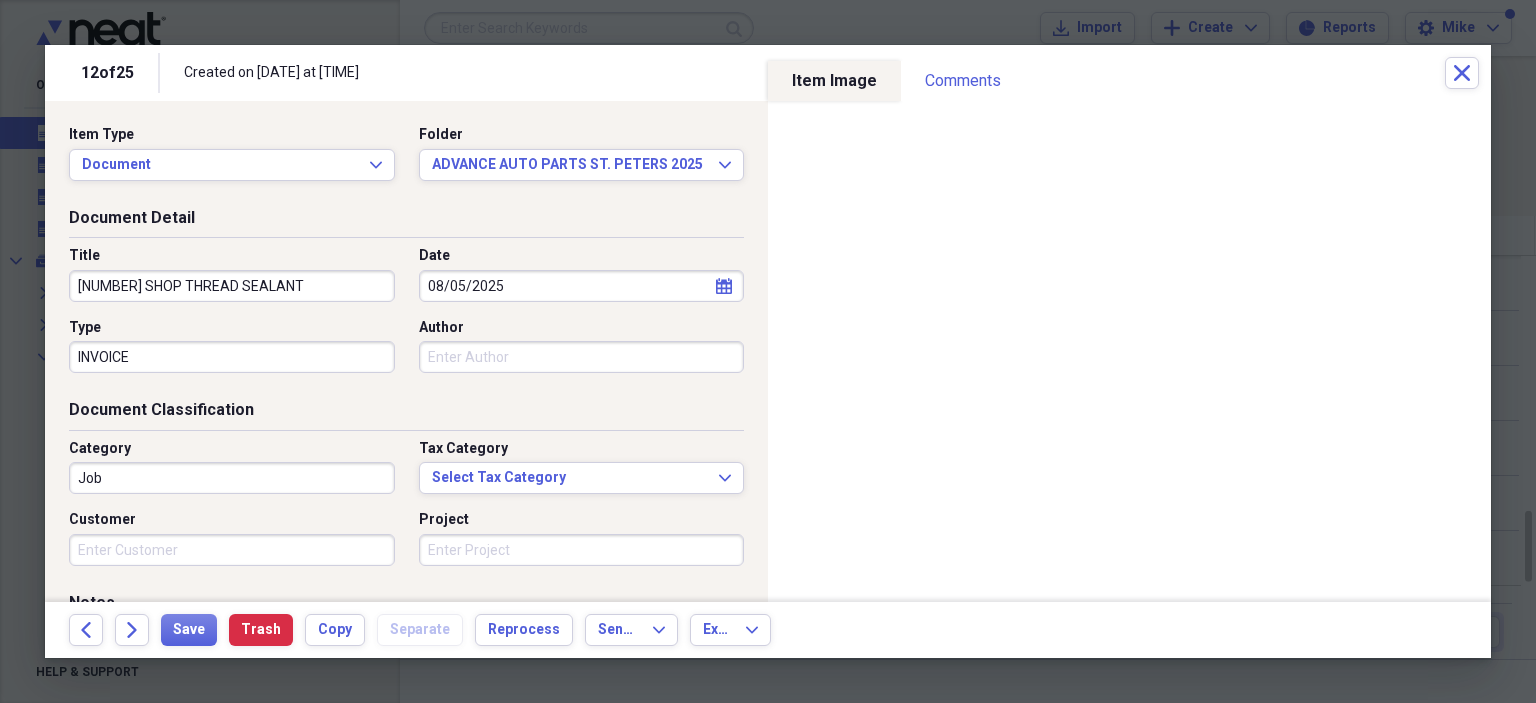 click on "Author" at bounding box center (582, 357) 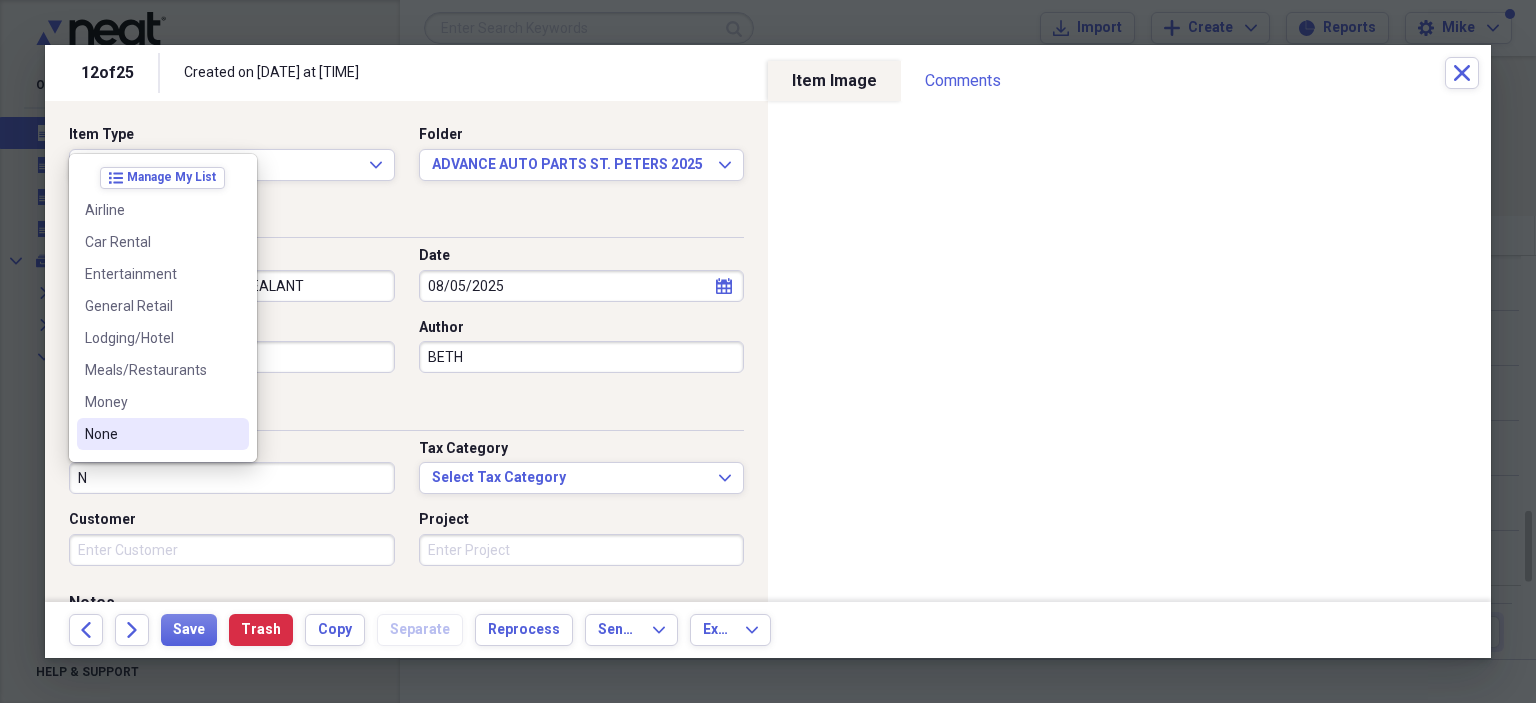 click on "None" at bounding box center [151, 434] 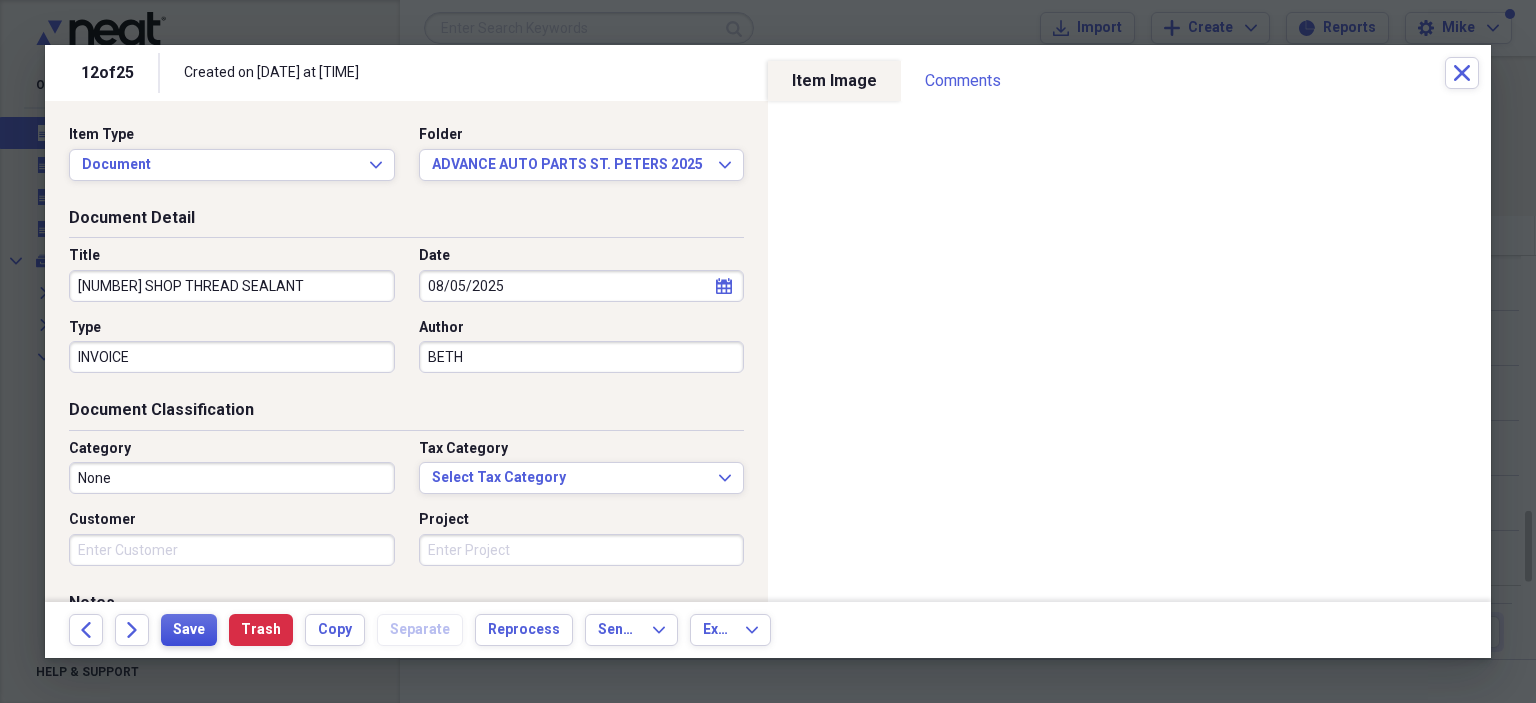 click on "Save" at bounding box center [189, 630] 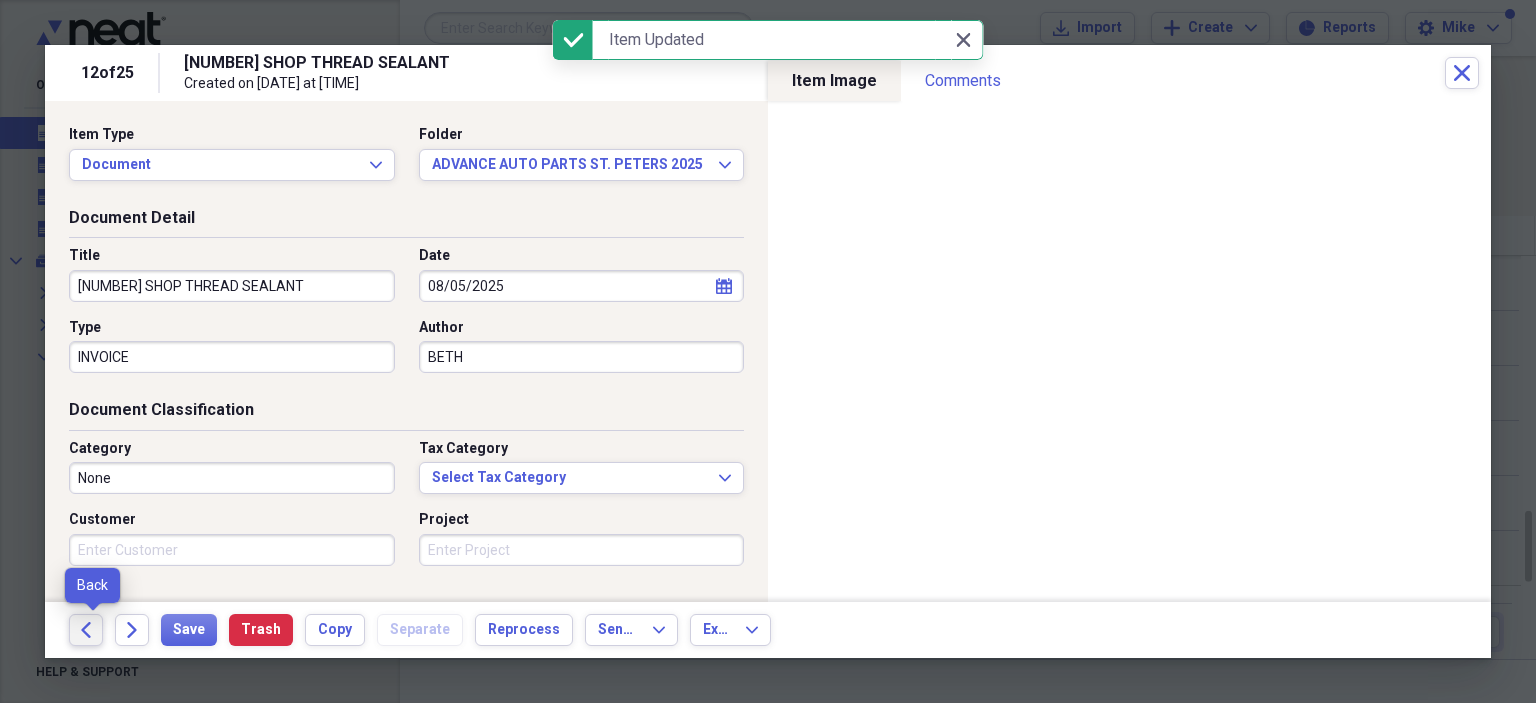 click on "Back" 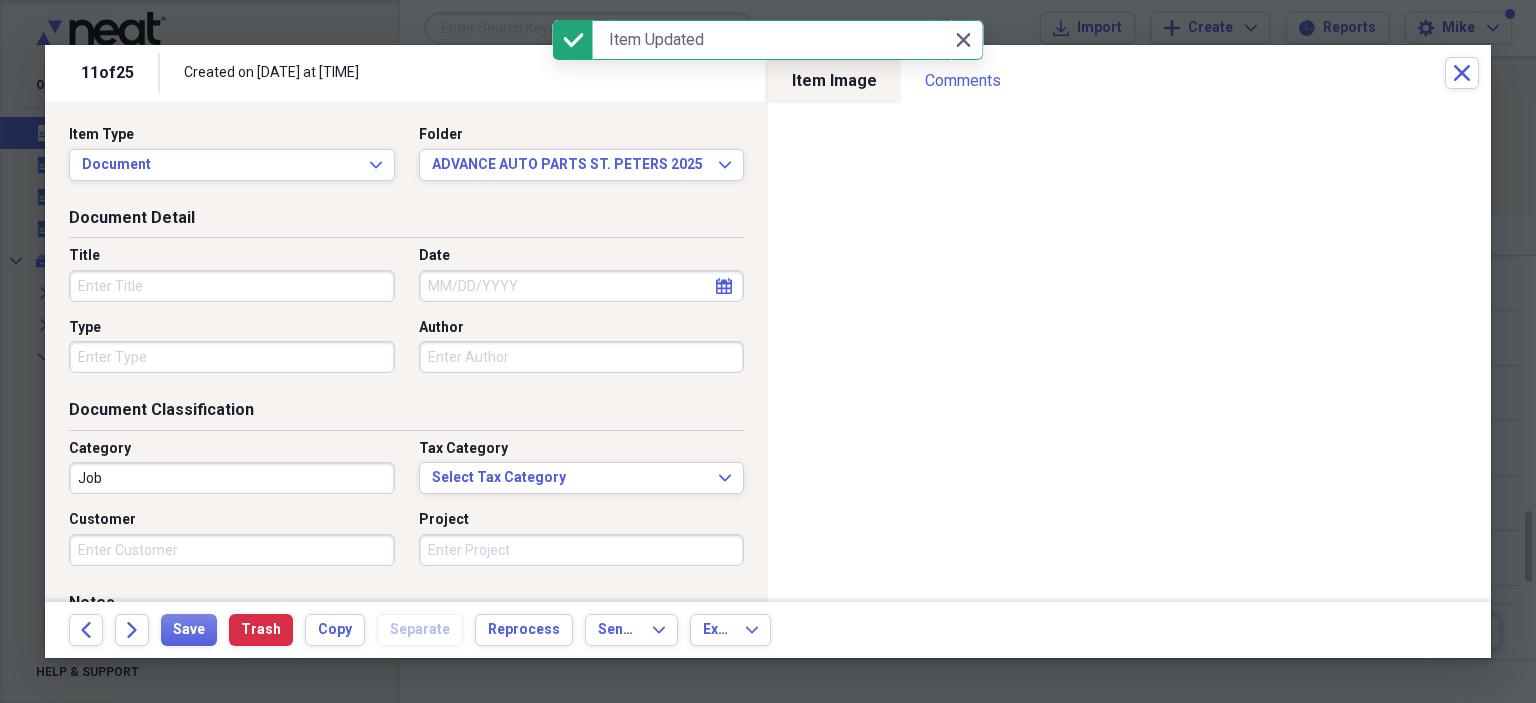 click on "Title" at bounding box center (232, 286) 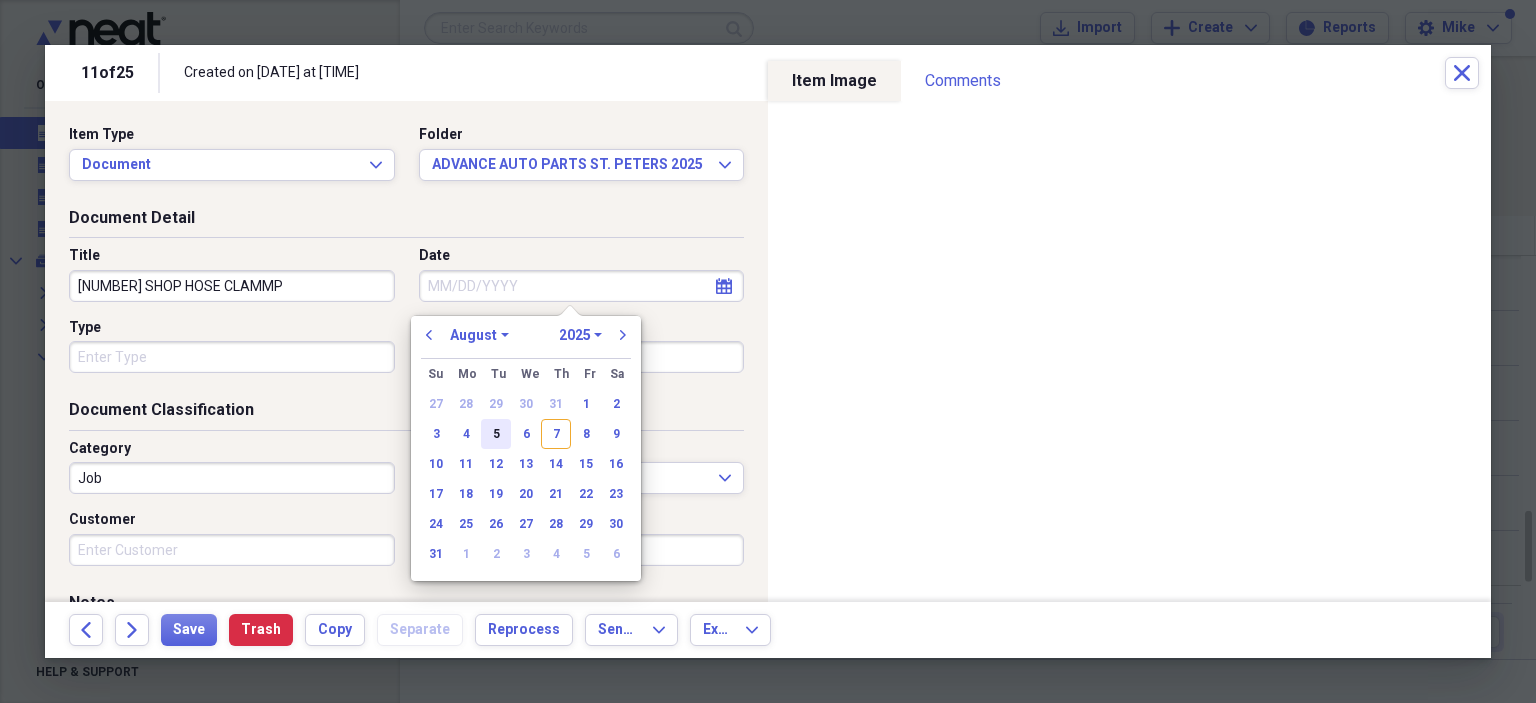 click on "5" at bounding box center (496, 434) 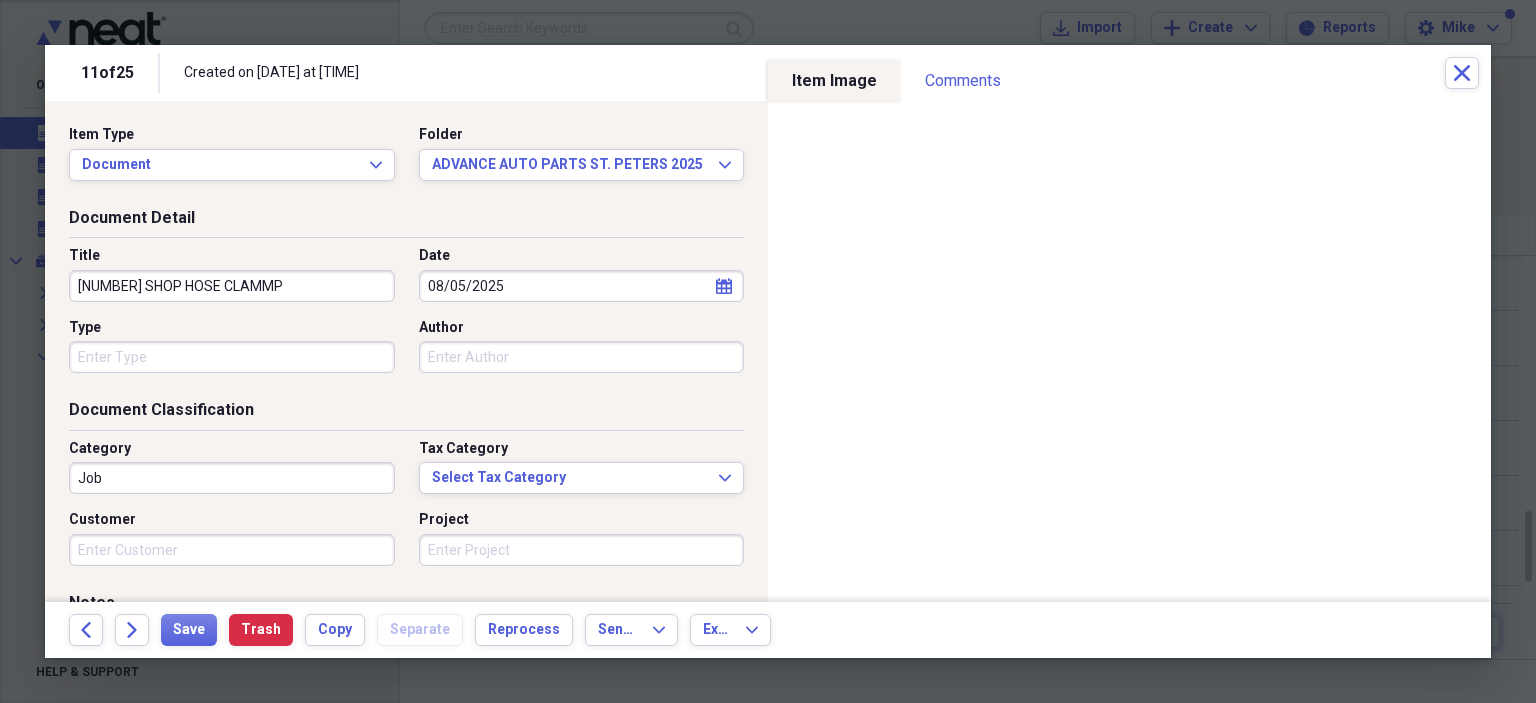 click on "Type" at bounding box center (232, 357) 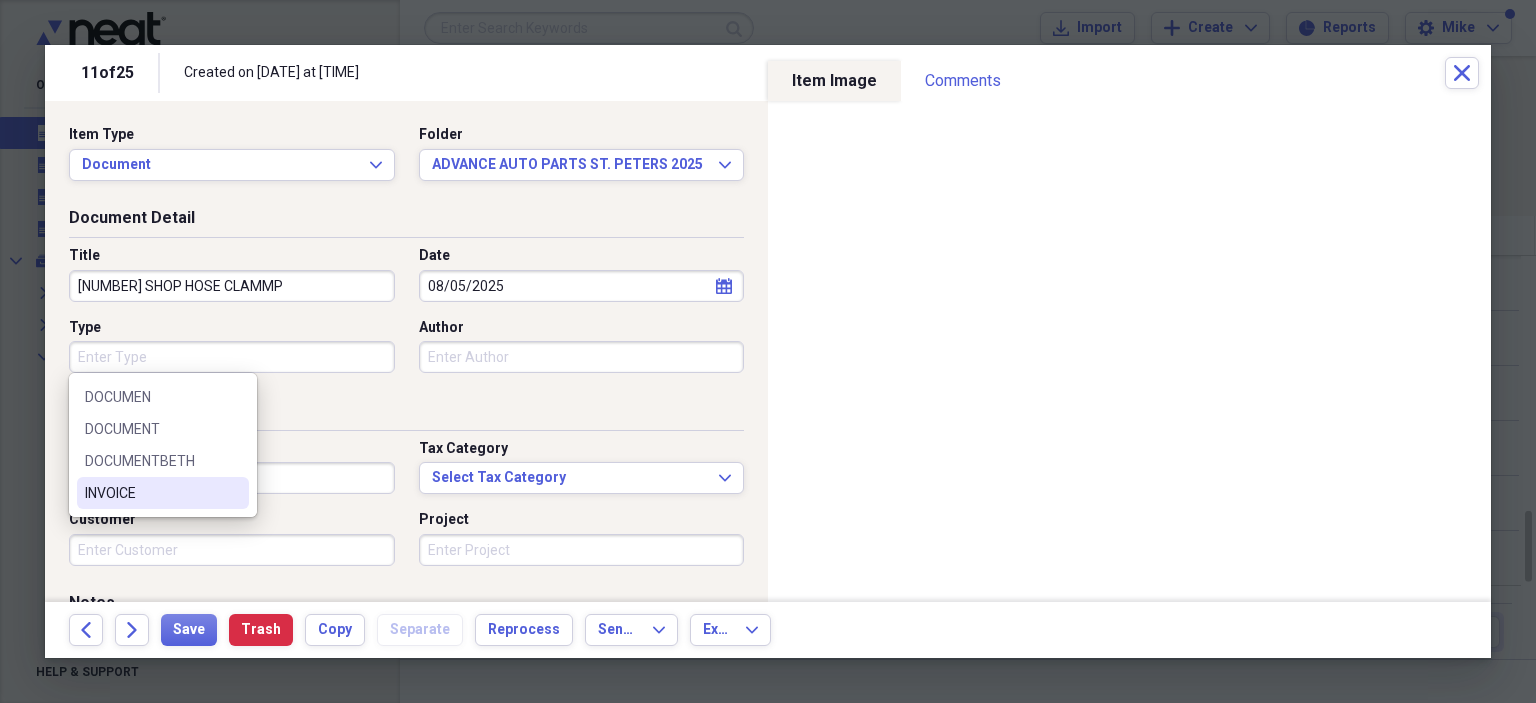 click on "INVOICE" at bounding box center [151, 493] 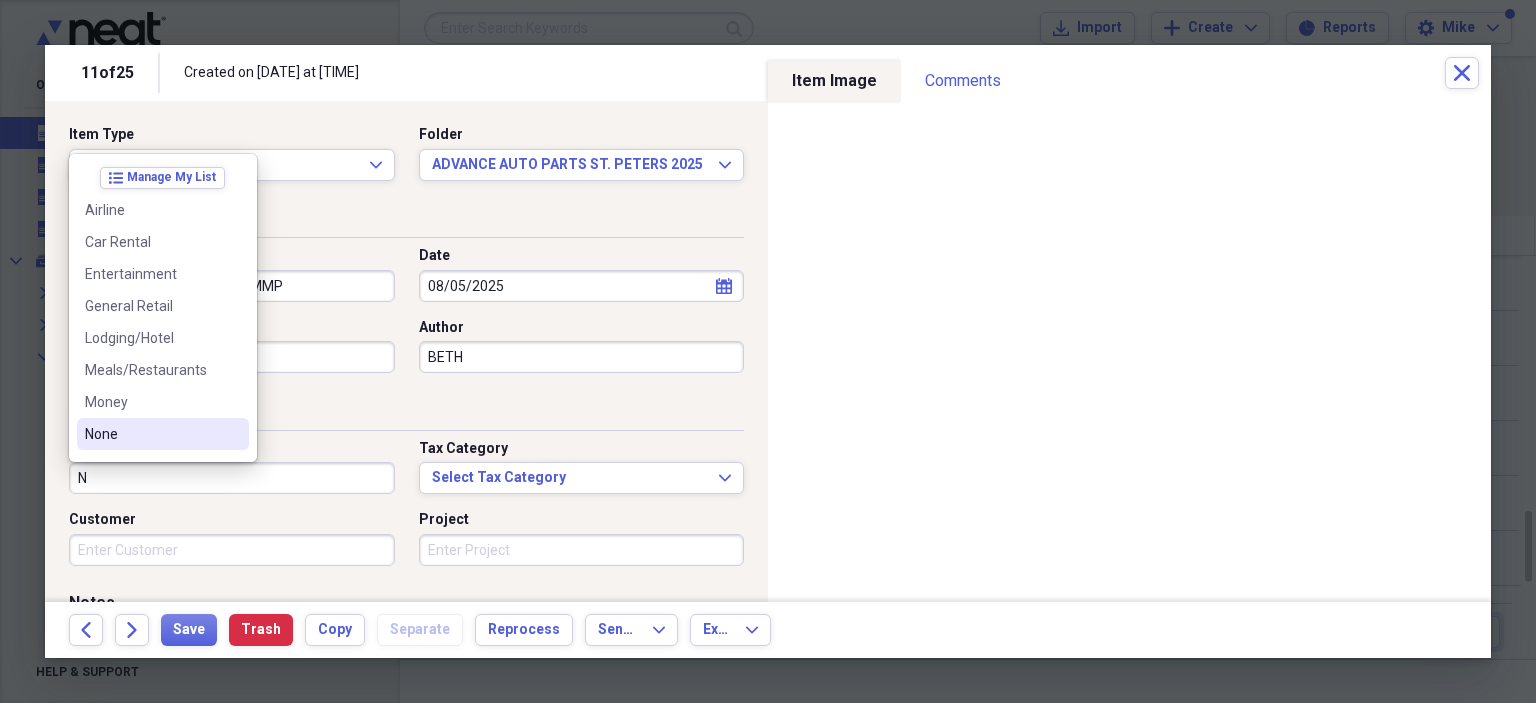 click on "None" at bounding box center (151, 434) 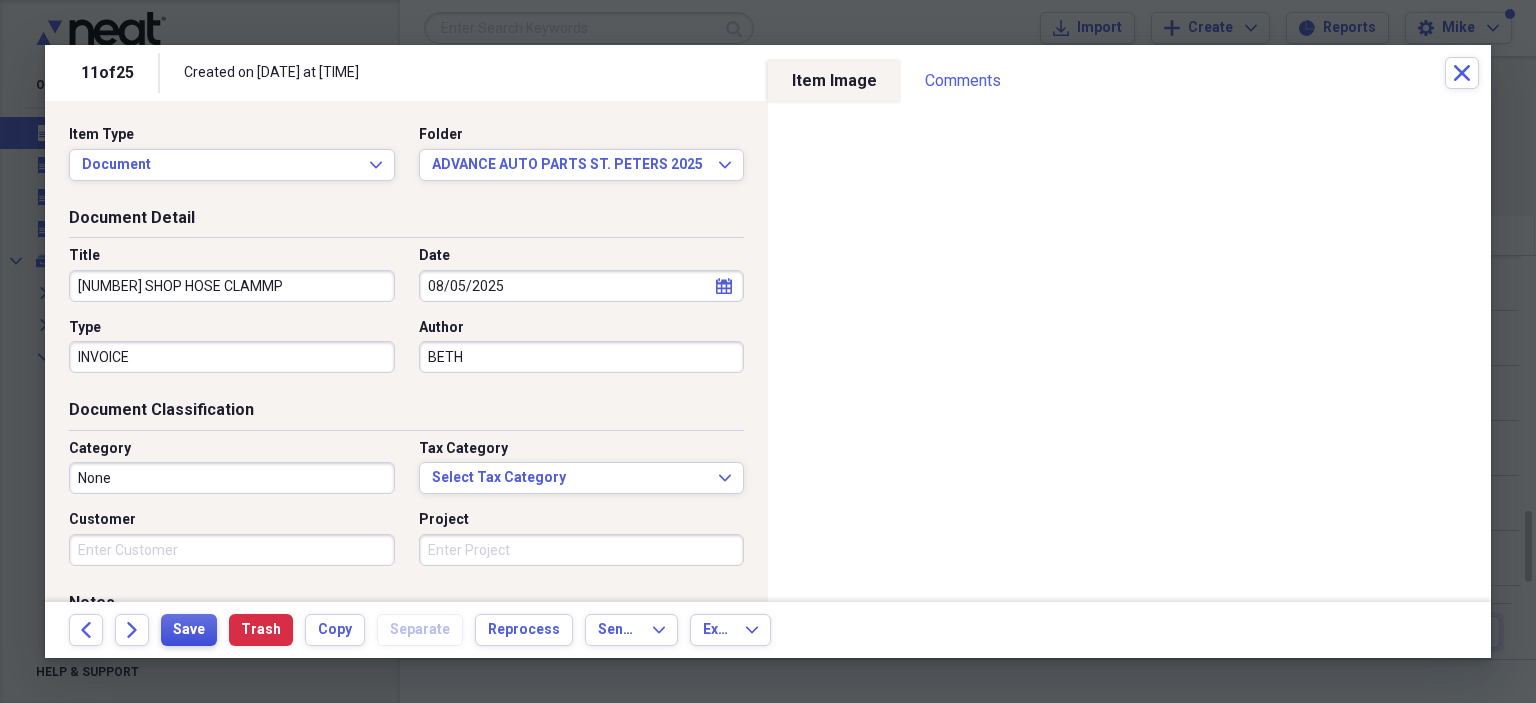 click on "Save" at bounding box center (189, 630) 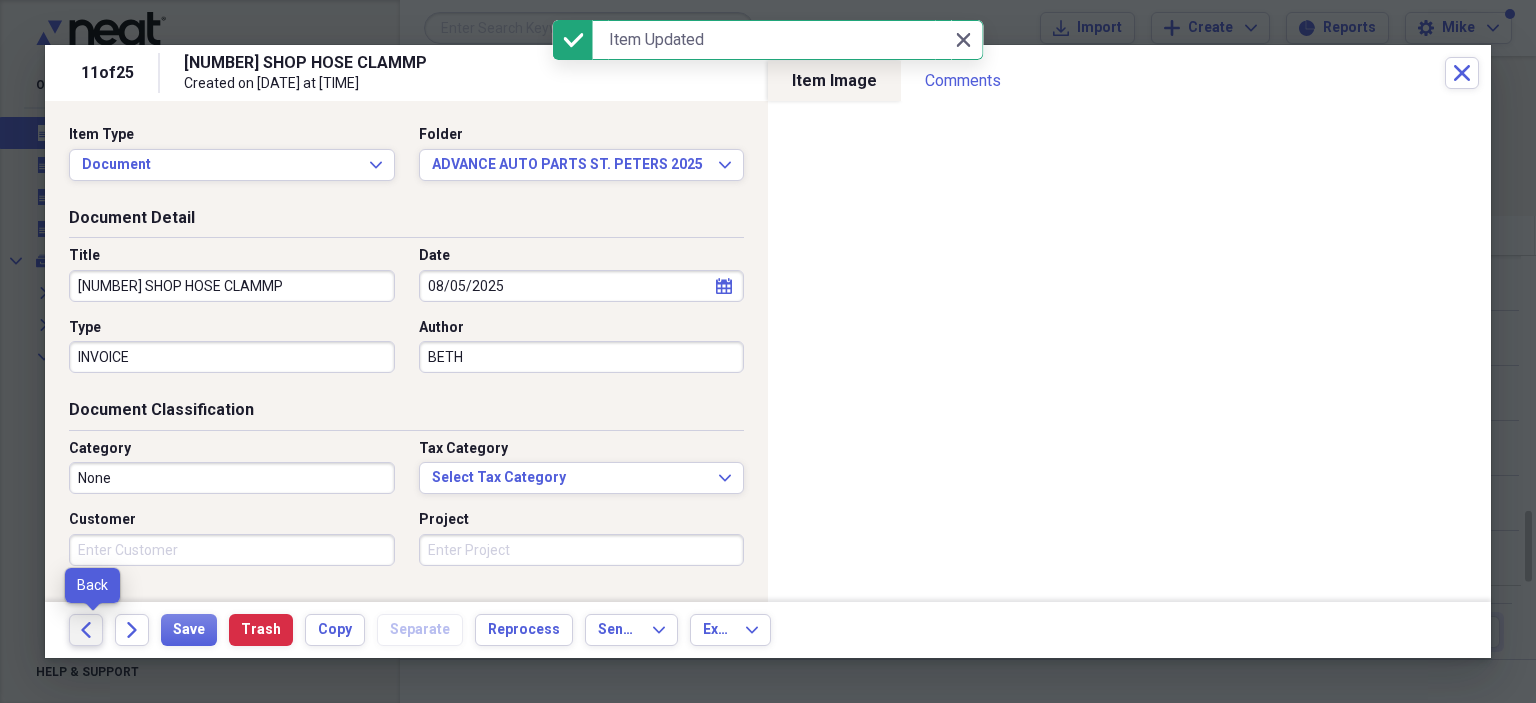 click on "Back" 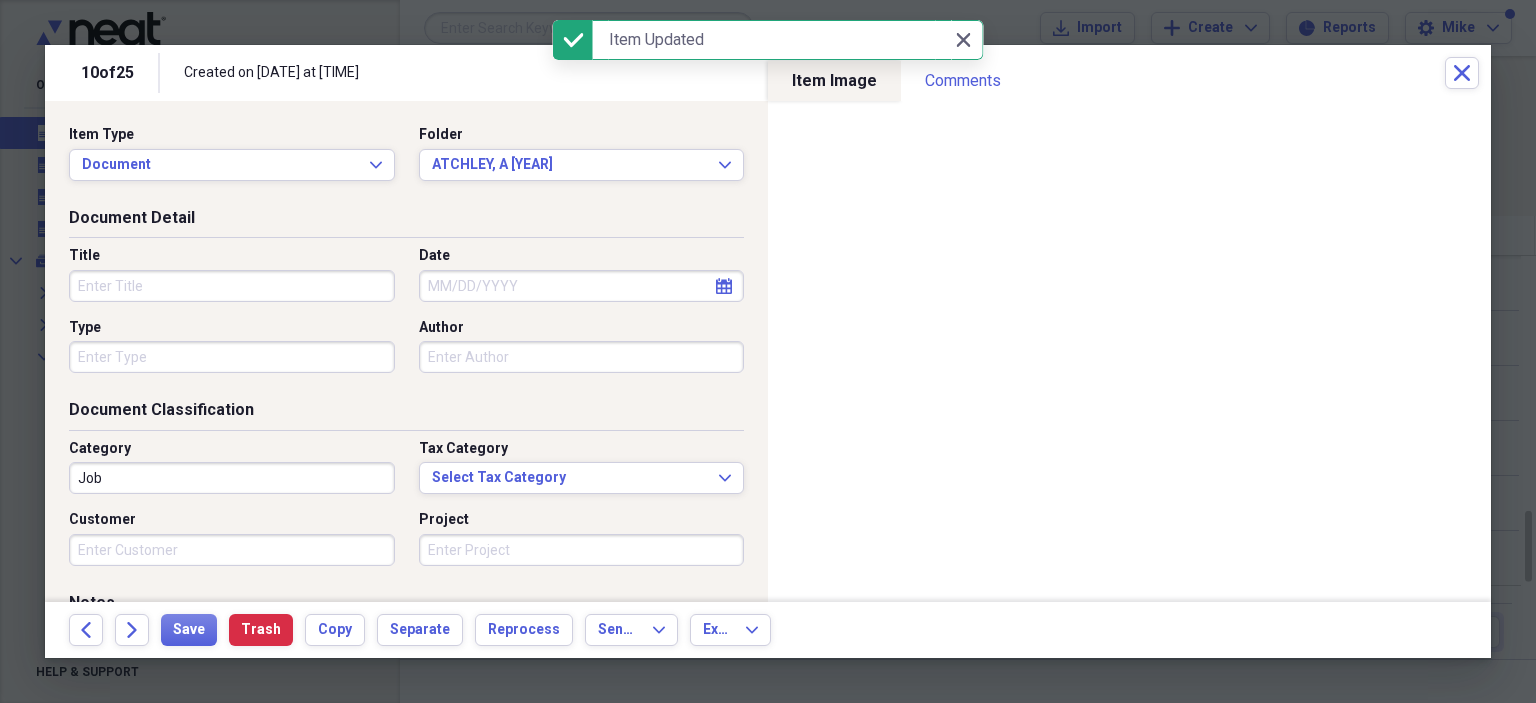 click on "Title" at bounding box center [232, 286] 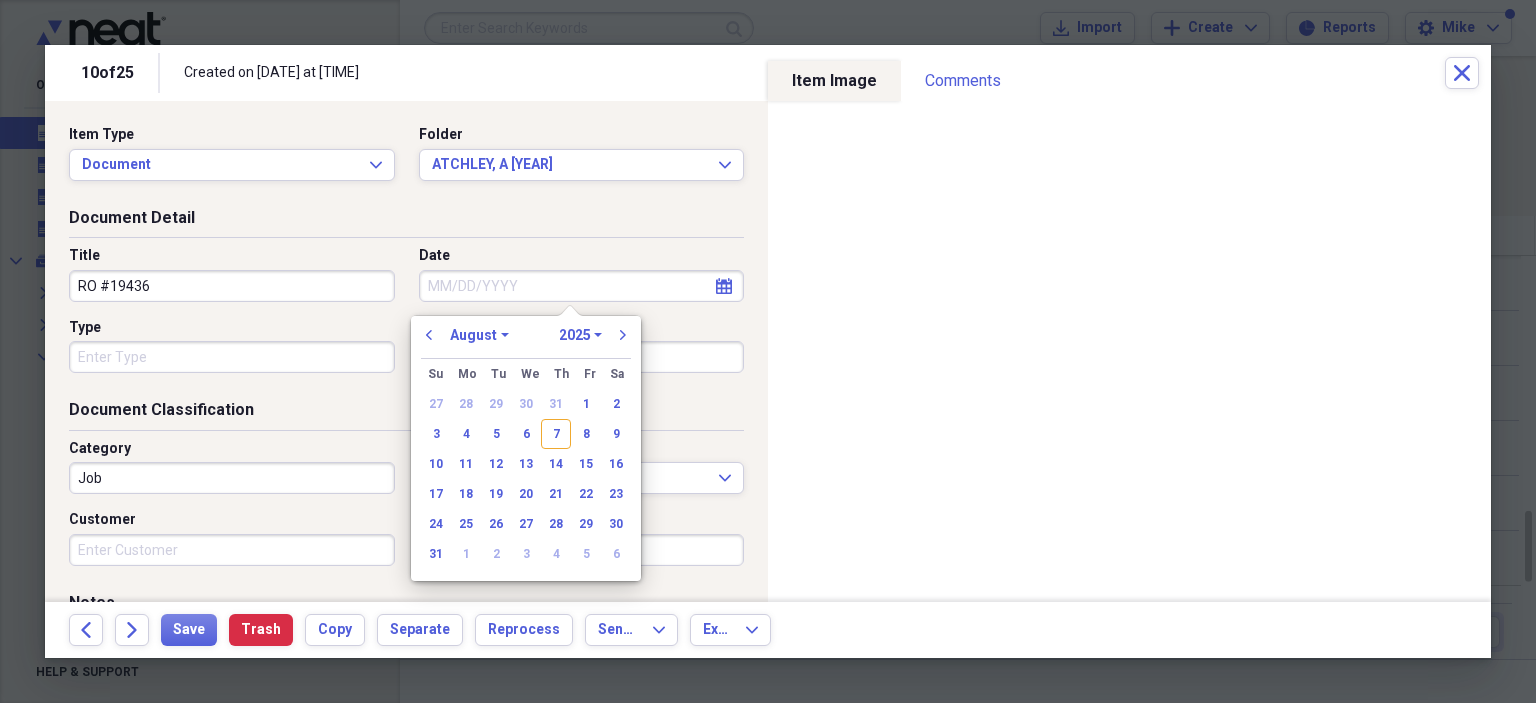 click on "5" at bounding box center (496, 434) 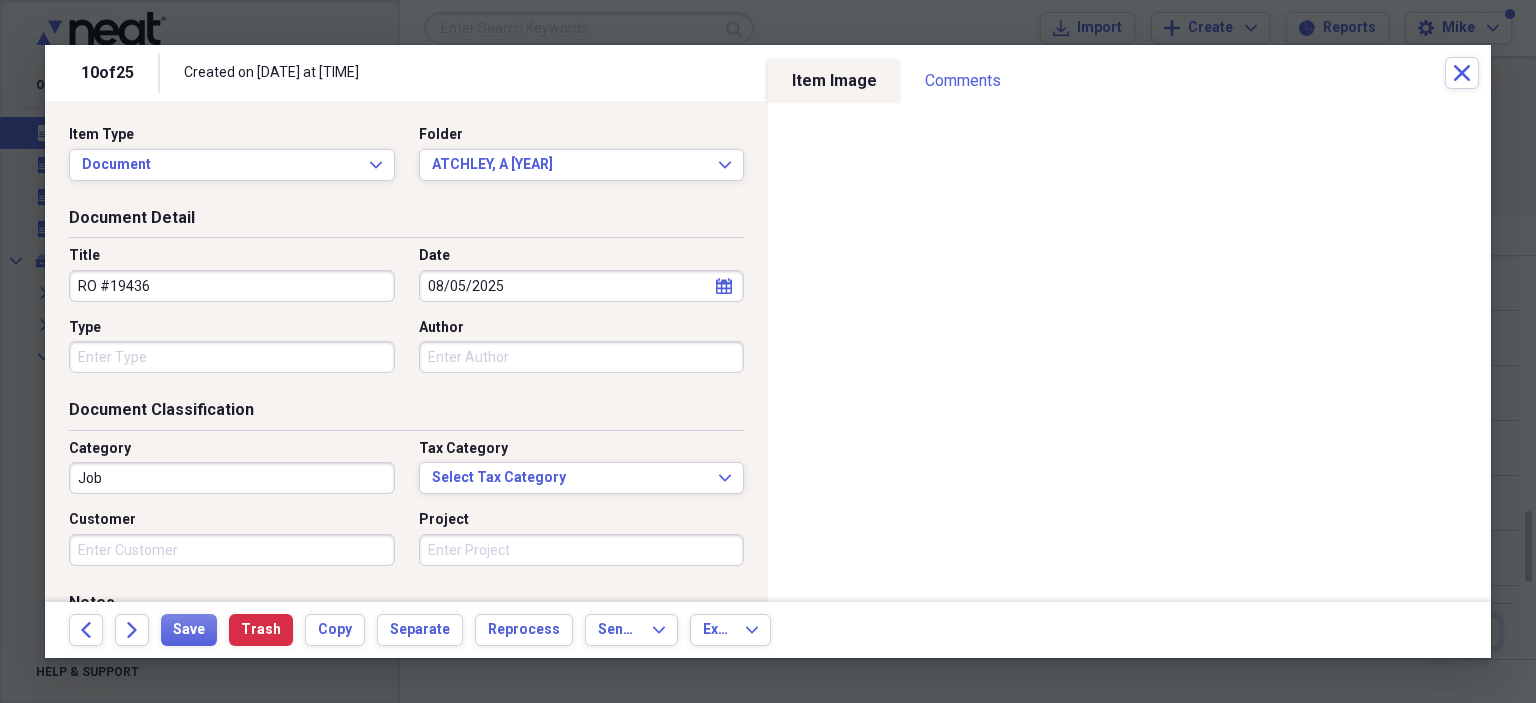 click on "Type" at bounding box center (232, 328) 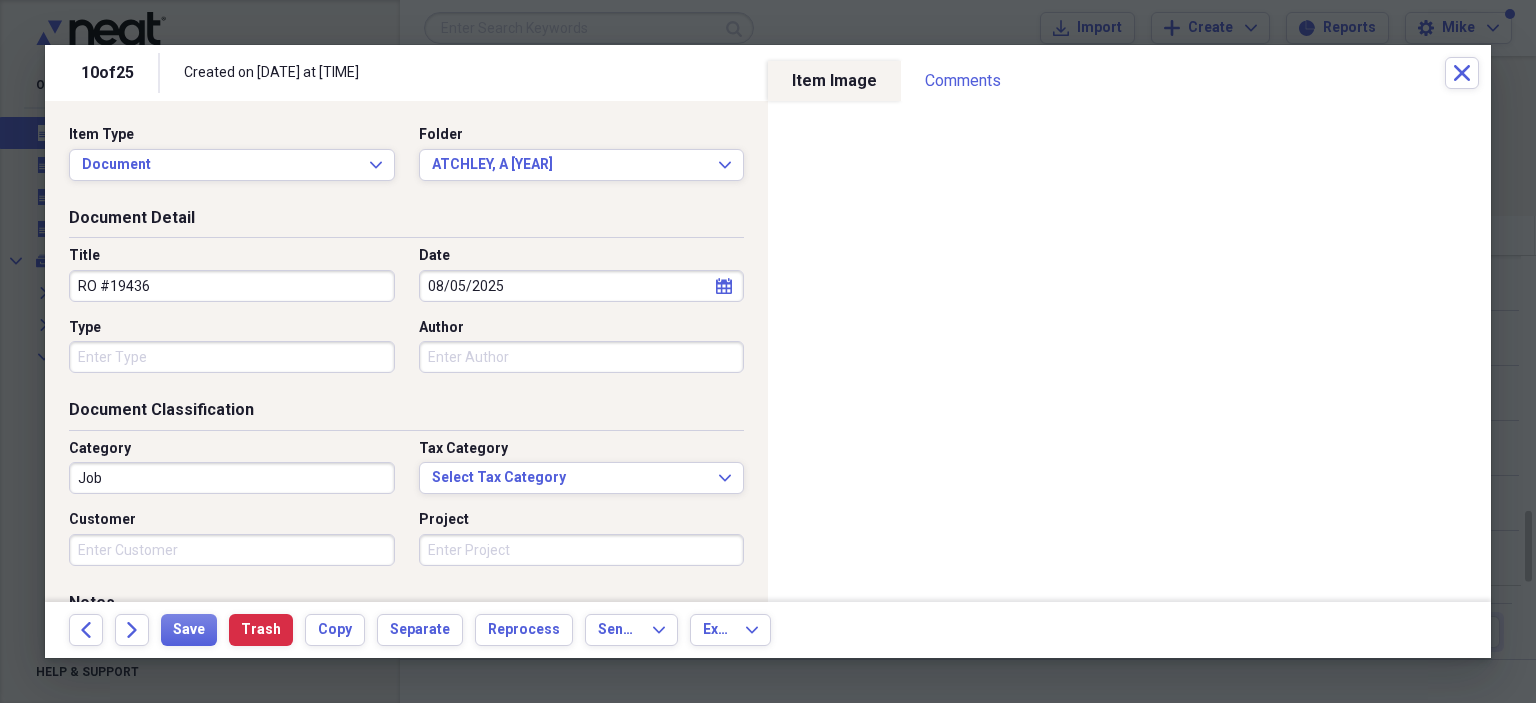 click on "Type" at bounding box center [232, 357] 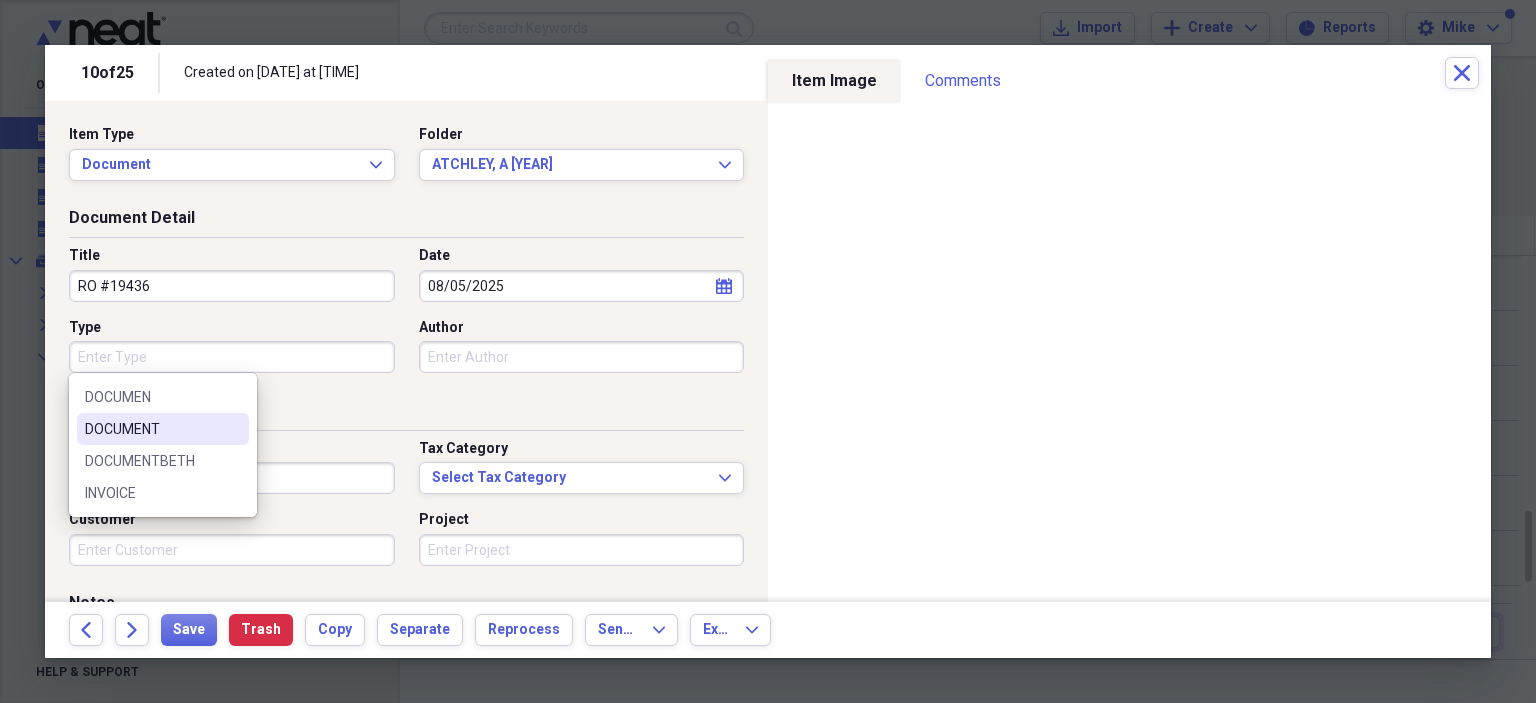 click on "DOCUMENT" at bounding box center [163, 429] 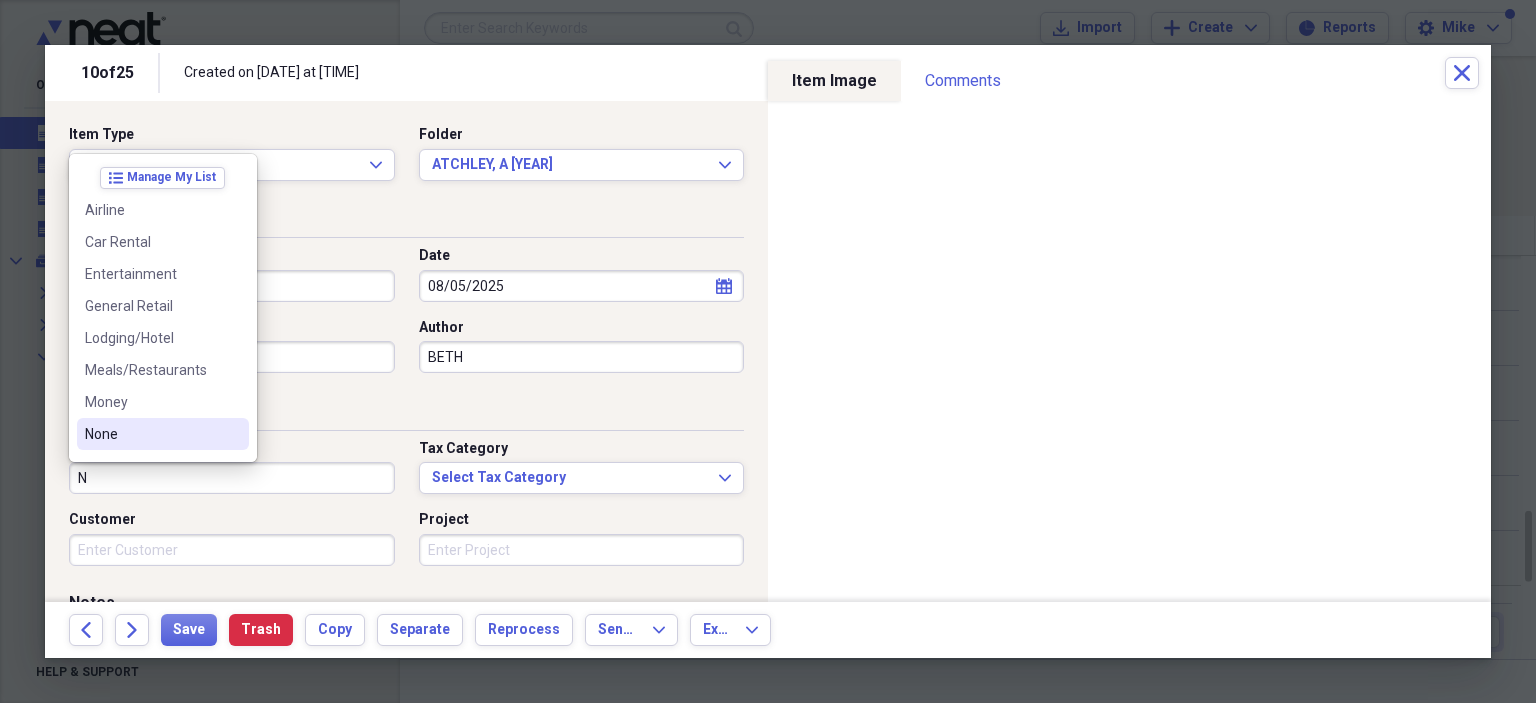 click on "None" at bounding box center (163, 434) 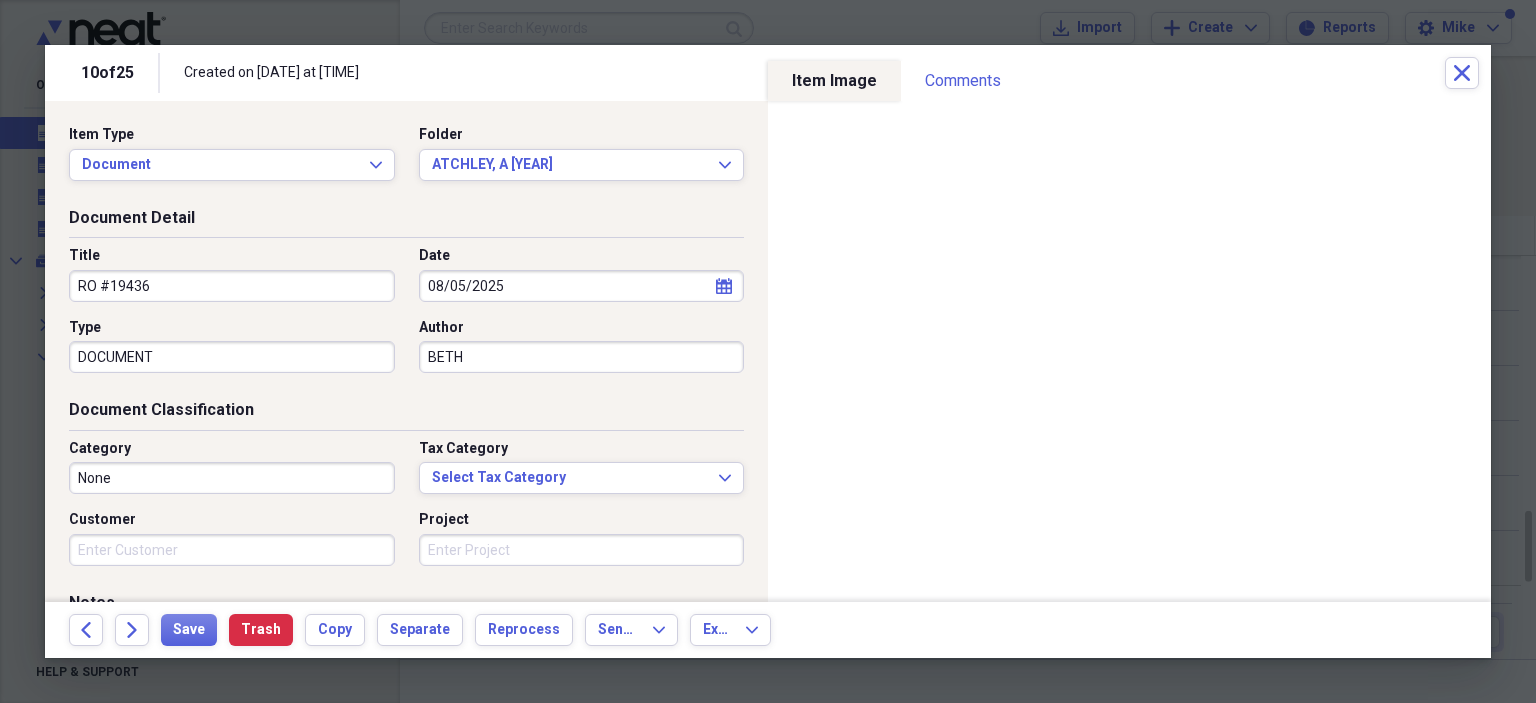scroll, scrollTop: 0, scrollLeft: 0, axis: both 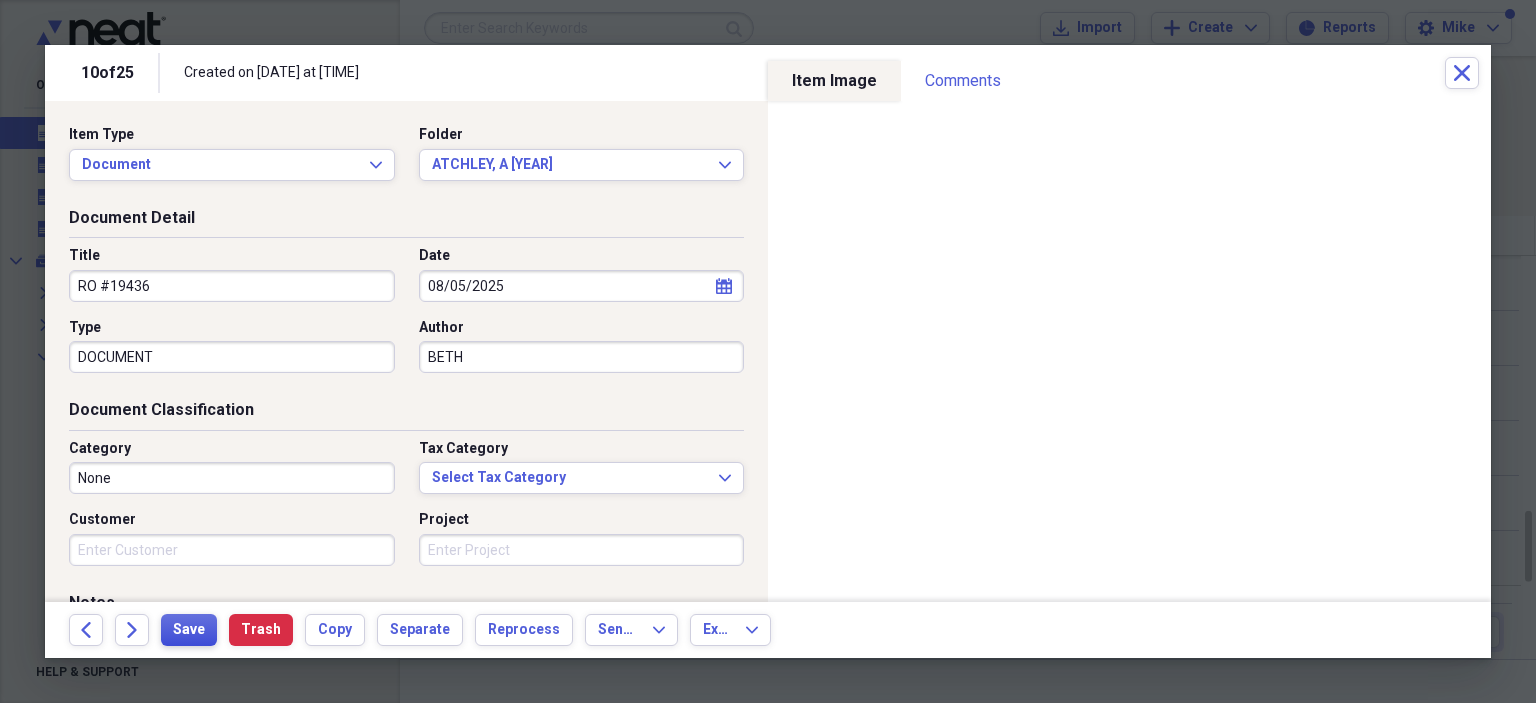 click on "Save" at bounding box center [189, 630] 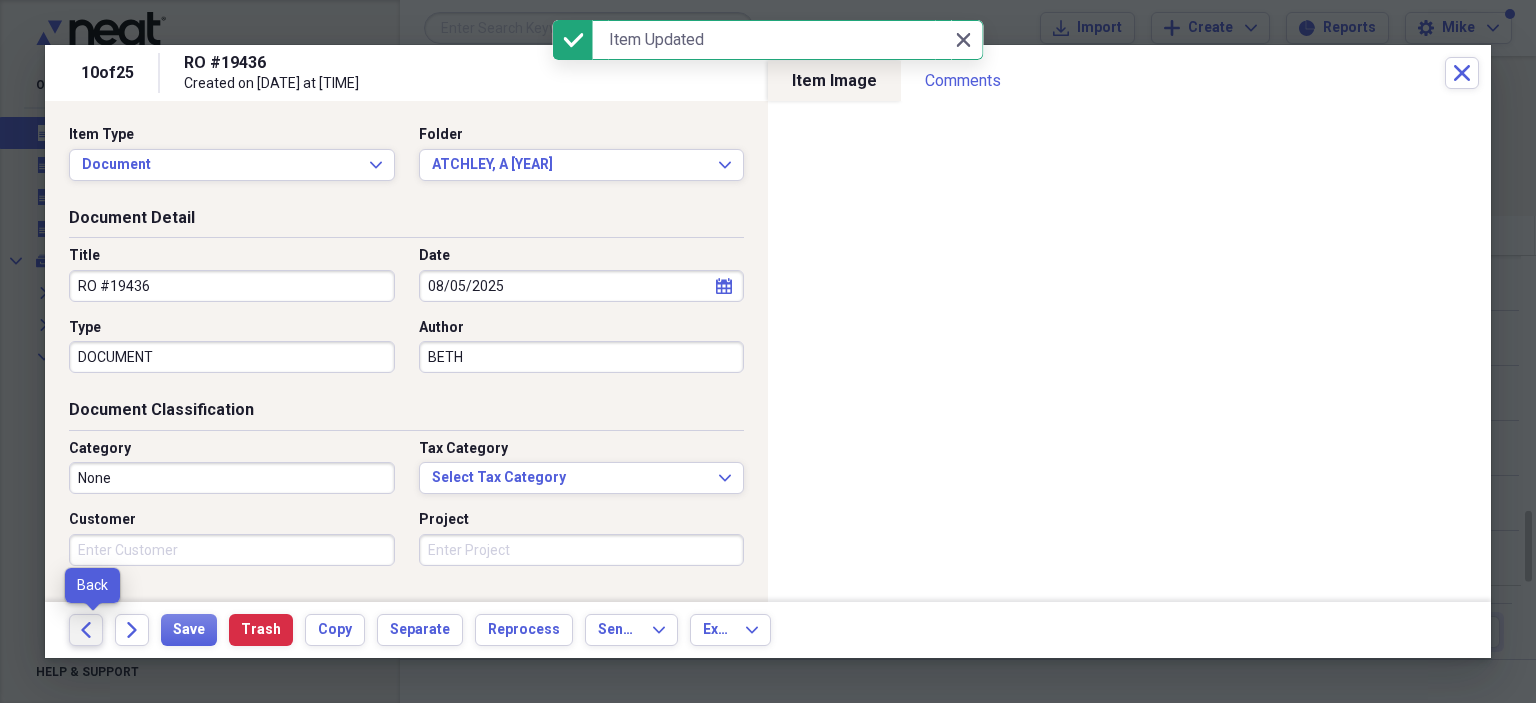 click on "Back" 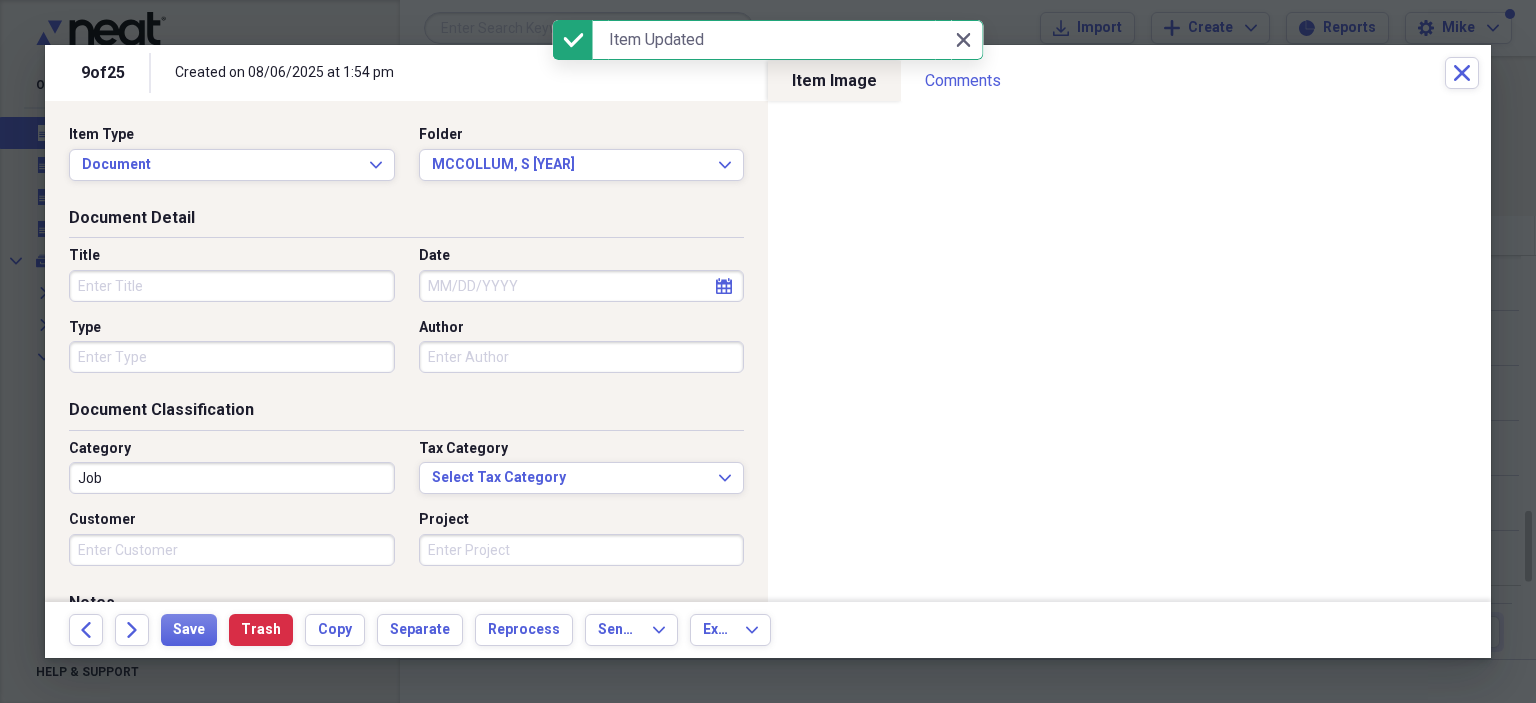 click on "Title" at bounding box center (232, 286) 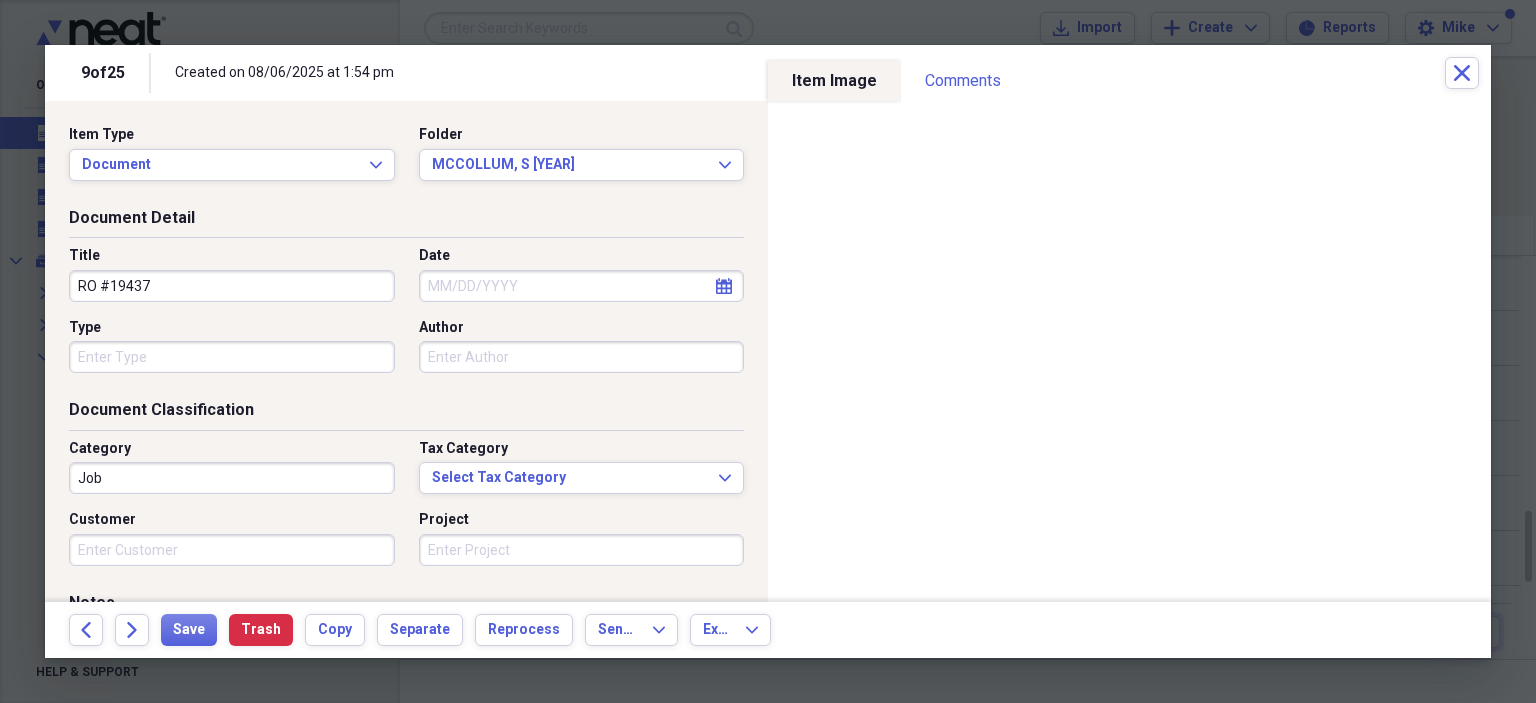 type on "RO #19437" 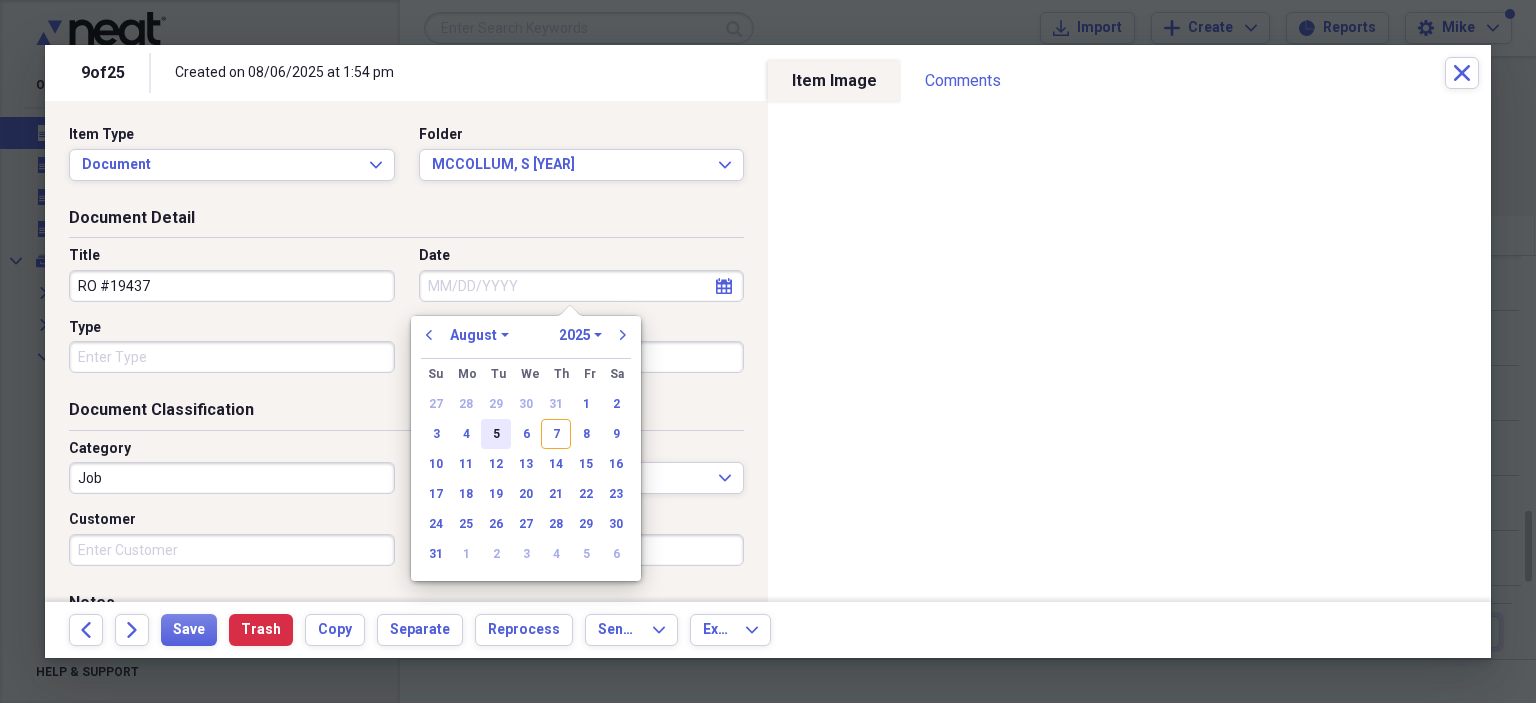 click on "5" at bounding box center (496, 434) 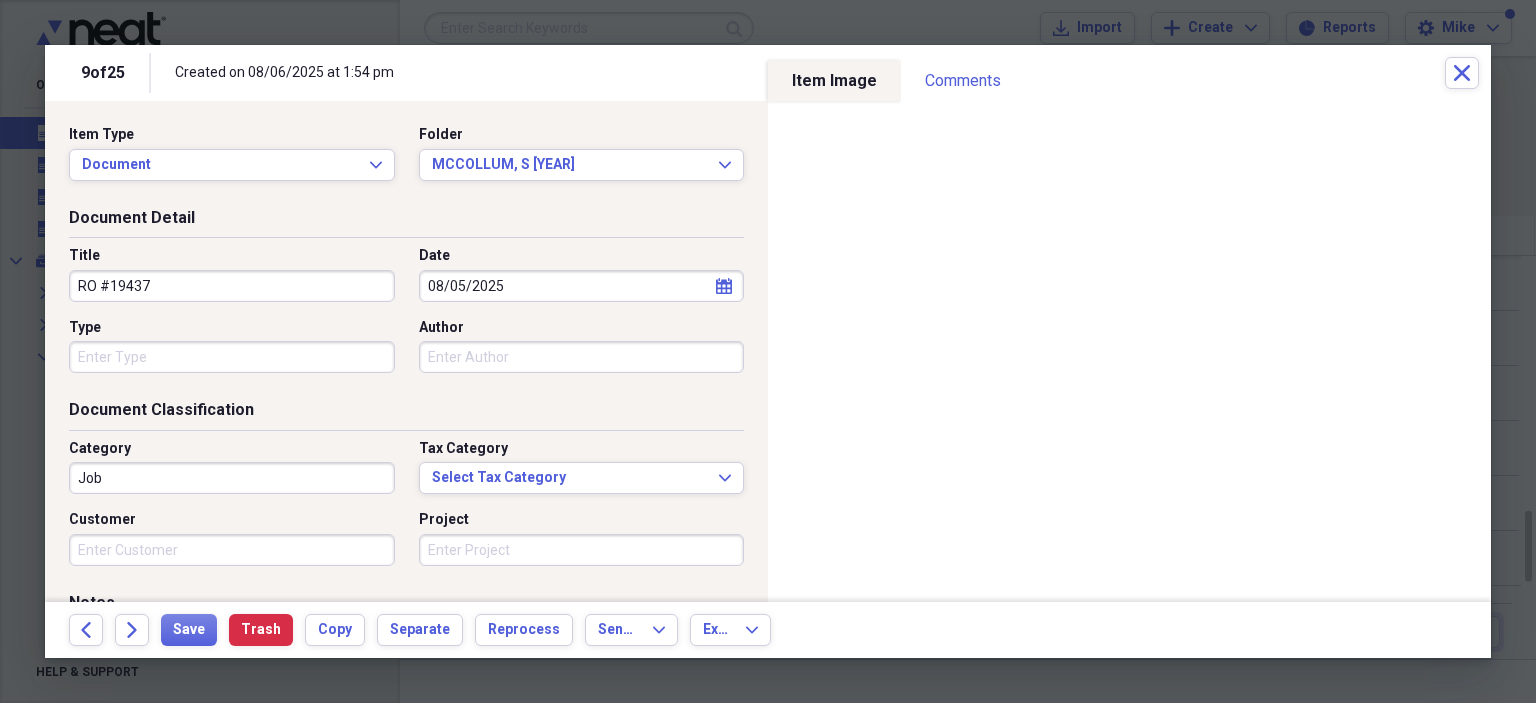 click on "Type" at bounding box center (232, 357) 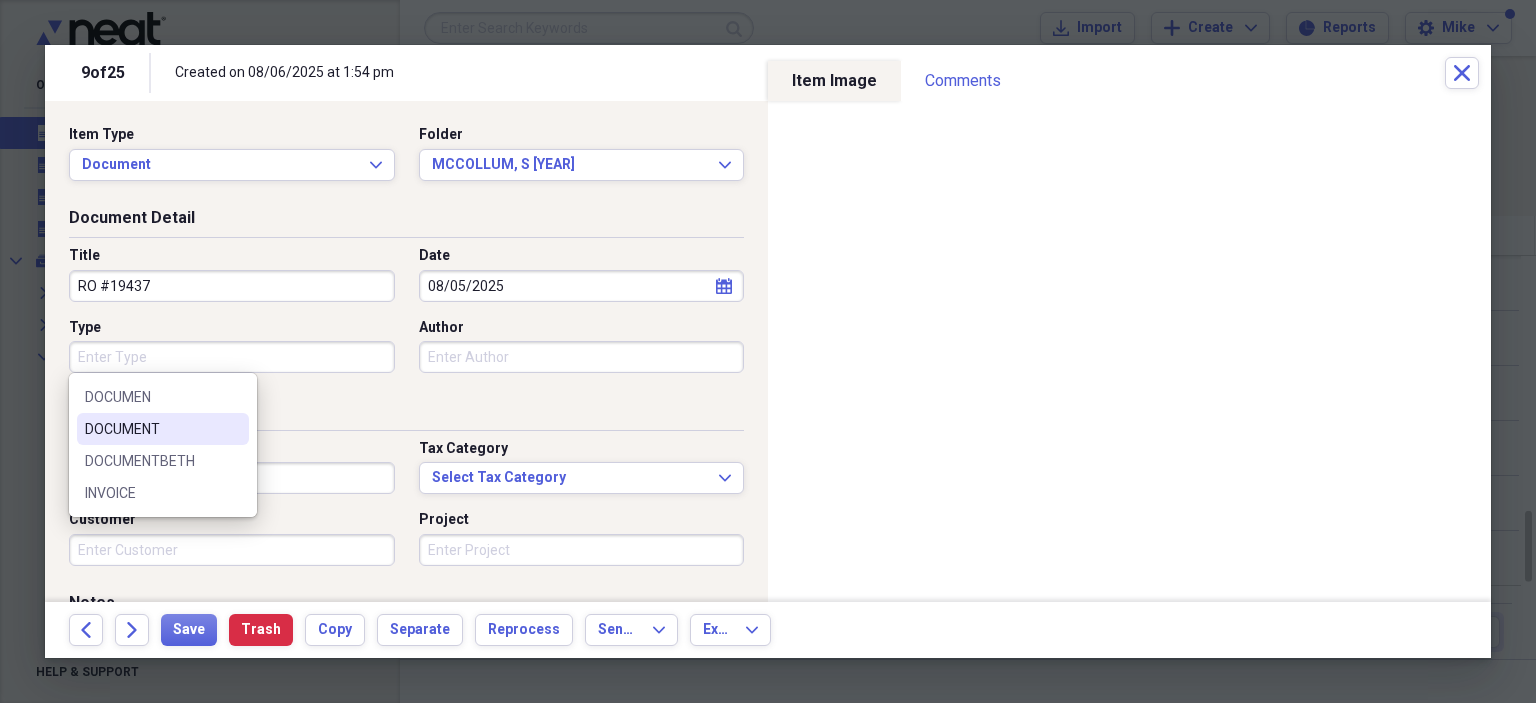 click on "DOCUMENT" at bounding box center (151, 429) 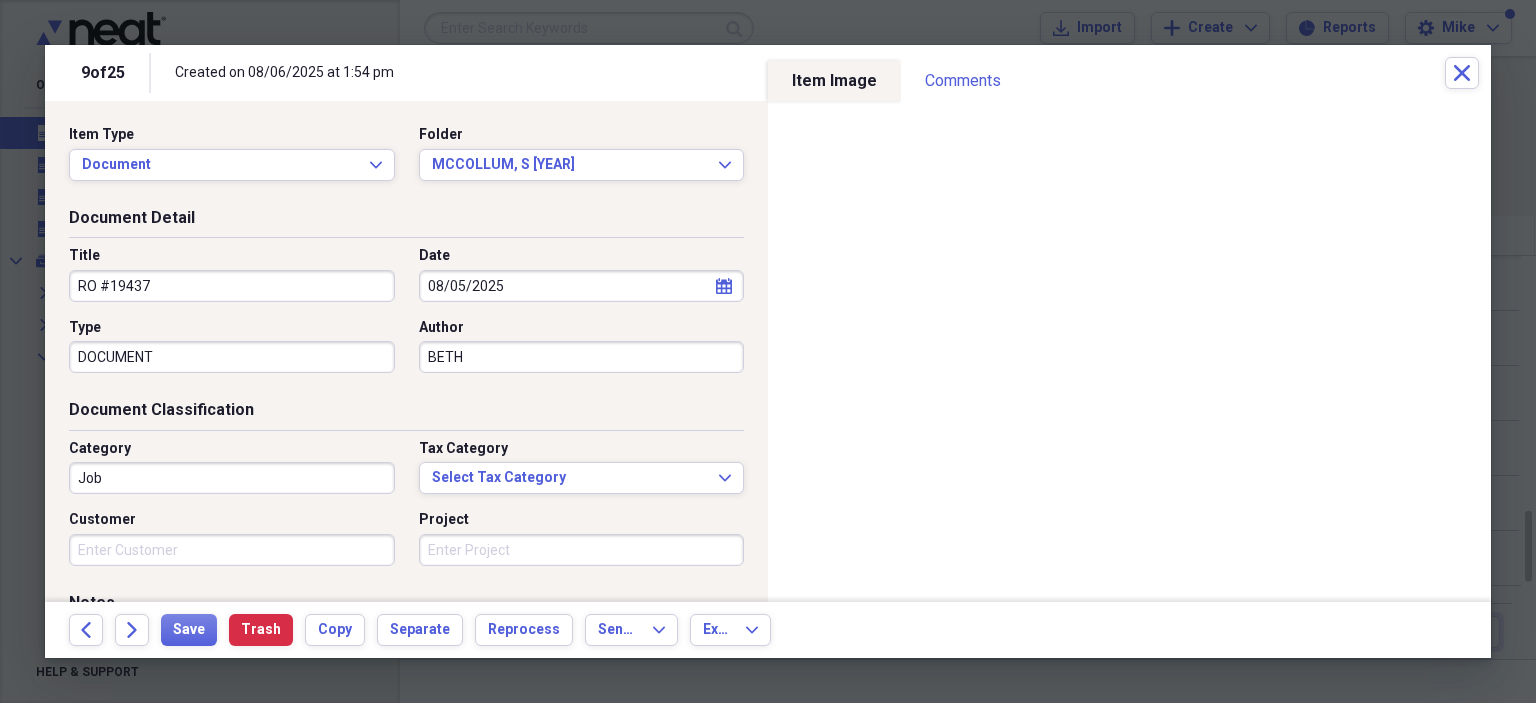 type on "BETH" 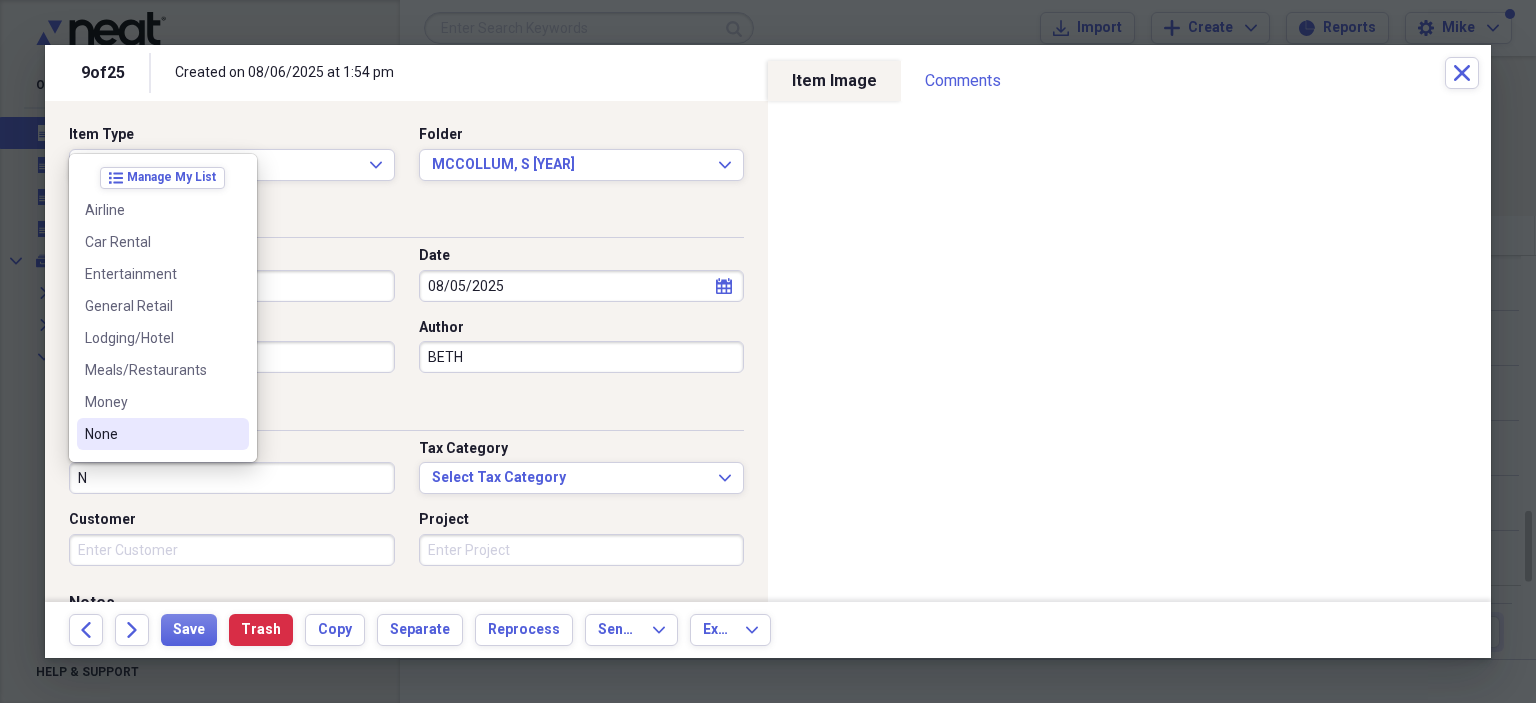 click on "None" at bounding box center [151, 434] 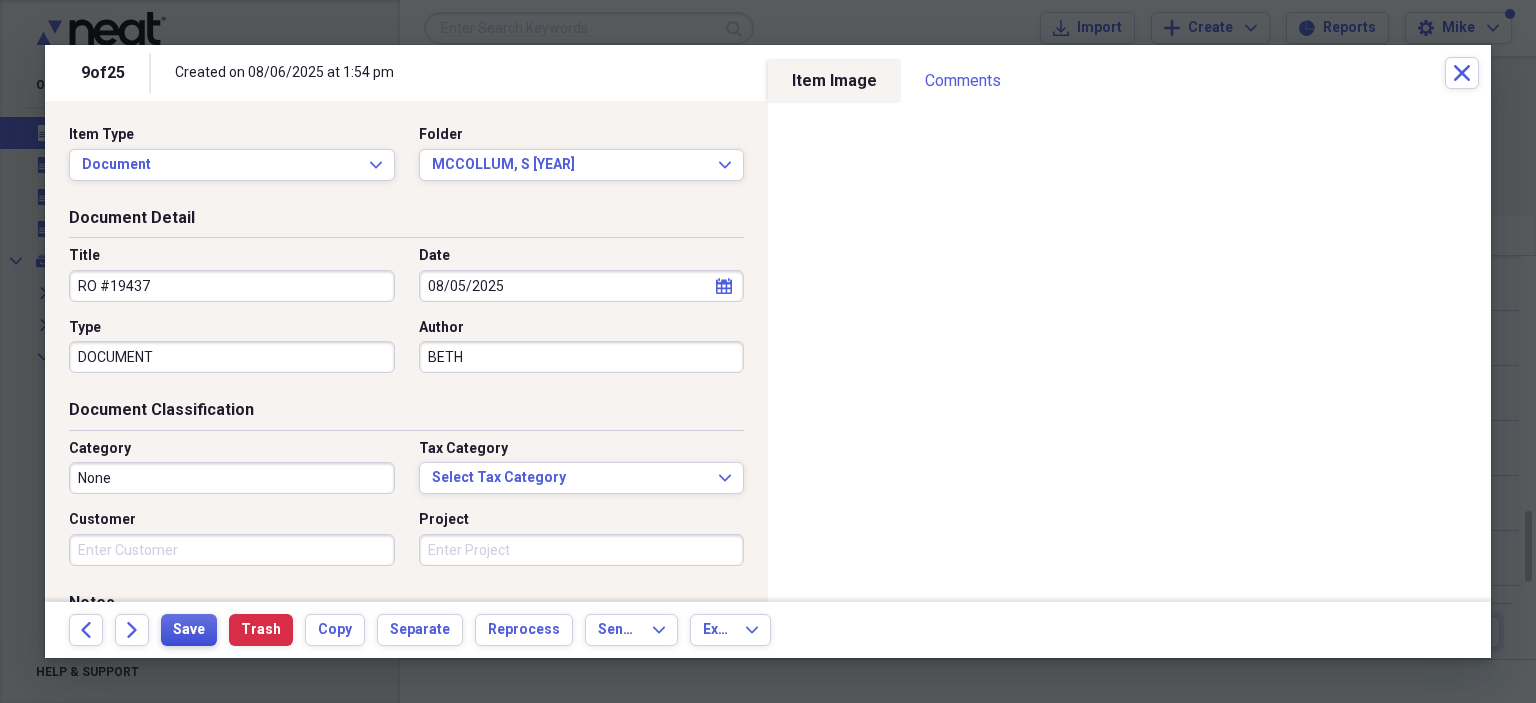 click on "Save" at bounding box center [189, 630] 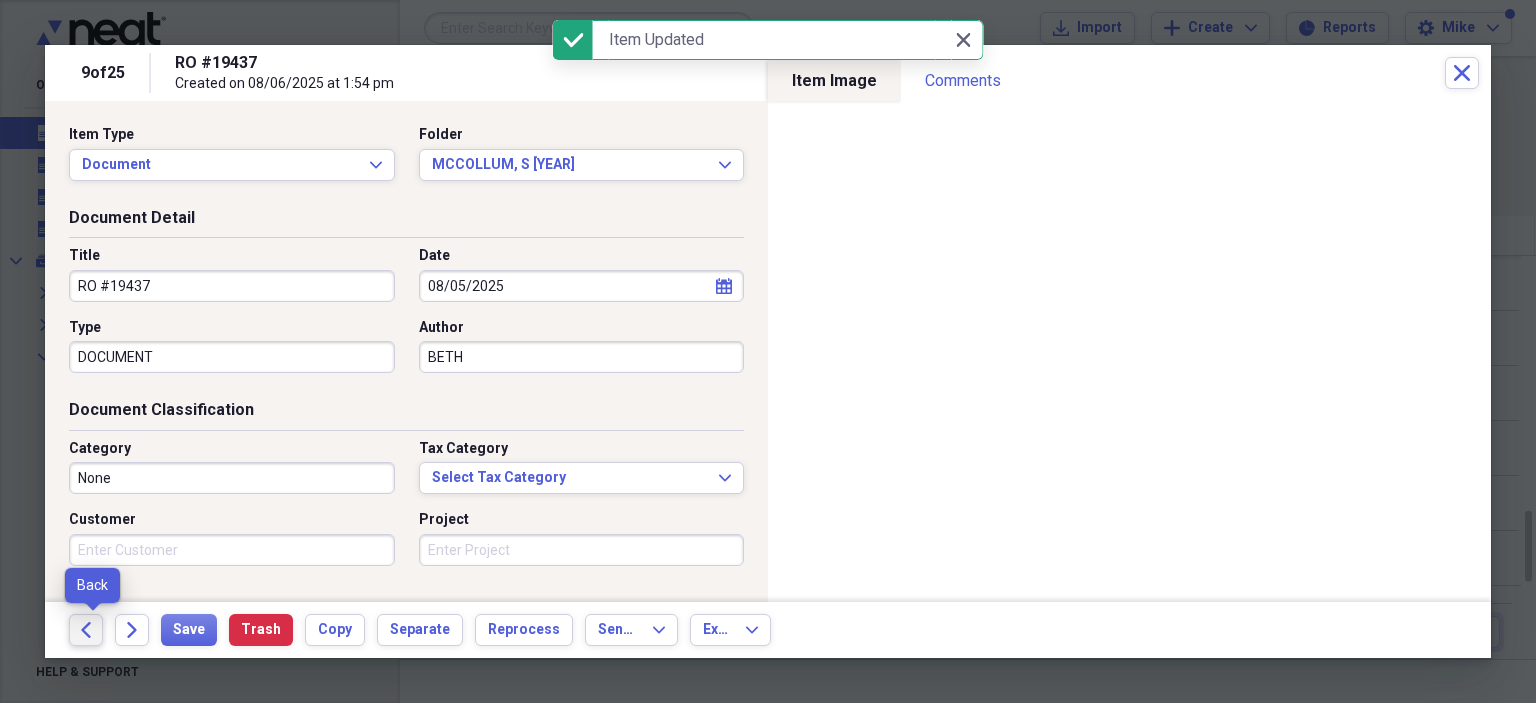 click on "Back" 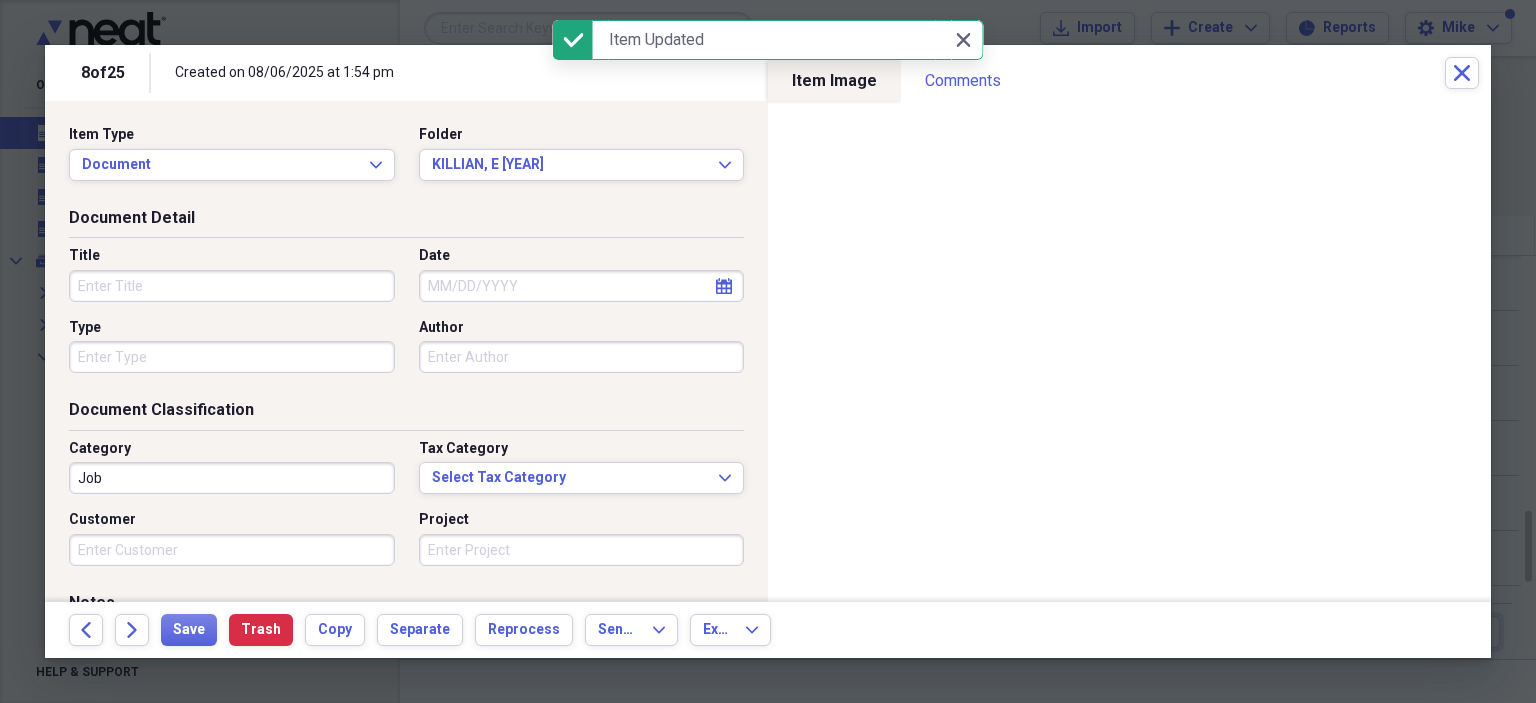 click on "Title" at bounding box center [232, 286] 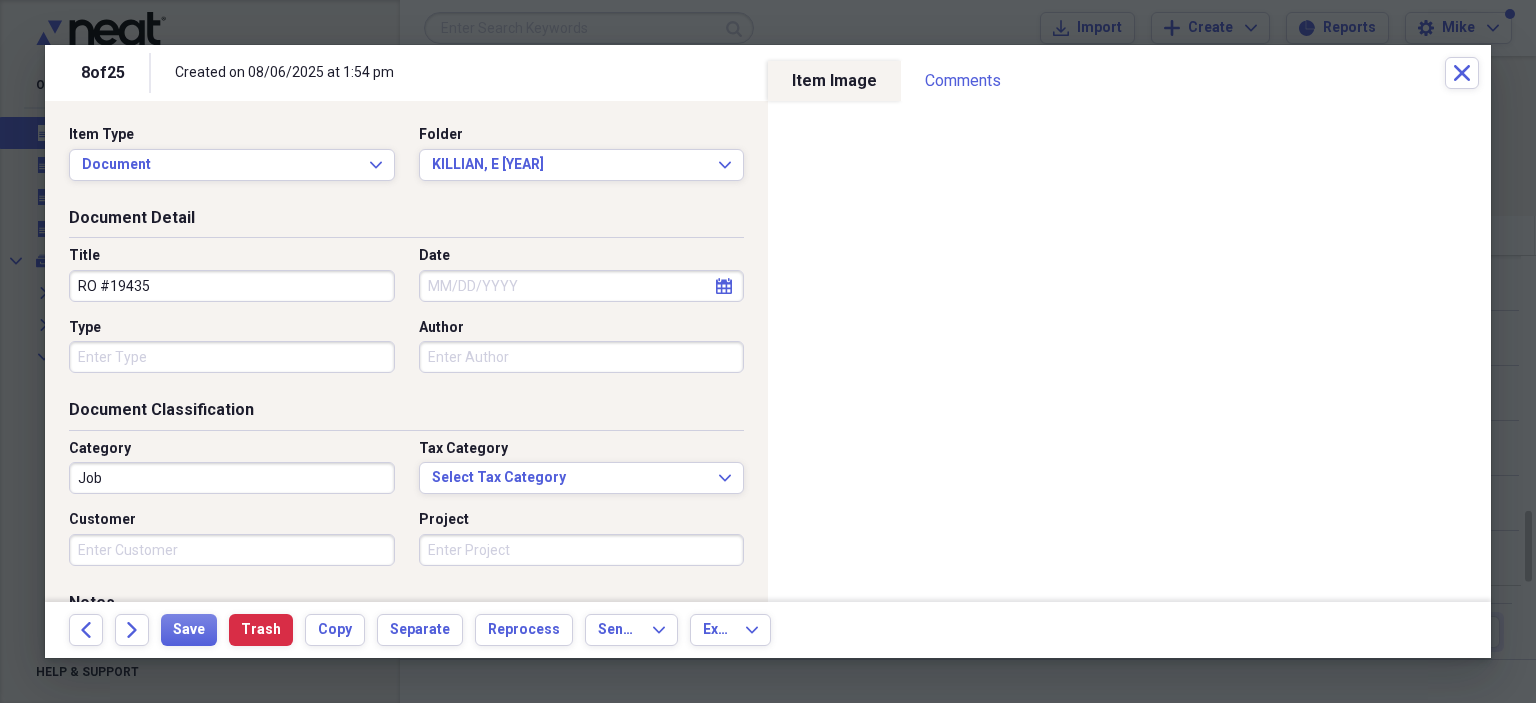 type on "RO #19435" 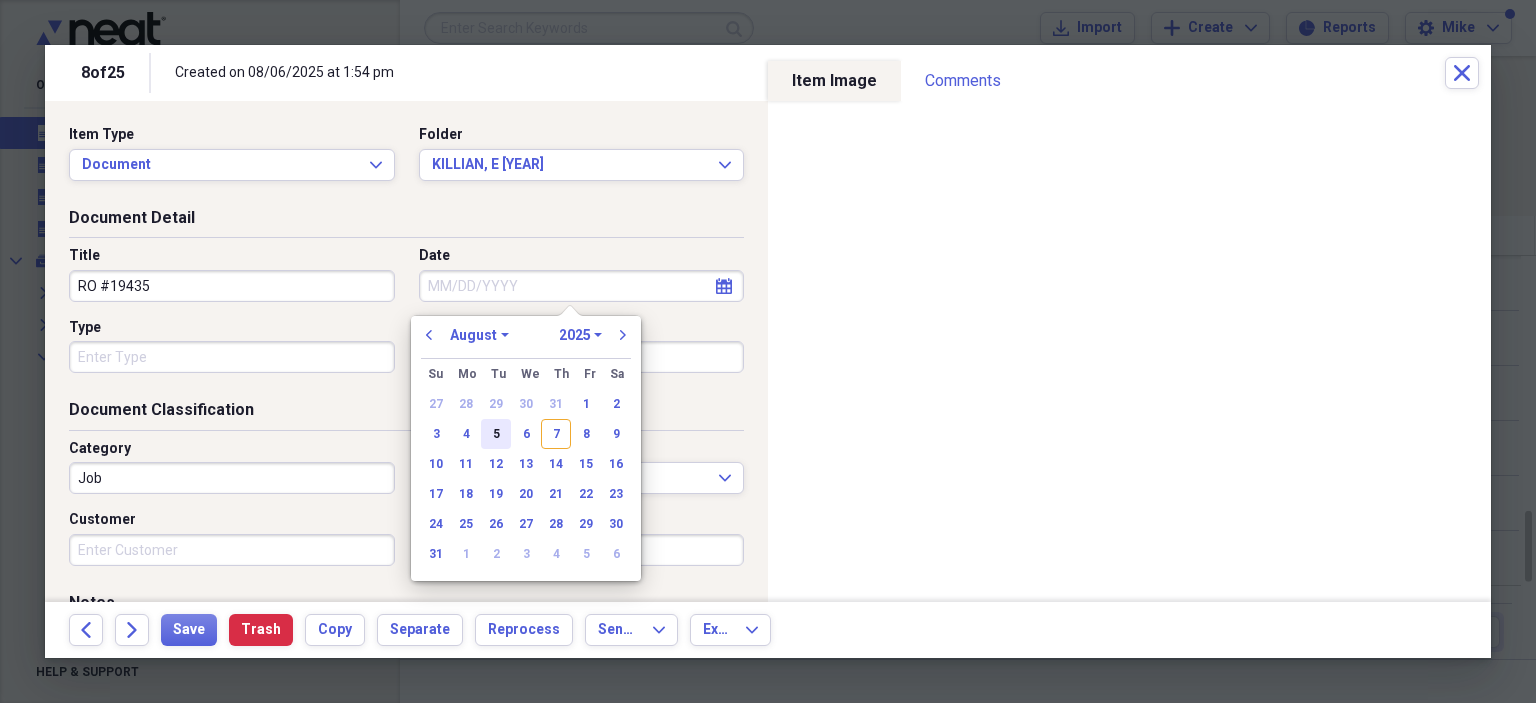 click on "5" at bounding box center [496, 434] 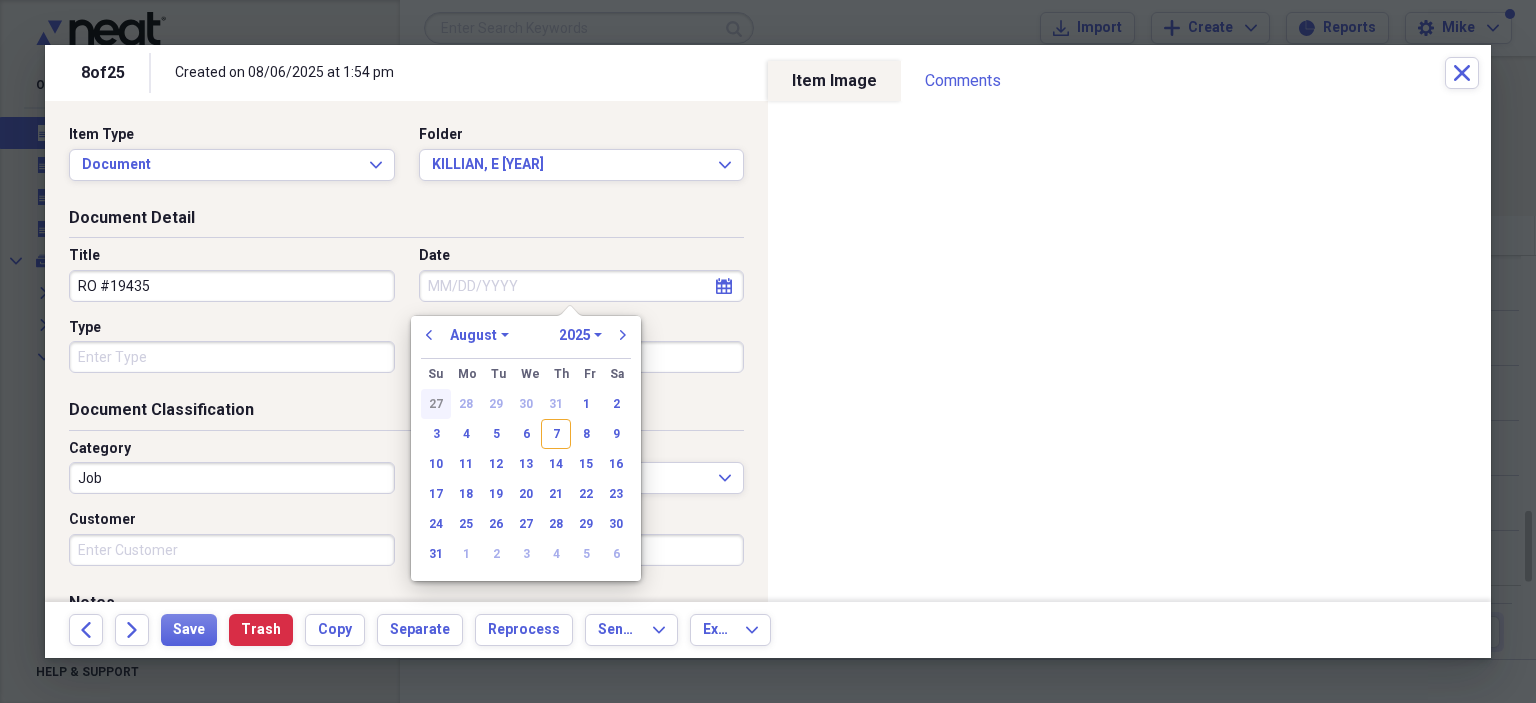 type on "08/05/2025" 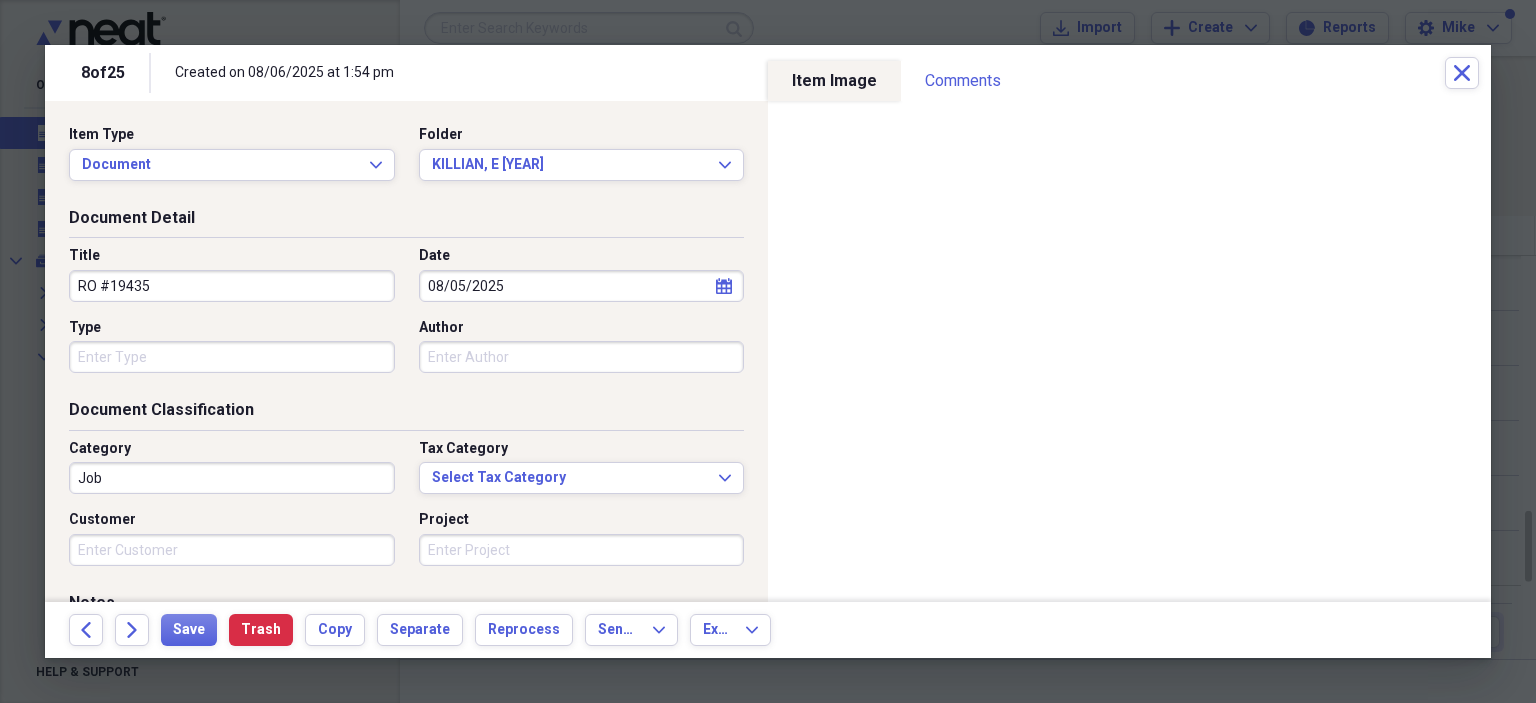 drag, startPoint x: 113, startPoint y: 359, endPoint x: 76, endPoint y: 370, distance: 38.600517 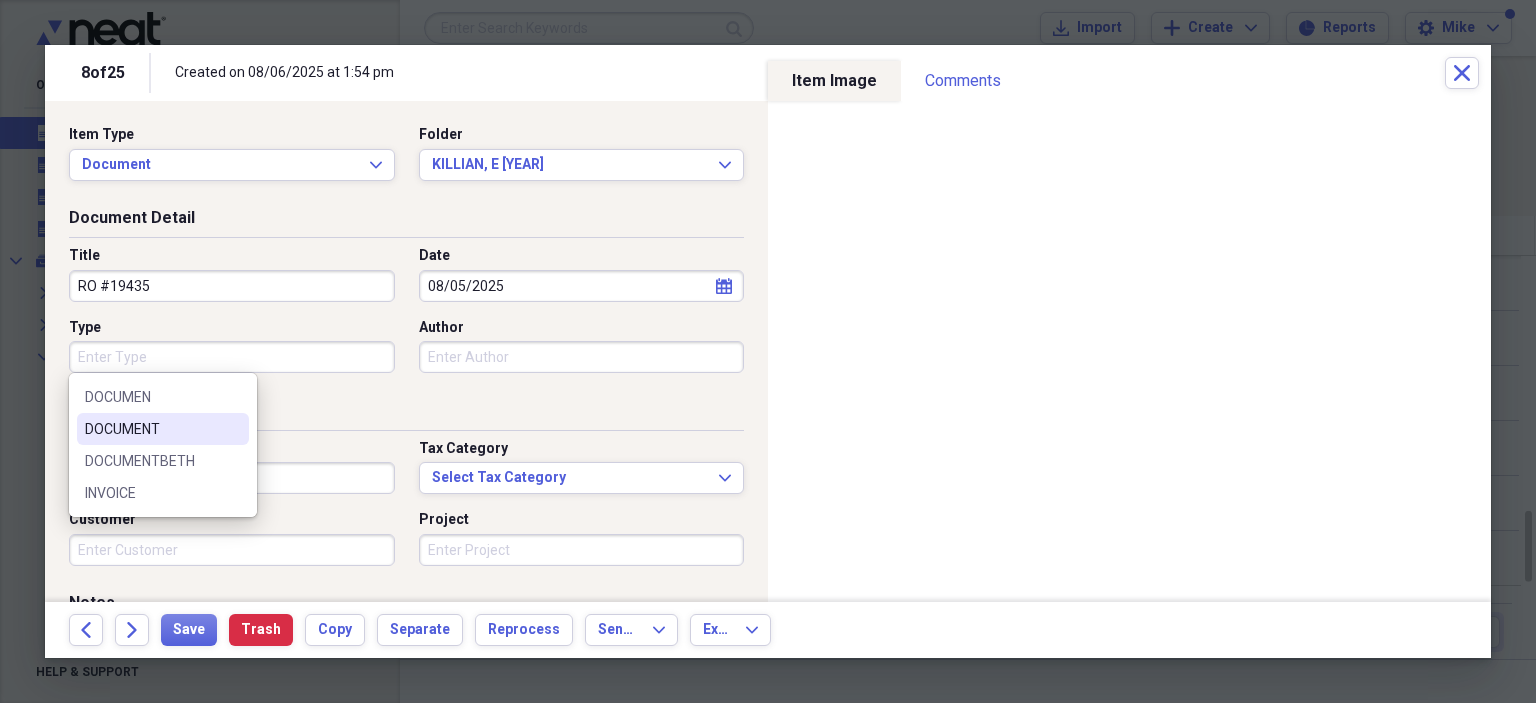 click on "DOCUMENT" at bounding box center (151, 429) 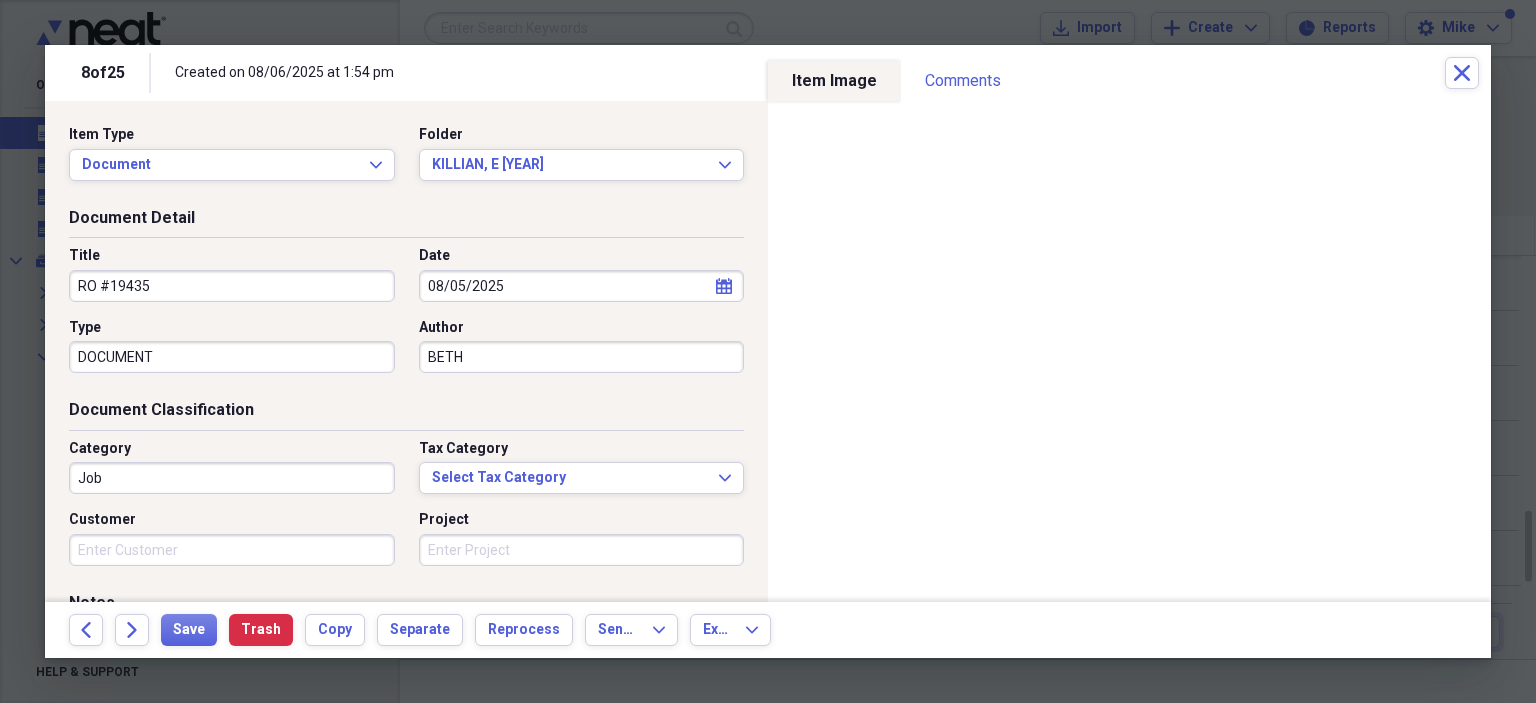 type on "BETH" 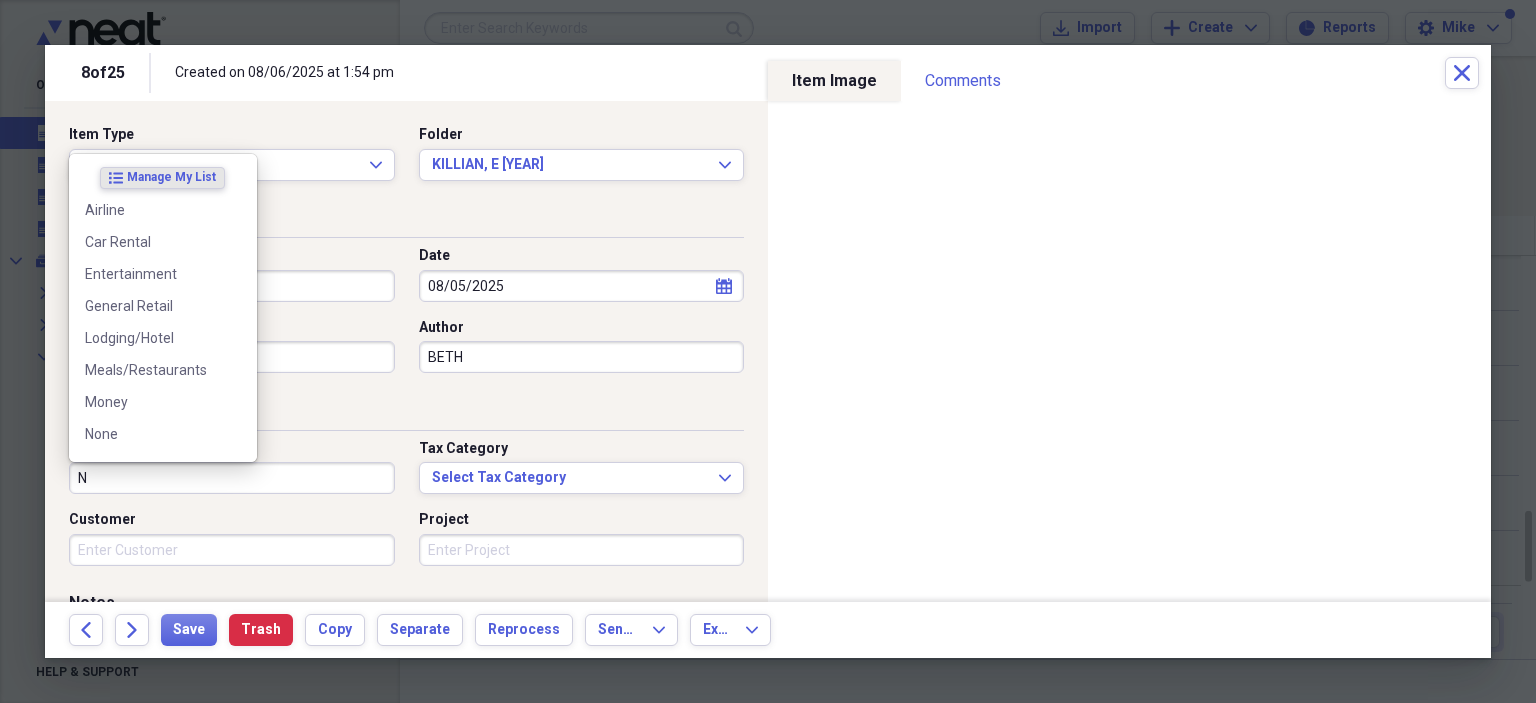 click on "None" at bounding box center [163, 434] 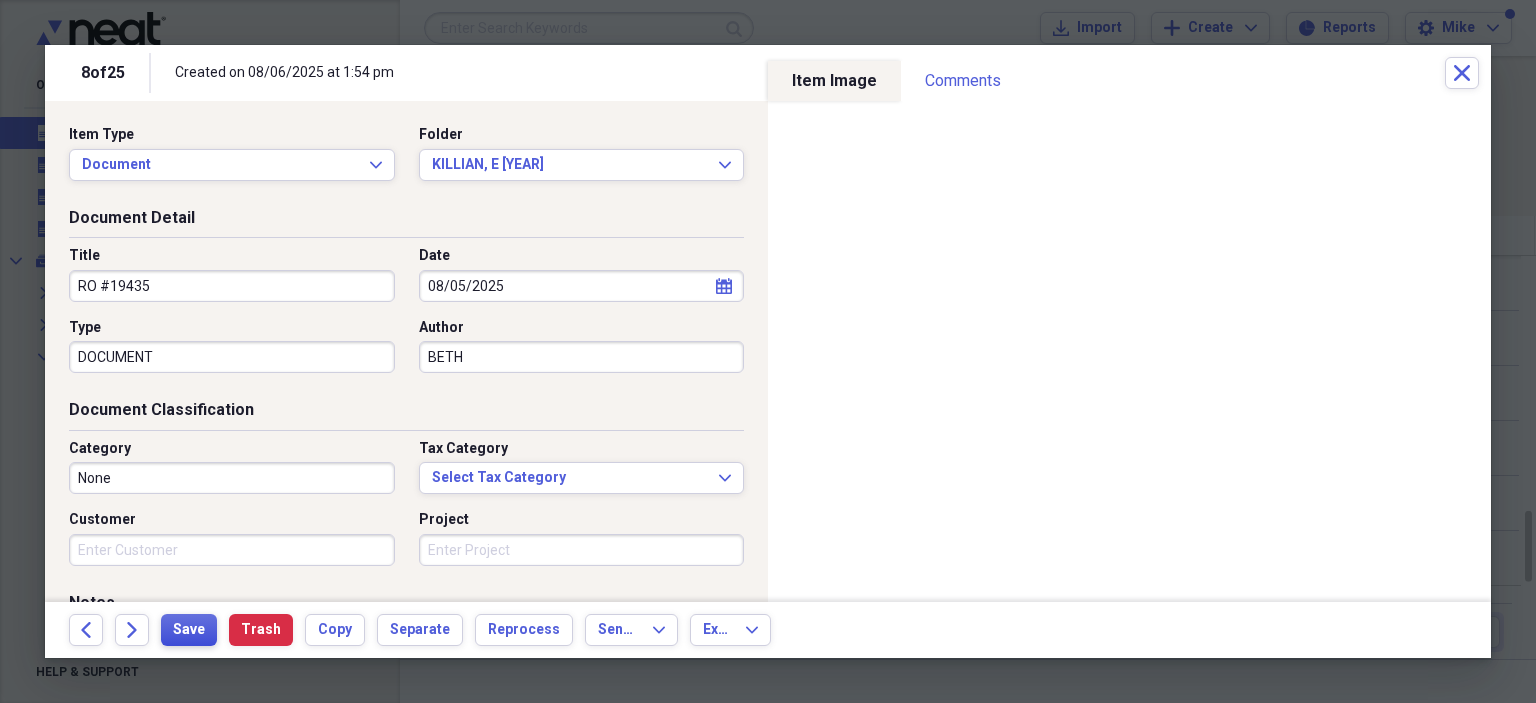 click on "Save" at bounding box center [189, 630] 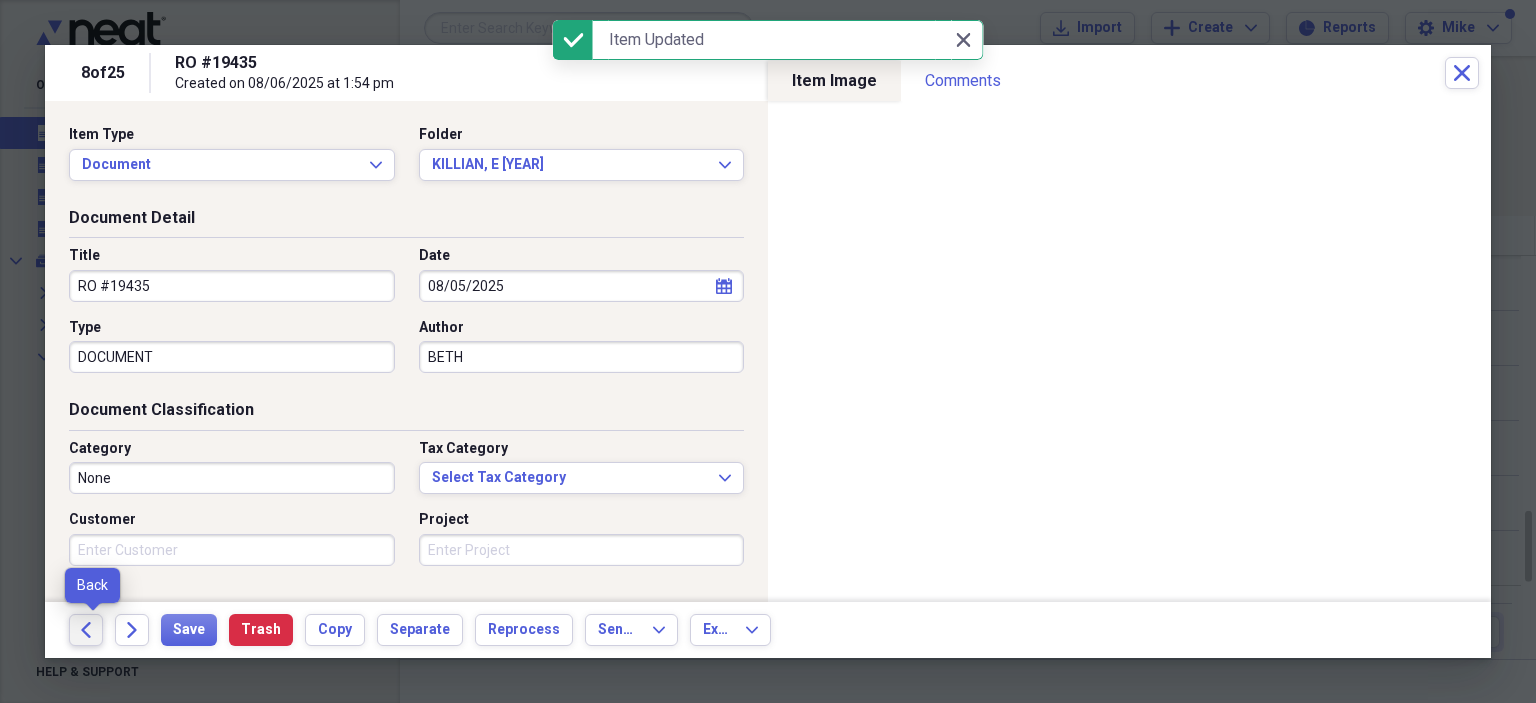 click on "Back" 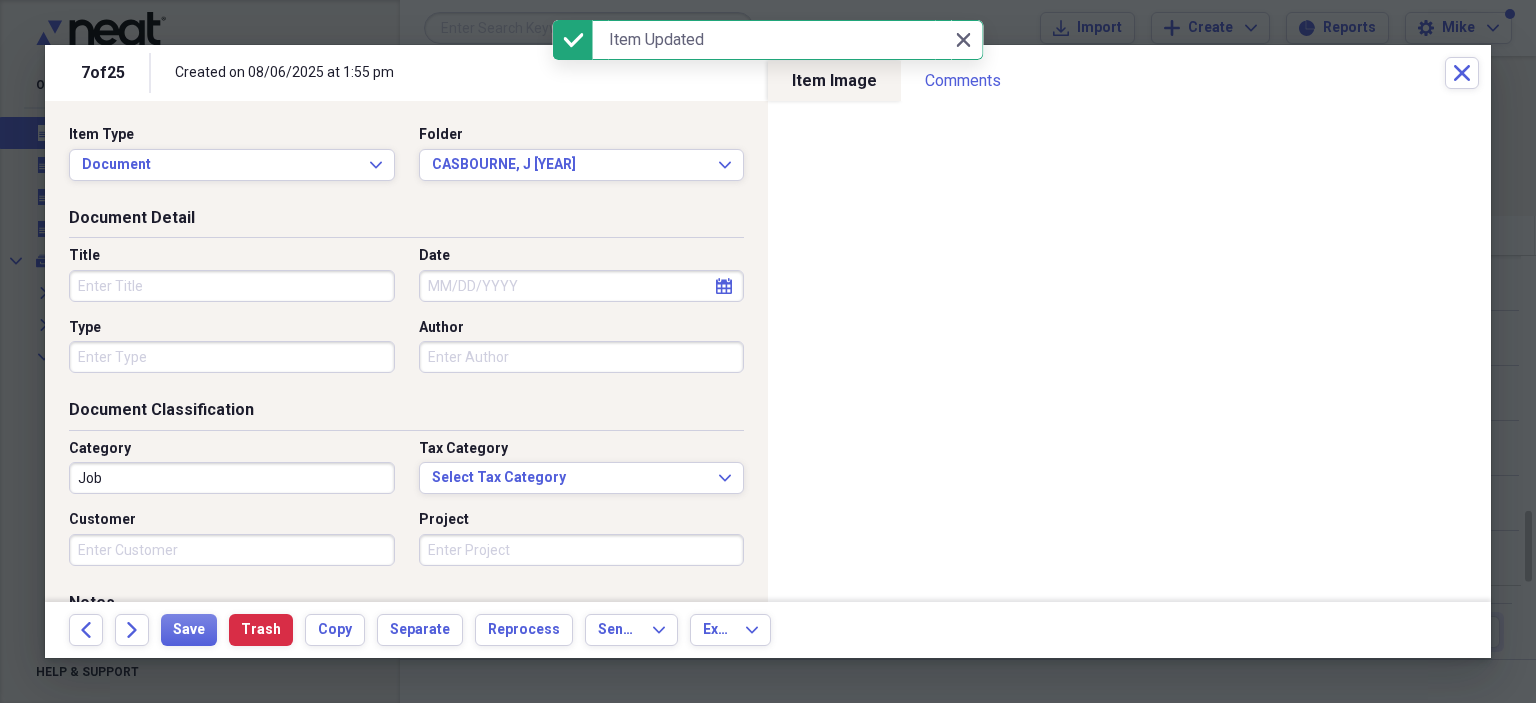 click on "Title" at bounding box center [232, 286] 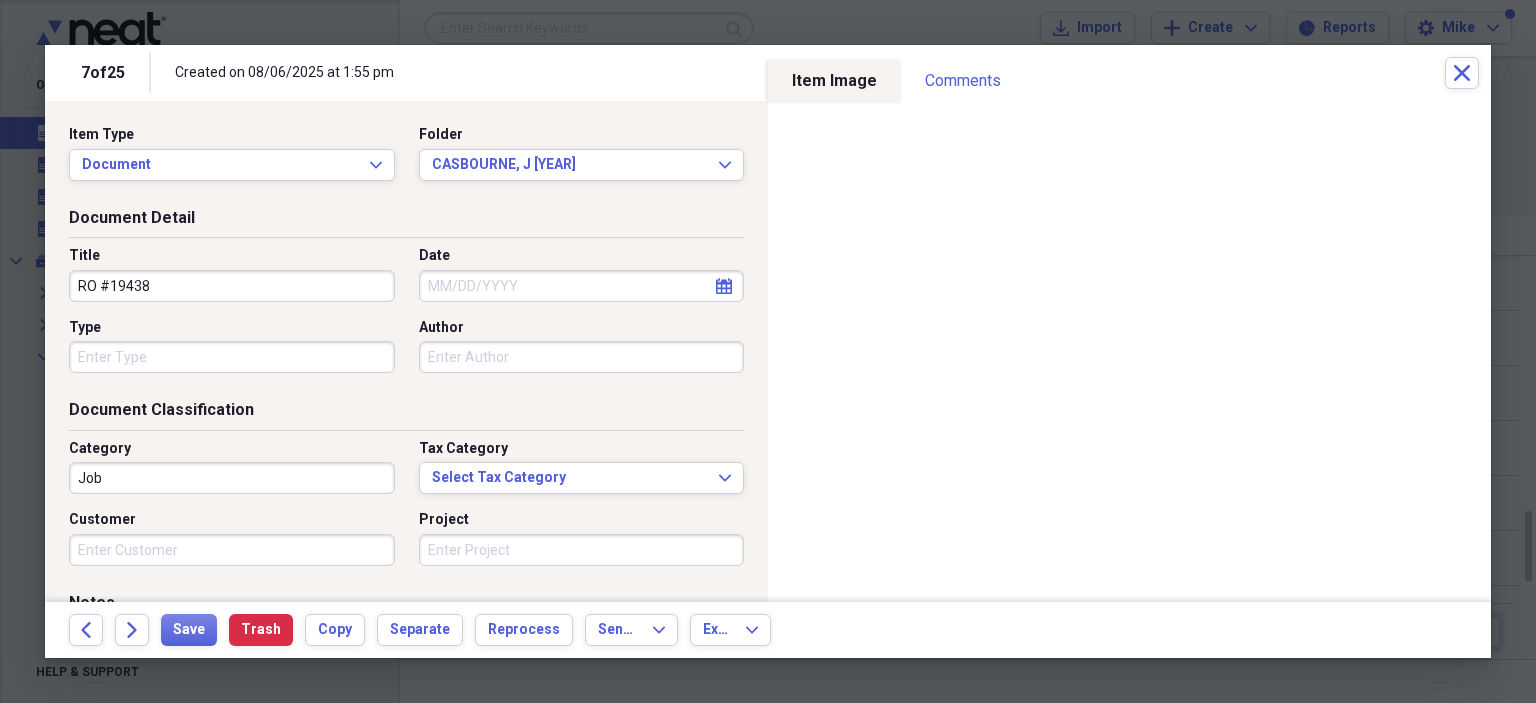 type on "RO #19438" 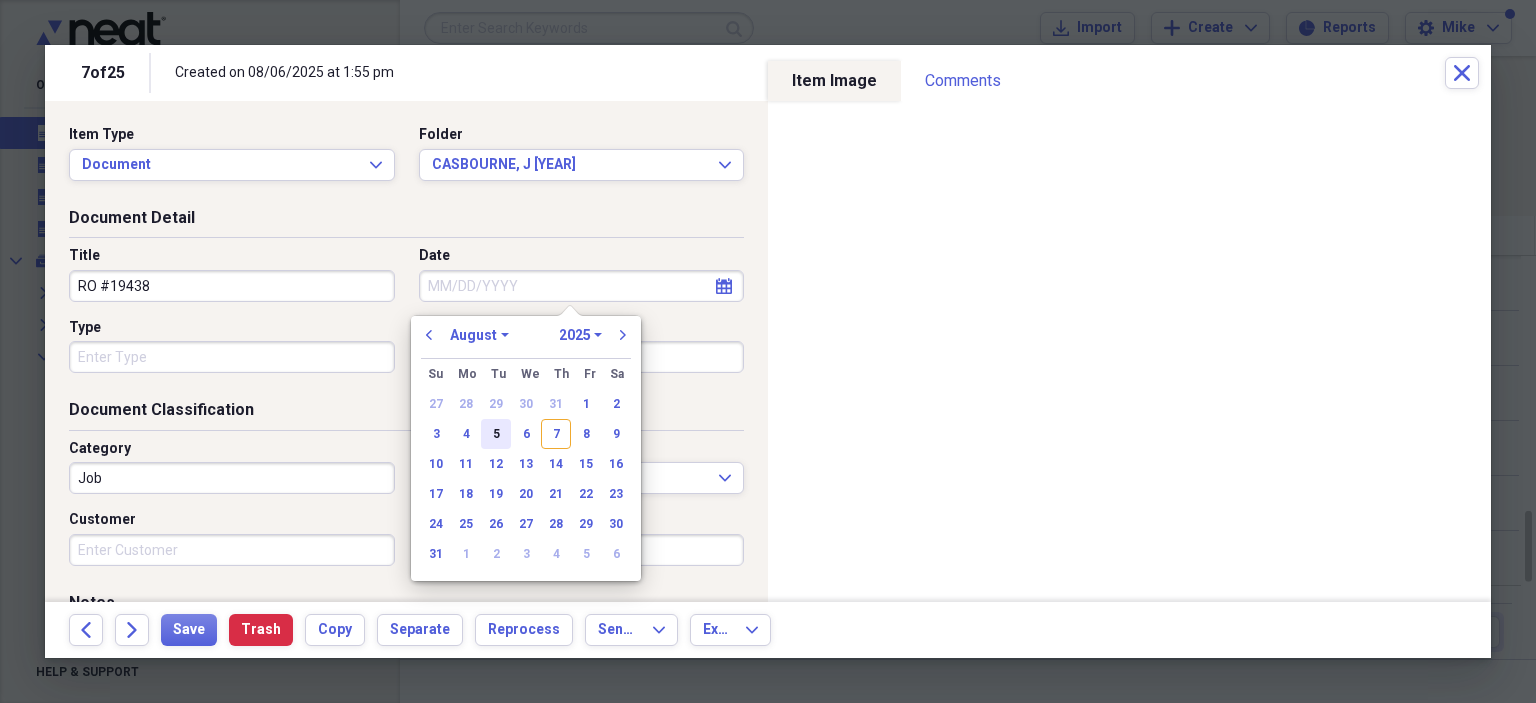 click on "5" at bounding box center [496, 434] 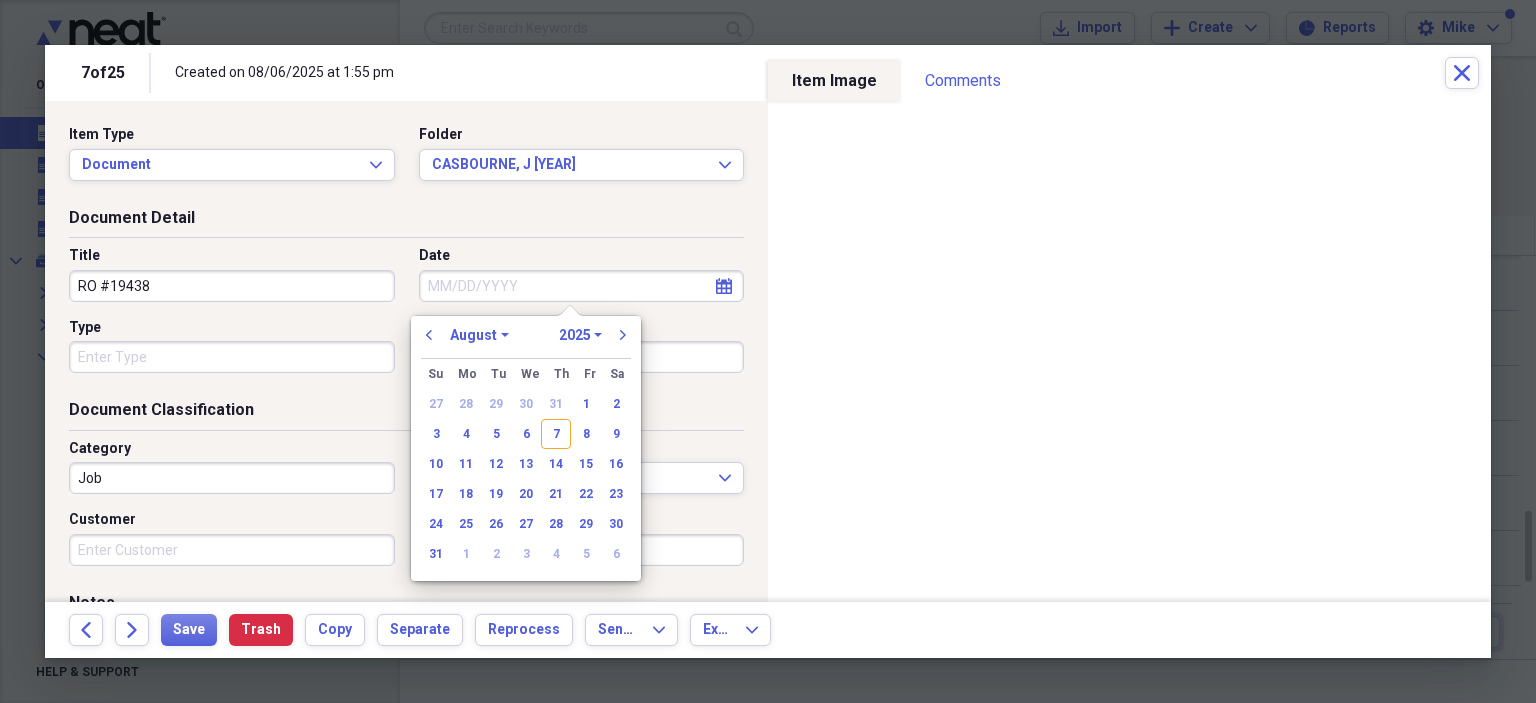 type on "08/05/2025" 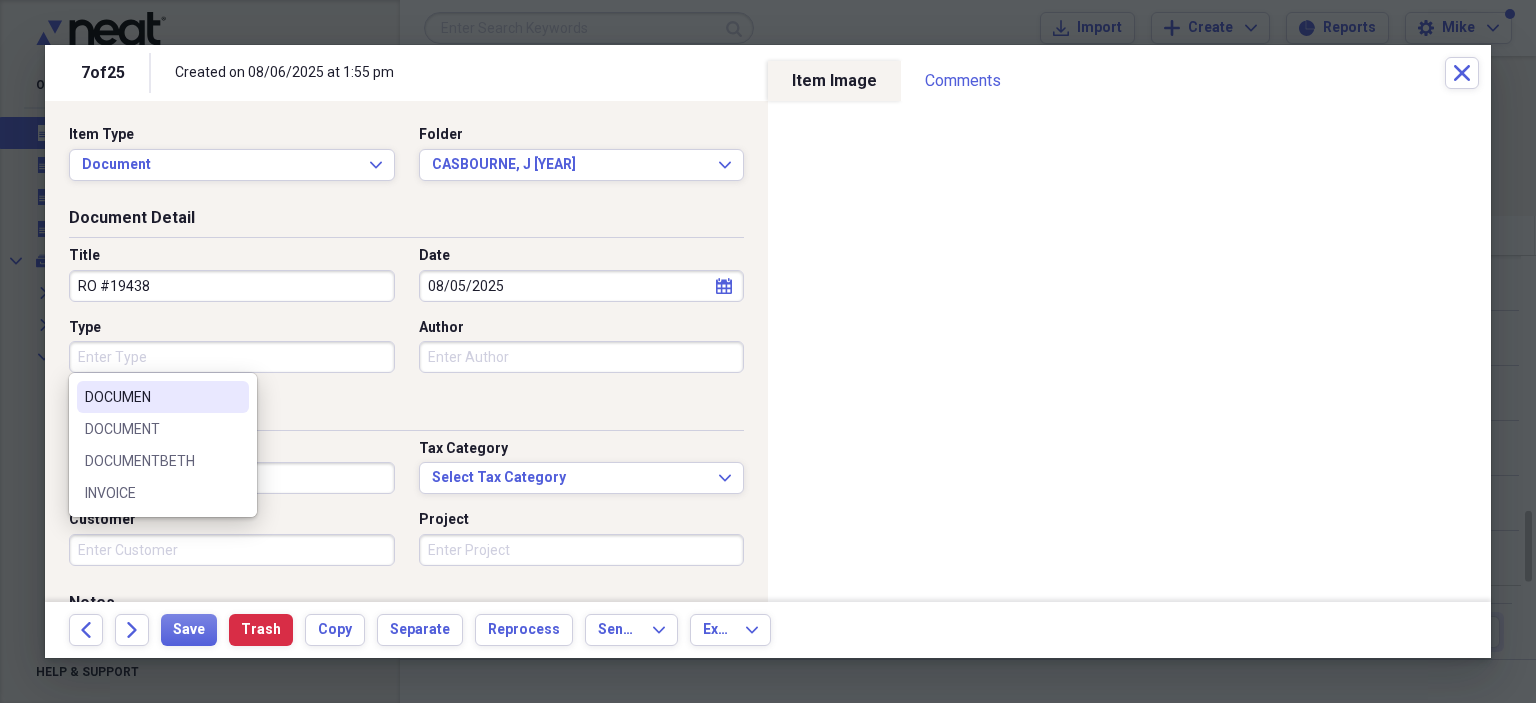 click on "Type" at bounding box center (232, 357) 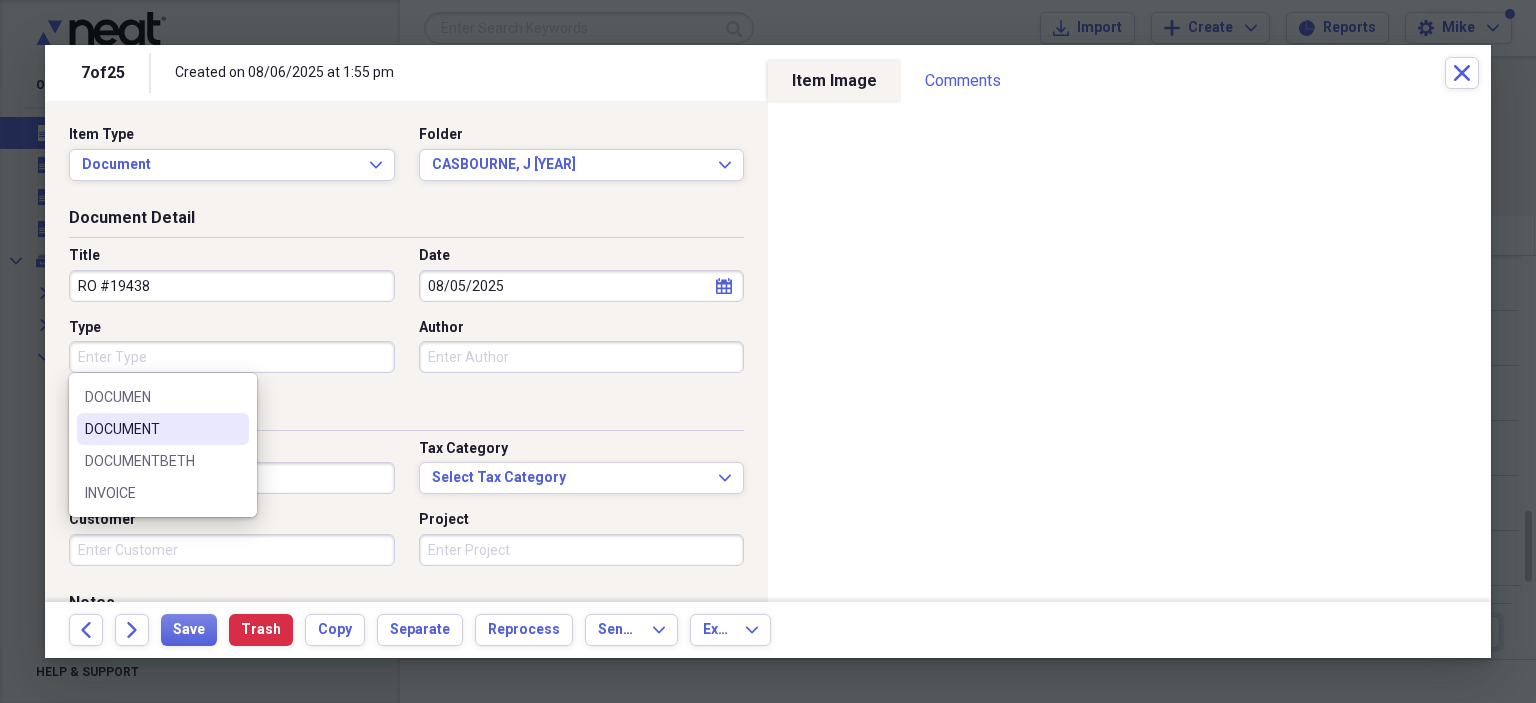 click on "DOCUMENT" at bounding box center [163, 429] 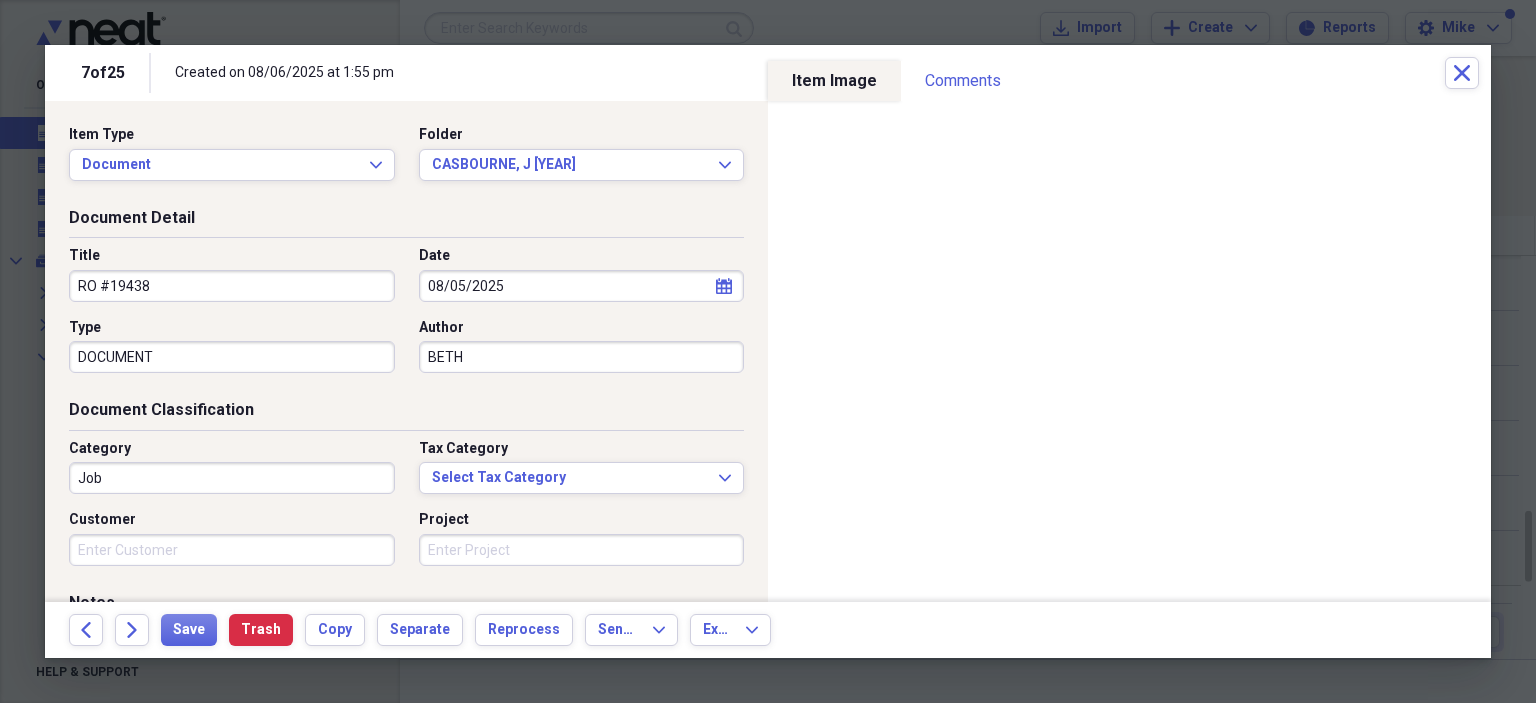 type on "BETH" 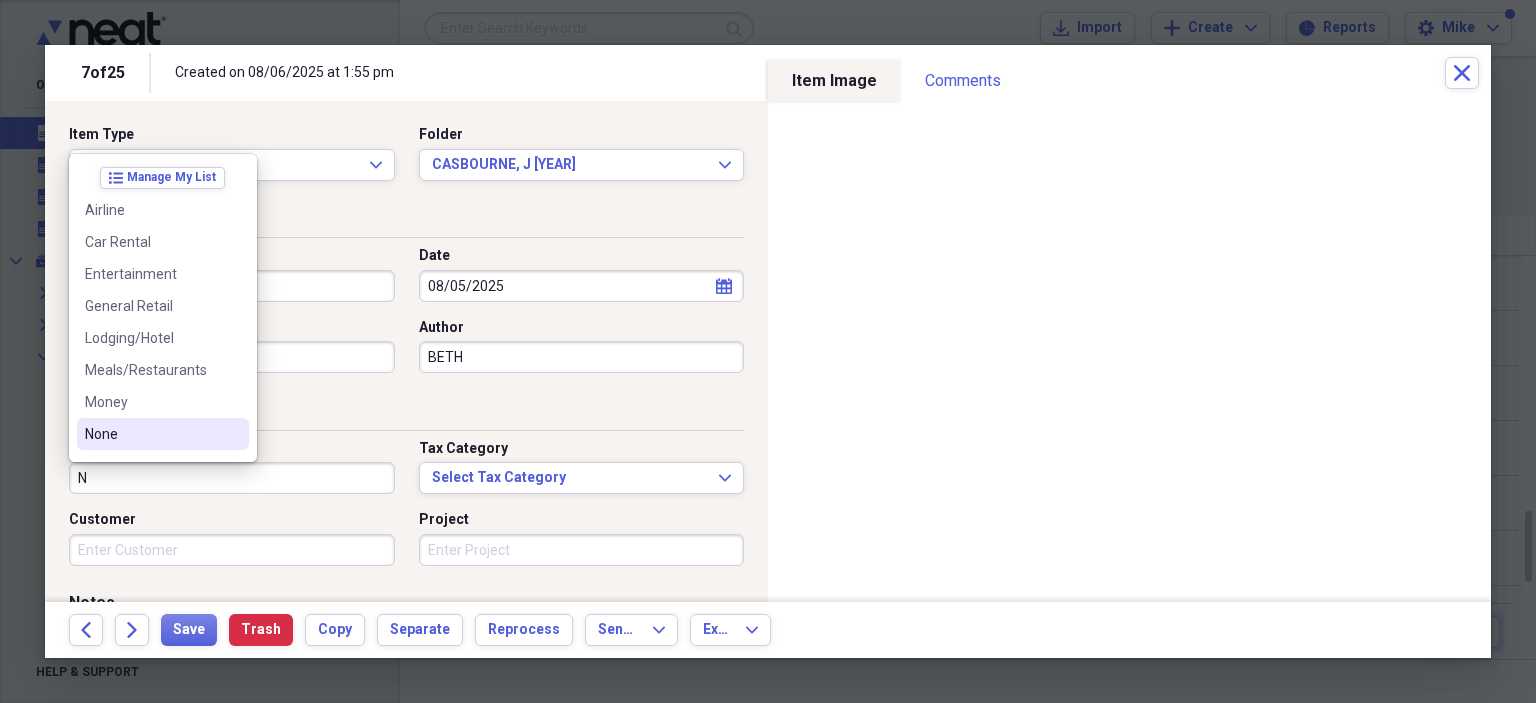 click on "None" at bounding box center (151, 434) 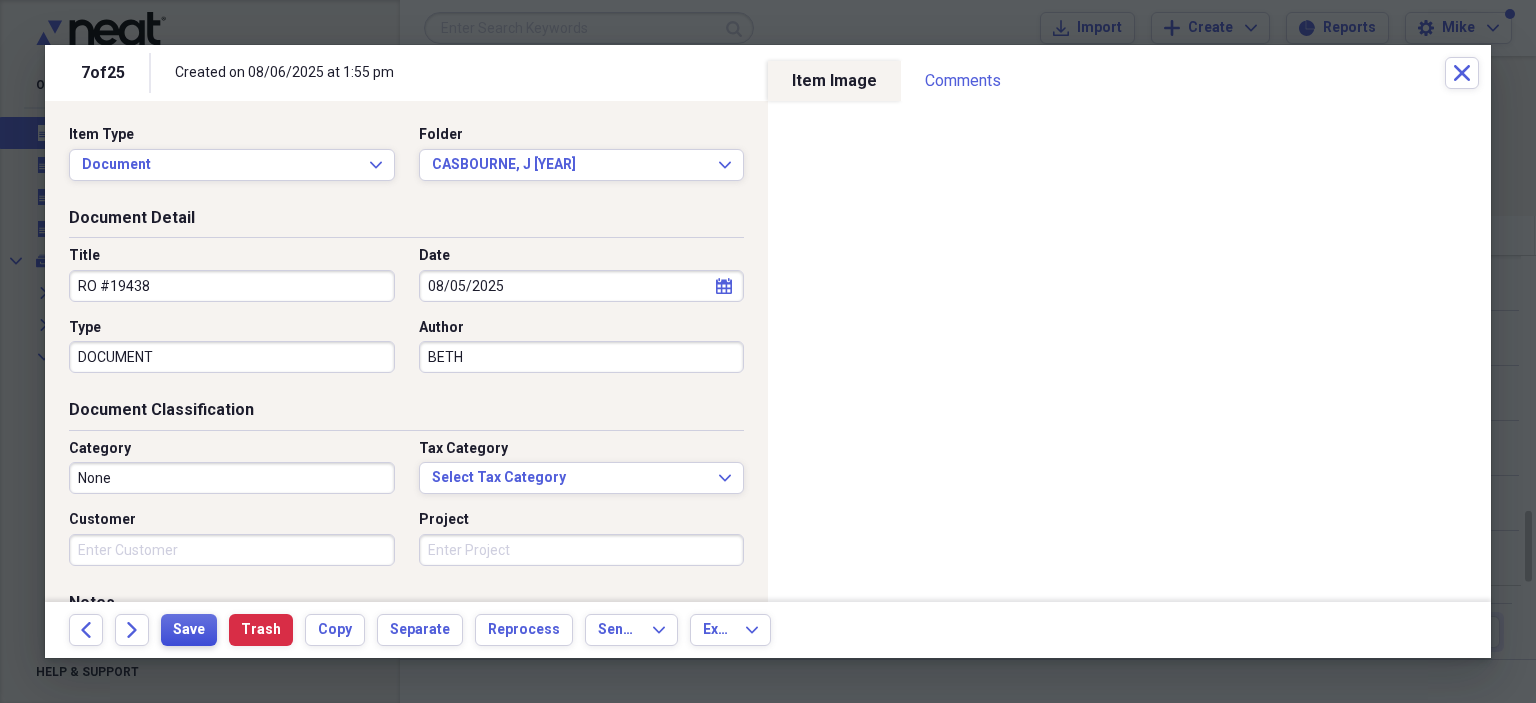 click on "Save" at bounding box center (189, 630) 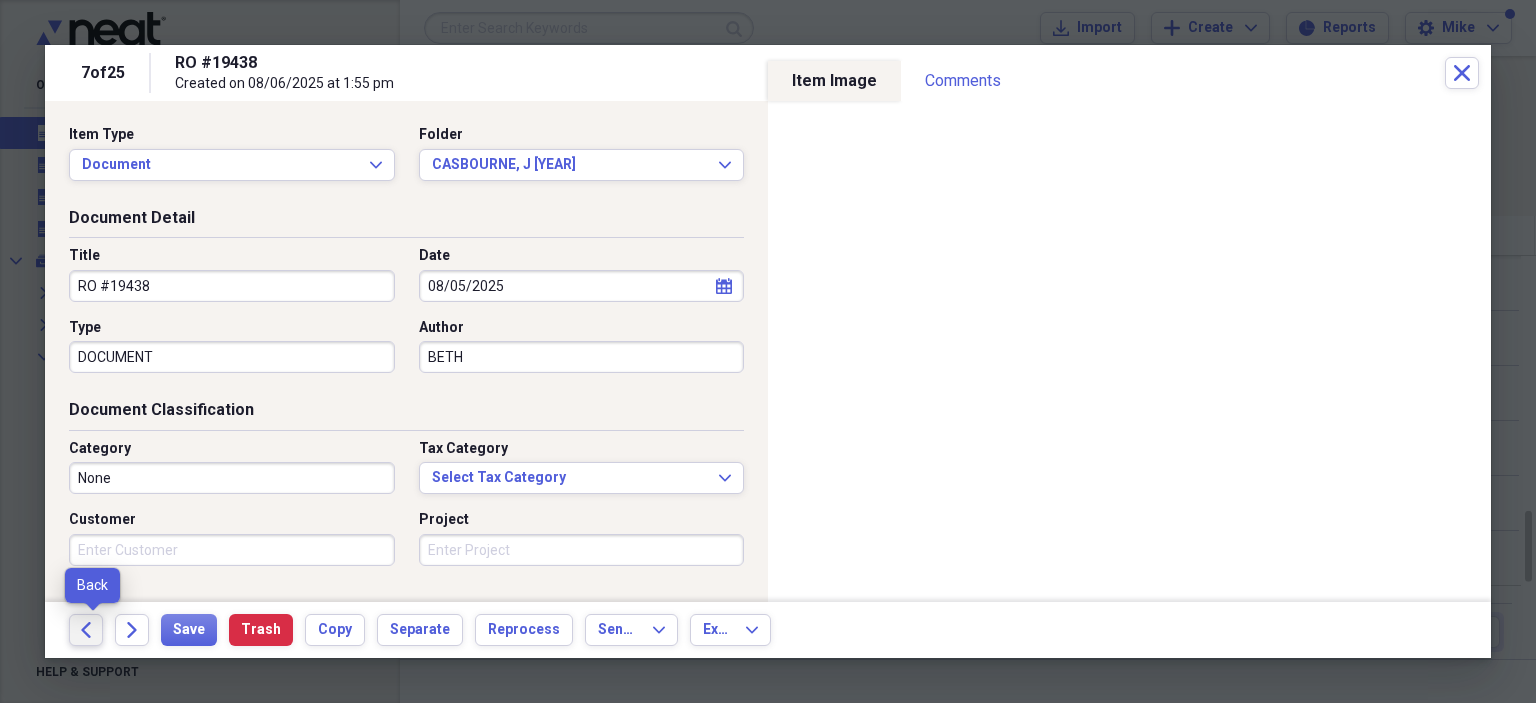 click on "Back" 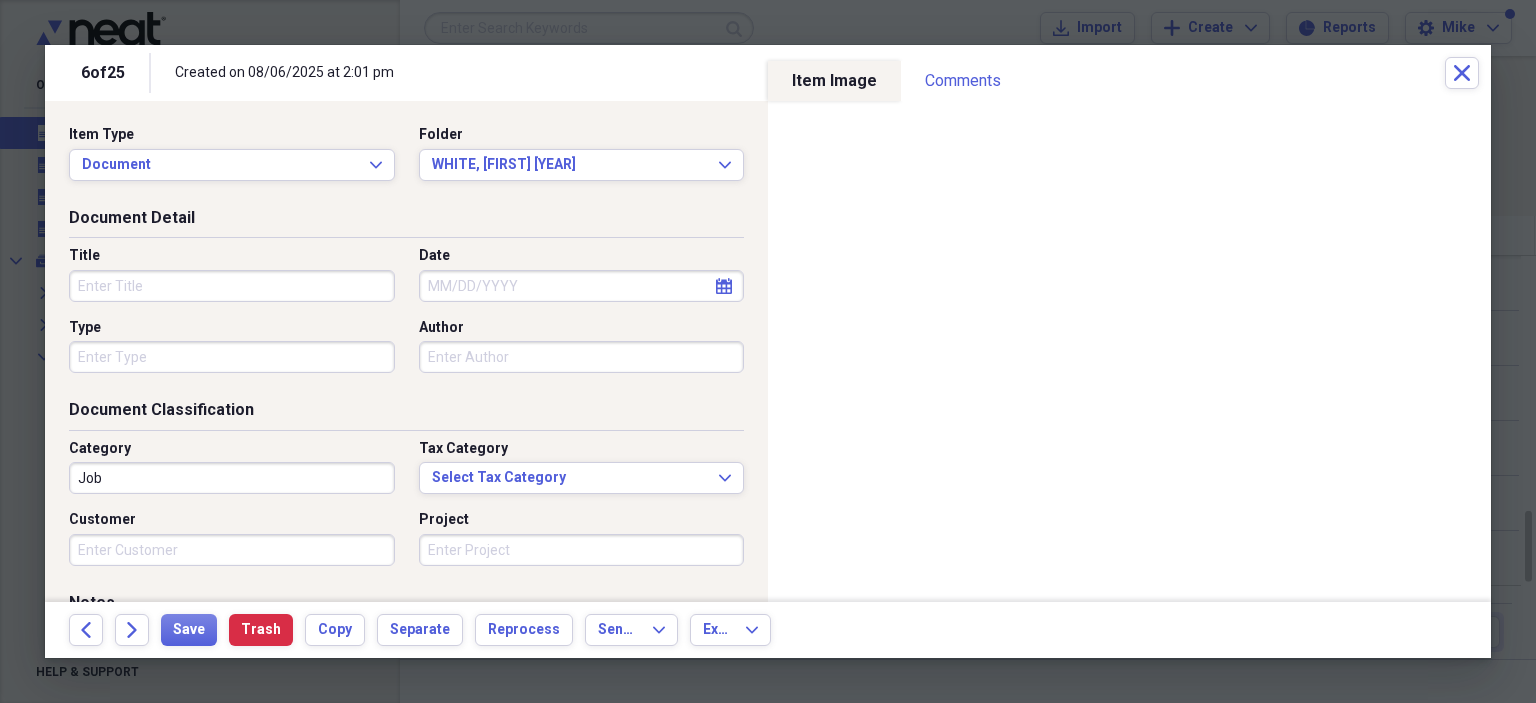 click on "Title" at bounding box center [232, 286] 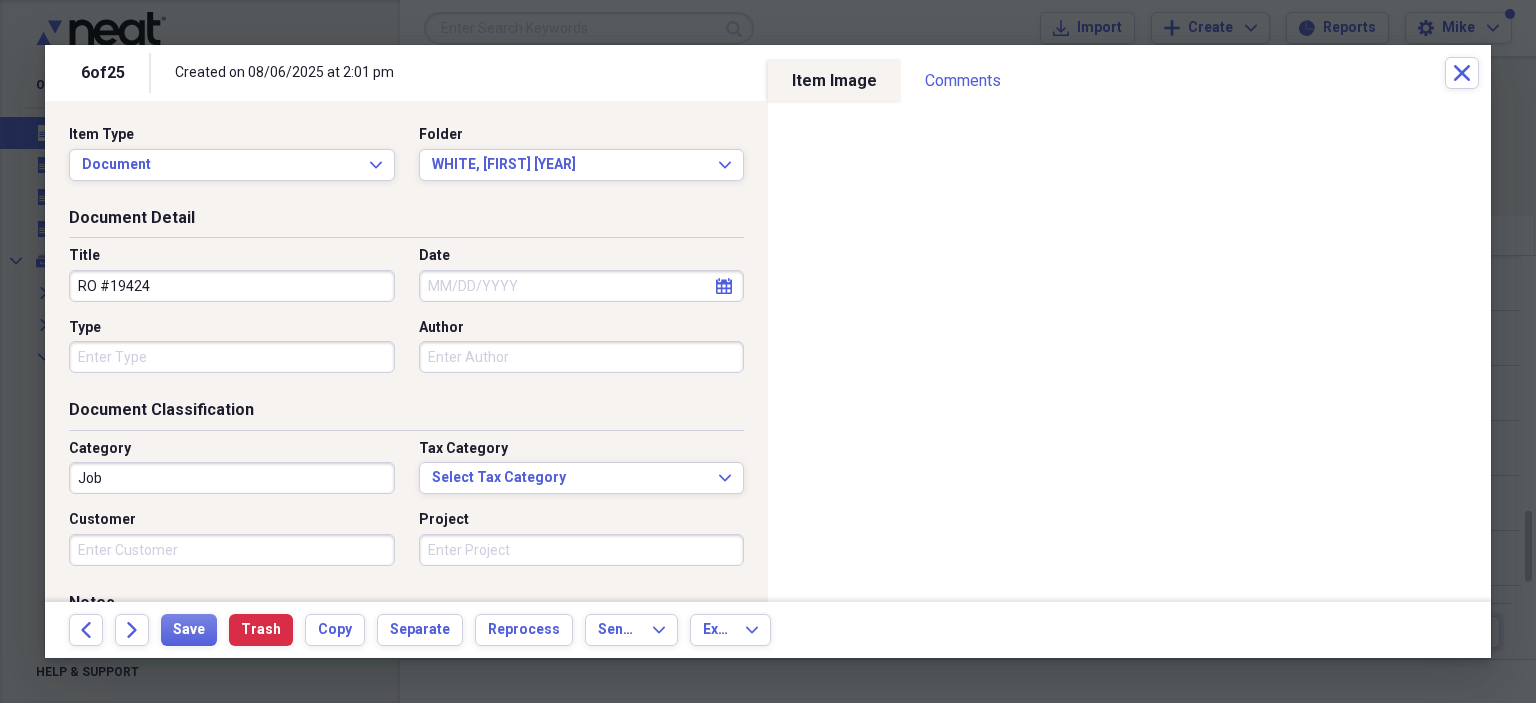 type on "RO #19424" 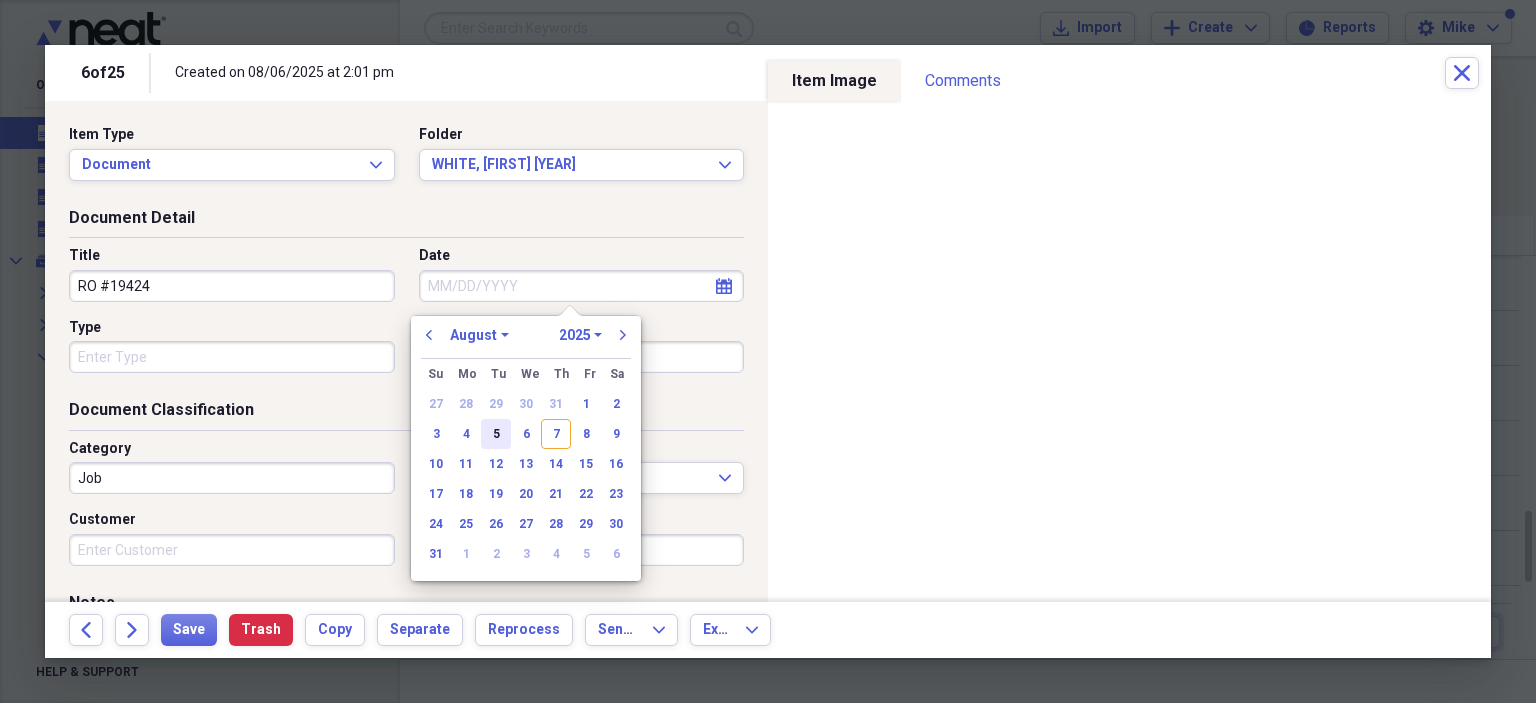 click on "5" at bounding box center [496, 434] 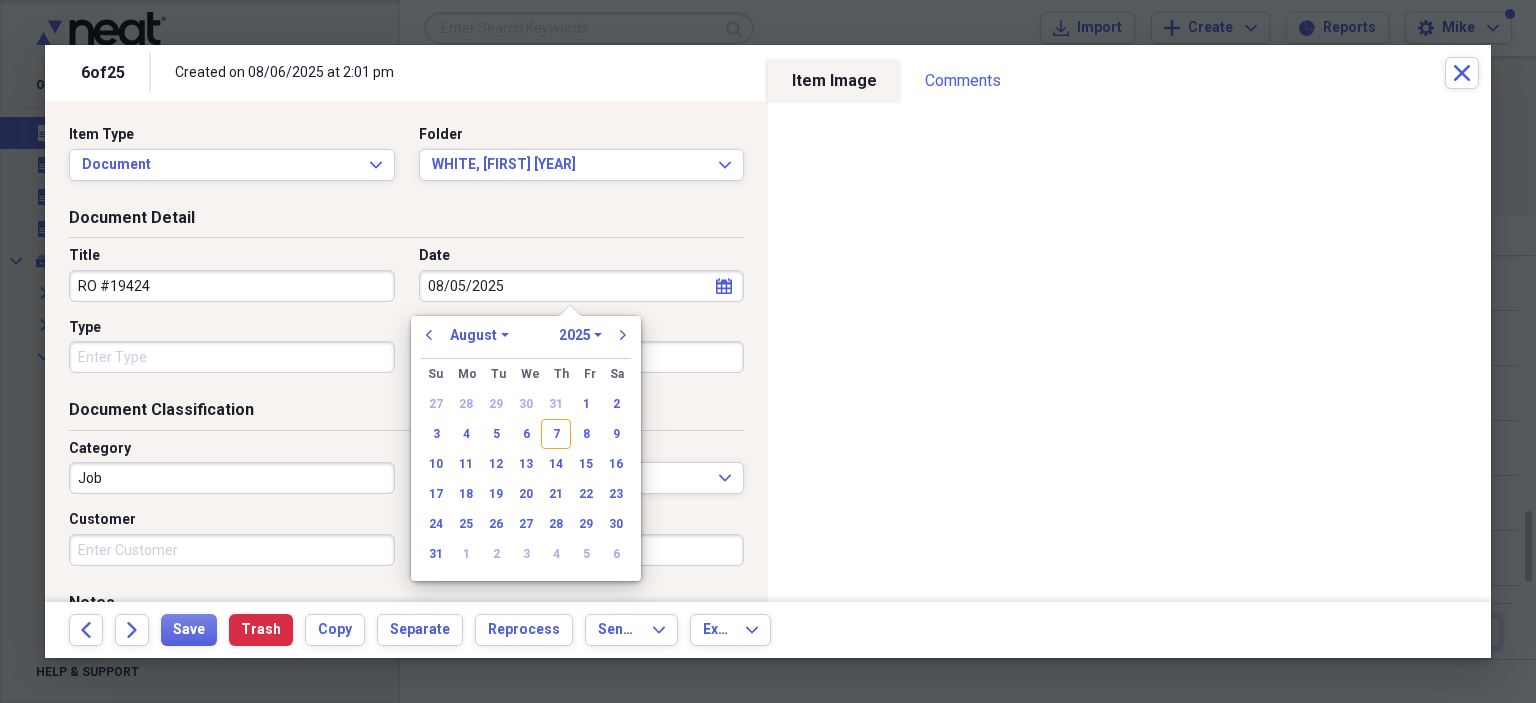 type on "08/05/2025" 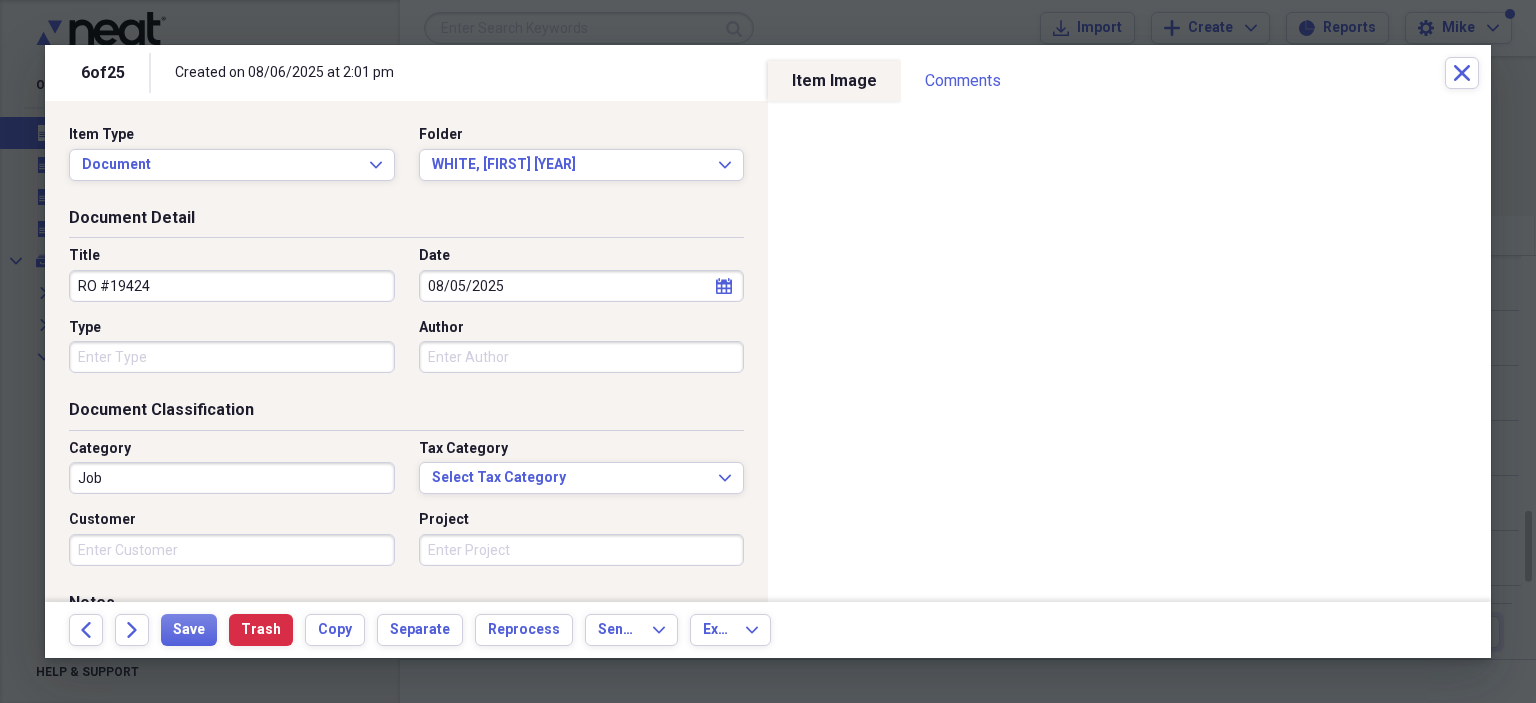 click on "Type" at bounding box center [232, 357] 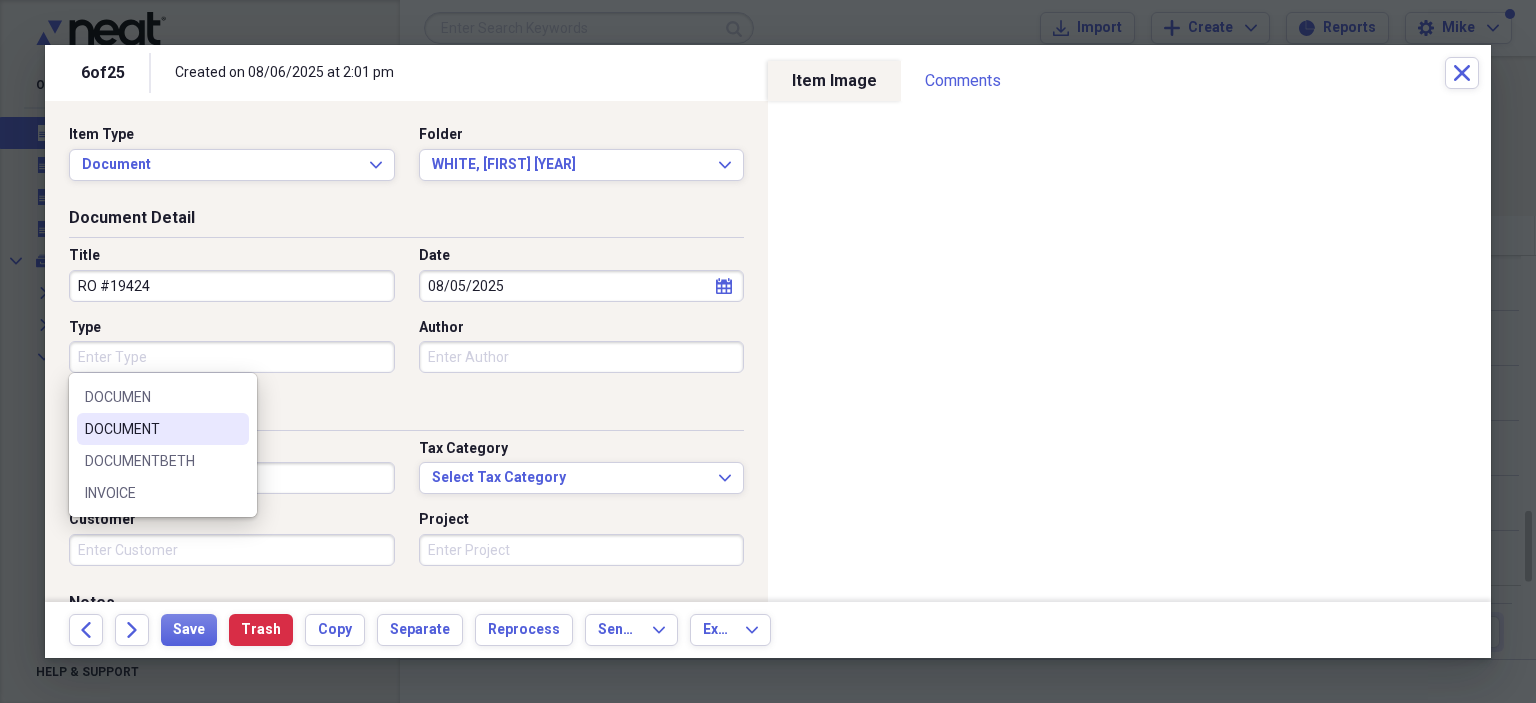 click on "DOCUMENT" at bounding box center (163, 429) 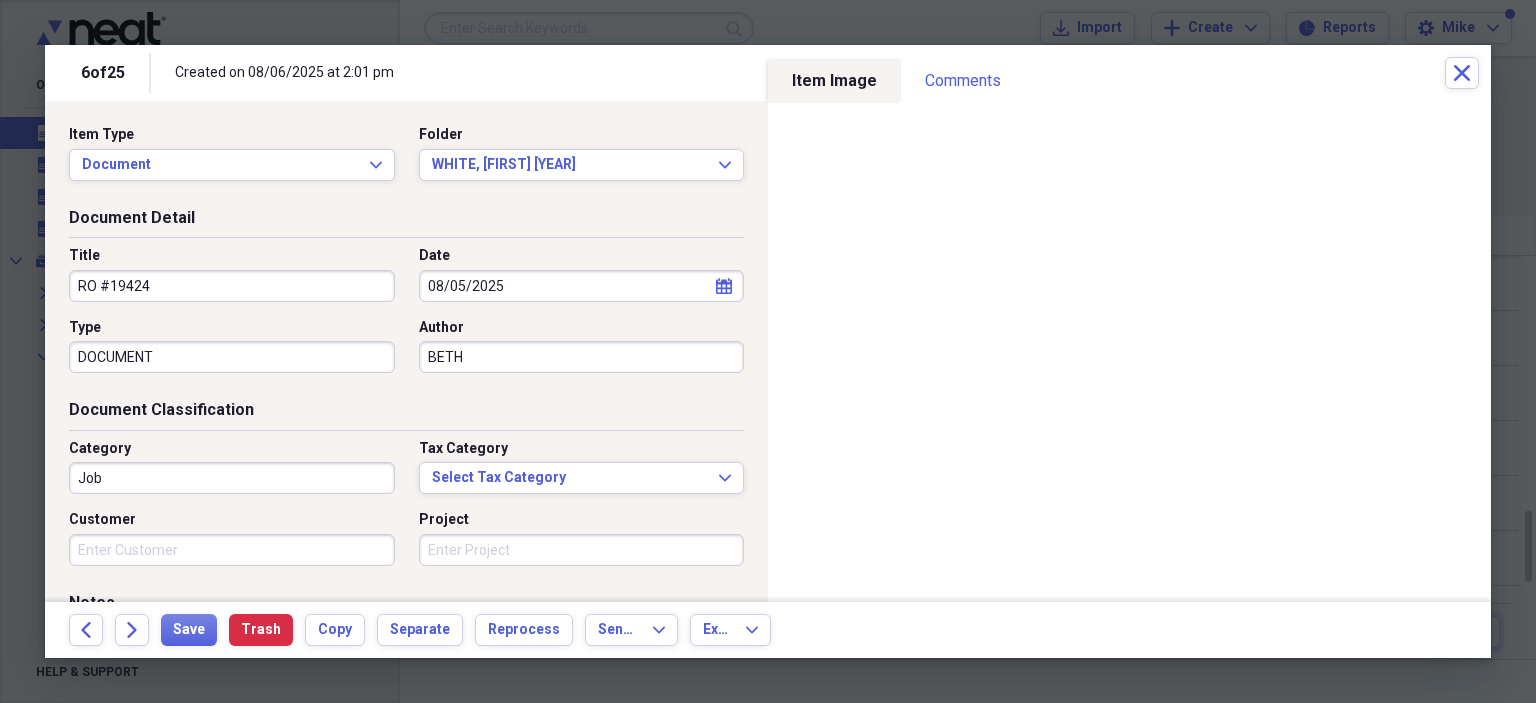 type on "BETH" 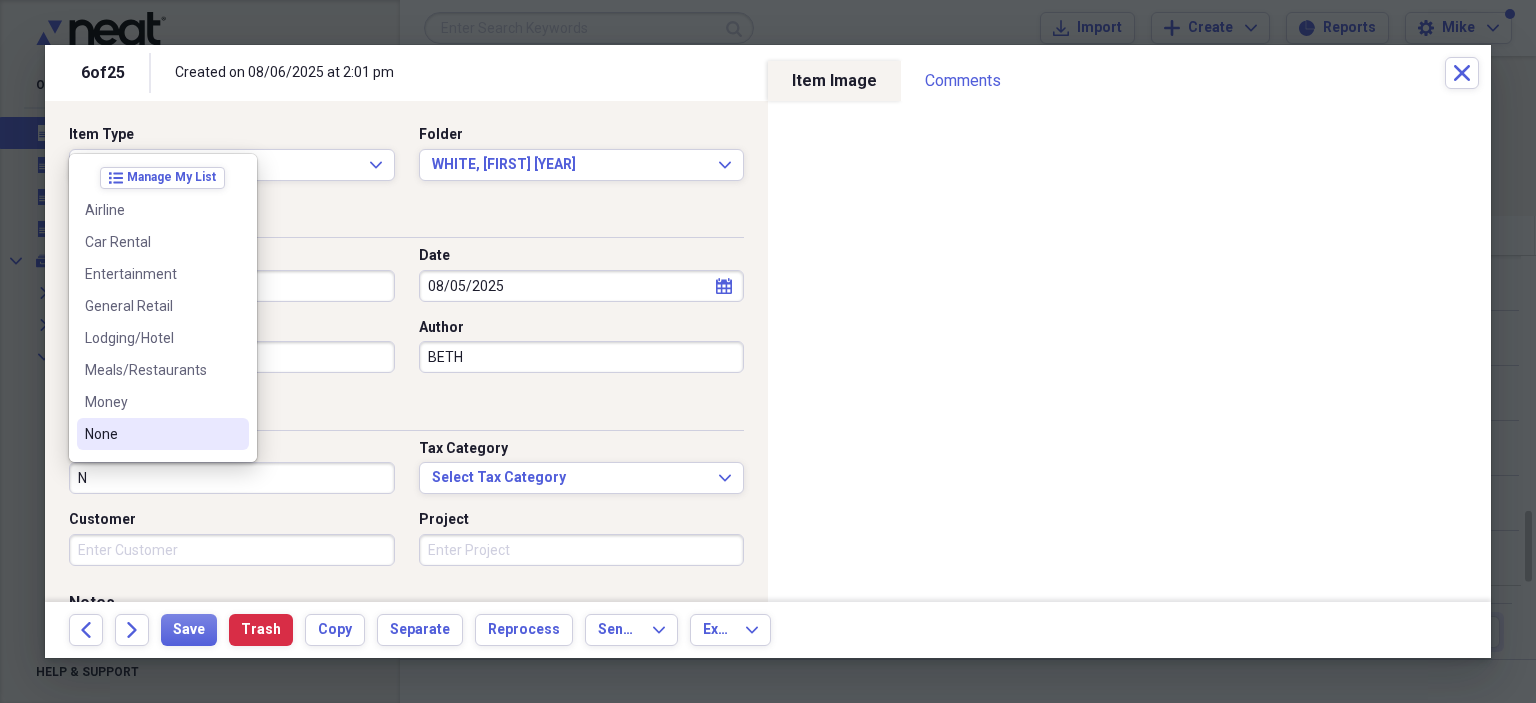 click on "None" at bounding box center [151, 434] 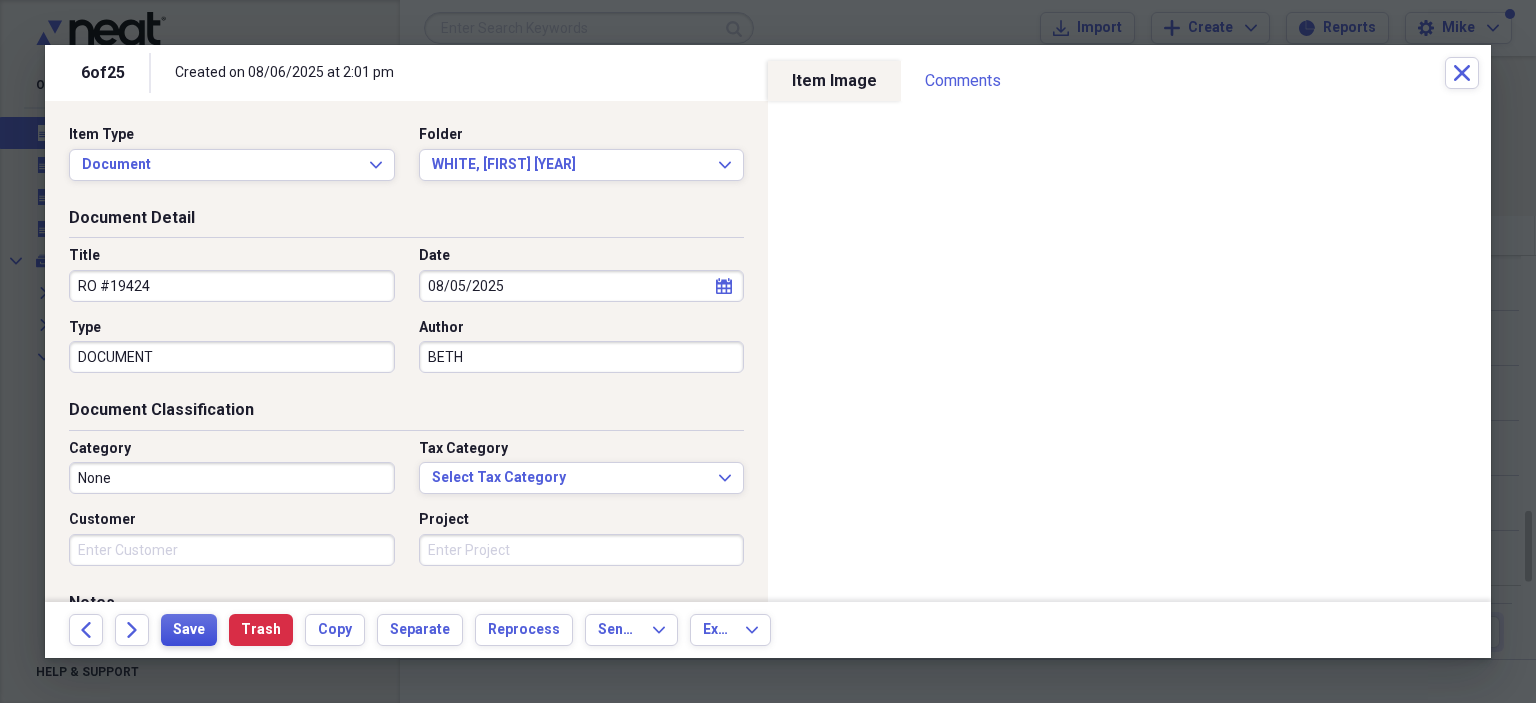 click on "Save" at bounding box center [189, 630] 